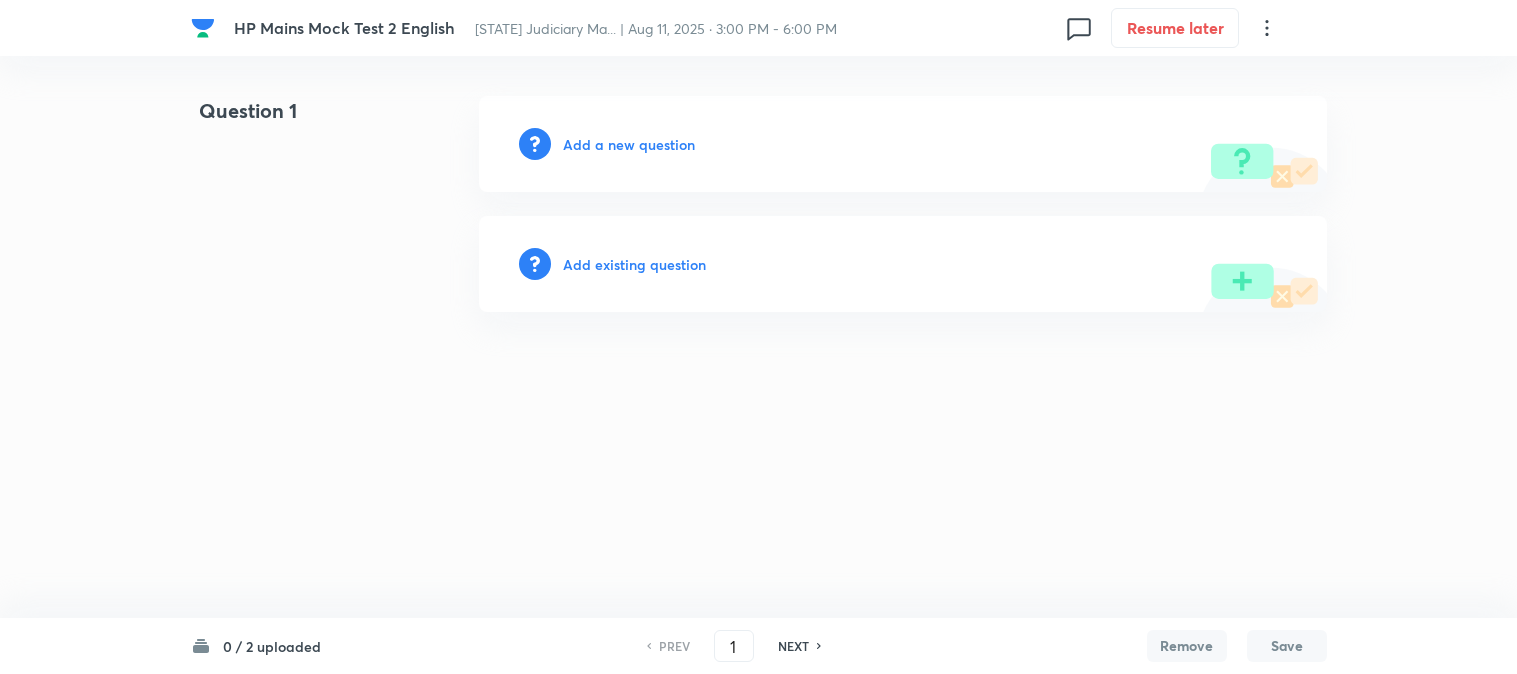 scroll, scrollTop: 0, scrollLeft: 0, axis: both 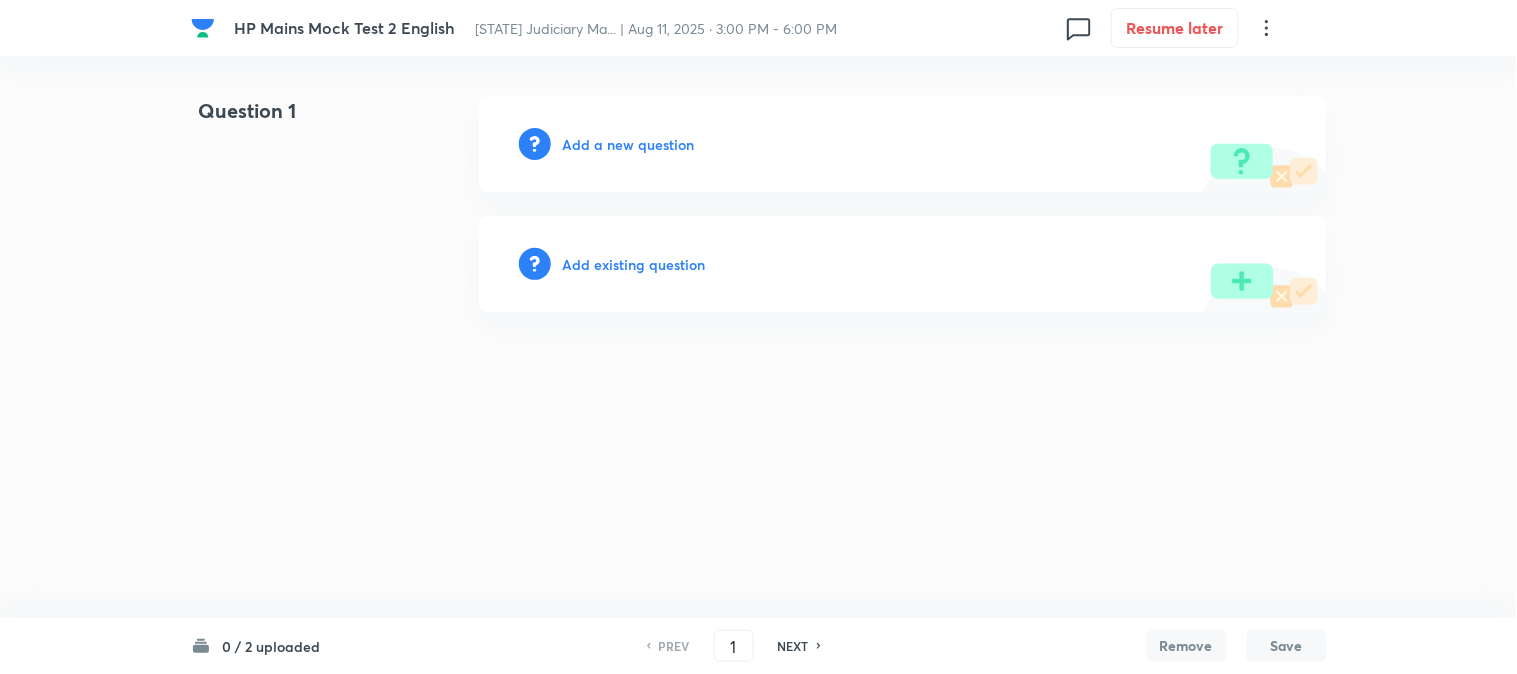 click on "Add a new question" at bounding box center (903, 144) 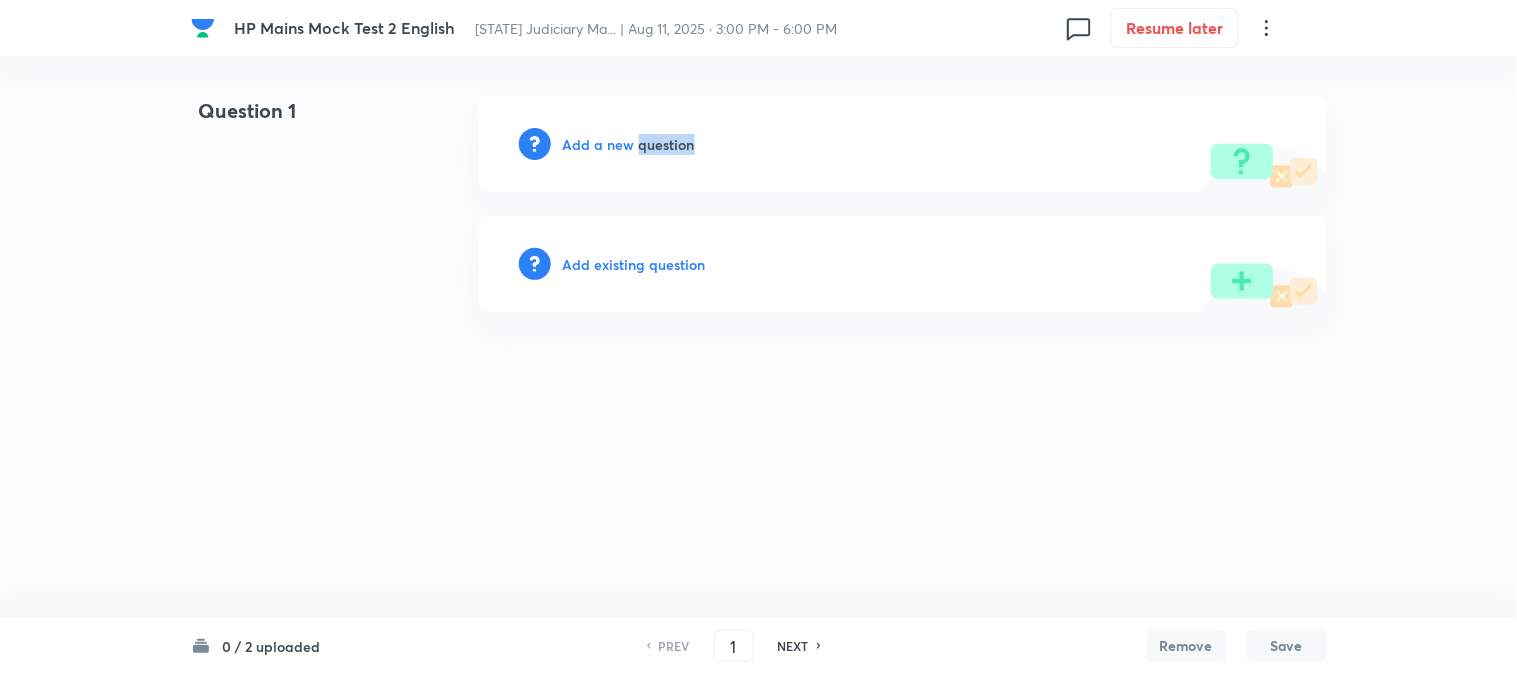 click on "Add a new question" at bounding box center (629, 144) 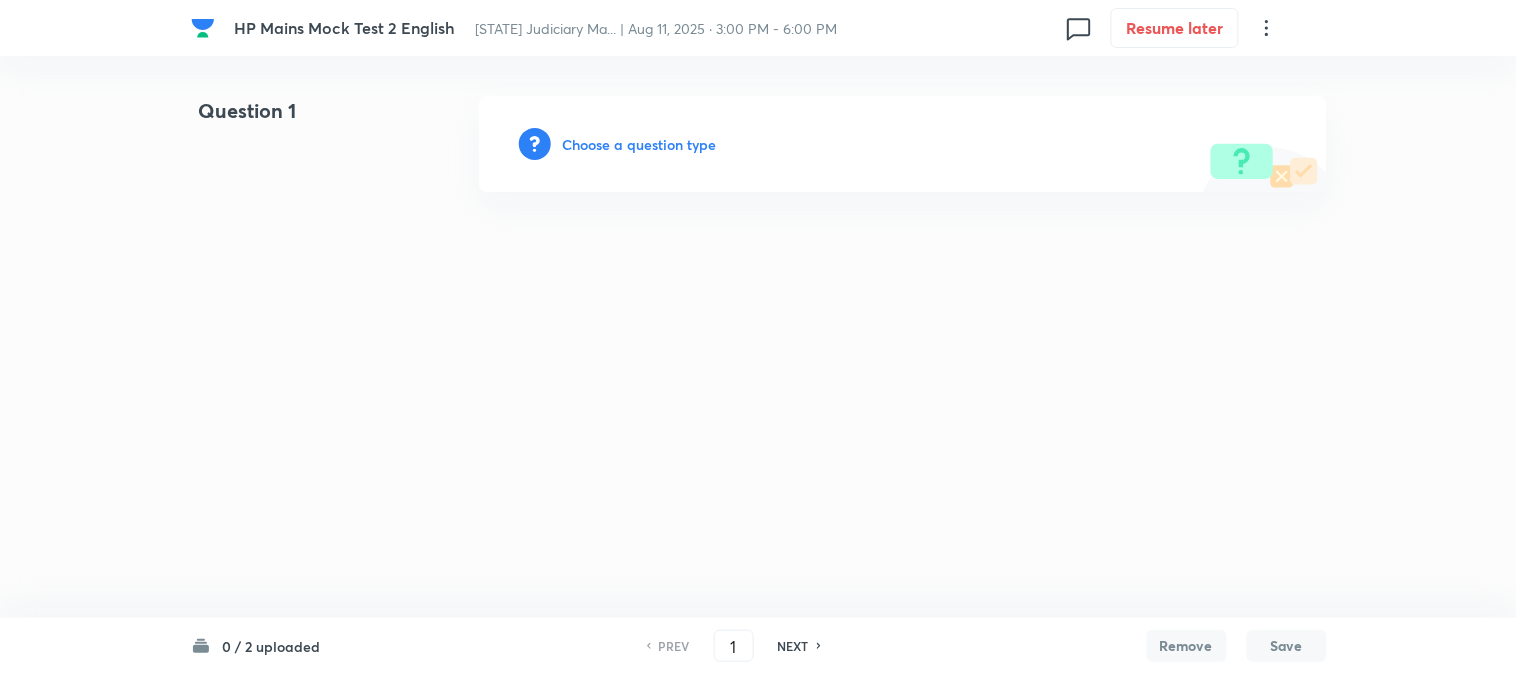 click on "Choose a question type" at bounding box center (640, 144) 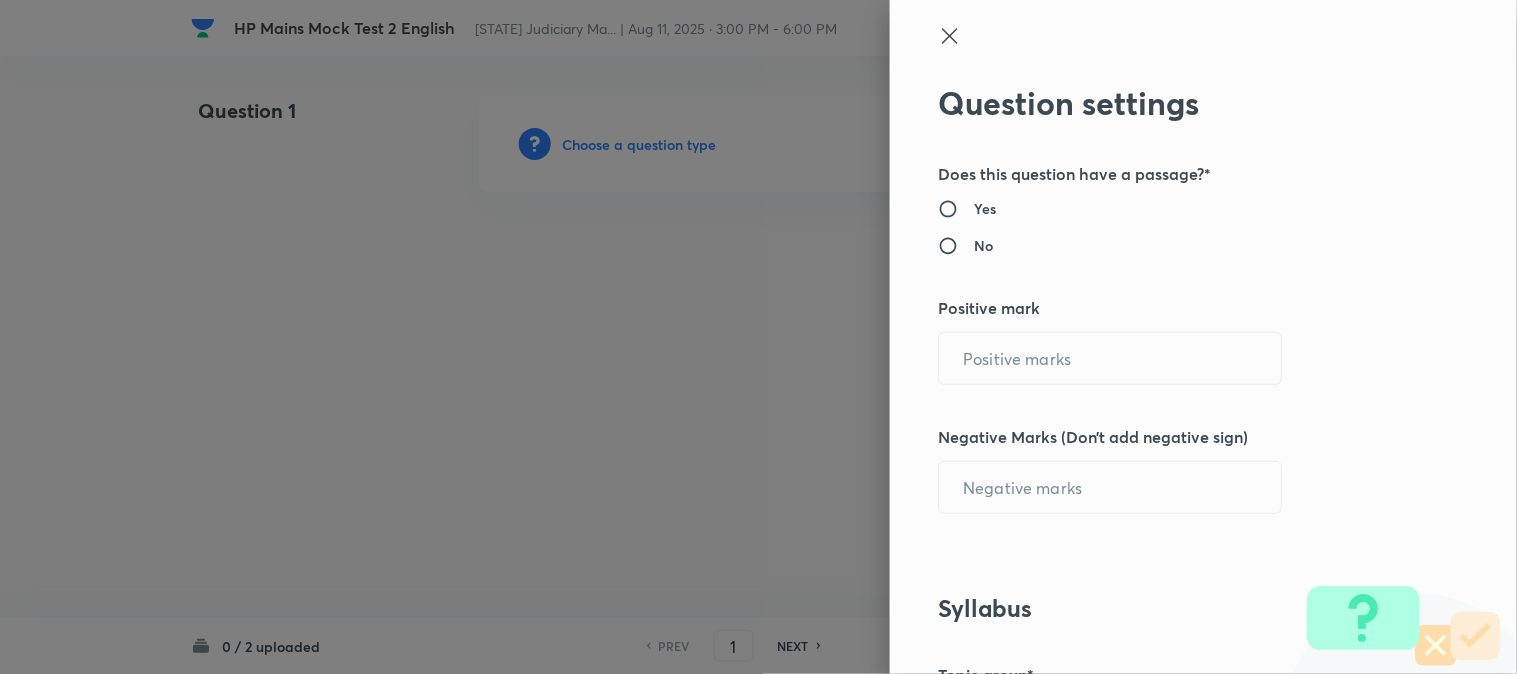 radio on "true" 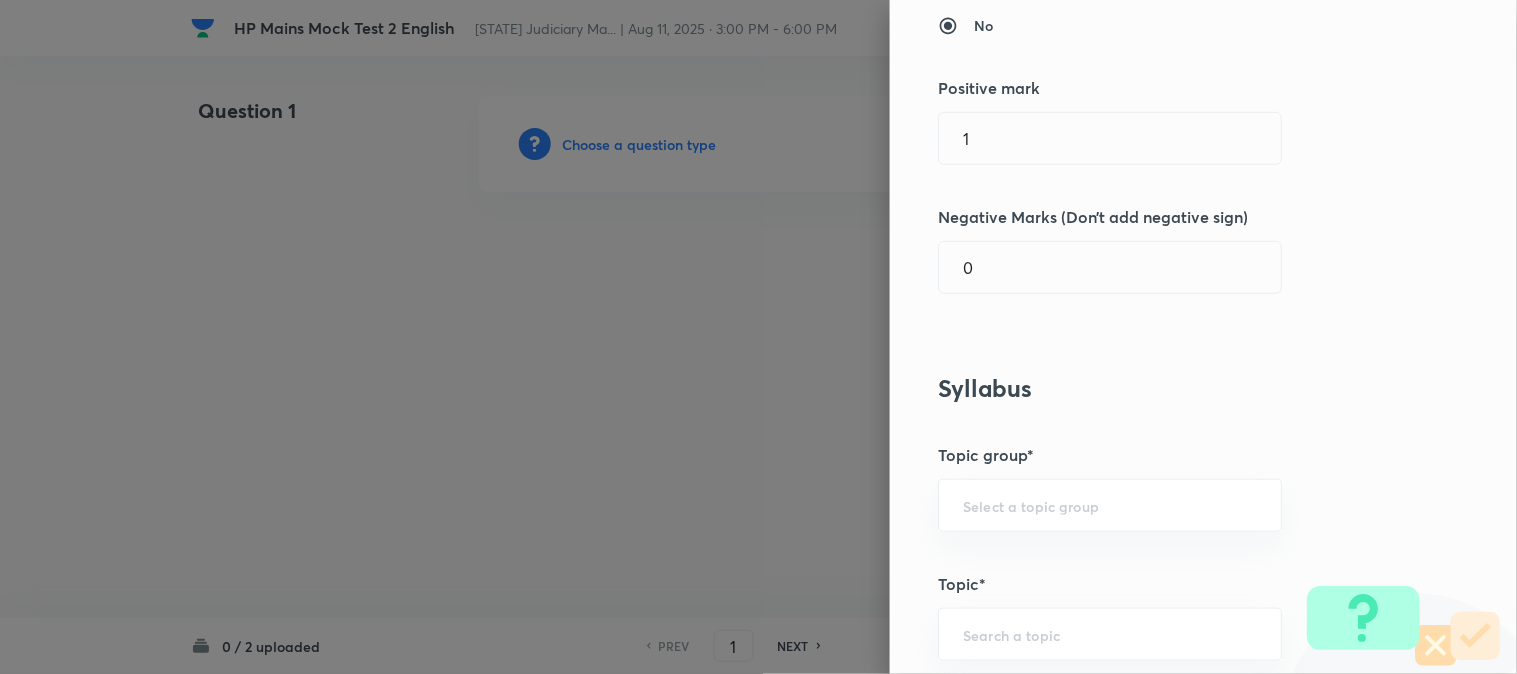 scroll, scrollTop: 222, scrollLeft: 0, axis: vertical 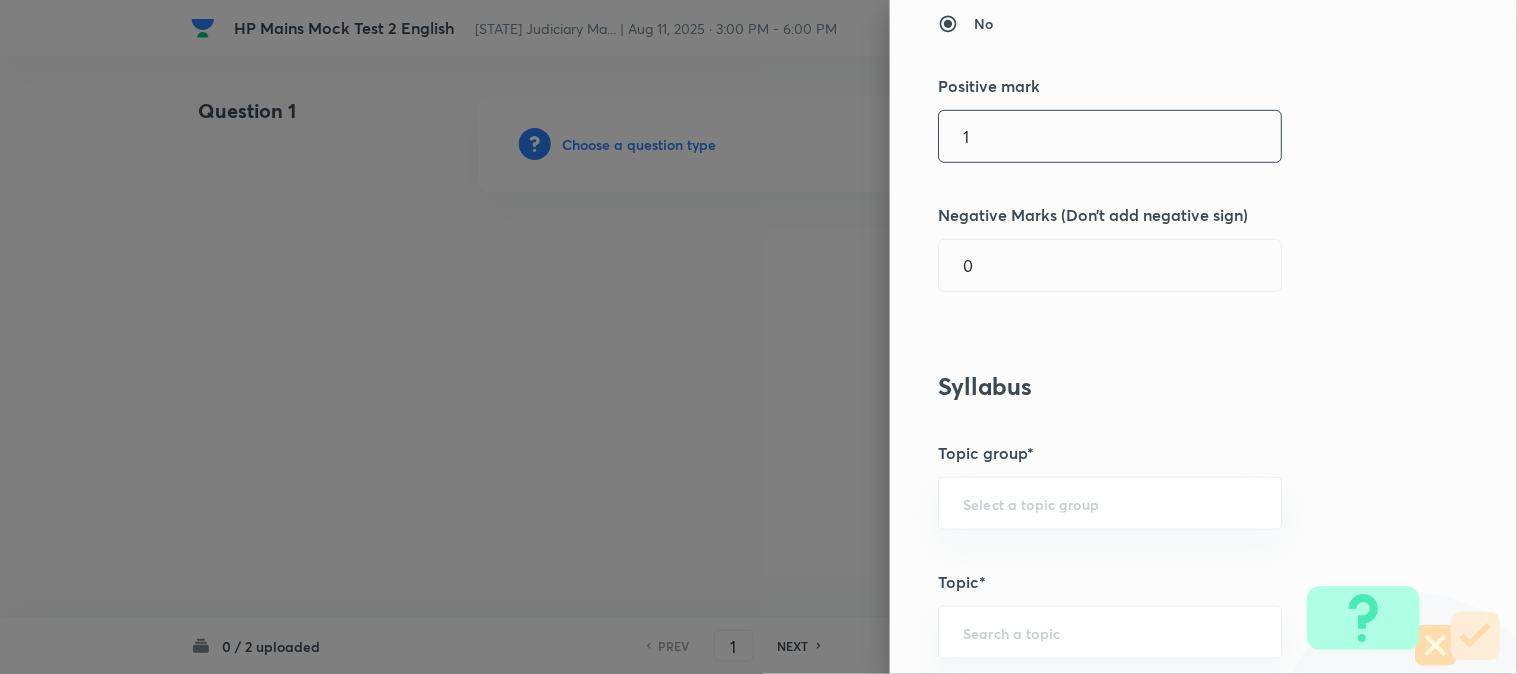 click on "1" at bounding box center [1110, 136] 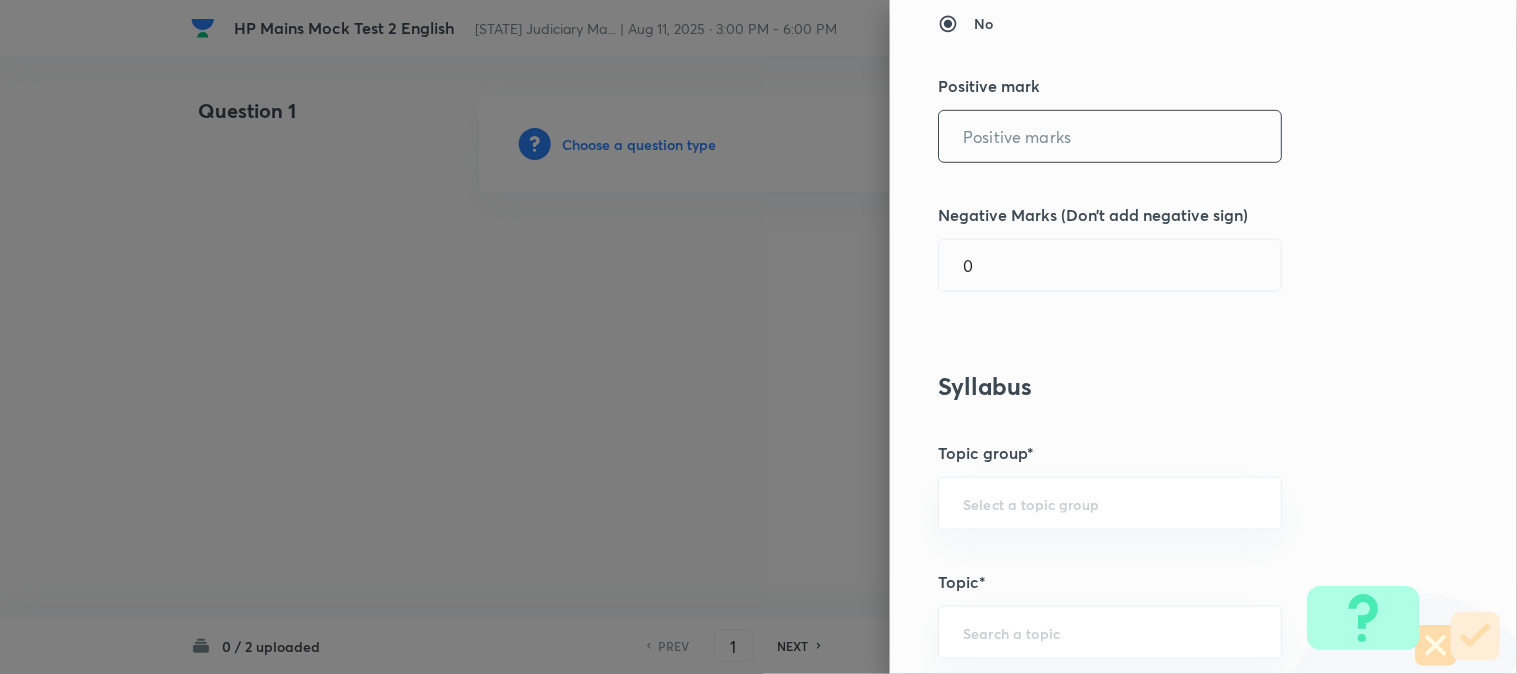type on "4" 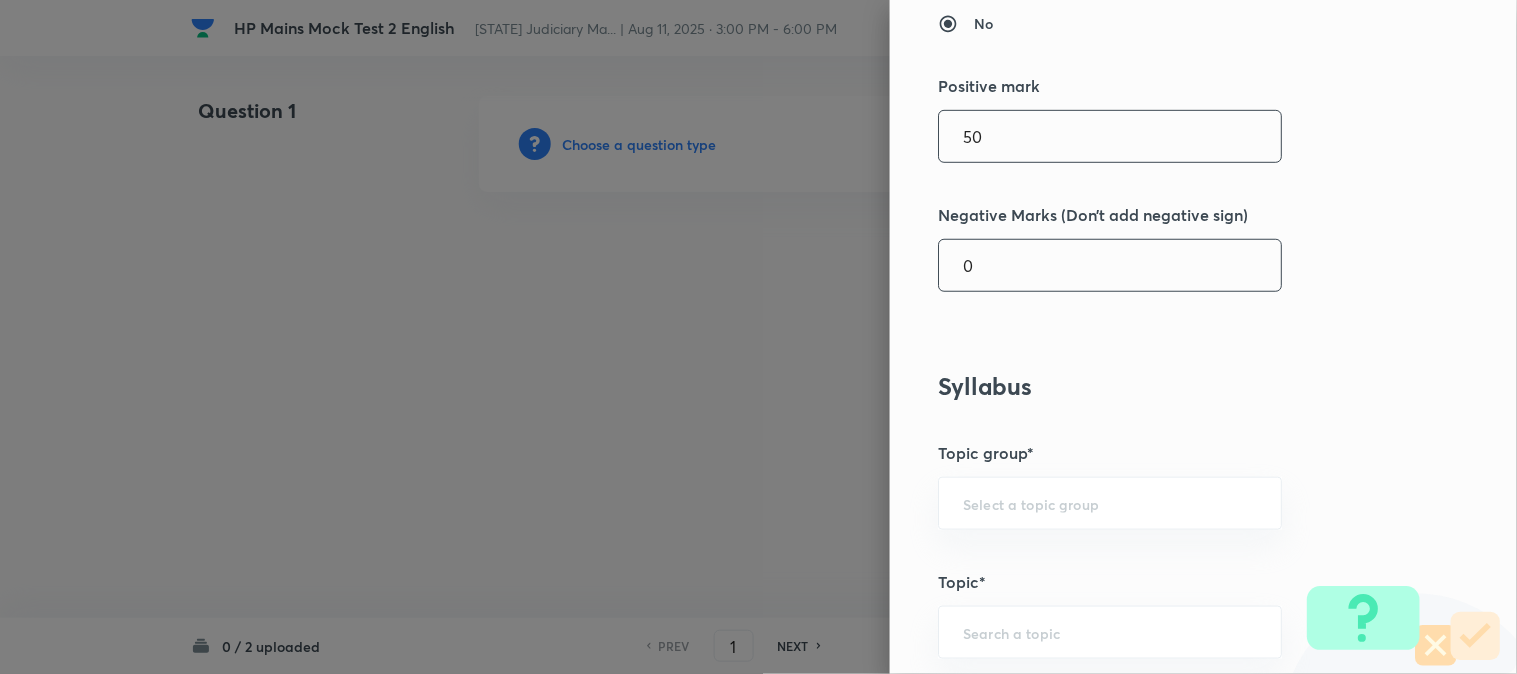 type on "50" 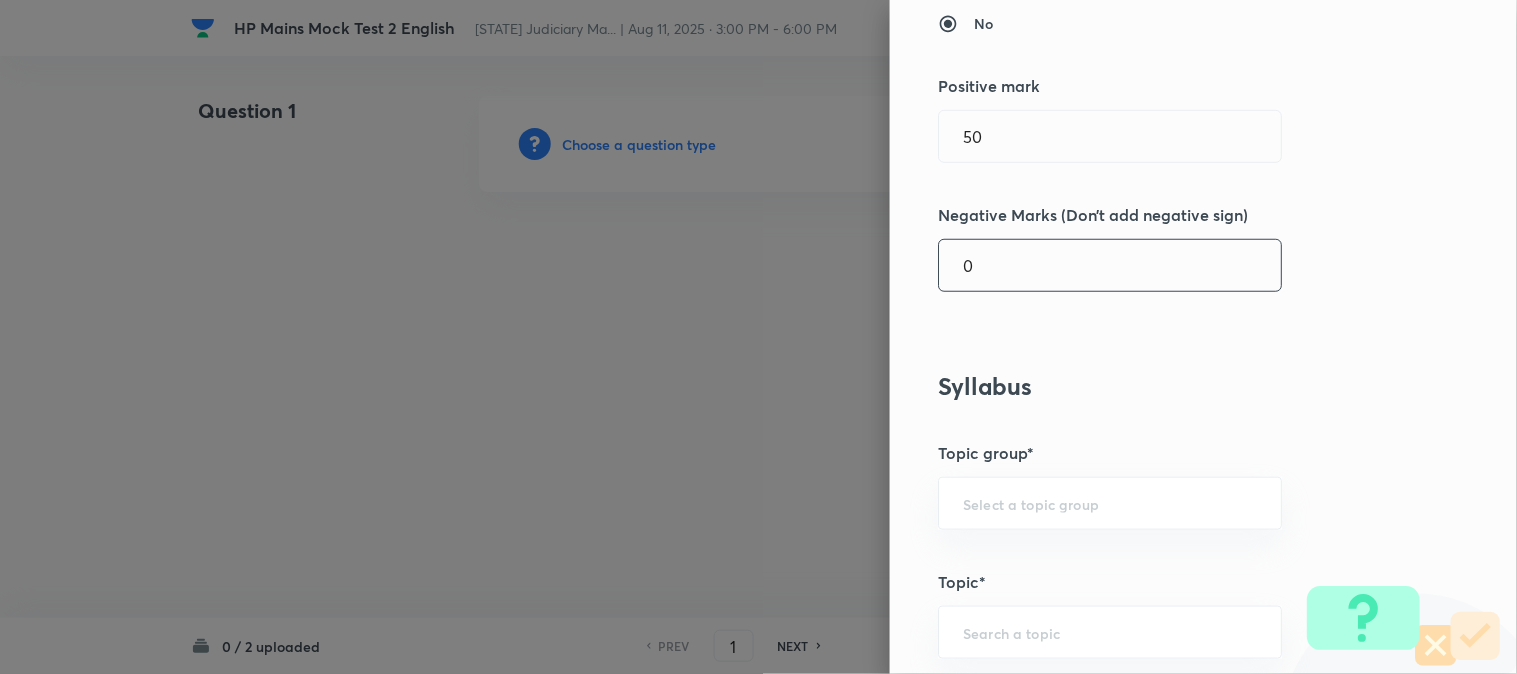 click on "0" at bounding box center [1110, 265] 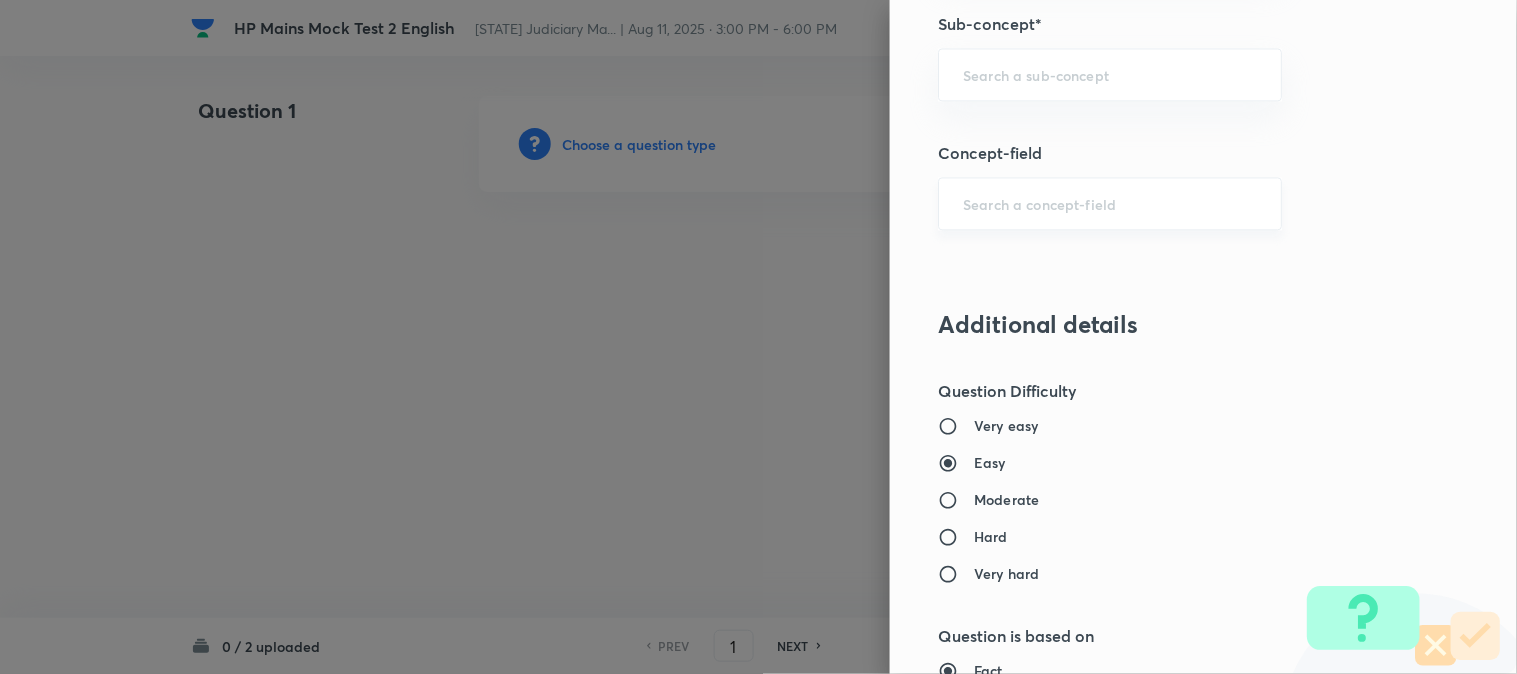 scroll, scrollTop: 1000, scrollLeft: 0, axis: vertical 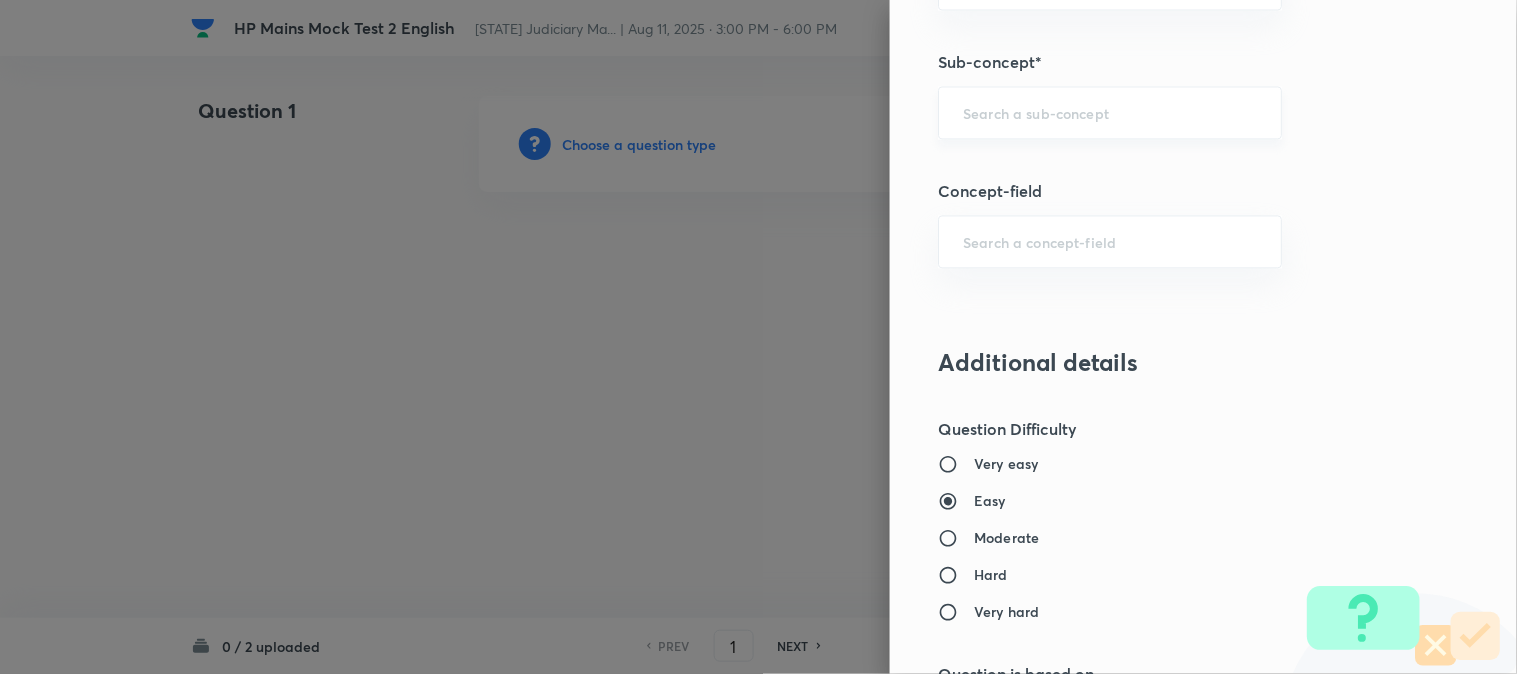 click at bounding box center [1110, 112] 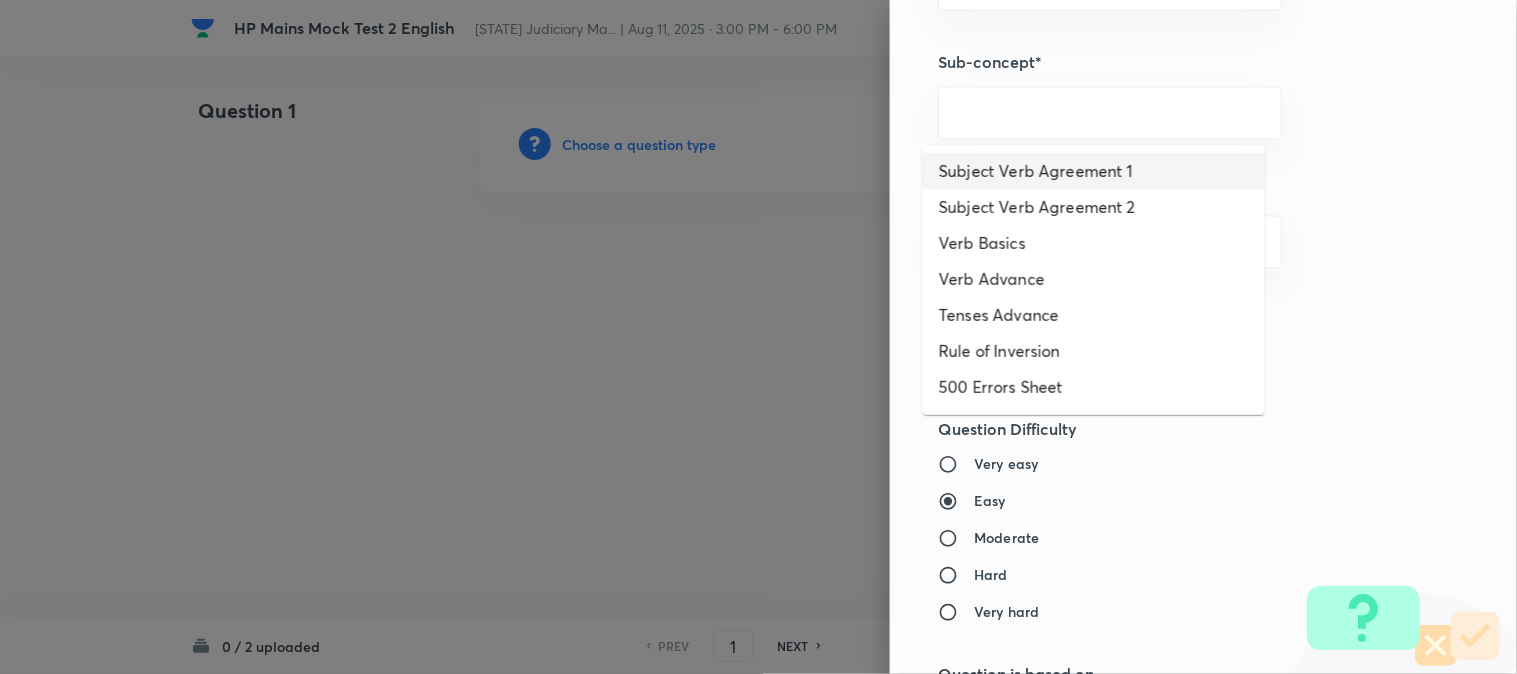 click on "Subject Verb Agreement 1" at bounding box center (1094, 171) 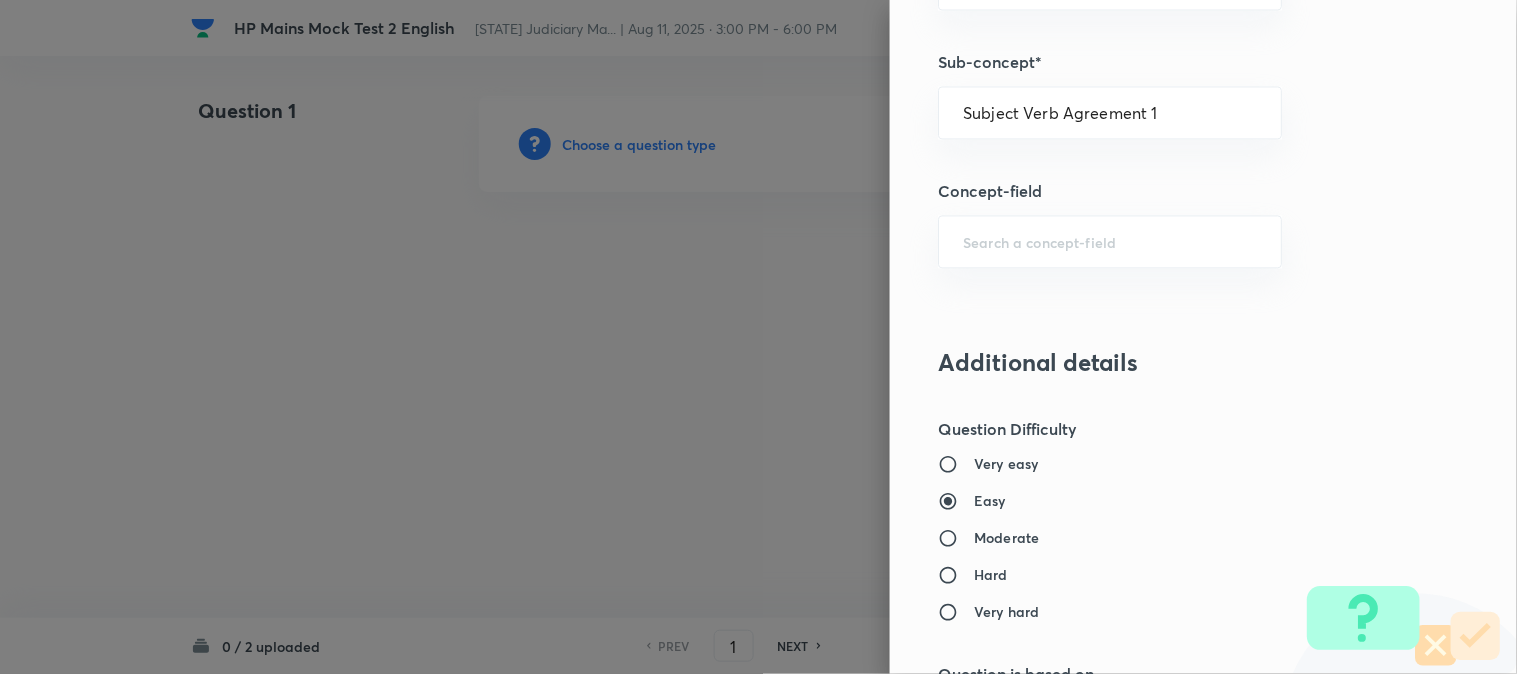 type on "Language" 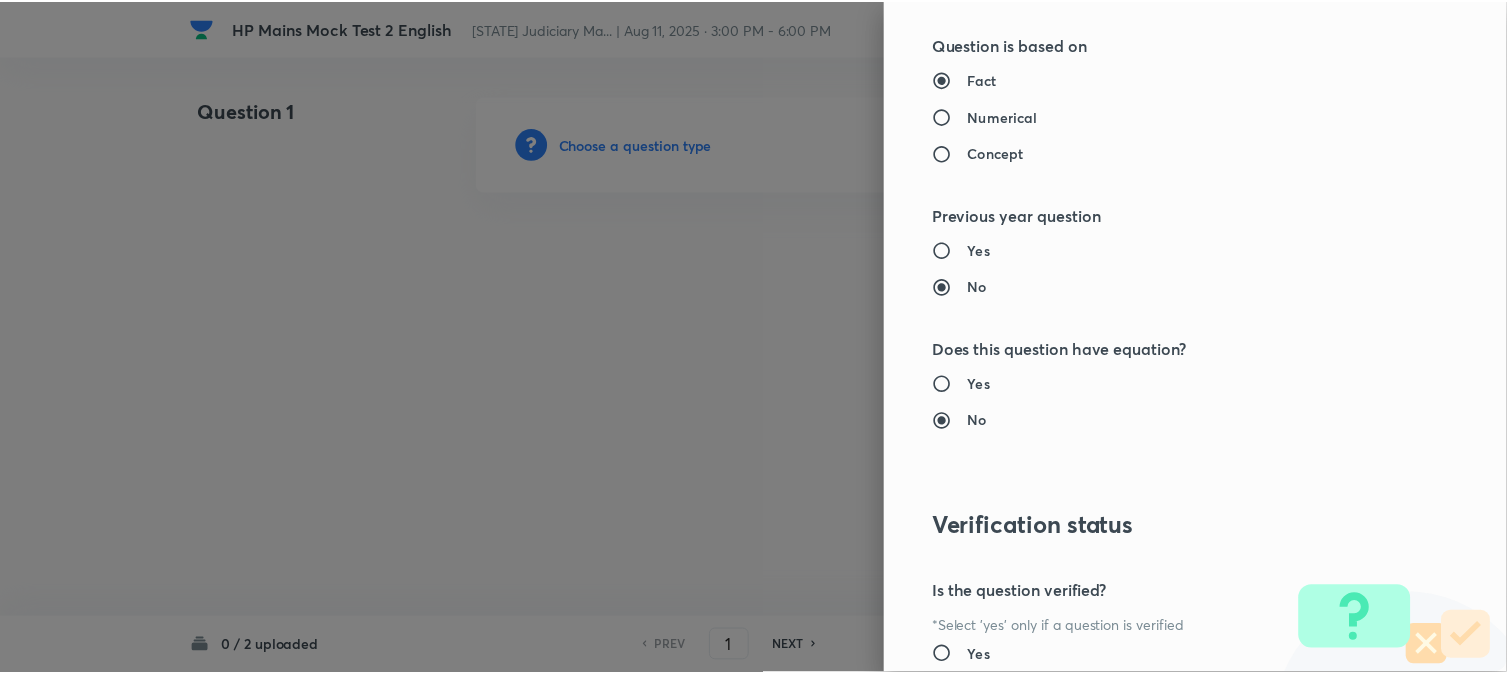 scroll, scrollTop: 1811, scrollLeft: 0, axis: vertical 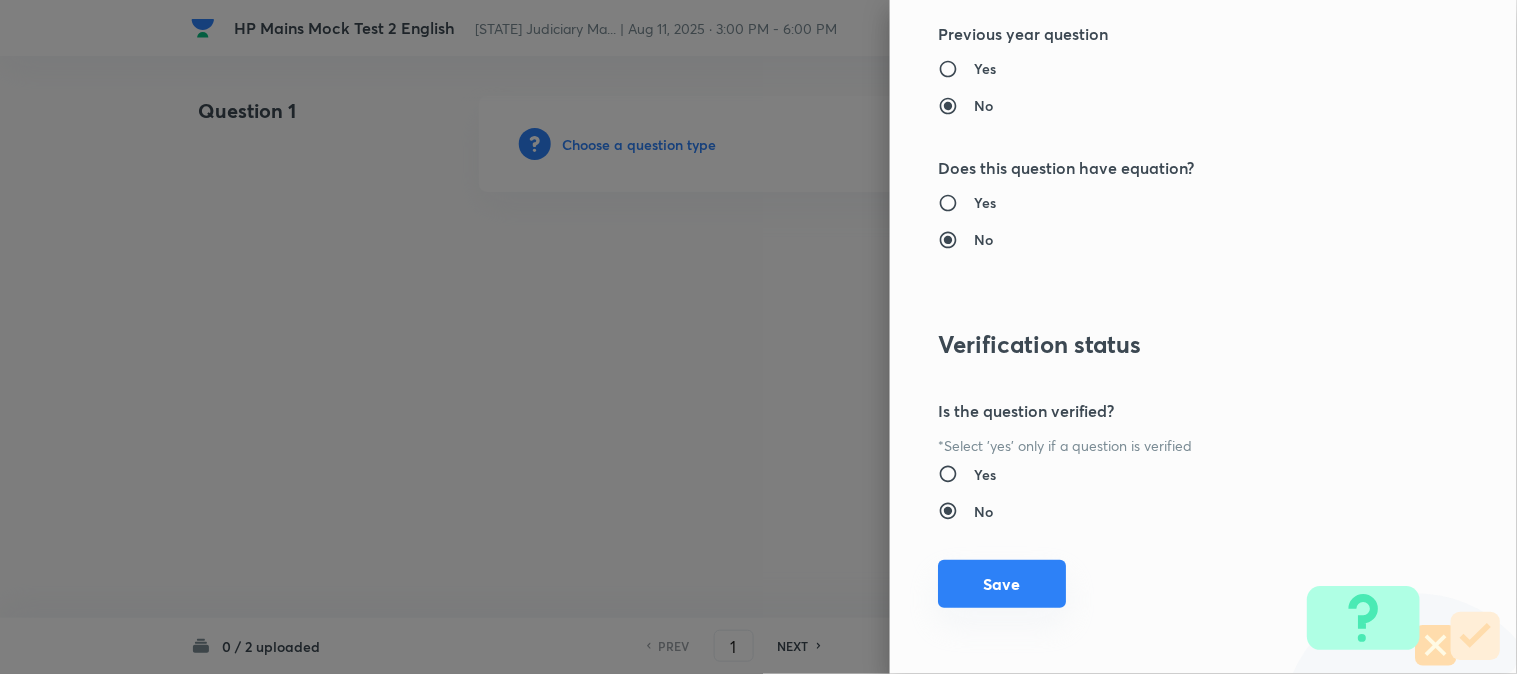 click on "Save" at bounding box center (1002, 584) 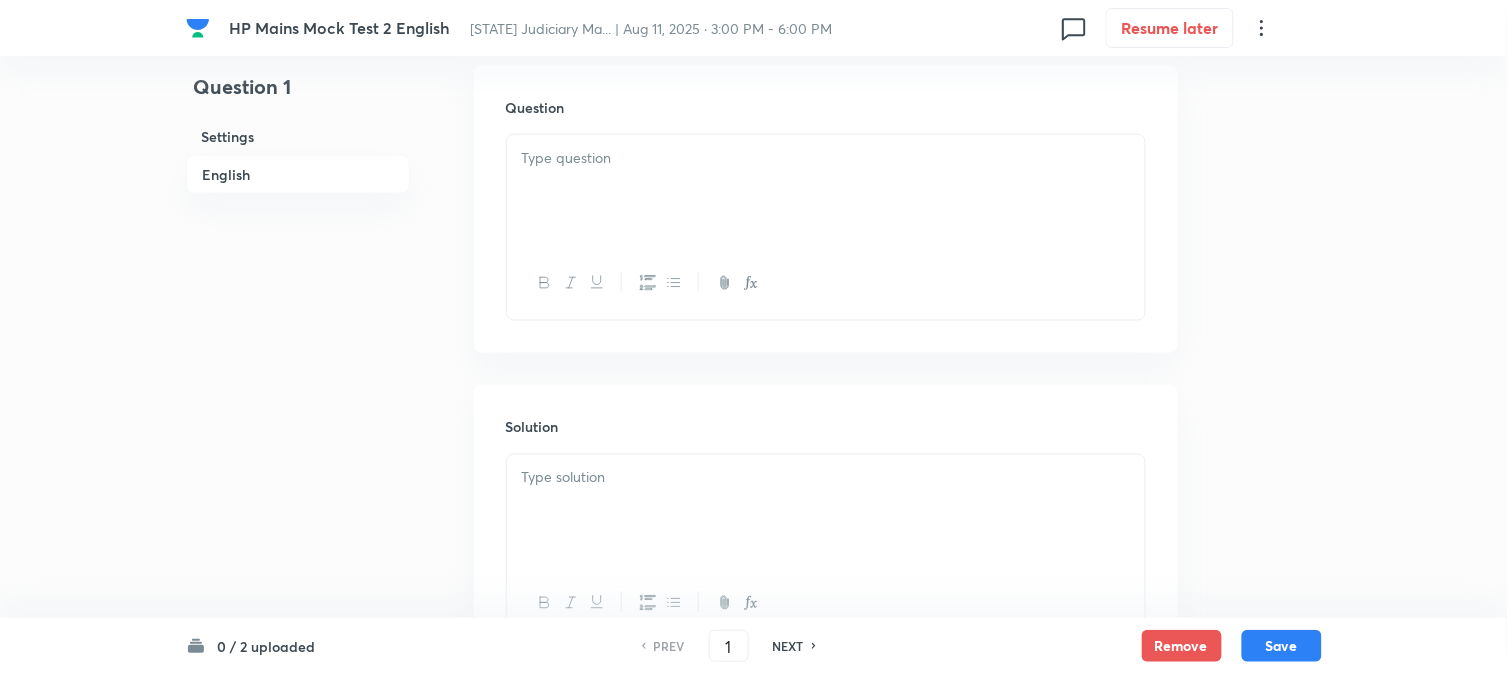 scroll, scrollTop: 590, scrollLeft: 0, axis: vertical 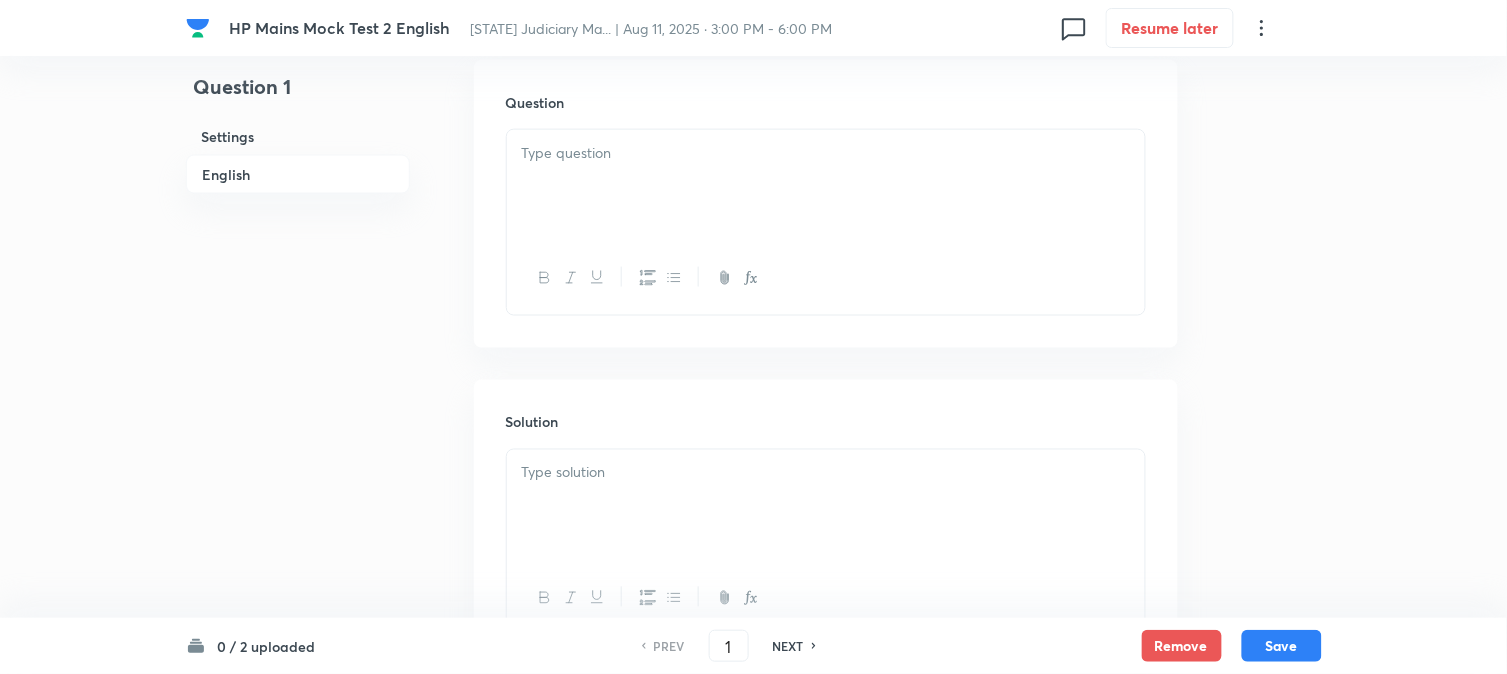 click at bounding box center [826, 186] 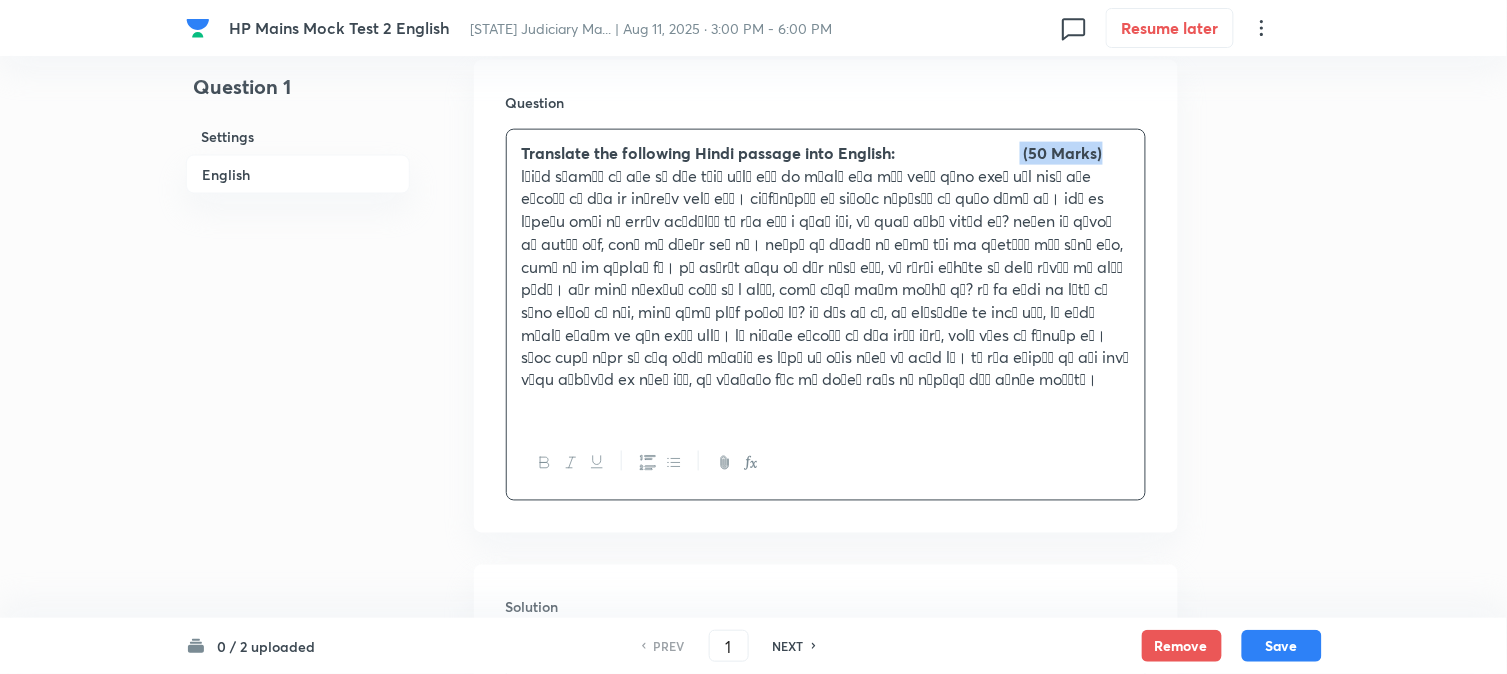 drag, startPoint x: 1023, startPoint y: 151, endPoint x: 1104, endPoint y: 151, distance: 81 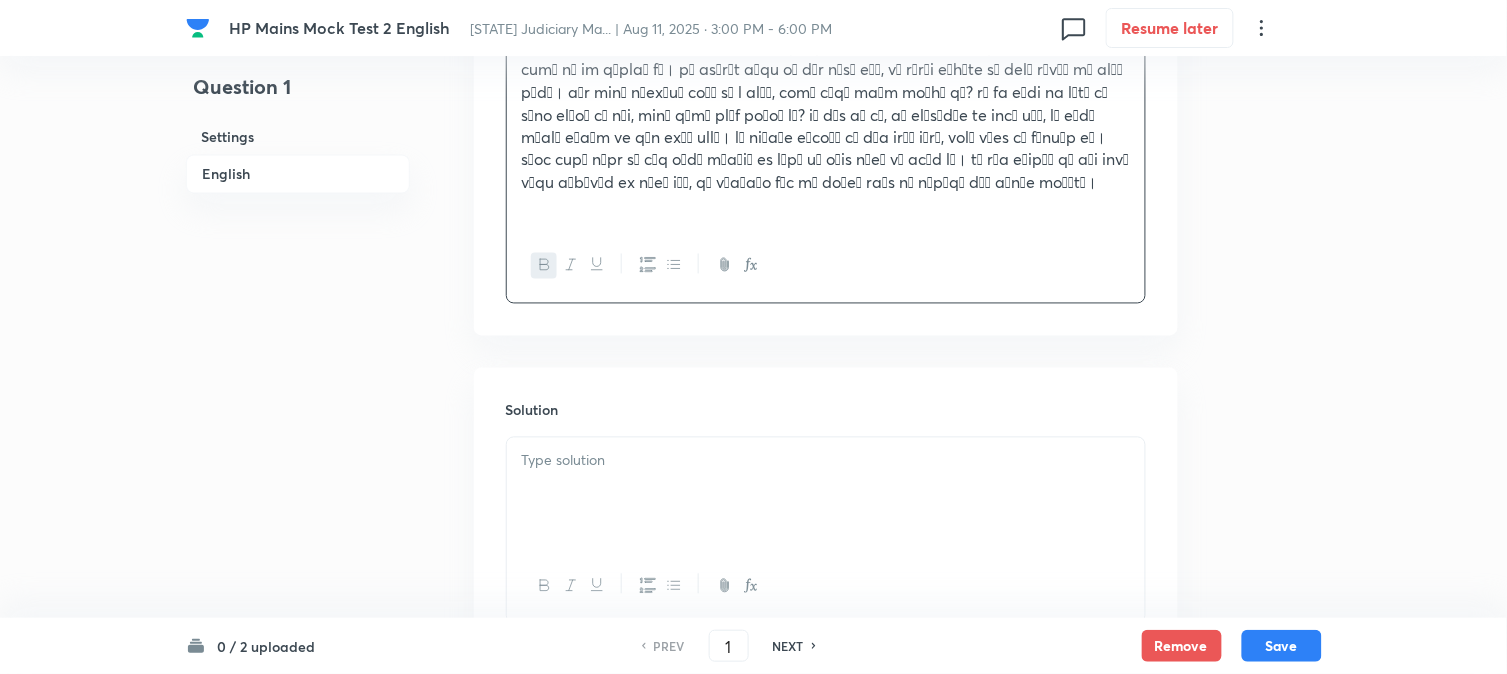 scroll, scrollTop: 812, scrollLeft: 0, axis: vertical 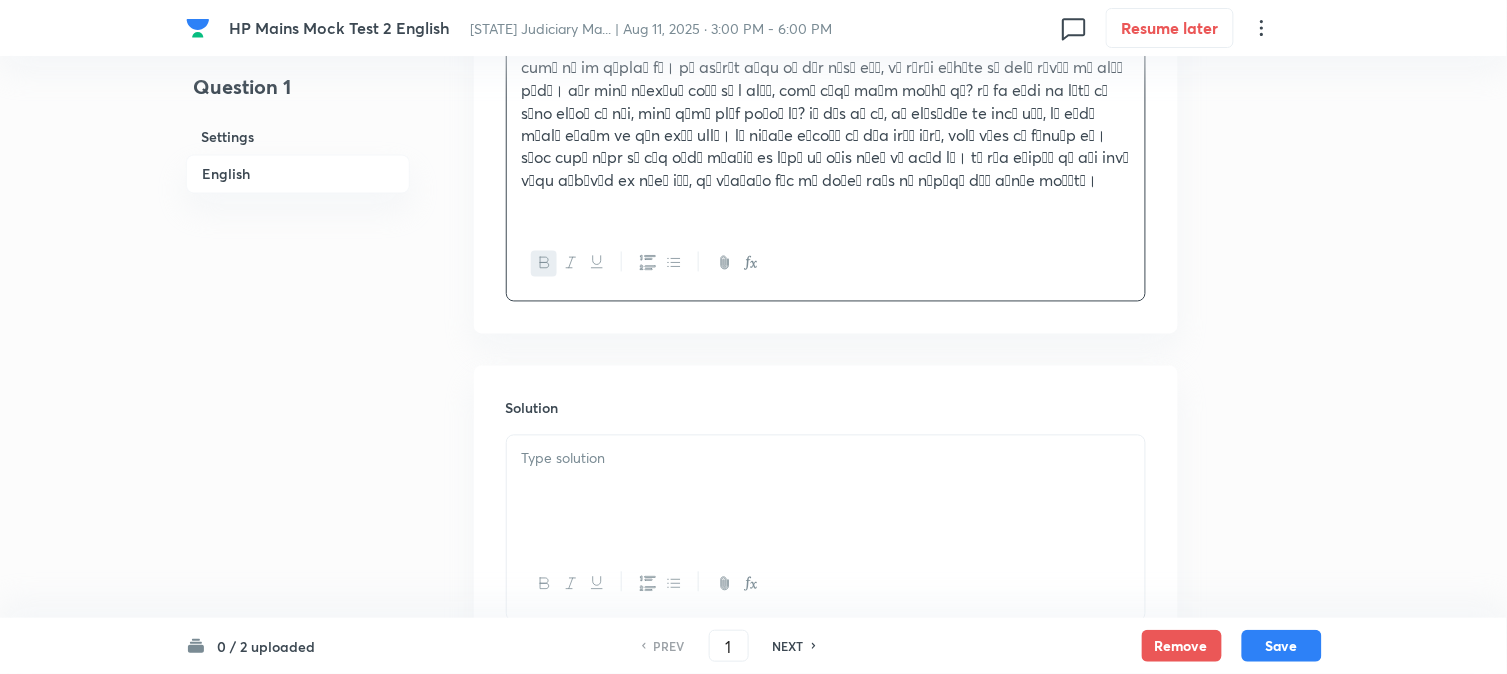click at bounding box center [826, 492] 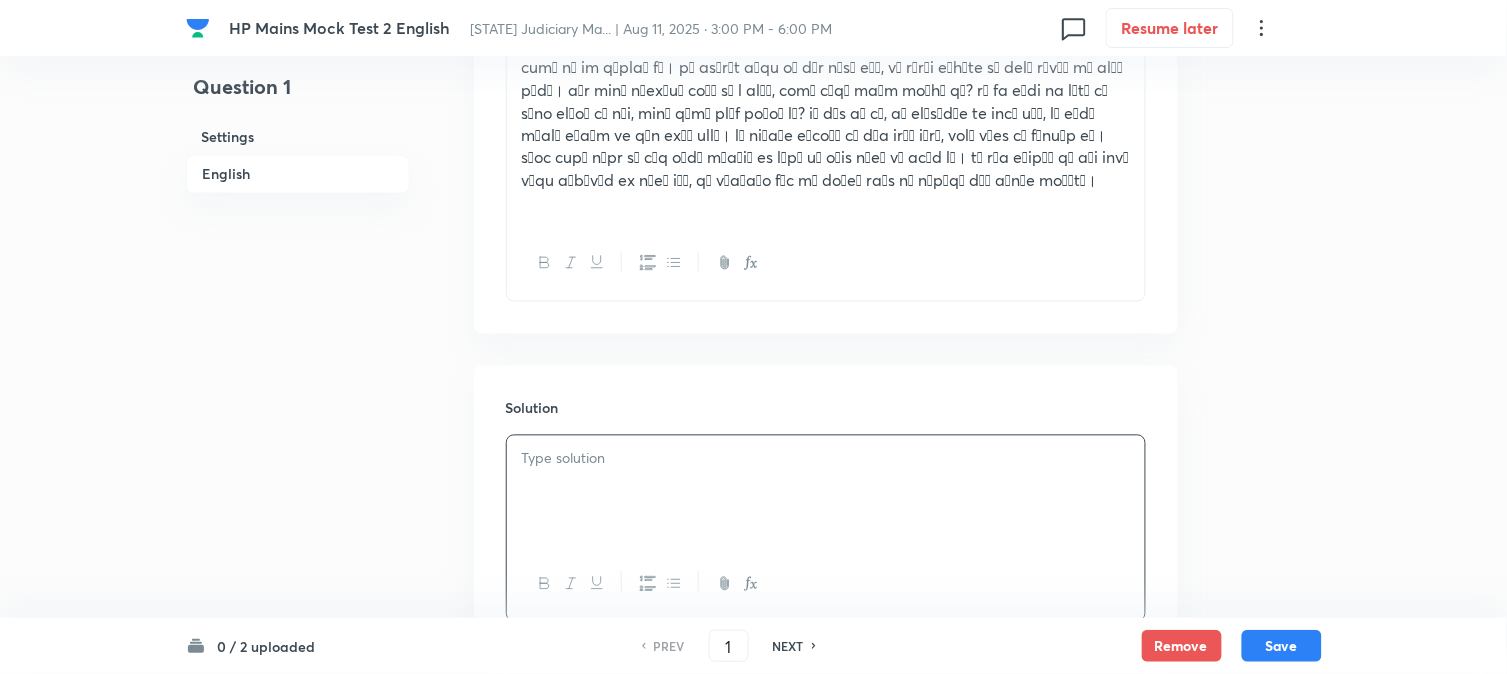 type 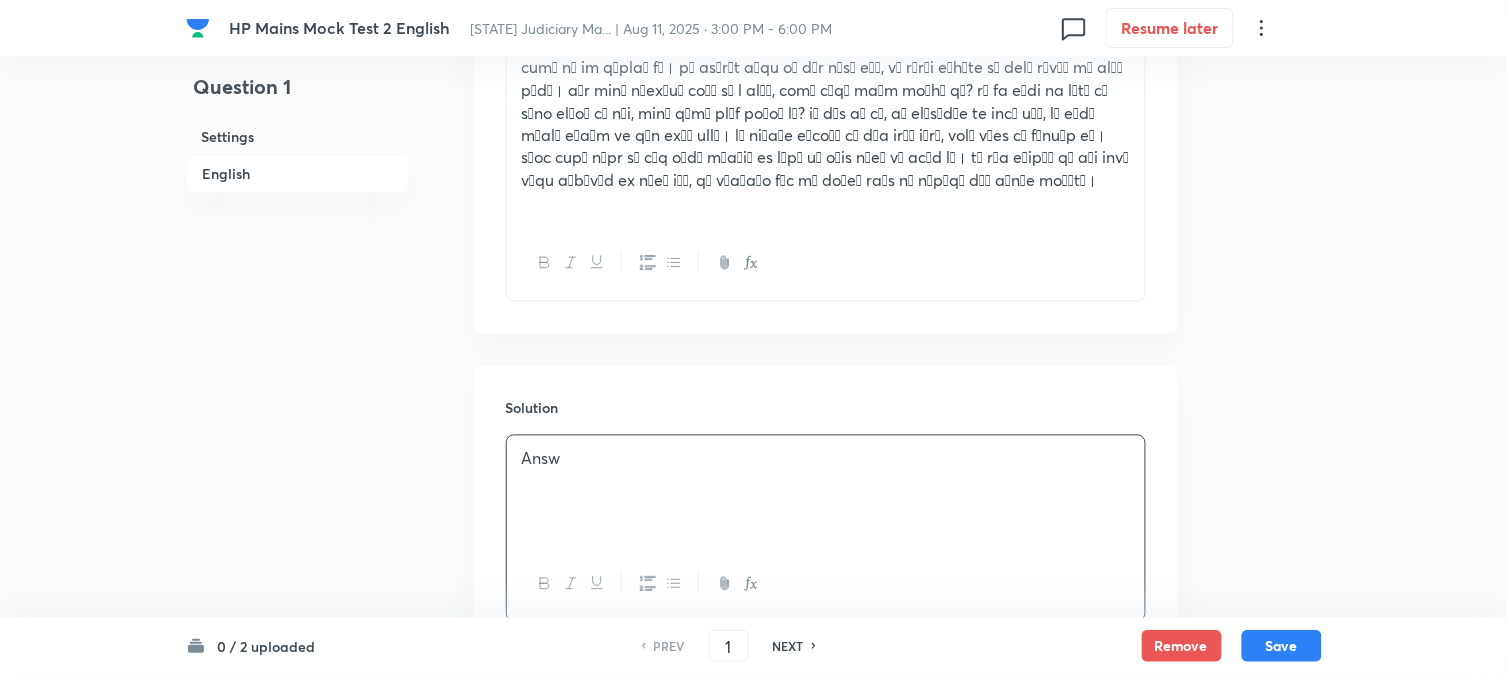 click on "Answ" at bounding box center (826, 459) 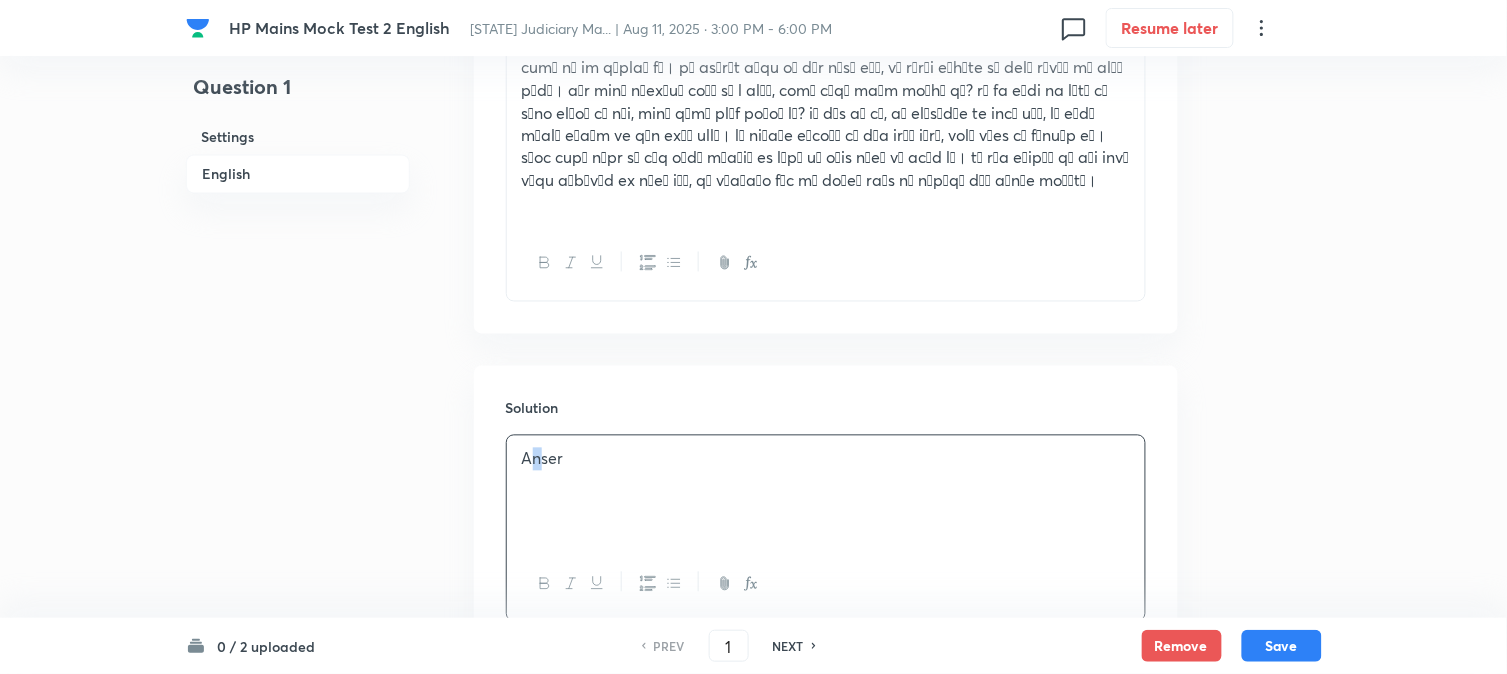 click on "Anser" at bounding box center [826, 459] 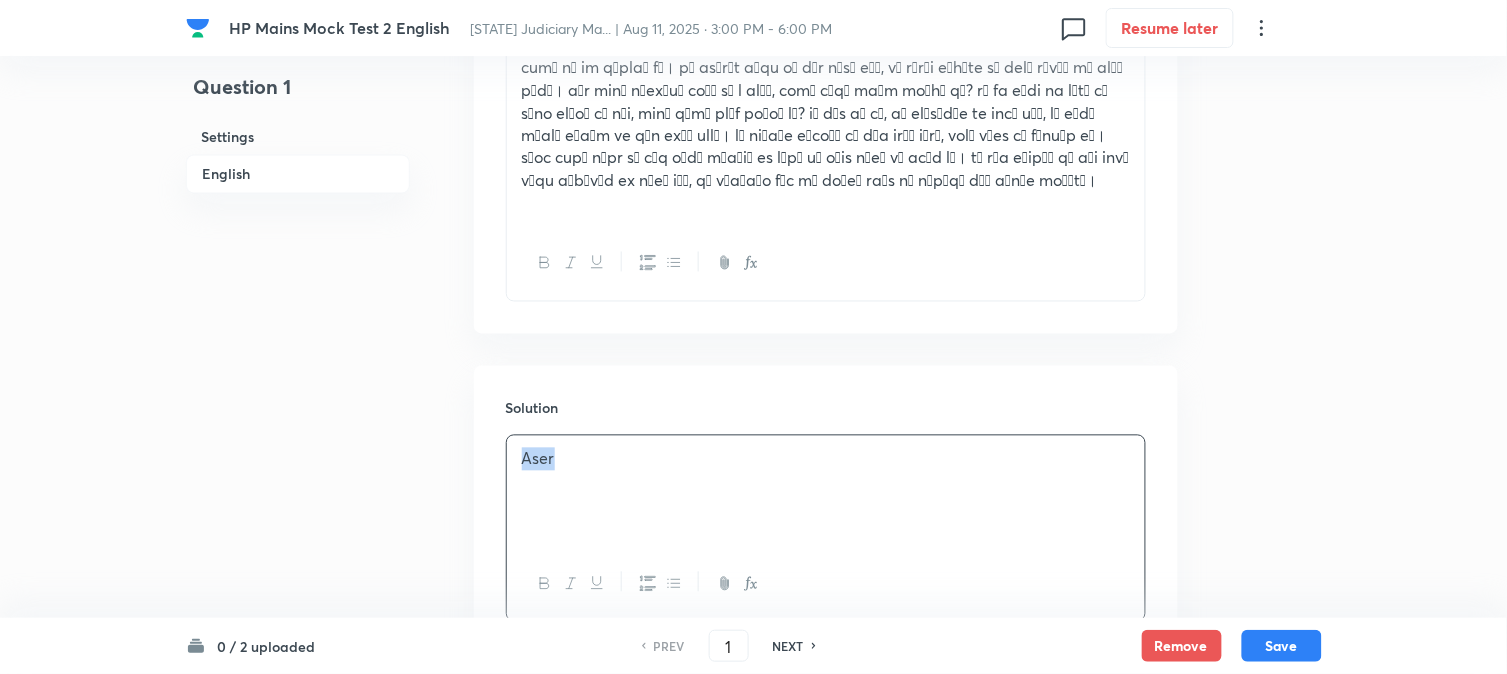 drag, startPoint x: 564, startPoint y: 467, endPoint x: 500, endPoint y: 465, distance: 64.03124 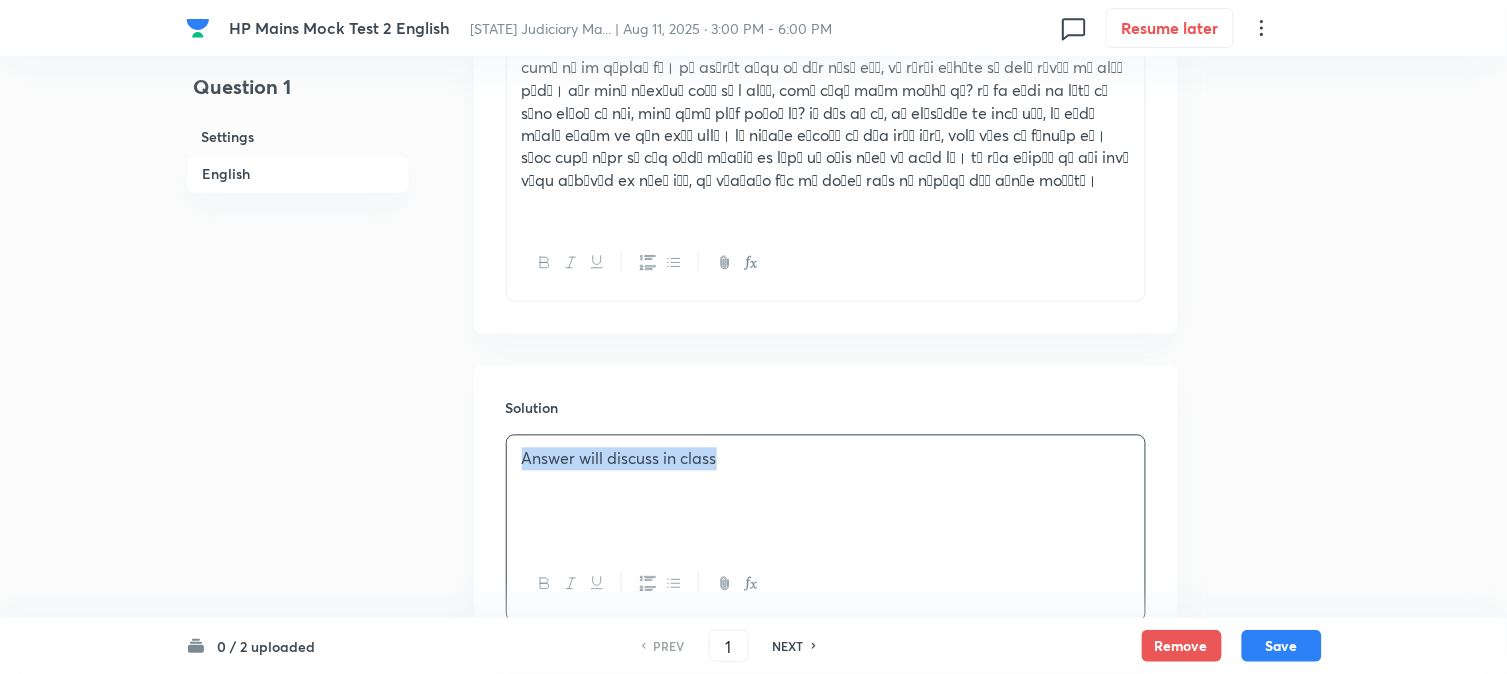 drag, startPoint x: 752, startPoint y: 456, endPoint x: 273, endPoint y: 510, distance: 482.03424 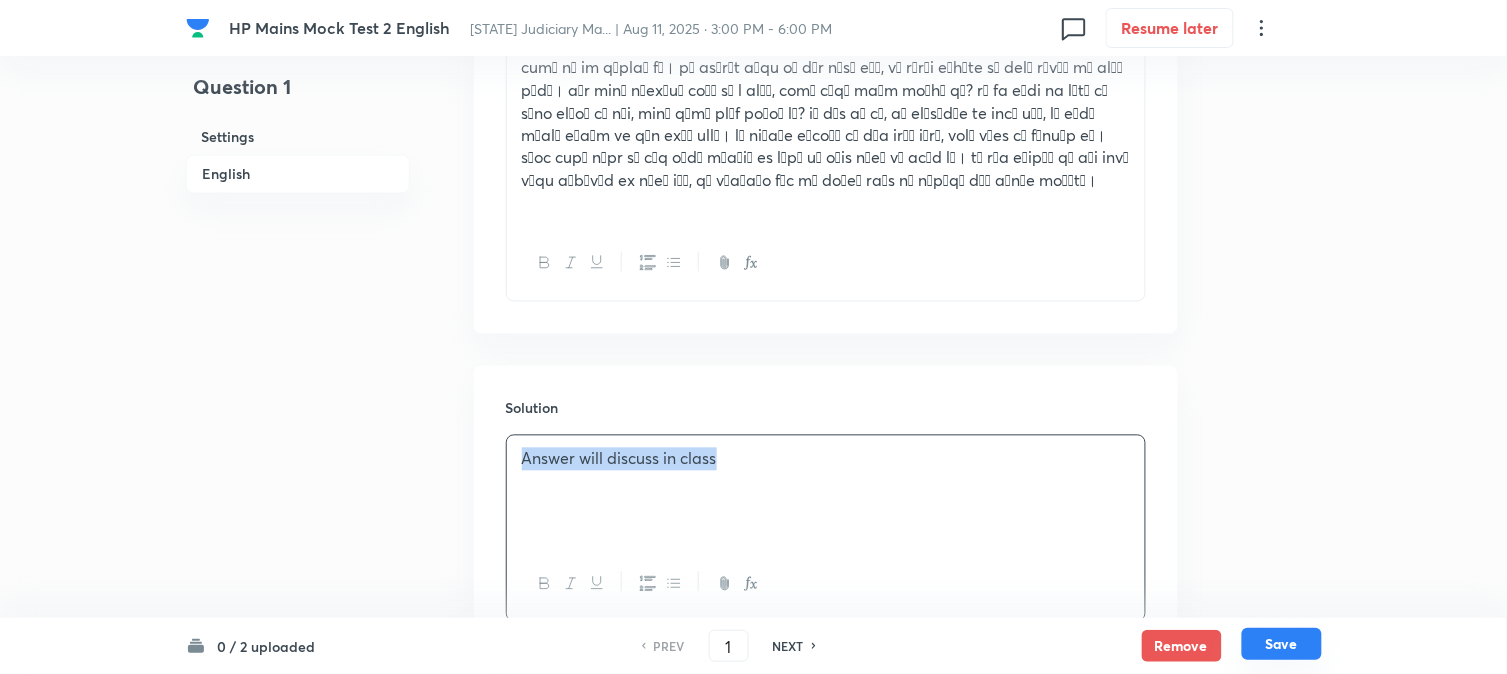 click on "Save" at bounding box center (1282, 644) 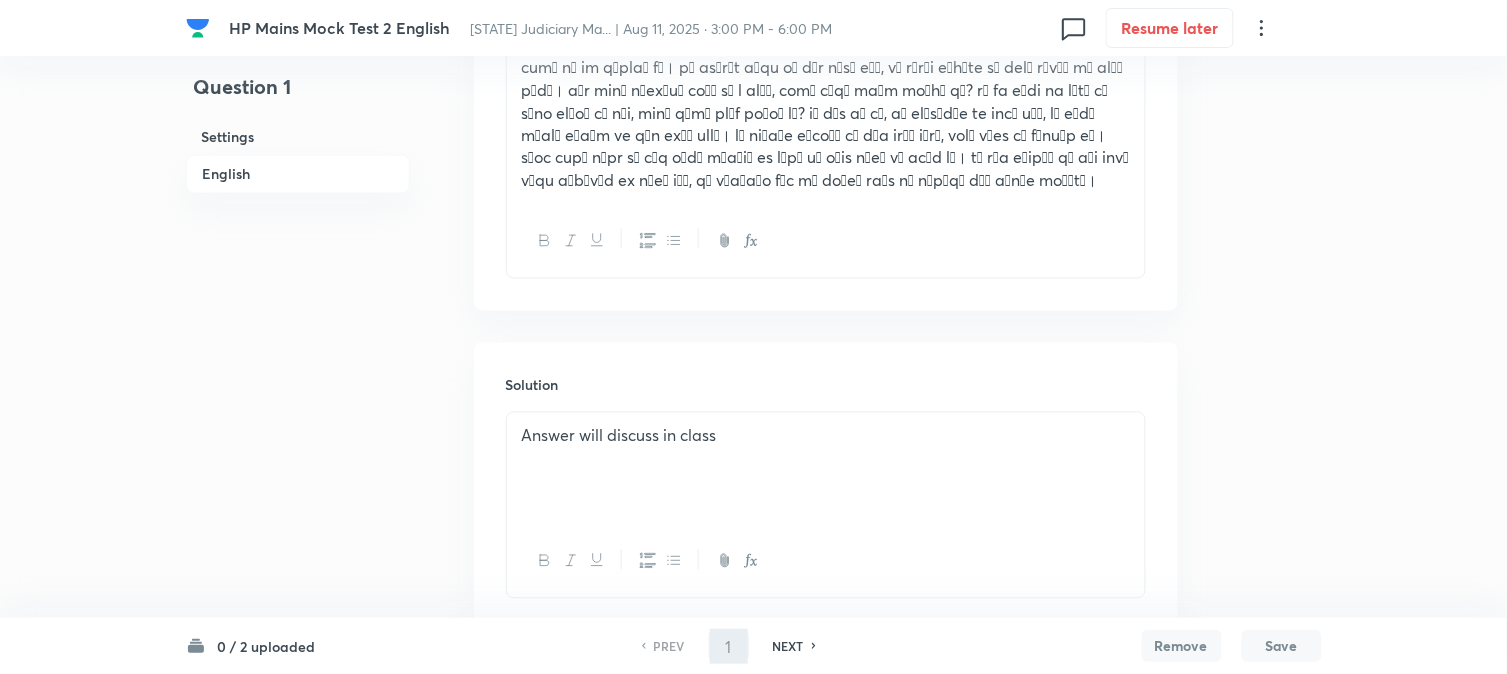 type on "2" 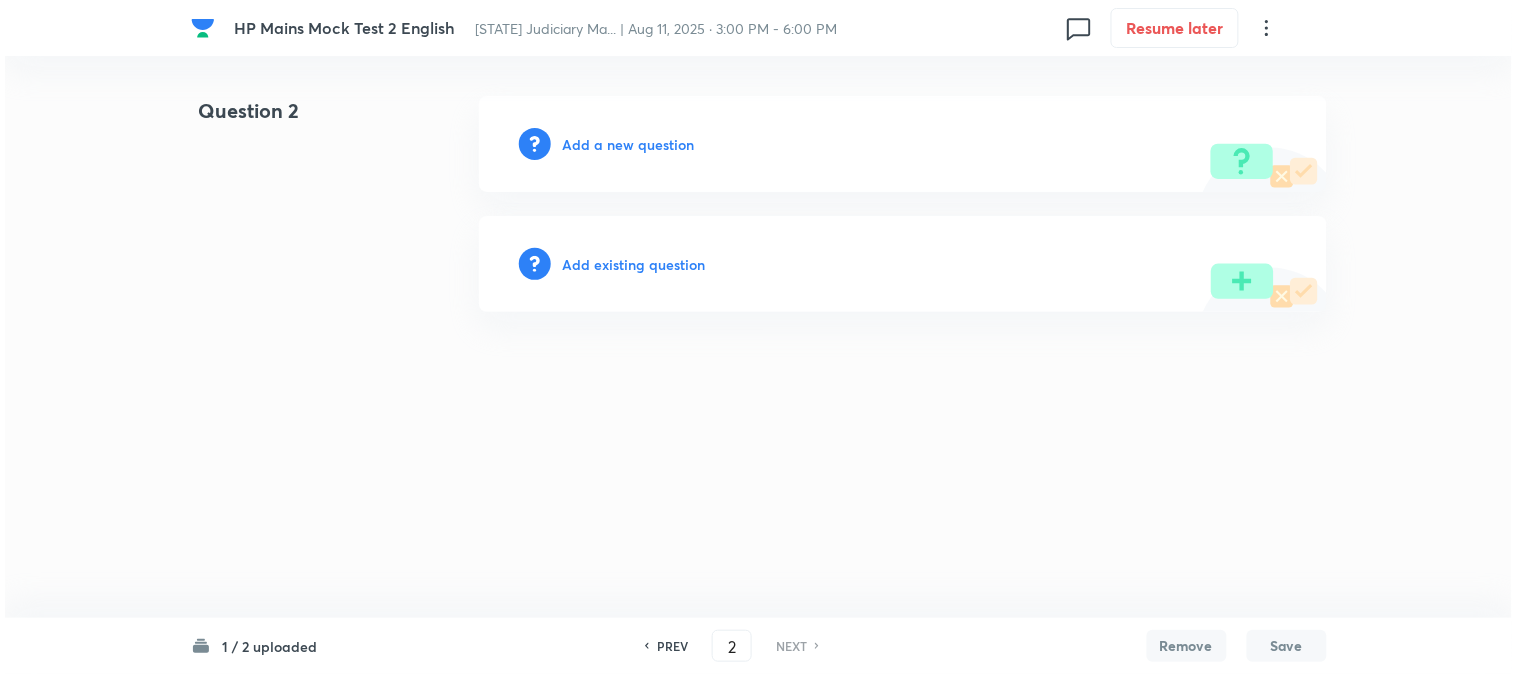 scroll, scrollTop: 0, scrollLeft: 0, axis: both 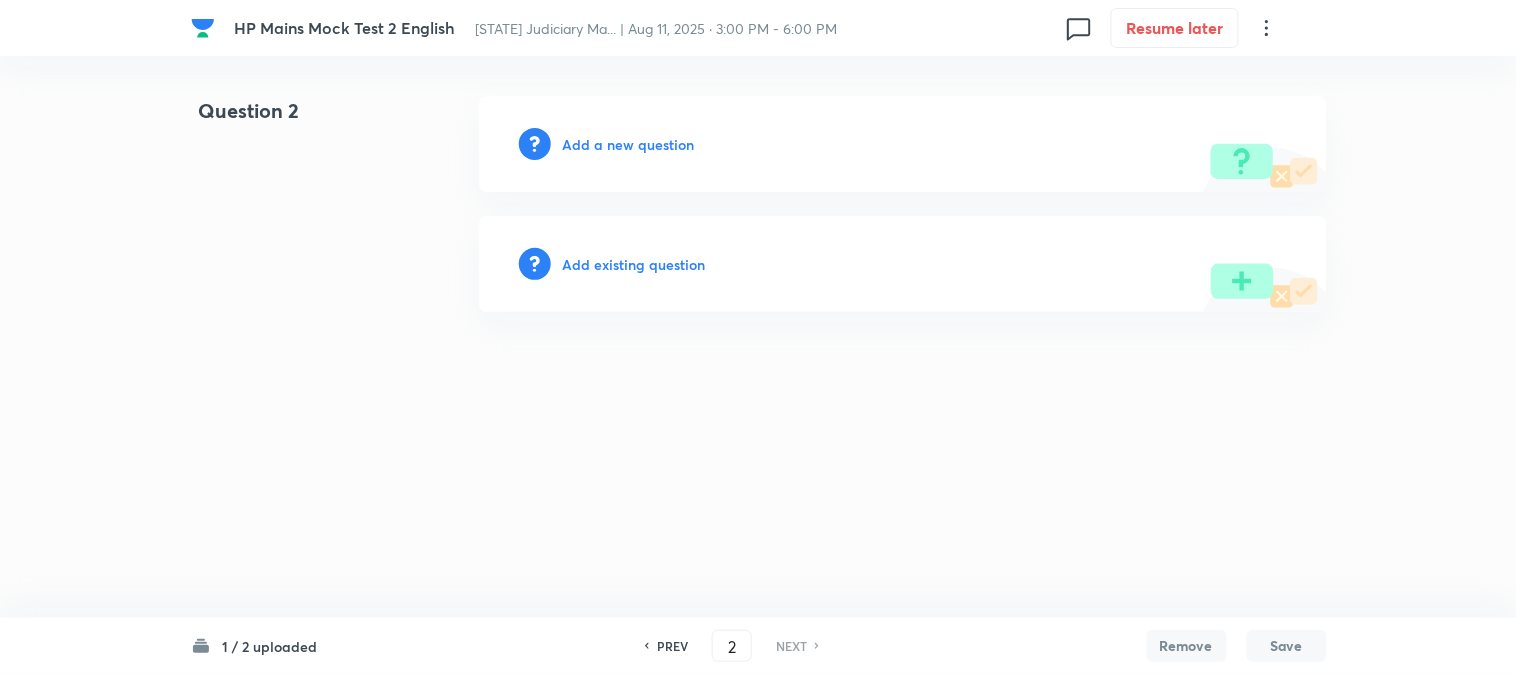 click on "Add a new question" at bounding box center [629, 144] 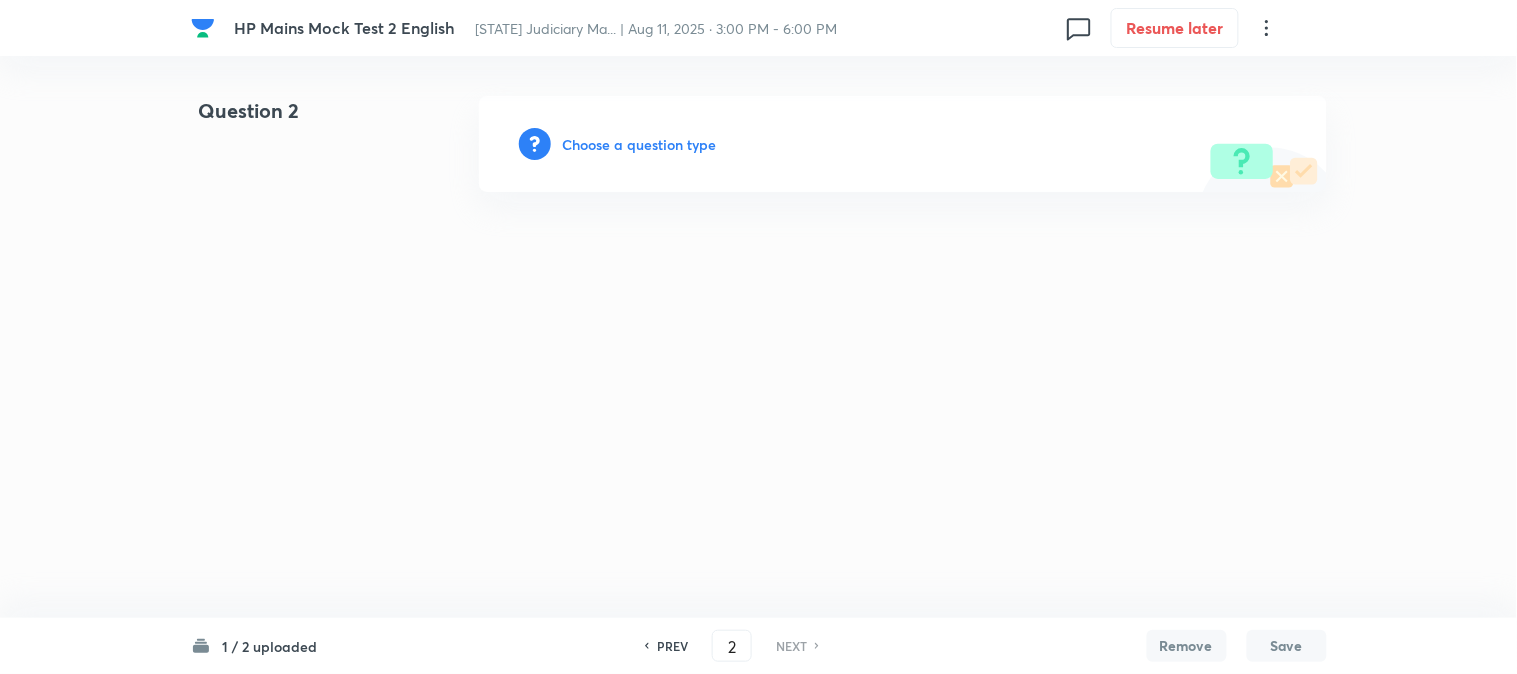 click on "Choose a question type" at bounding box center [640, 144] 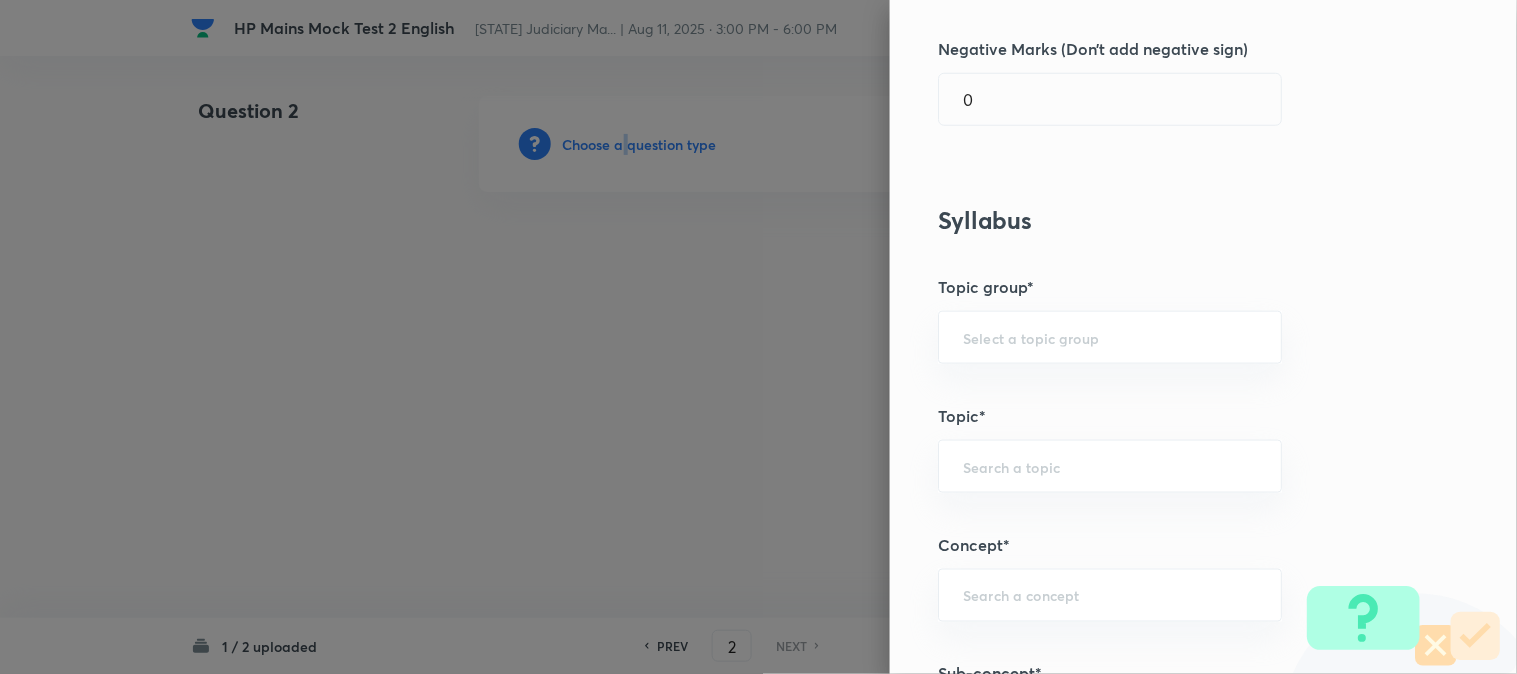 scroll, scrollTop: 291, scrollLeft: 0, axis: vertical 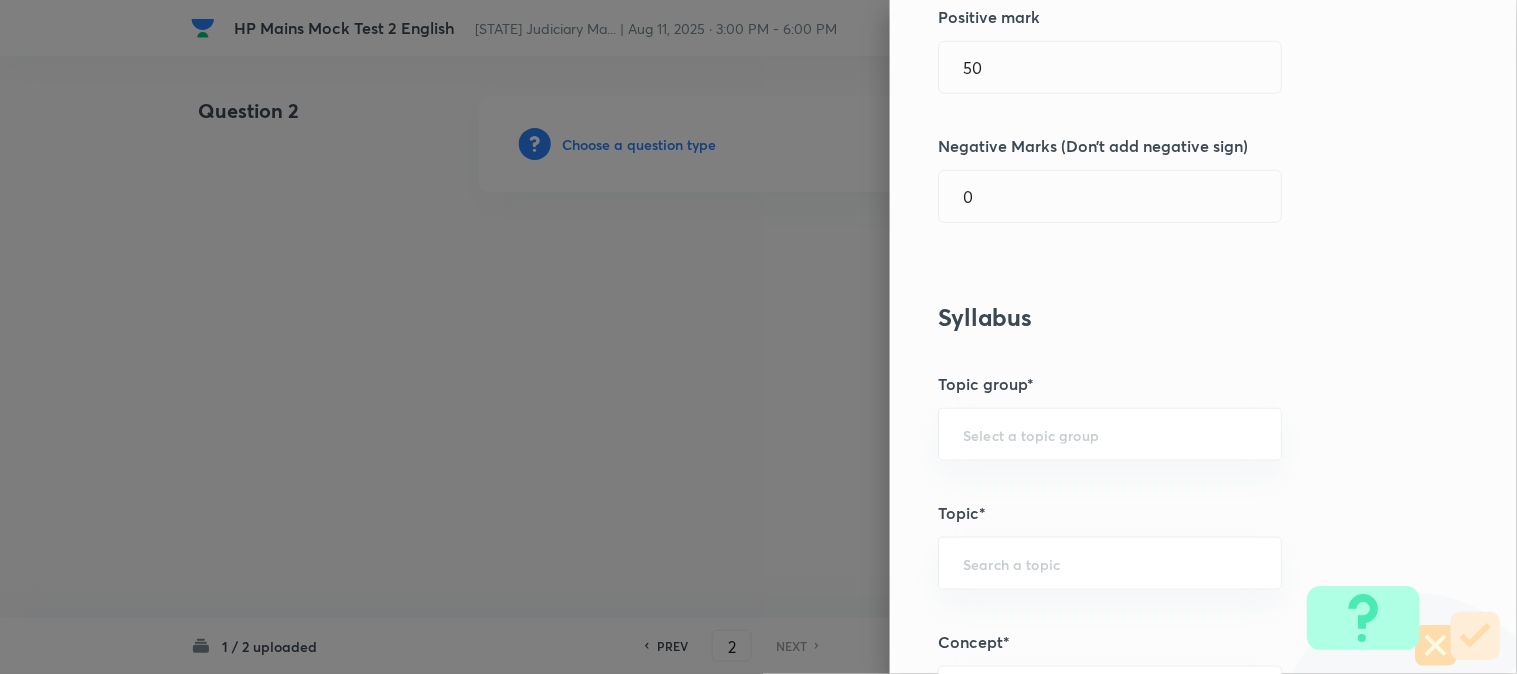 click on "Question settings Does this question have a passage?* Yes No Positive mark 50 ​ Negative Marks (Don’t add negative sign) 0 ​ Syllabus Topic group* ​ Topic* ​ Concept* ​ Sub-concept* ​ Concept-field ​ Additional details Question Difficulty Very easy Easy Moderate Hard Very hard Question is based on Fact Numerical Concept Previous year question Yes No Does this question have equation? Yes No Verification status Is the question verified? *Select 'yes' only if a question is verified Yes No Save" at bounding box center (1203, 337) 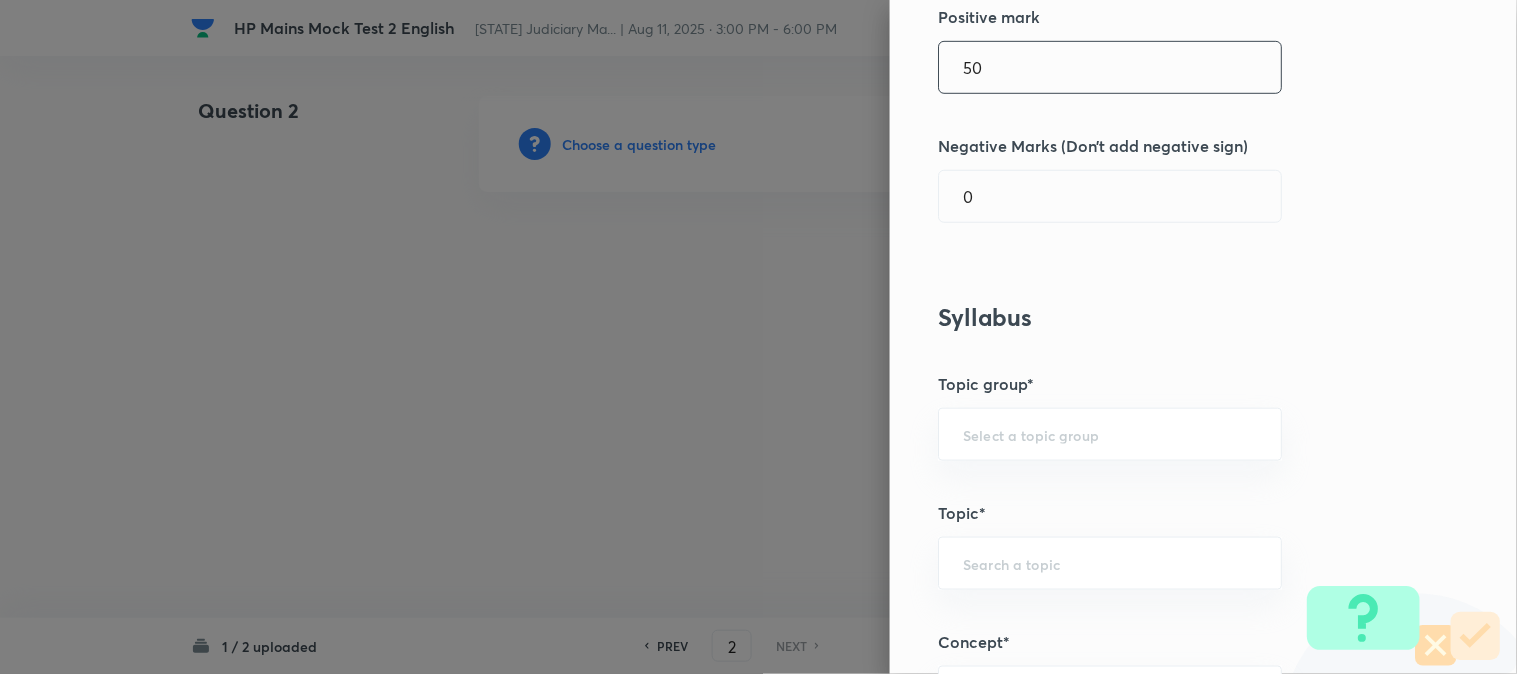 click on "50" at bounding box center (1110, 67) 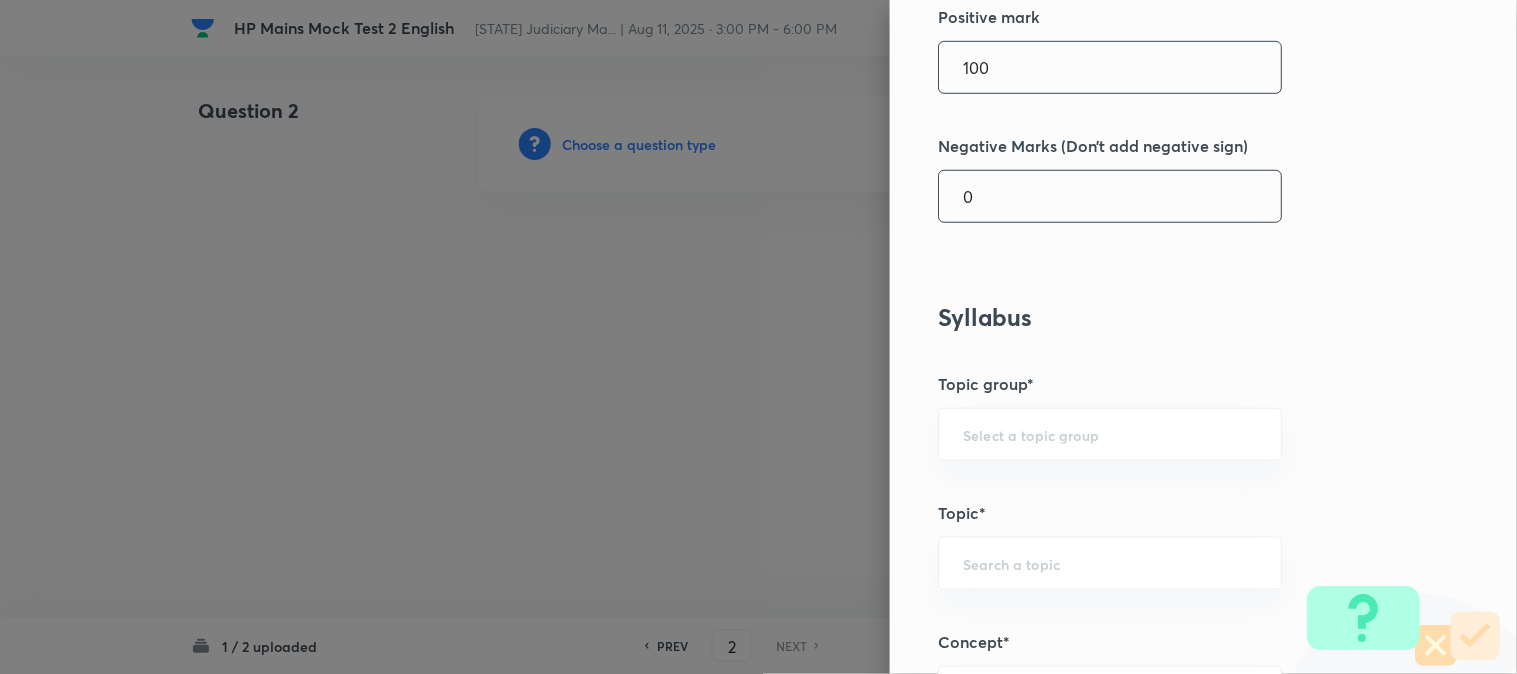 scroll, scrollTop: 735, scrollLeft: 0, axis: vertical 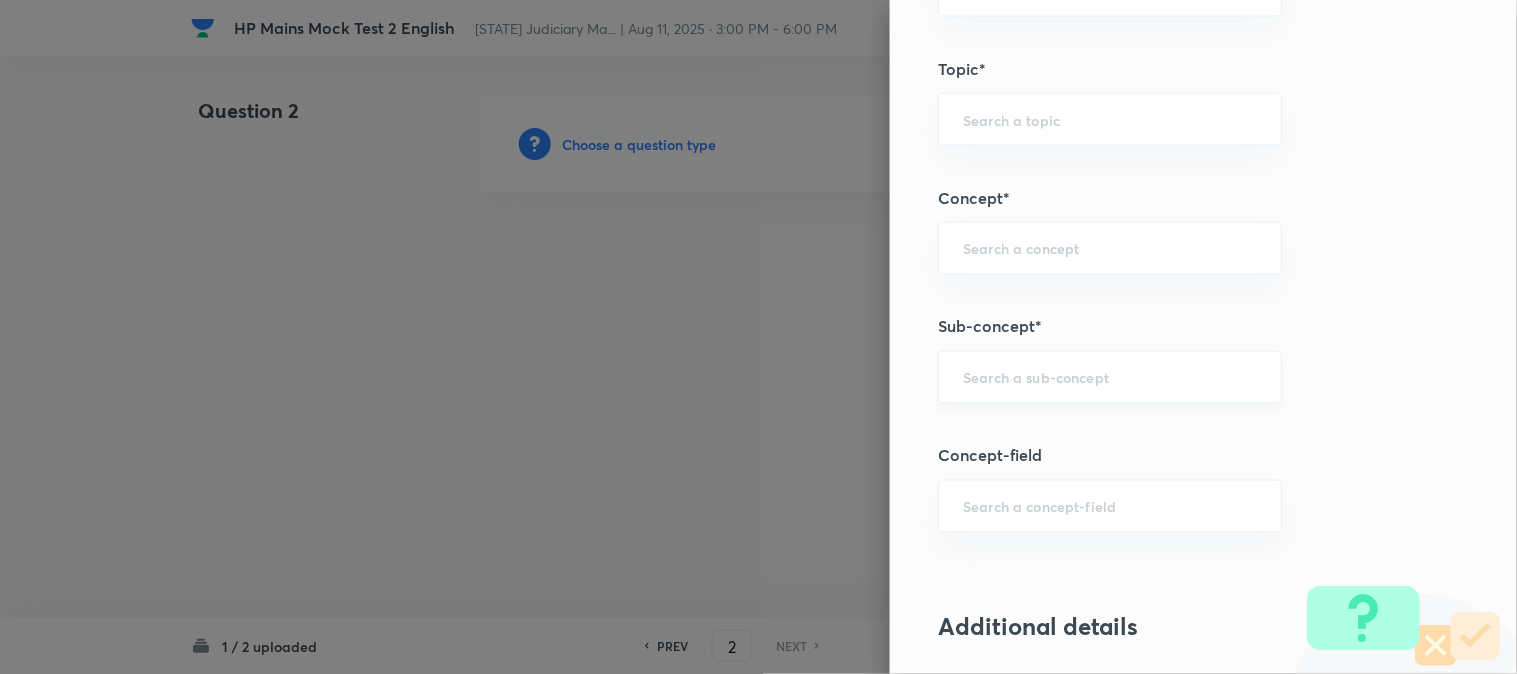 type on "100" 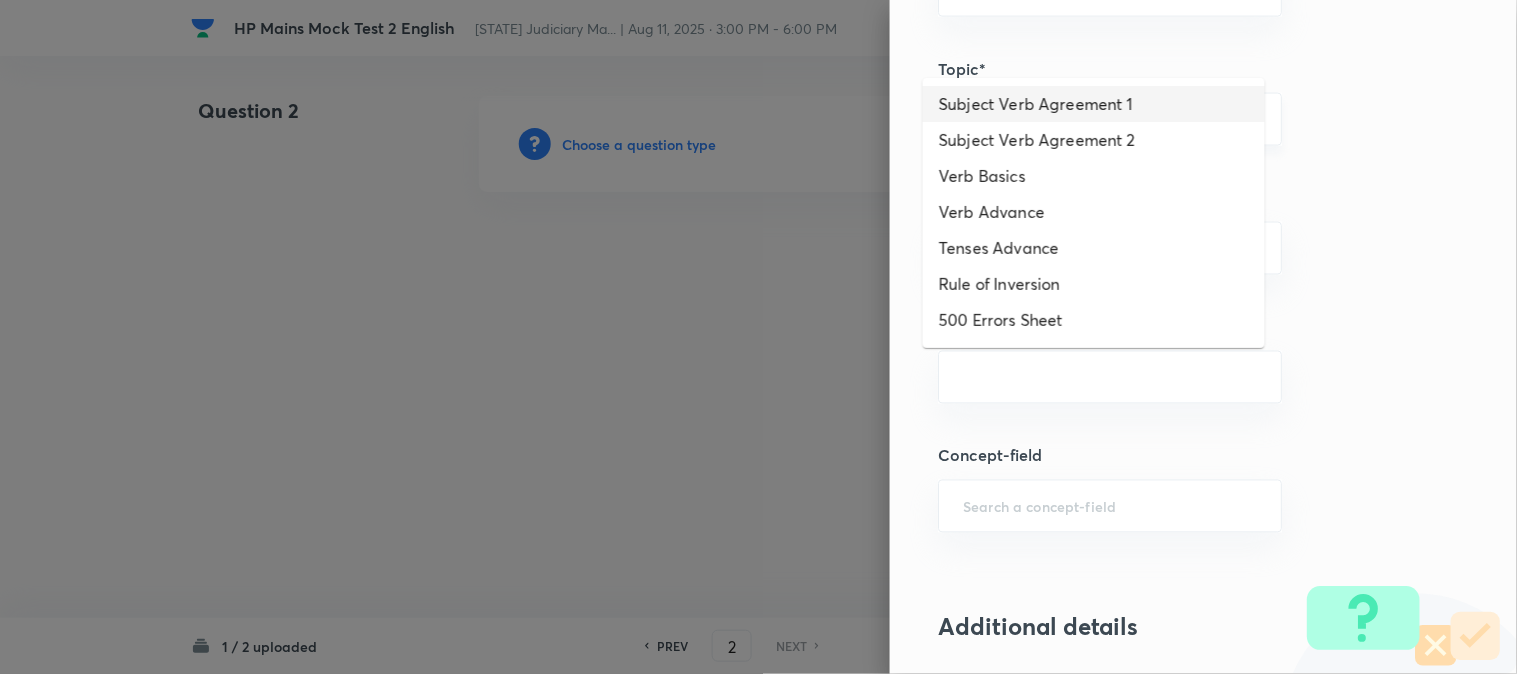 click on "Subject Verb Agreement 1" at bounding box center [1094, 104] 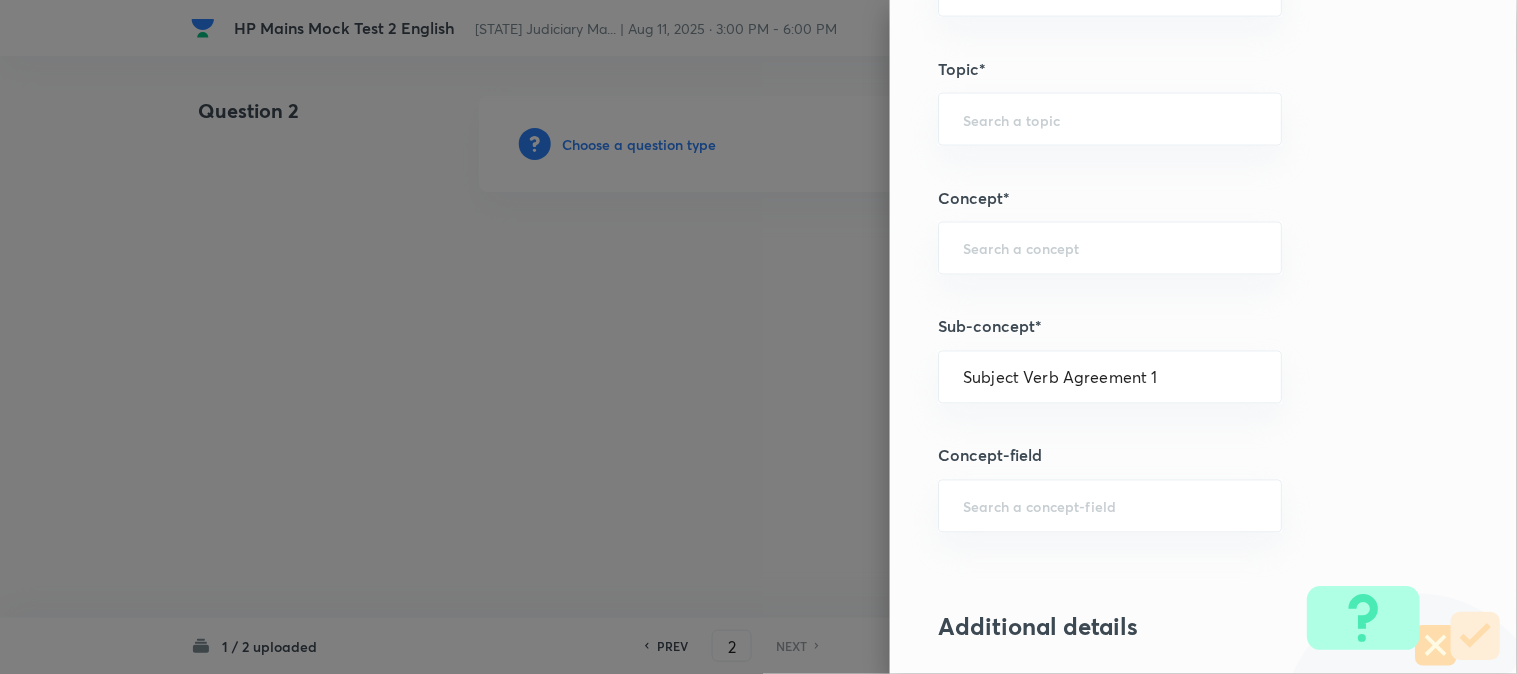 type on "Language" 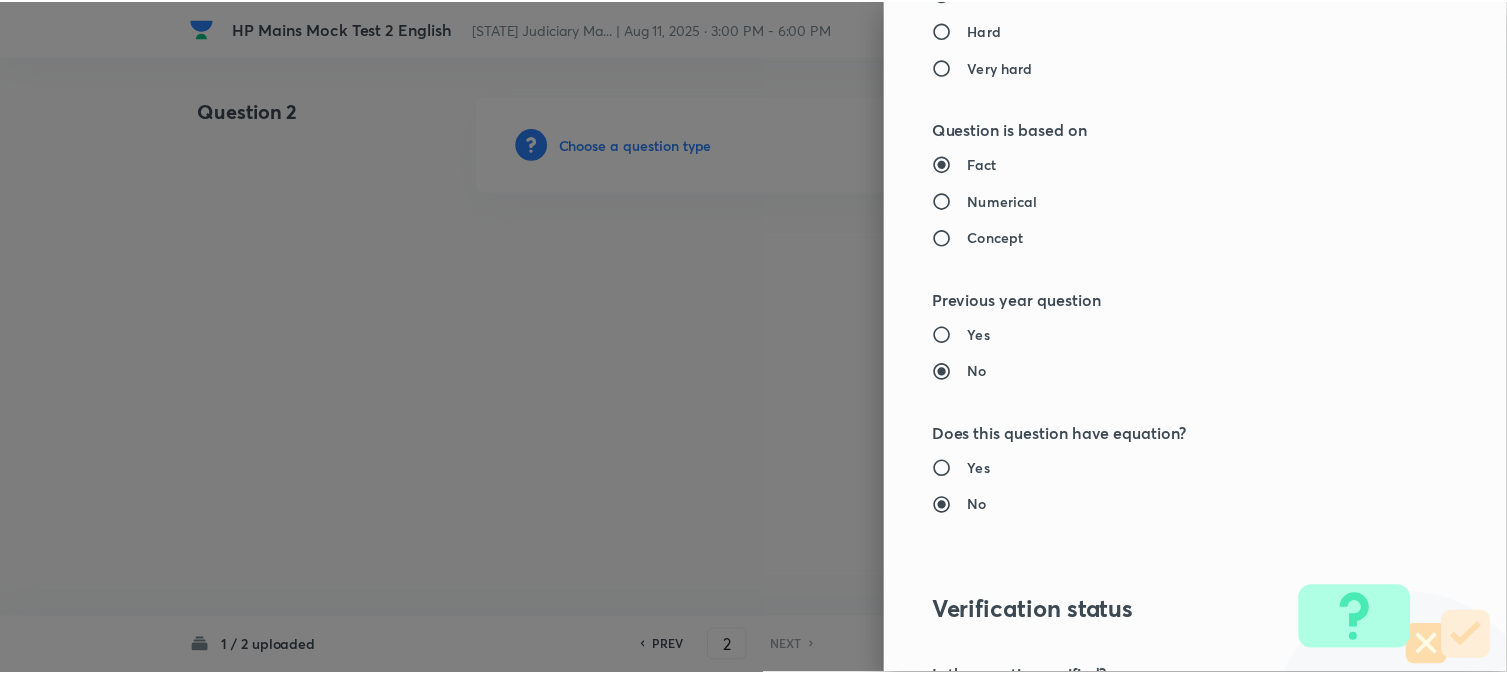scroll, scrollTop: 1811, scrollLeft: 0, axis: vertical 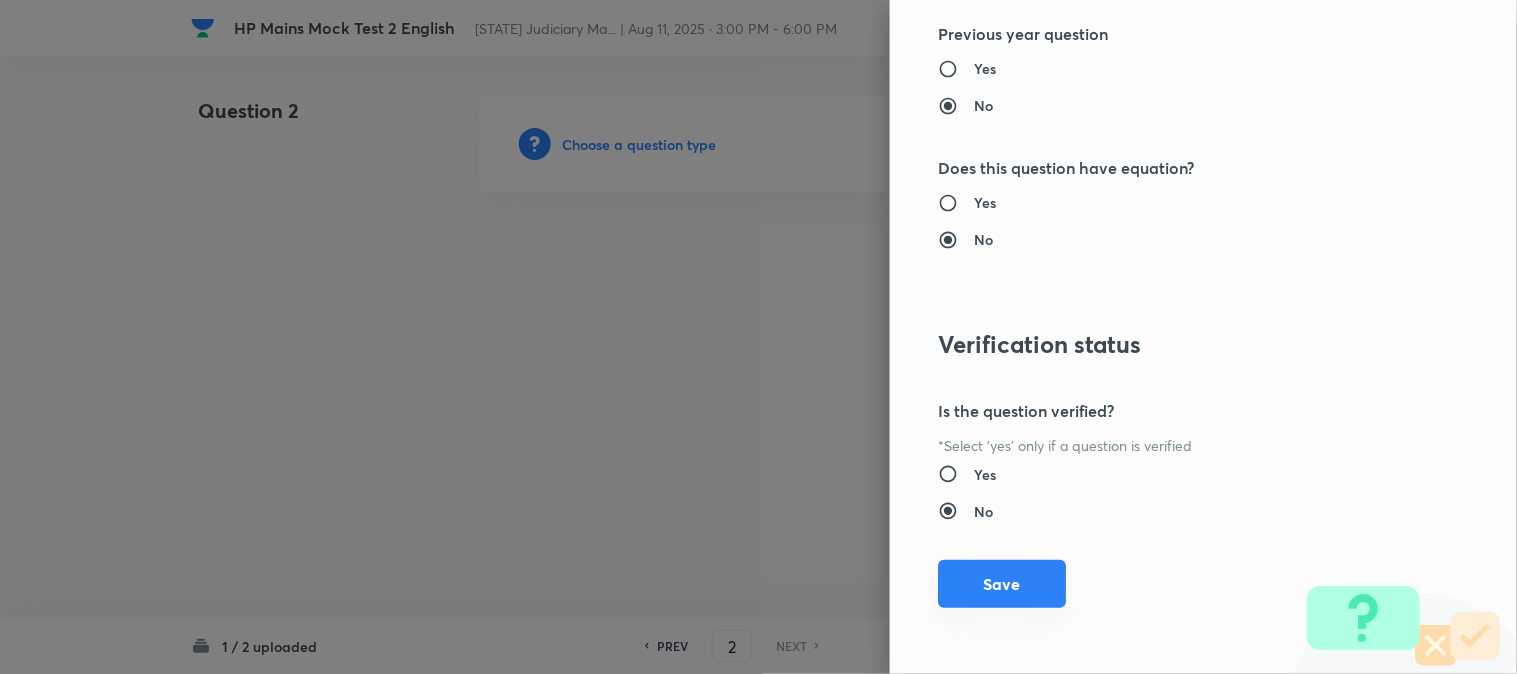 click on "Save" at bounding box center (1002, 584) 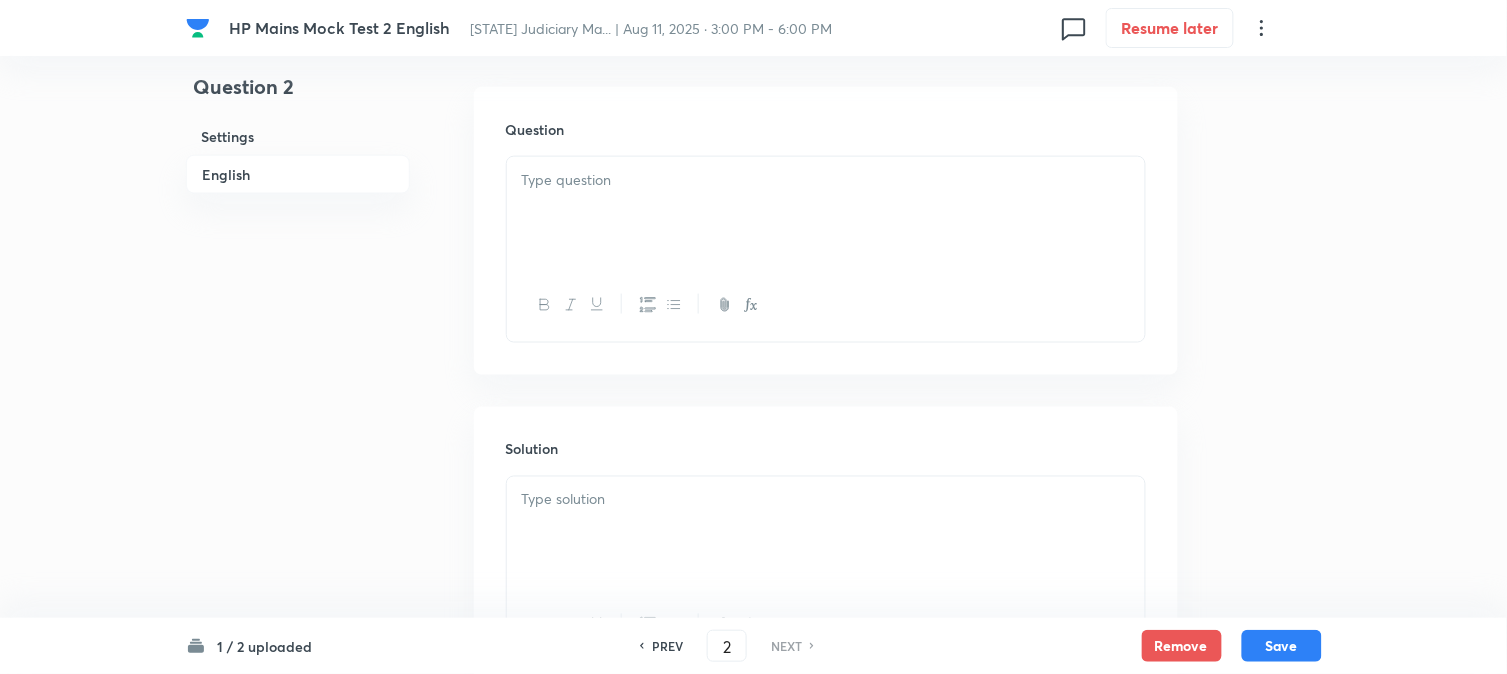 scroll, scrollTop: 590, scrollLeft: 0, axis: vertical 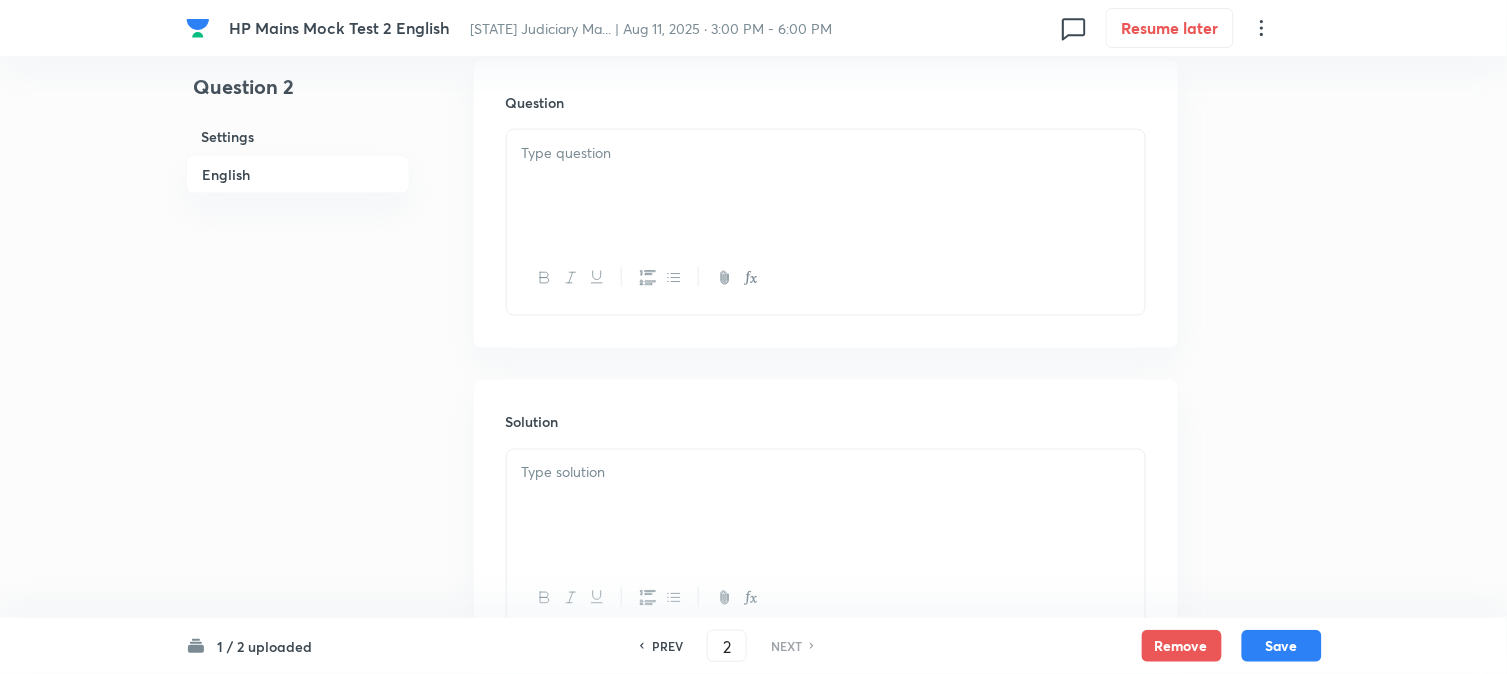 click at bounding box center [826, 473] 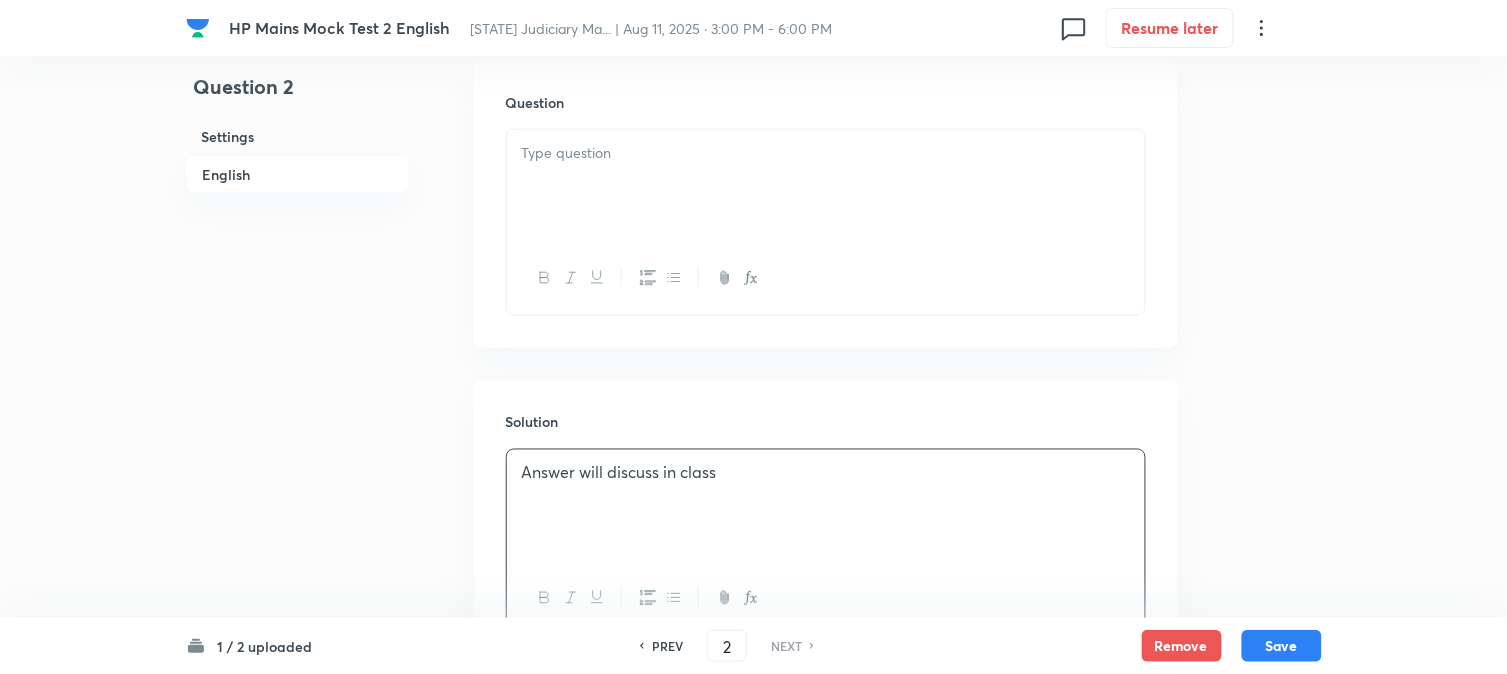 click at bounding box center [826, 153] 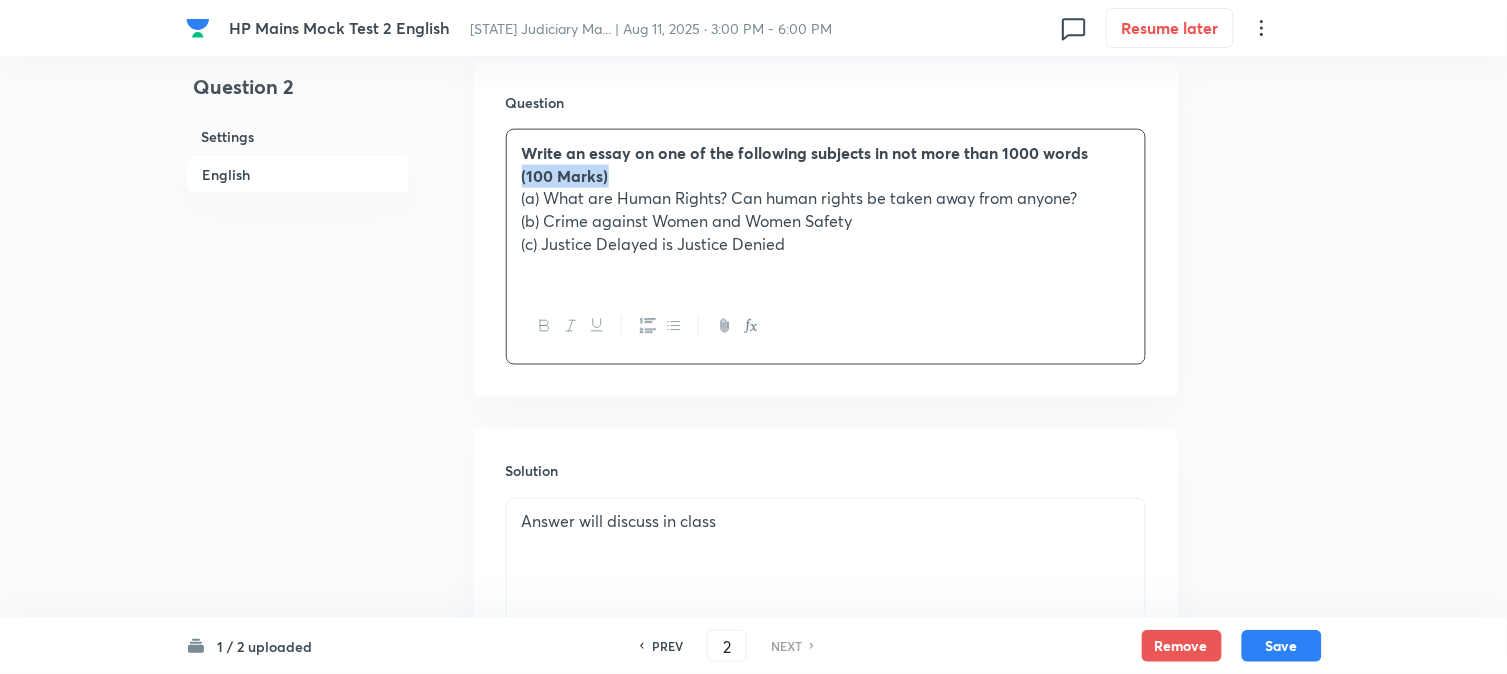 drag, startPoint x: 624, startPoint y: 173, endPoint x: 488, endPoint y: 181, distance: 136.23509 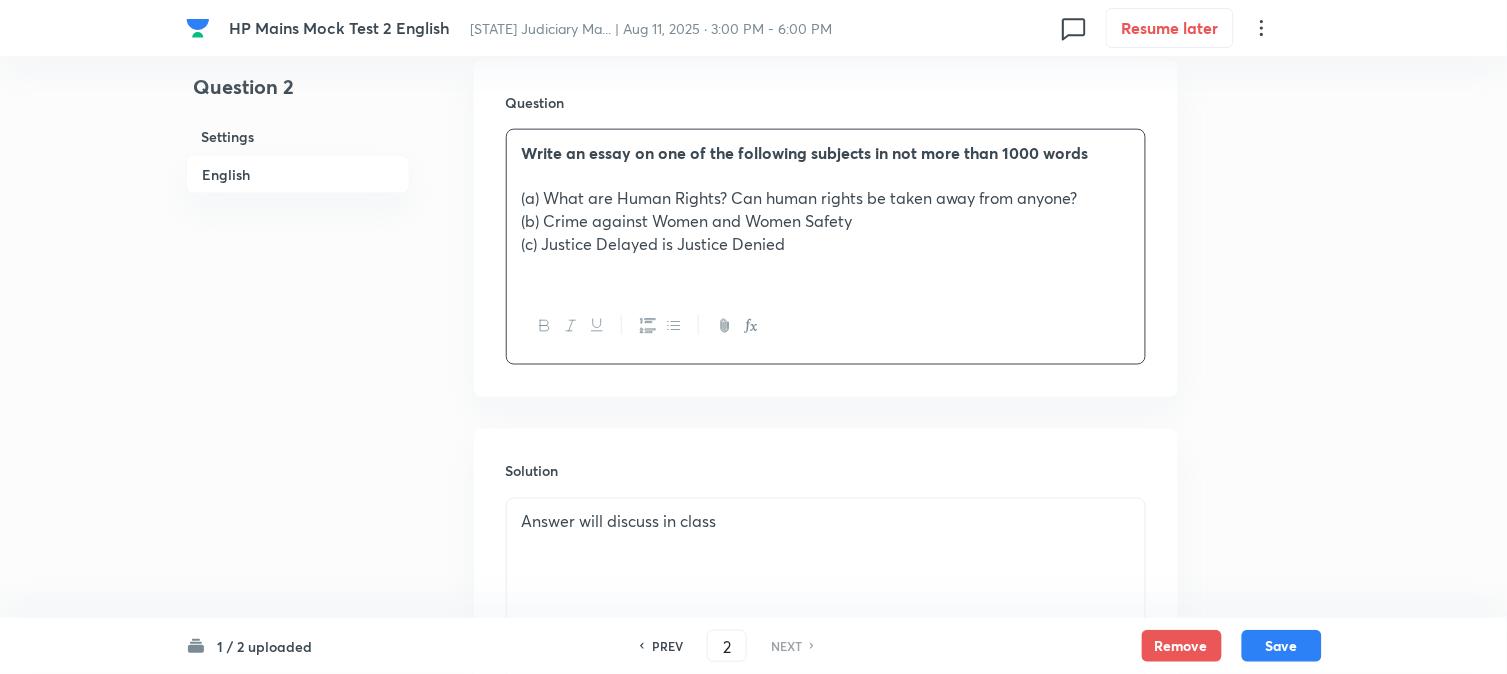 drag, startPoint x: 1305, startPoint y: 643, endPoint x: 1062, endPoint y: 454, distance: 307.84735 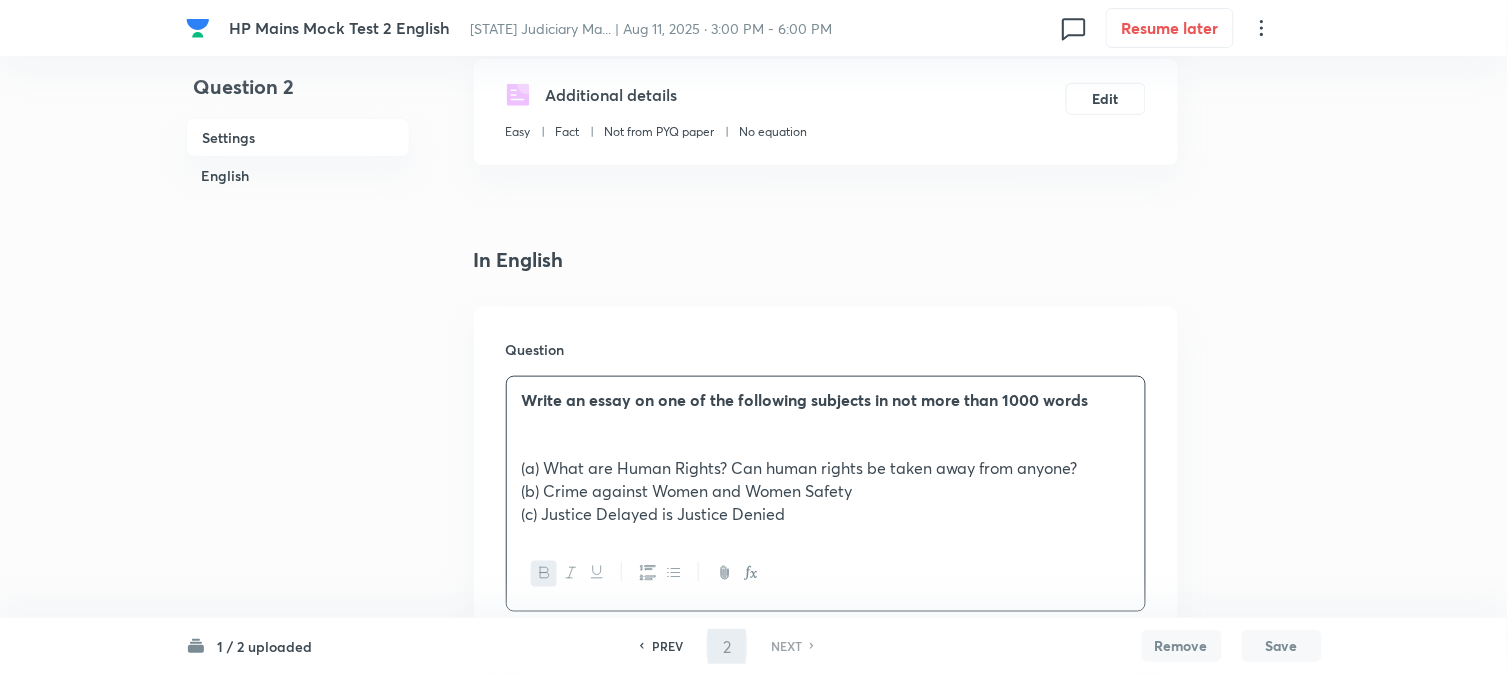 scroll, scrollTop: 0, scrollLeft: 0, axis: both 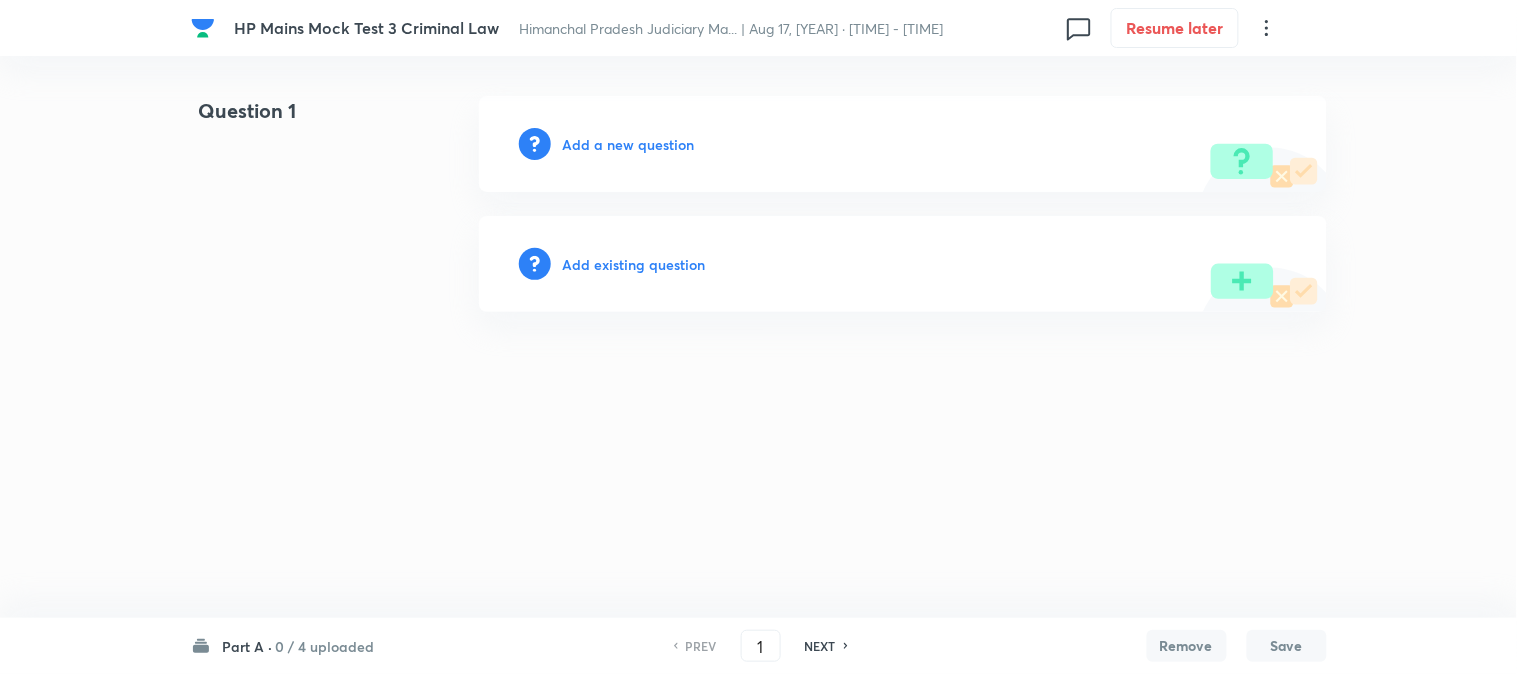 click on "Add a new question" at bounding box center (629, 144) 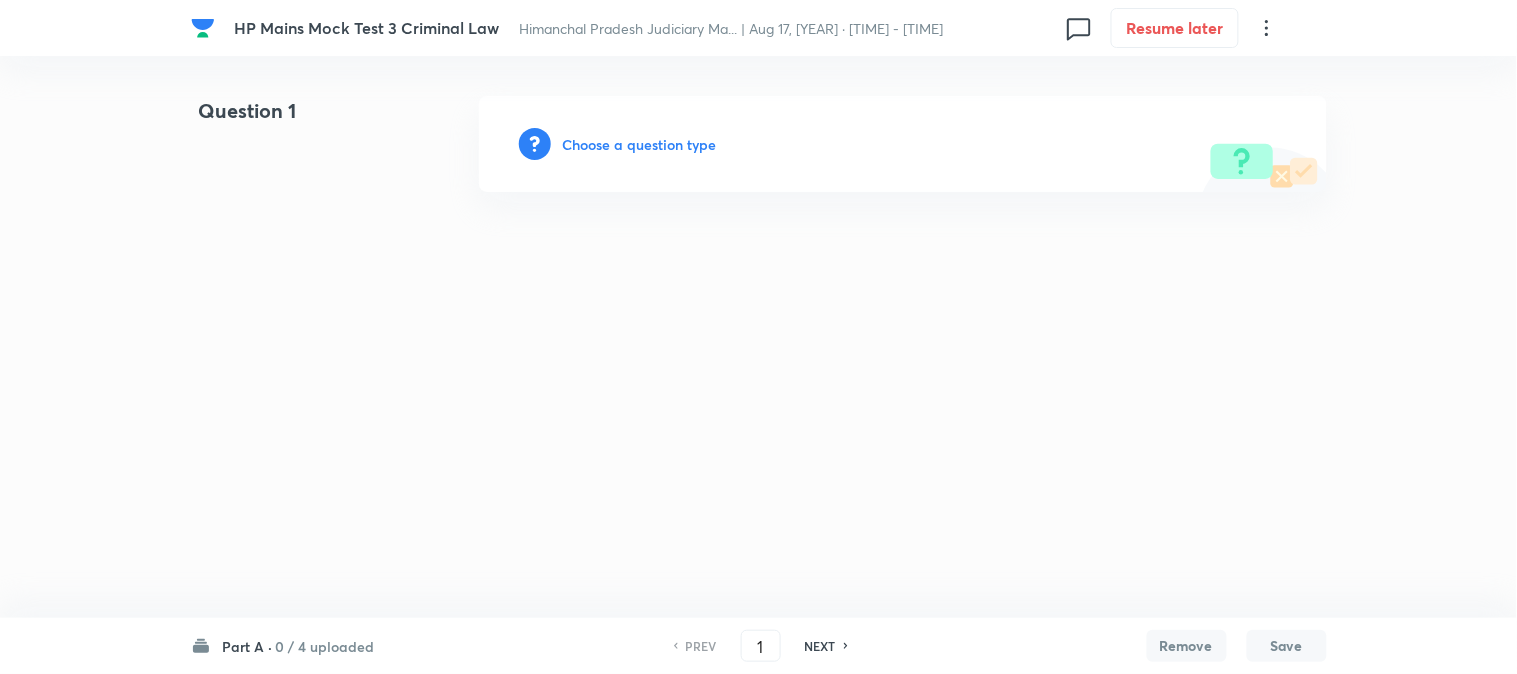 click on "Choose a question type" at bounding box center (640, 144) 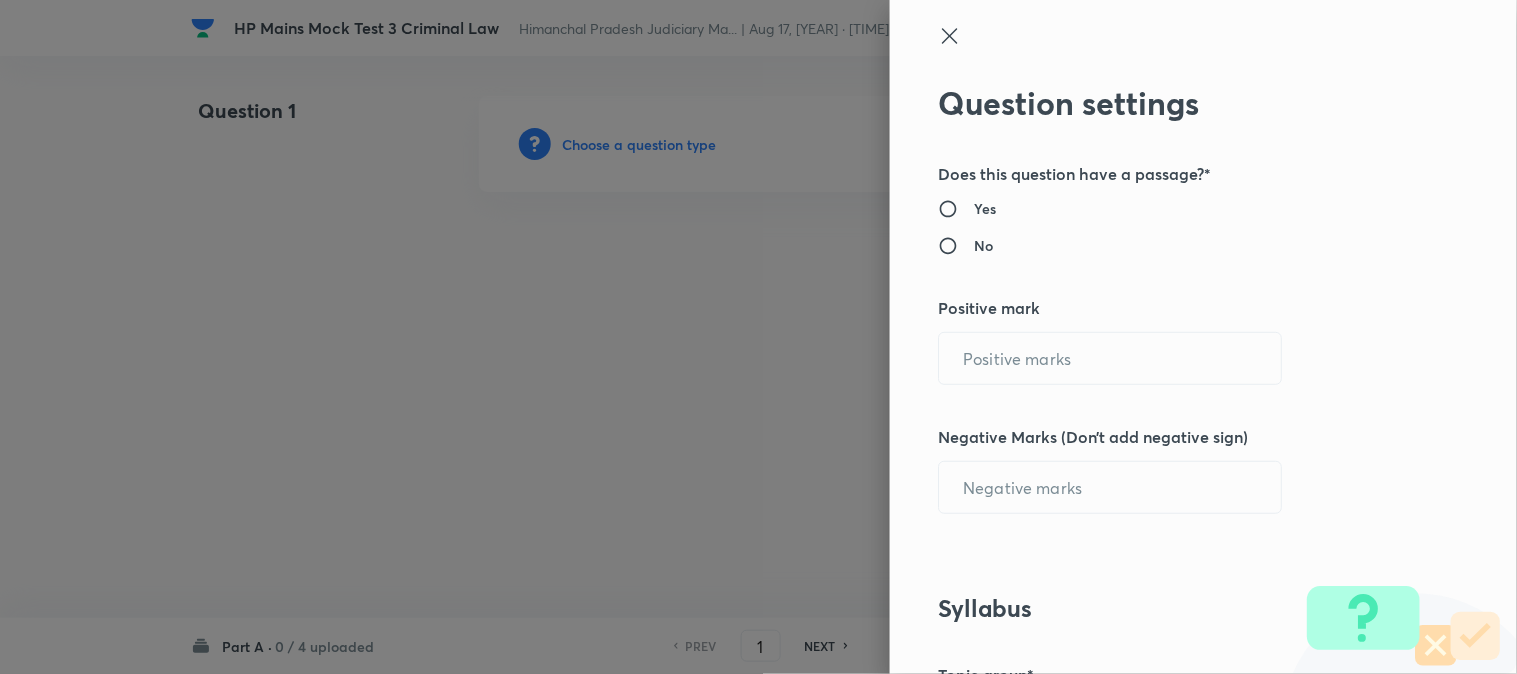 radio on "true" 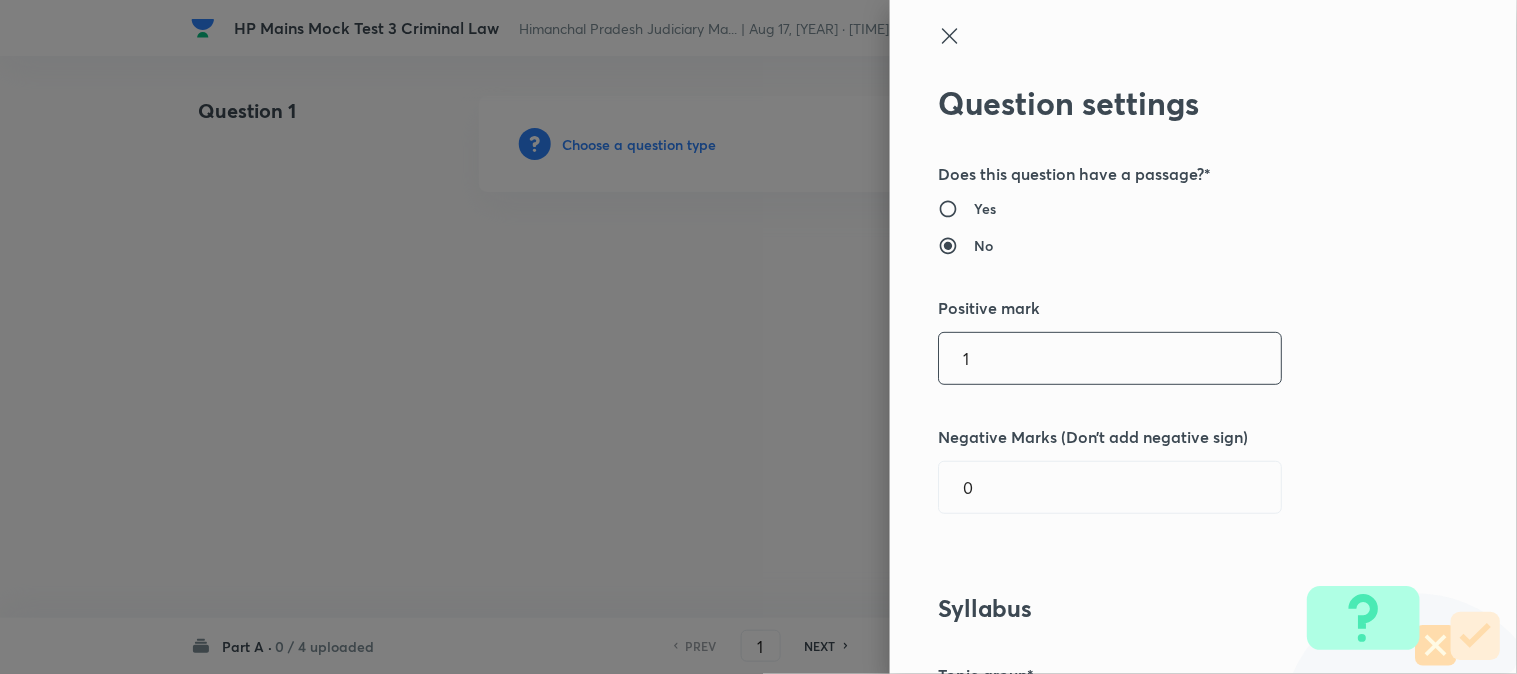 click on "1" at bounding box center (1110, 358) 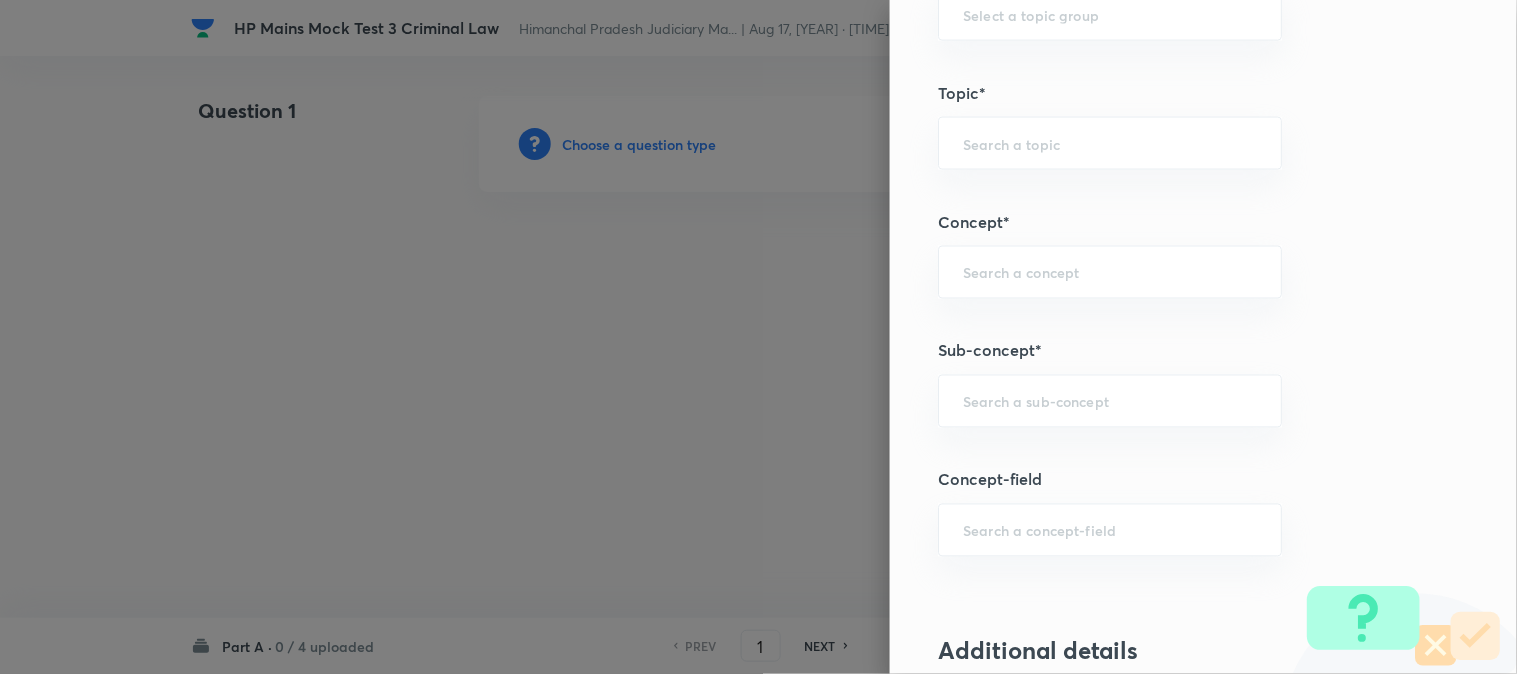 scroll, scrollTop: 777, scrollLeft: 0, axis: vertical 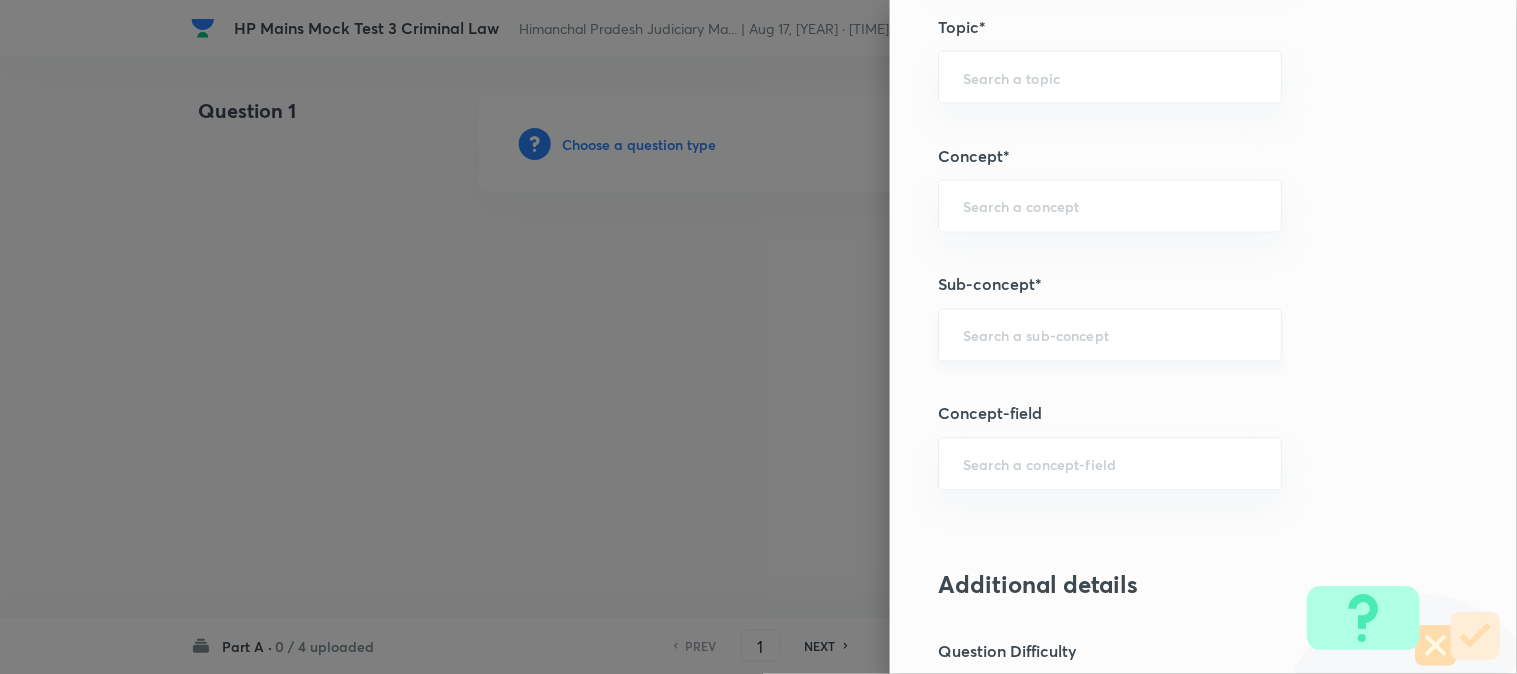click on "​" at bounding box center [1110, 335] 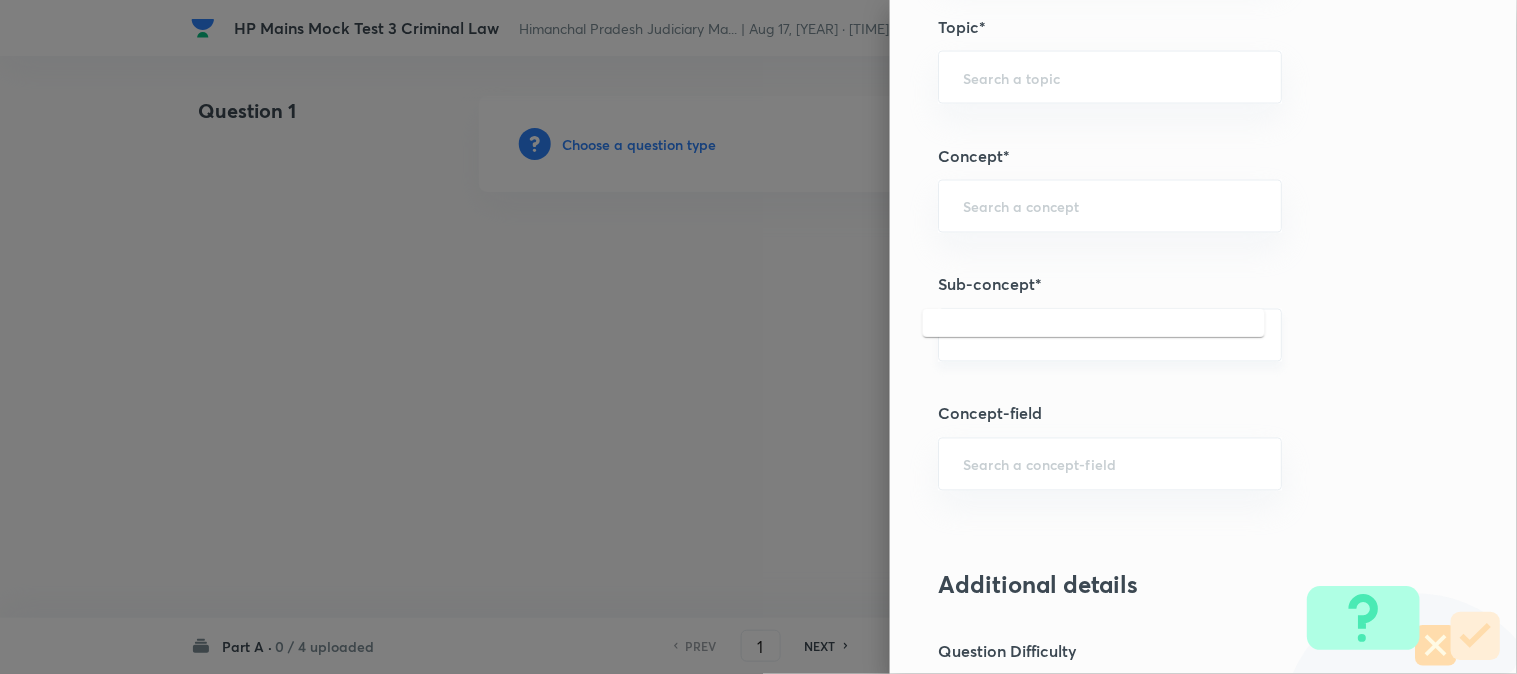 scroll, scrollTop: 888, scrollLeft: 0, axis: vertical 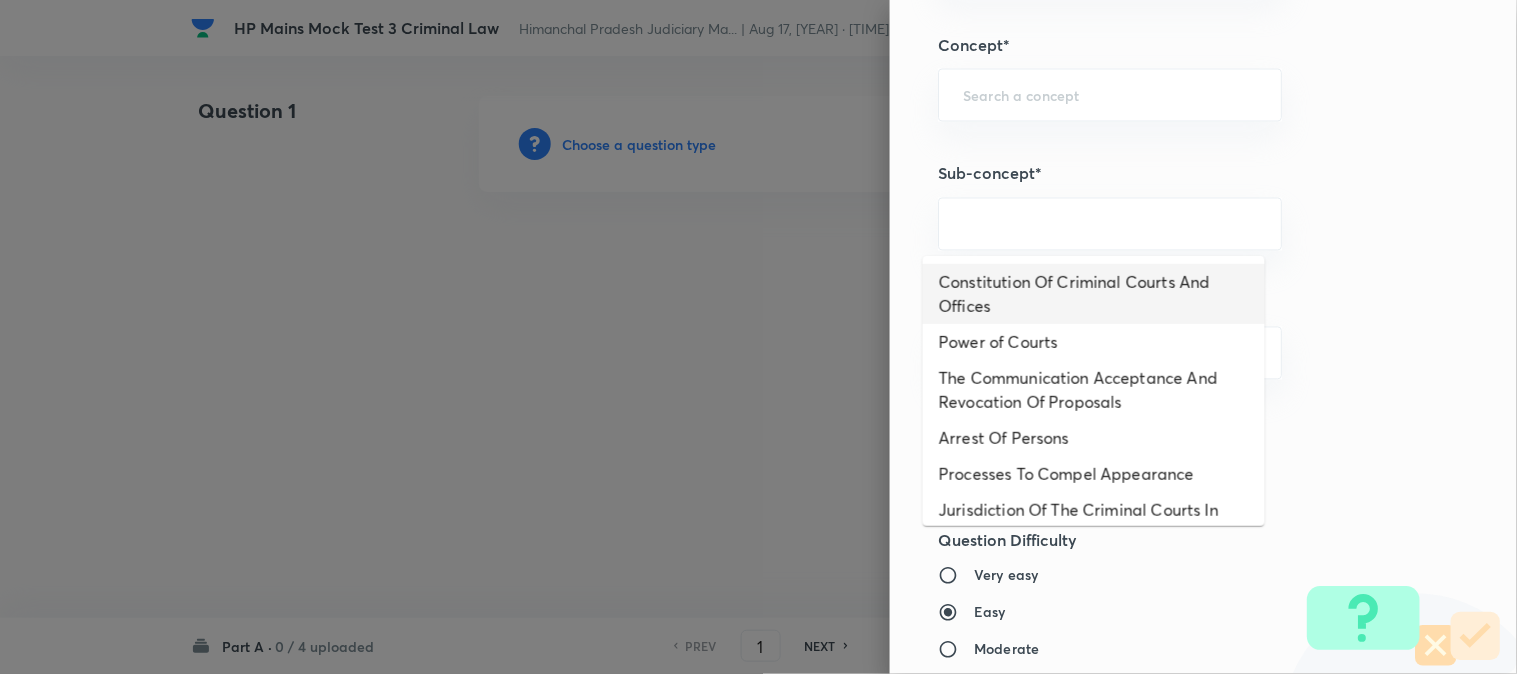 click on "Constitution Of Criminal Courts And Offices" at bounding box center [1094, 294] 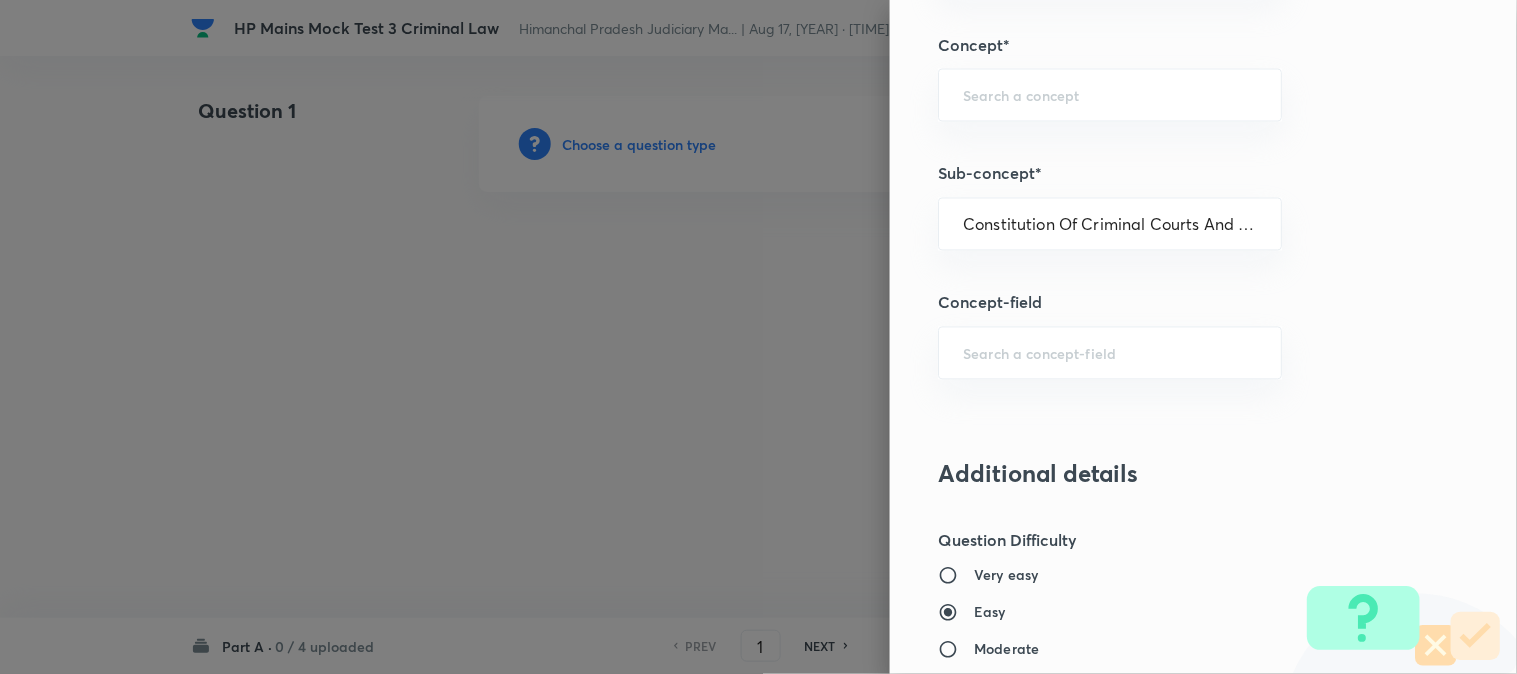 type on "Criminal Law" 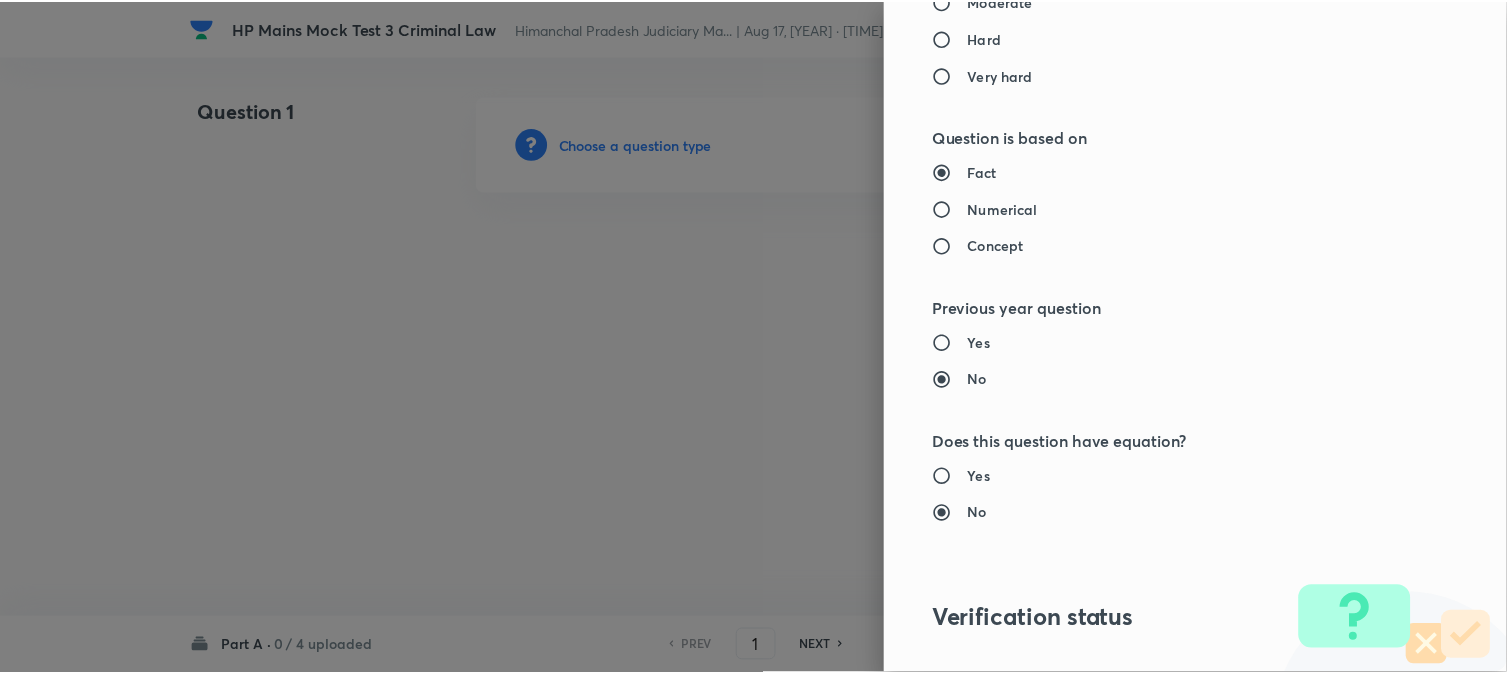 scroll, scrollTop: 1811, scrollLeft: 0, axis: vertical 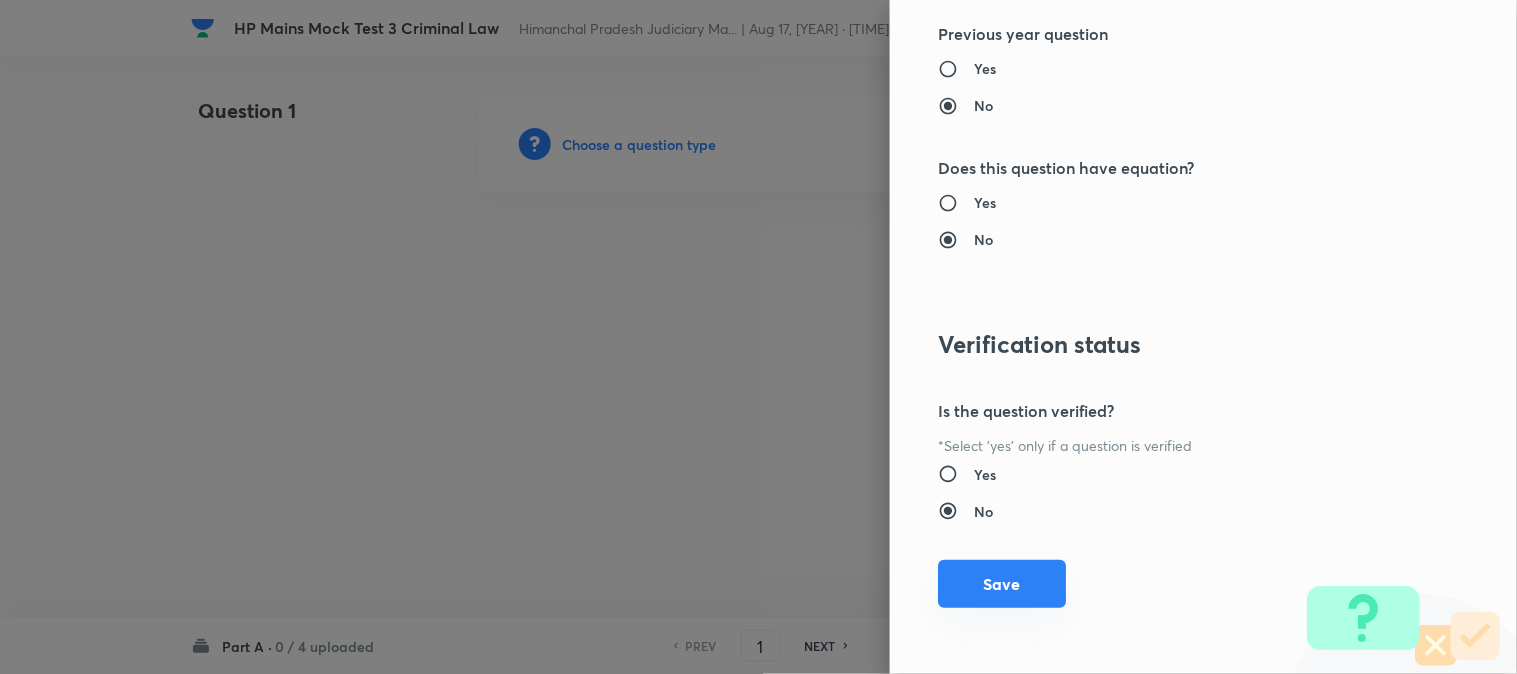 click on "Save" at bounding box center (1002, 584) 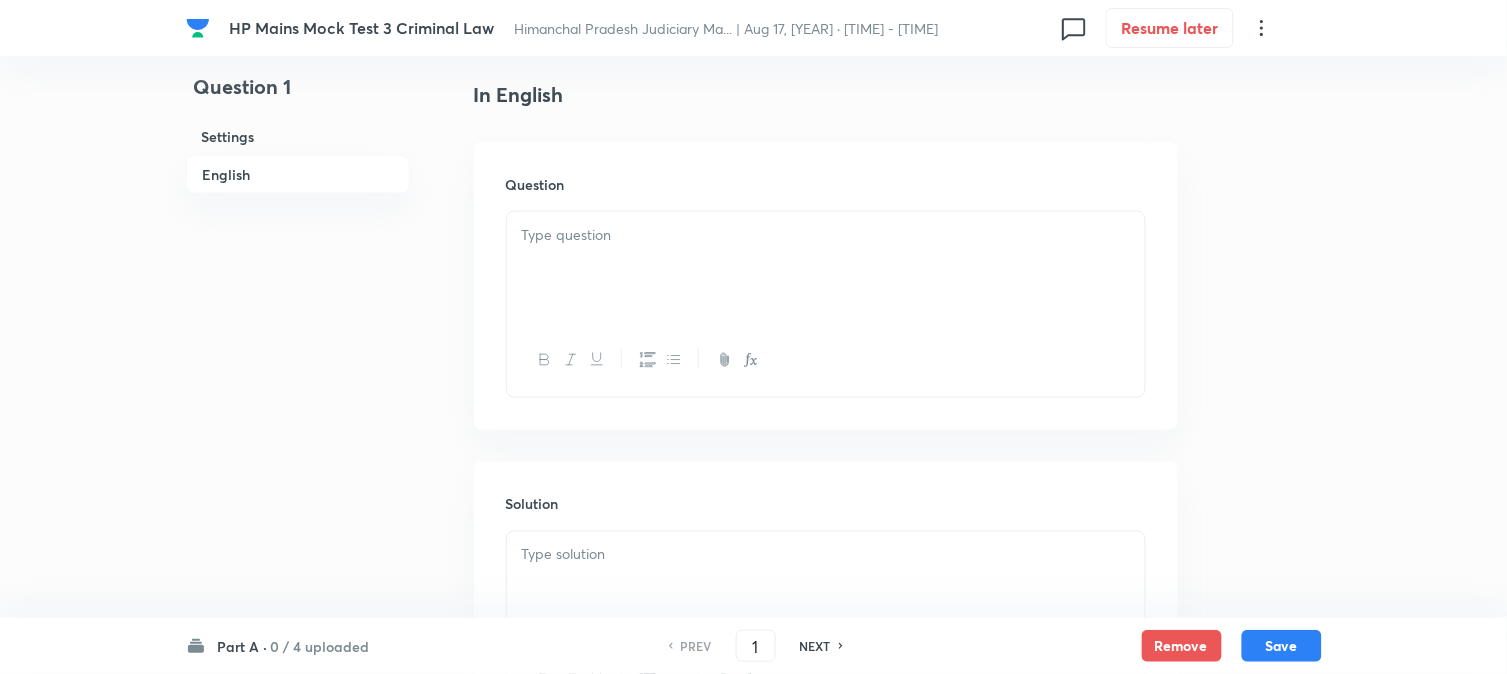 scroll, scrollTop: 590, scrollLeft: 0, axis: vertical 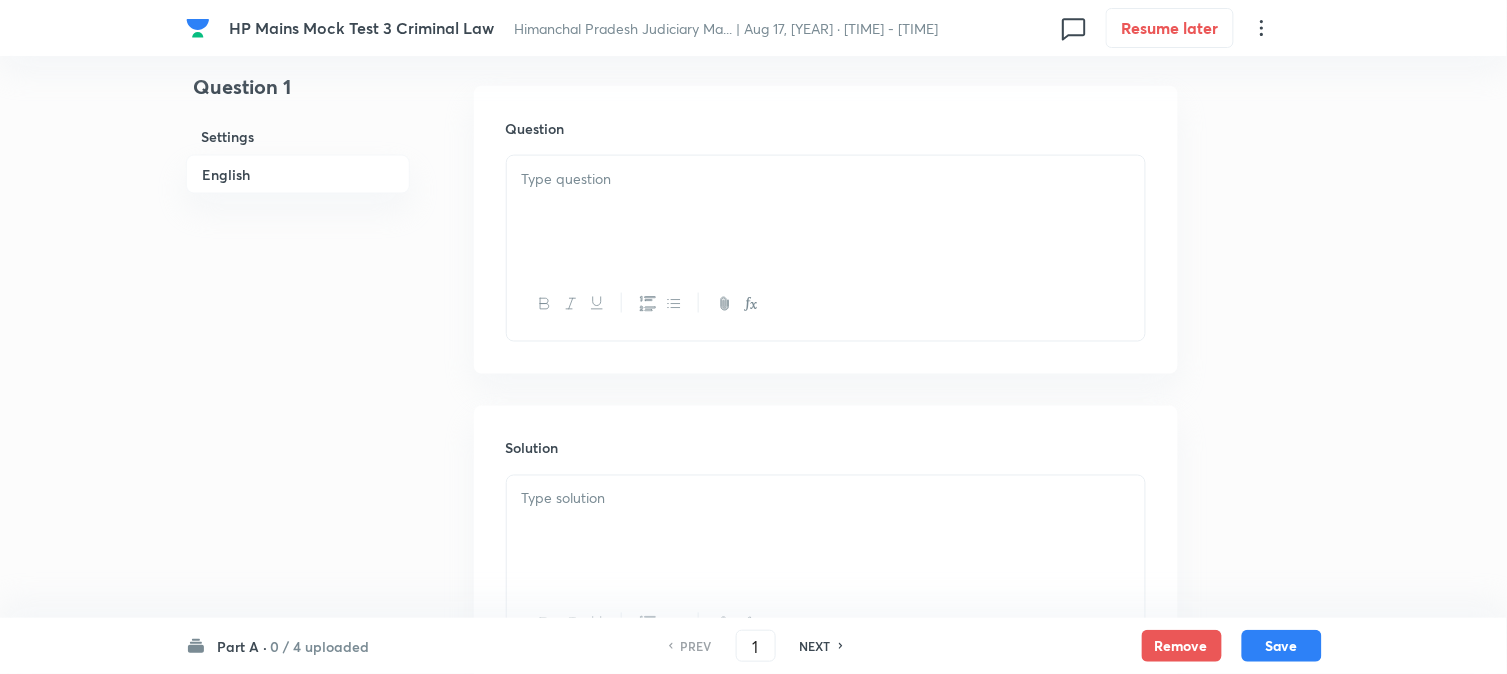 click at bounding box center [826, 212] 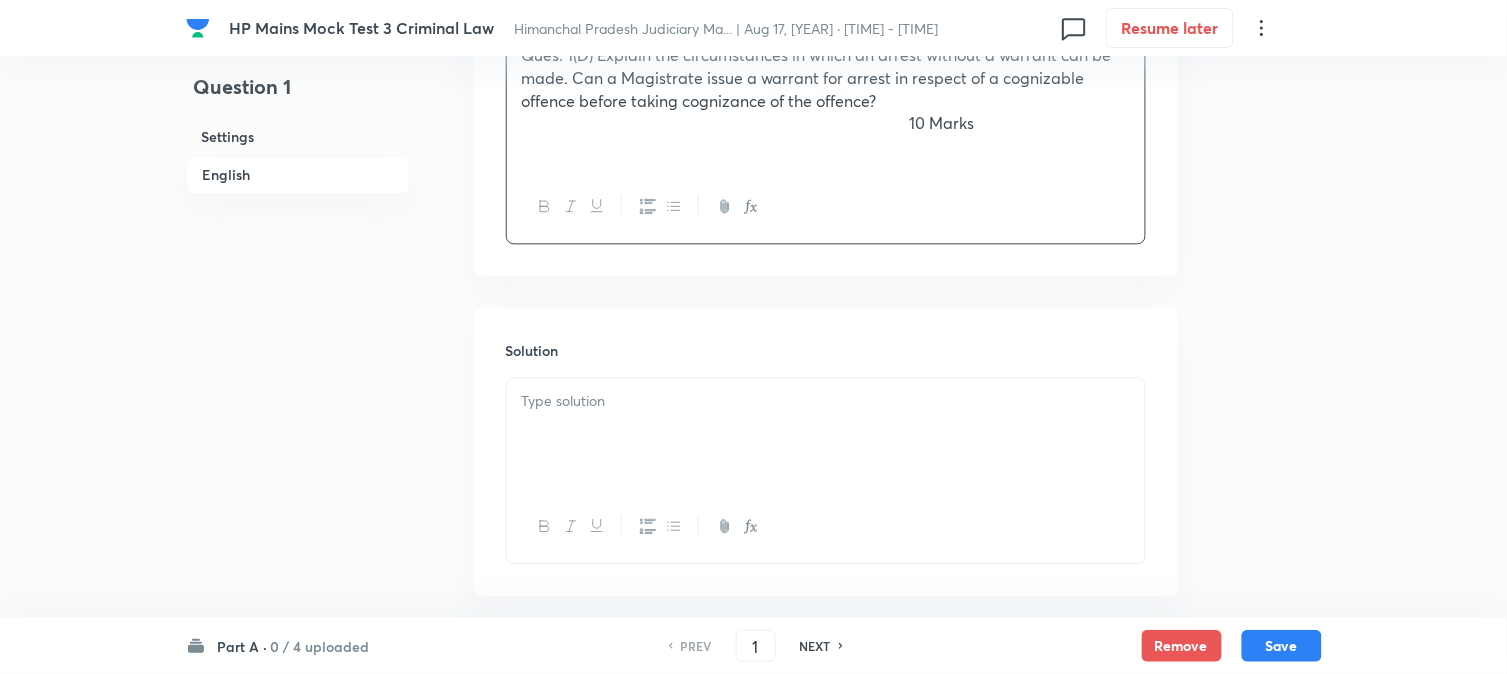 scroll, scrollTop: 1034, scrollLeft: 0, axis: vertical 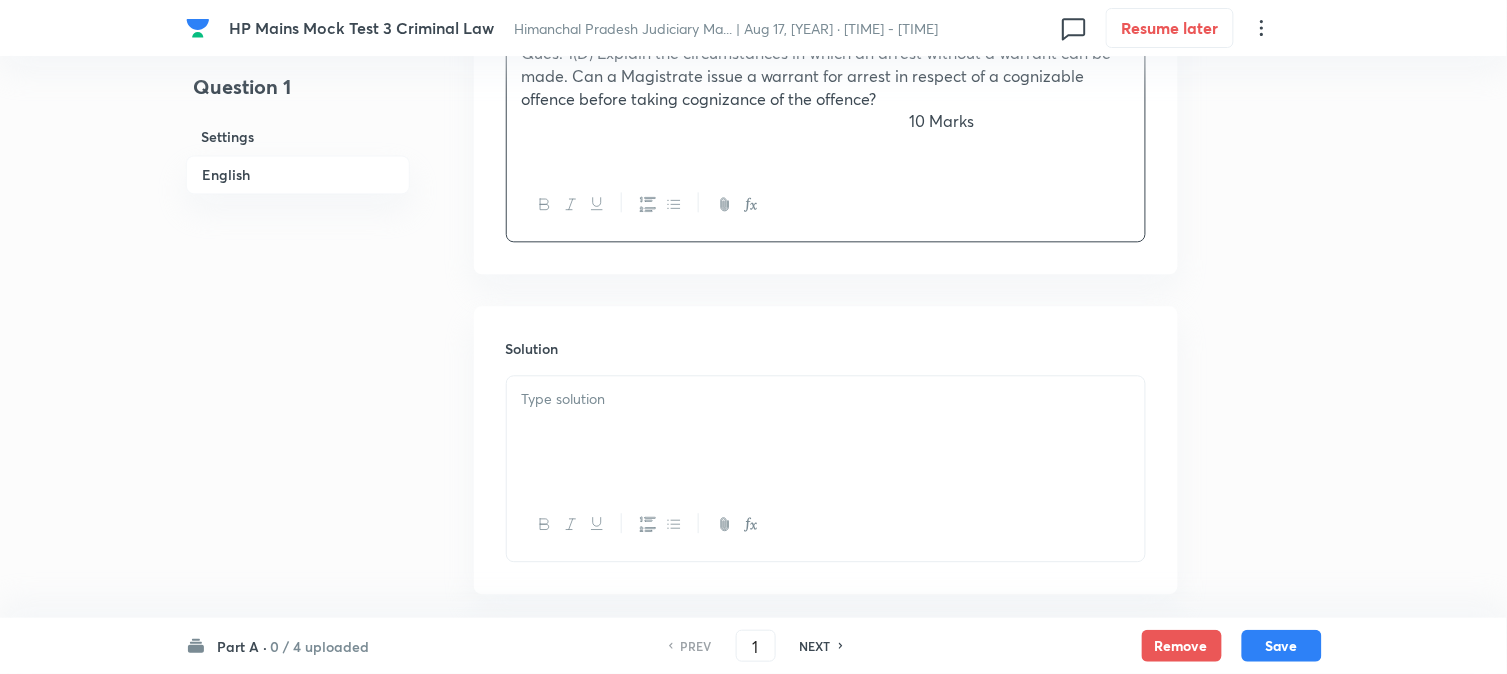 click at bounding box center (826, 432) 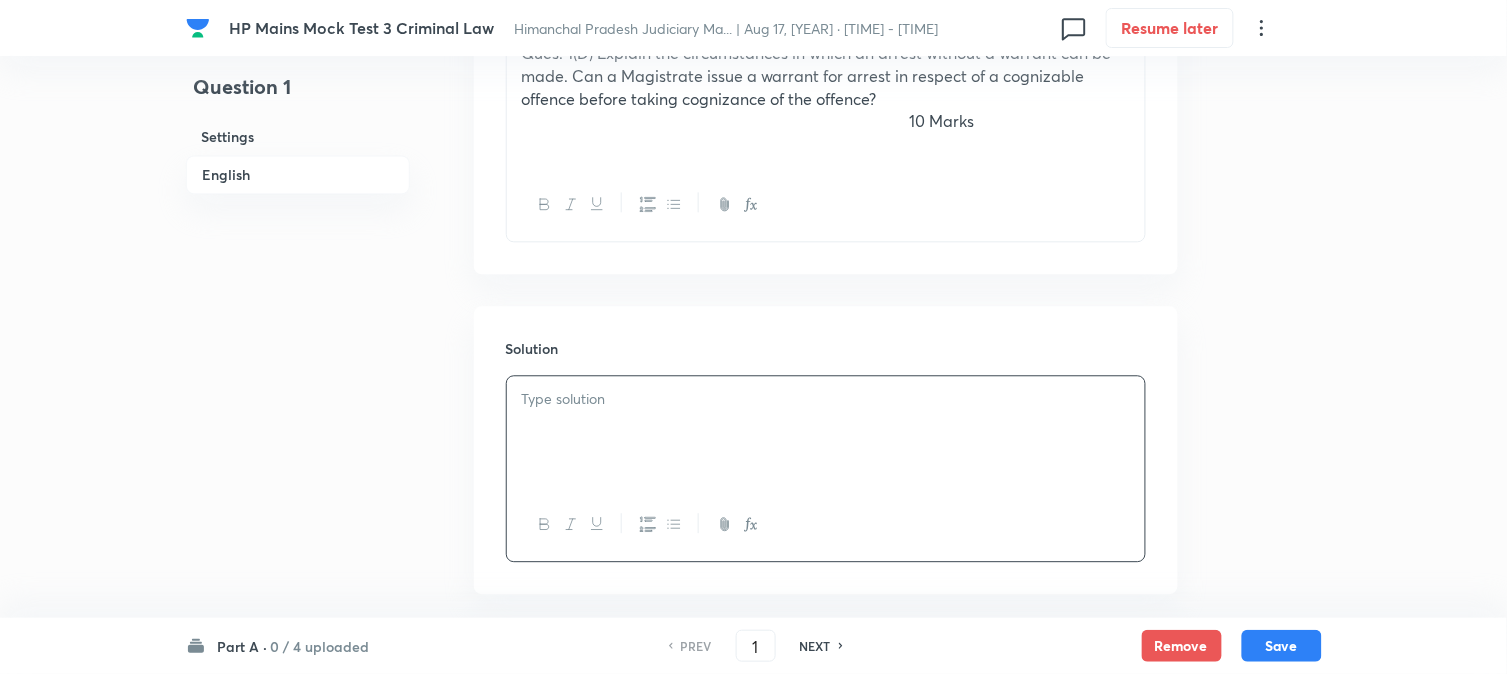 type 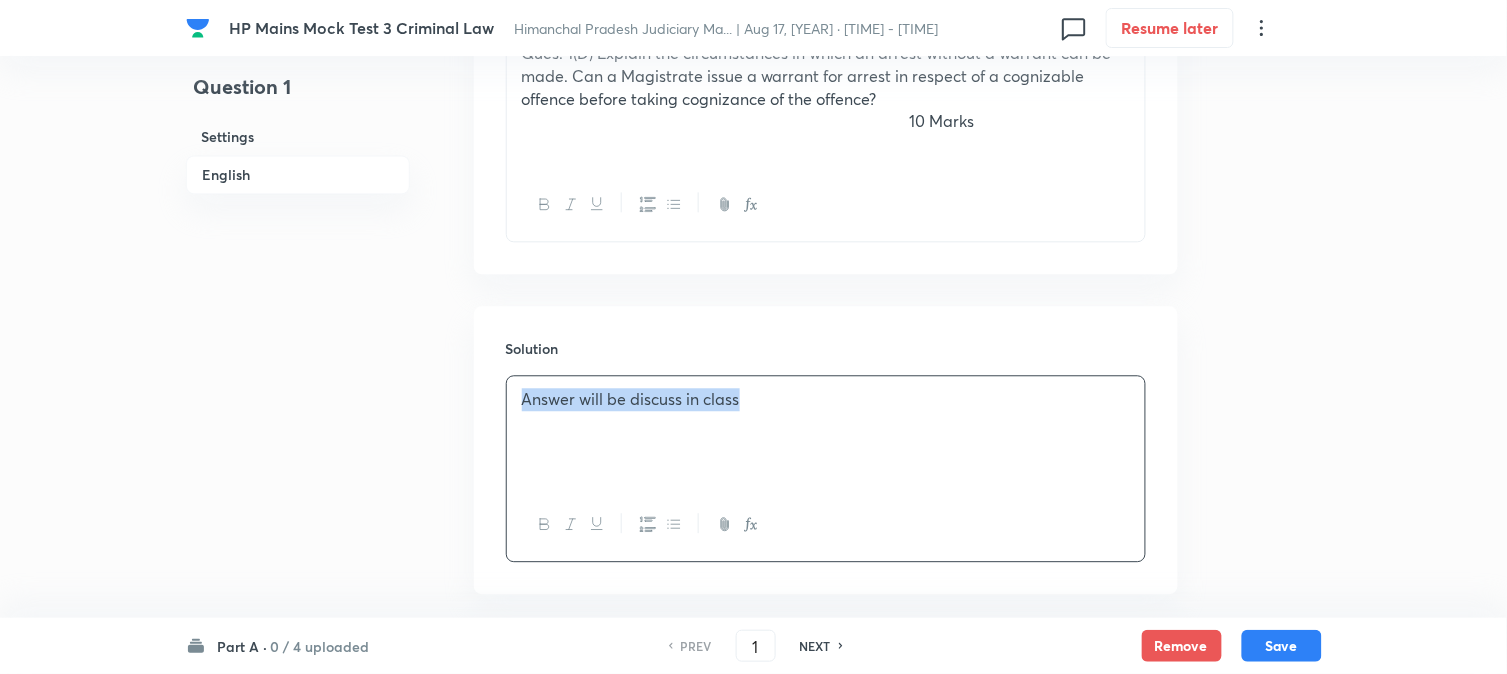 drag, startPoint x: 773, startPoint y: 408, endPoint x: 485, endPoint y: 435, distance: 289.26285 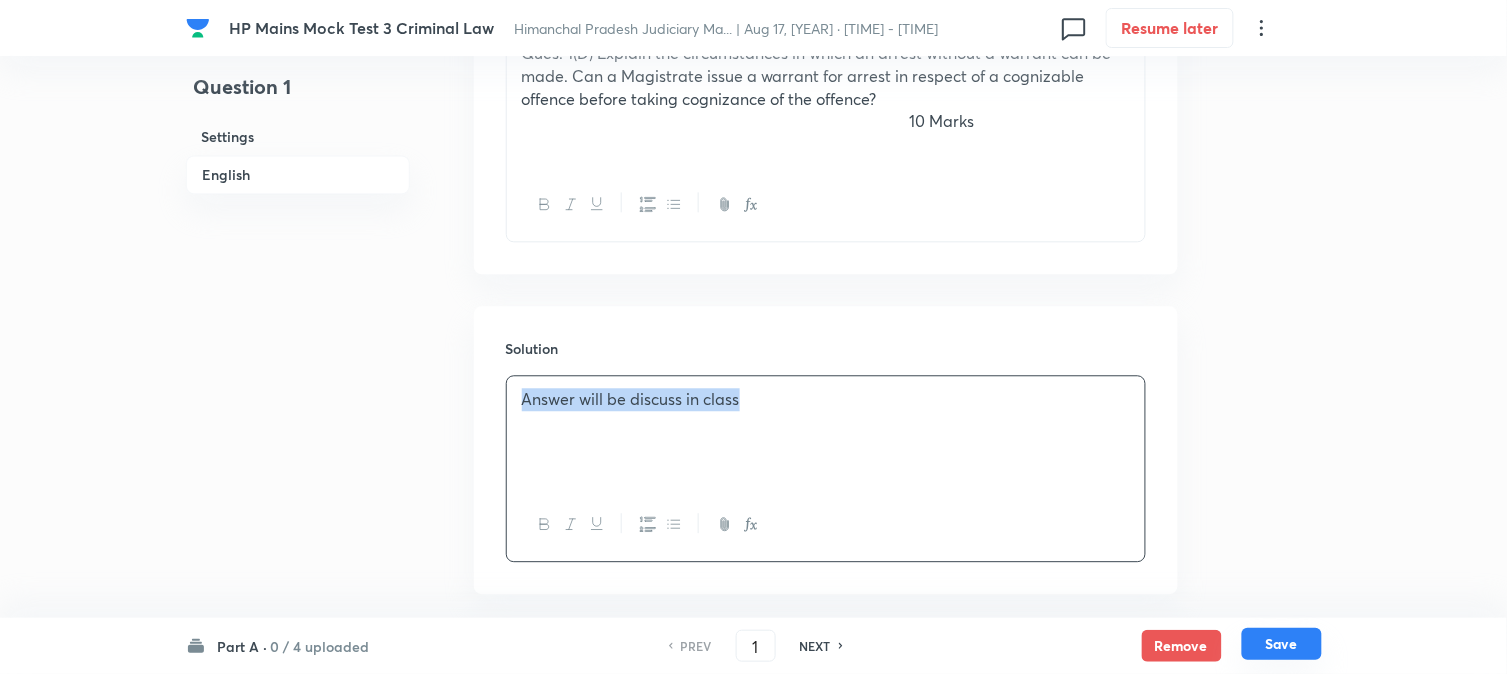 click on "Save" at bounding box center [1282, 644] 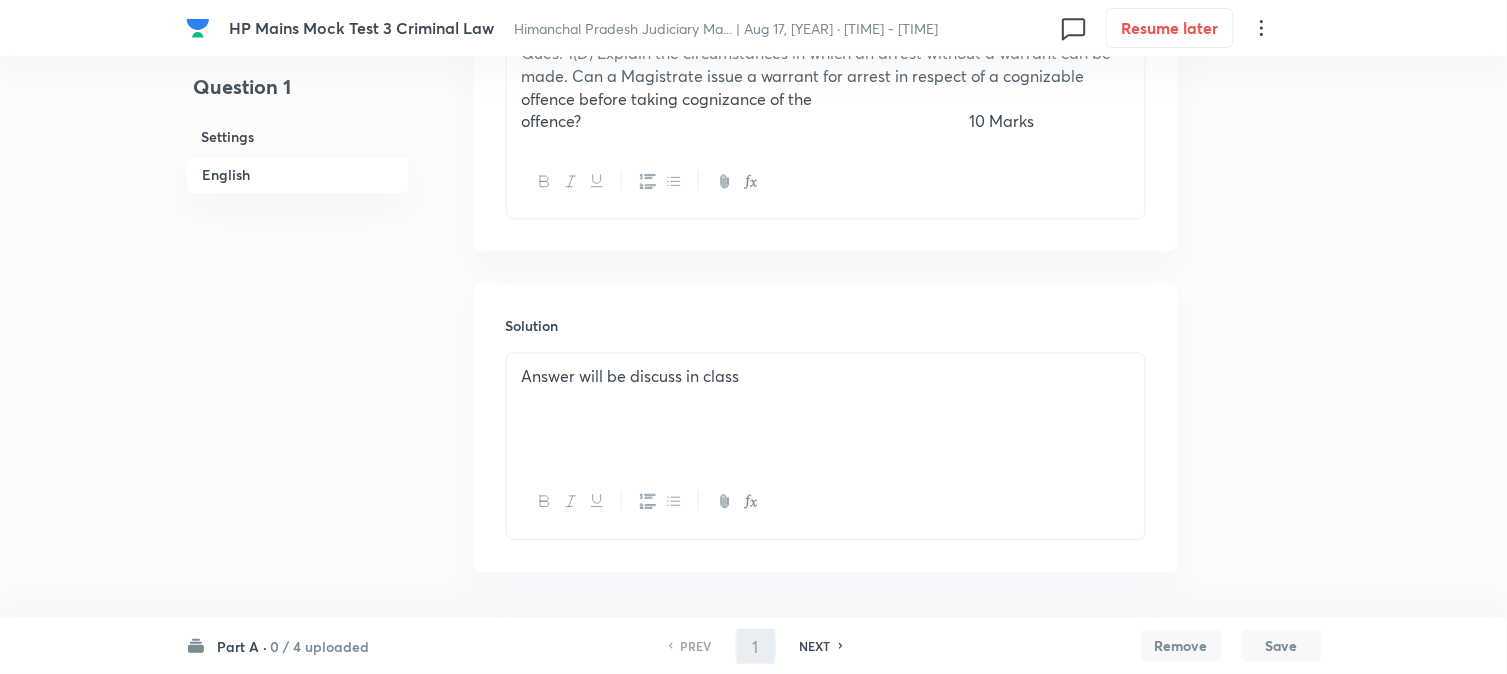 type on "2" 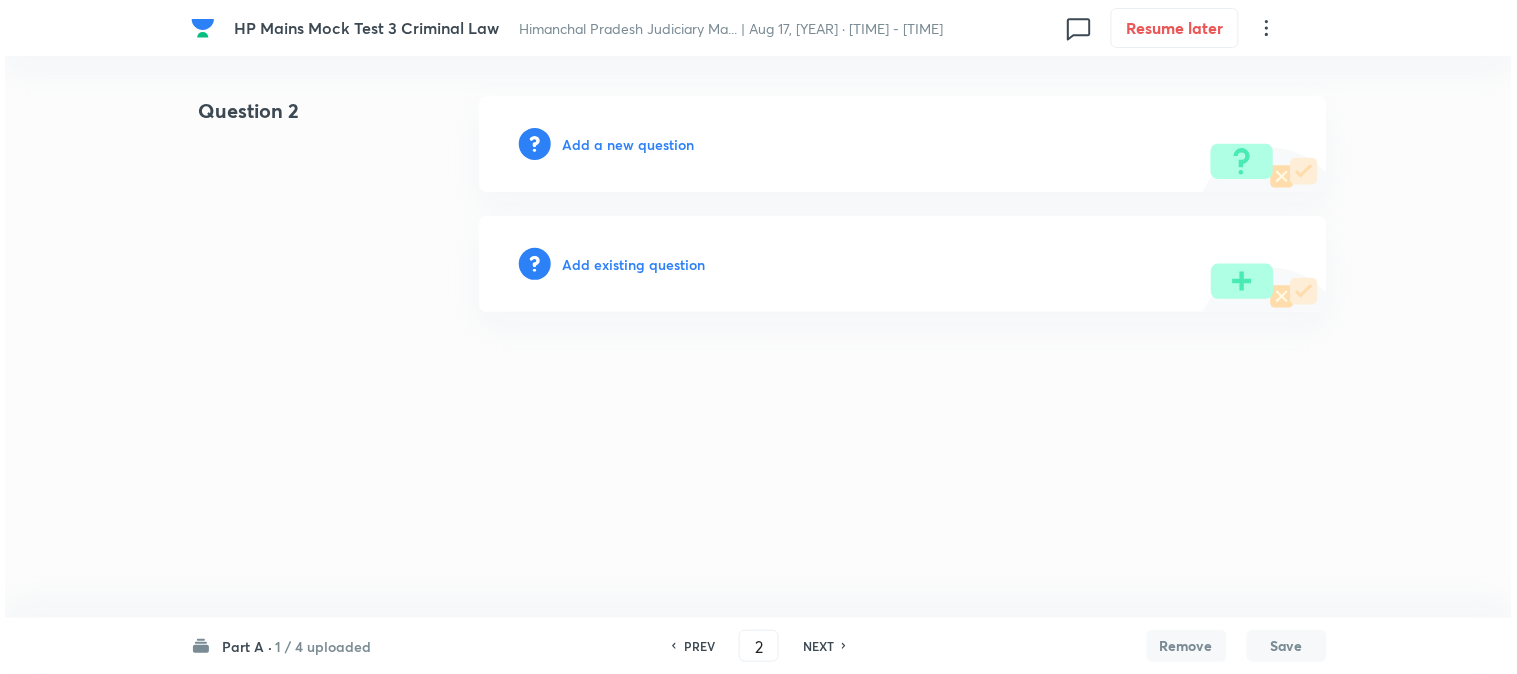 scroll, scrollTop: 0, scrollLeft: 0, axis: both 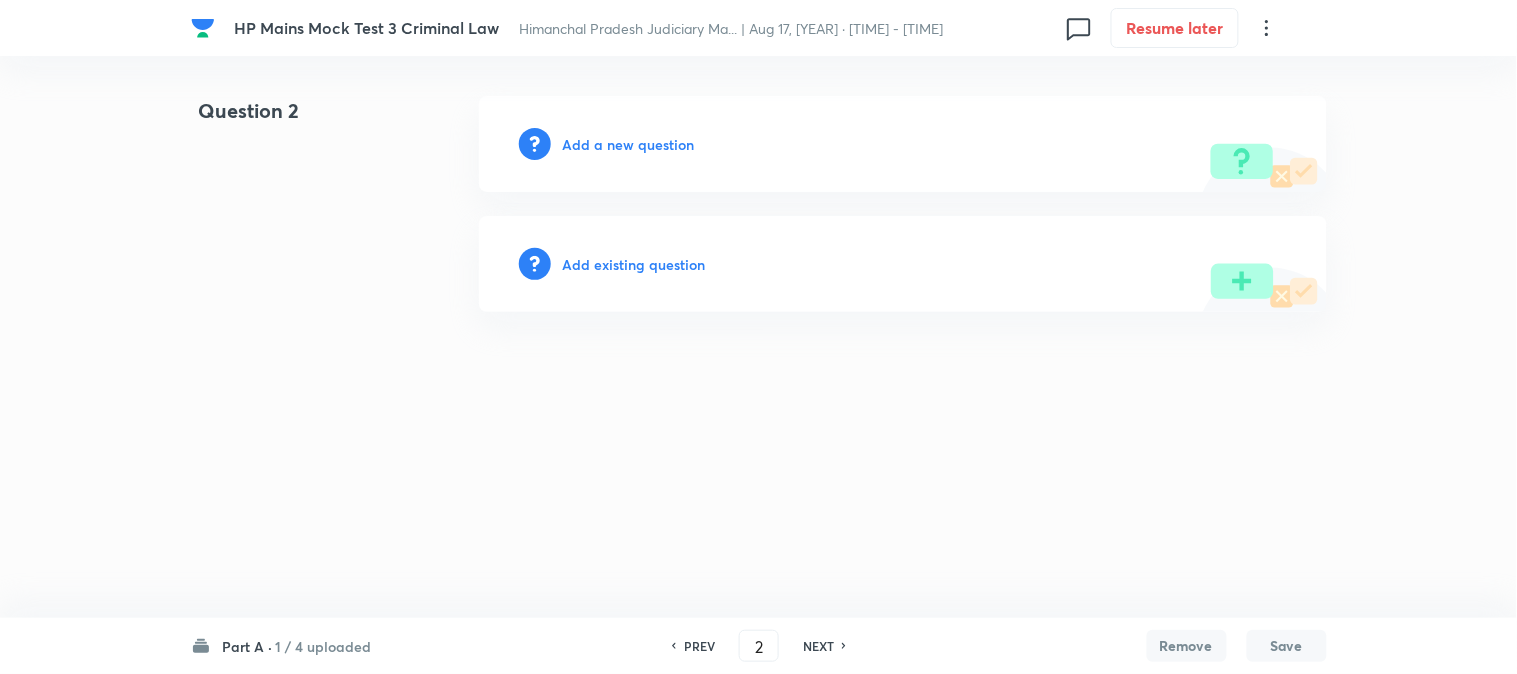 click on "Add a new question" at bounding box center [629, 144] 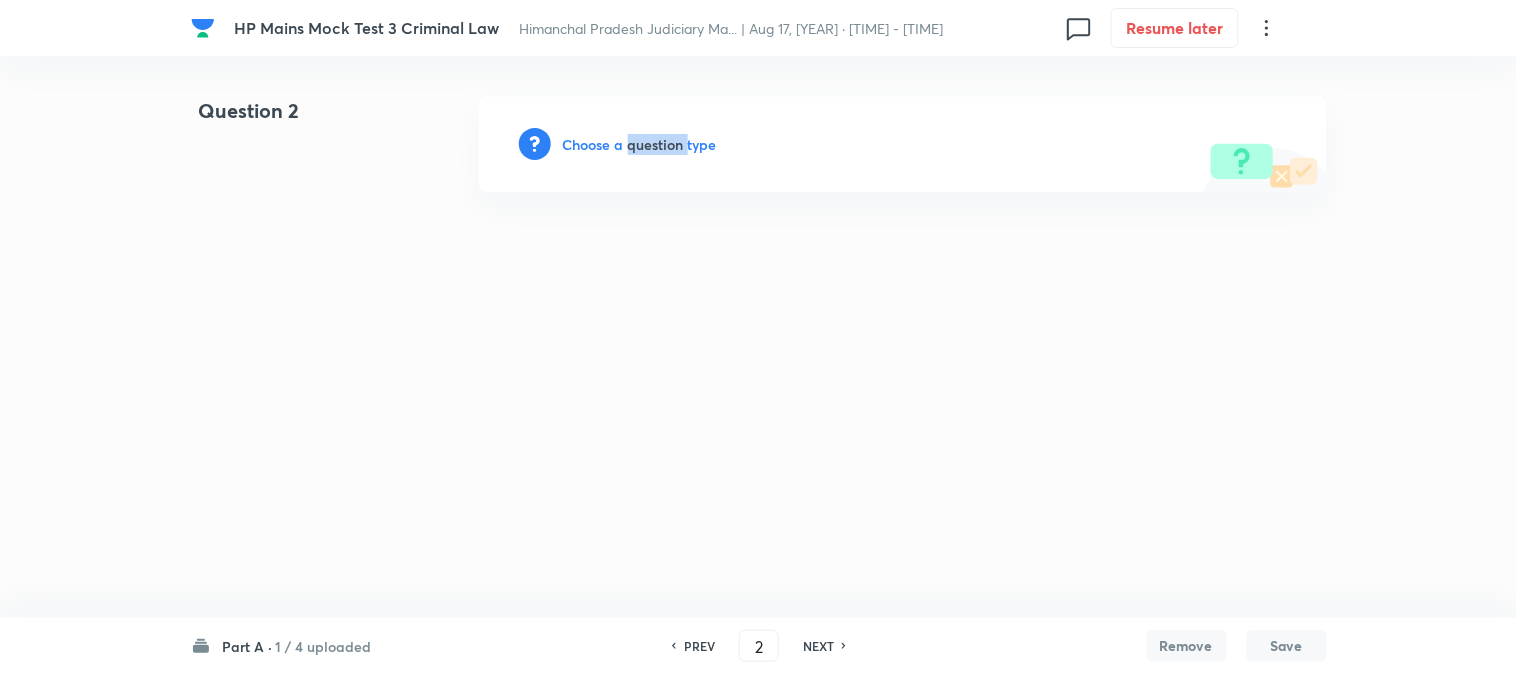 click on "Choose a question type" at bounding box center (640, 144) 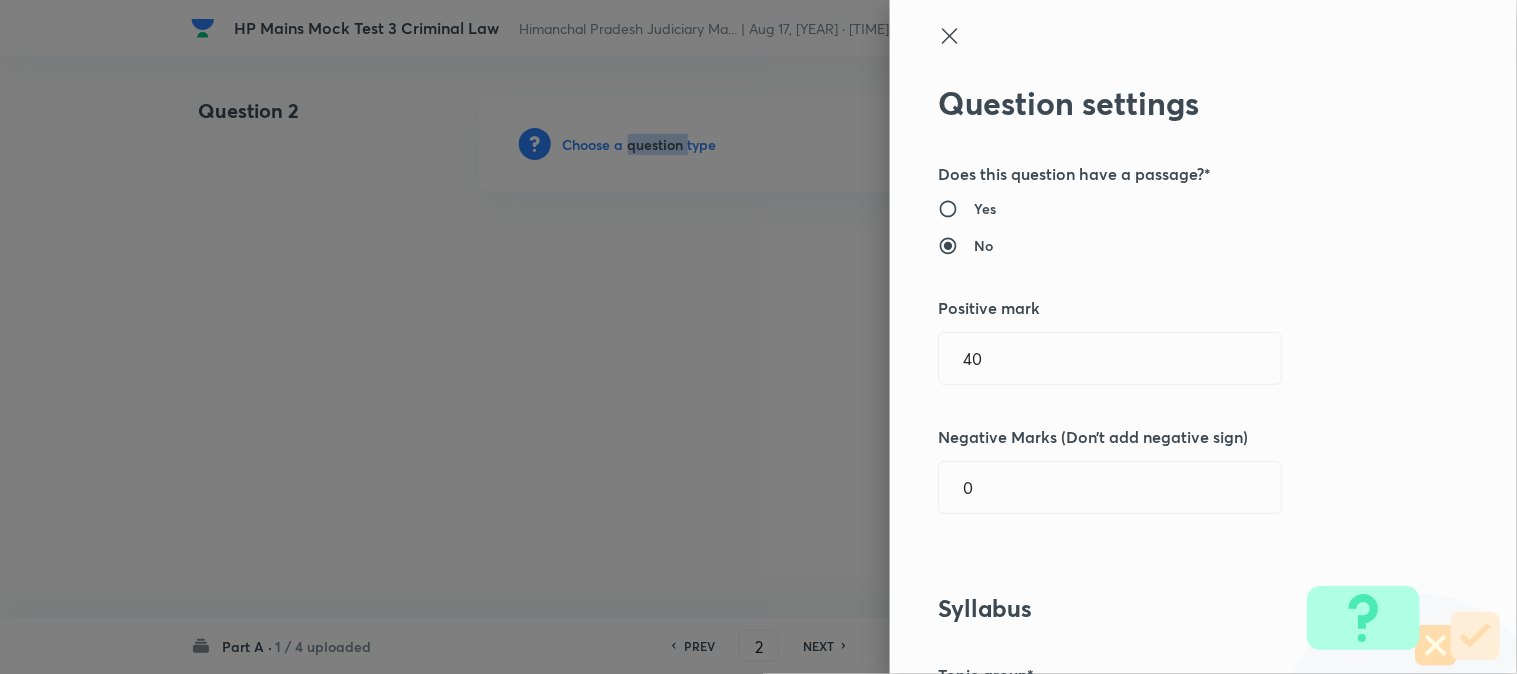 click at bounding box center [758, 337] 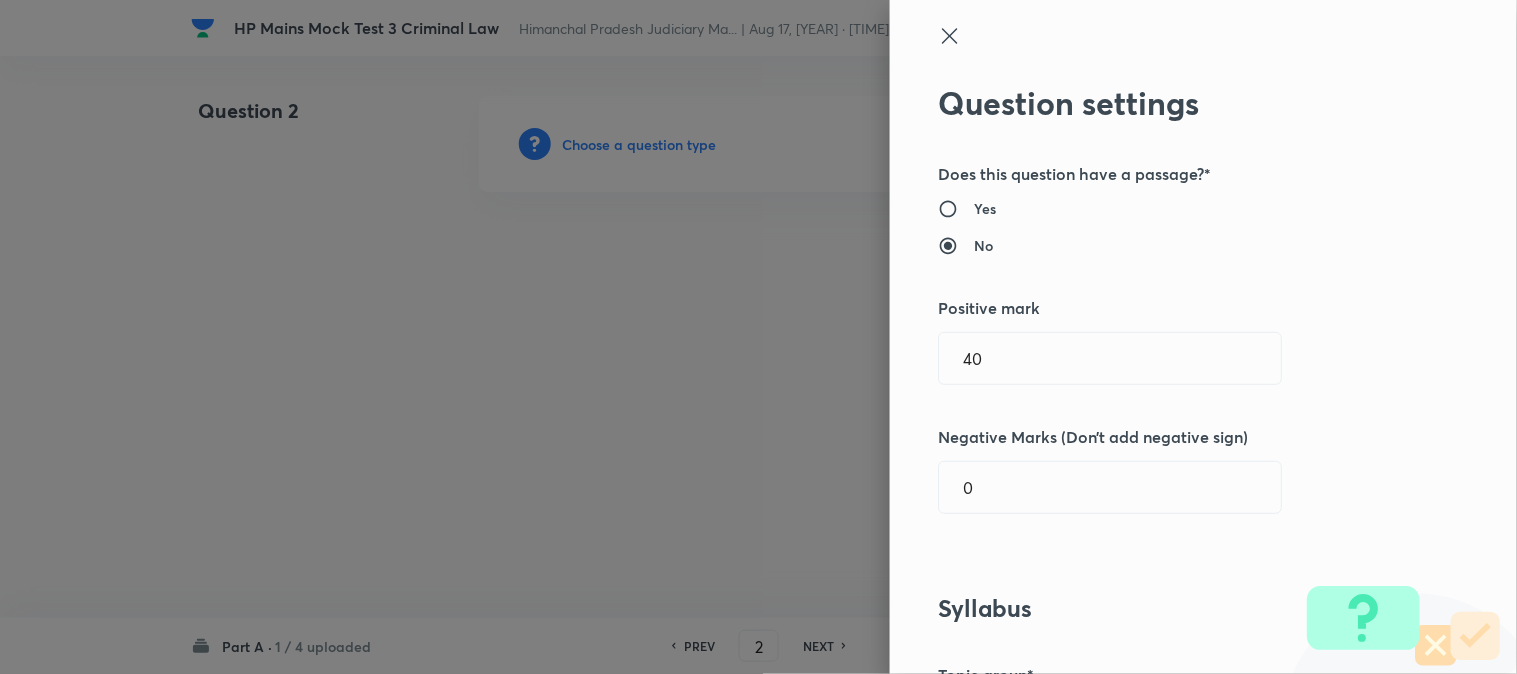 type 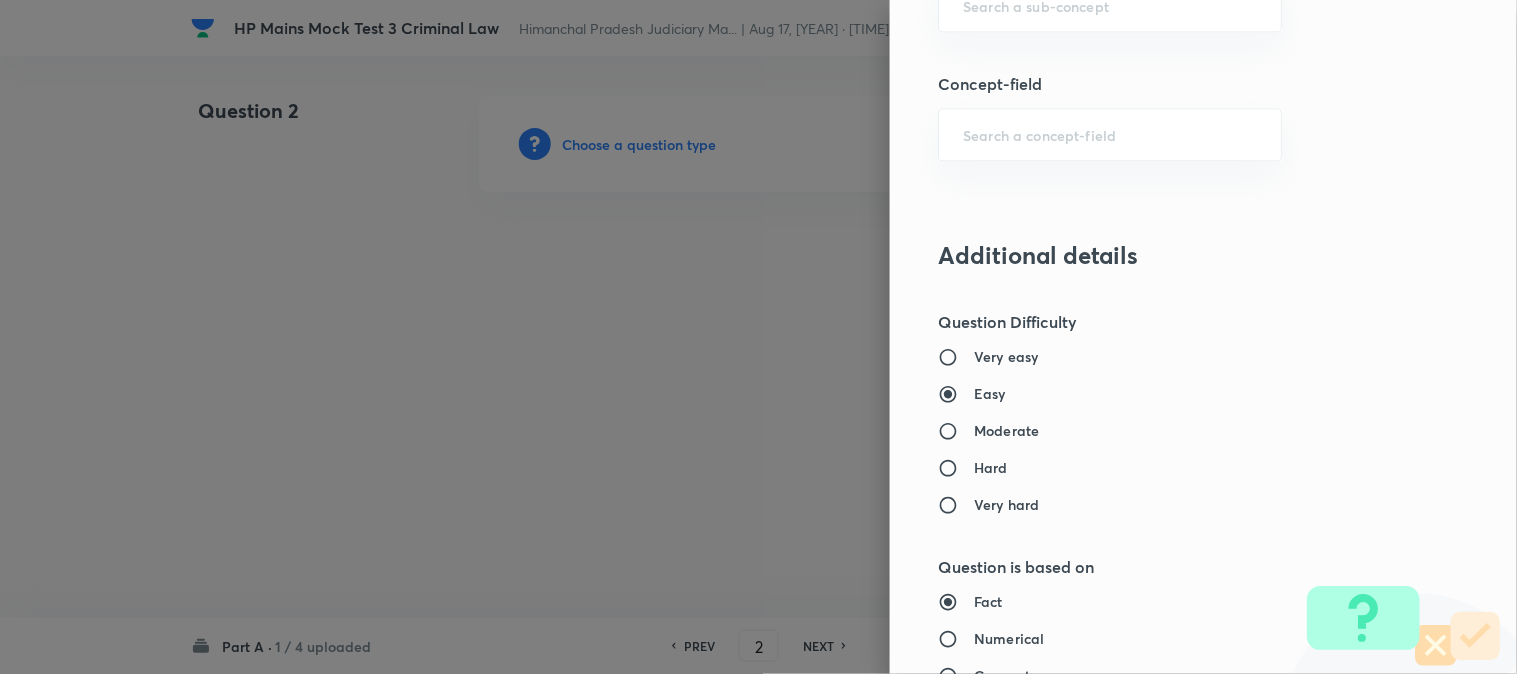 scroll, scrollTop: 1068, scrollLeft: 0, axis: vertical 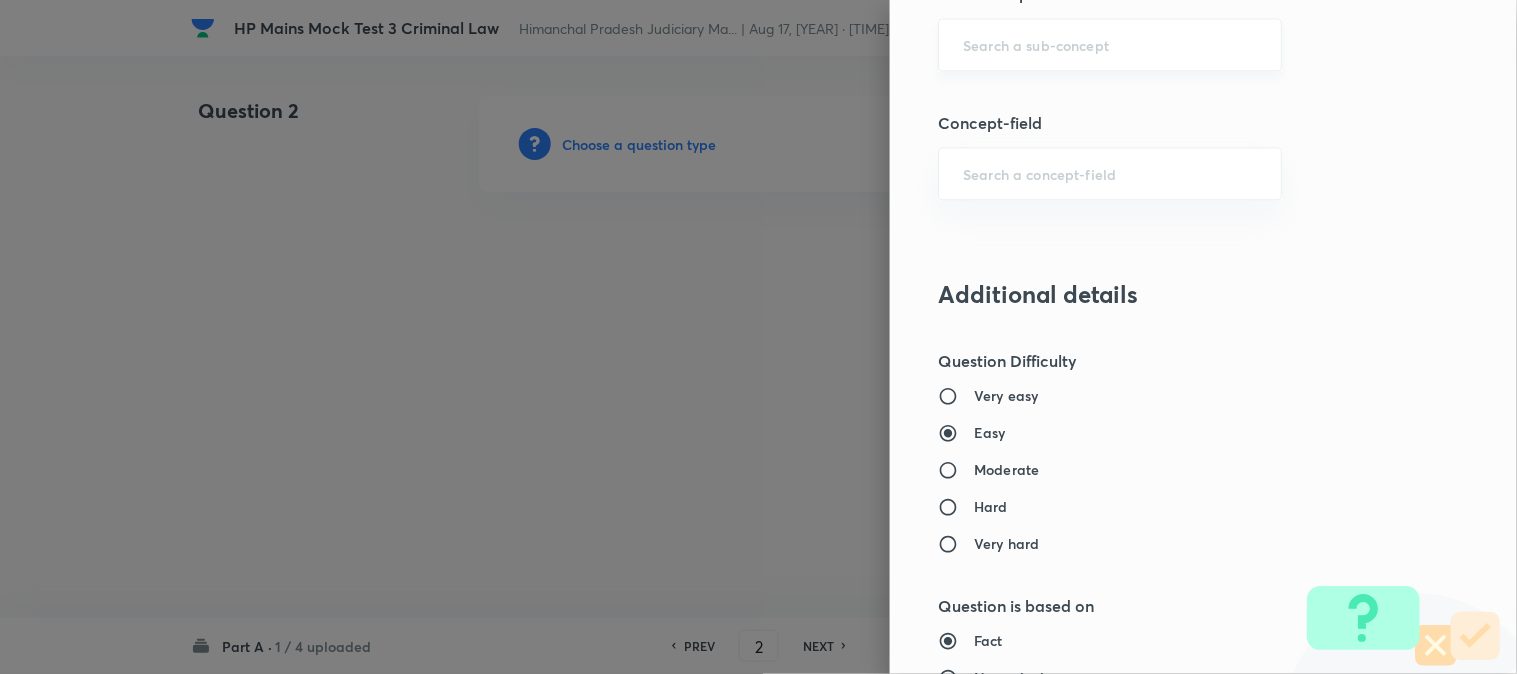 click on "​" at bounding box center (1110, 44) 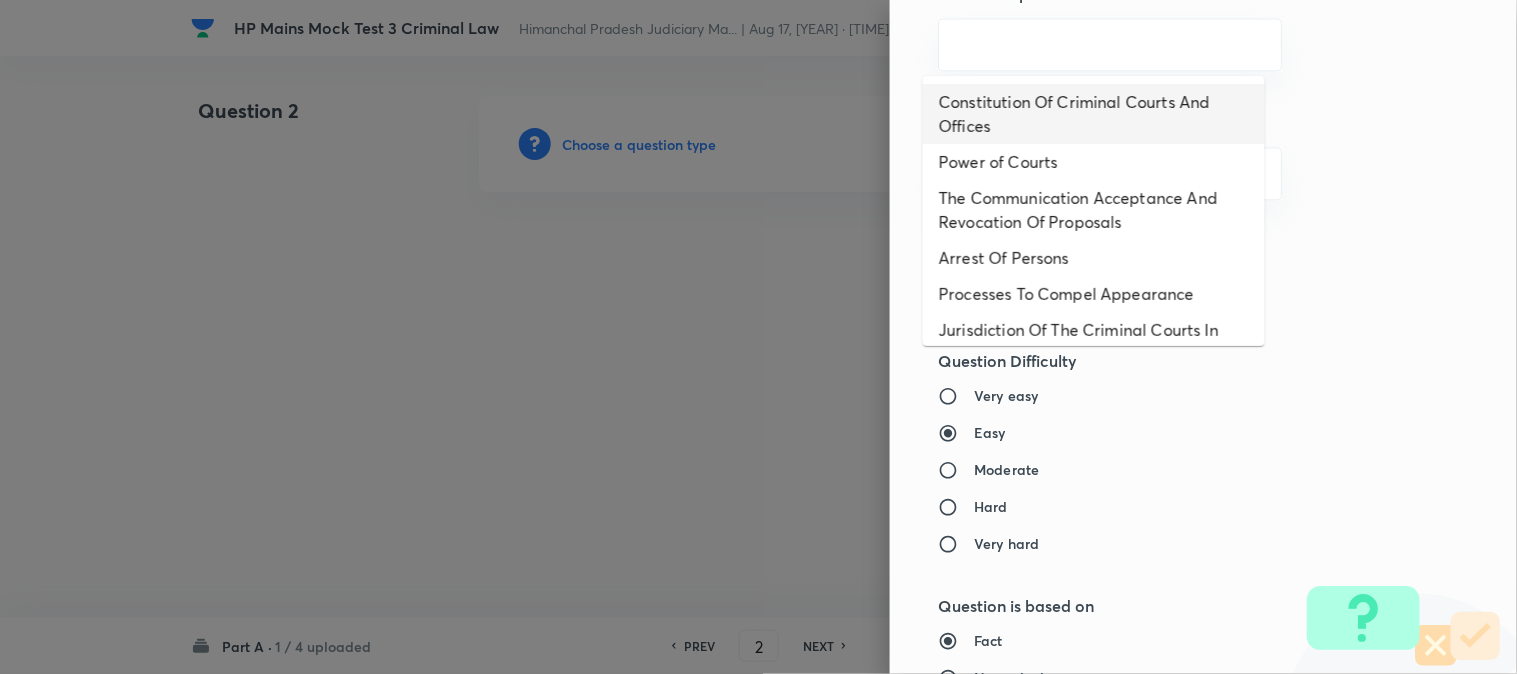 click on "Constitution Of Criminal Courts And Offices" at bounding box center [1094, 114] 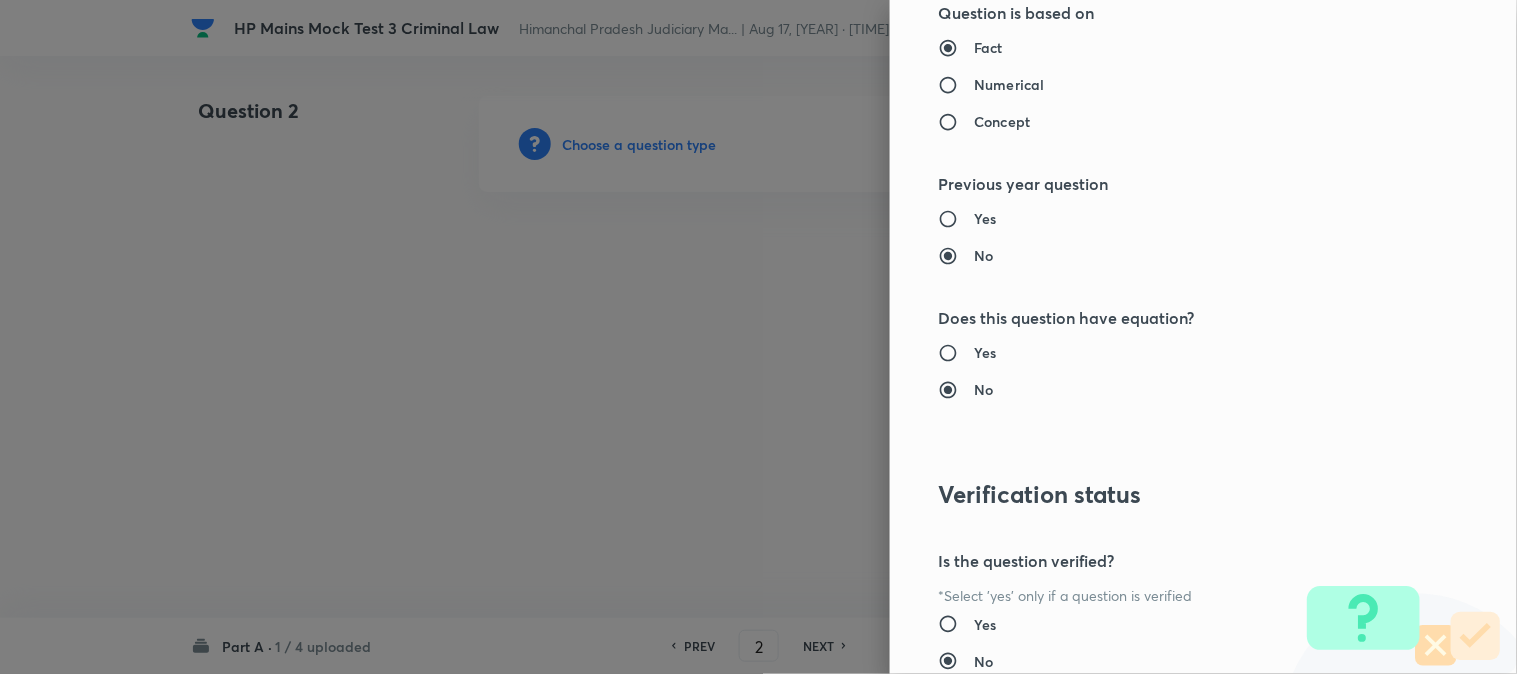 type on "Criminal Law" 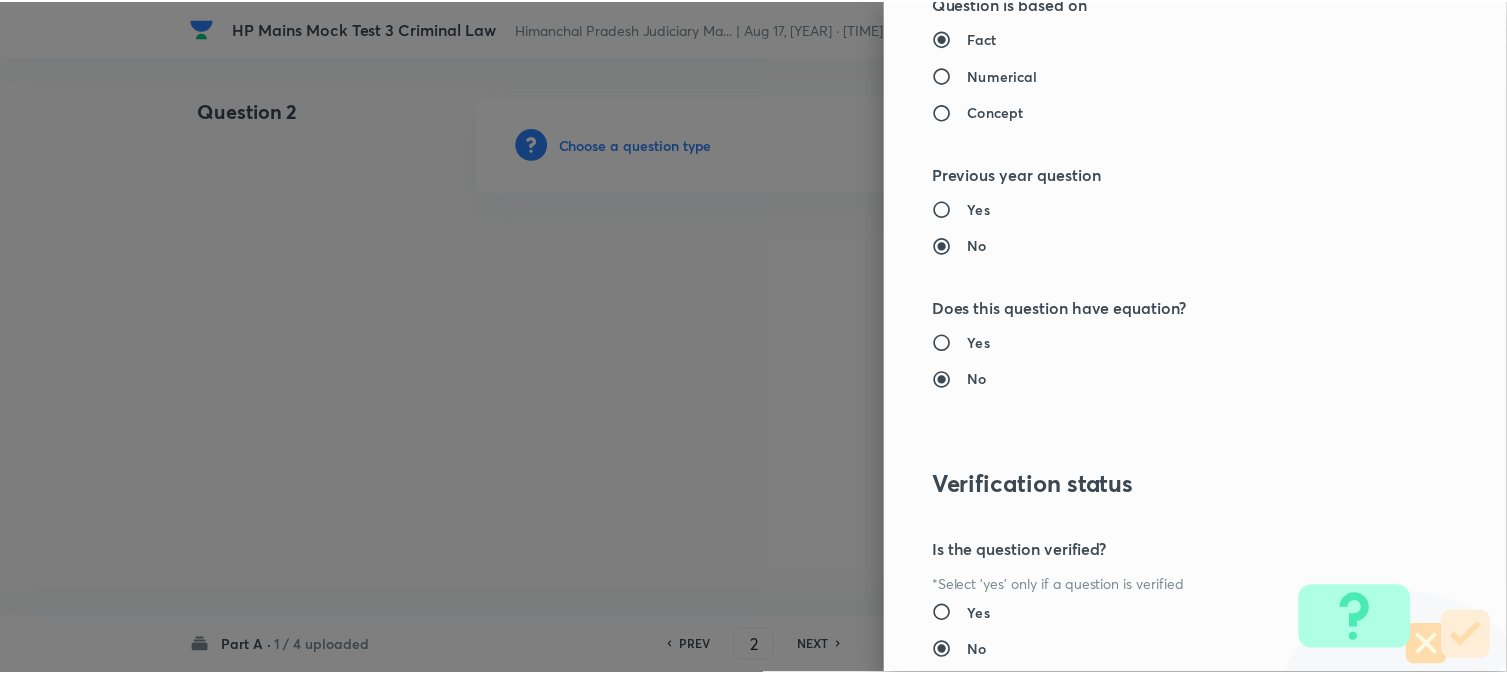 scroll, scrollTop: 1811, scrollLeft: 0, axis: vertical 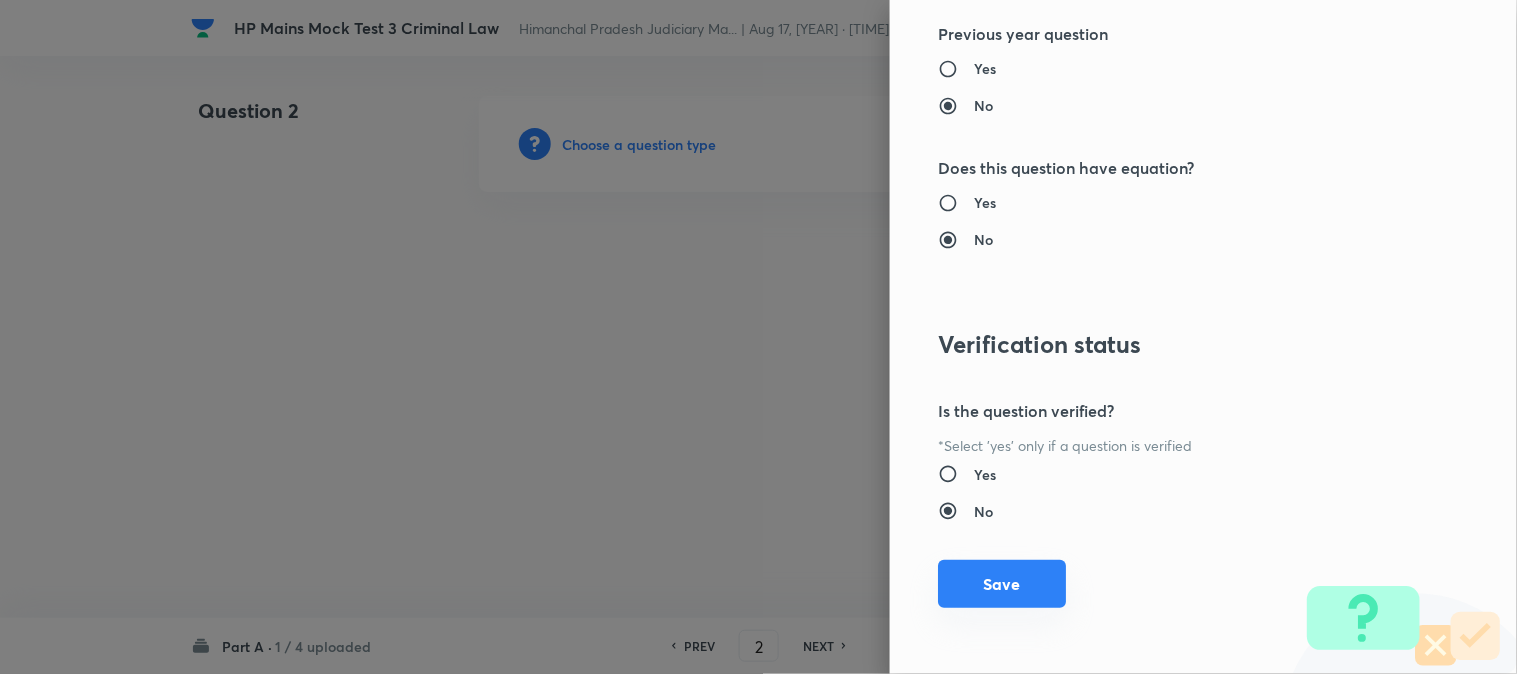 click on "Save" at bounding box center (1002, 584) 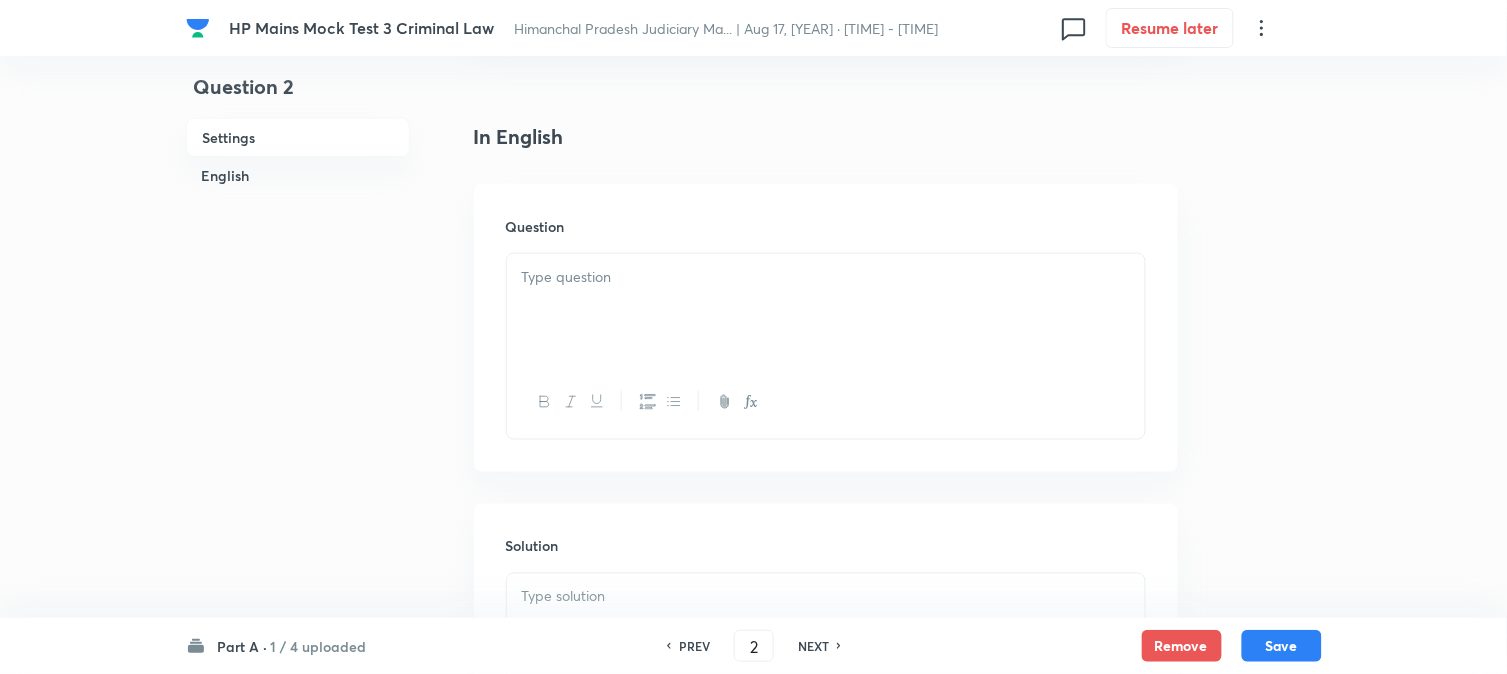 scroll, scrollTop: 590, scrollLeft: 0, axis: vertical 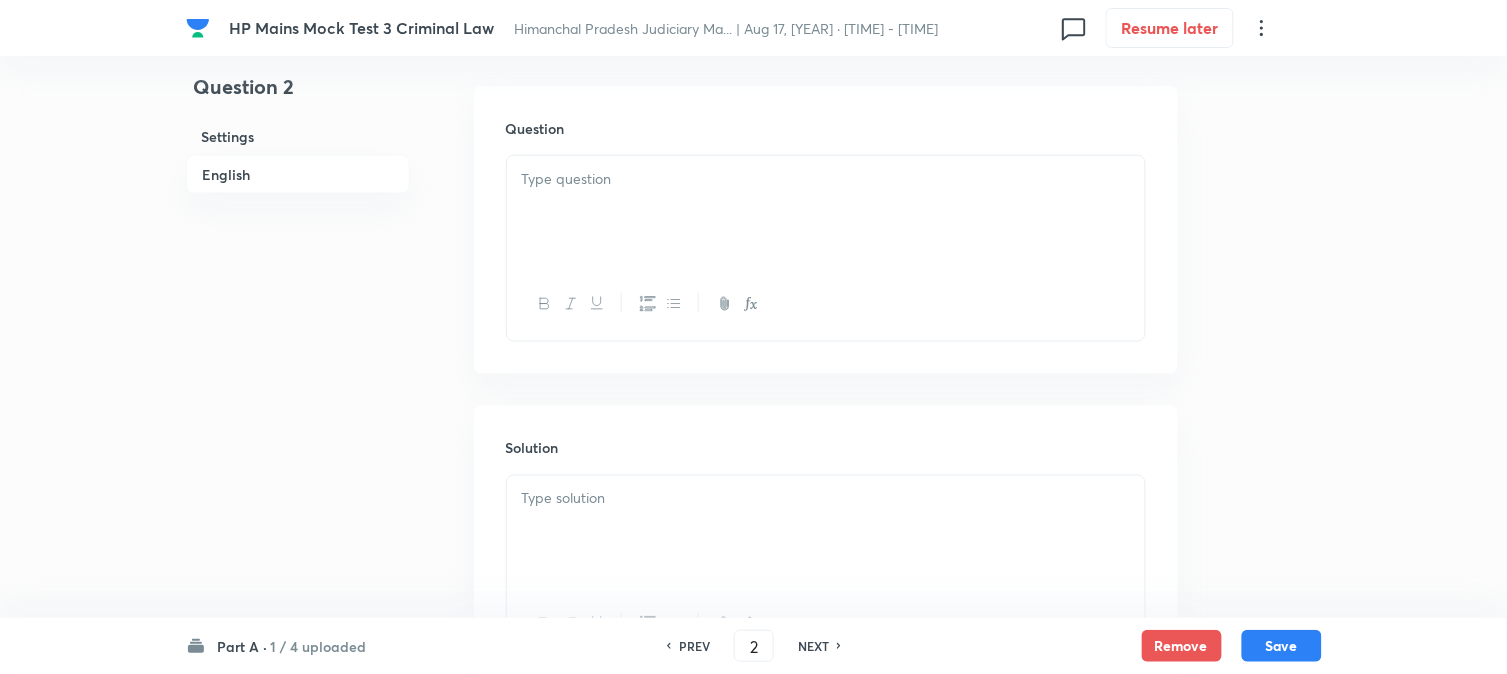 click at bounding box center (826, 499) 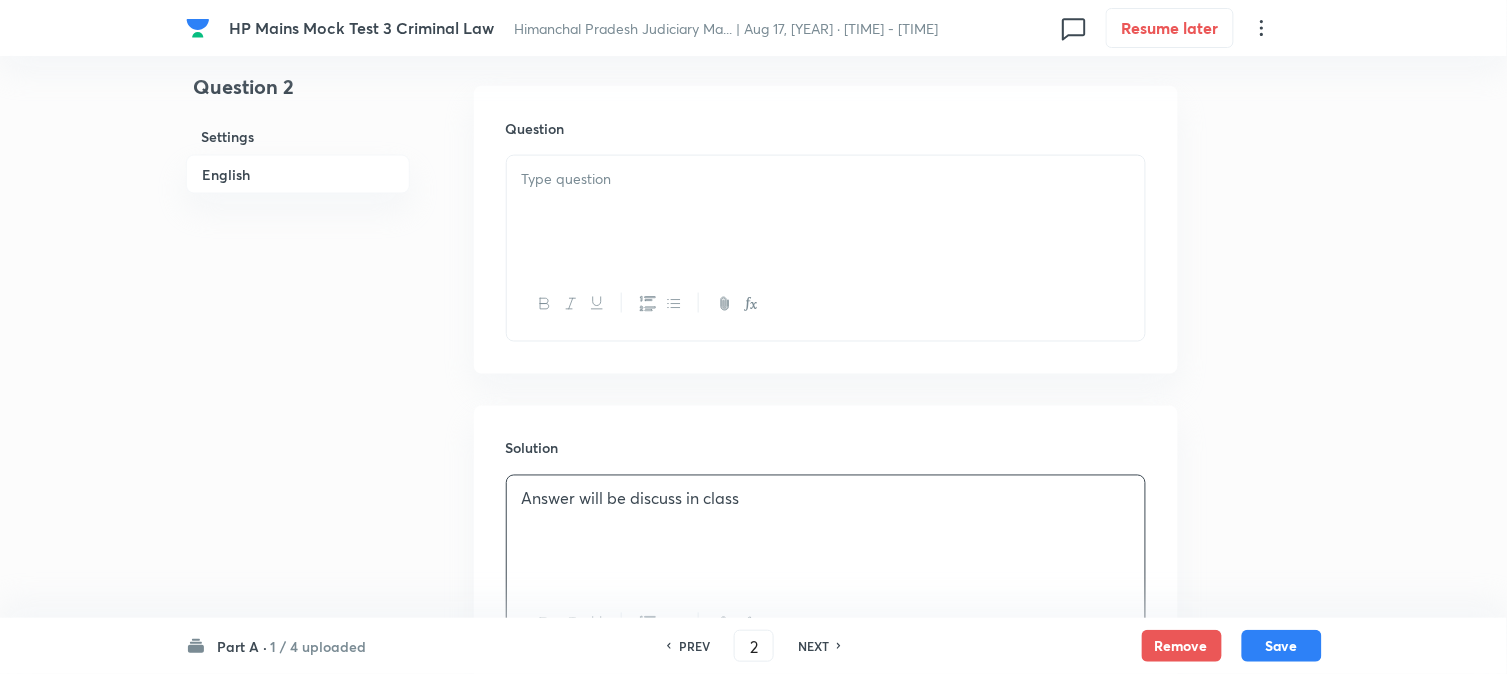 drag, startPoint x: 642, startPoint y: 204, endPoint x: 654, endPoint y: 225, distance: 24.186773 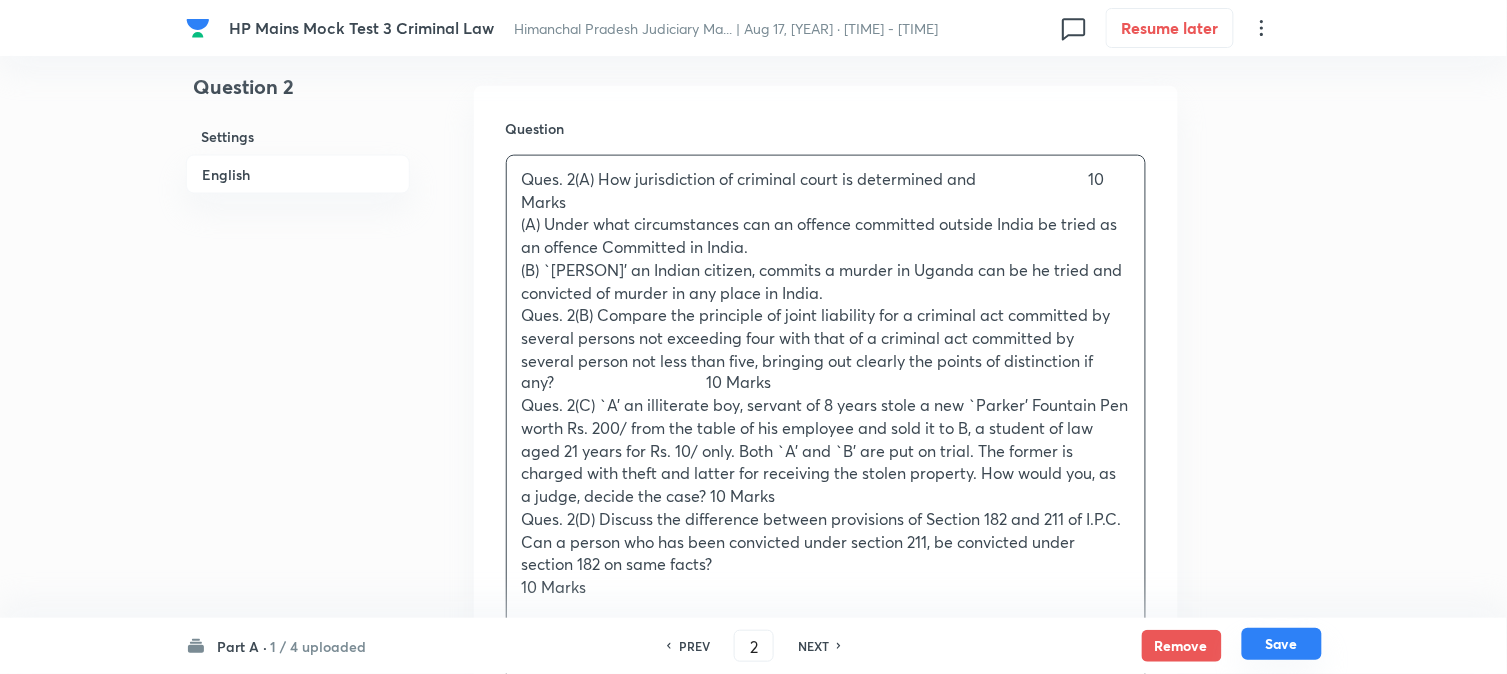 click on "Save" at bounding box center (1282, 644) 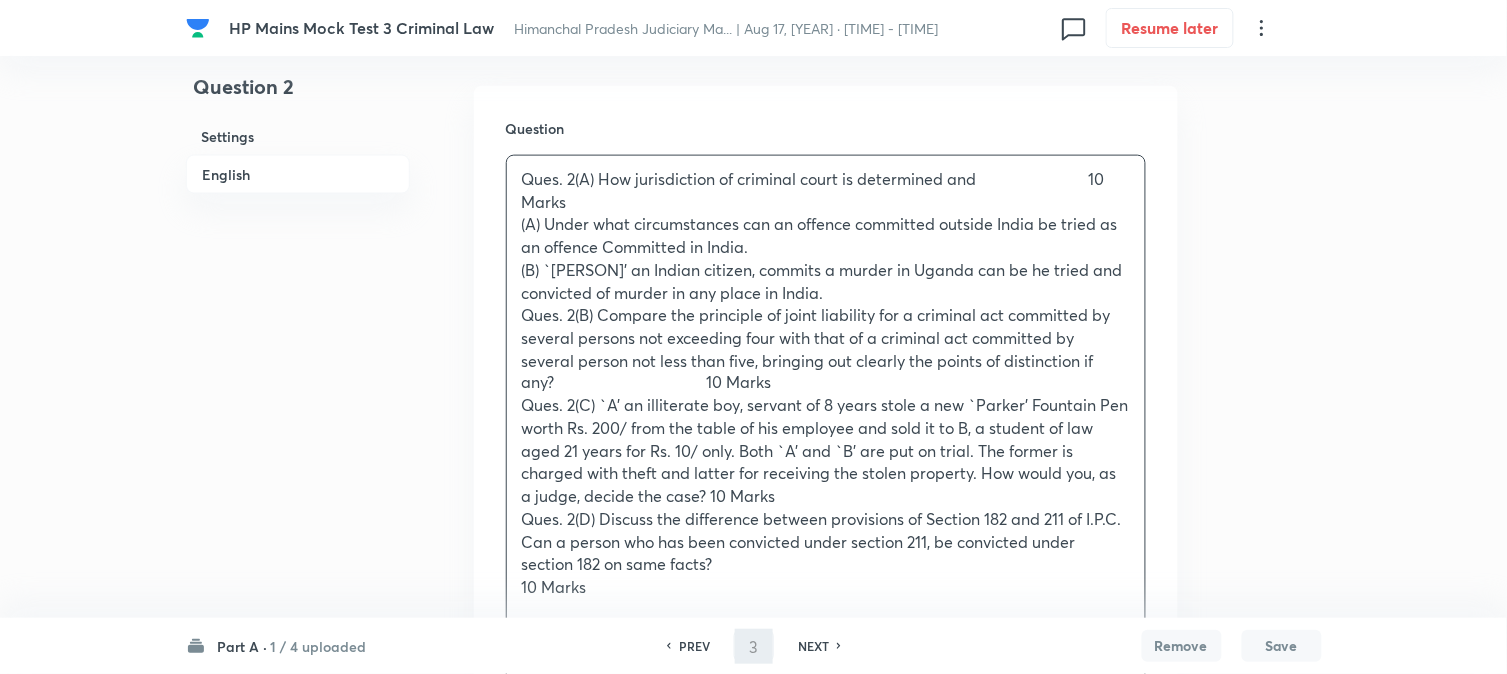 scroll, scrollTop: 0, scrollLeft: 0, axis: both 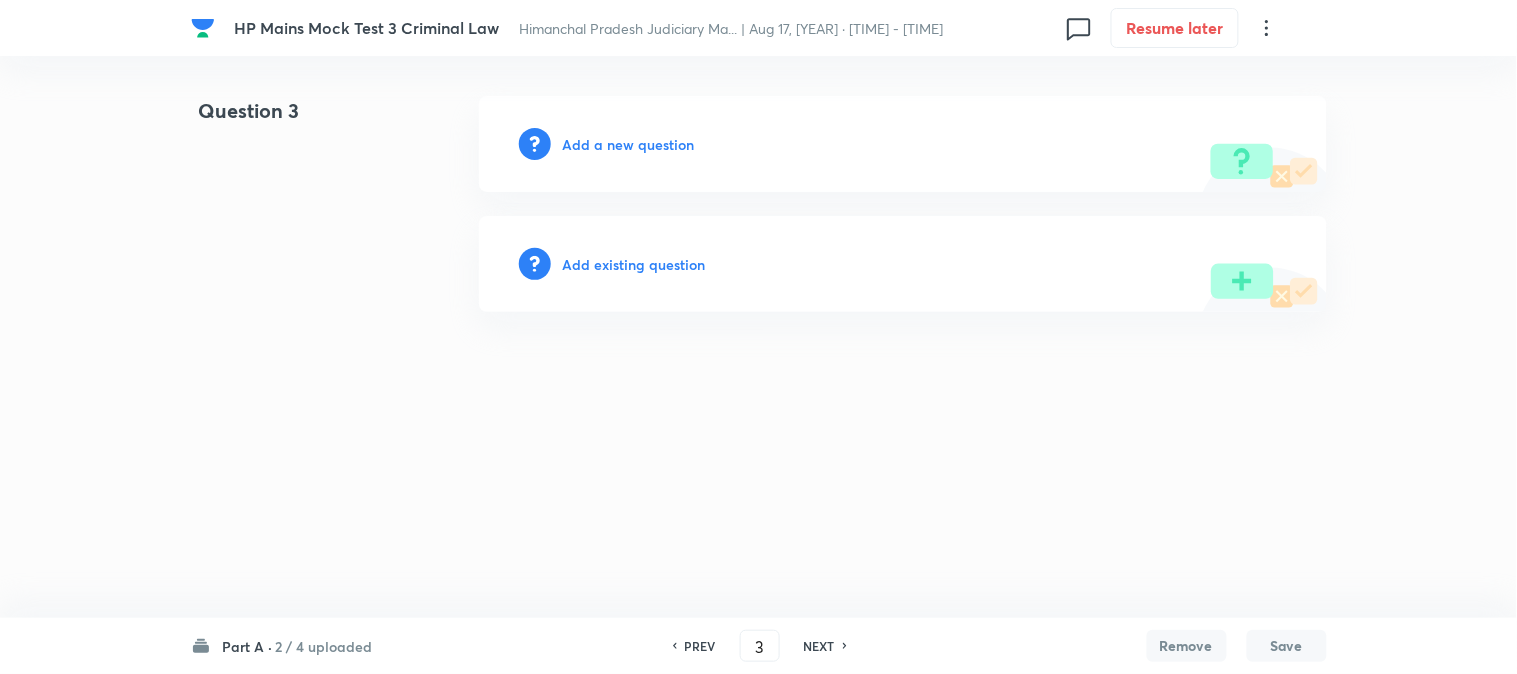 click on "PREV" at bounding box center [697, 646] 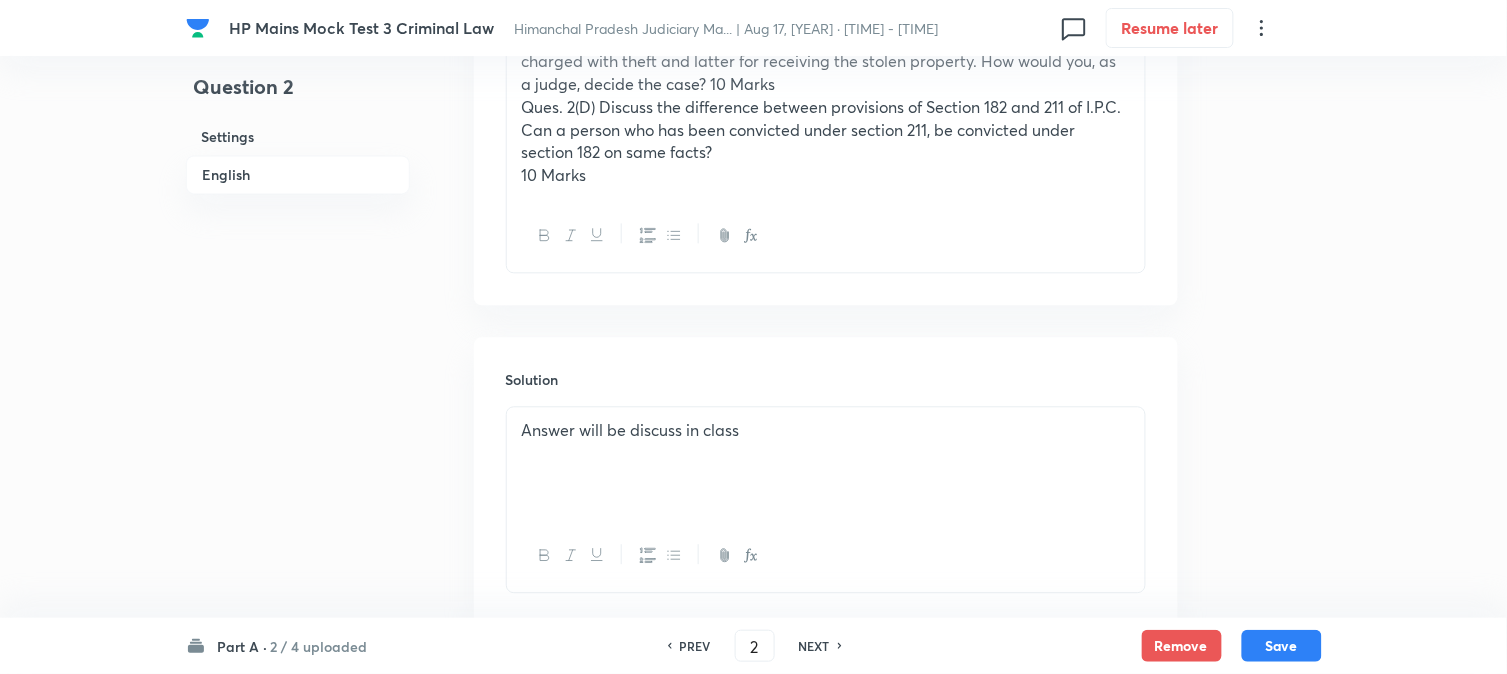 scroll, scrollTop: 1131, scrollLeft: 0, axis: vertical 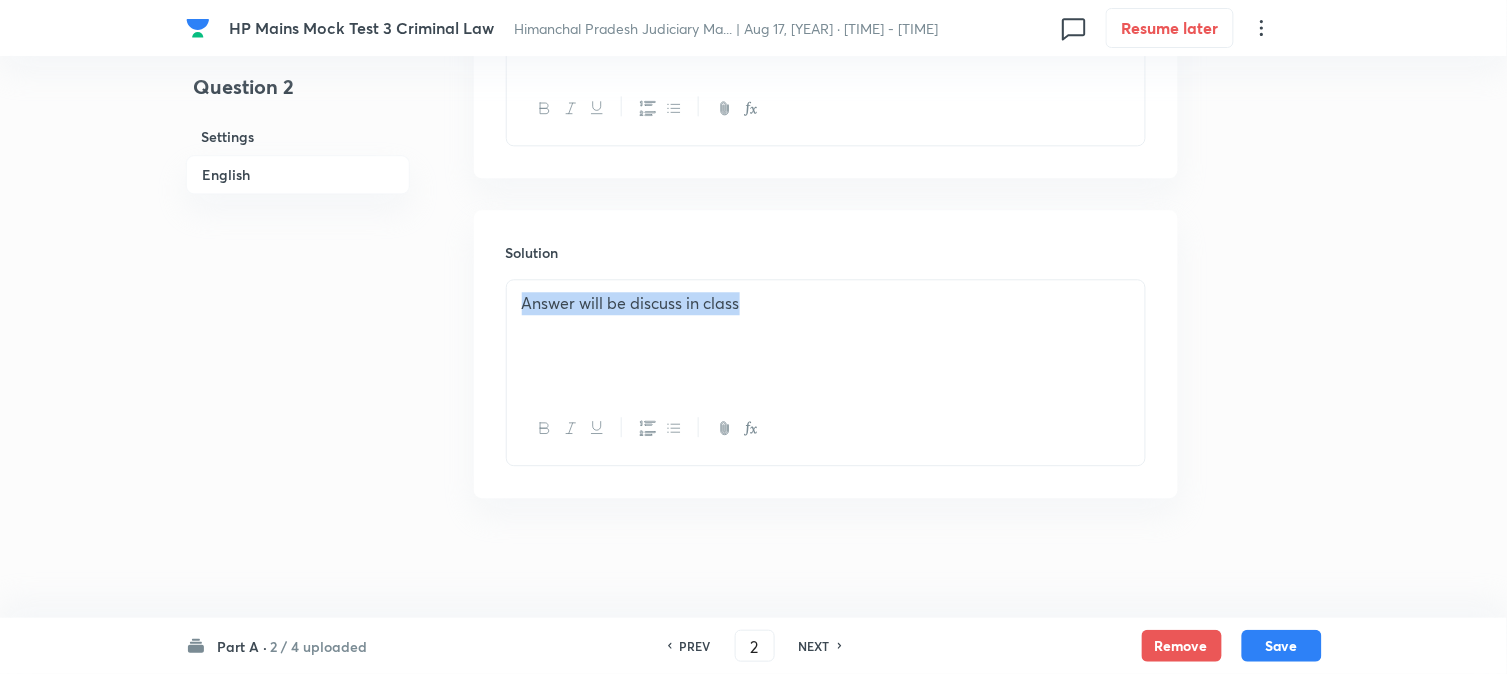drag, startPoint x: 765, startPoint y: 298, endPoint x: 328, endPoint y: 334, distance: 438.48032 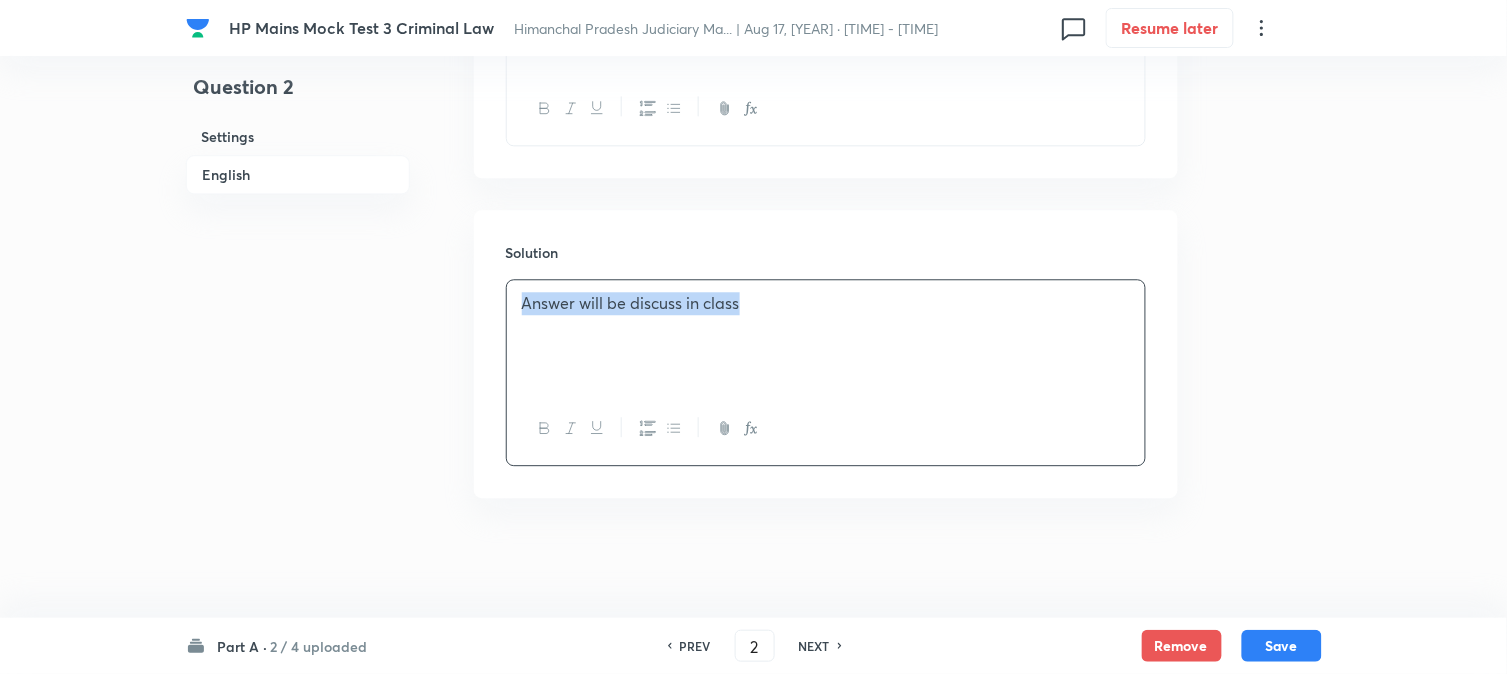 copy on "Answer will be discuss in class" 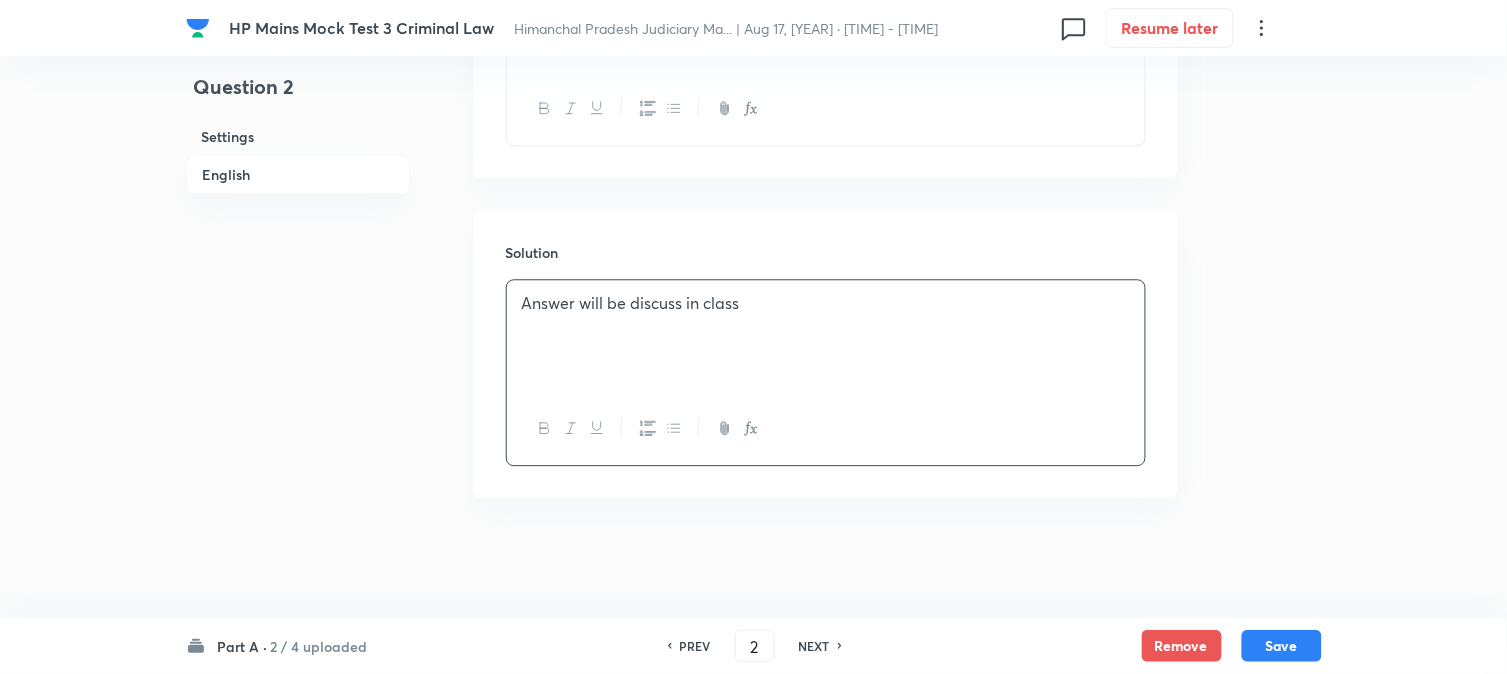 click on "NEXT" at bounding box center [817, 646] 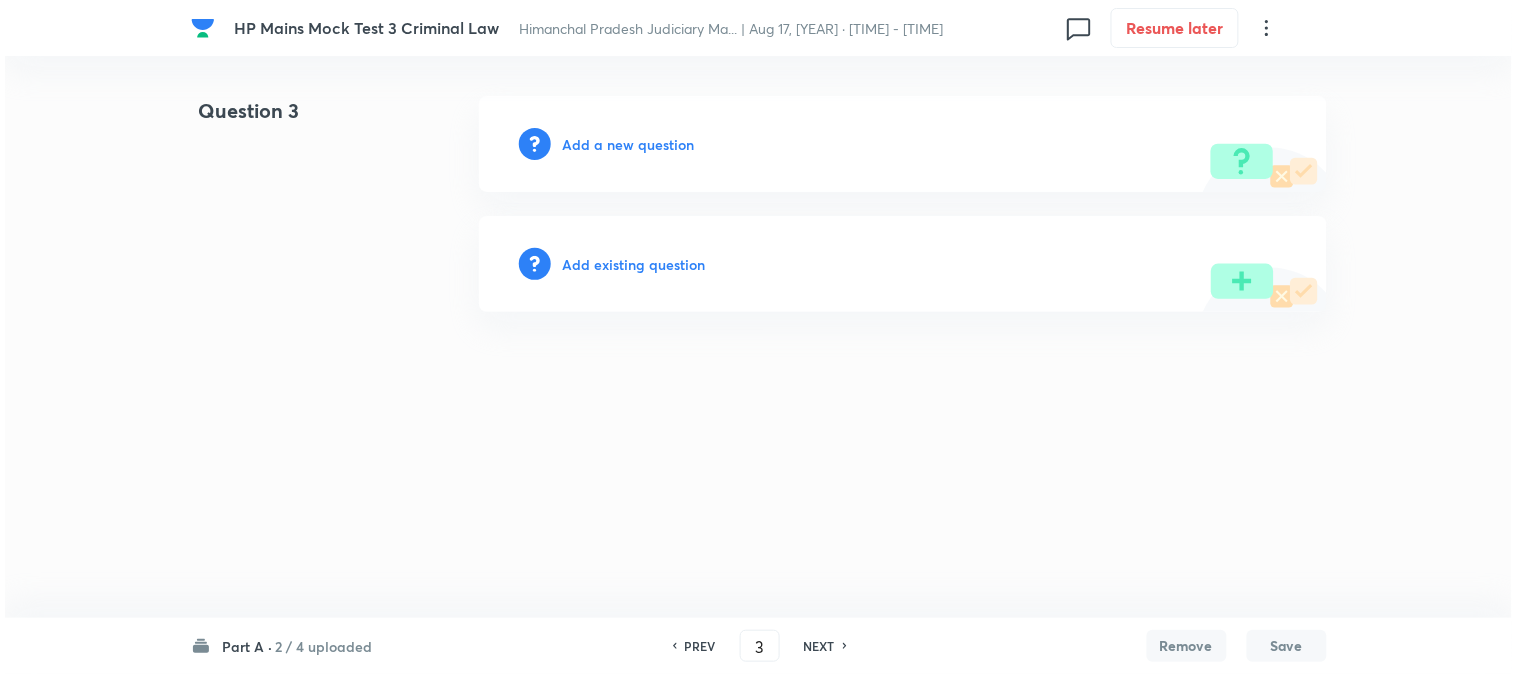 scroll, scrollTop: 0, scrollLeft: 0, axis: both 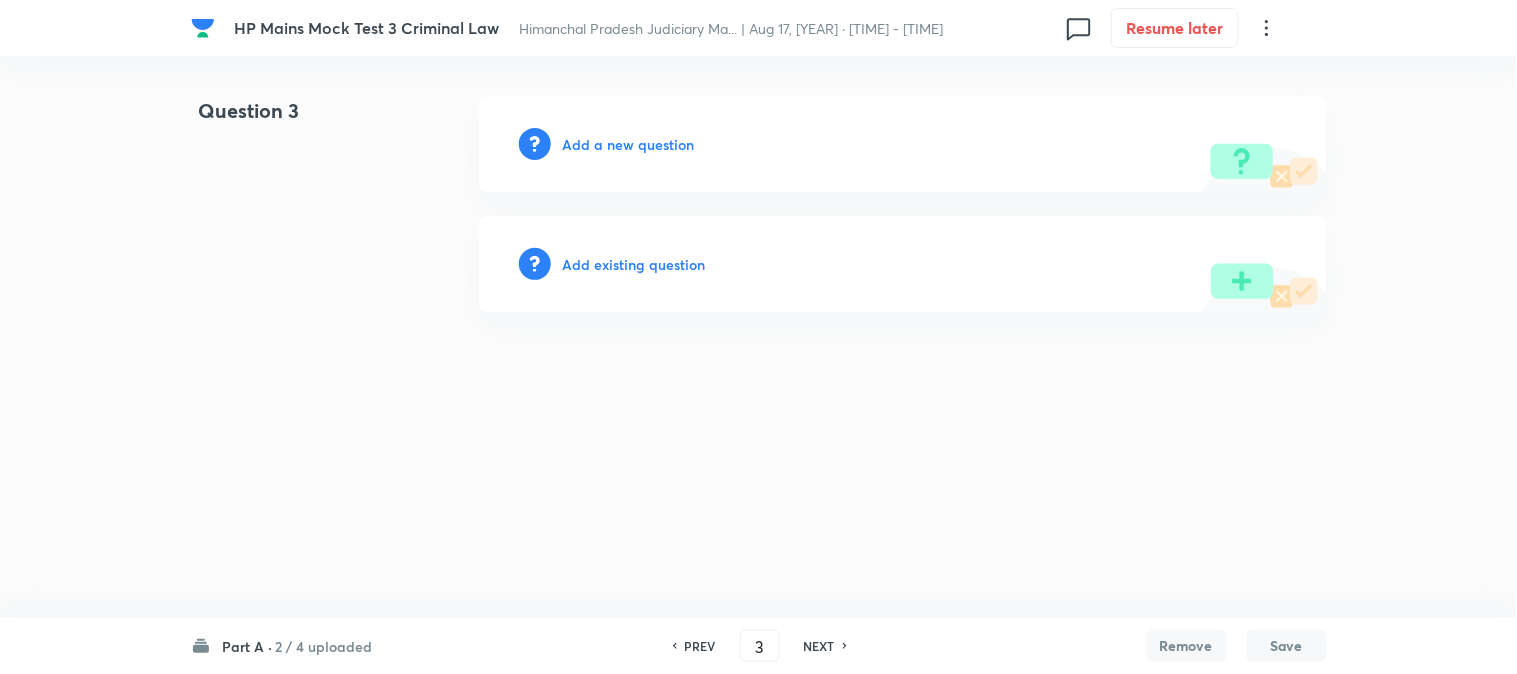 click on "Add a new question" at bounding box center [903, 144] 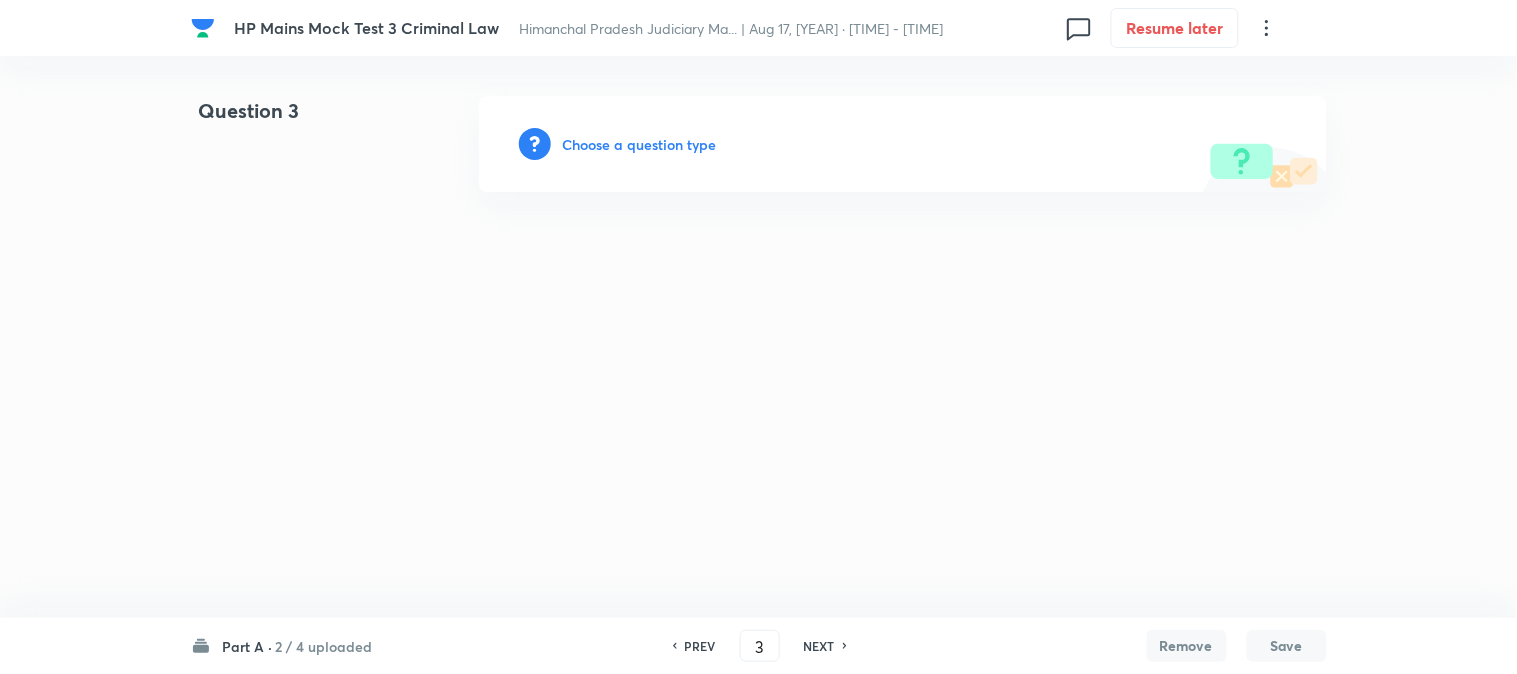 click on "Choose a question type" at bounding box center [640, 144] 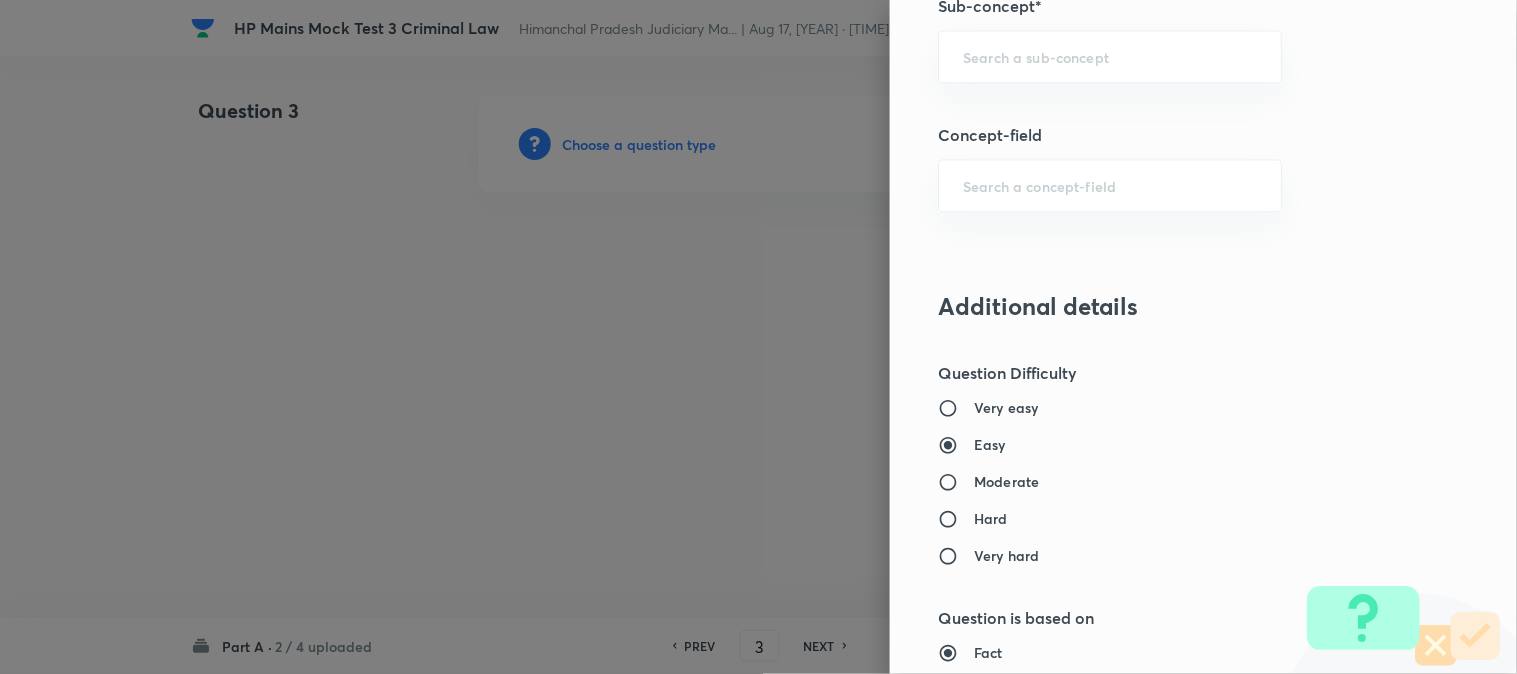 scroll, scrollTop: 846, scrollLeft: 0, axis: vertical 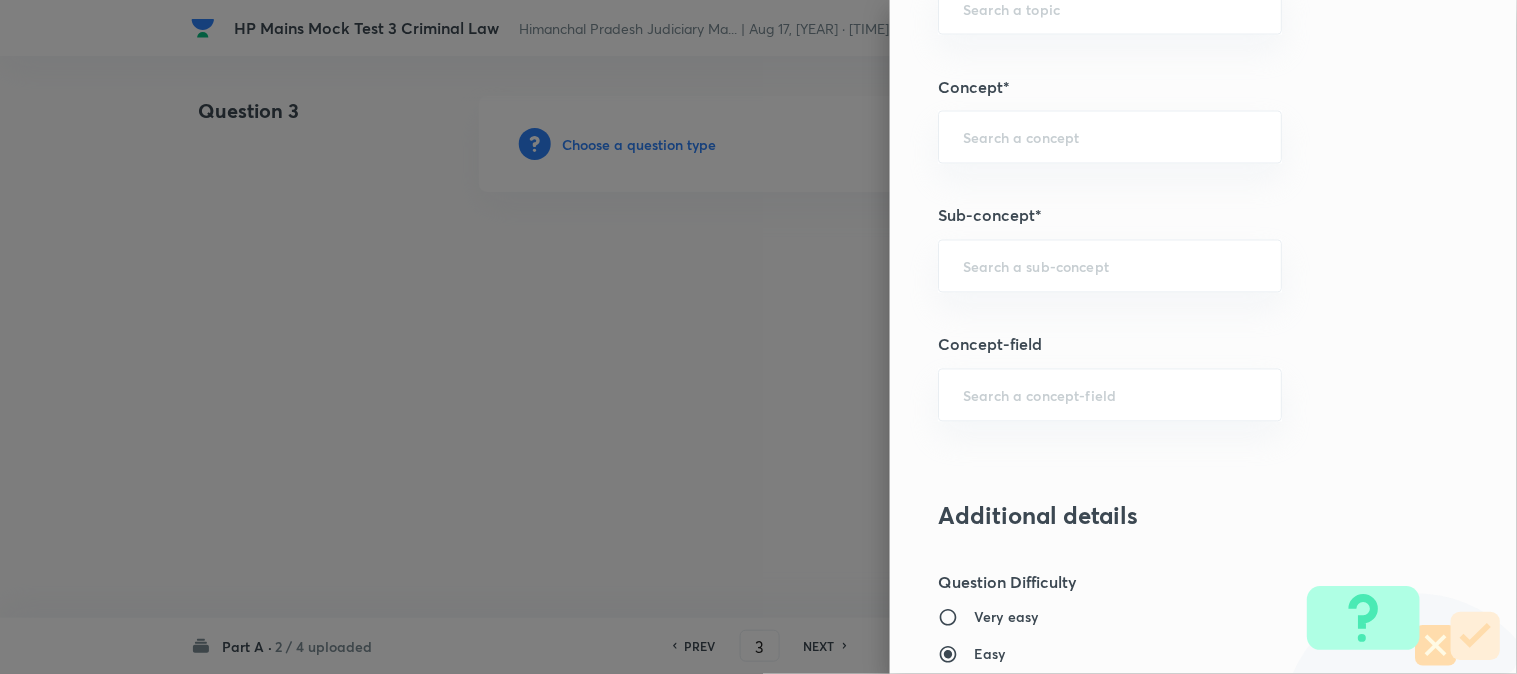click on "Question settings Does this question have a passage?* Yes No Positive mark 40 ​ Negative Marks (Don’t add negative sign) 0 ​ Syllabus Topic group* ​ Topic* ​ Concept* ​ Sub-concept* ​ Concept-field ​ Additional details Question Difficulty Very easy Easy Moderate Hard Very hard Question is based on Fact Numerical Concept Previous year question Yes No Does this question have equation? Yes No Verification status Is the question verified? *Select 'yes' only if a question is verified Yes No Save" at bounding box center [1203, 337] 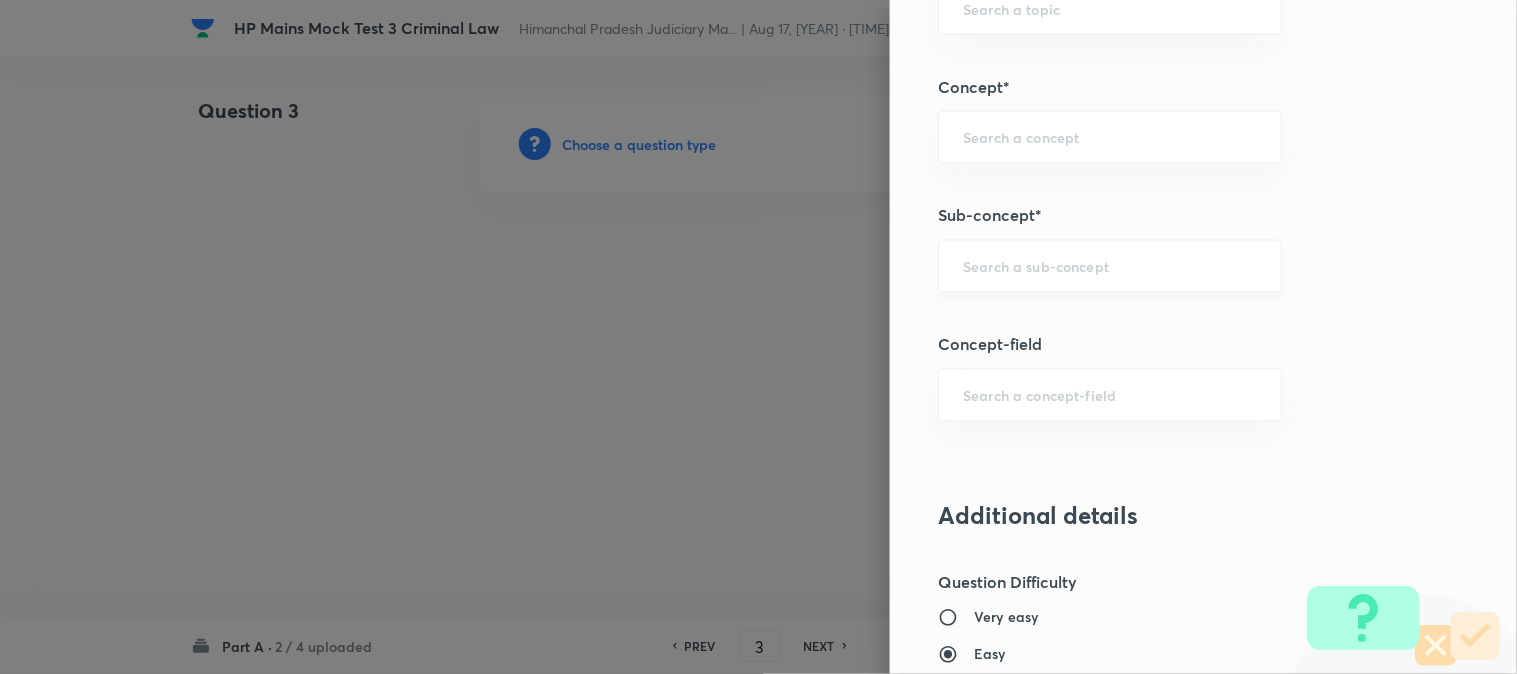 click on "​" at bounding box center (1110, 266) 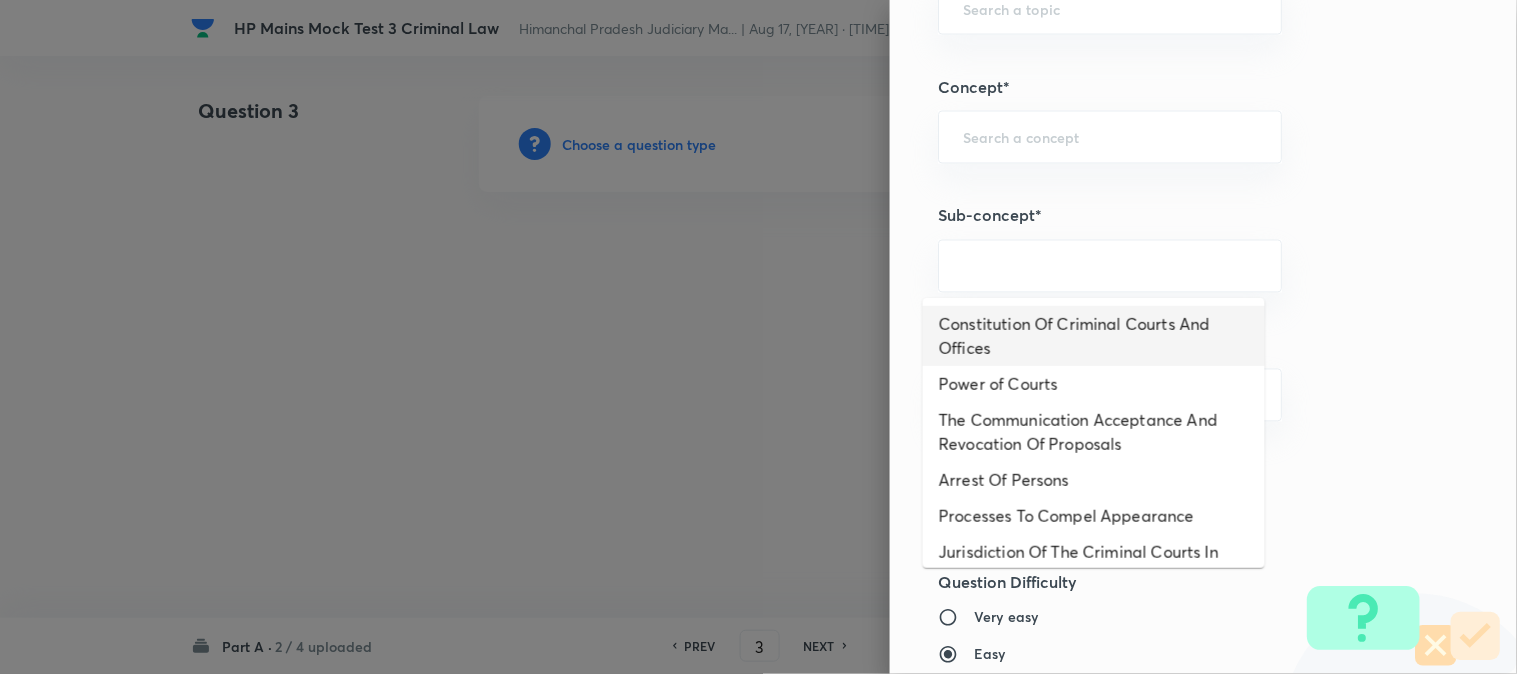click on "Constitution Of Criminal Courts And Offices" at bounding box center (1094, 336) 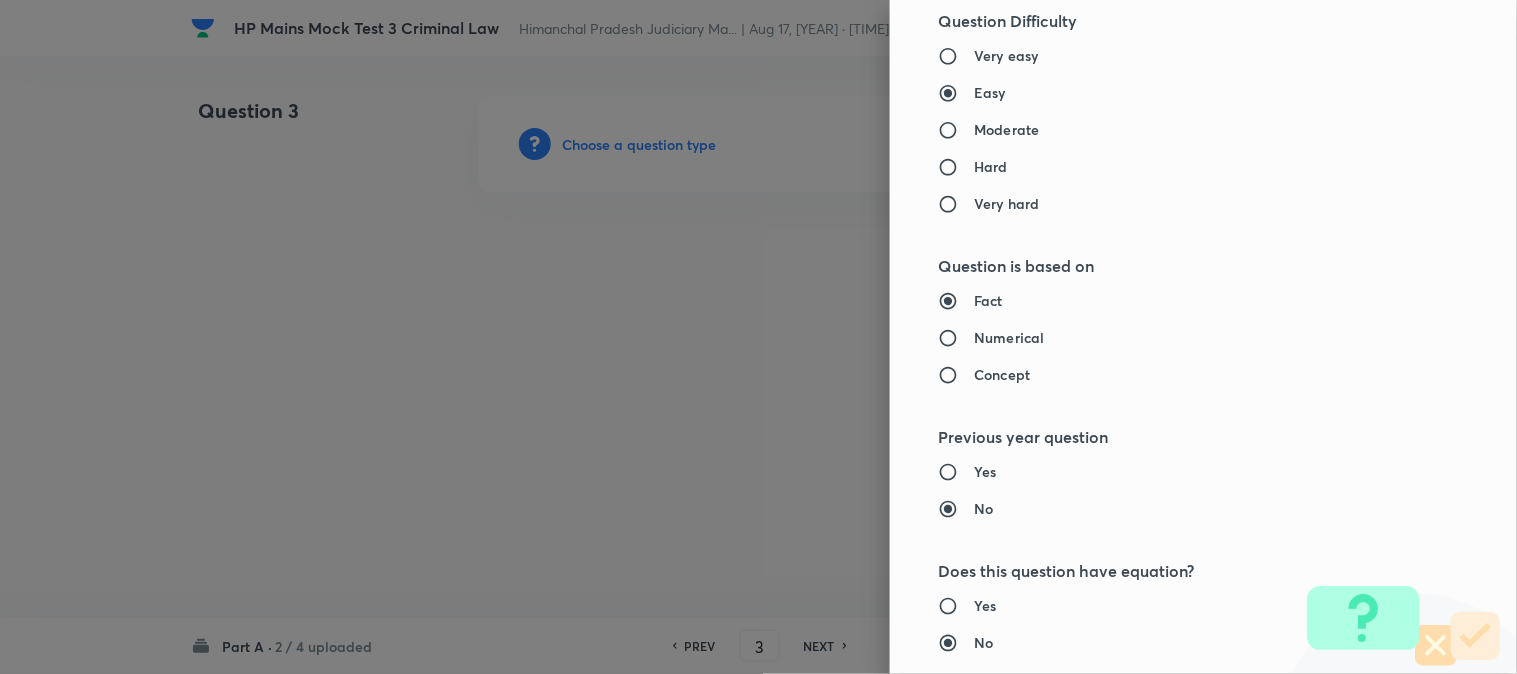type on "Criminal Law" 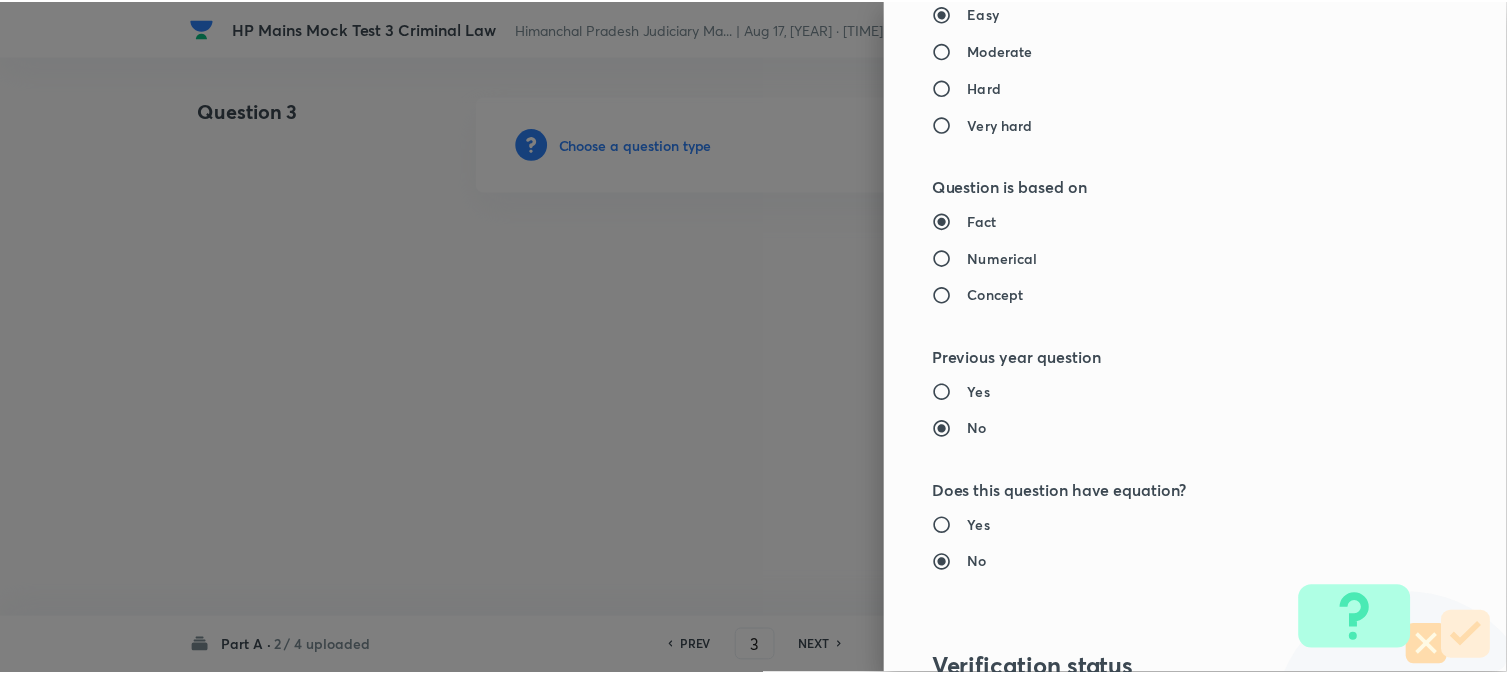 scroll, scrollTop: 1811, scrollLeft: 0, axis: vertical 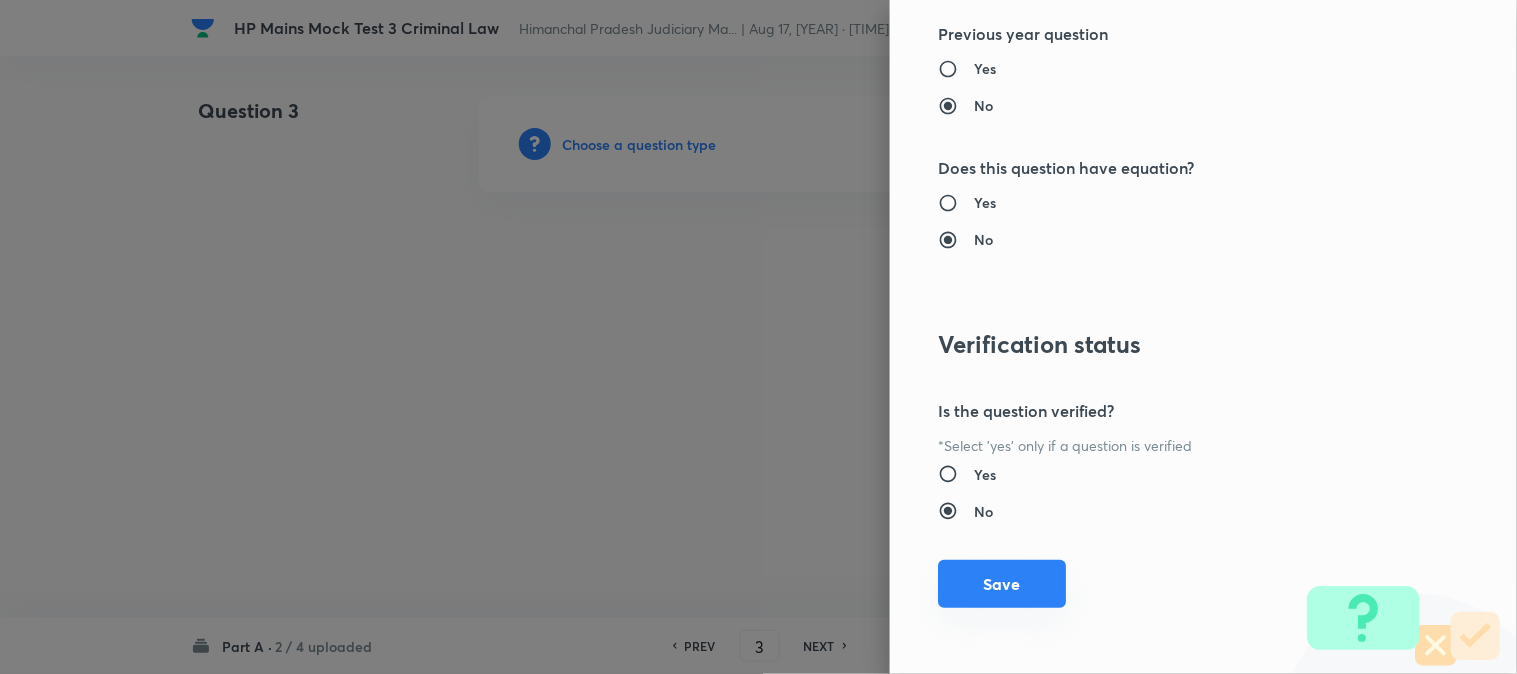 click on "Save" at bounding box center [1002, 584] 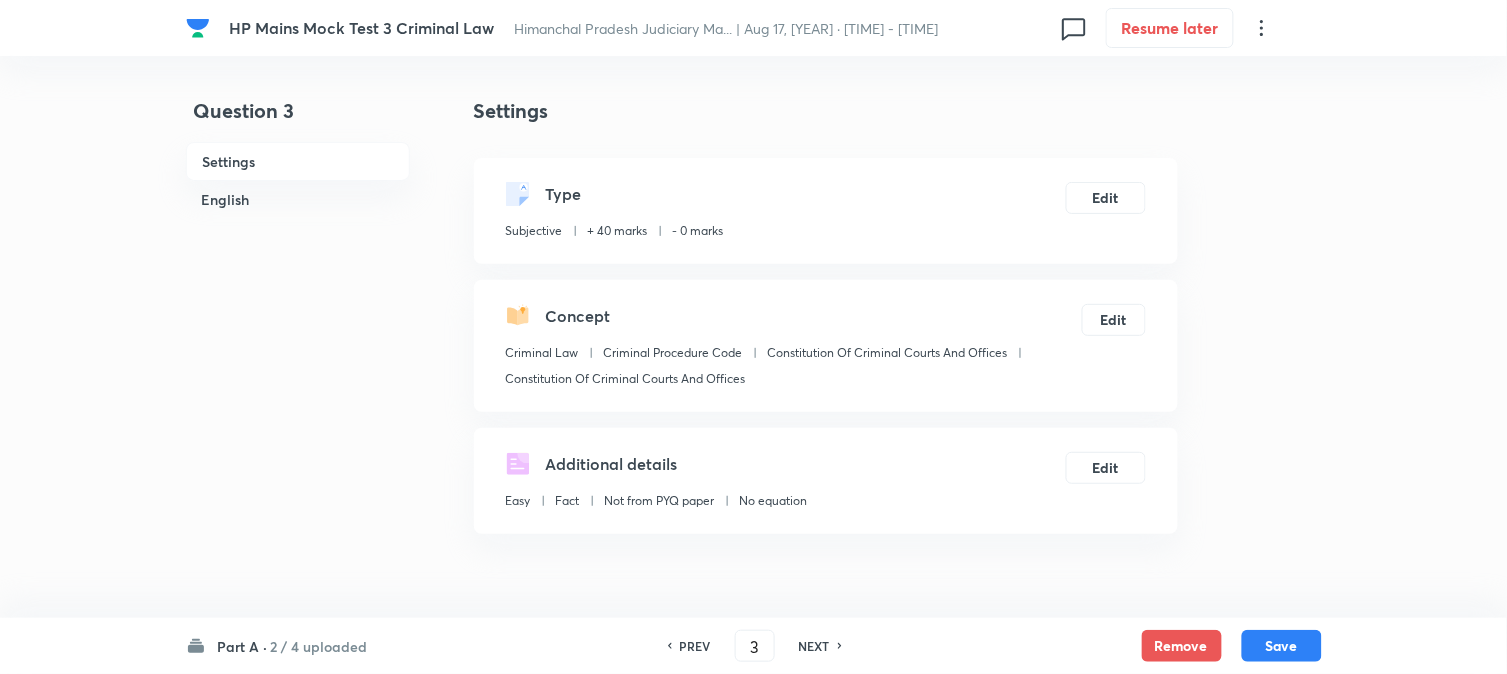 scroll, scrollTop: 590, scrollLeft: 0, axis: vertical 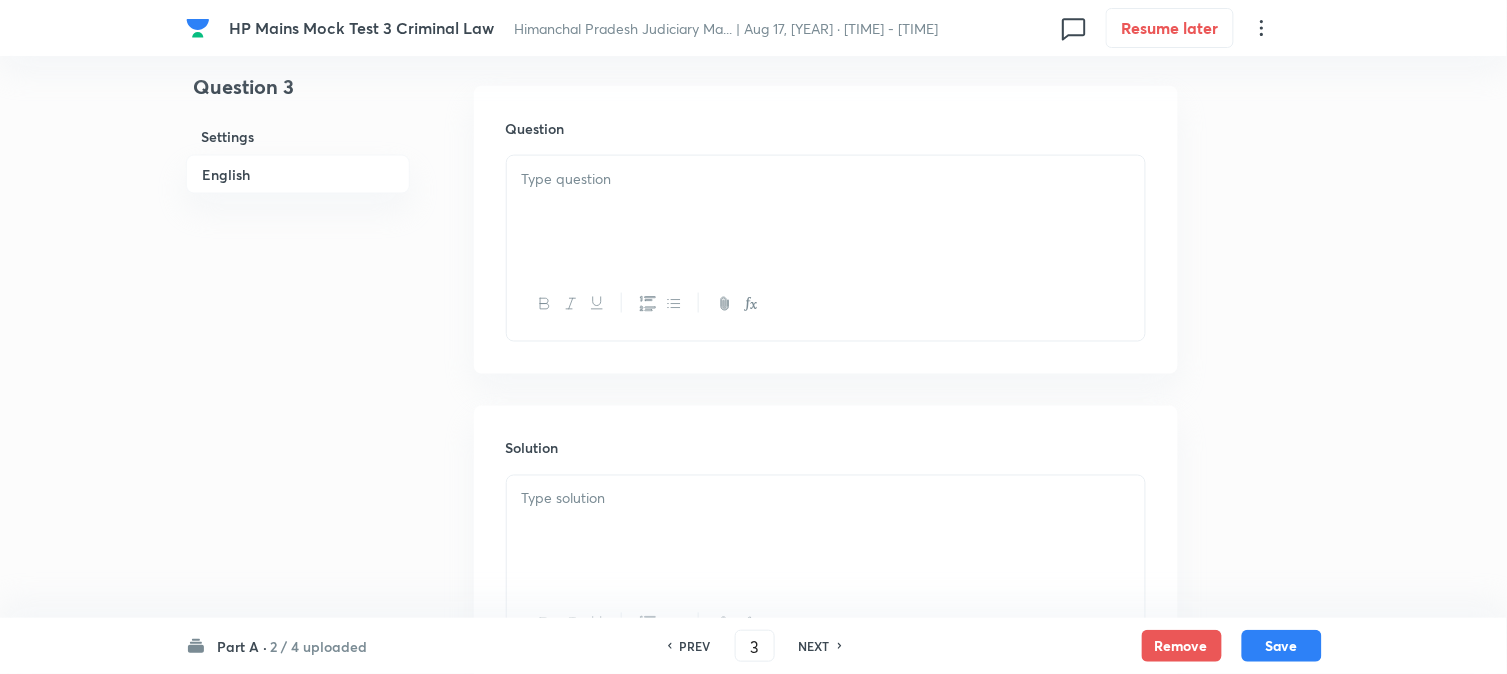 click at bounding box center (826, 499) 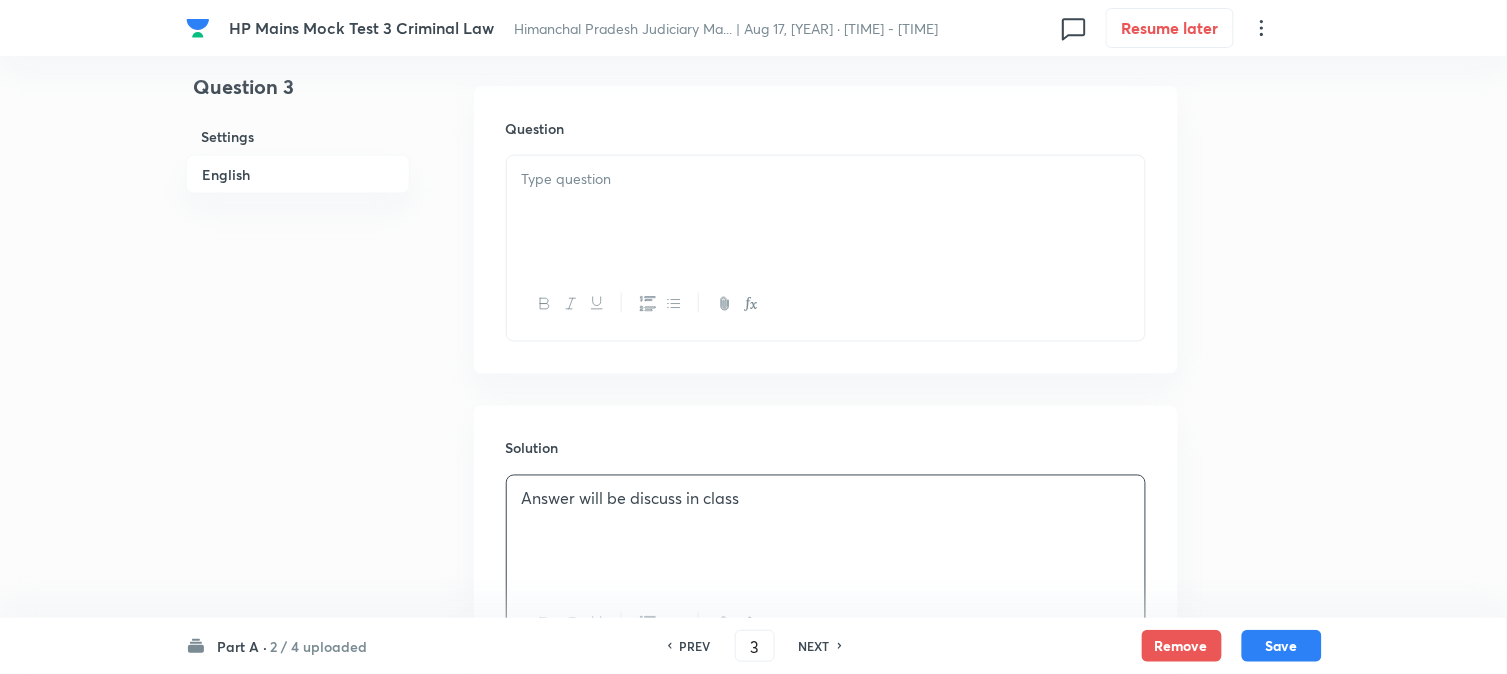 click at bounding box center [826, 212] 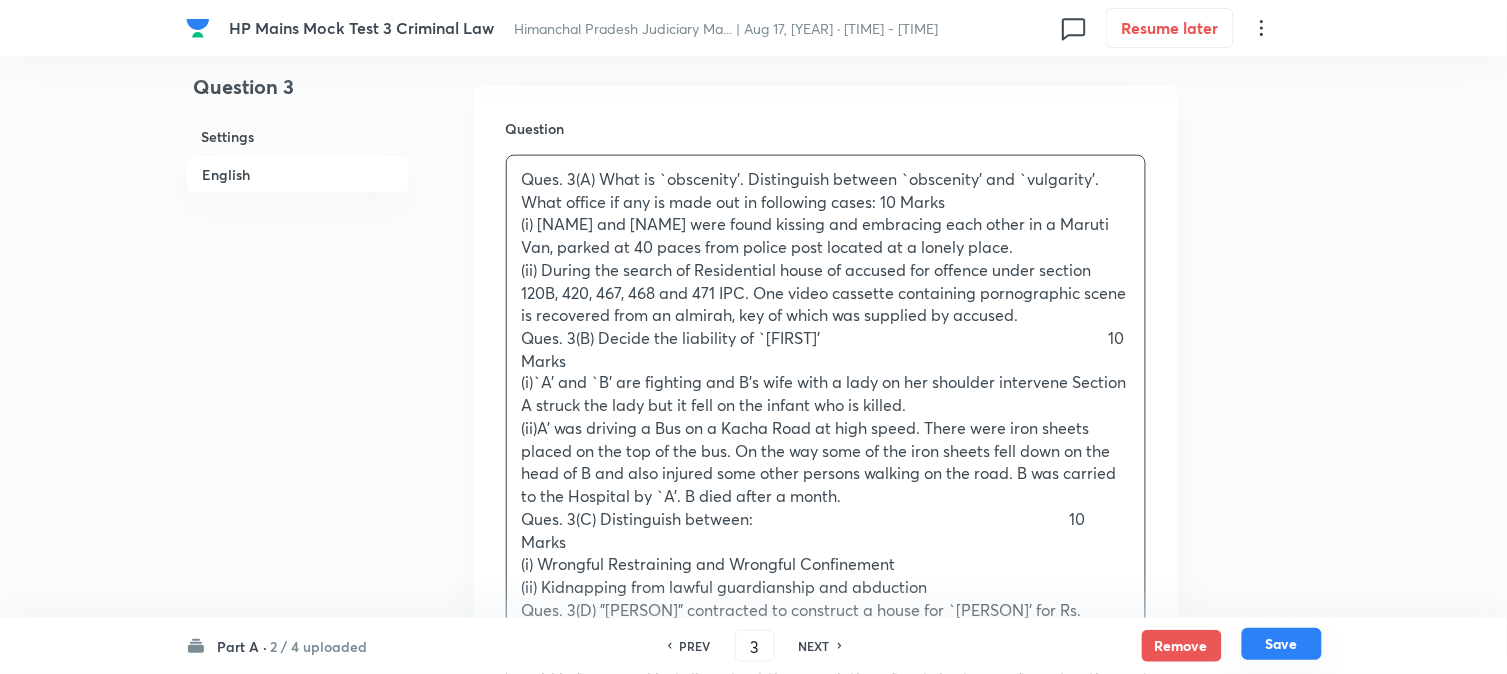 click on "Save" at bounding box center (1282, 644) 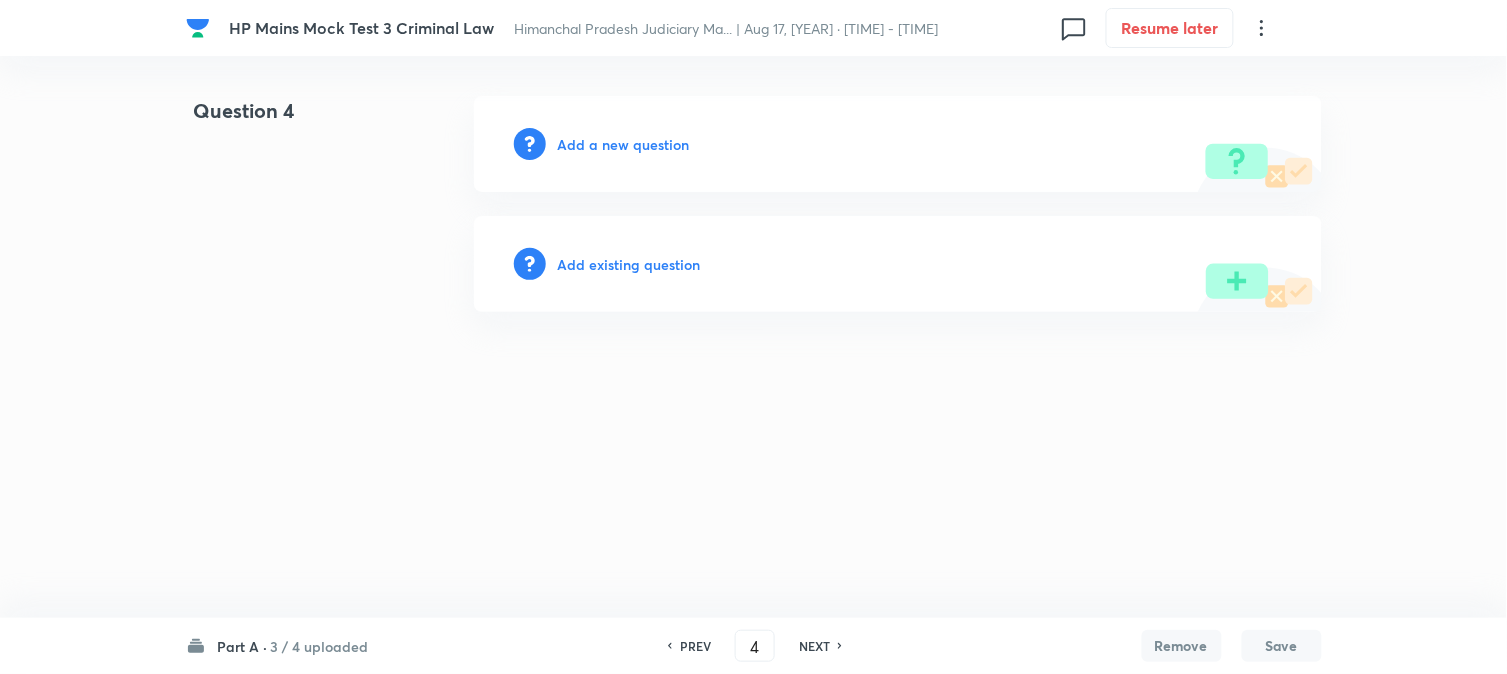 scroll, scrollTop: 0, scrollLeft: 0, axis: both 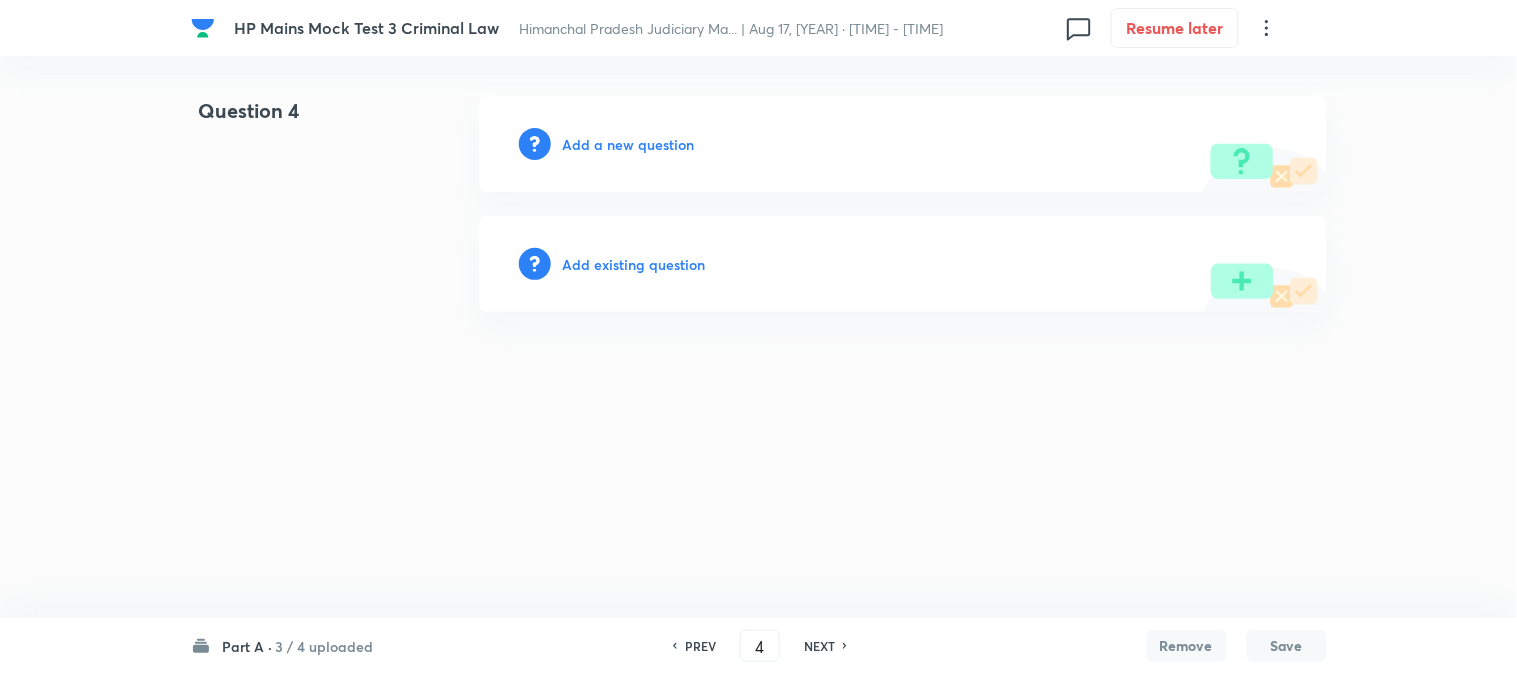 click on "PREV" at bounding box center [700, 646] 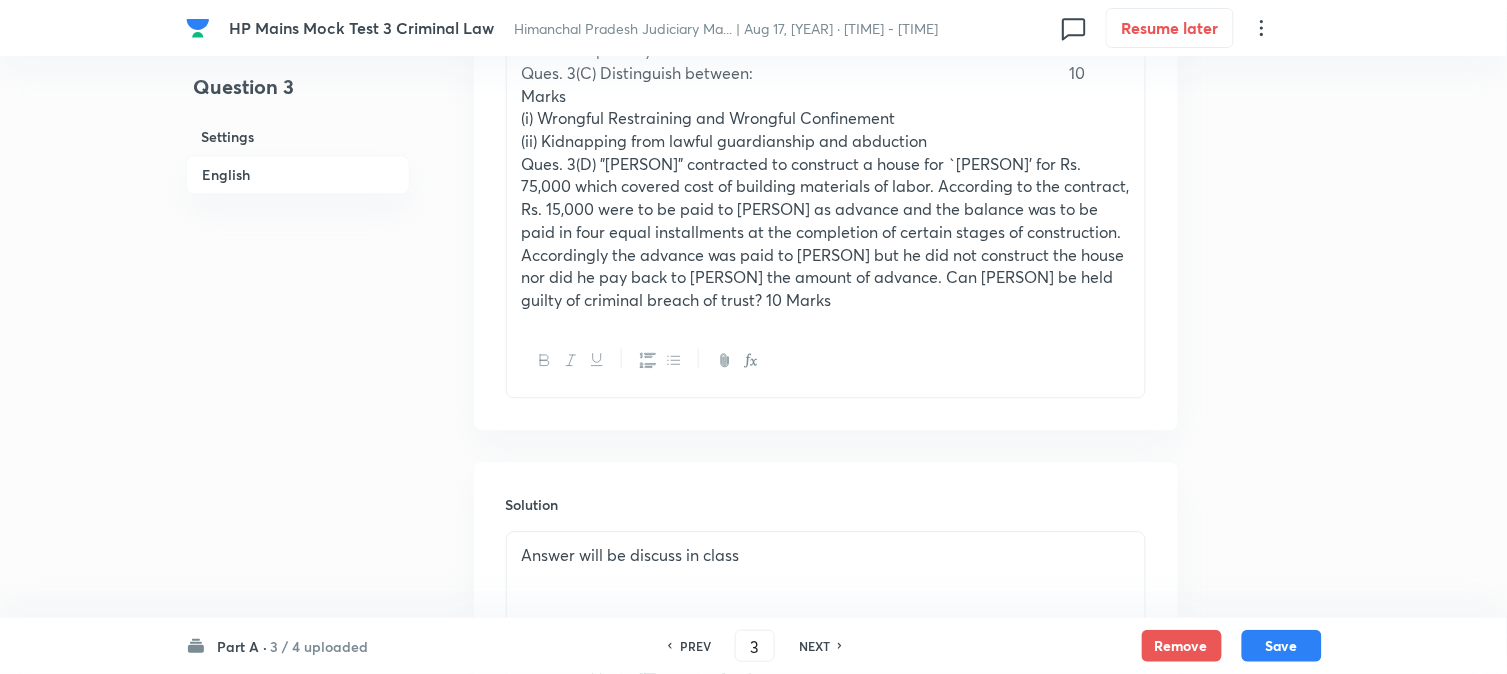 scroll, scrollTop: 1313, scrollLeft: 0, axis: vertical 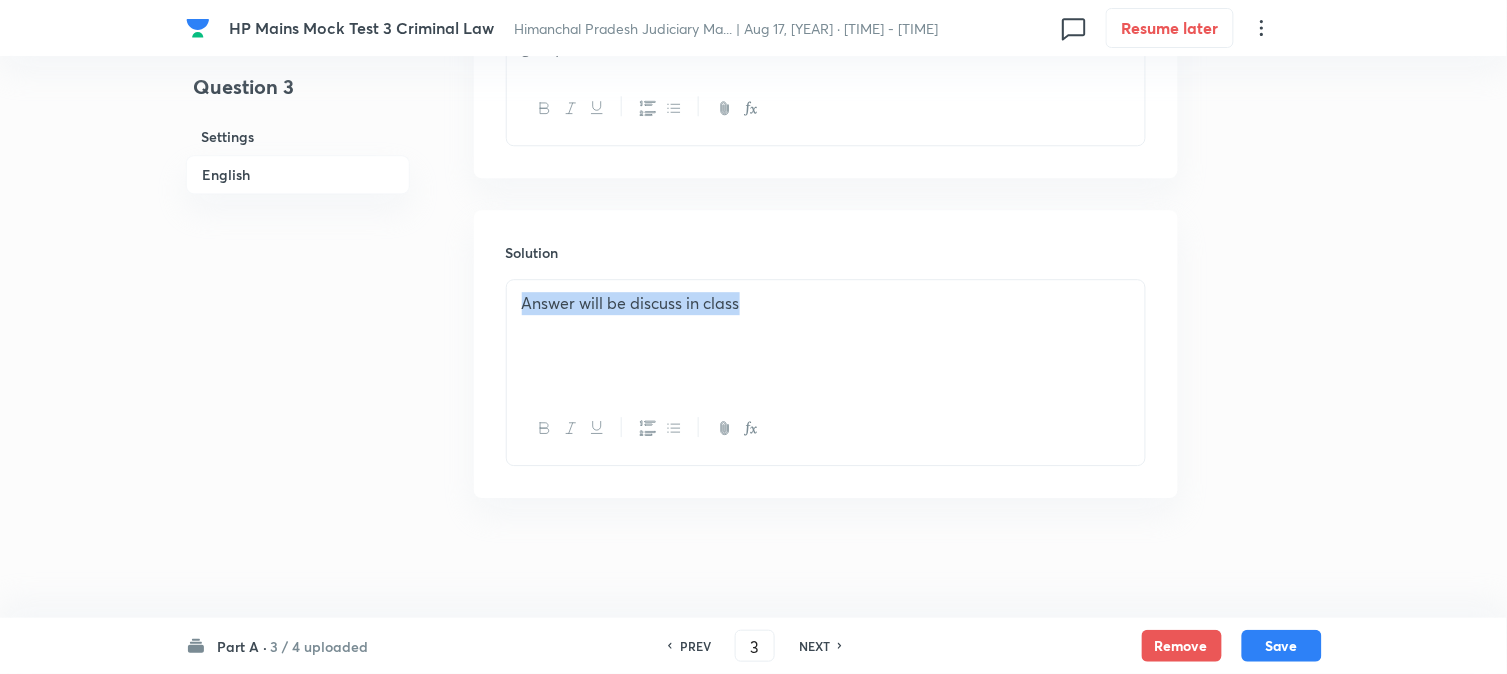 drag, startPoint x: 765, startPoint y: 311, endPoint x: 471, endPoint y: 337, distance: 295.14743 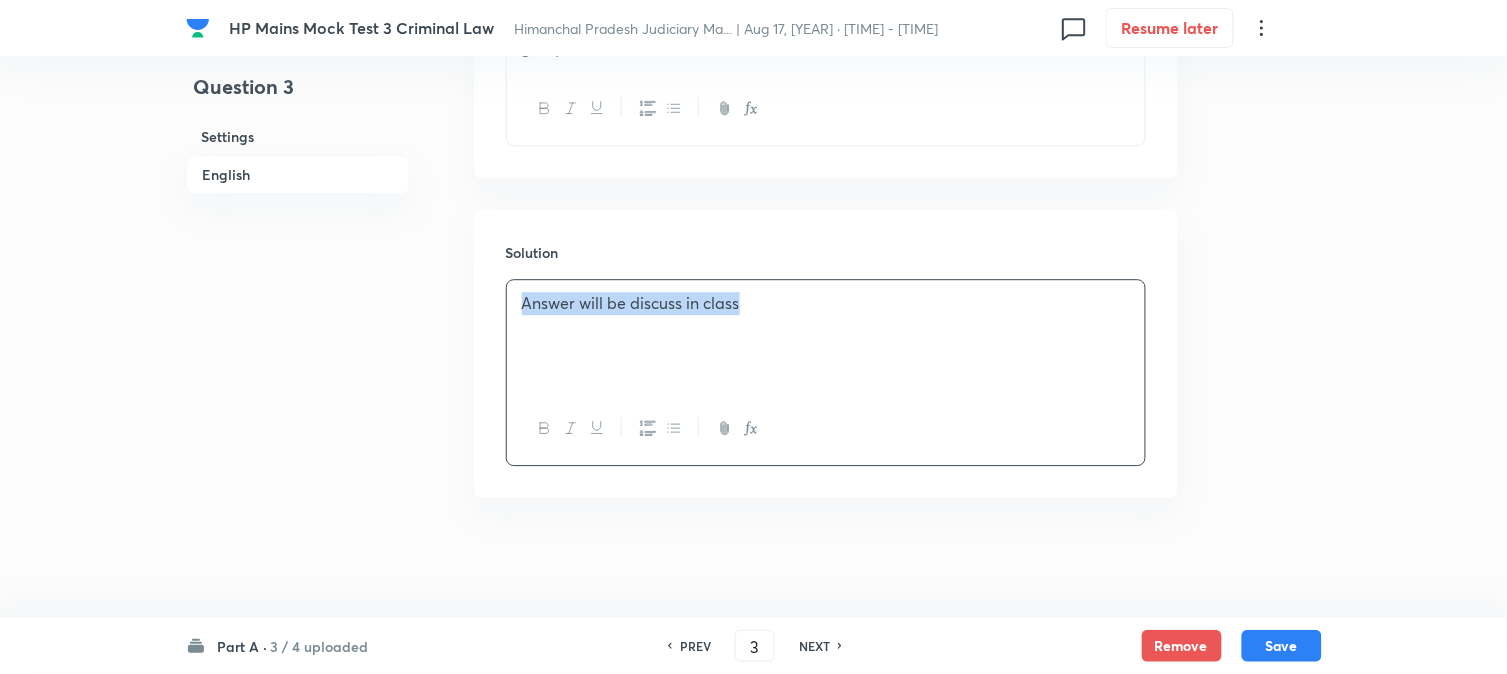 copy on "Answer will be discuss in class" 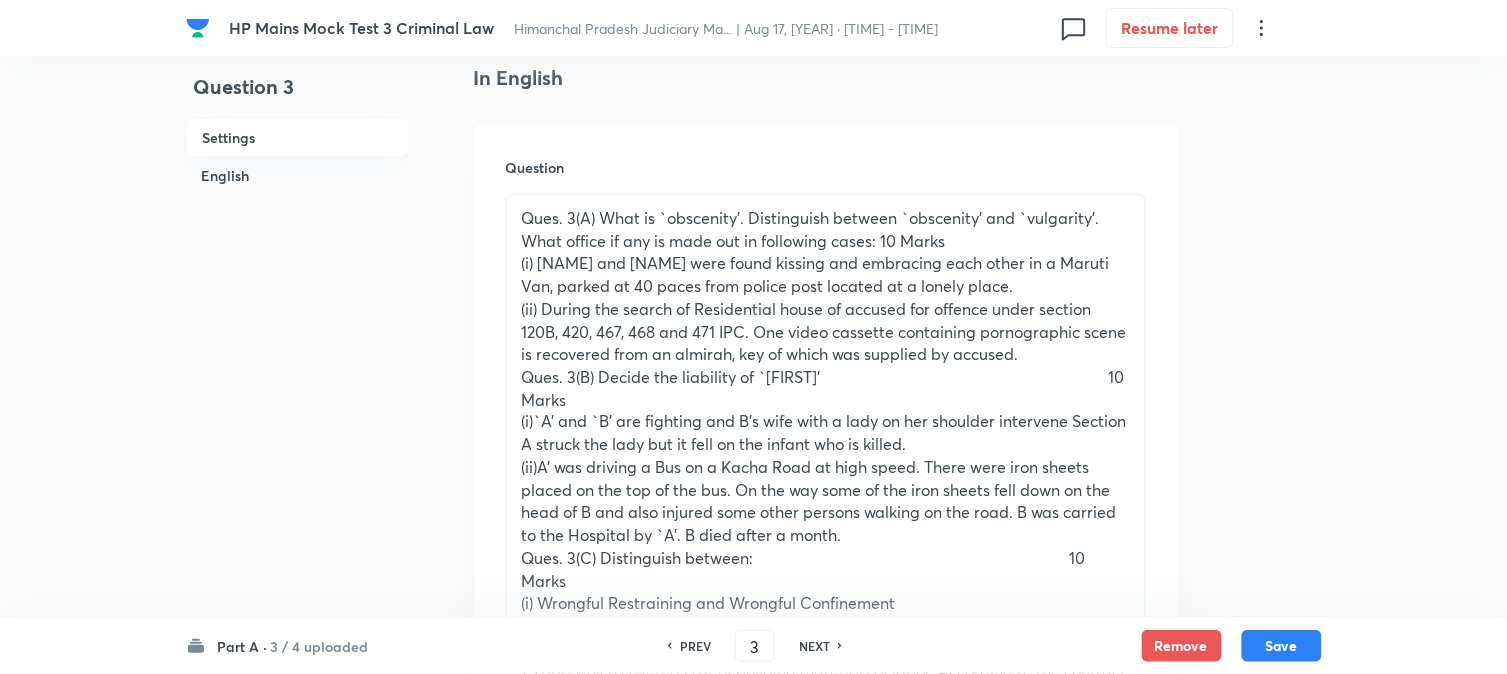 scroll, scrollTop: 424, scrollLeft: 0, axis: vertical 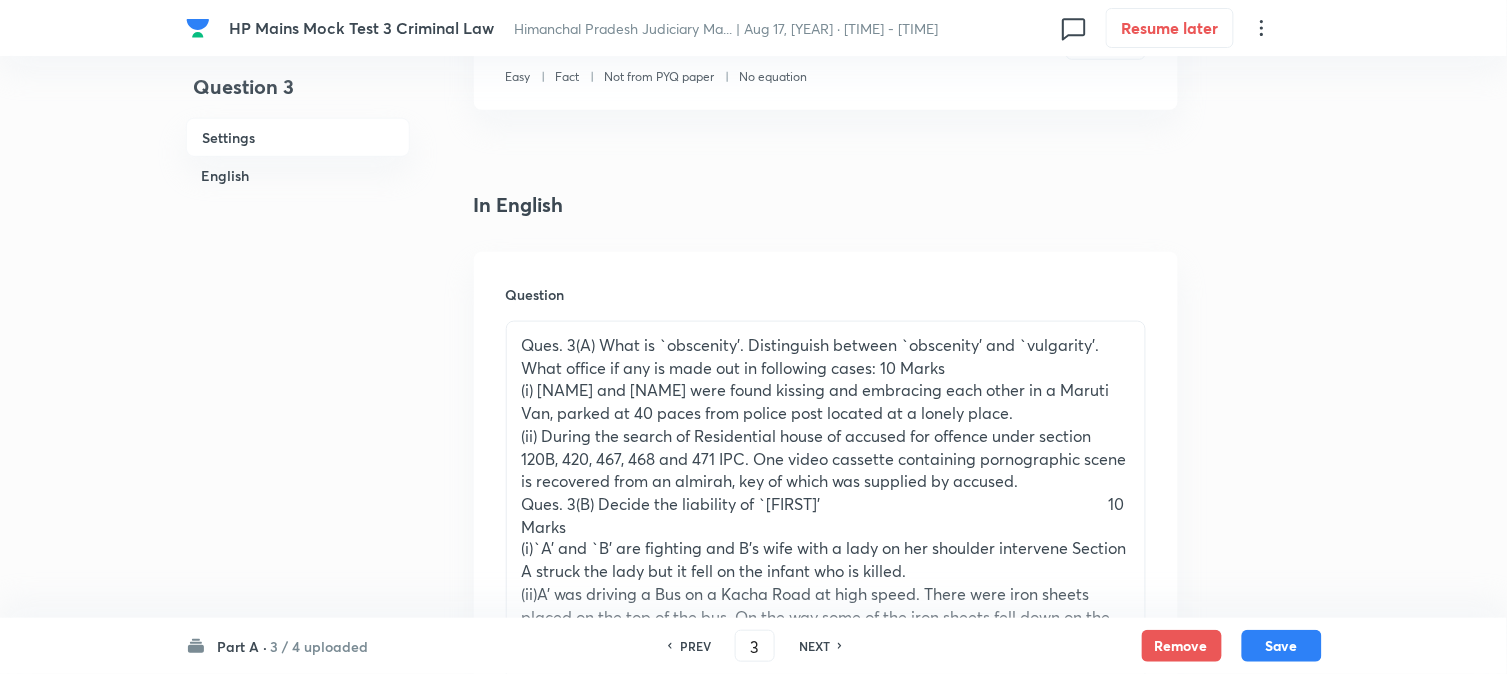 drag, startPoint x: 900, startPoint y: 391, endPoint x: 622, endPoint y: 387, distance: 278.02878 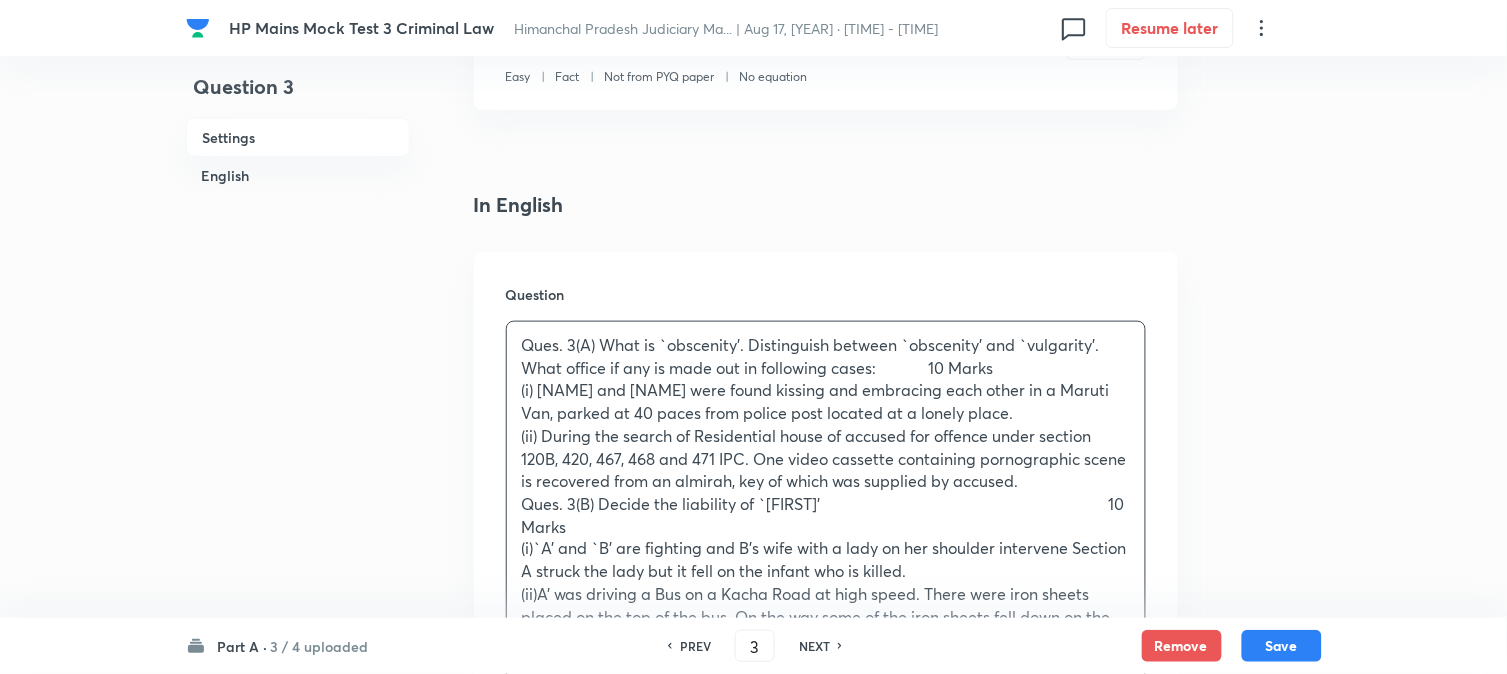 type 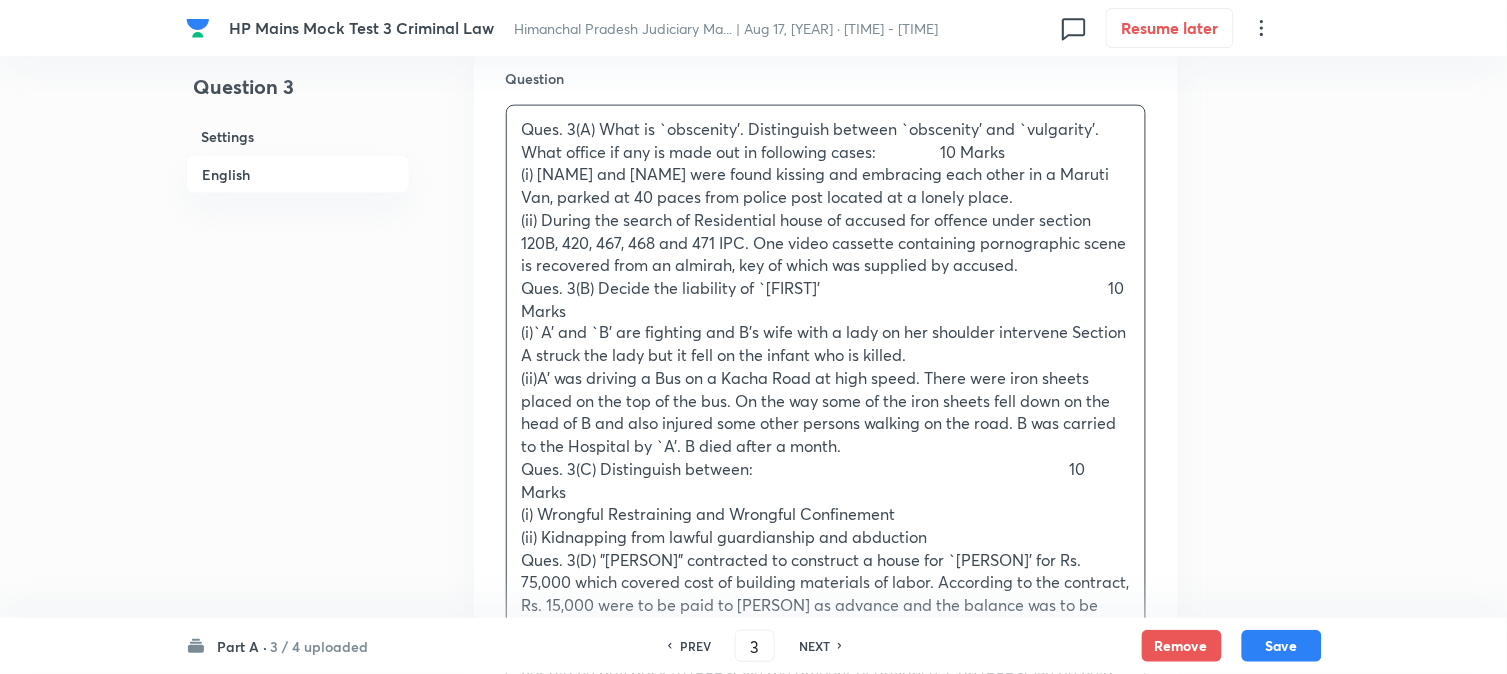 scroll, scrollTop: 646, scrollLeft: 0, axis: vertical 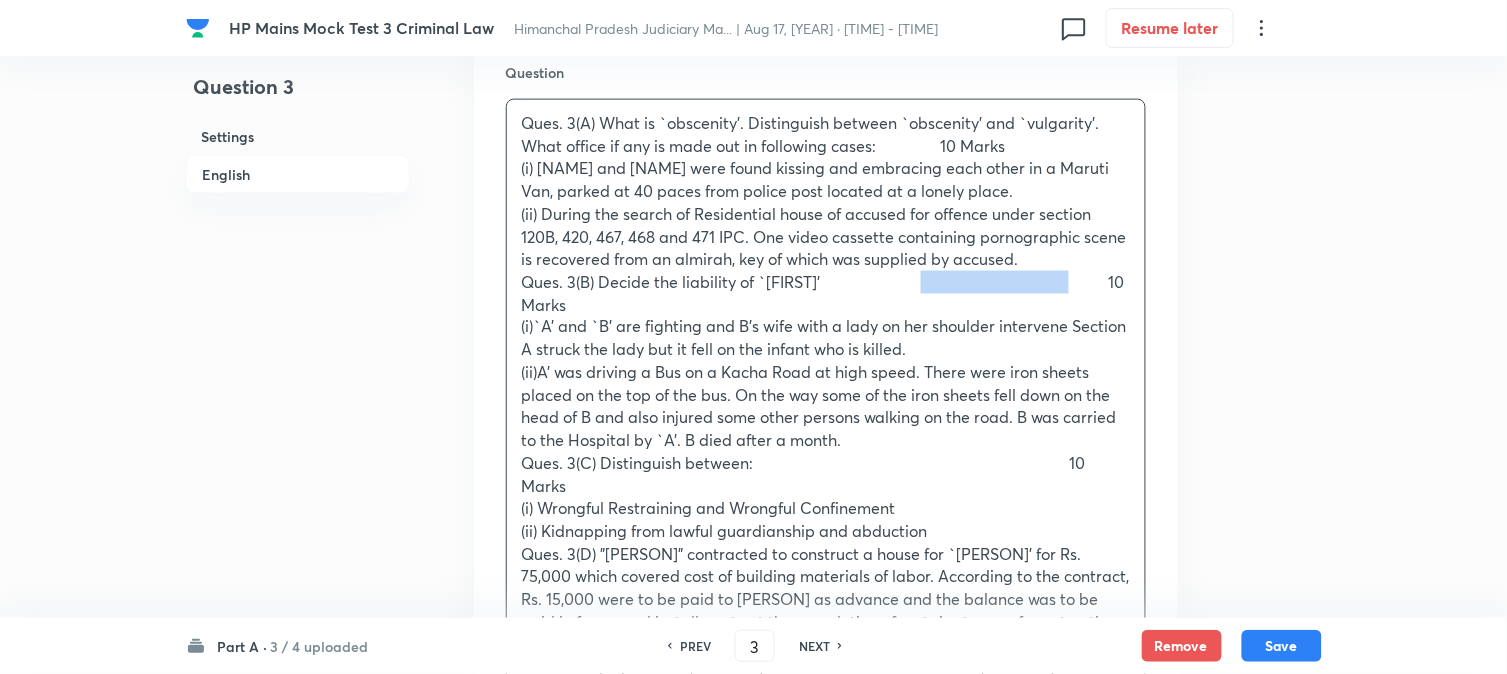 drag, startPoint x: 1077, startPoint y: 278, endPoint x: 915, endPoint y: 284, distance: 162.11107 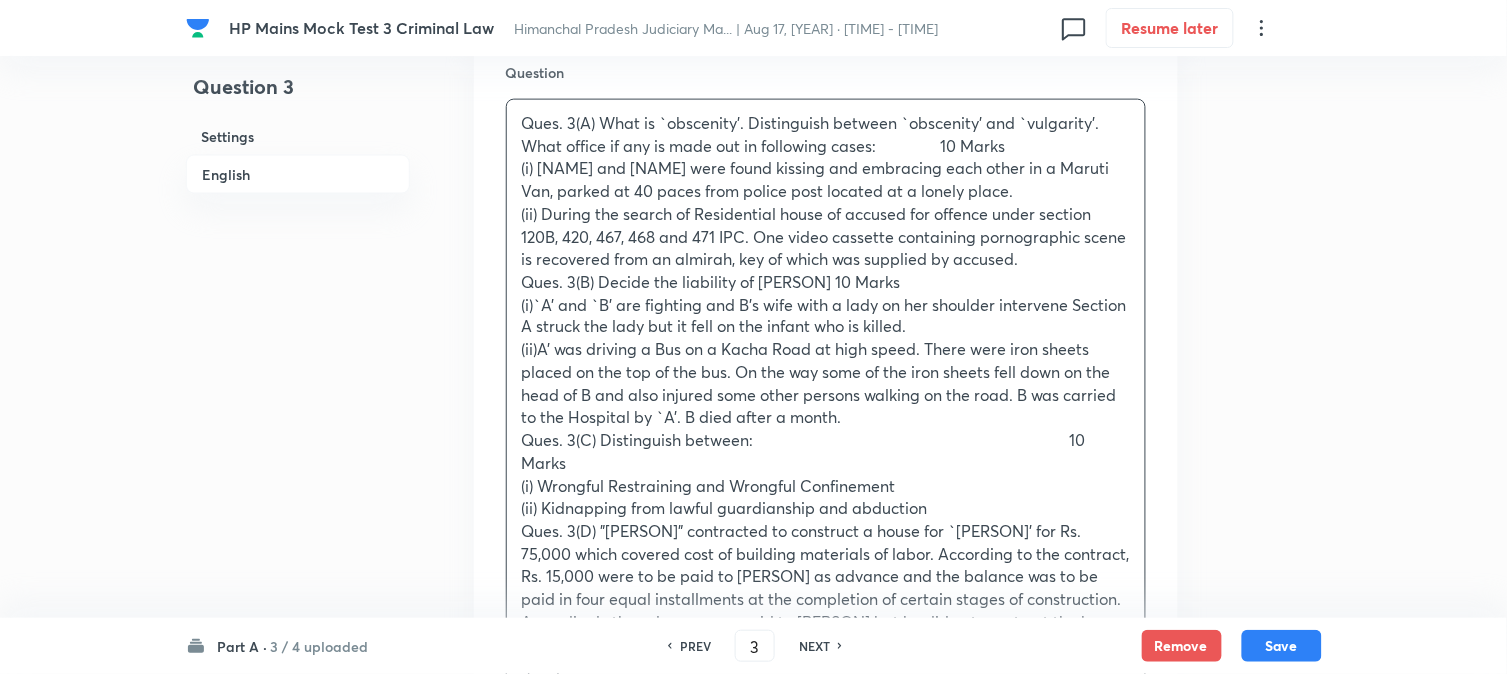 click on "Ques. 3(A) What is `obscenity'. Distinguish between `obscenity' and `vulgarity'. What office if any is made out in following cases:                10 Marks" at bounding box center [826, 134] 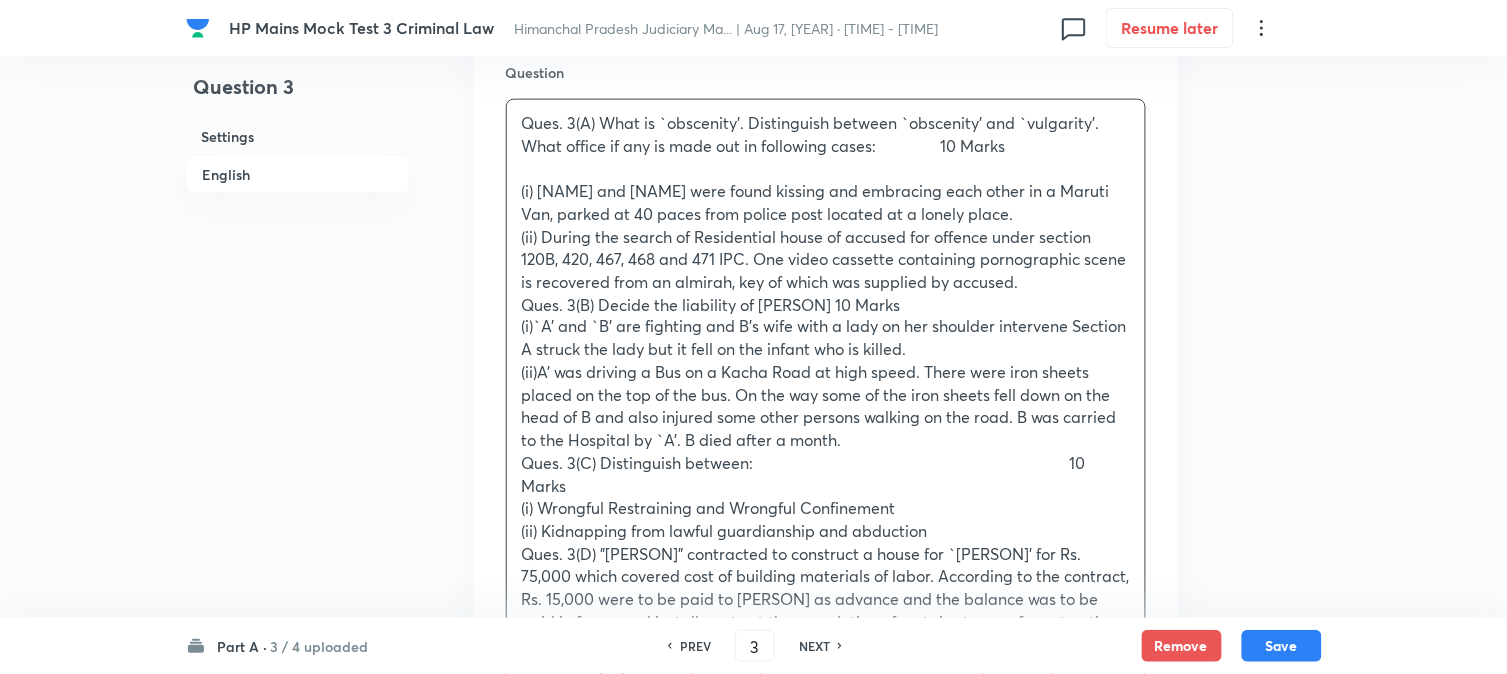 click on "Ques. 3(B) Decide the liability of `A'                                   10 Marks" at bounding box center [826, 305] 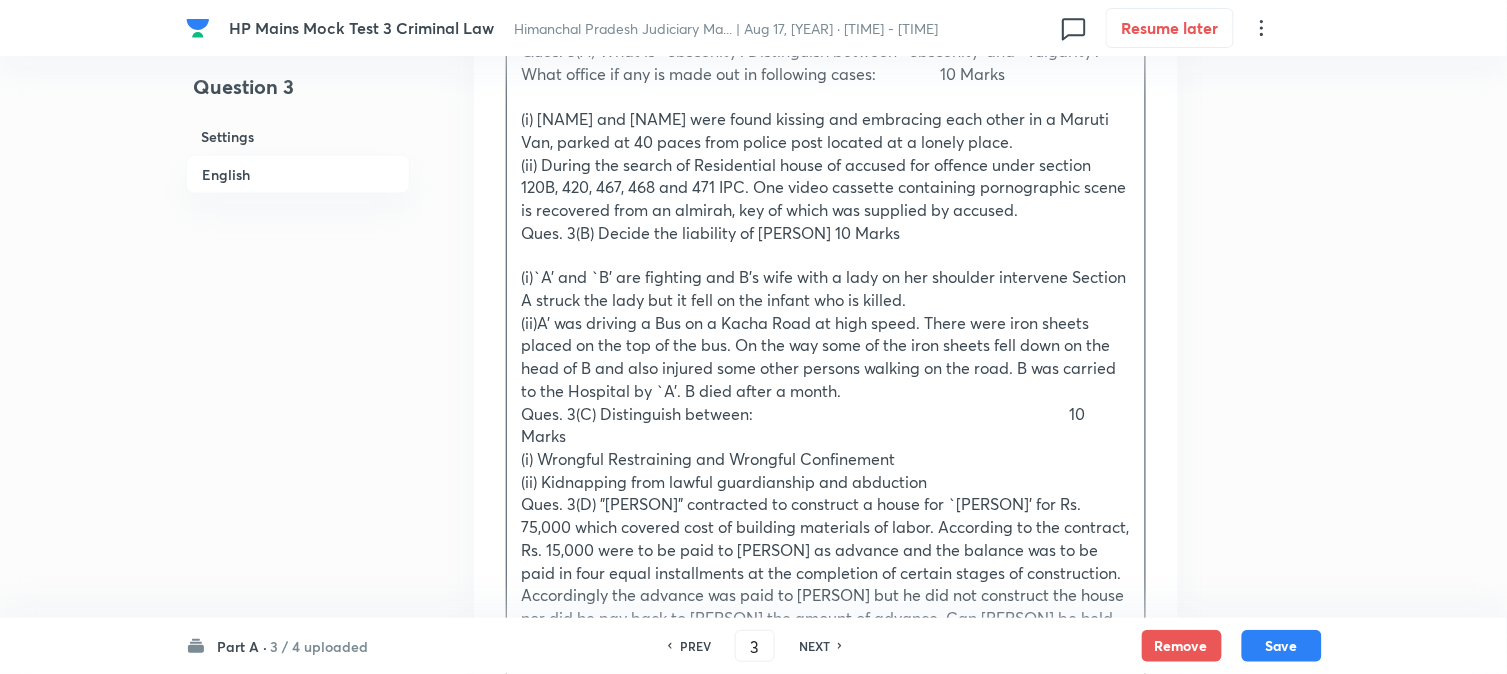 scroll, scrollTop: 757, scrollLeft: 0, axis: vertical 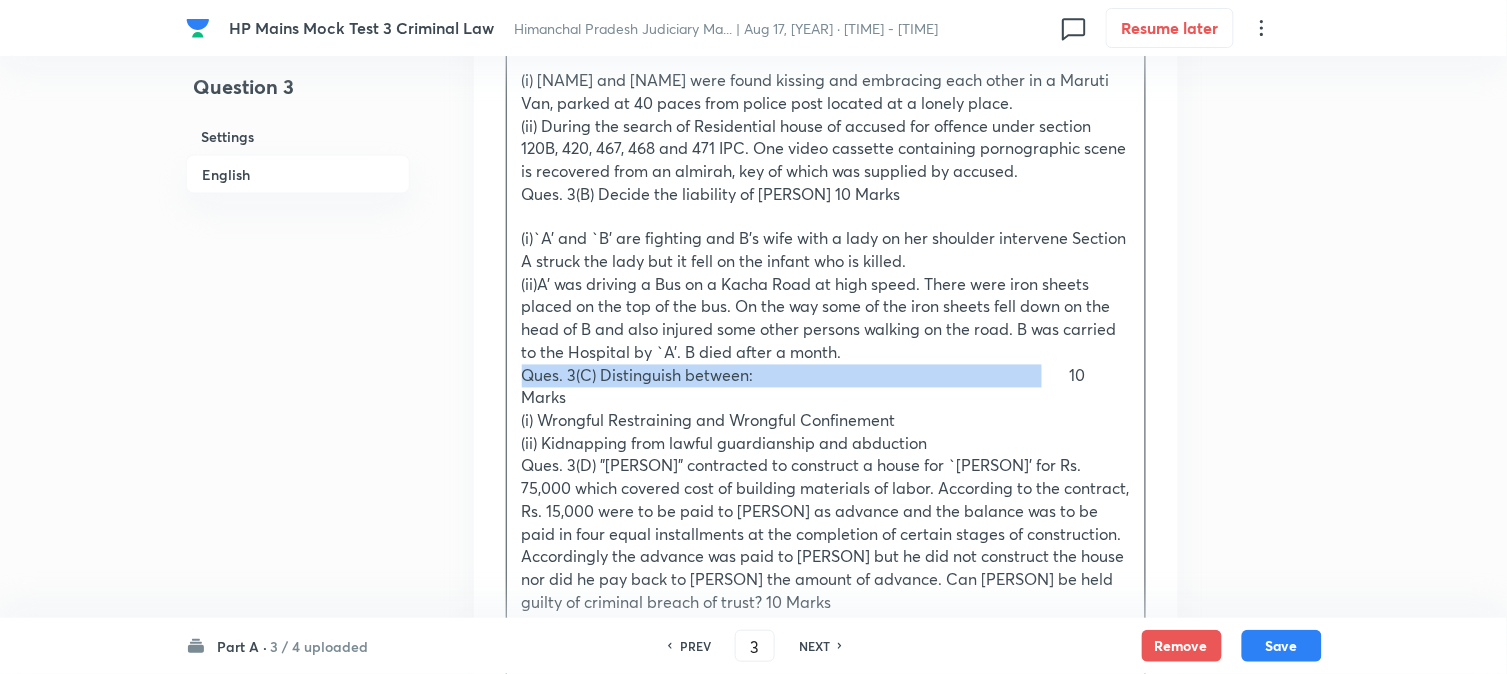 click on "Ques. 3(A) What is `obscenity'. Distinguish between `obscenity' and `vulgarity'. What office if any is made out in following cases:                10 Marks (i) Atul and Monika were found kissing and embracing each other in a Maruti Van, parked at 40 paces from police post located at a lonely place. (ii) During the search of Residential house of accused for offence under section 120B, 420, 467, 468 and 471 IPC. One video cassette containing pornographic scene is recovered from an almirah, key of which was supplied by accused. Ques. 3(B) Decide the liability of `A'                                   10 Marks (i)`A' and `B' are fighting and B's wife with a lady on her shoulder intervene Section A struck the lady but it fell on the infant who is killed. Ques. 3(C) Distinguish between:                                                                               10 Marks" at bounding box center [826, 307] 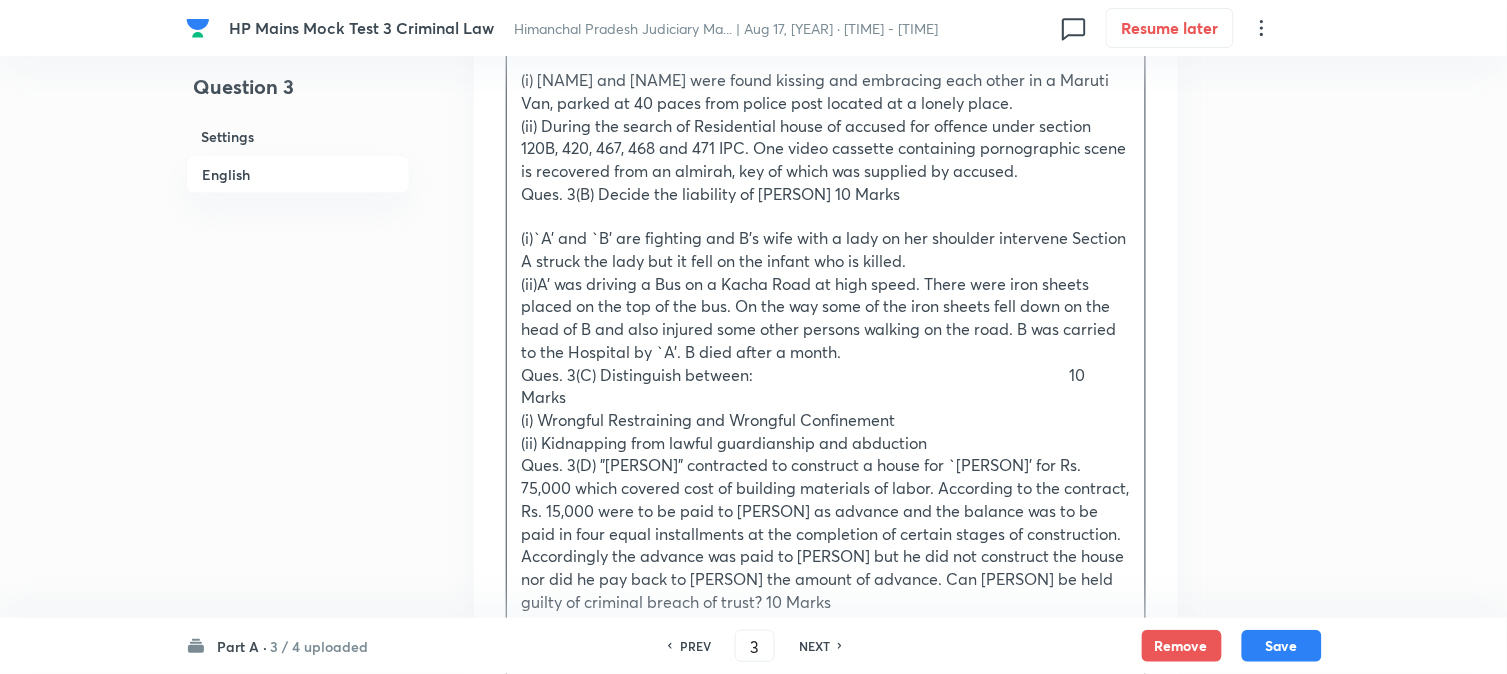 drag, startPoint x: 1040, startPoint y: 402, endPoint x: 1018, endPoint y: 397, distance: 22.561028 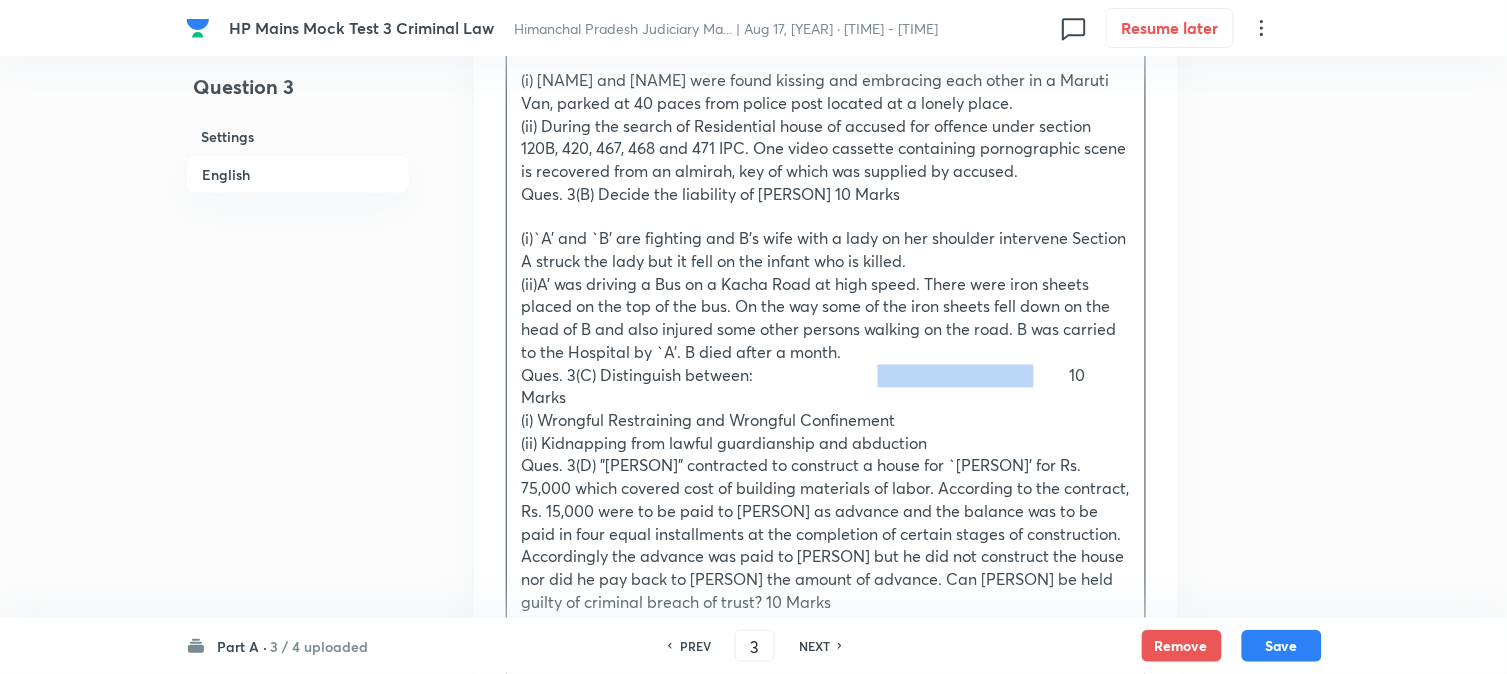 drag, startPoint x: 1058, startPoint y: 374, endPoint x: 885, endPoint y: 373, distance: 173.00288 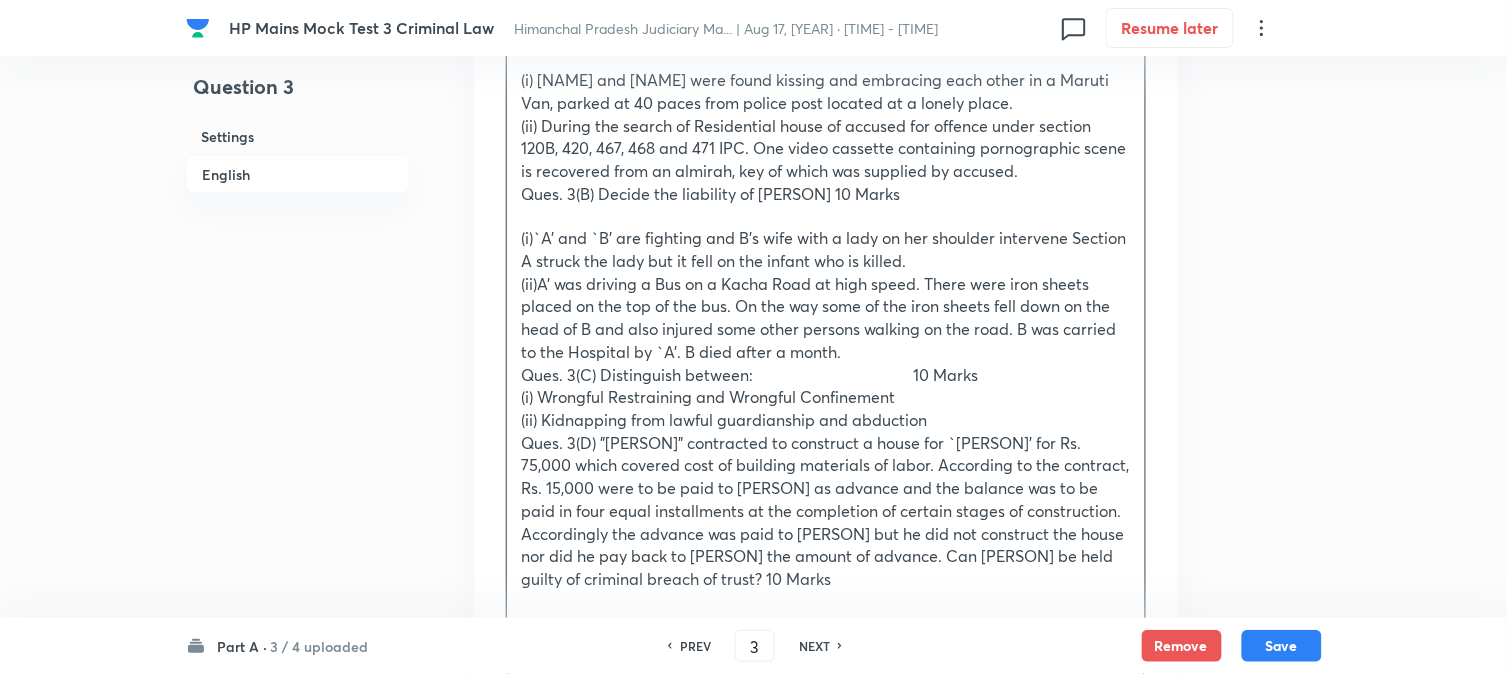 click on "Ques. 3(C) Distinguish between:                                        10 Marks" at bounding box center (826, 376) 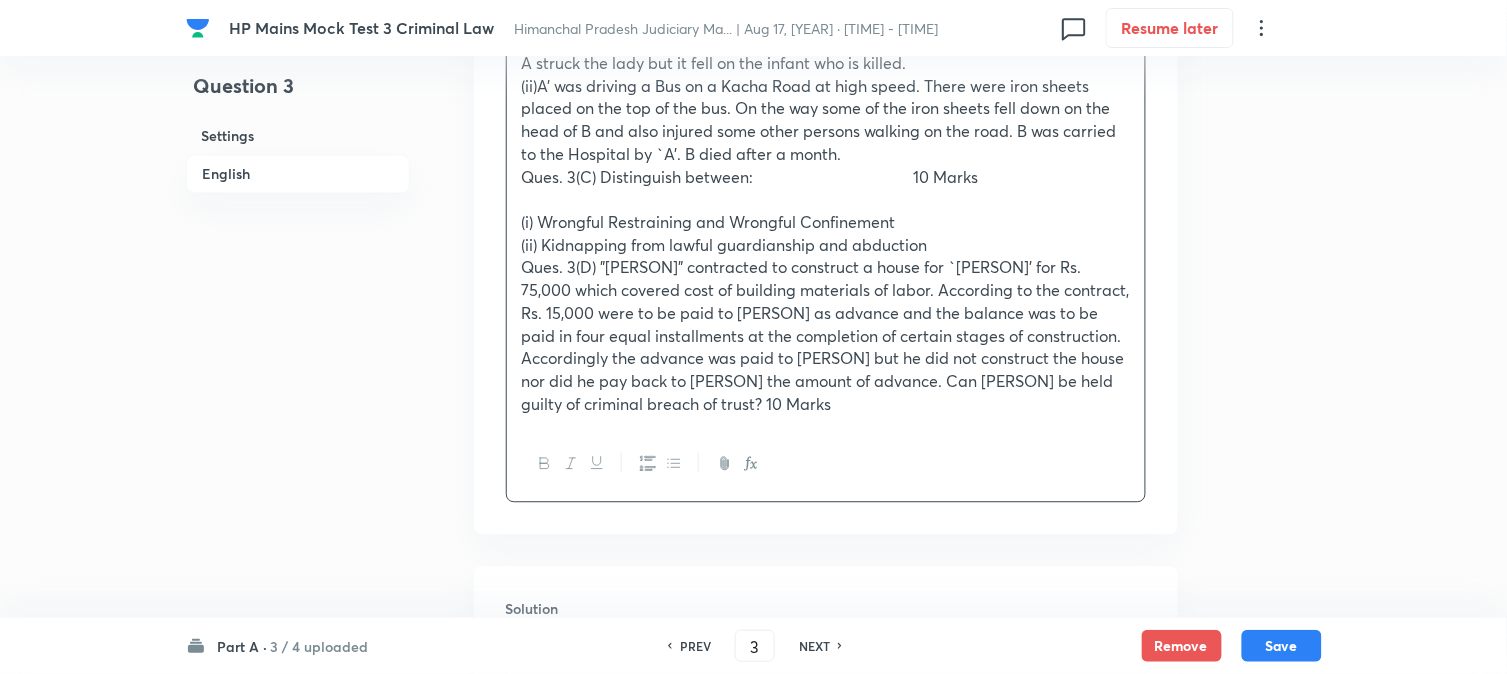 scroll, scrollTop: 980, scrollLeft: 0, axis: vertical 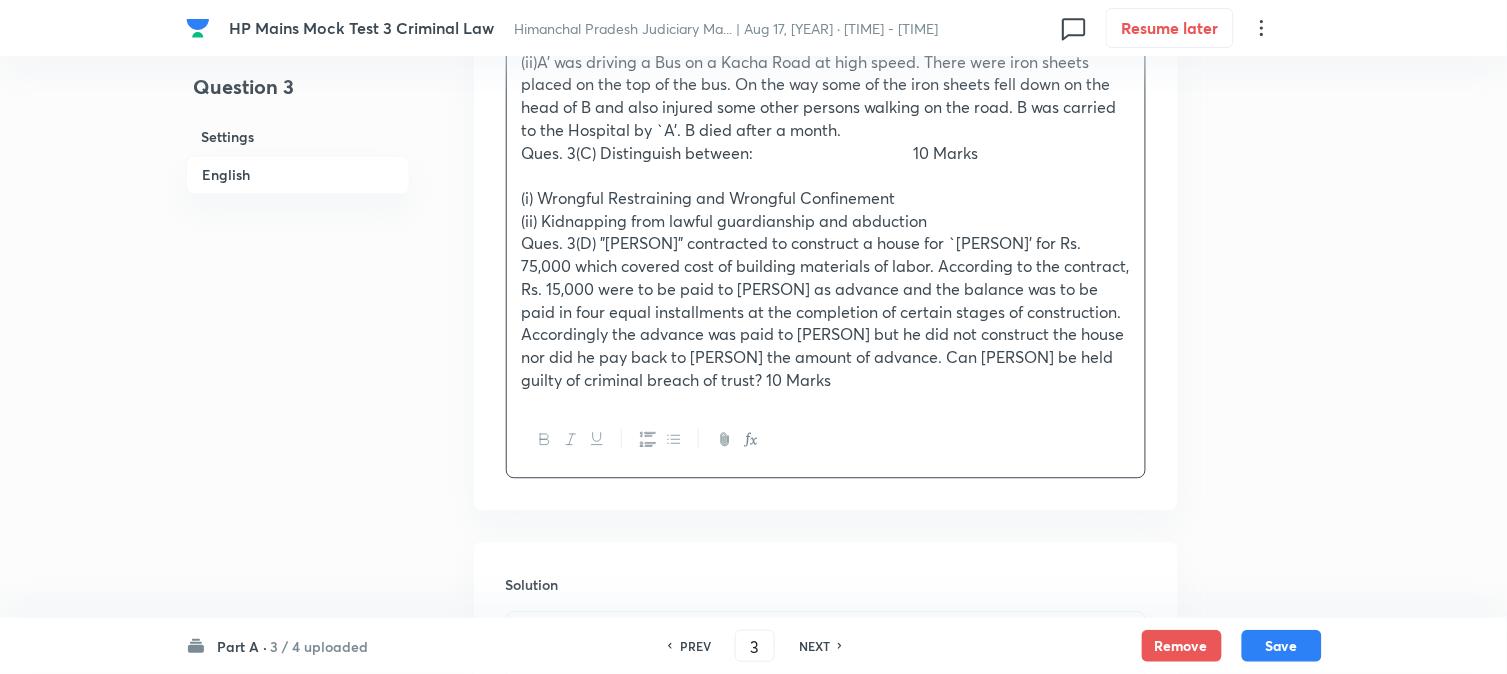drag, startPoint x: 1008, startPoint y: 381, endPoint x: 881, endPoint y: 384, distance: 127.03543 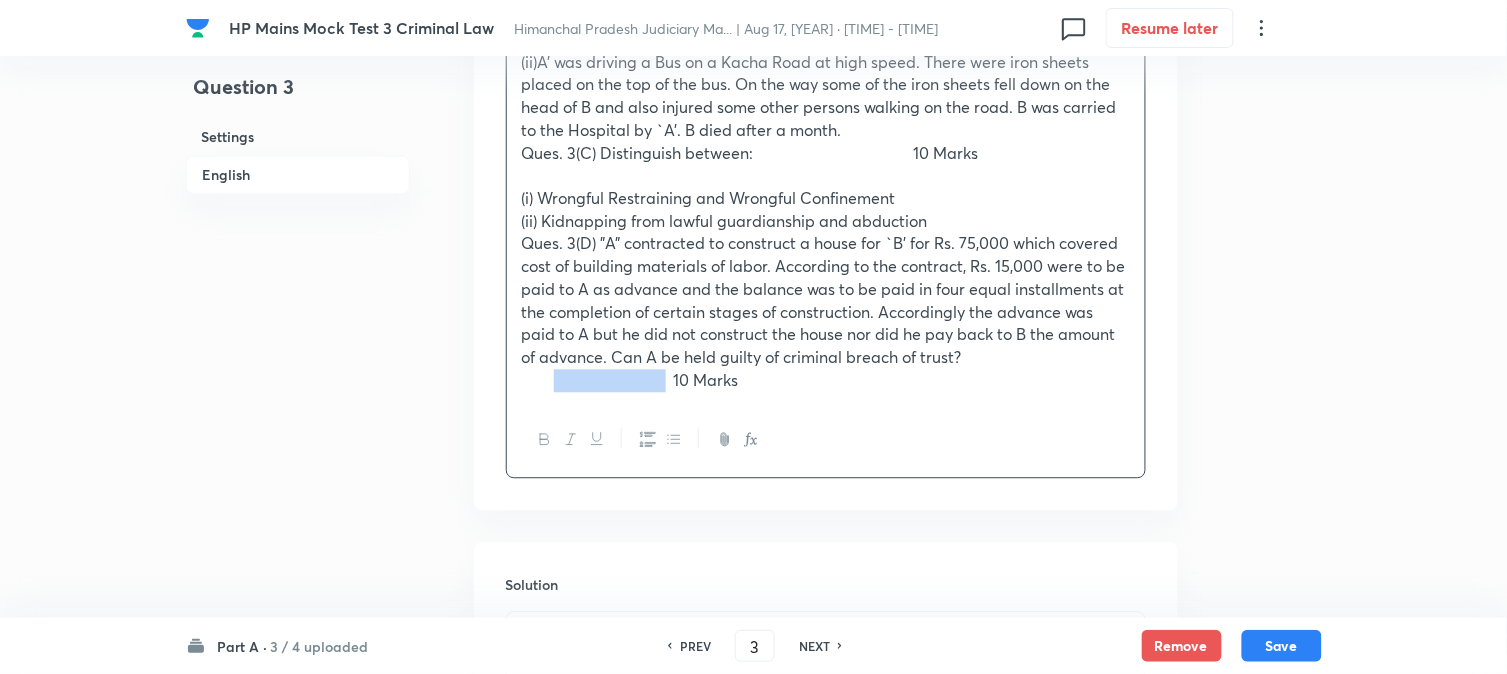 drag, startPoint x: 696, startPoint y: 373, endPoint x: 575, endPoint y: 377, distance: 121.0661 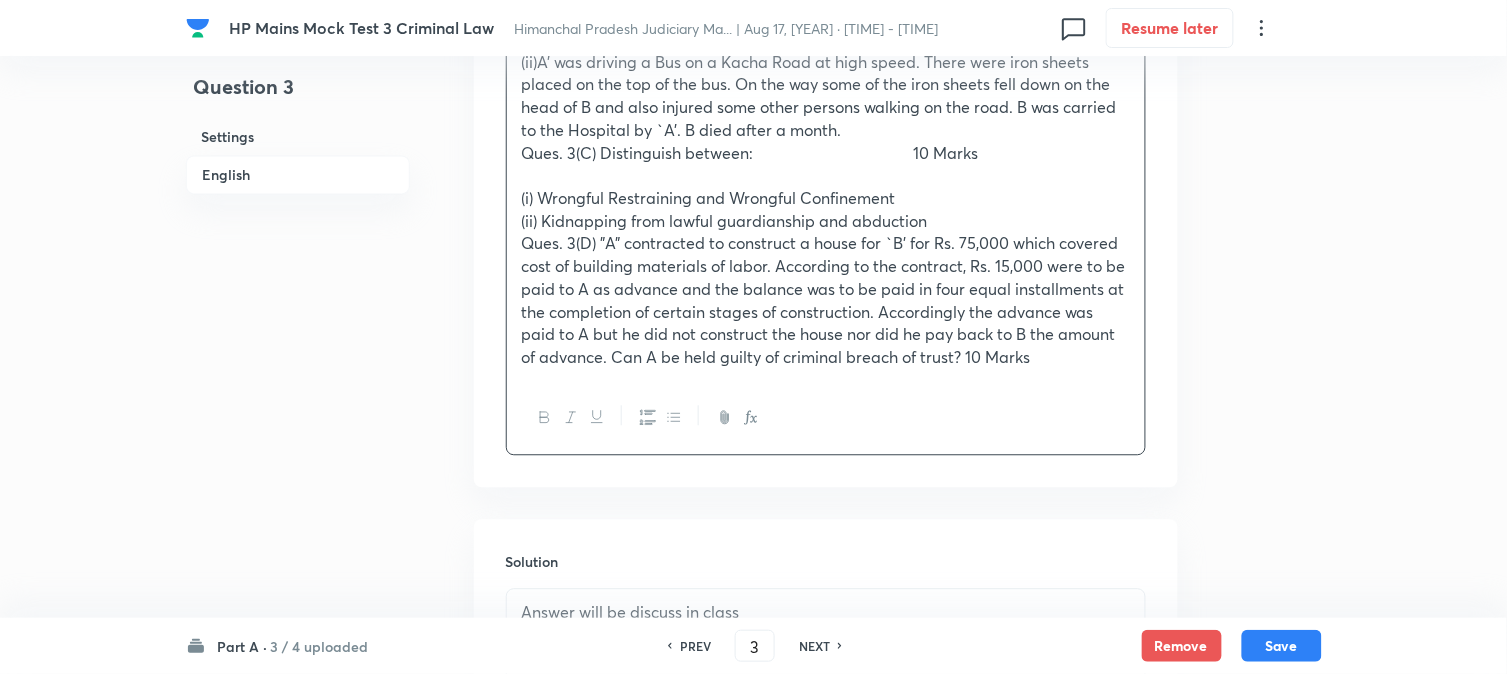 drag, startPoint x: 1103, startPoint y: 365, endPoint x: 976, endPoint y: 353, distance: 127.56567 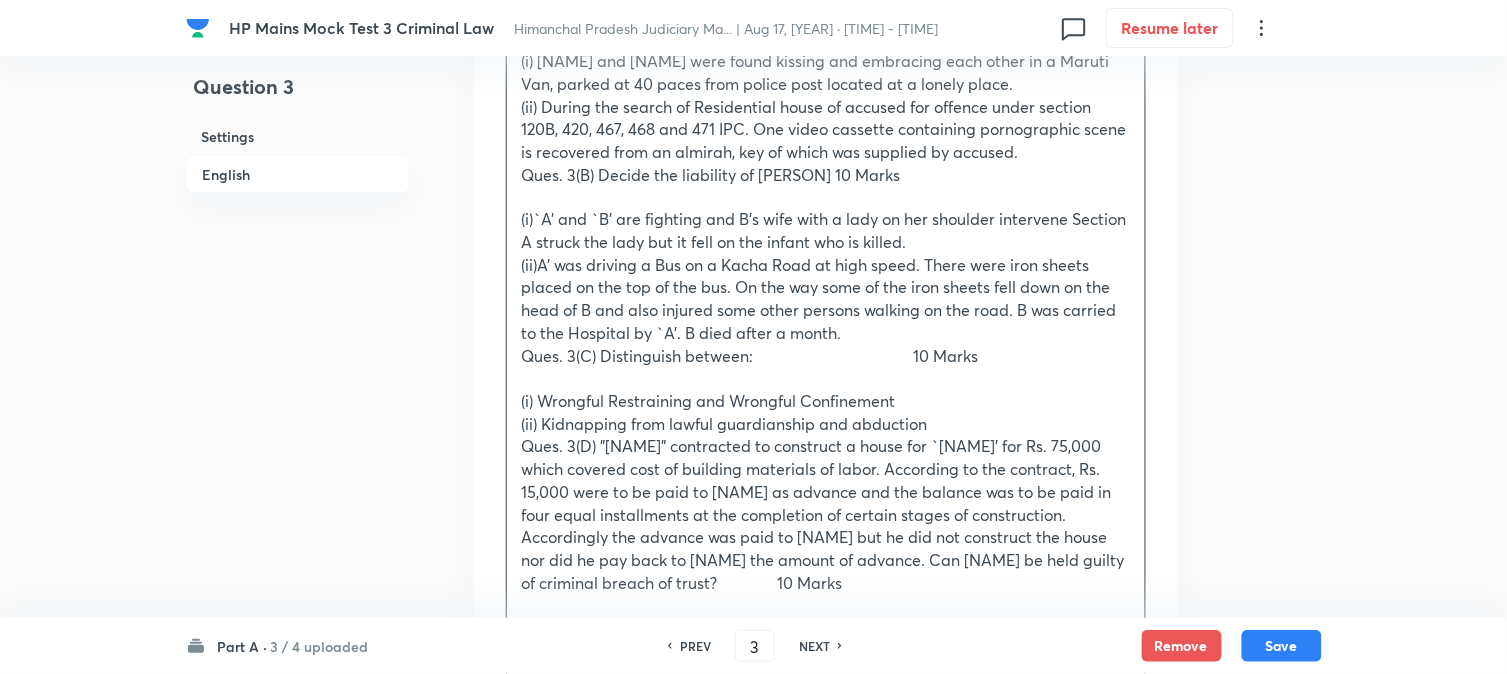 scroll, scrollTop: 757, scrollLeft: 0, axis: vertical 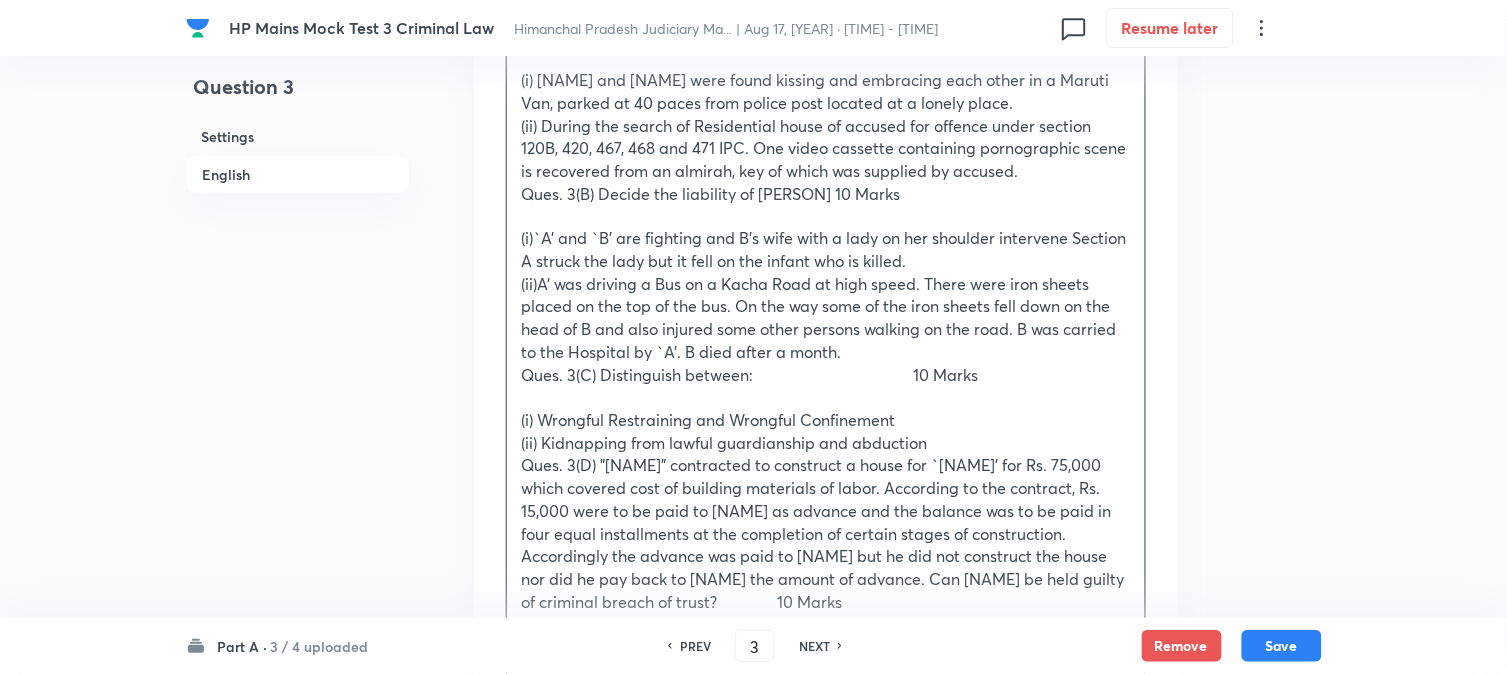 click on "(ii)A' was driving a Bus on a Kacha Road at high speed. There were iron sheets placed on the top of the bus. On the way some of the iron sheets fell down on the head of B and also injured some other persons walking on the road. B was carried to the Hospital by `A'. B died after a month." at bounding box center (826, 319) 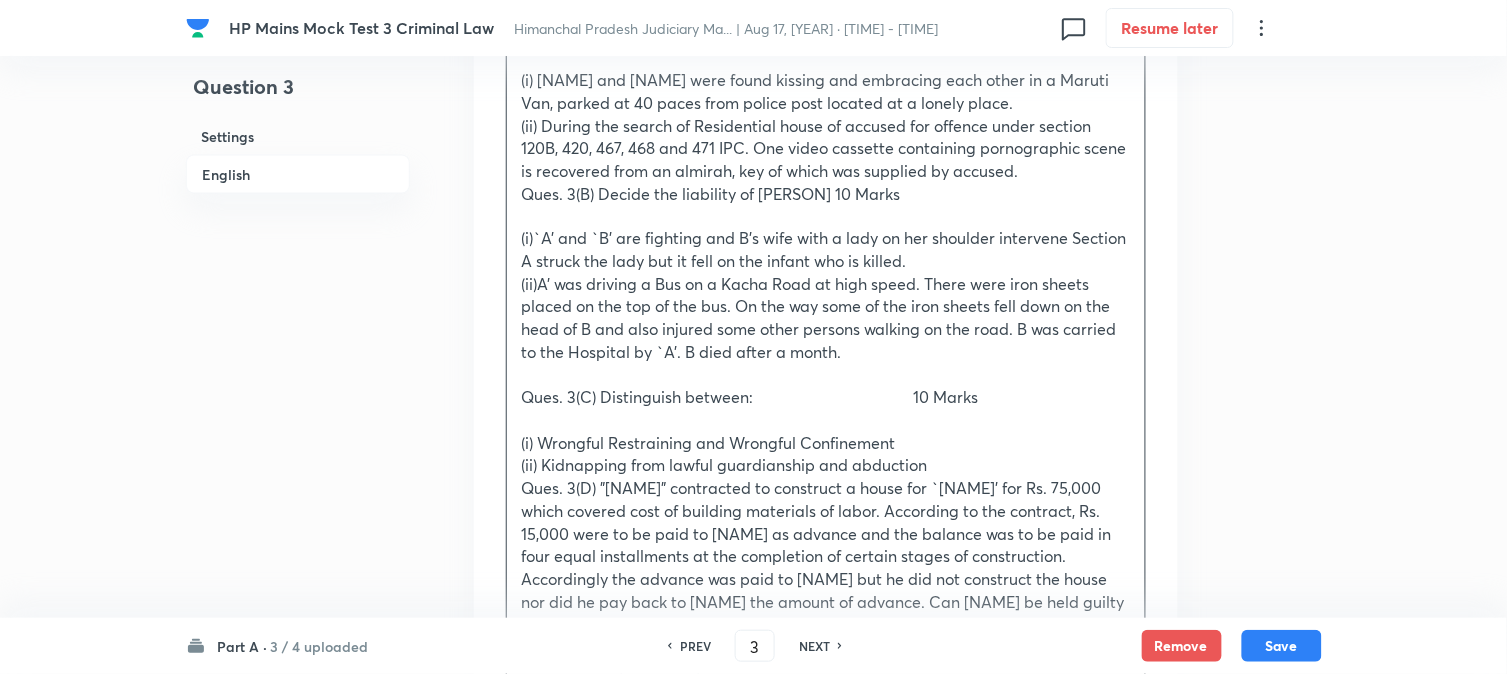 scroll, scrollTop: 646, scrollLeft: 0, axis: vertical 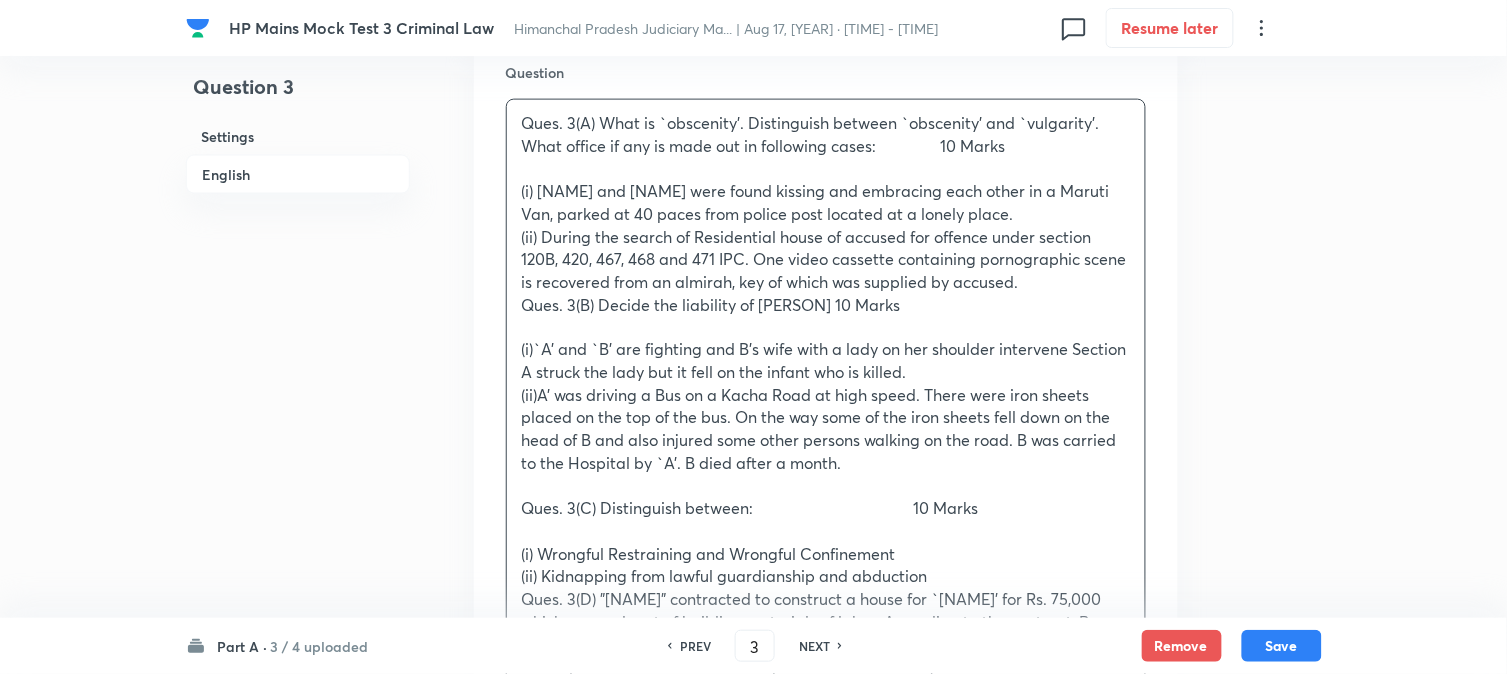 click on "(ii) During the search of Residential house of accused for offence under section 120B, 420, 467, 468 and 471 IPC. One video cassette containing pornographic scene is recovered from an almirah, key of which was supplied by accused." at bounding box center [826, 260] 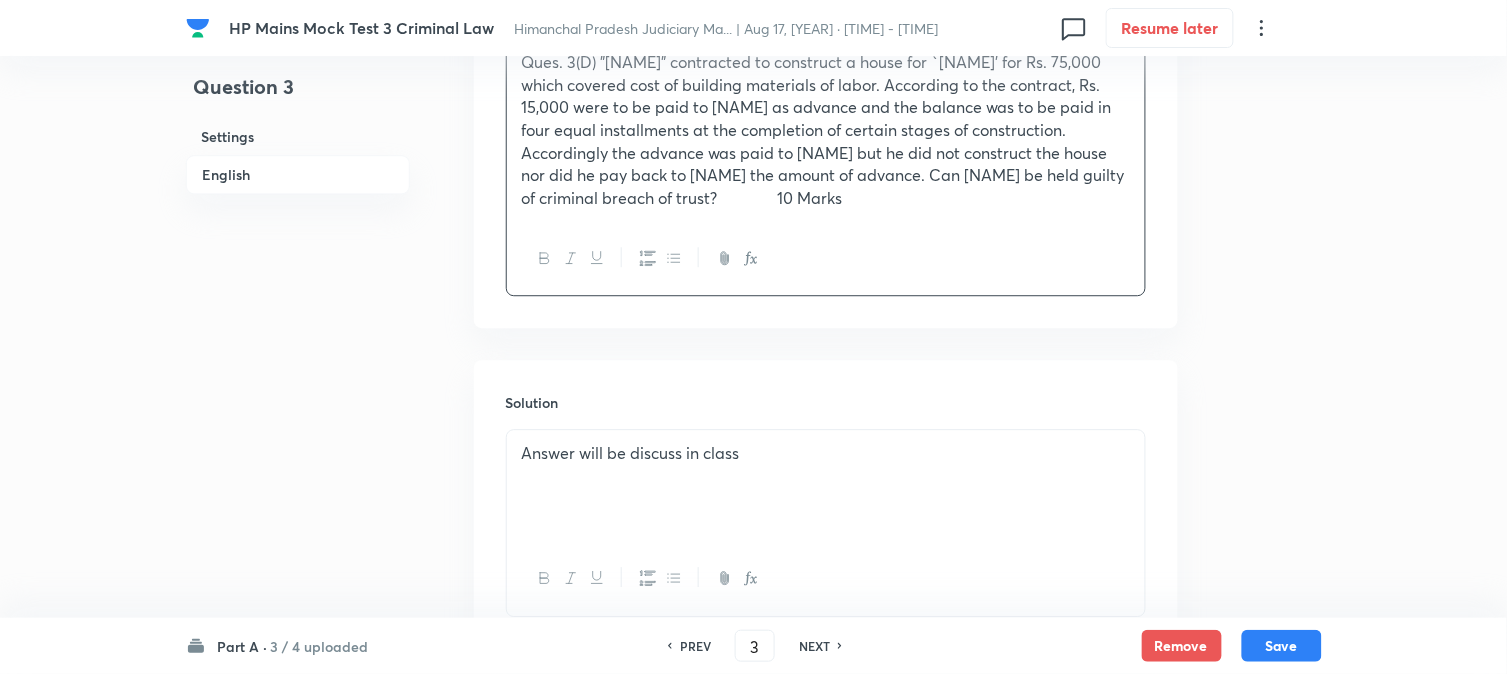 scroll, scrollTop: 1313, scrollLeft: 0, axis: vertical 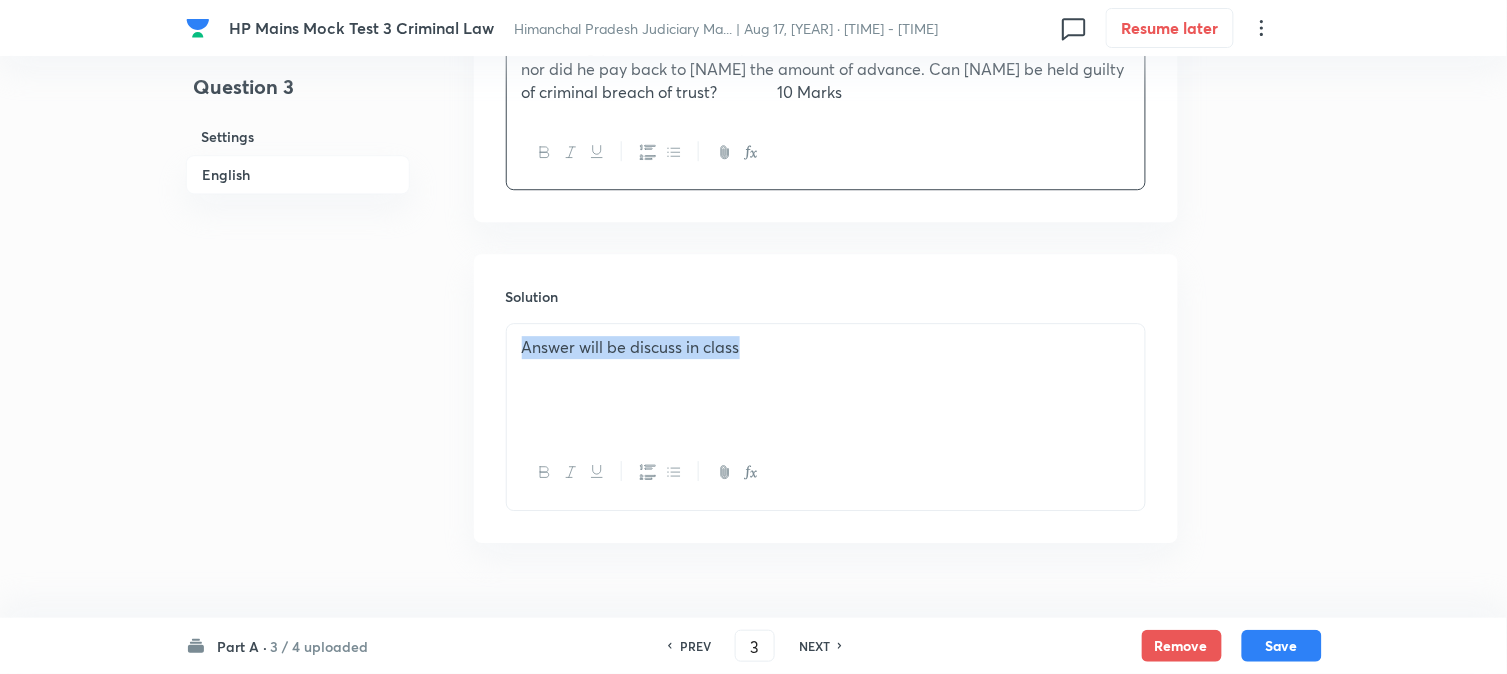 drag, startPoint x: 781, startPoint y: 341, endPoint x: 321, endPoint y: 391, distance: 462.7094 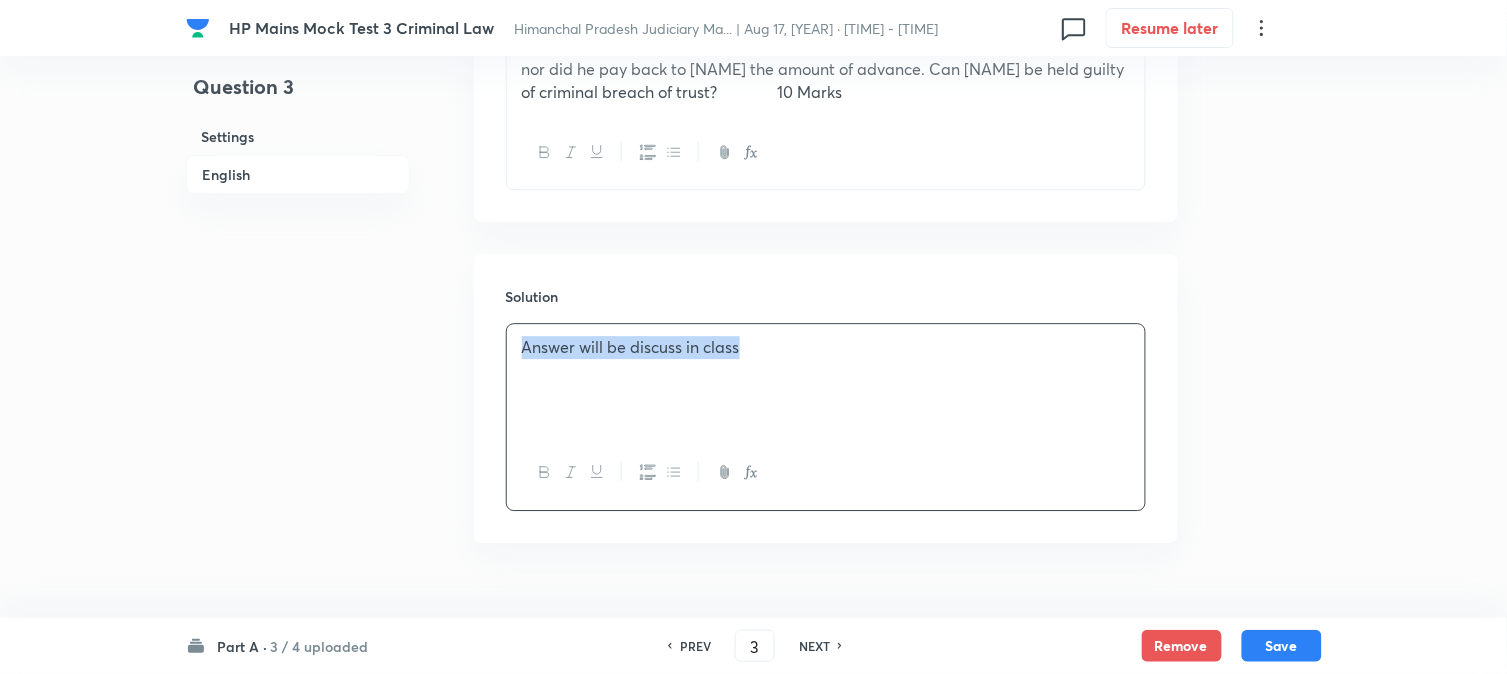 copy on "Answer will be discuss in class" 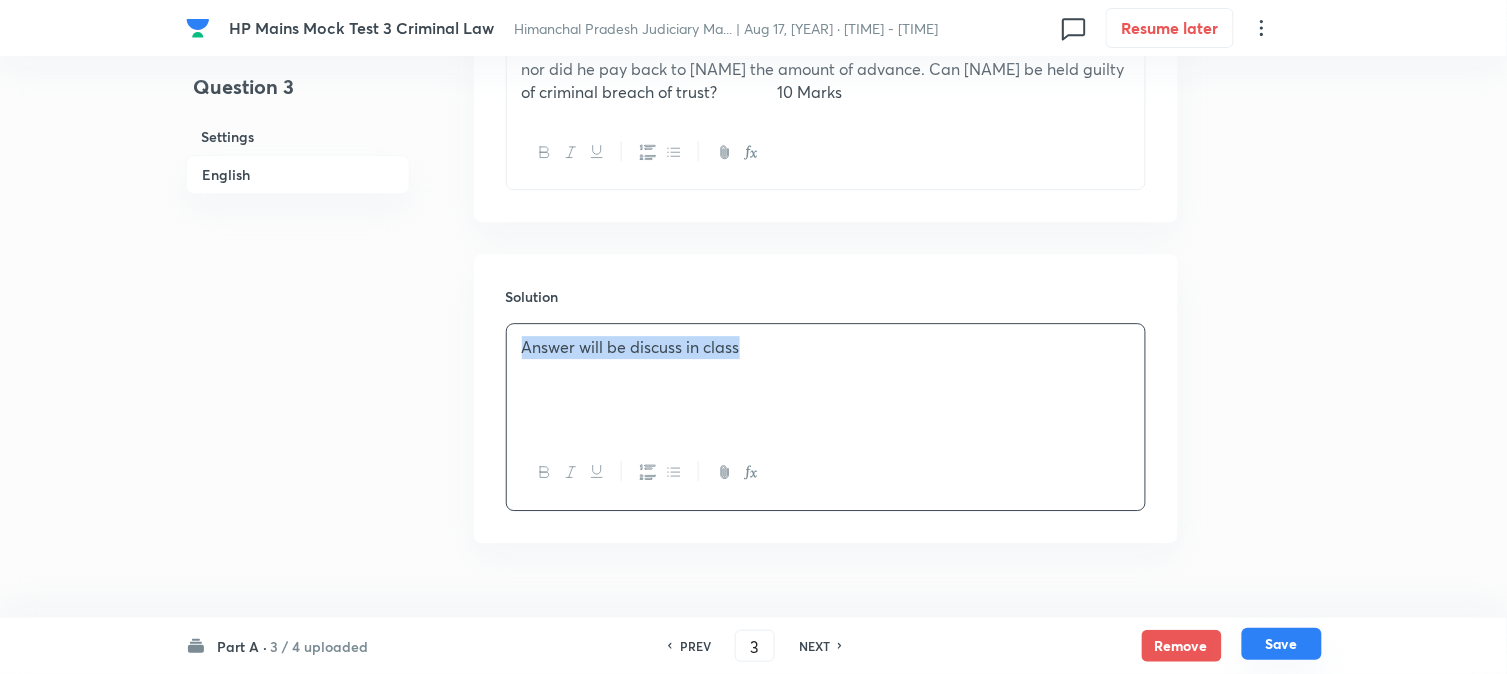 click on "Save" at bounding box center (1282, 644) 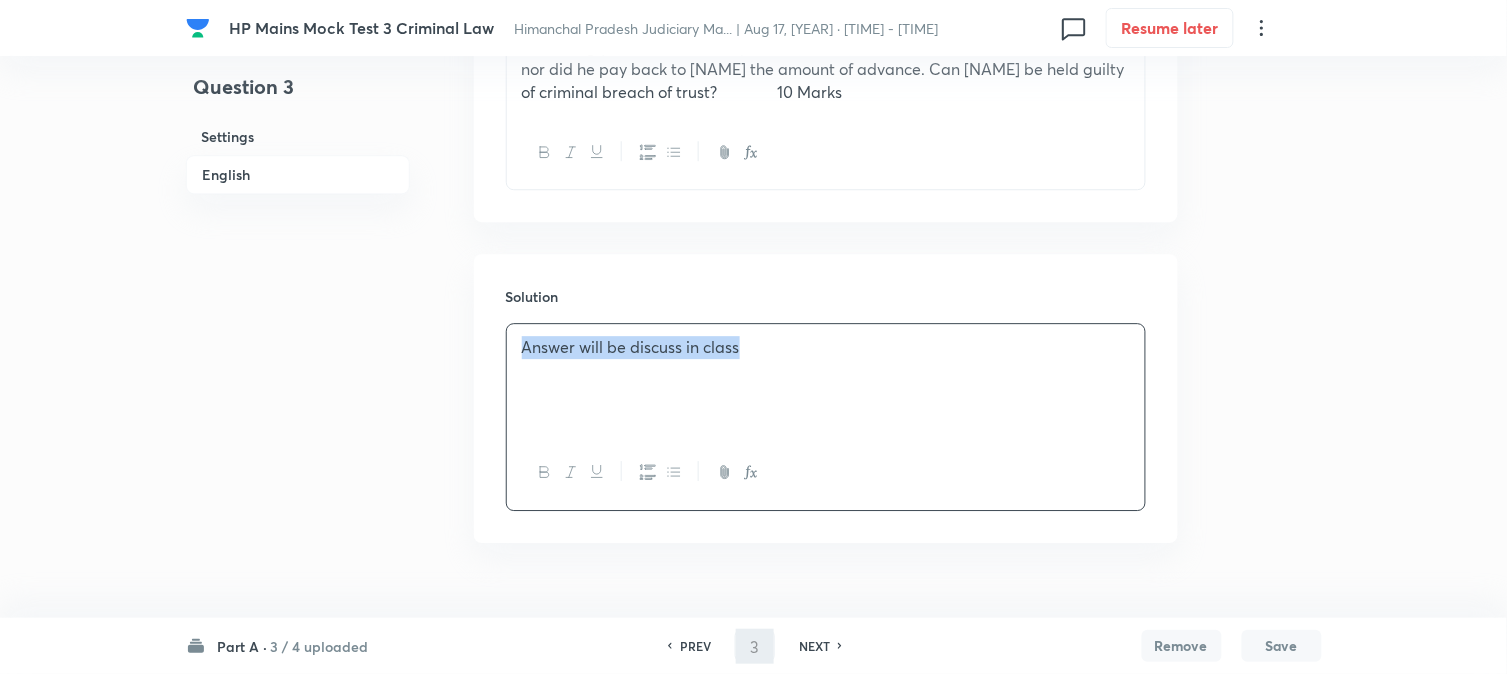 type on "4" 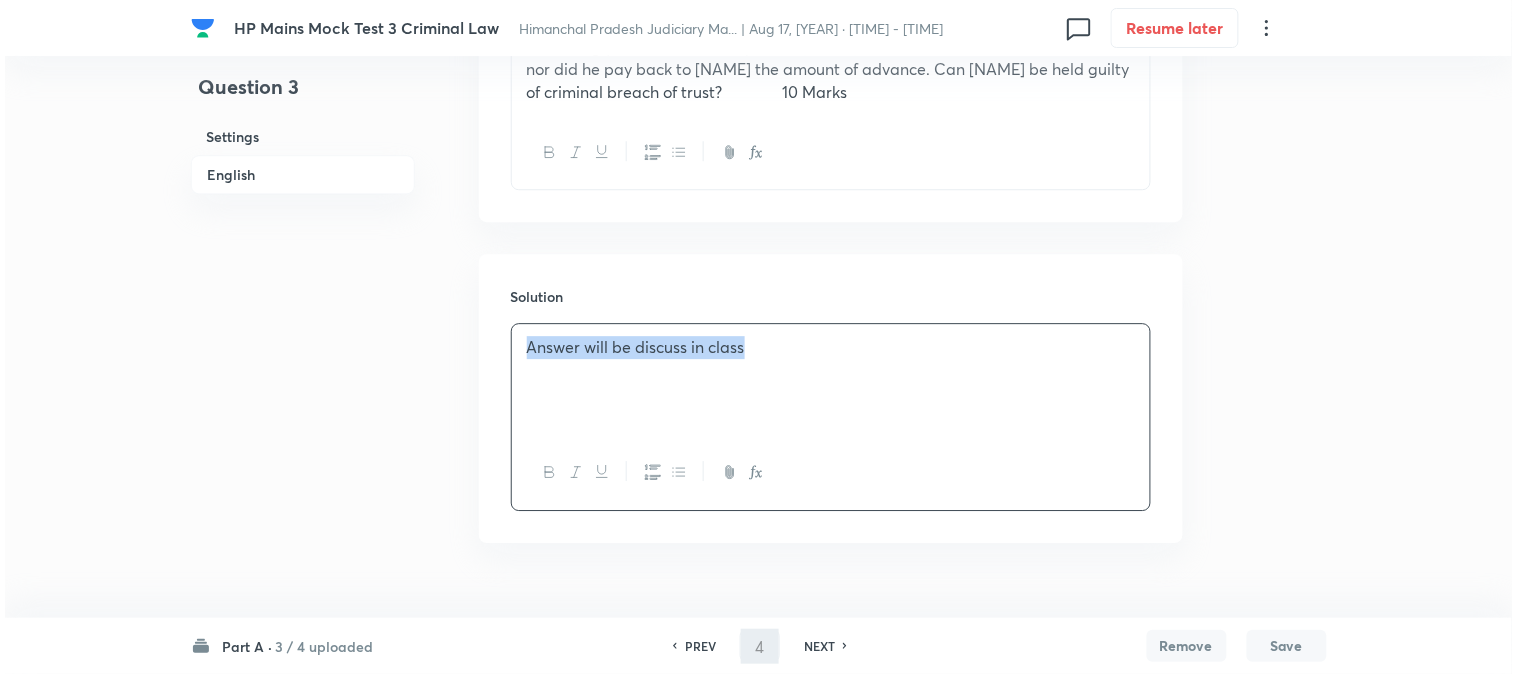 scroll, scrollTop: 0, scrollLeft: 0, axis: both 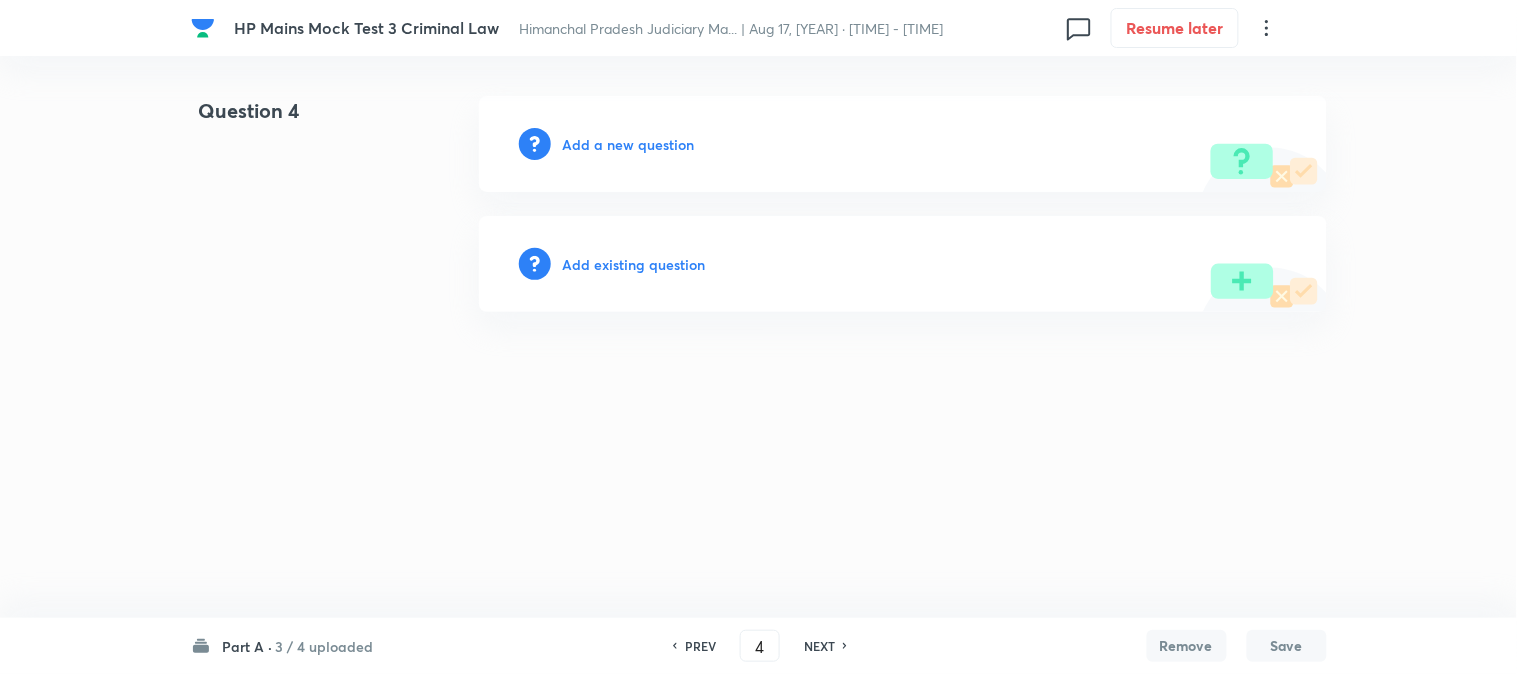 click on "Add a new question" at bounding box center (629, 144) 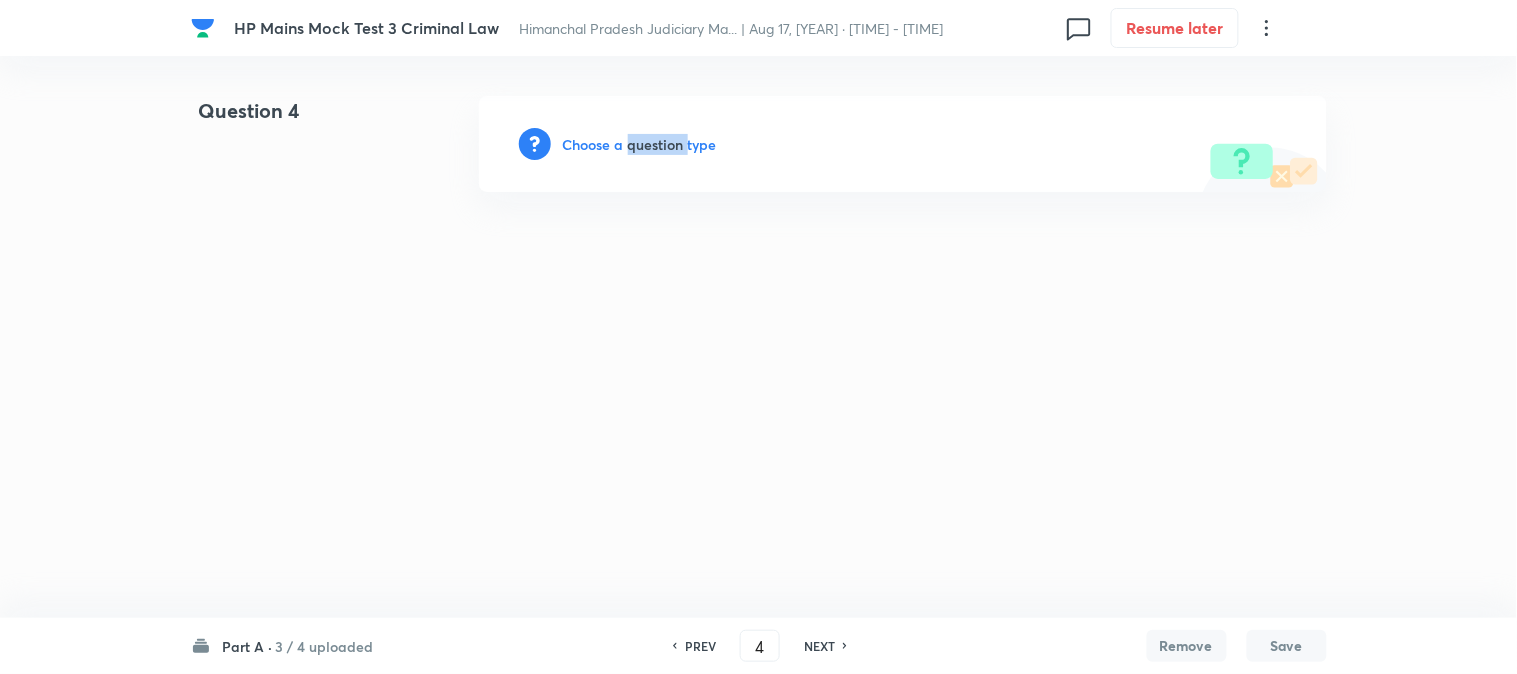 click on "Choose a question type" at bounding box center [640, 144] 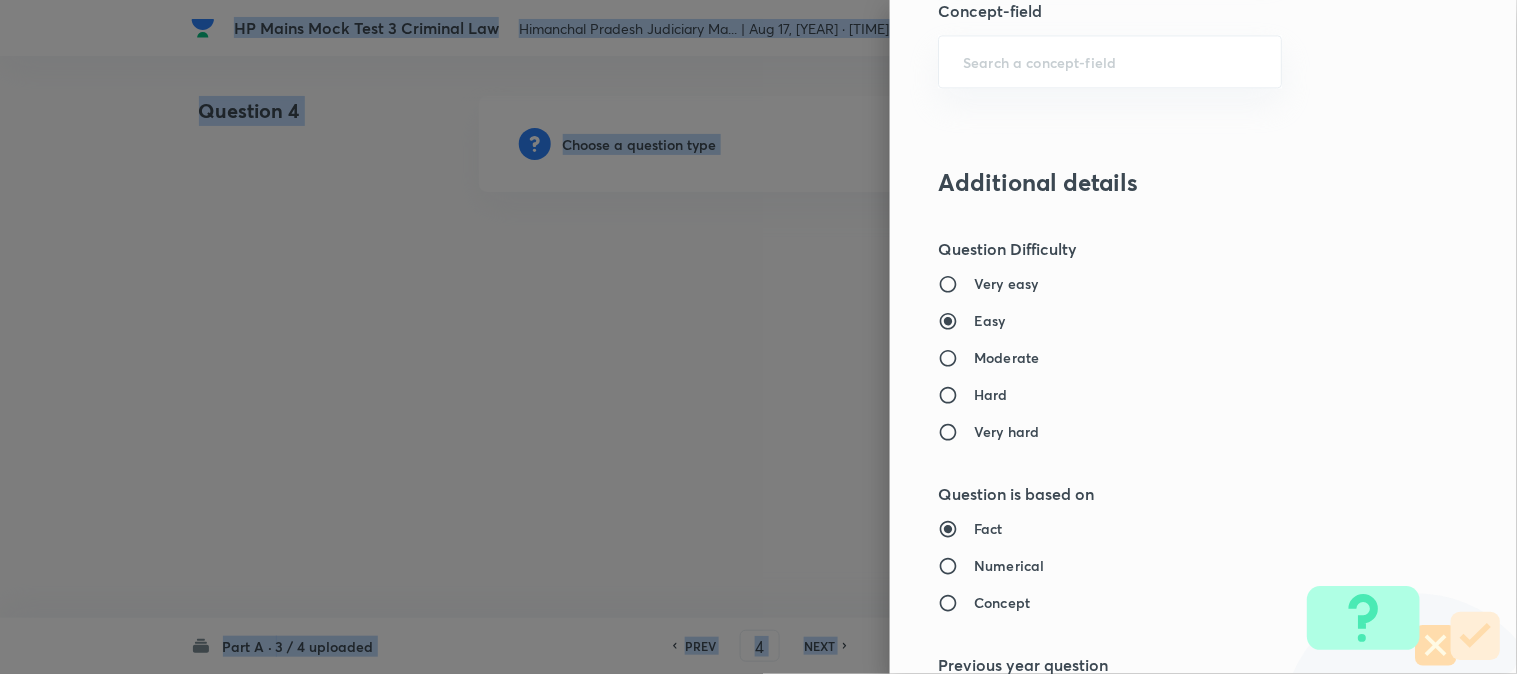 click on "Question settings Does this question have a passage?* Yes No Positive mark 40 ​ Negative Marks (Don’t add negative sign) 0 ​ Syllabus Topic group* ​ Topic* ​ Concept* ​ Sub-concept* ​ Concept-field ​ Additional details Question Difficulty Very easy Easy Moderate Hard Very hard Question is based on Fact Numerical Concept Previous year question Yes No Does this question have equation? Yes No Verification status Is the question verified? *Select 'yes' only if a question is verified Yes No Save" at bounding box center (1203, 337) 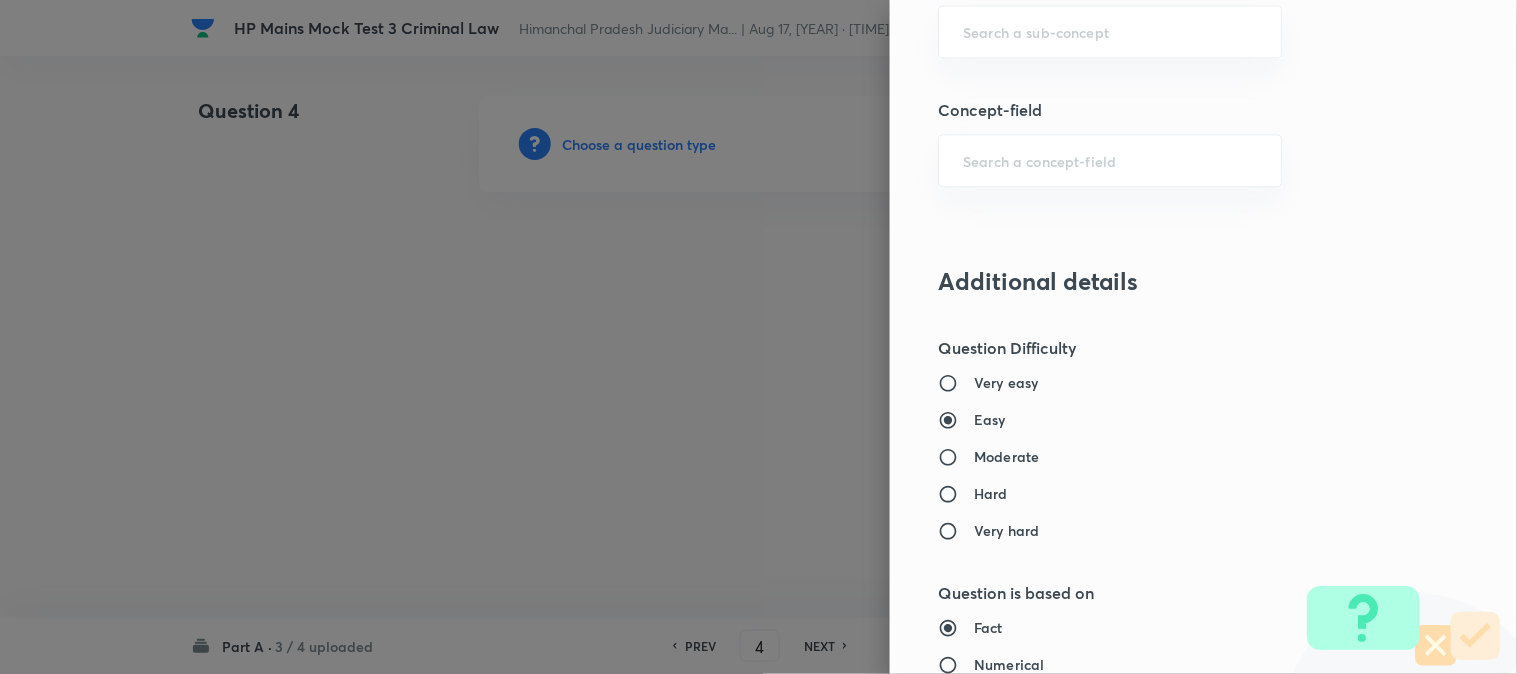 scroll, scrollTop: 957, scrollLeft: 0, axis: vertical 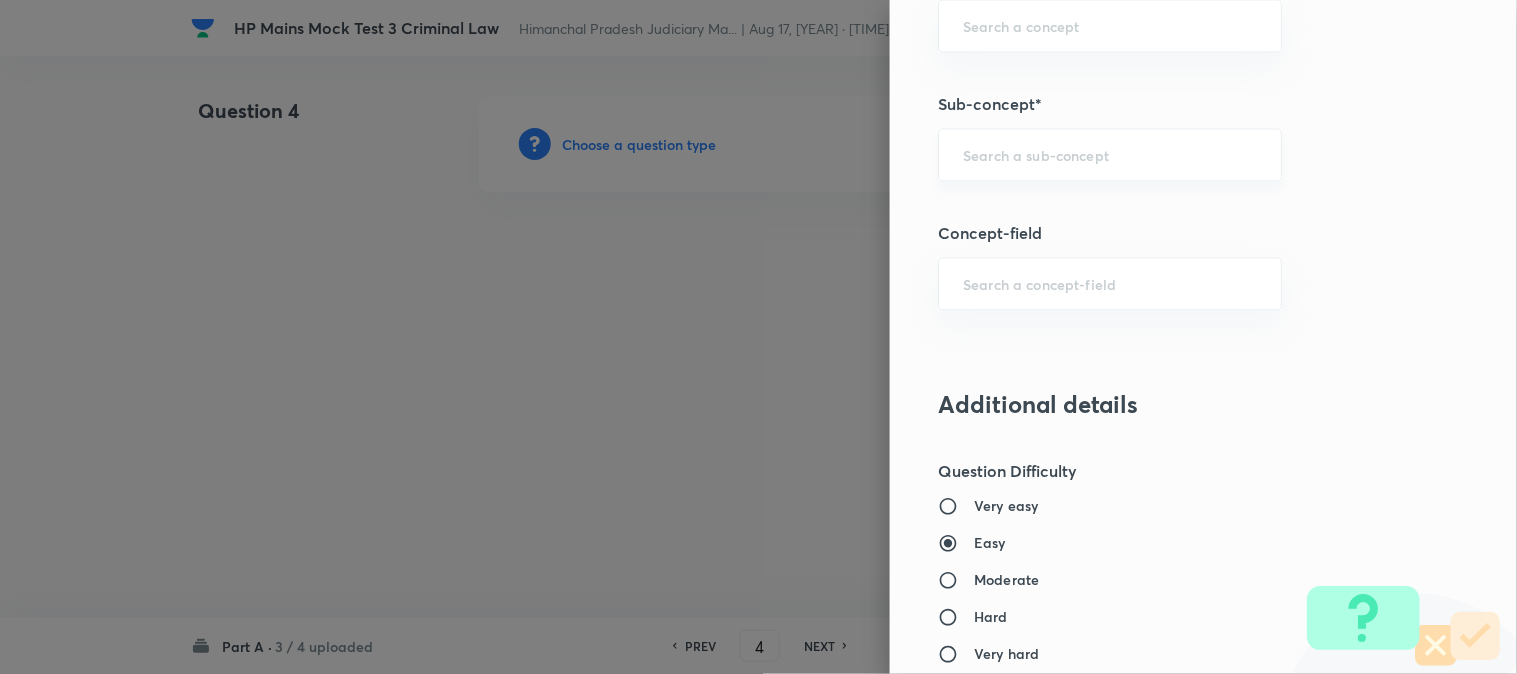 click on "​" at bounding box center [1110, 155] 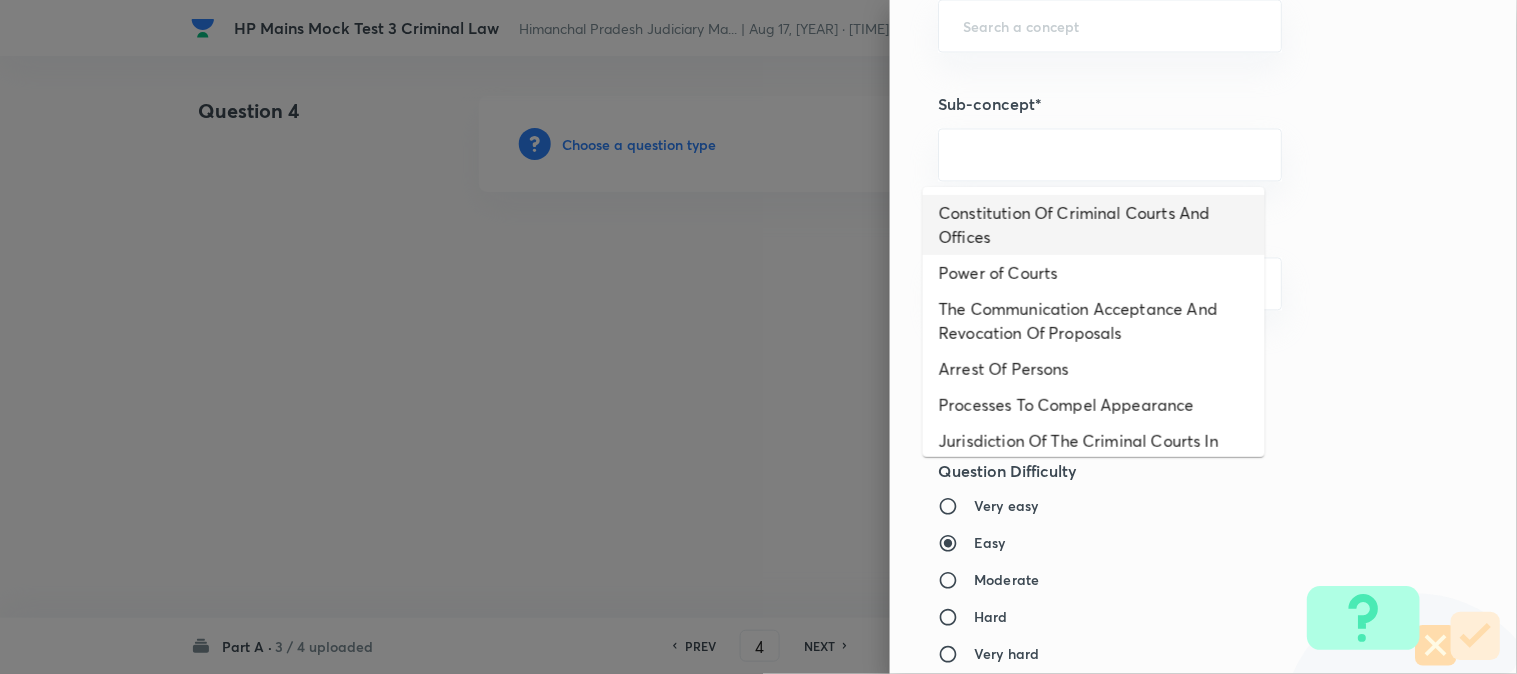 click on "Constitution Of Criminal Courts And Offices" at bounding box center (1094, 225) 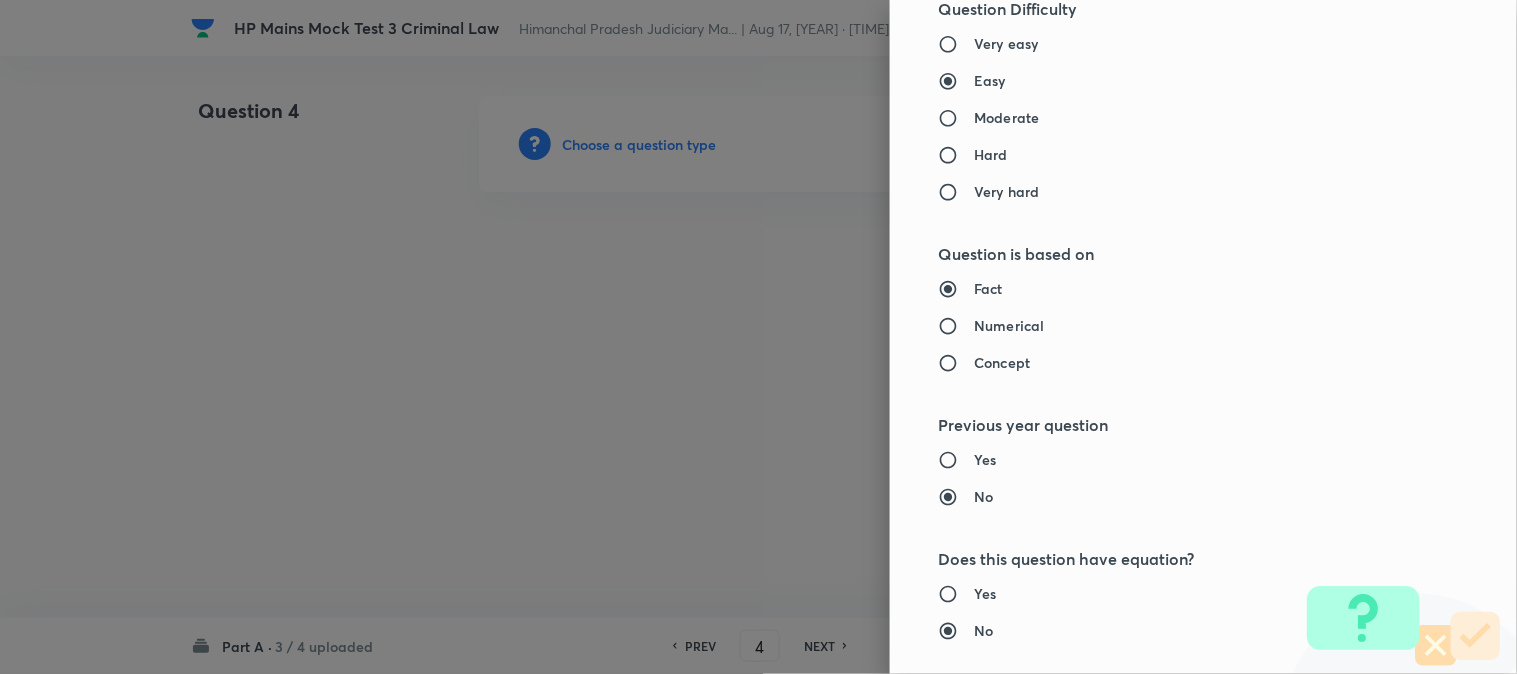 type on "Criminal Law" 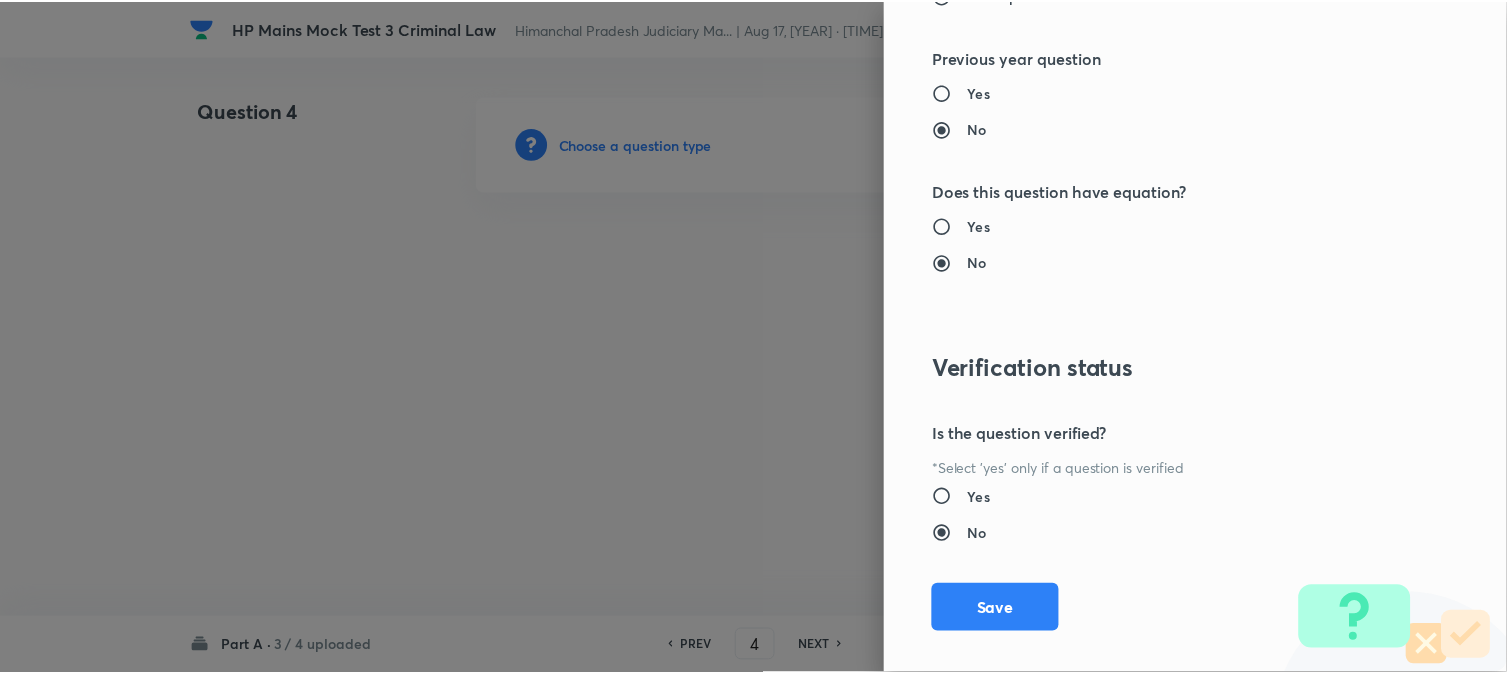 scroll, scrollTop: 1811, scrollLeft: 0, axis: vertical 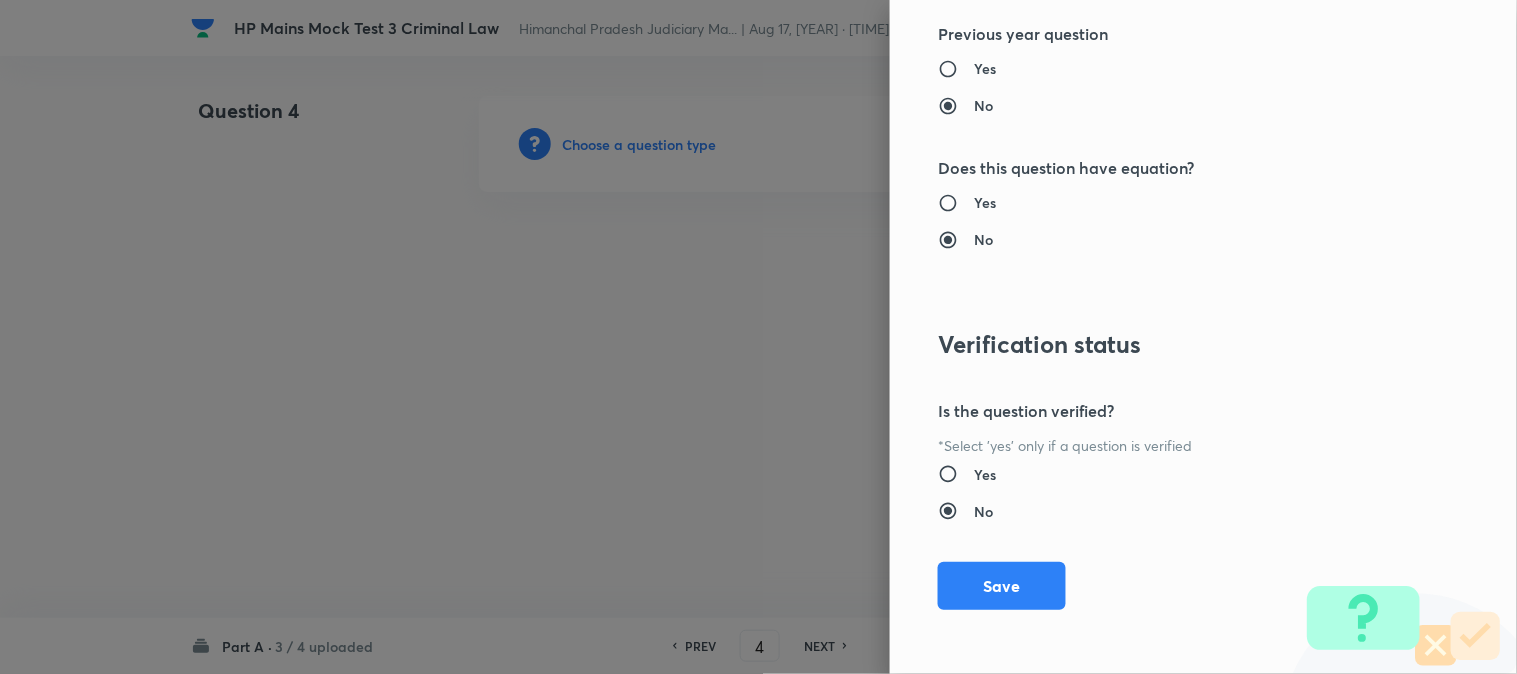 click on "Question settings Does this question have a passage?* Yes No Positive mark 40 ​ Negative Marks (Don’t add negative sign) 0 ​ Syllabus Topic group* Criminal Law ​ Topic* Criminal Procedure Code ​ Concept* Constitution Of Criminal Courts And Offices ​ Sub-concept* Constitution Of Criminal Courts And Offices ​ Concept-field ​ Additional details Question Difficulty Very easy Easy Moderate Hard Very hard Question is based on Fact Numerical Concept Previous year question Yes No Does this question have equation? Yes No Verification status Is the question verified? *Select 'yes' only if a question is verified Yes No Save" at bounding box center [1203, 337] 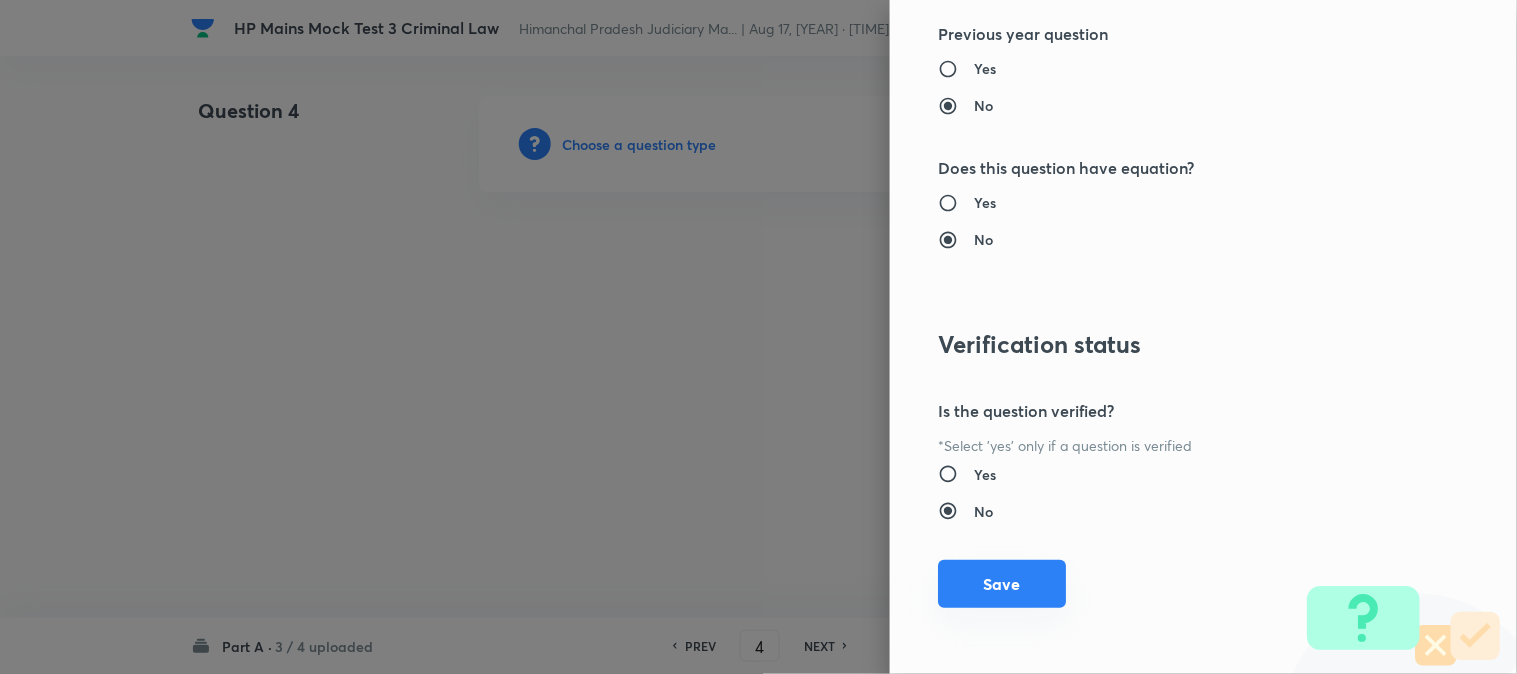 click on "Save" at bounding box center [1002, 584] 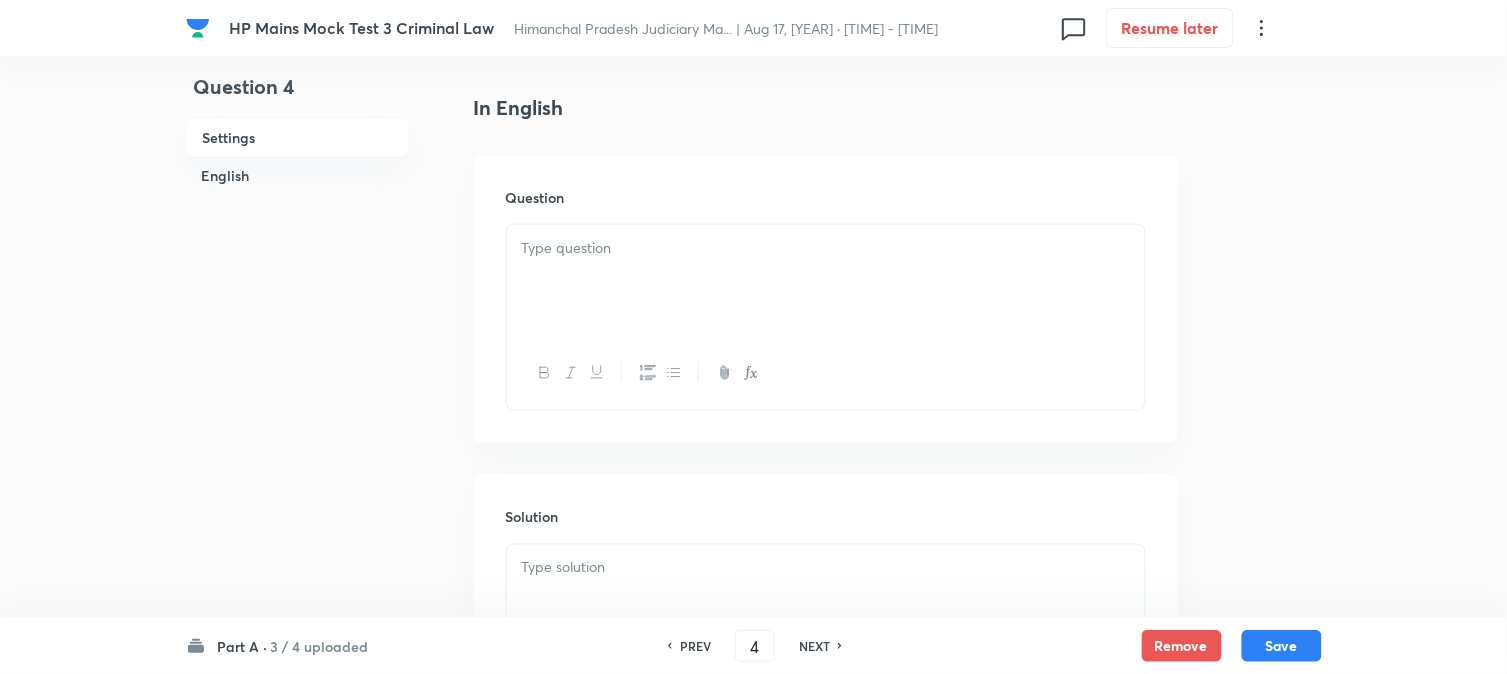 scroll, scrollTop: 590, scrollLeft: 0, axis: vertical 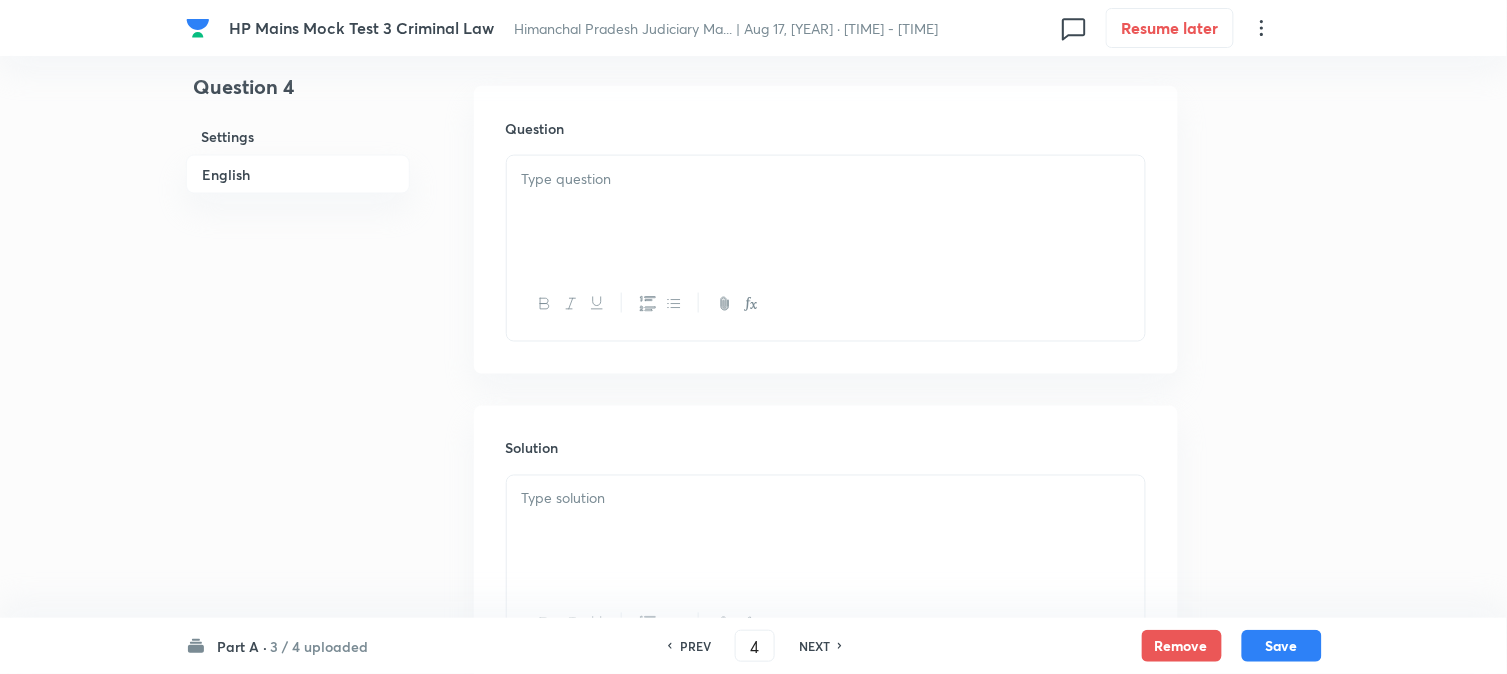 click at bounding box center [826, 568] 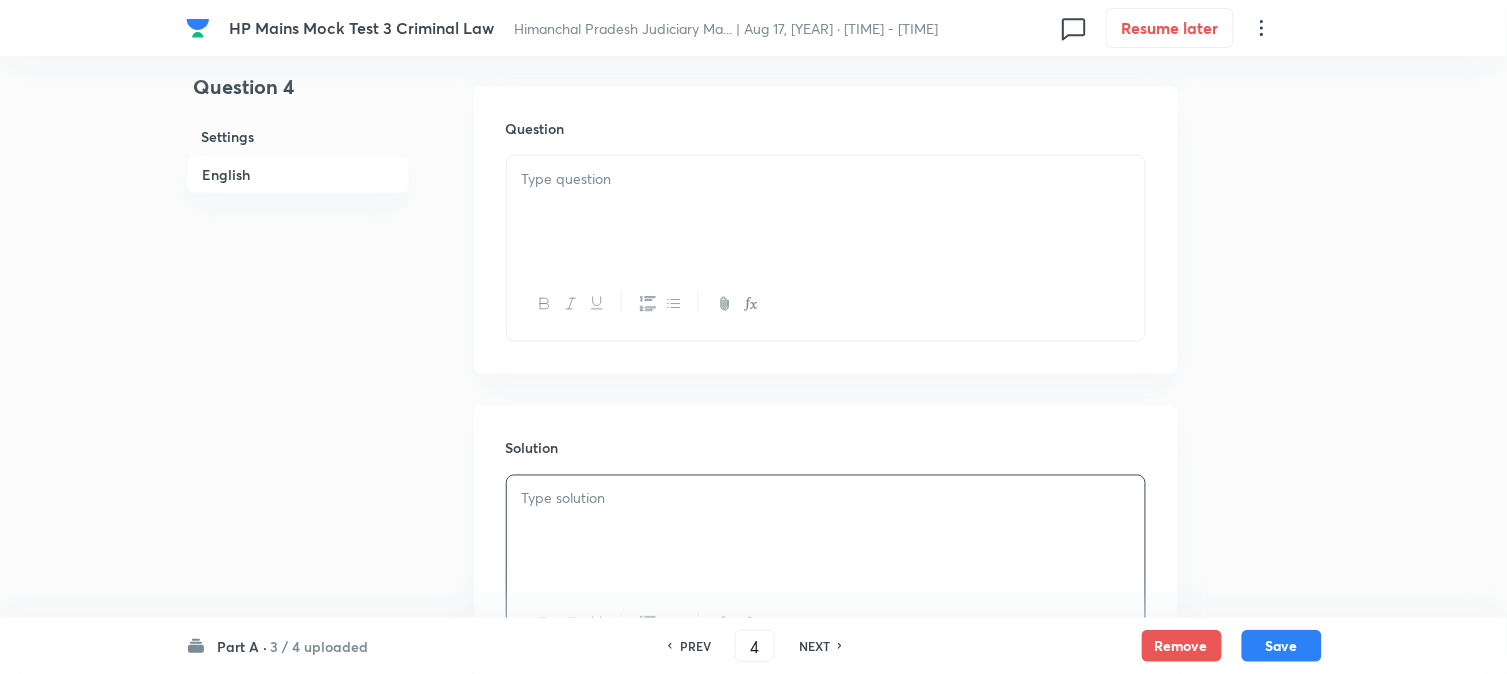 click at bounding box center (826, 532) 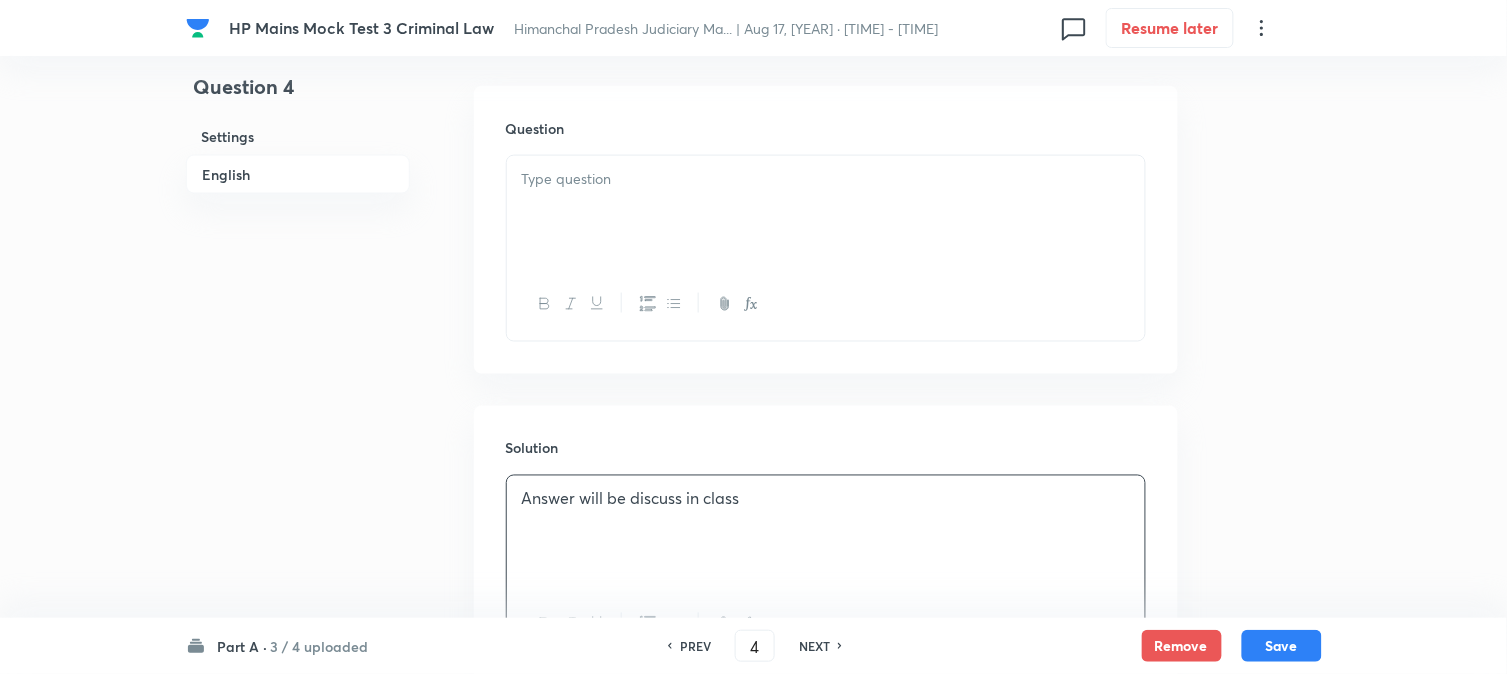 click at bounding box center (826, 212) 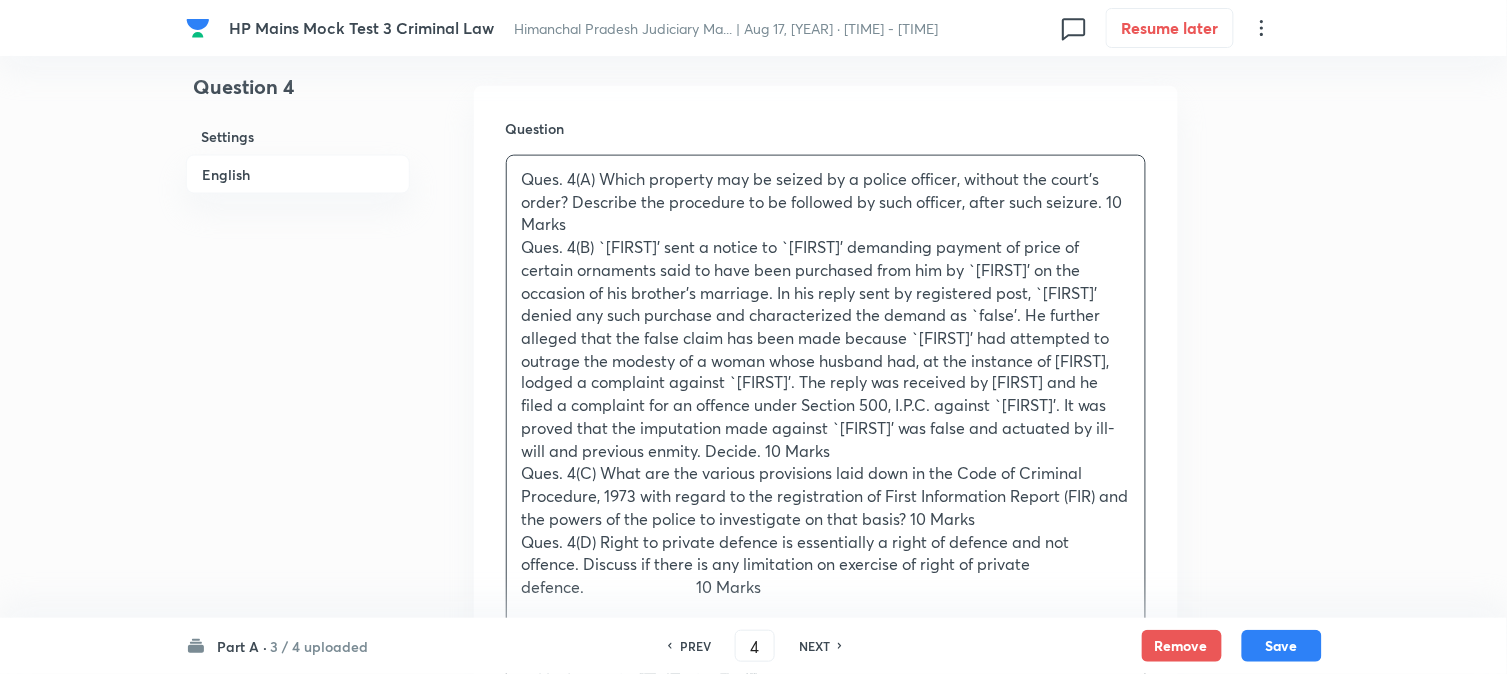 drag, startPoint x: 641, startPoint y: 224, endPoint x: 594, endPoint y: 223, distance: 47.010635 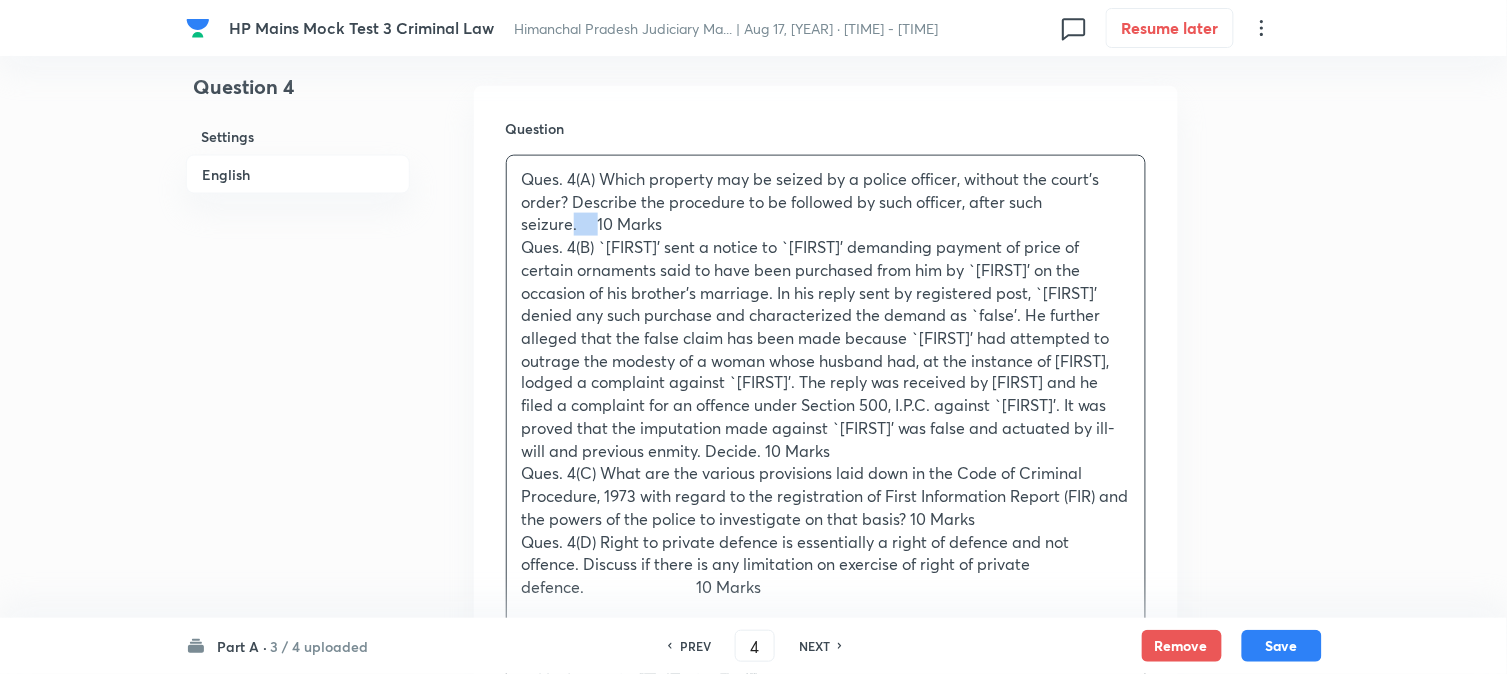 drag, startPoint x: 597, startPoint y: 214, endPoint x: 571, endPoint y: 216, distance: 26.076809 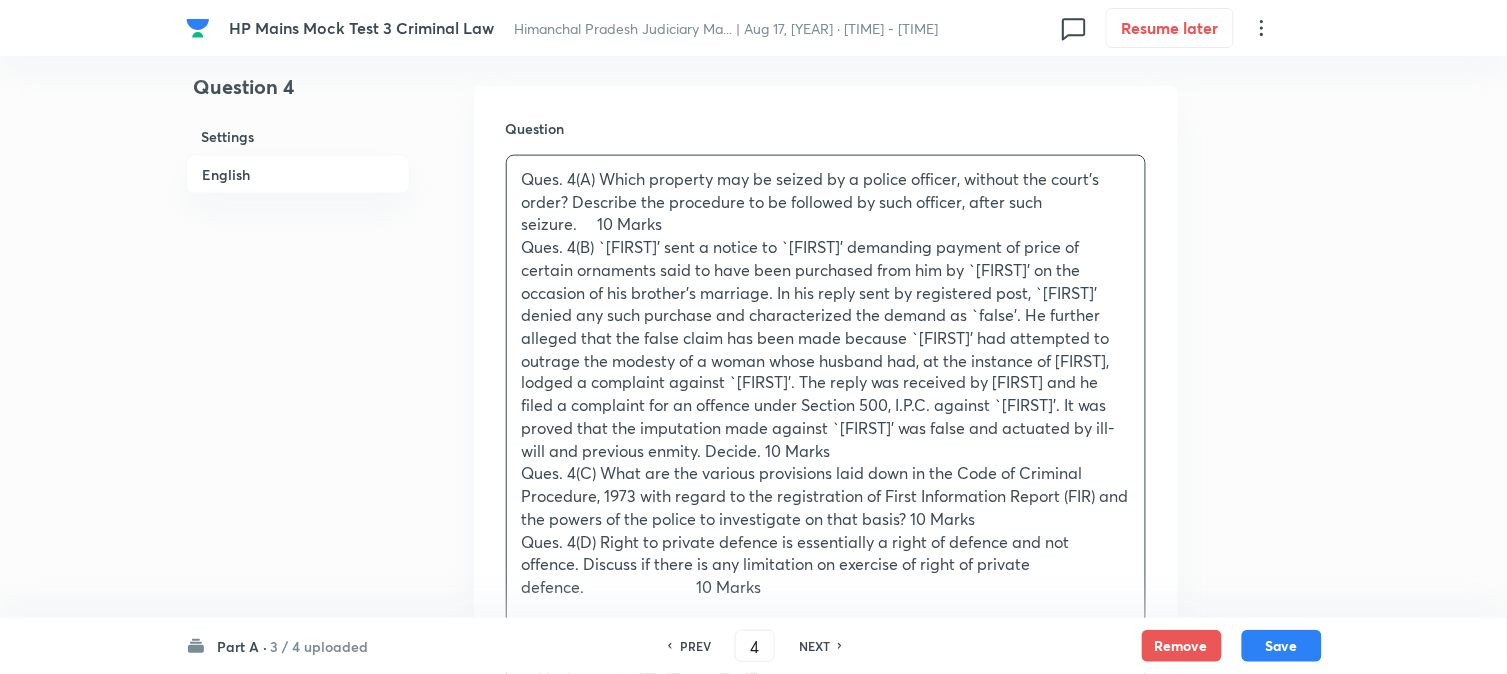 drag, startPoint x: 598, startPoint y: 240, endPoint x: 613, endPoint y: 258, distance: 23.43075 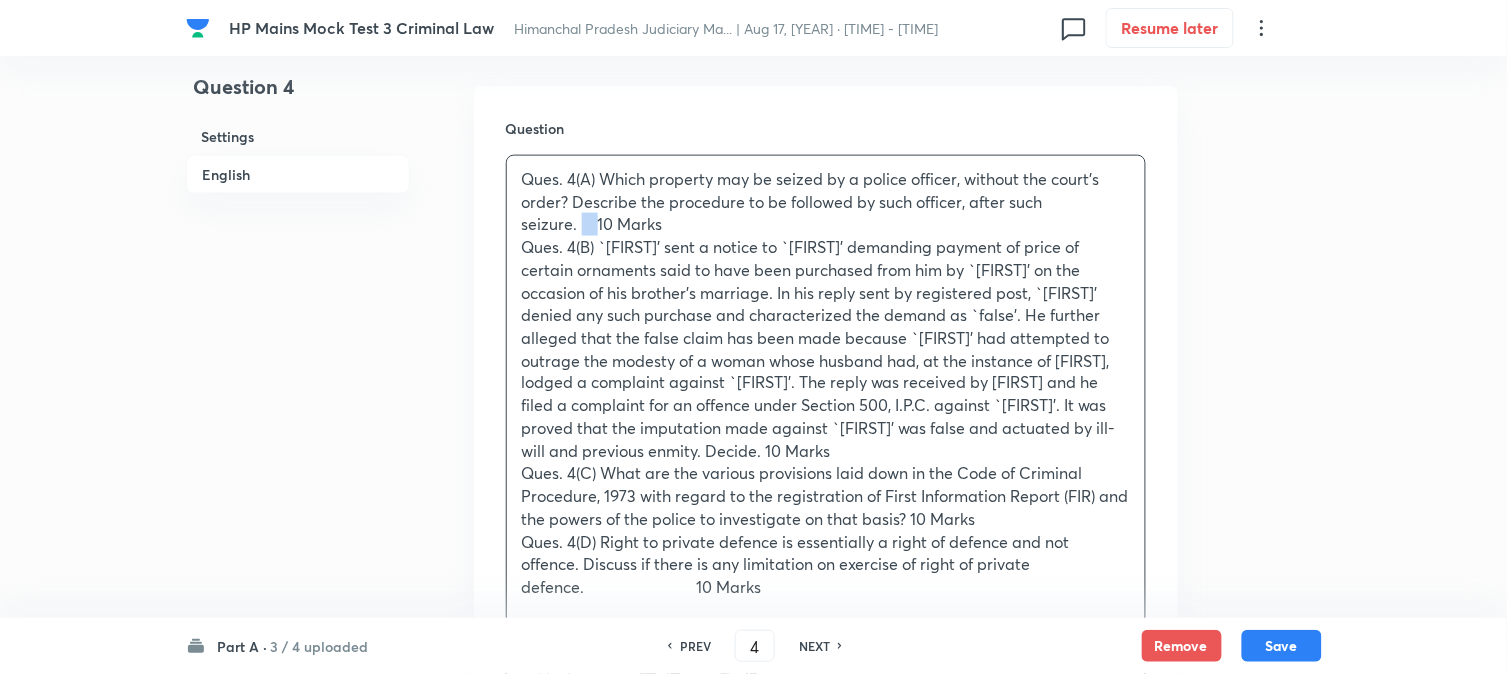 drag, startPoint x: 596, startPoint y: 224, endPoint x: 581, endPoint y: 215, distance: 17.492855 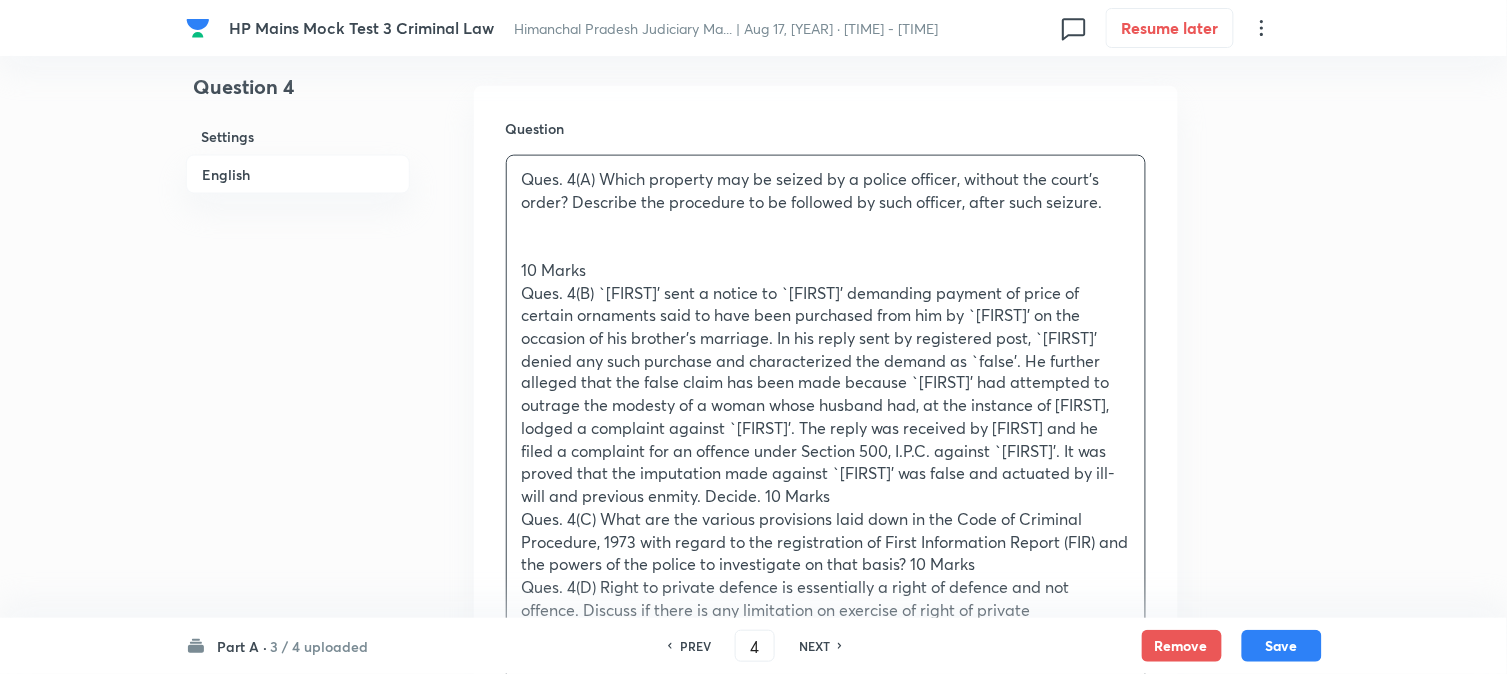 type 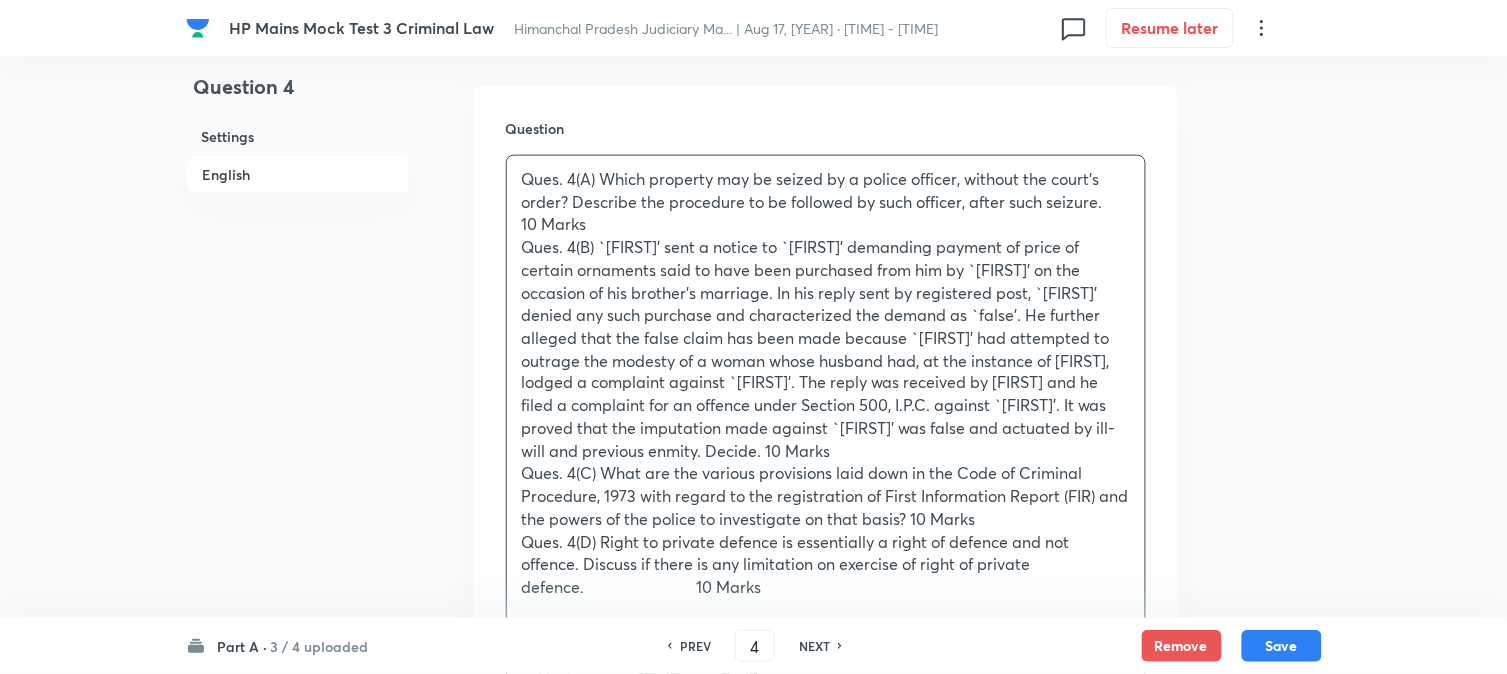 click on "Ques. 4(A) Which property may be seized by a police officer, without the court's order? Describe the procedure to be followed by such officer, after such seizure.  10 Marks Ques. 4(C) What are the various provisions laid down in the Code of Criminal Procedure, 1973 with regard to the registration of First Information Report (FIR) and the powers of the police to investigate on that basis?                                                                                         10 Marks Ques. 4(D) Right to private defence is essentially a right of defence and not offence. Discuss if there is any limitation on exercise of right of private defence.                            10 Marks" at bounding box center [826, 395] 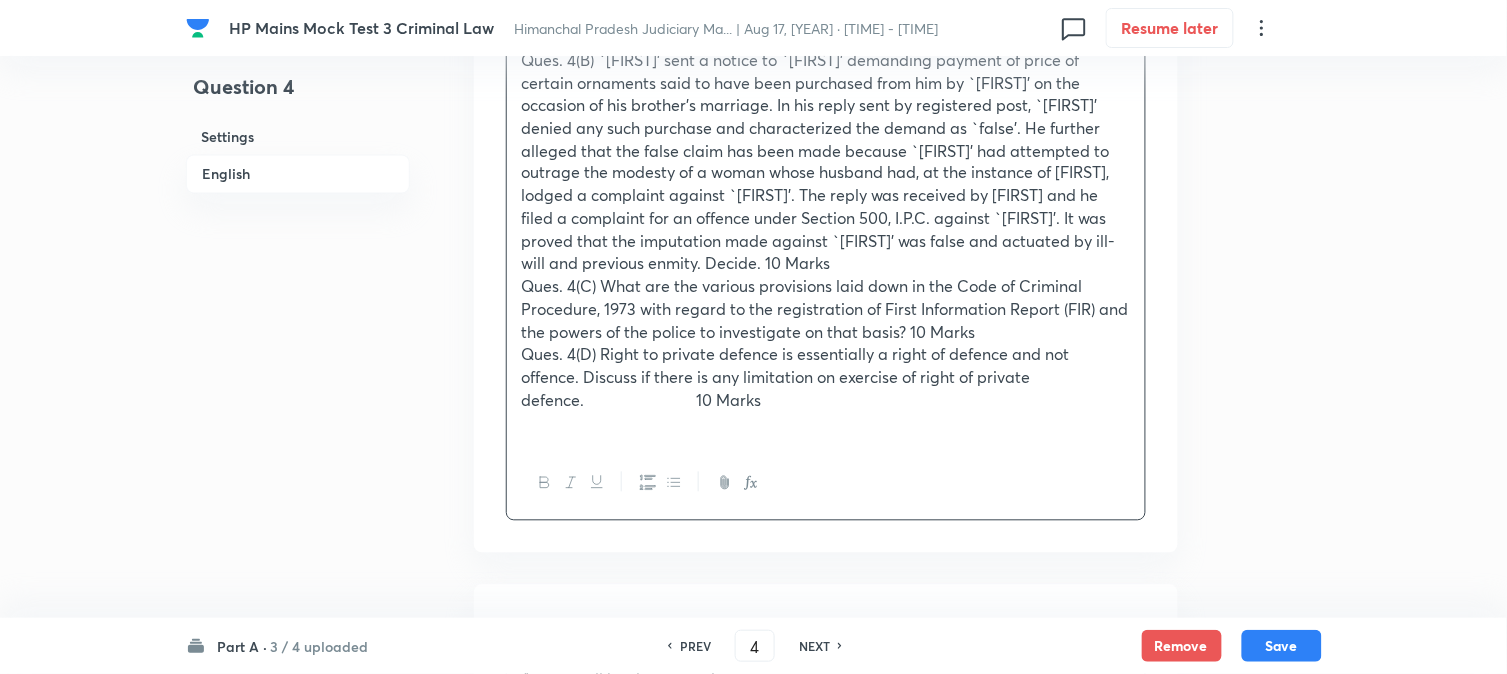 scroll, scrollTop: 812, scrollLeft: 0, axis: vertical 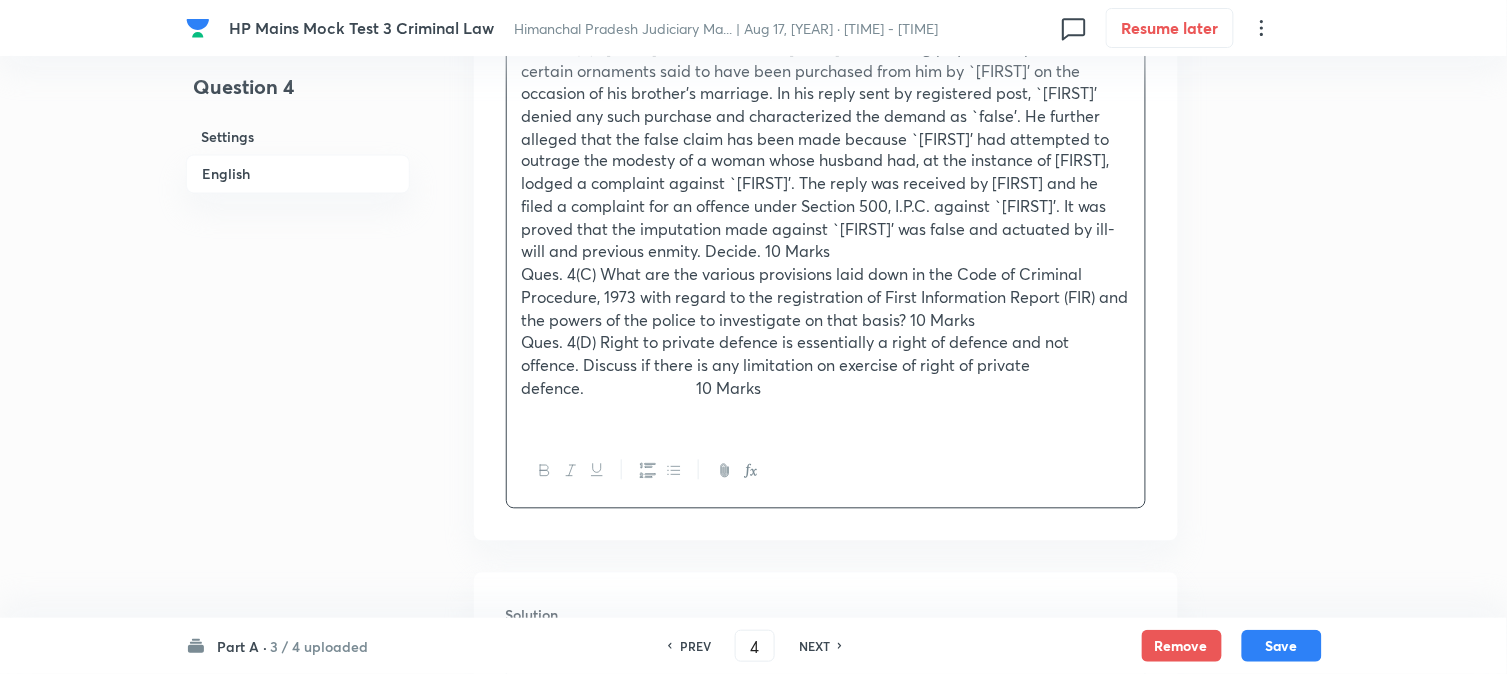 drag, startPoint x: 1021, startPoint y: 250, endPoint x: 611, endPoint y: 253, distance: 410.011 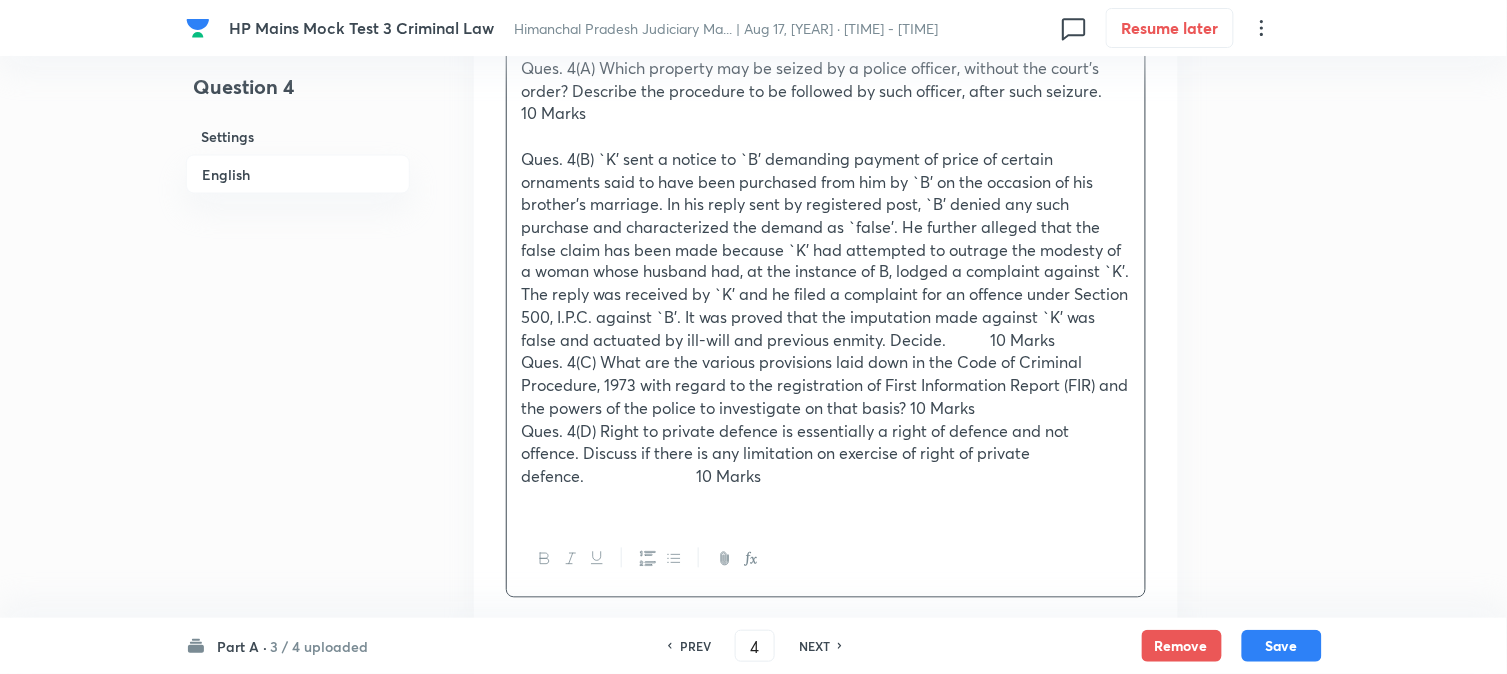 click on "Ques. 4(B) `K' sent a notice to `B' demanding payment of price of certain ornaments said to have been purchased from him by `B' on the occasion of his brother's marriage. In his reply sent by registered post, `B' denied any such purchase and characterized the demand as `false'. He further alleged that the false claim has been made because `K' had attempted to outrage the modesty of a woman whose husband had, at the instance of B, lodged a complaint against `K'. The reply was received by `K' and he filed a complaint for an offence under Section 500, I.P.C. against `B'. It was proved that the imputation made against `K' was false and actuated by ill-will and previous enmity. Decide.           10 Marks" at bounding box center (826, 250) 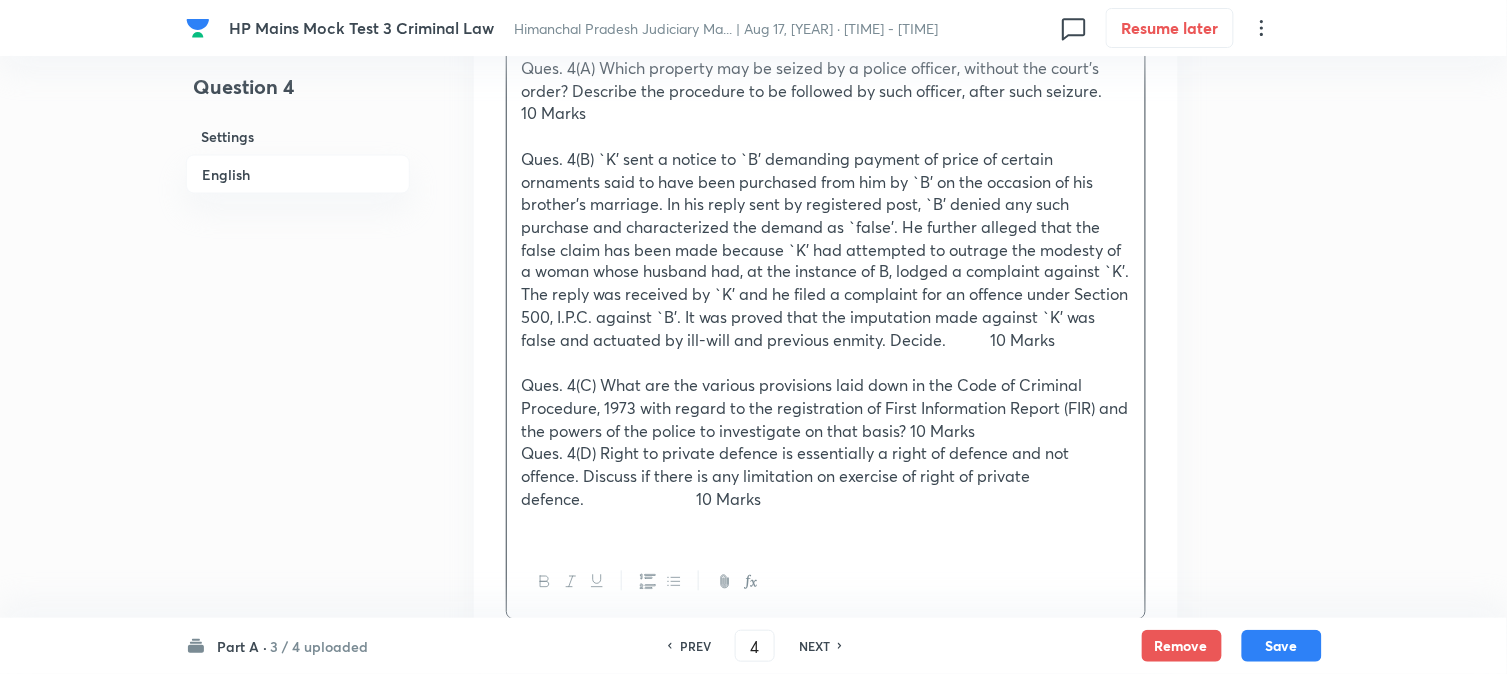 drag, startPoint x: 958, startPoint y: 450, endPoint x: 757, endPoint y: 467, distance: 201.71762 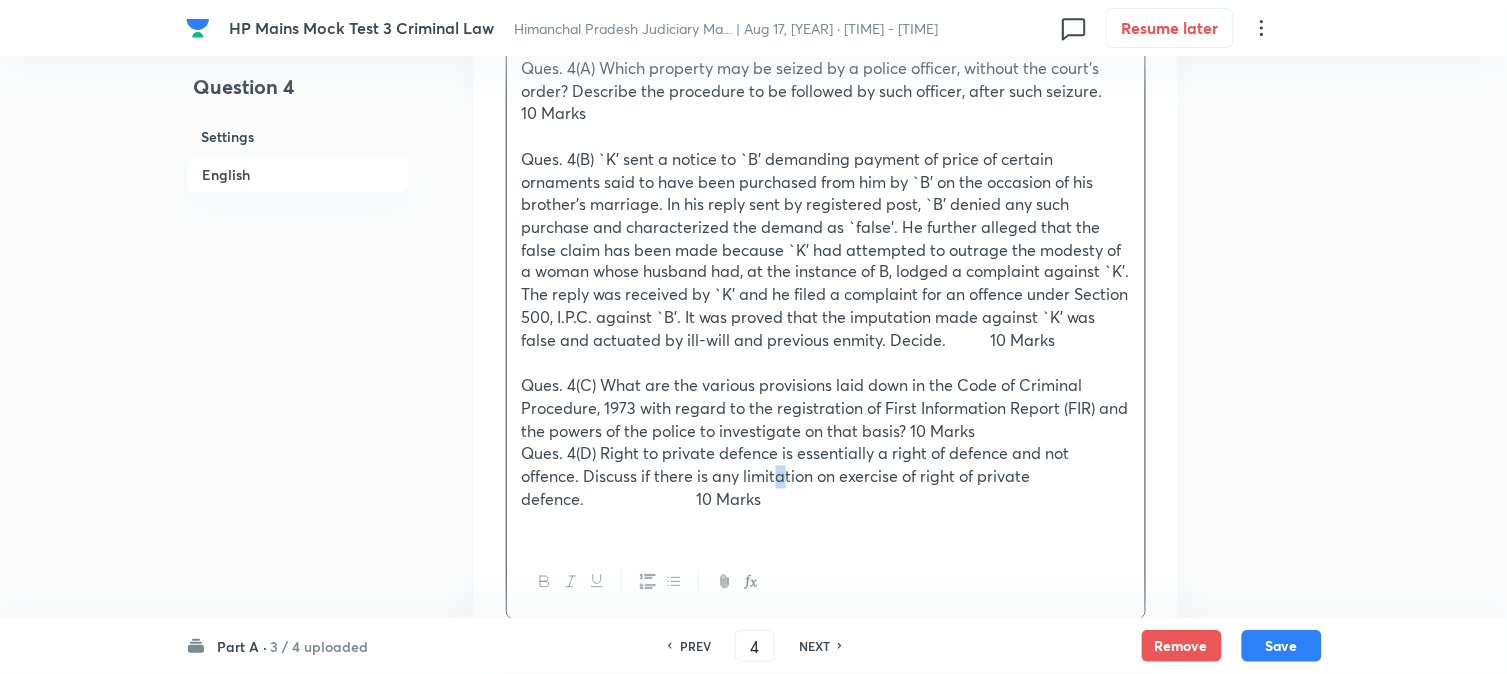 click on "Ques. 4(D) Right to private defence is essentially a right of defence and not offence. Discuss if there is any limitation on exercise of right of private defence.                            10 Marks" at bounding box center [826, 477] 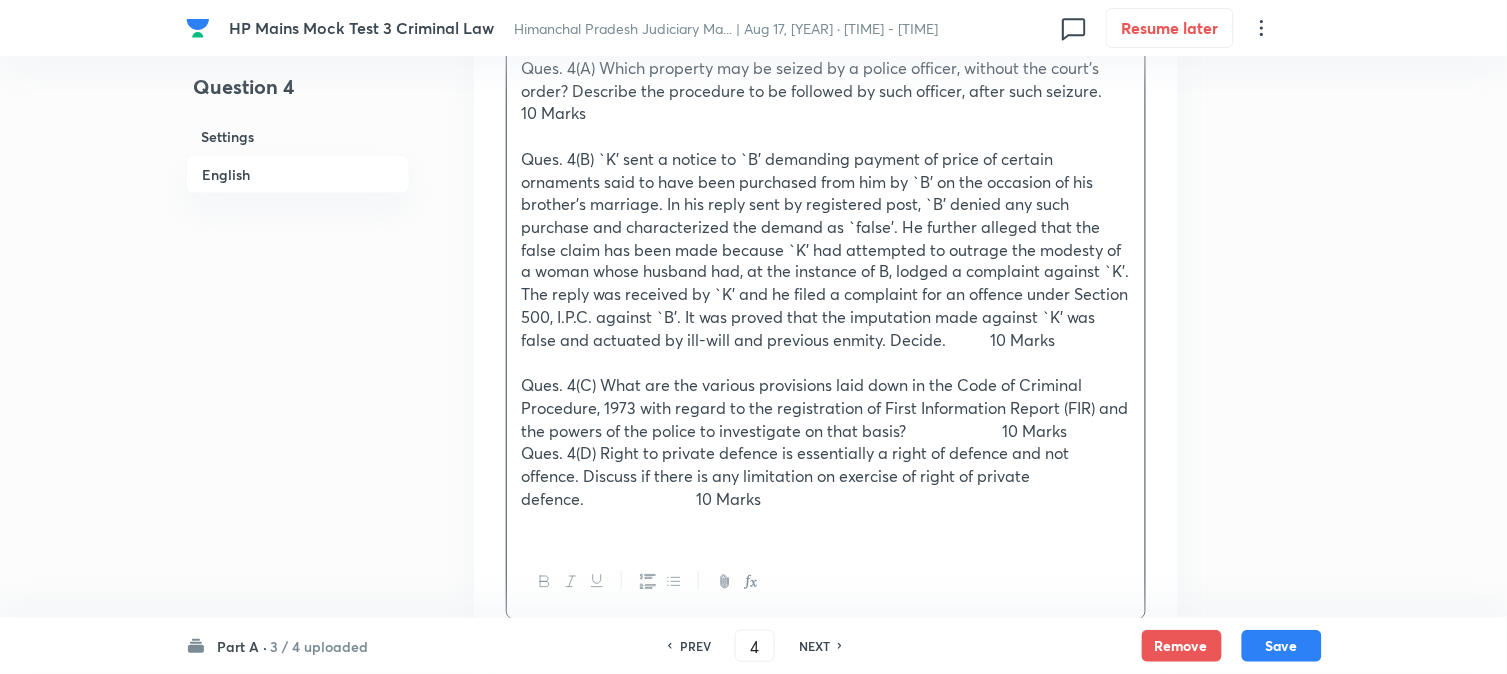 click on "Ques. 4(C) What are the various provisions laid down in the Code of Criminal Procedure, 1973 with regard to the registration of First Information Report (FIR) and the powers of the police to investigate on that basis?                        10 Marks" at bounding box center [826, 409] 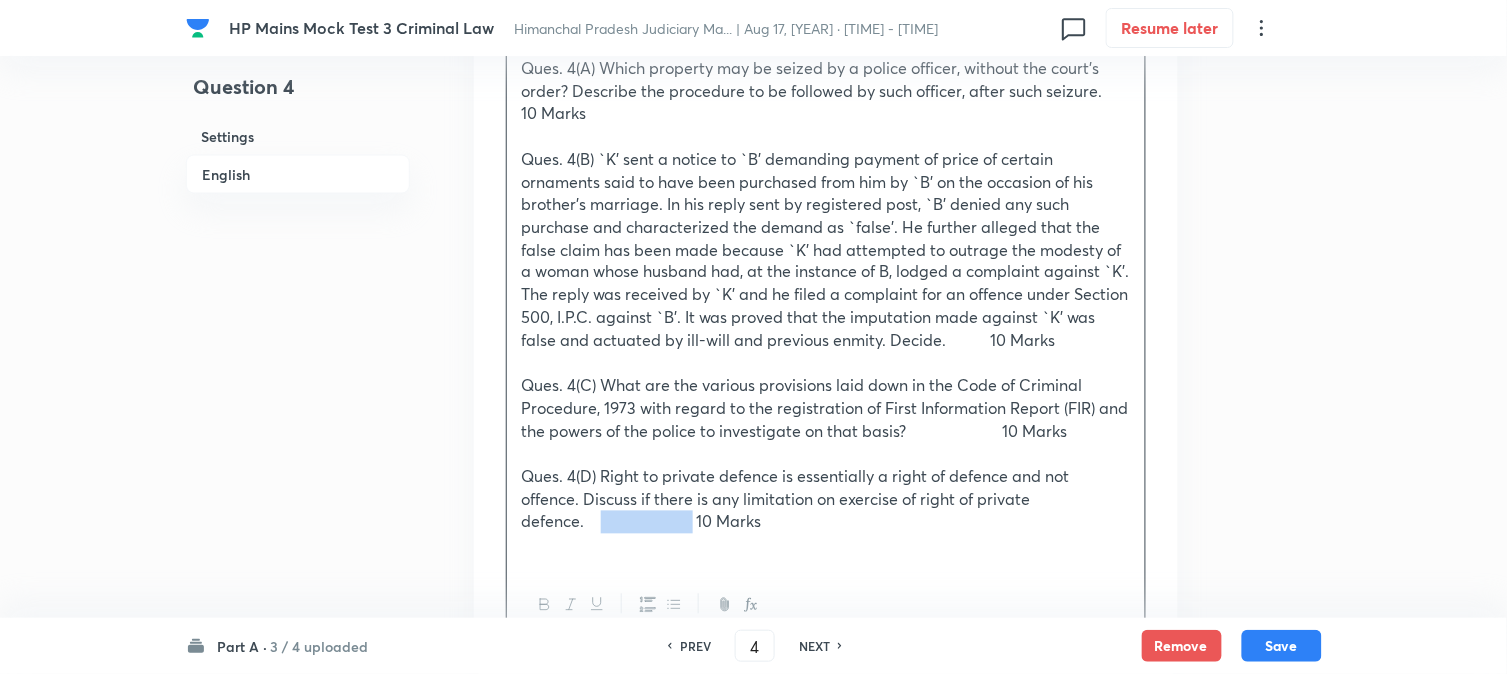 drag, startPoint x: 701, startPoint y: 521, endPoint x: 600, endPoint y: 525, distance: 101.07918 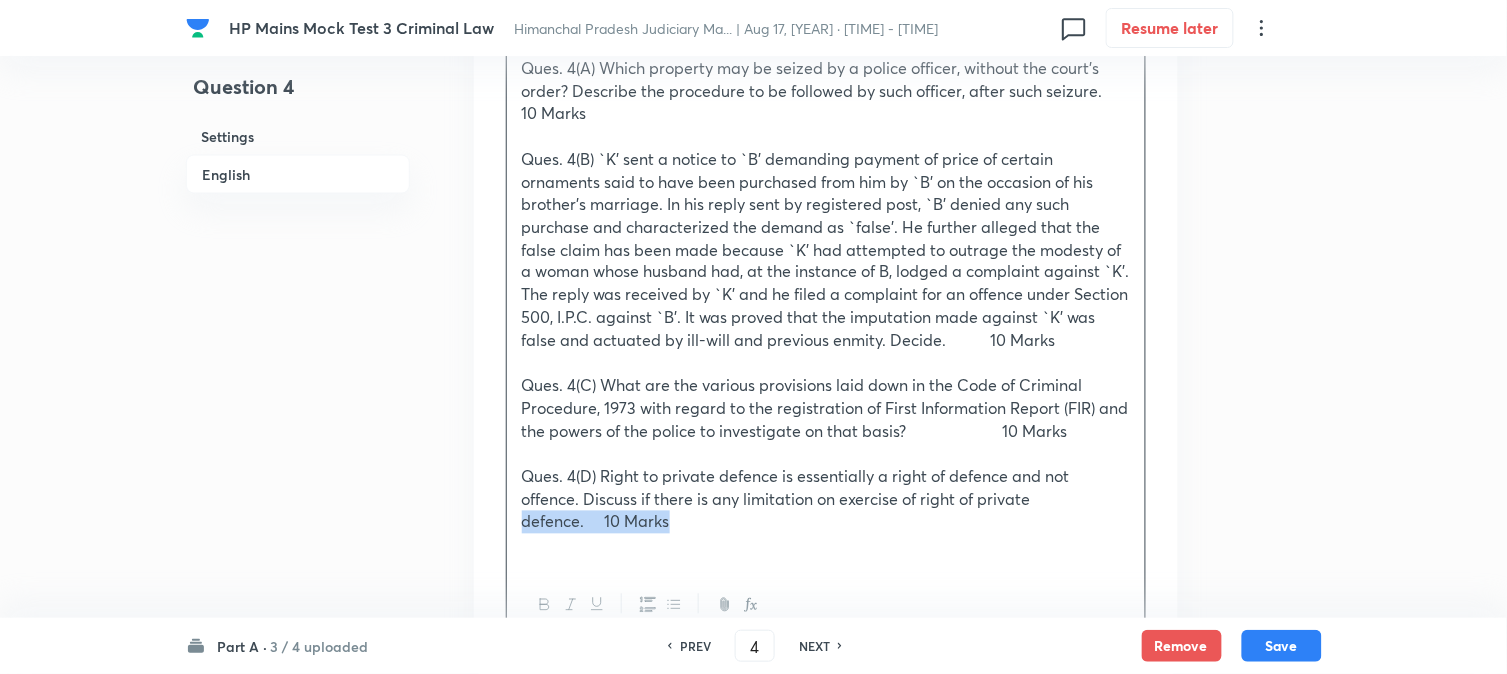 drag, startPoint x: 1107, startPoint y: 510, endPoint x: 1035, endPoint y: 512, distance: 72.02777 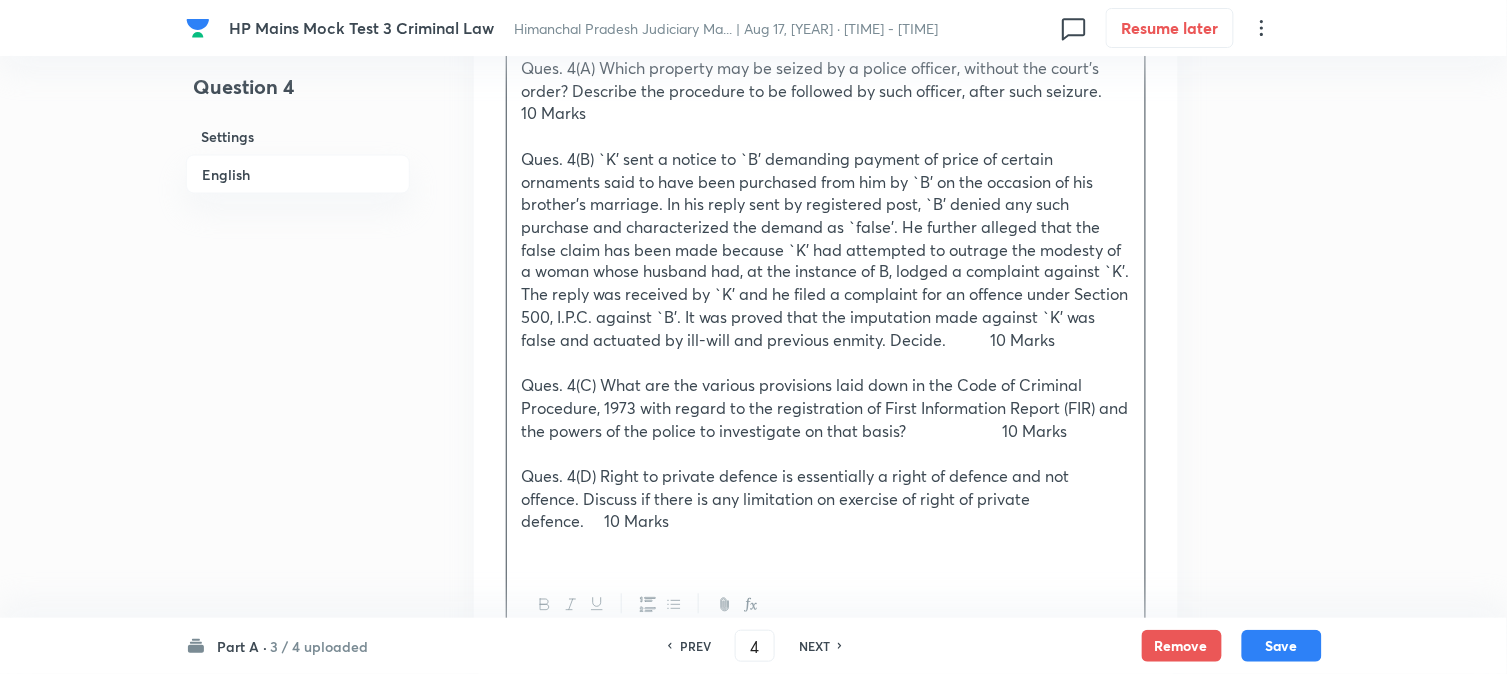 click at bounding box center [826, 545] 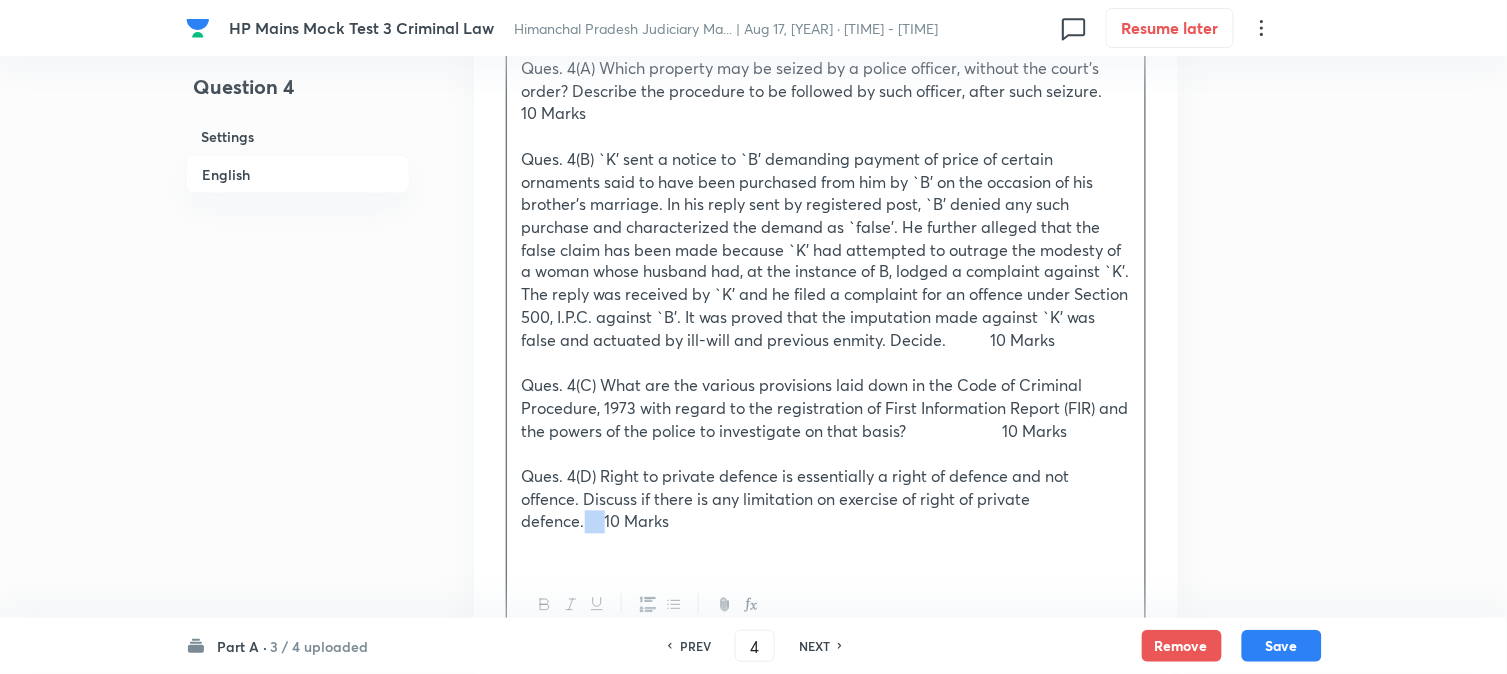 drag, startPoint x: 604, startPoint y: 522, endPoint x: 585, endPoint y: 522, distance: 19 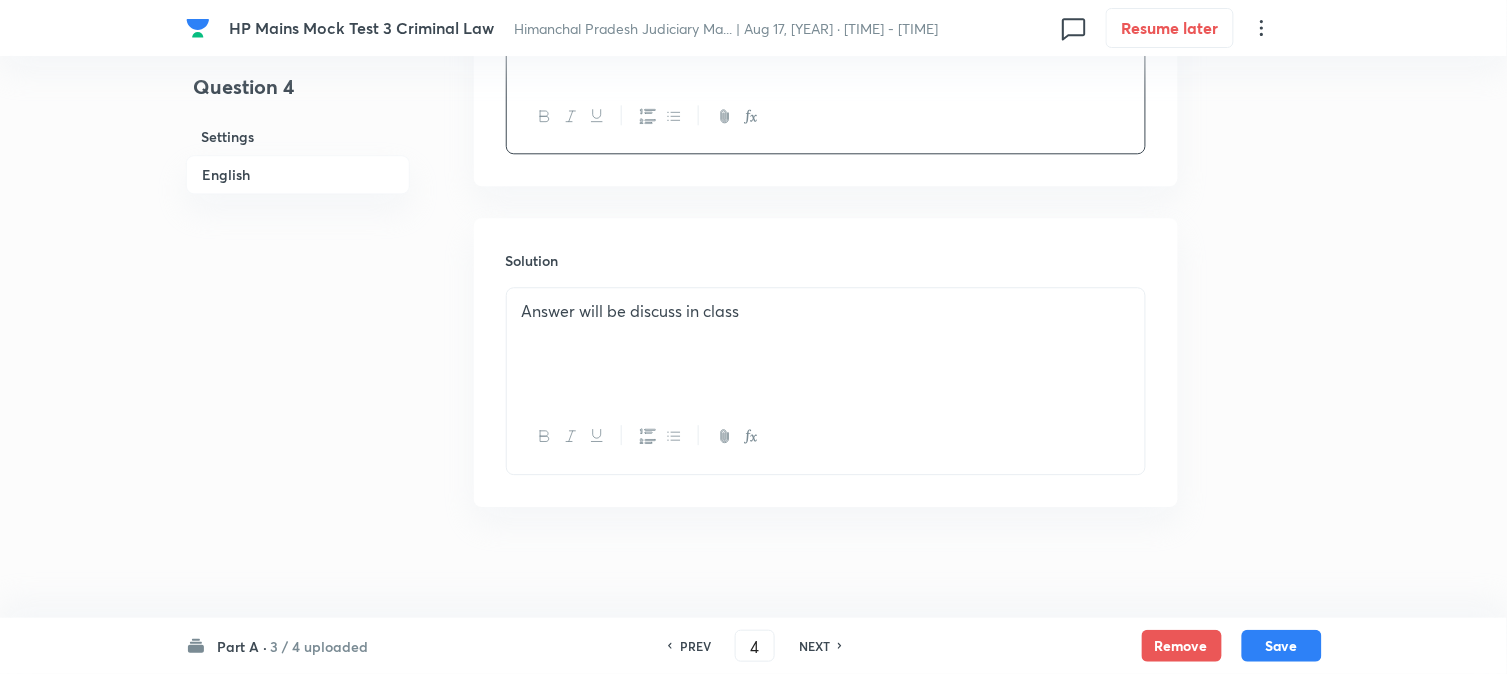 scroll, scrollTop: 1200, scrollLeft: 0, axis: vertical 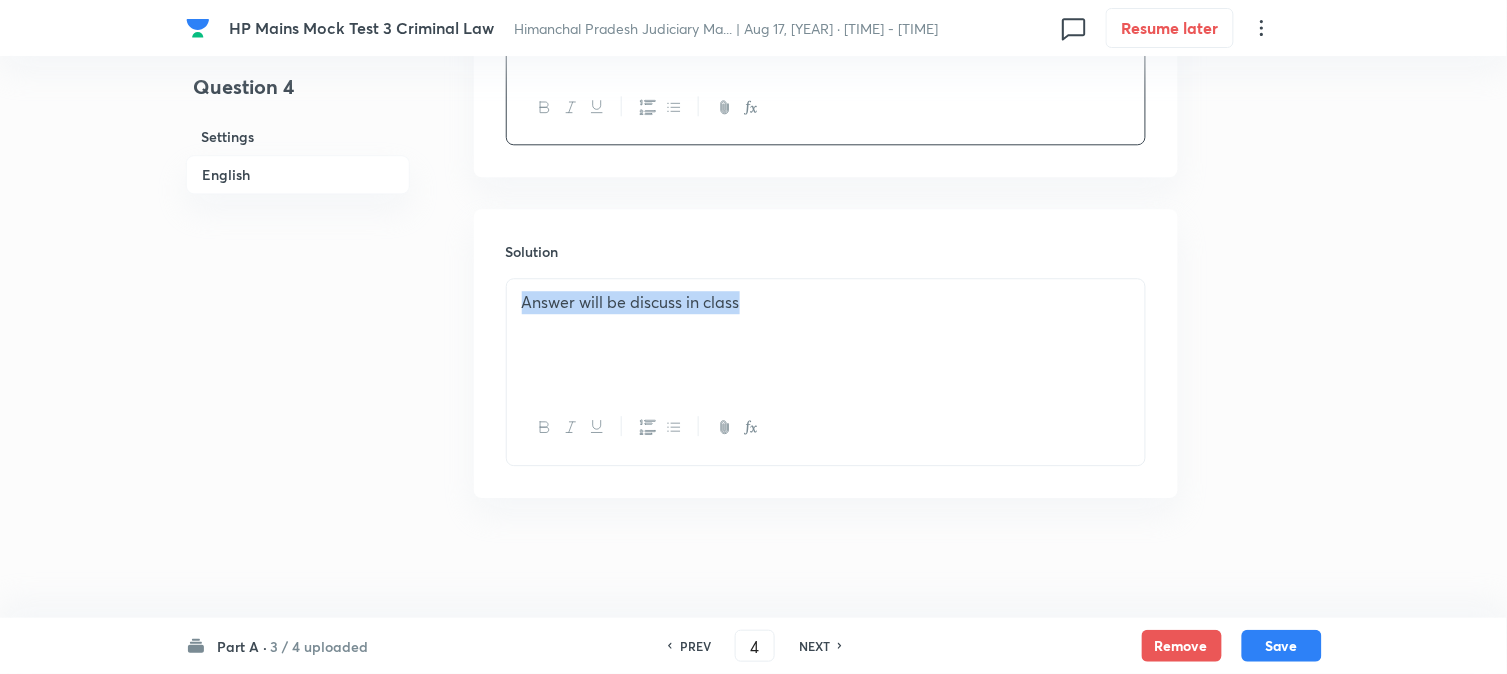 drag, startPoint x: 785, startPoint y: 337, endPoint x: 316, endPoint y: 292, distance: 471.1539 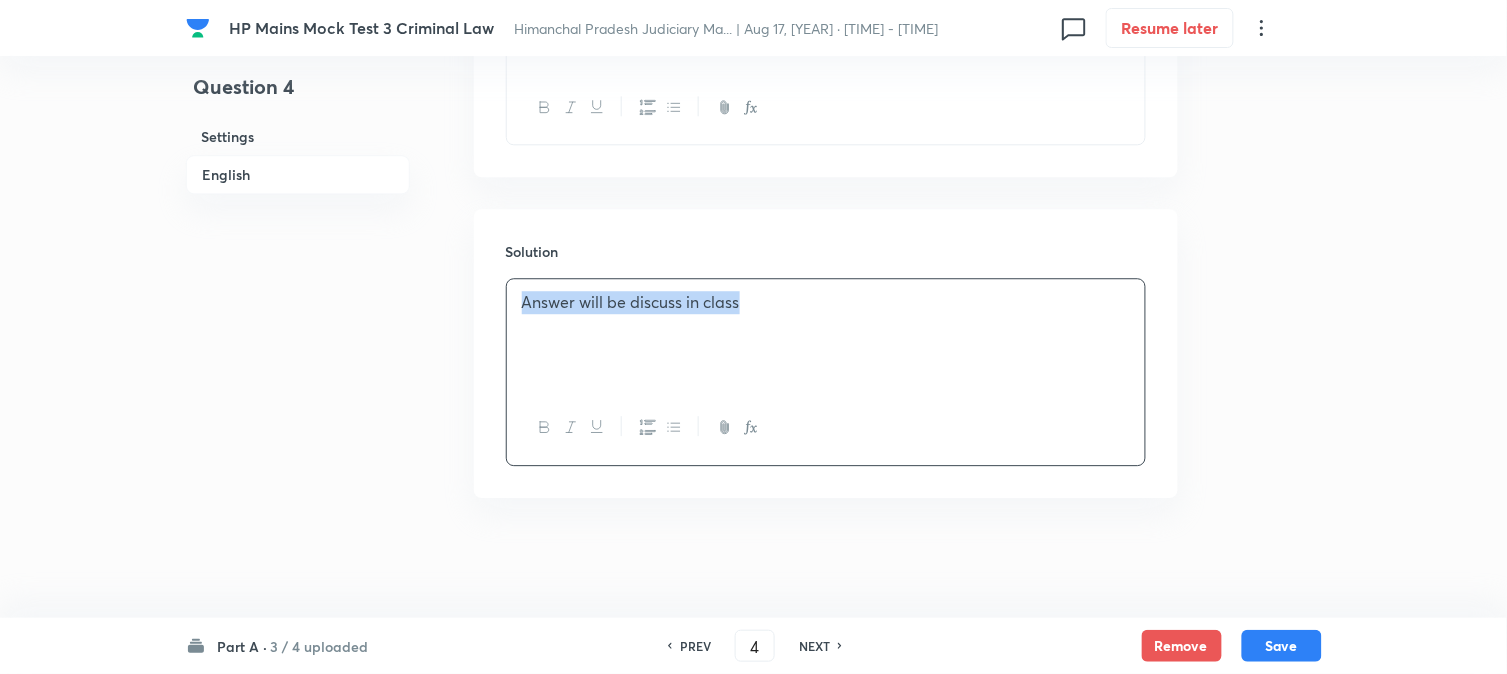 copy on "Answer will be discuss in class" 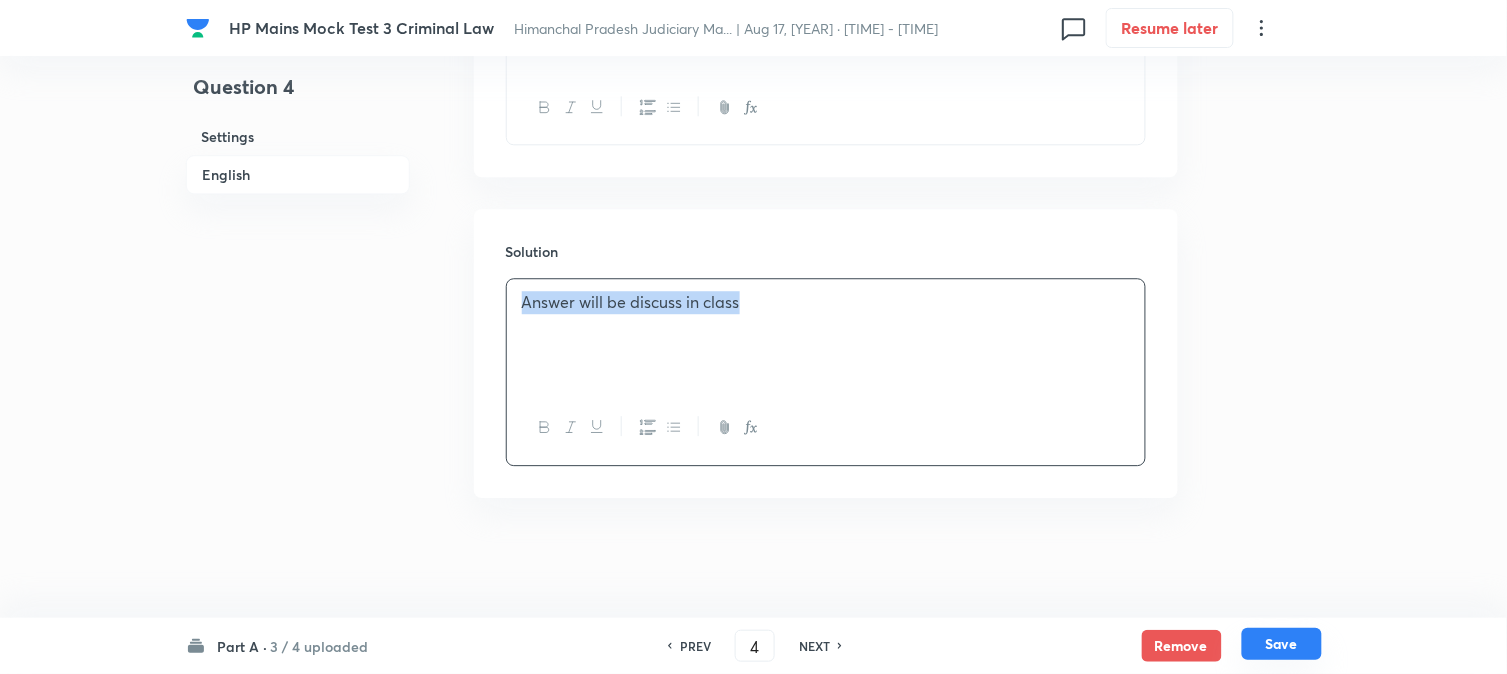 click on "Save" at bounding box center [1282, 644] 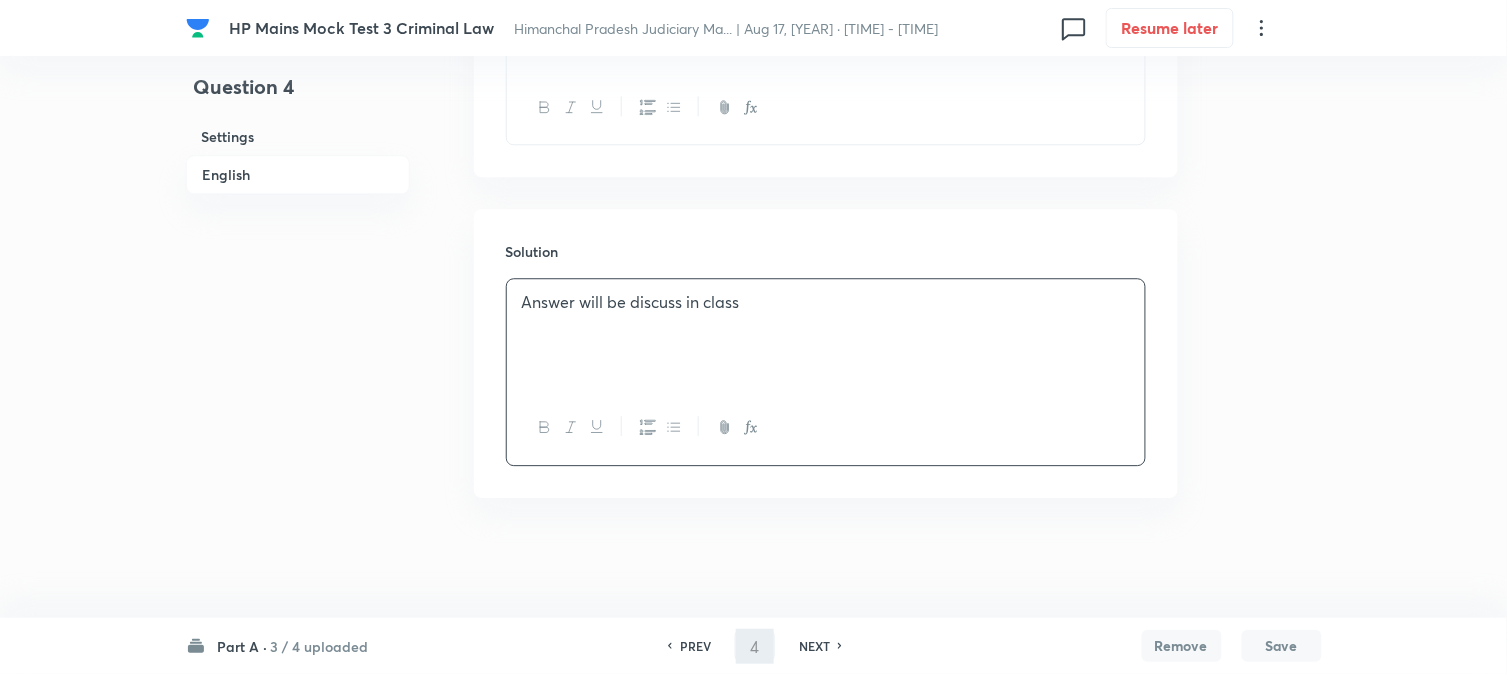 scroll, scrollTop: 1176, scrollLeft: 0, axis: vertical 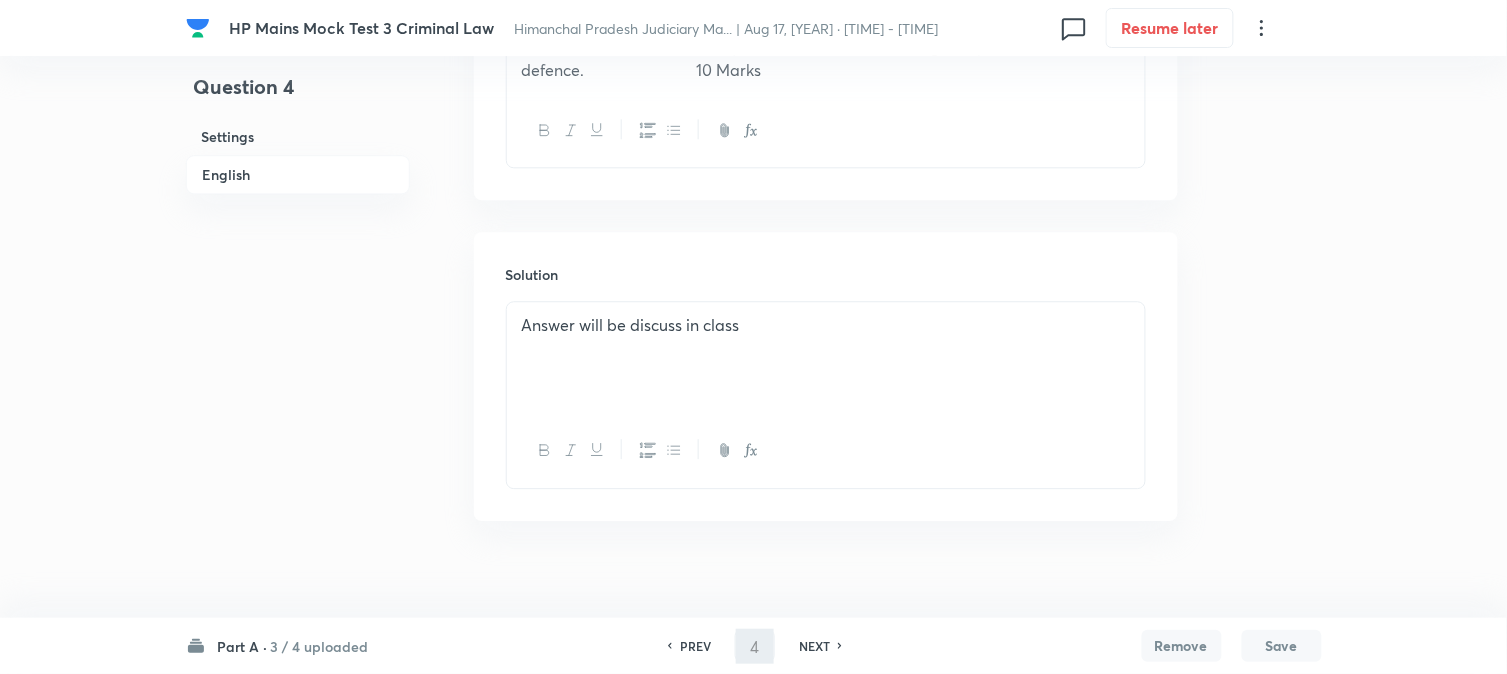 type on "5" 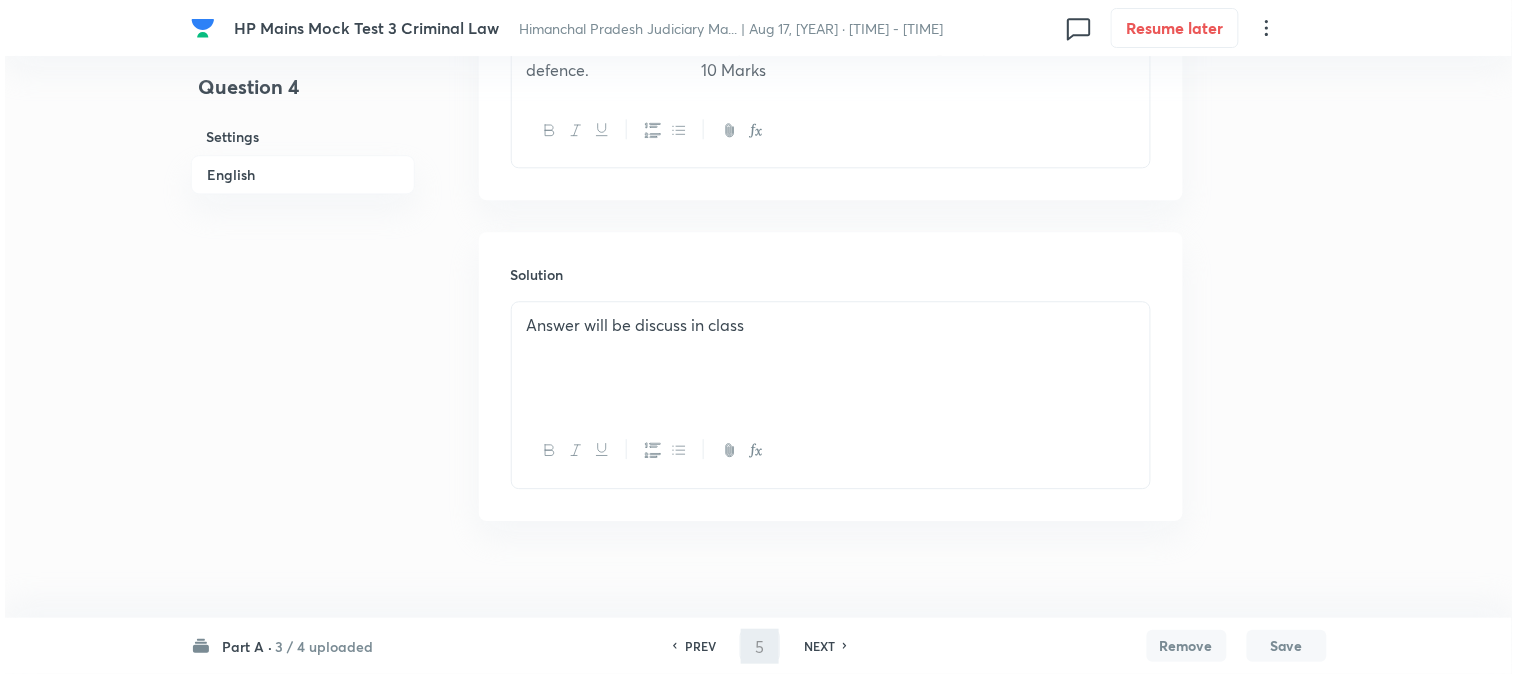 scroll, scrollTop: 0, scrollLeft: 0, axis: both 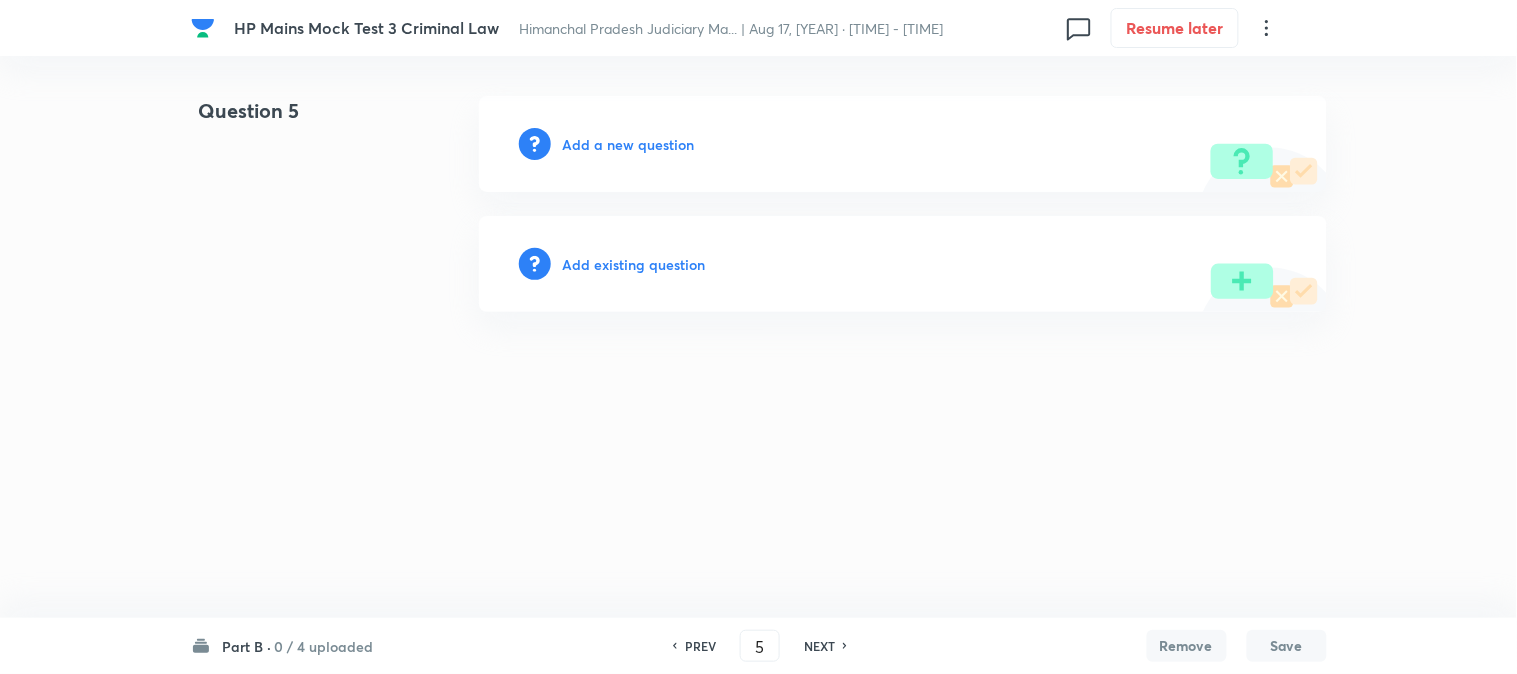 click on "Add a new question" at bounding box center (903, 144) 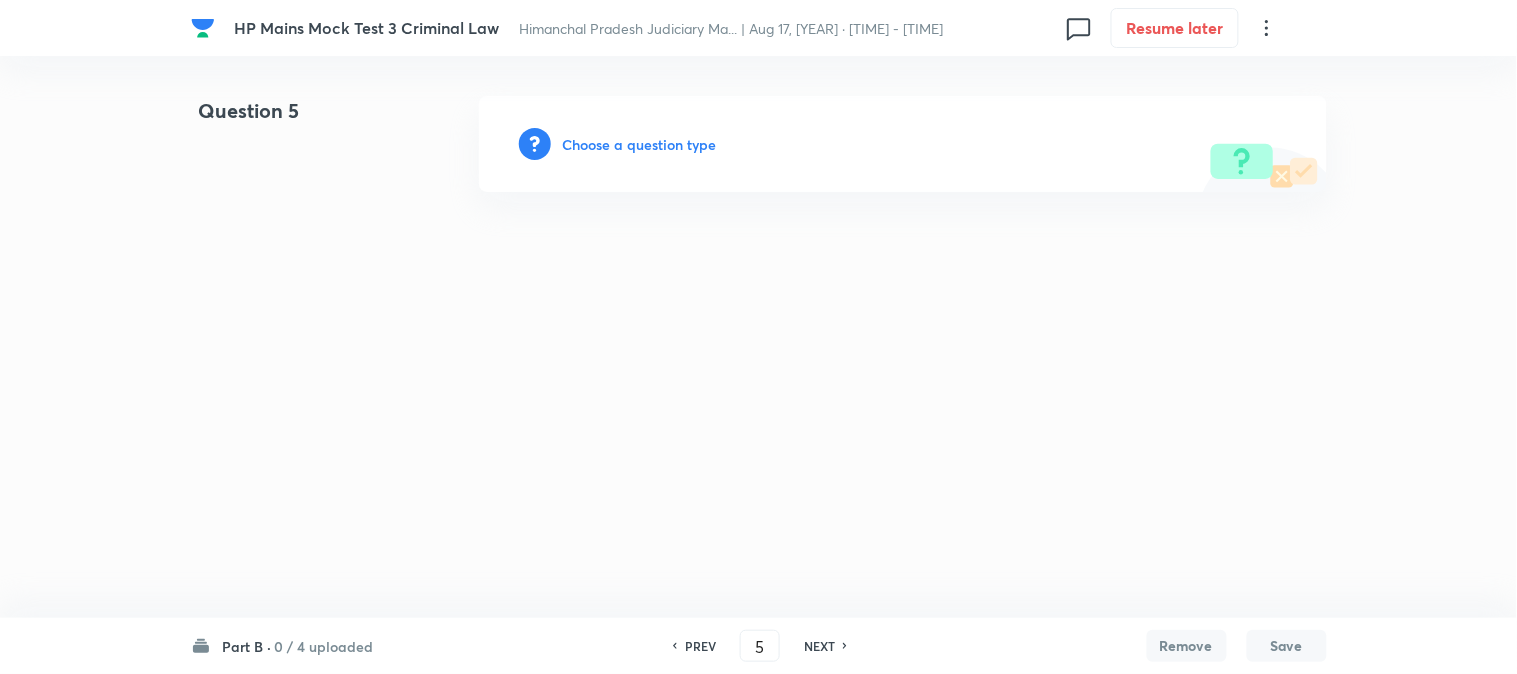 click on "Choose a question type" at bounding box center (640, 144) 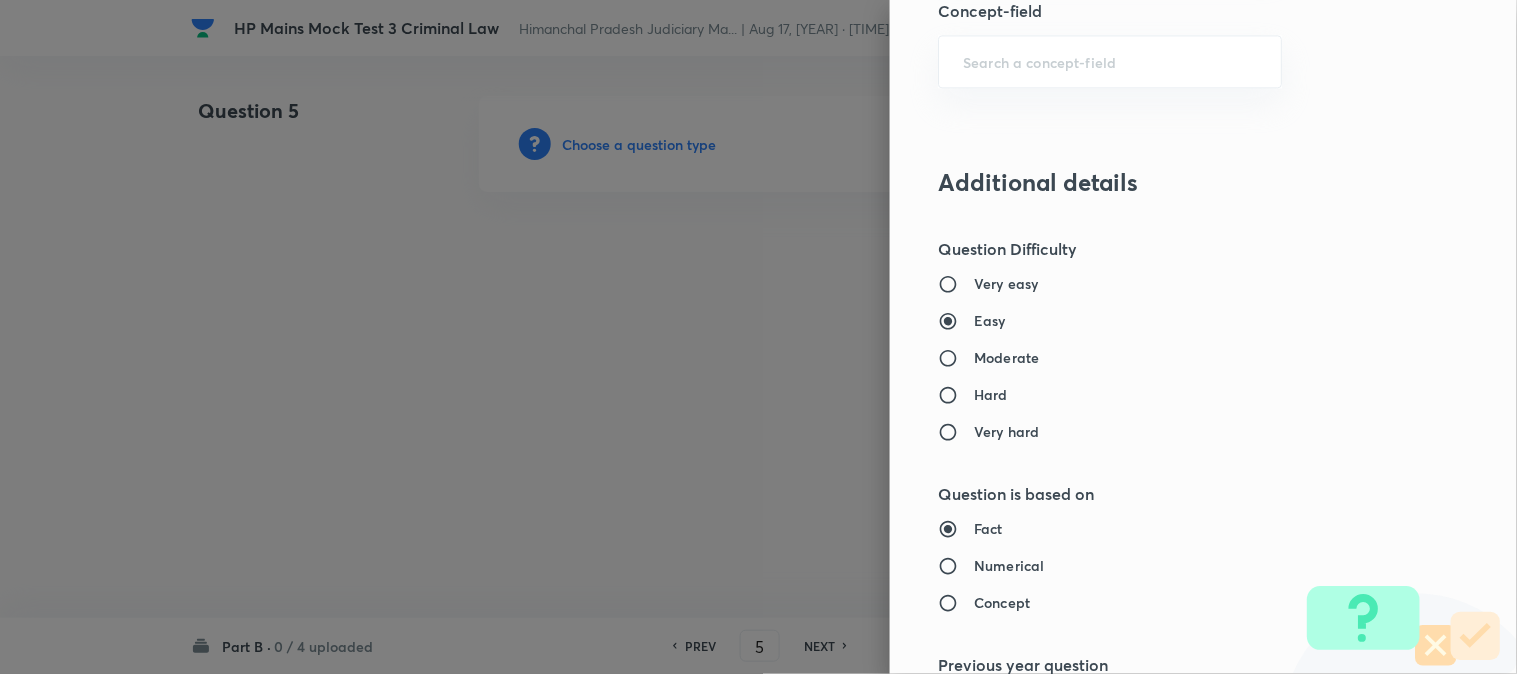 click on "Question settings Does this question have a passage?* Yes No Positive mark 40 ​ Negative Marks (Don’t add negative sign) 0 ​ Syllabus Topic group* ​ Topic* ​ Concept* ​ Sub-concept* ​ Concept-field ​ Additional details Question Difficulty Very easy Easy Moderate Hard Very hard Question is based on Fact Numerical Concept Previous year question Yes No Does this question have equation? Yes No Verification status Is the question verified? *Select 'yes' only if a question is verified Yes No Save" at bounding box center (1203, 337) 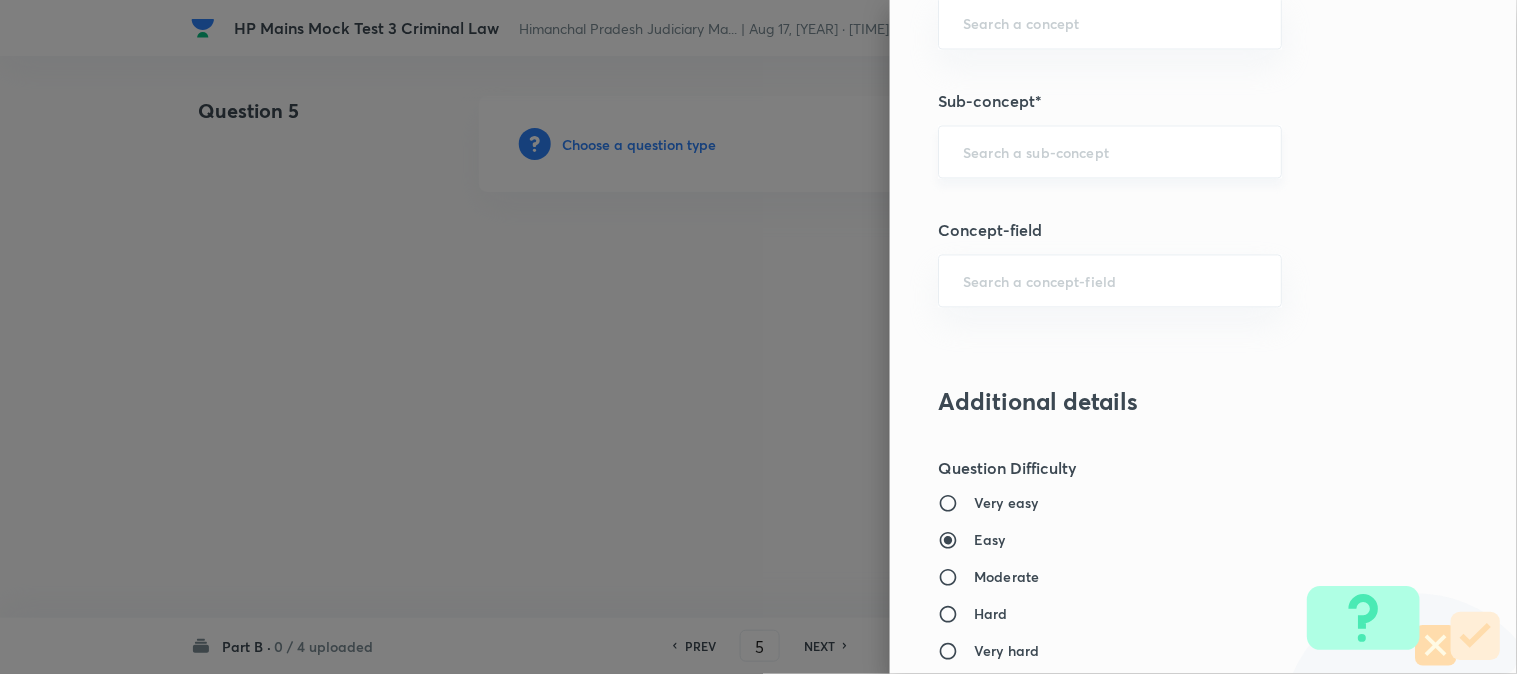 scroll, scrollTop: 957, scrollLeft: 0, axis: vertical 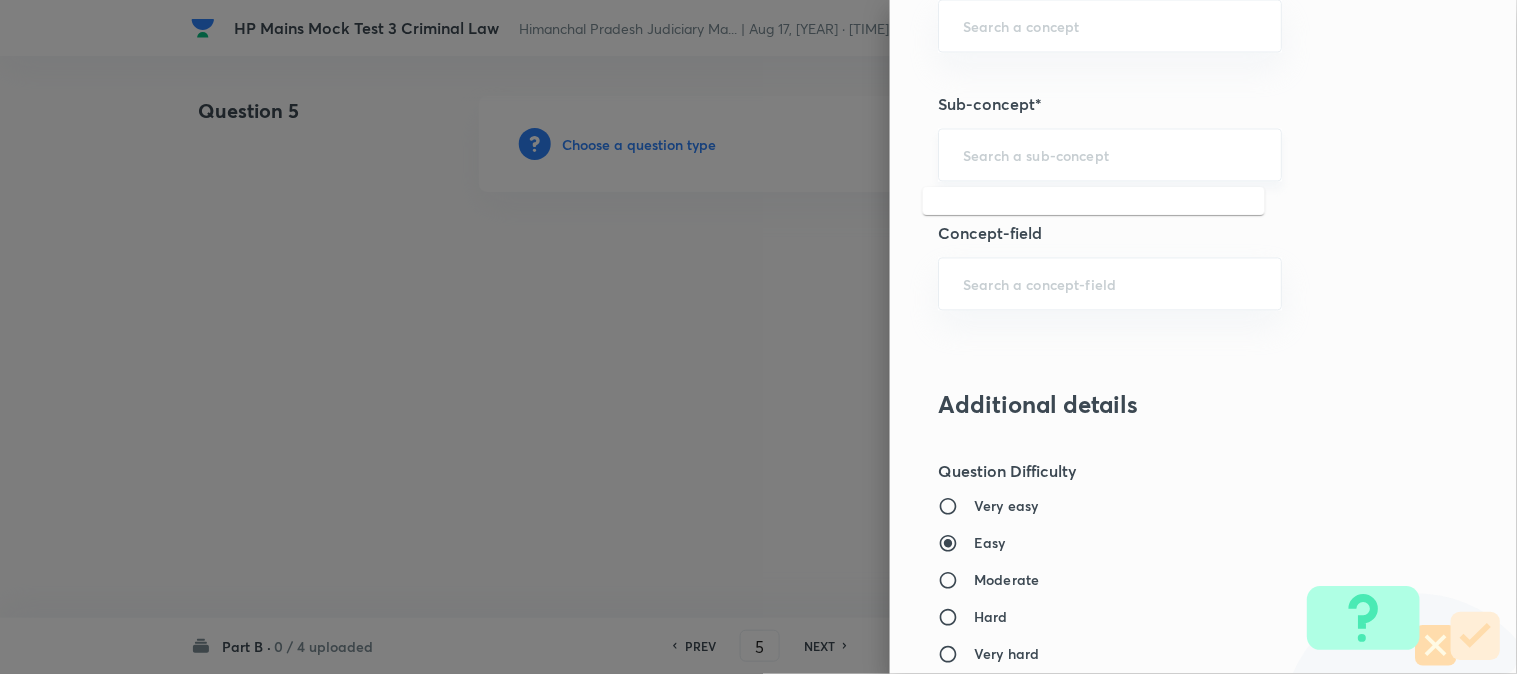 click at bounding box center [1110, 155] 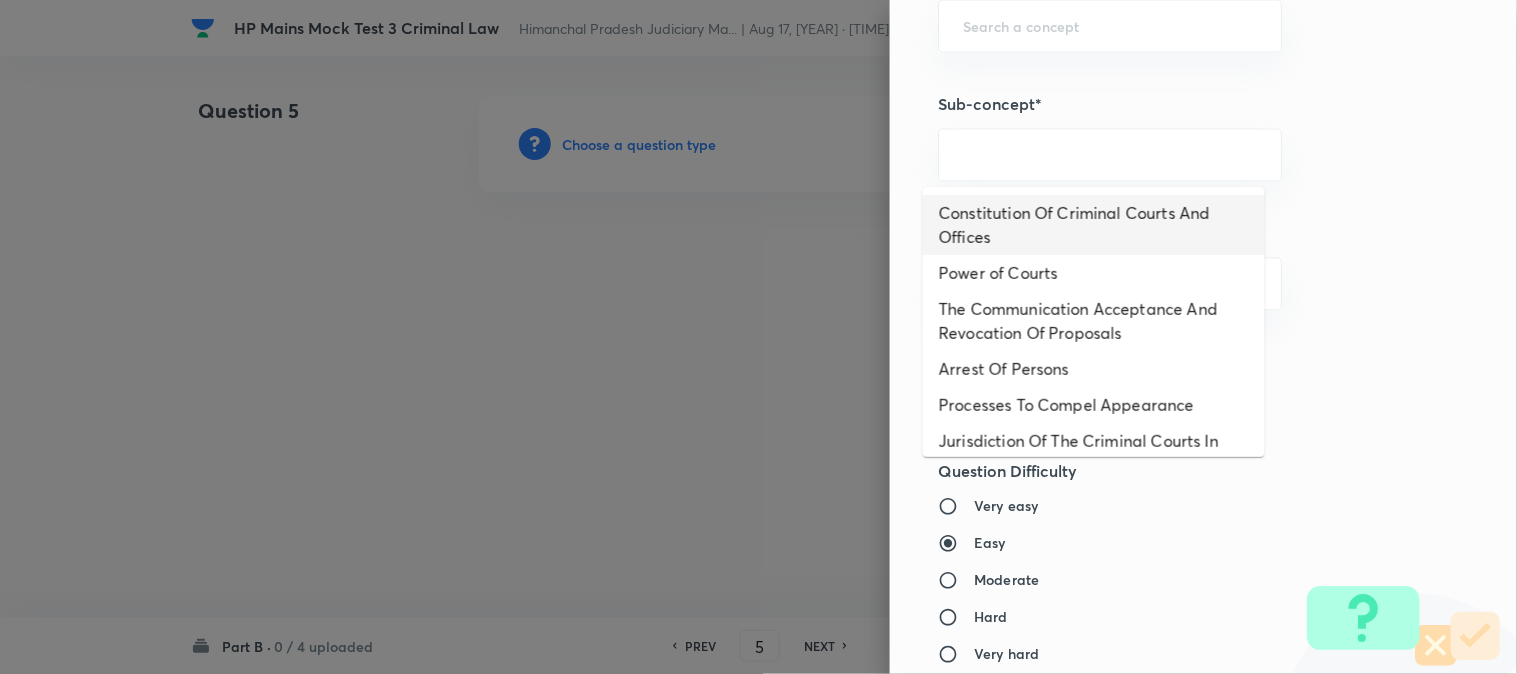 click on "Constitution Of Criminal Courts And Offices" at bounding box center (1094, 225) 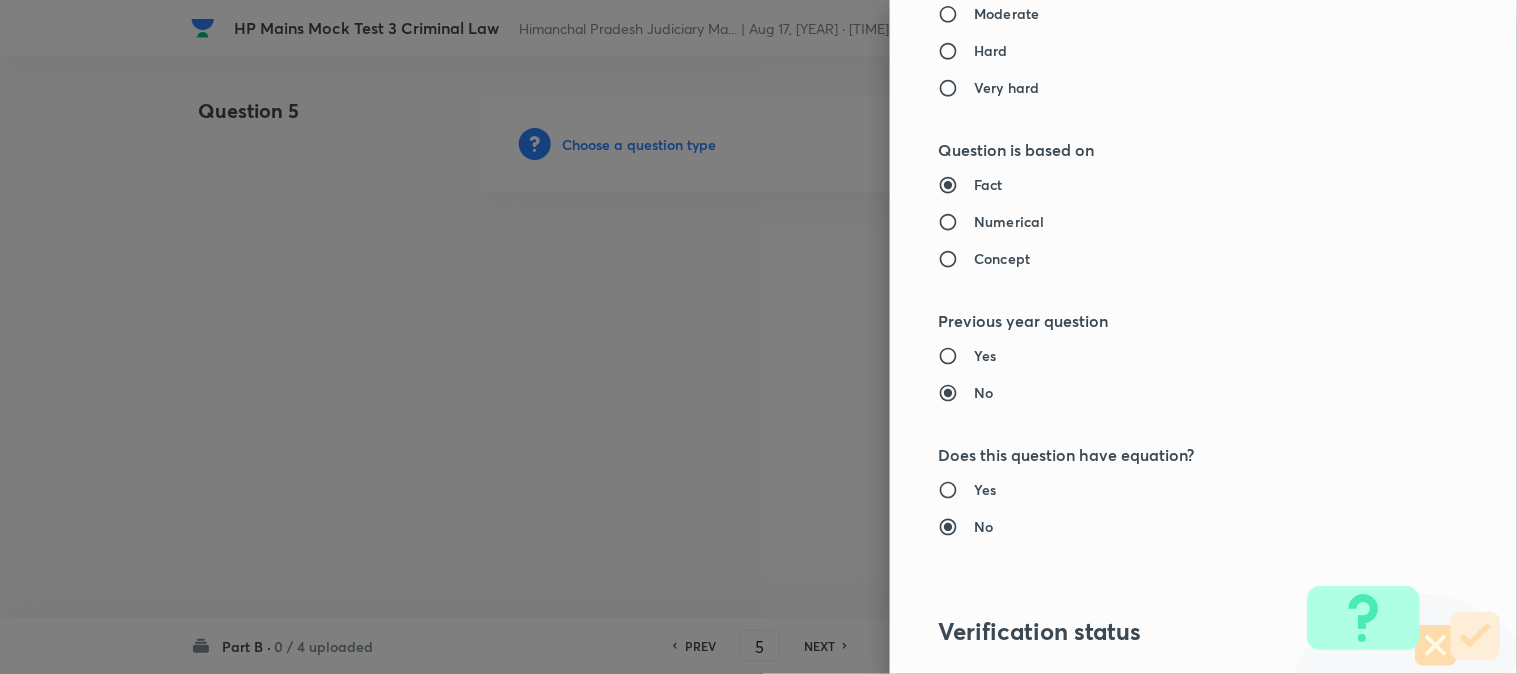 type on "Criminal Law" 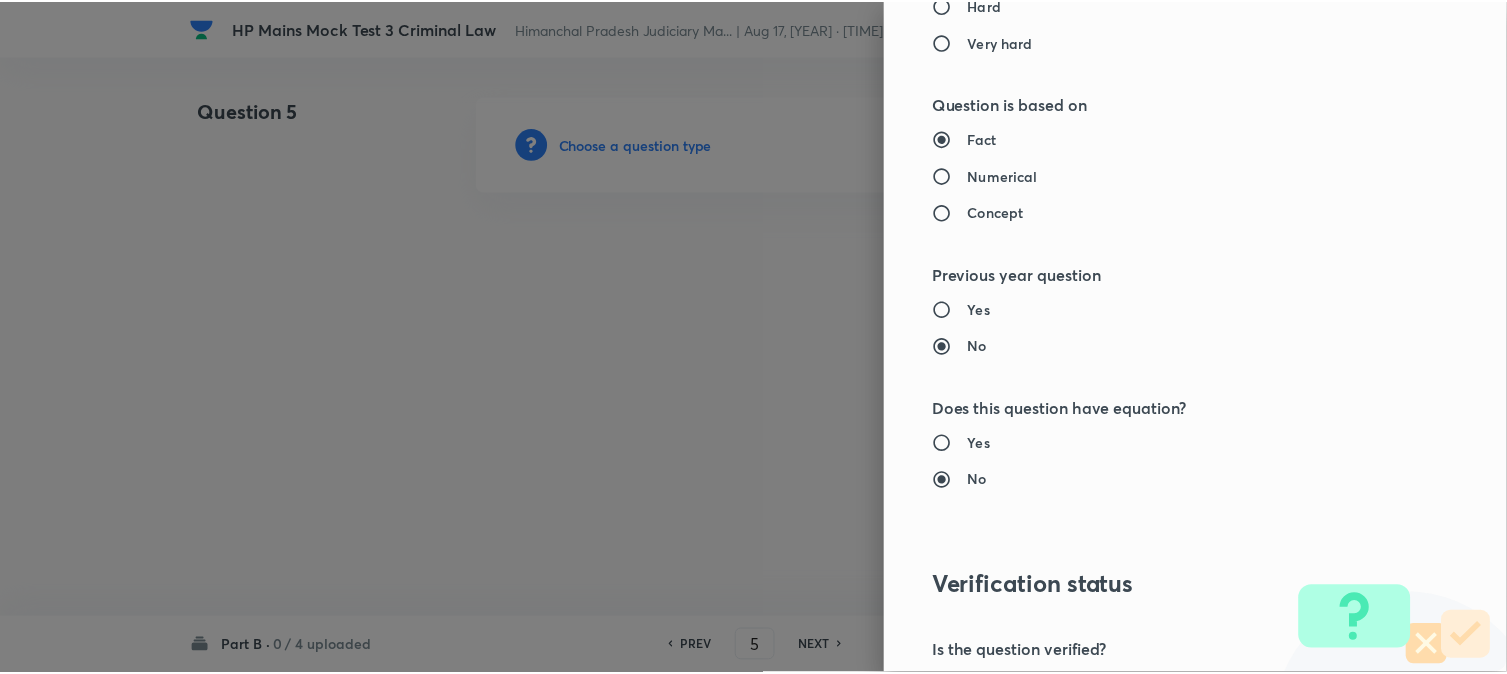 scroll, scrollTop: 1811, scrollLeft: 0, axis: vertical 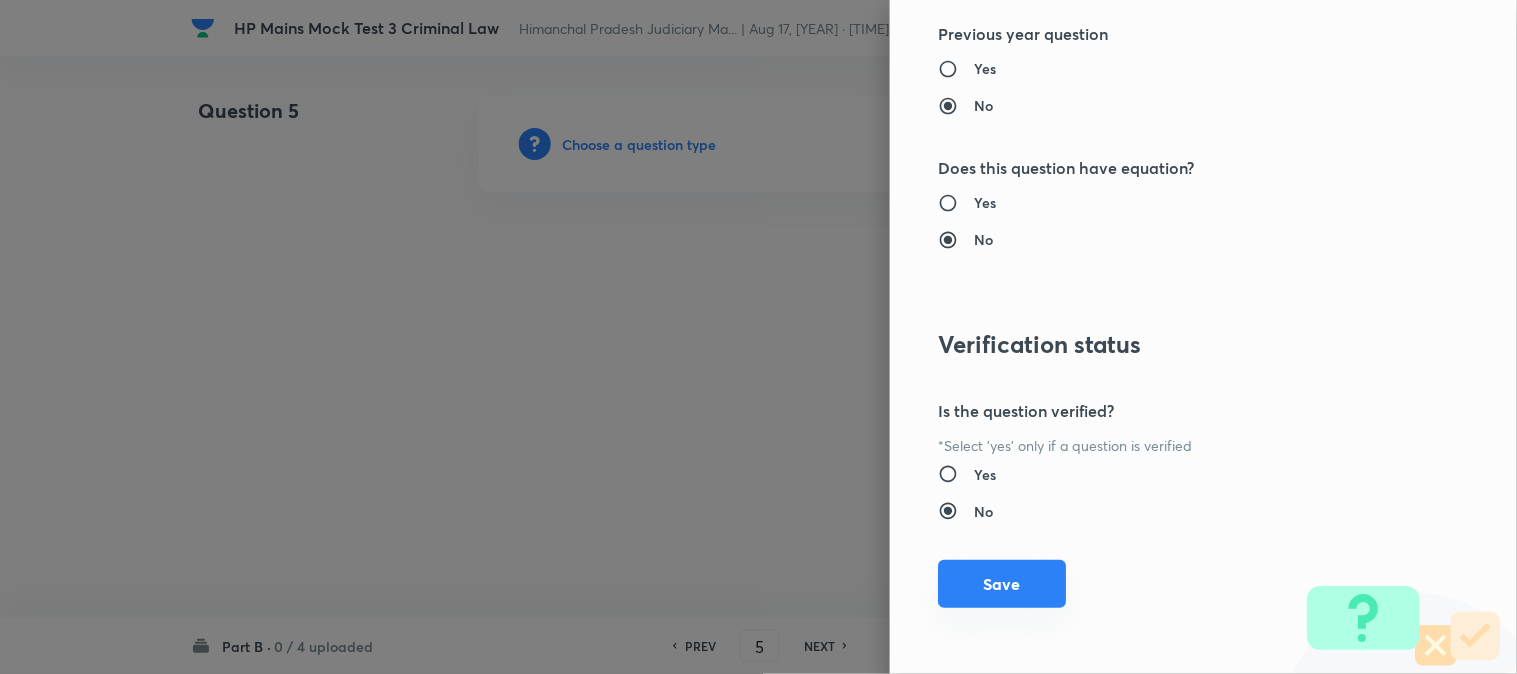 click on "Save" at bounding box center (1002, 584) 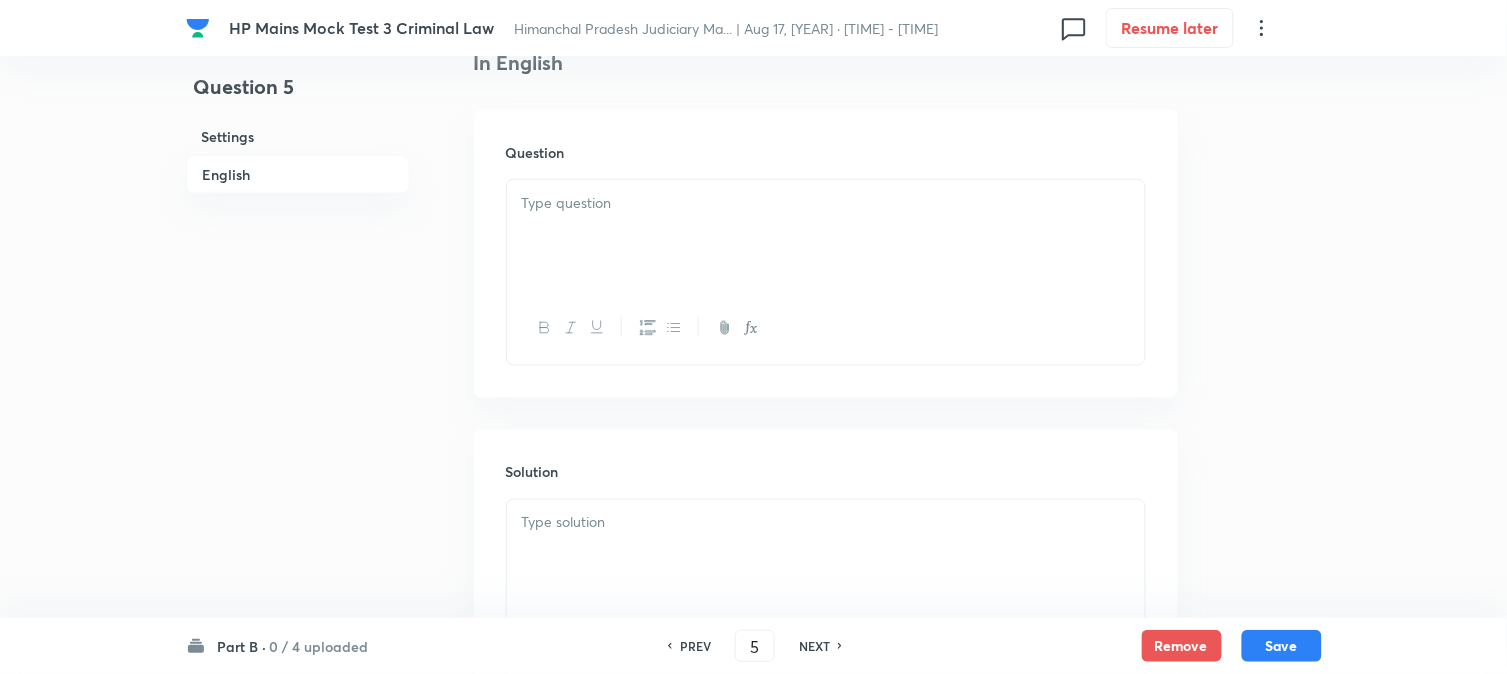 scroll, scrollTop: 590, scrollLeft: 0, axis: vertical 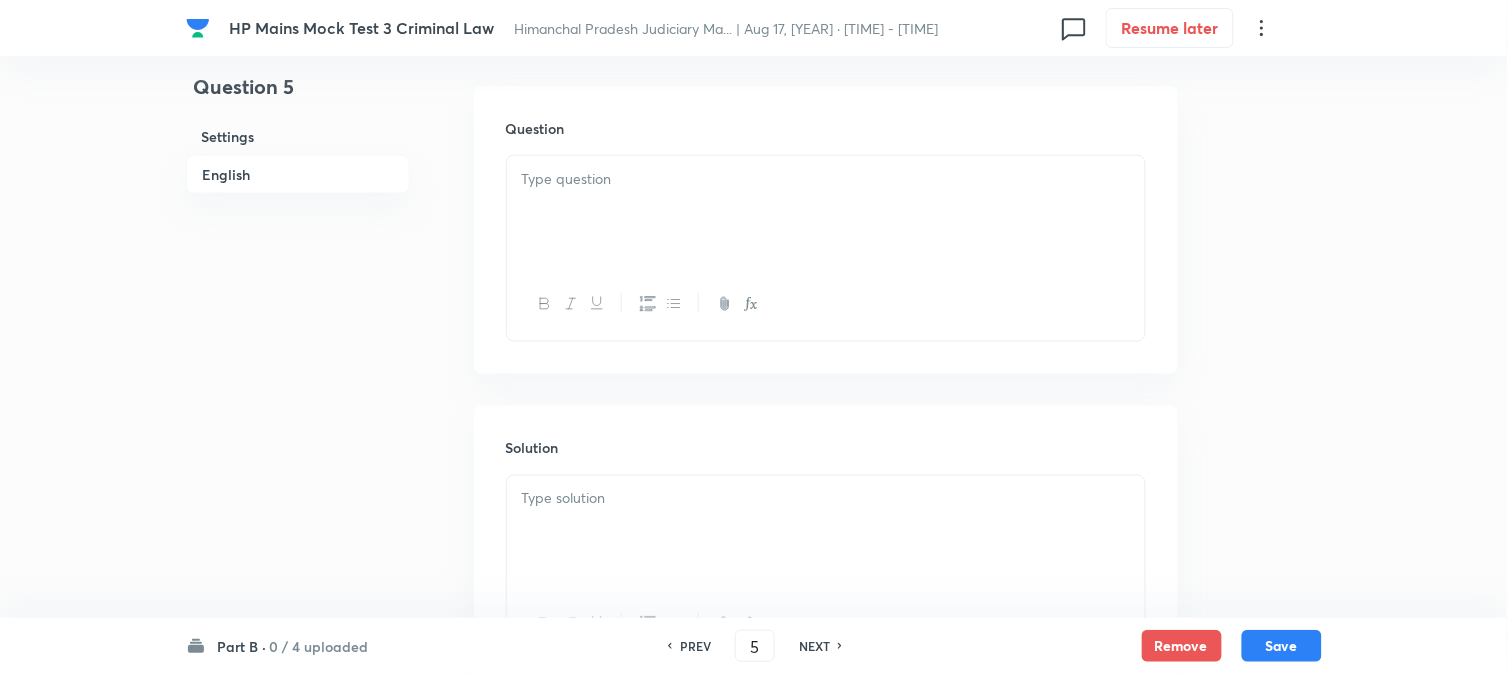 drag, startPoint x: 603, startPoint y: 487, endPoint x: 627, endPoint y: 517, distance: 38.418747 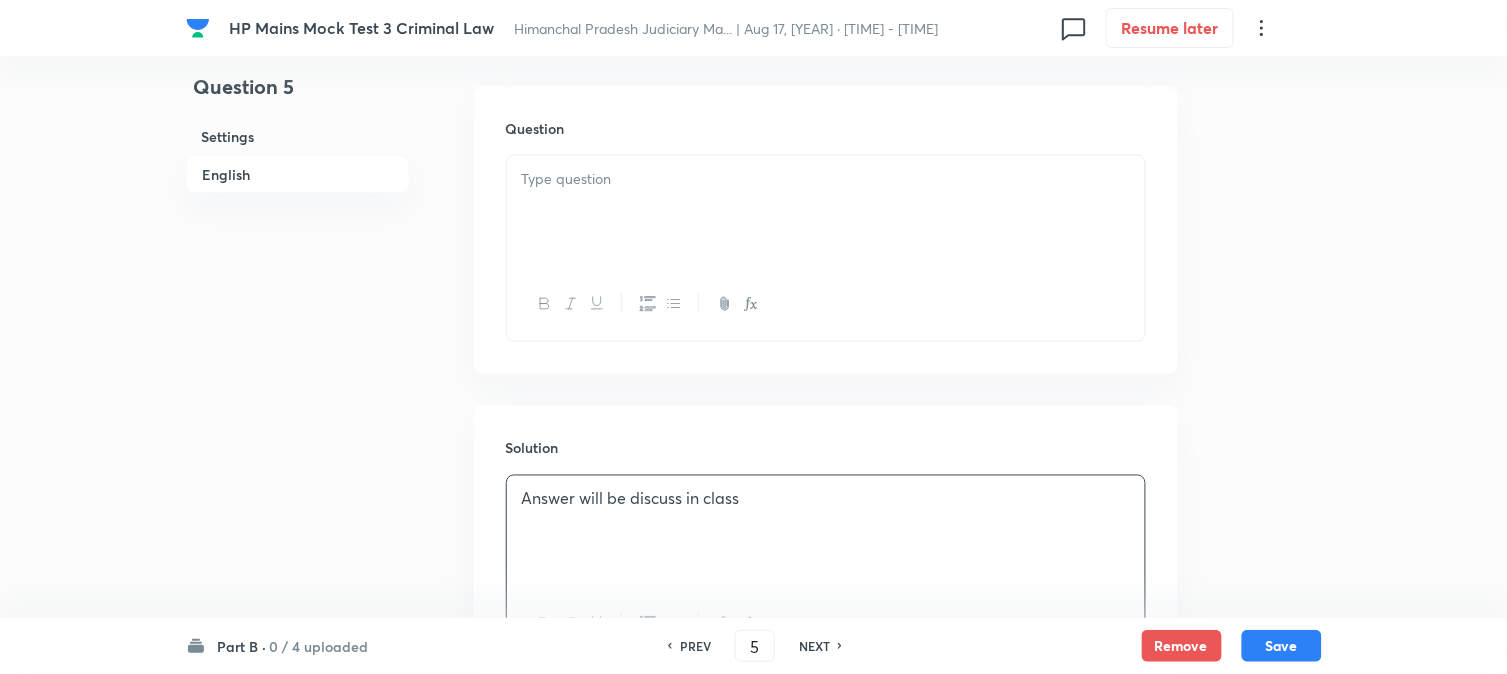 click at bounding box center [826, 179] 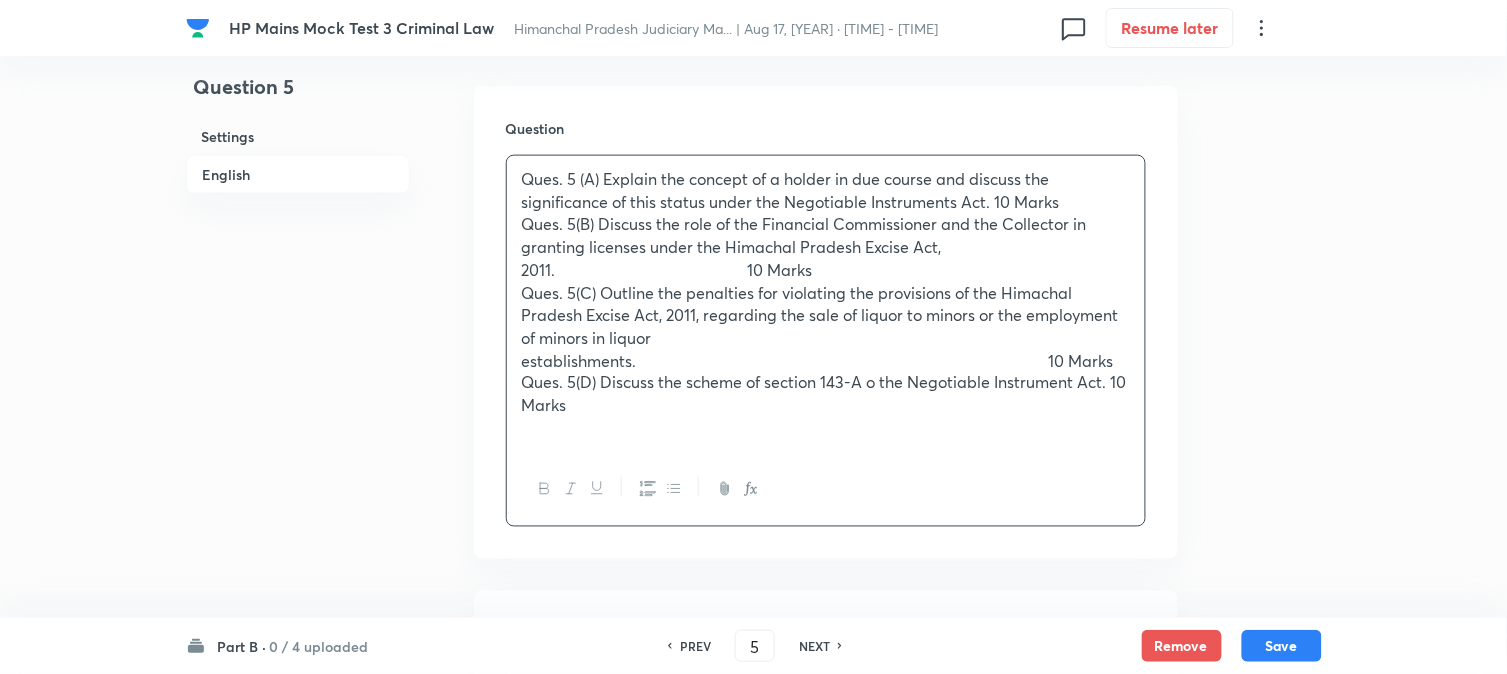 drag, startPoint x: 816, startPoint y: 218, endPoint x: 573, endPoint y: 227, distance: 243.16661 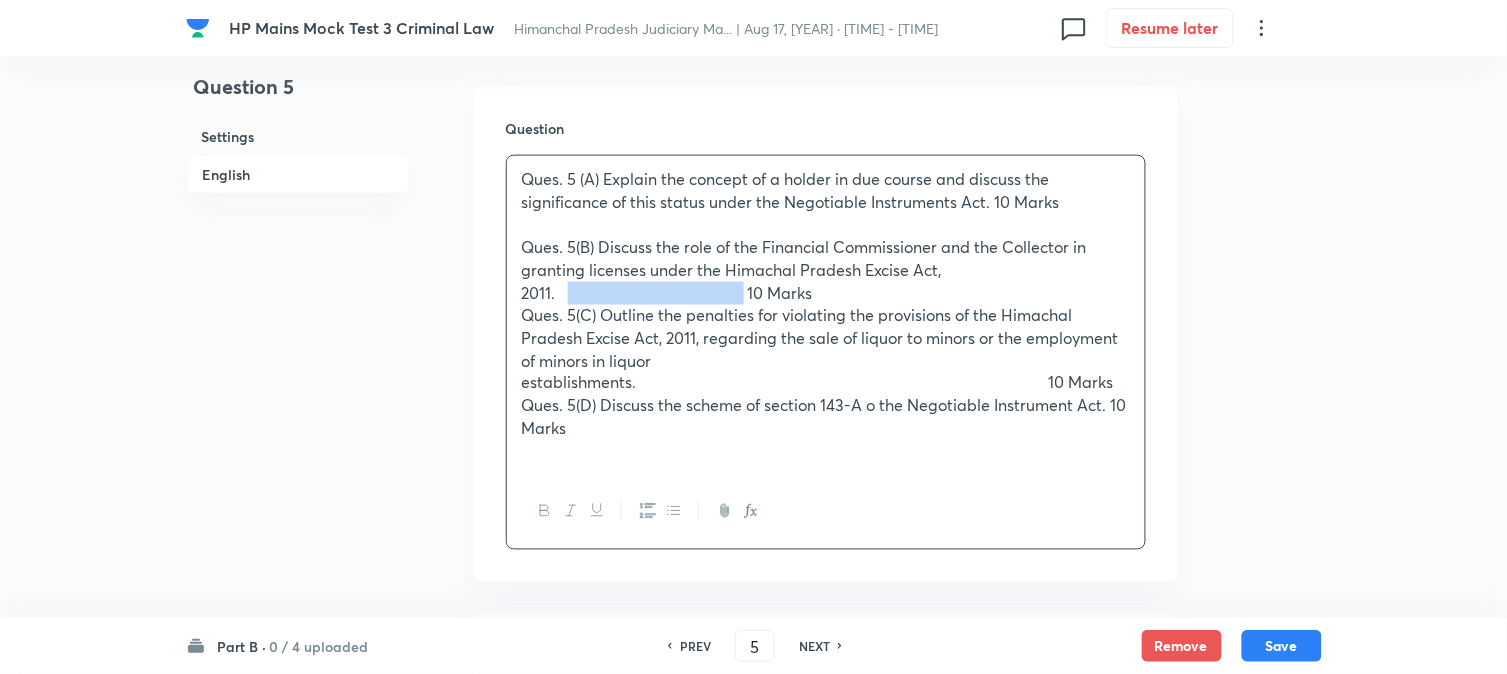 drag, startPoint x: 762, startPoint y: 284, endPoint x: 566, endPoint y: 291, distance: 196.12495 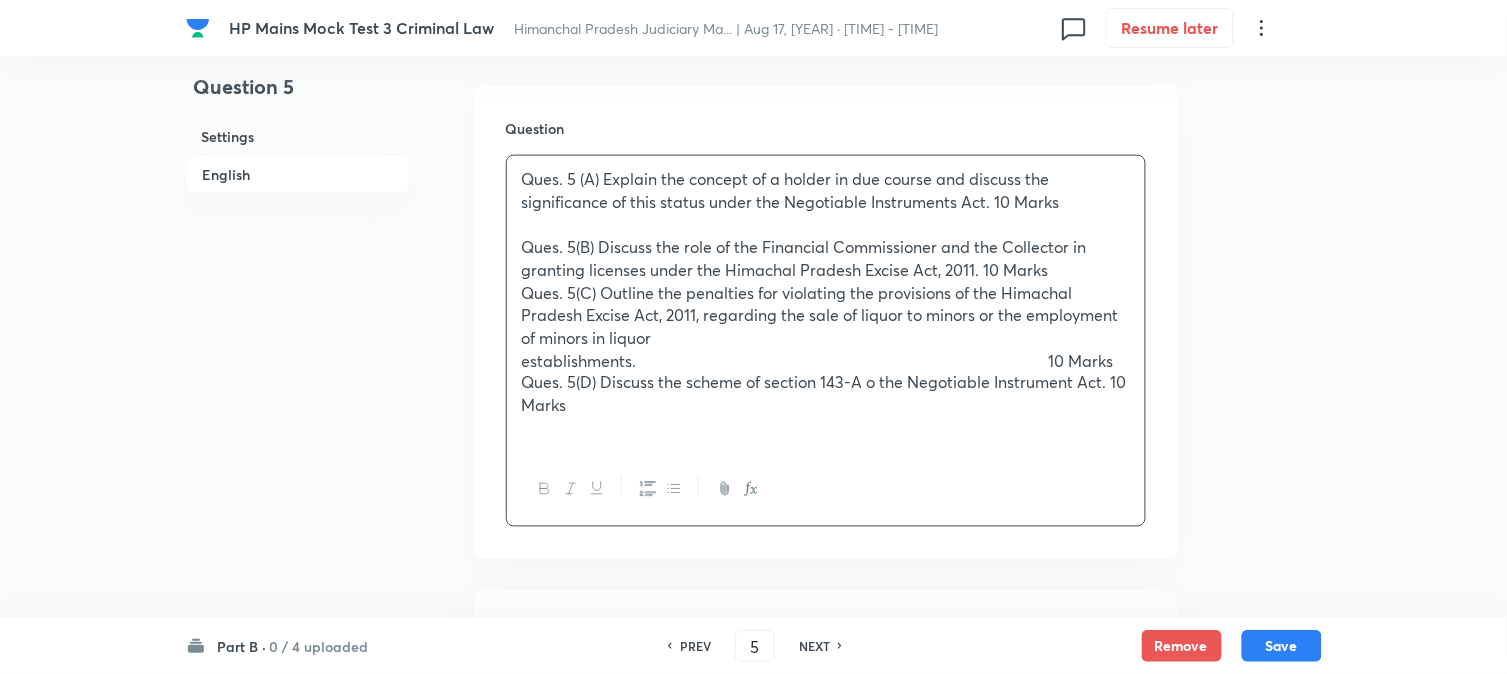 click on "Ques. 5(B) Discuss the role of the Financial Commissioner and the Collector in granting licenses under the Himachal Pradesh Excise Act, 2011.              10 Marks" at bounding box center (826, 258) 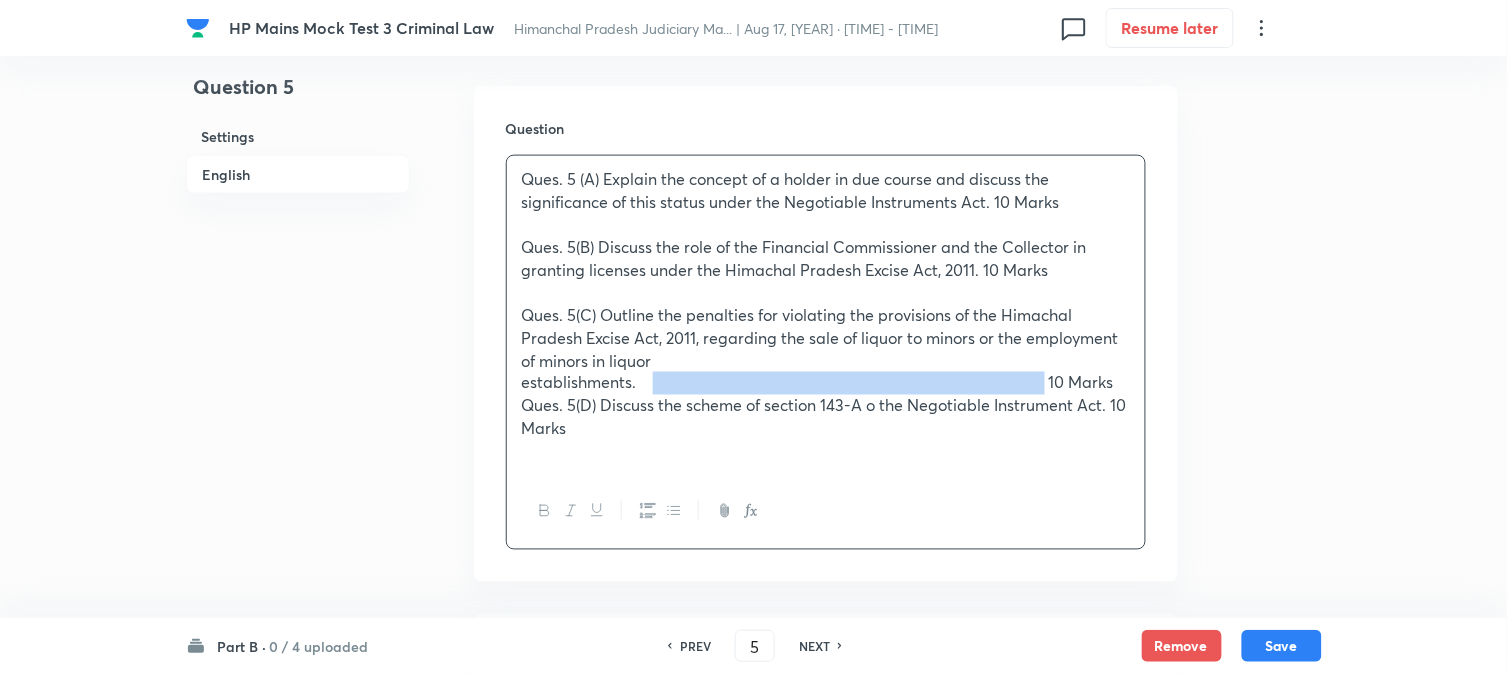 drag, startPoint x: 1078, startPoint y: 380, endPoint x: 651, endPoint y: 387, distance: 427.05737 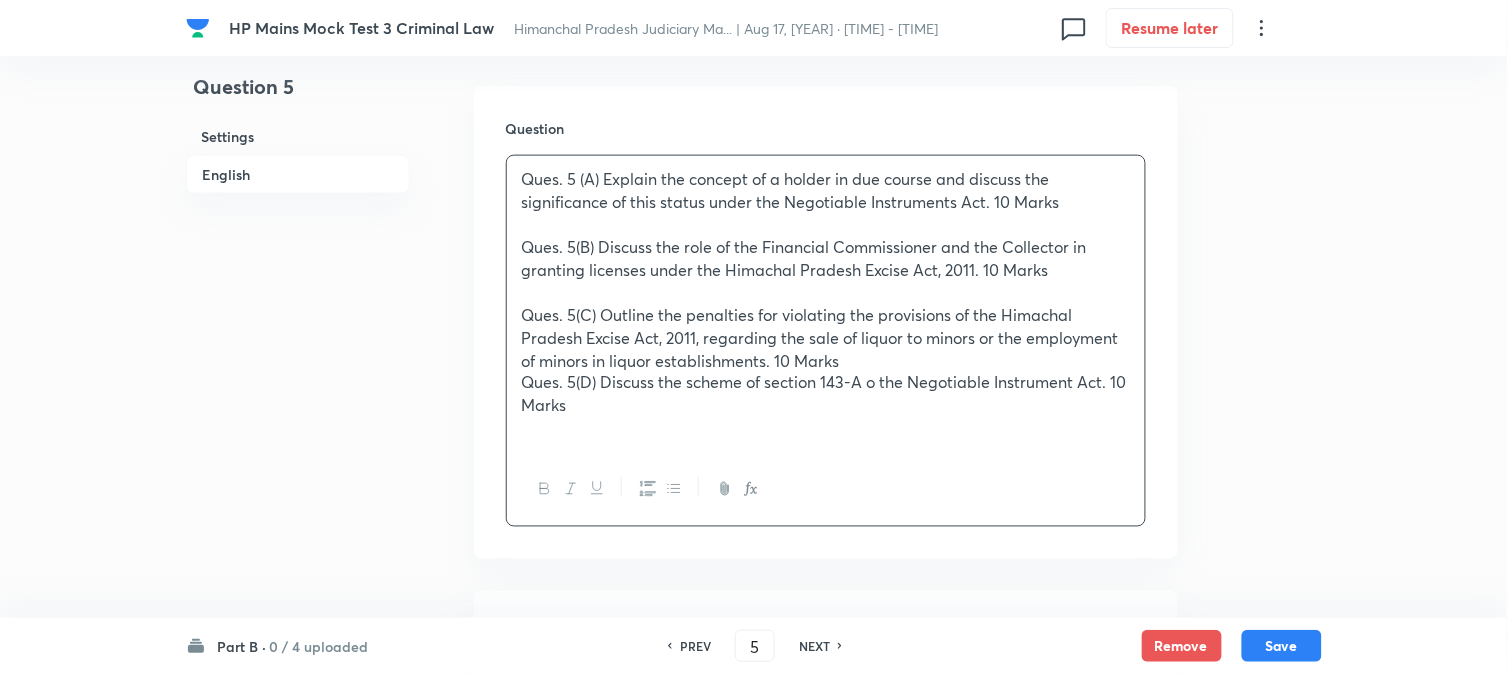 click on "Ques. 5(C) Outline the penalties for violating the provisions of the Himachal Pradesh Excise Act, 2011, regarding the sale of liquor to minors or the employment of minors in liquor establishments.                                                              10 Marks" at bounding box center (826, 338) 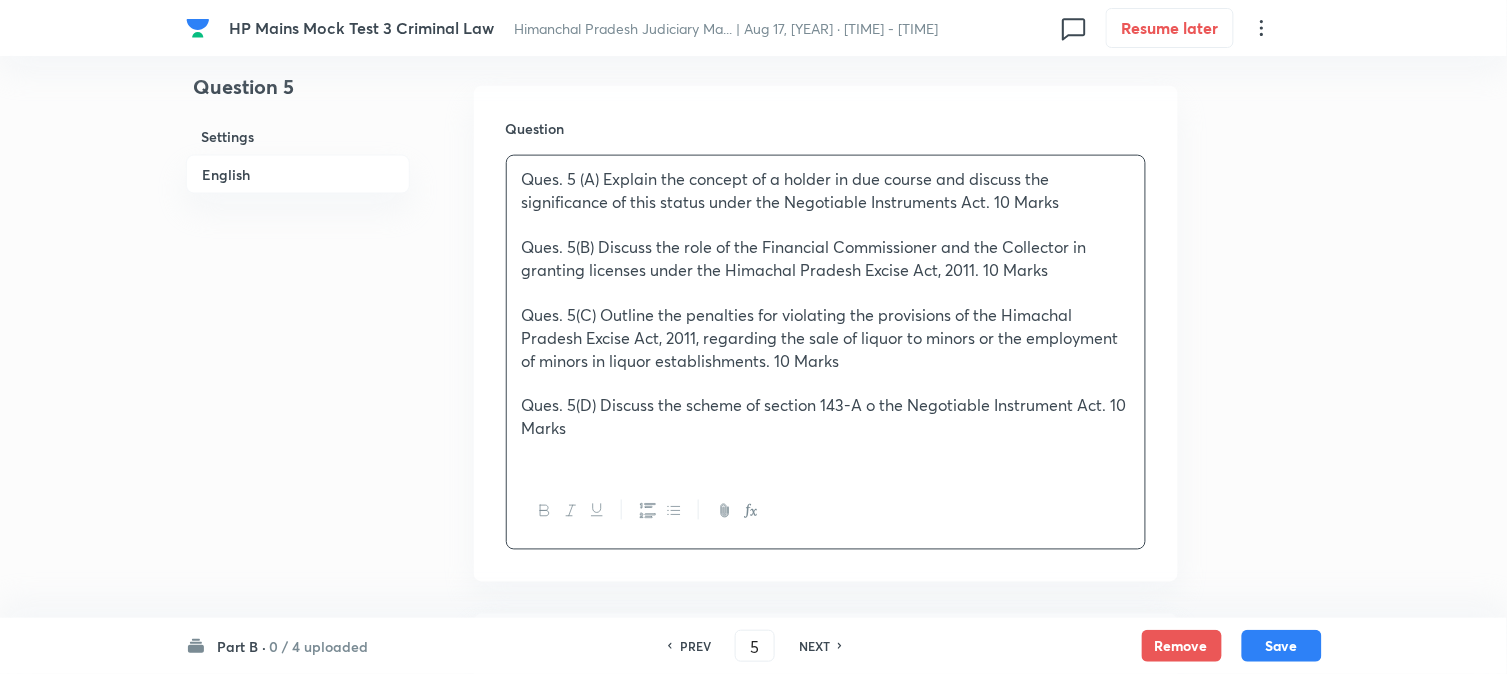 click on "Ques. 5(D) Discuss the scheme of section 143-A o the Negotiable Instrument Act. 10 Marks" at bounding box center (826, 417) 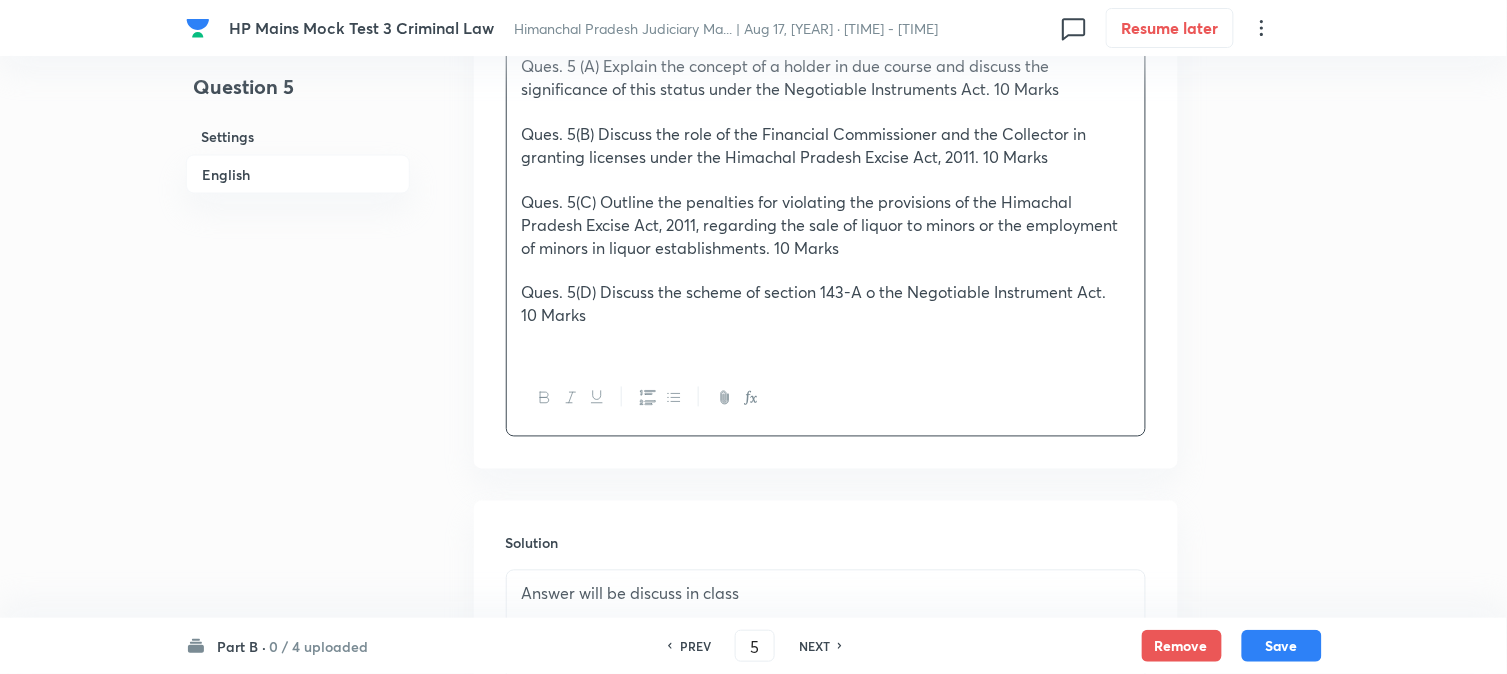 scroll, scrollTop: 995, scrollLeft: 0, axis: vertical 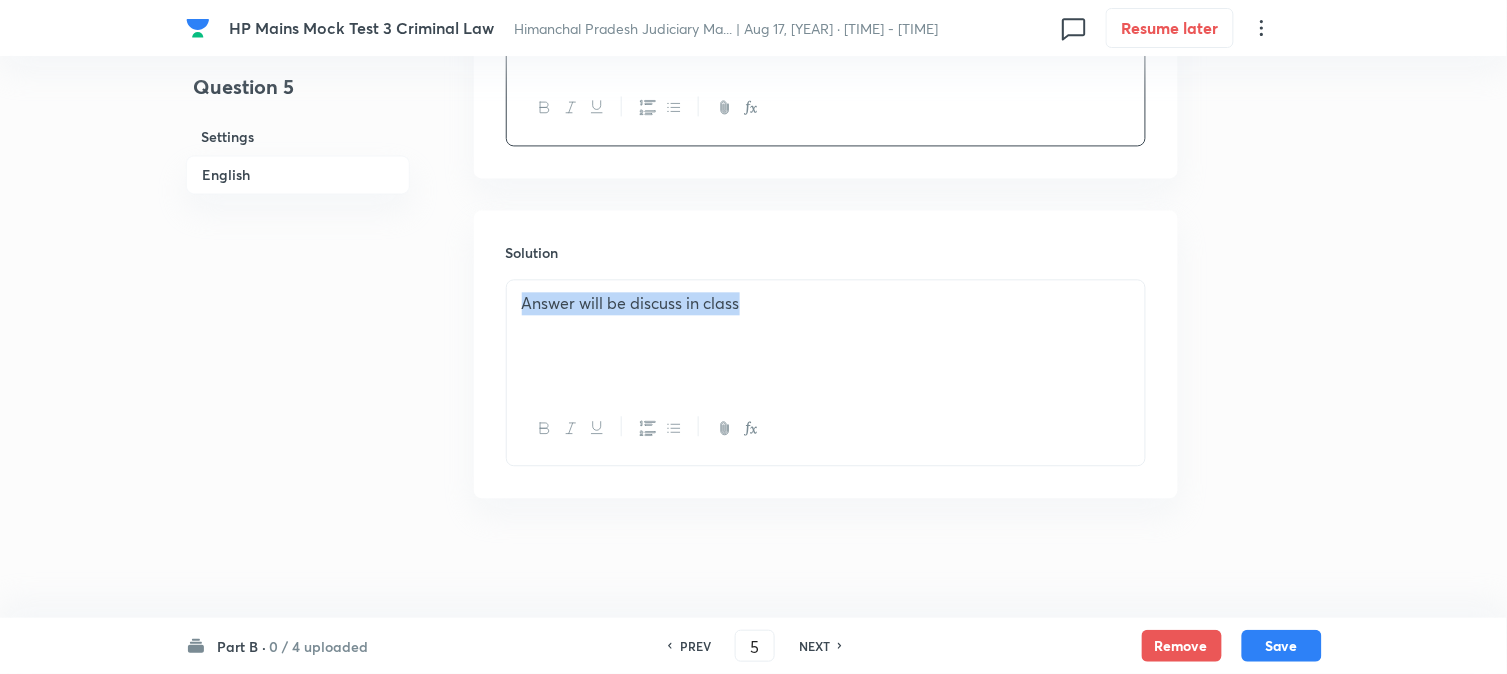 drag, startPoint x: 793, startPoint y: 294, endPoint x: 344, endPoint y: 295, distance: 449.0011 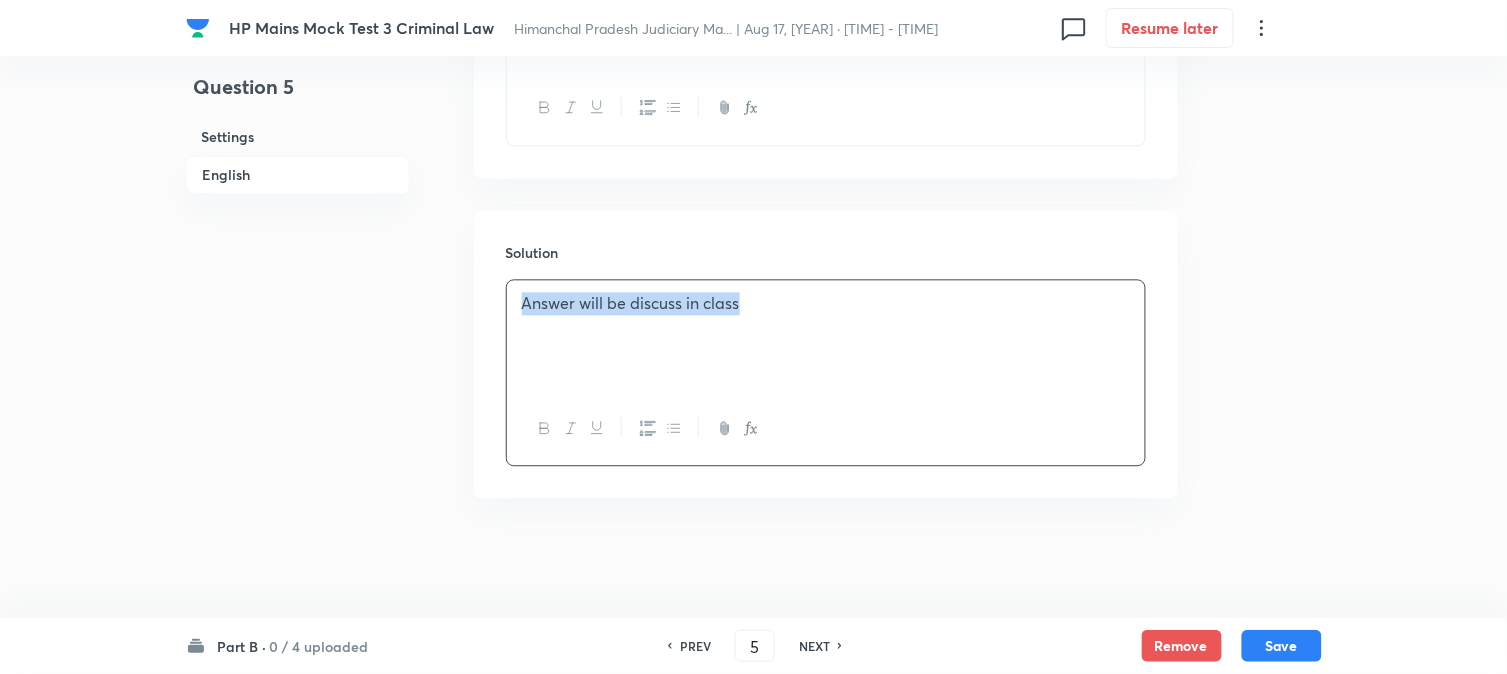 copy on "Answer will be discuss in class" 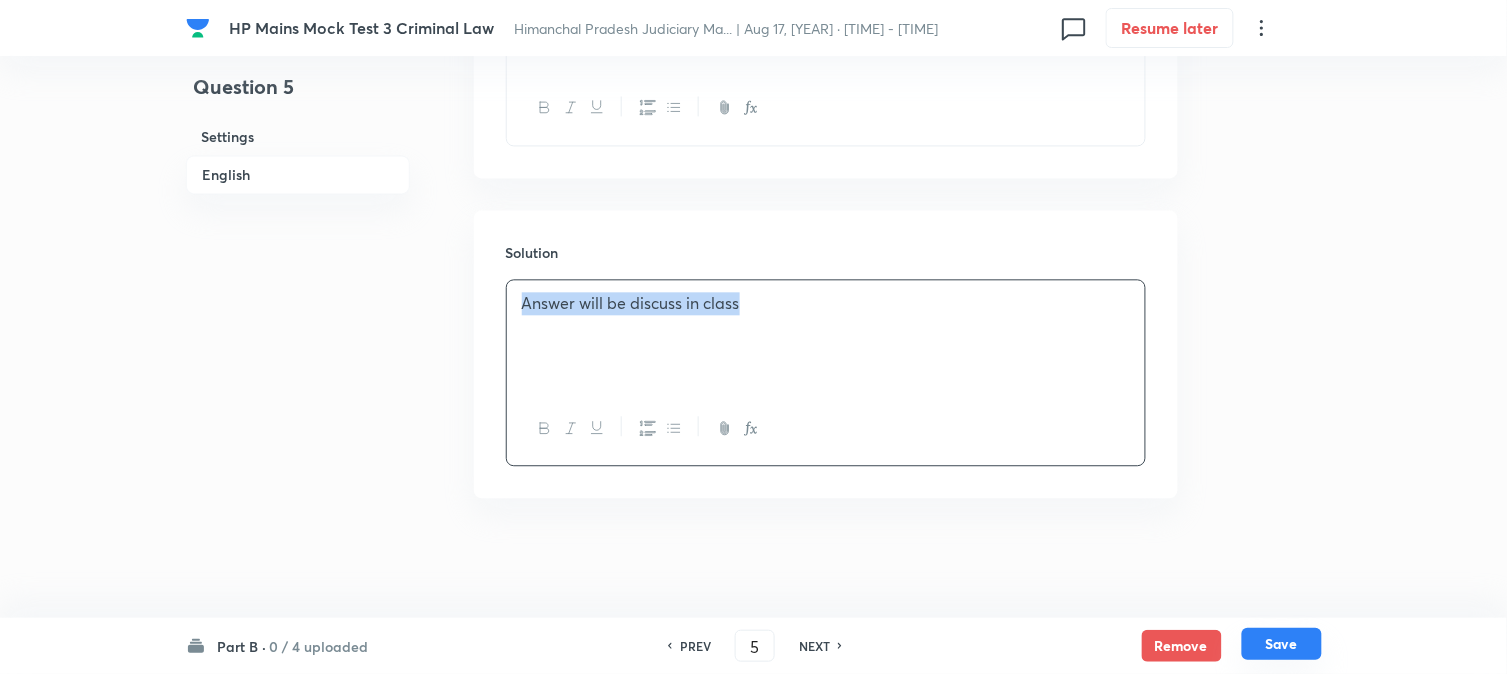 click on "Save" at bounding box center [1282, 644] 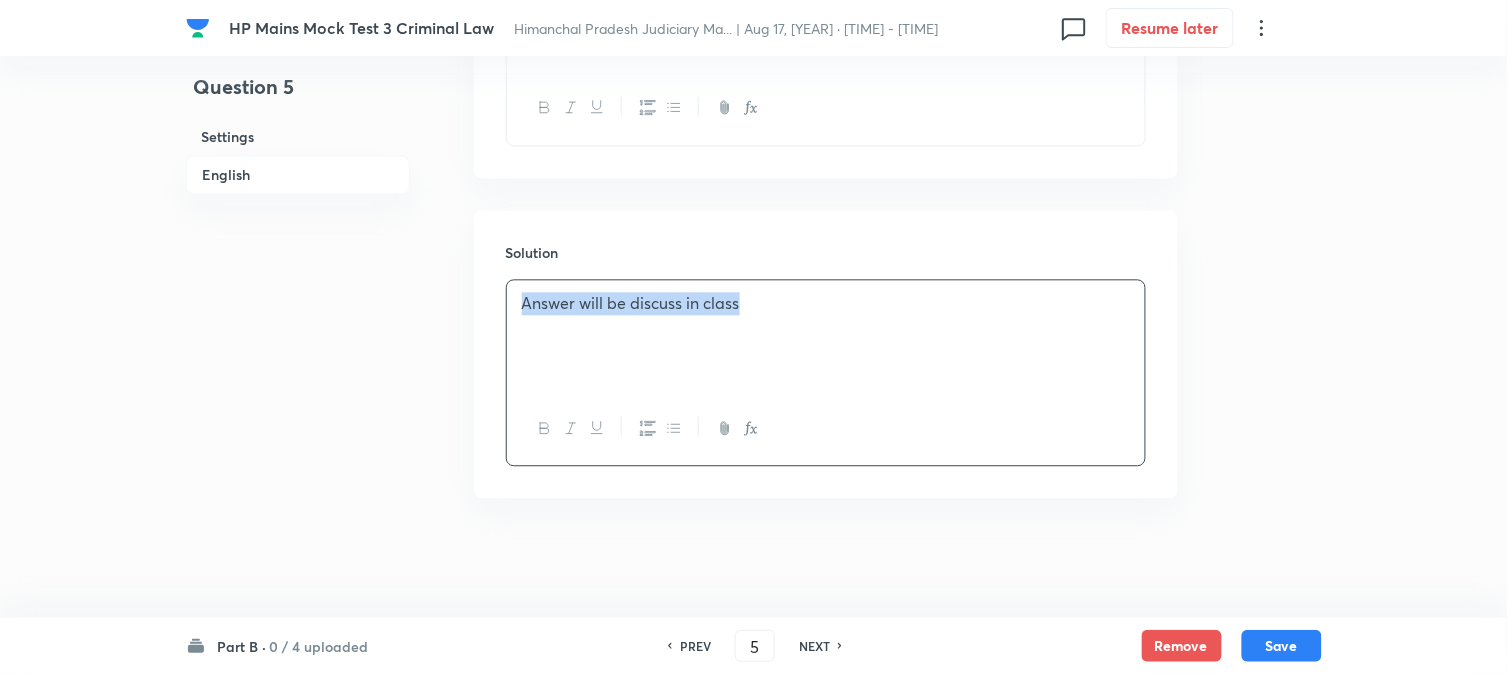 scroll, scrollTop: 972, scrollLeft: 0, axis: vertical 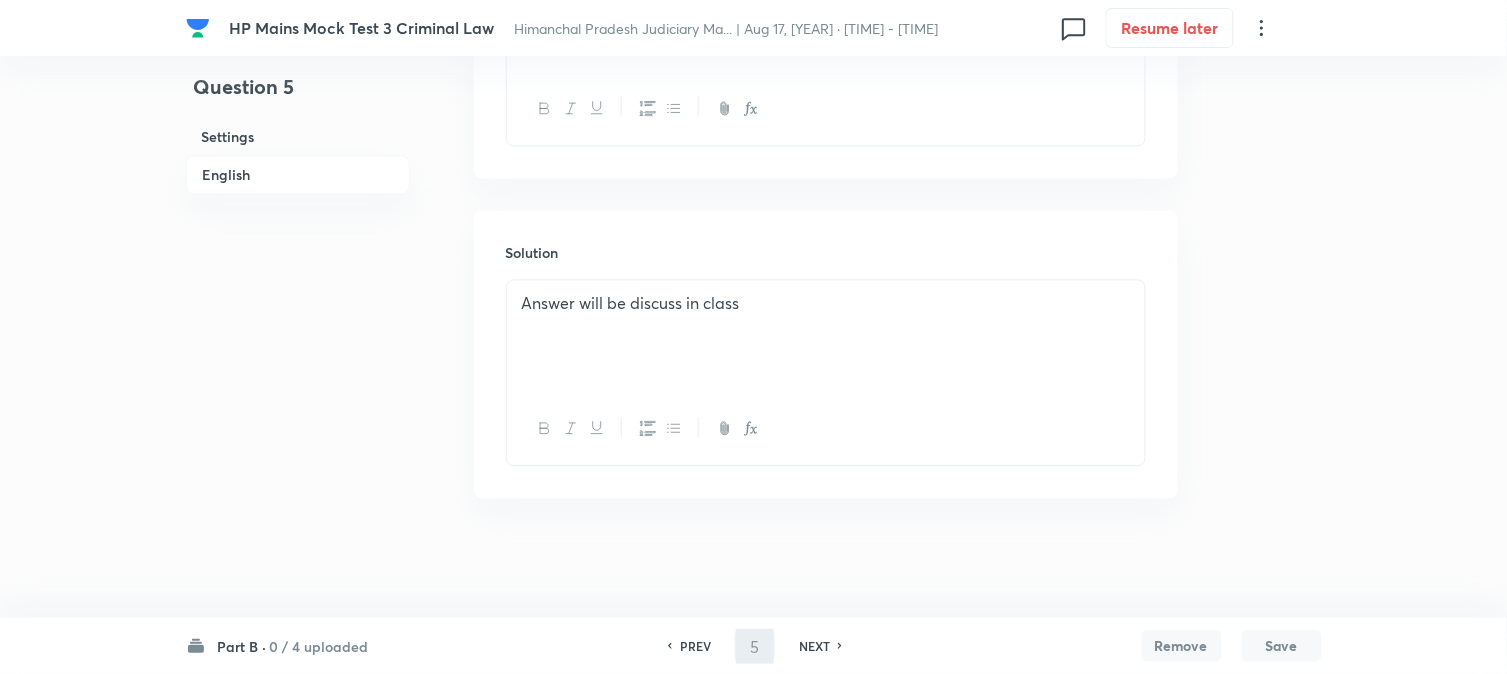 type on "6" 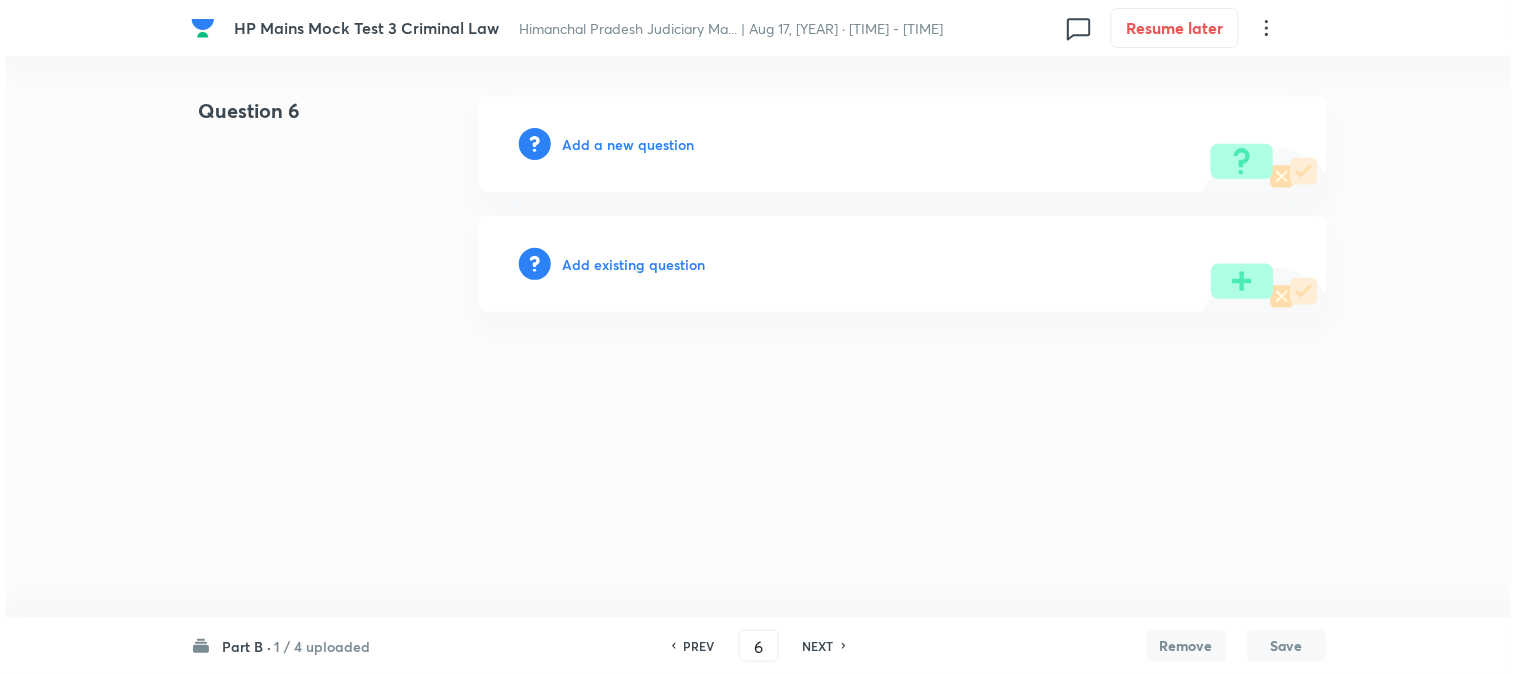 scroll, scrollTop: 0, scrollLeft: 0, axis: both 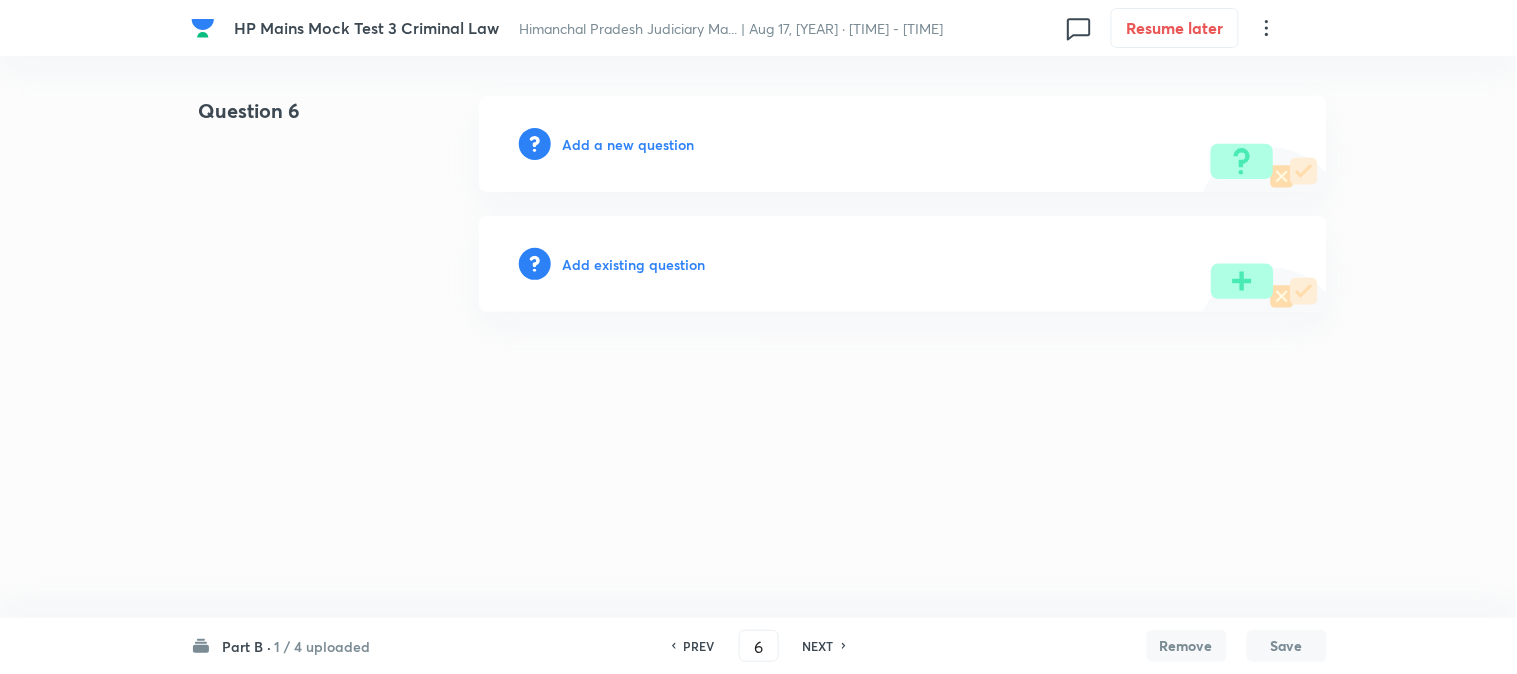 click on "Add a new question" at bounding box center (629, 144) 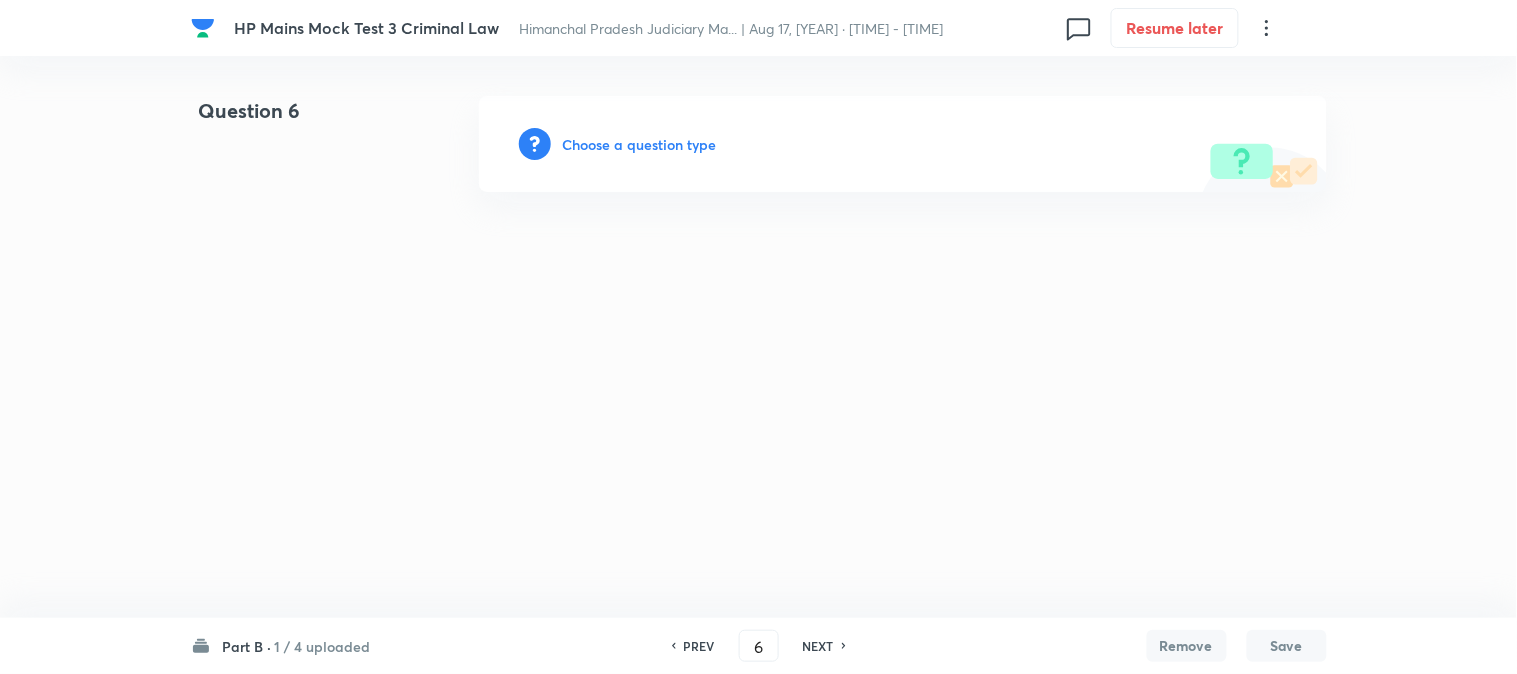 click on "Choose a question type" at bounding box center [640, 144] 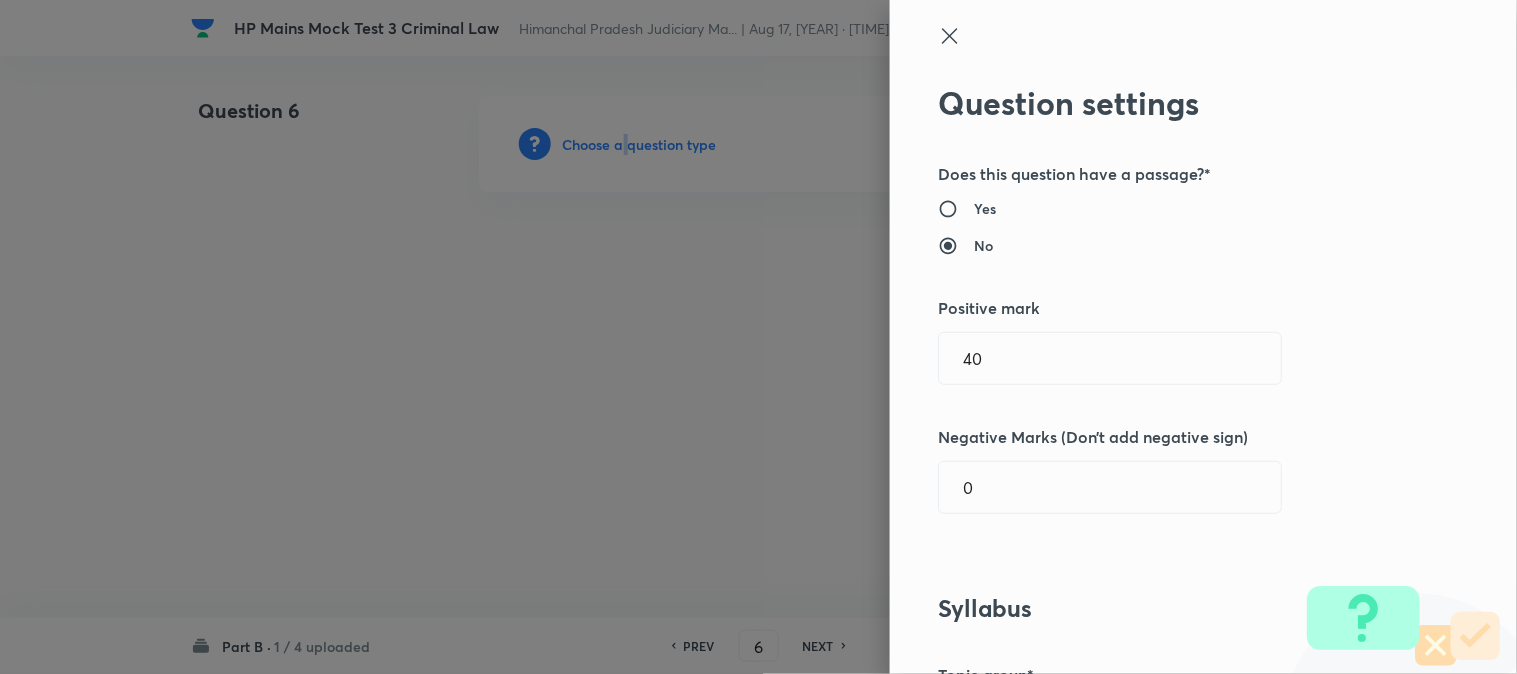 type 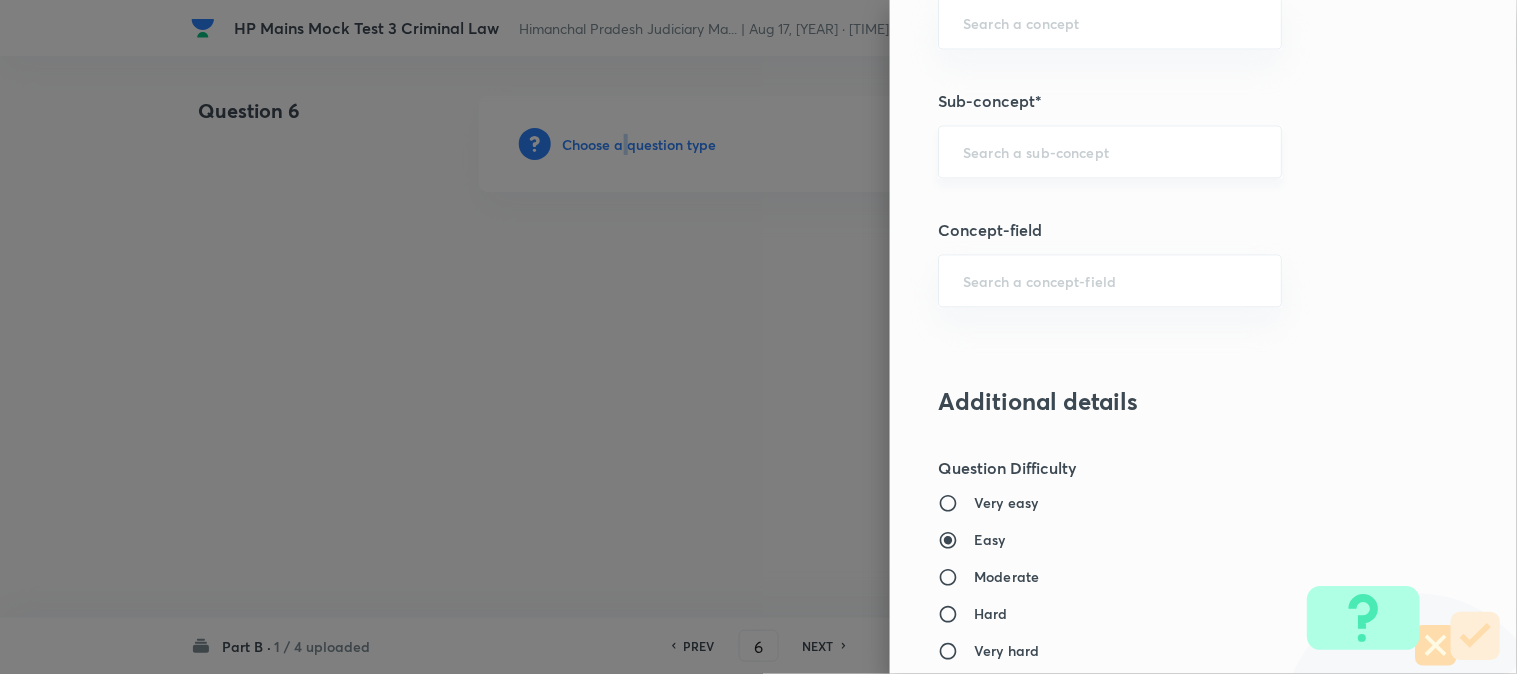 scroll, scrollTop: 957, scrollLeft: 0, axis: vertical 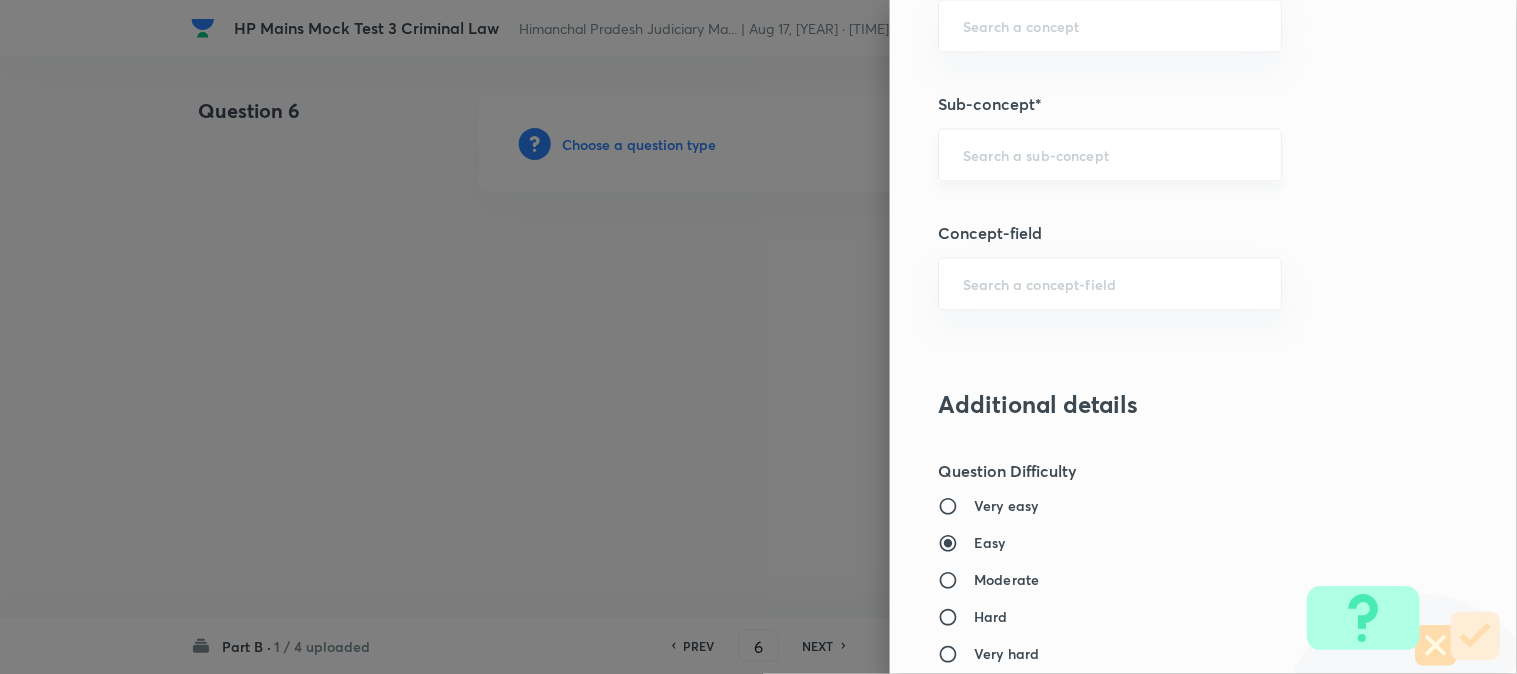 click at bounding box center [1110, 155] 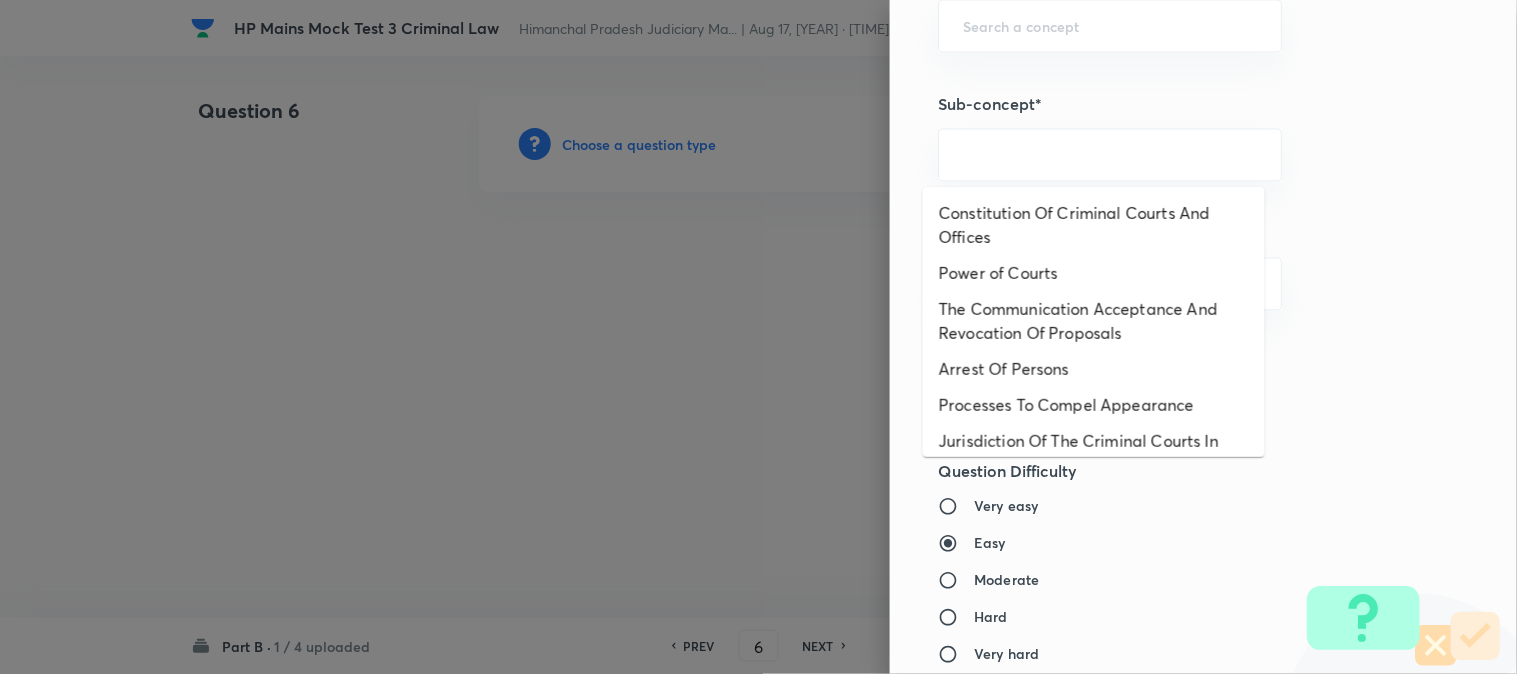 click on "Constitution Of Criminal Courts And Offices" at bounding box center (1094, 225) 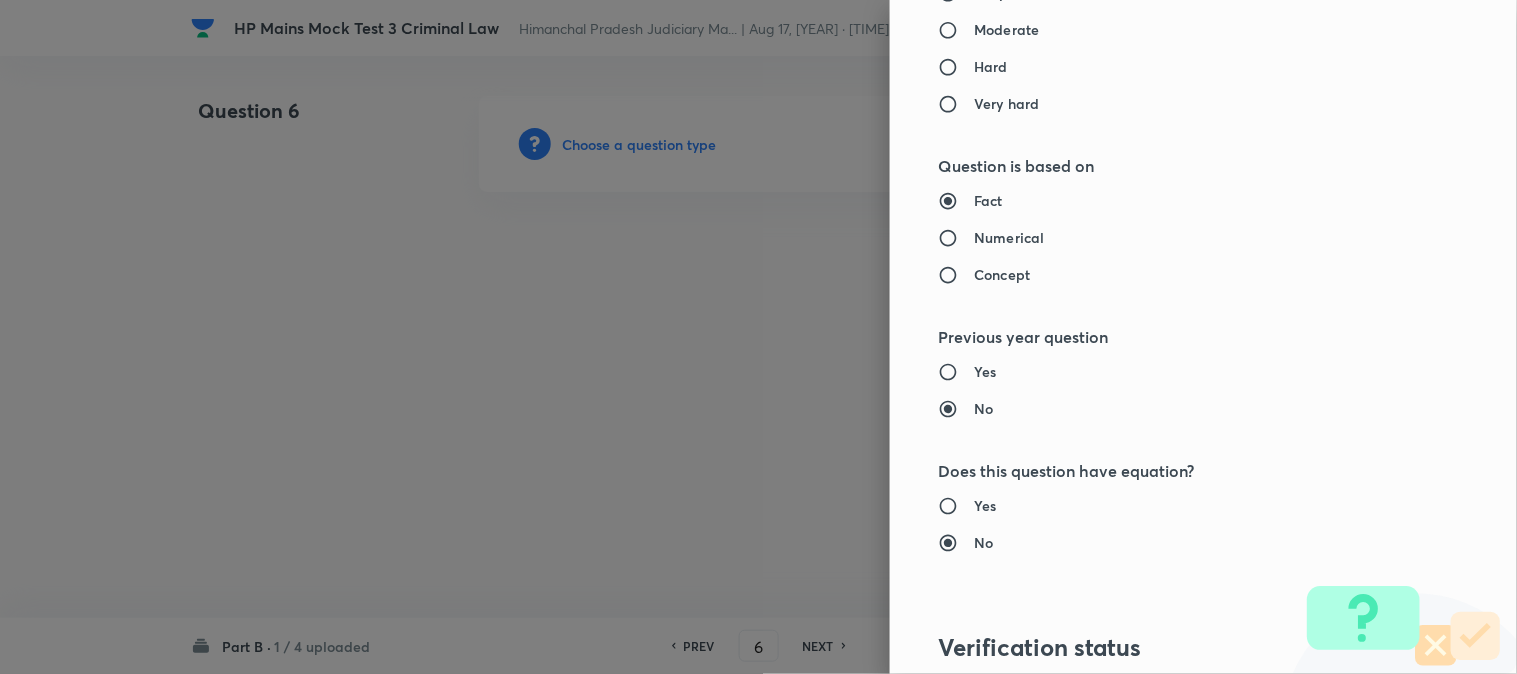 type on "Criminal Law" 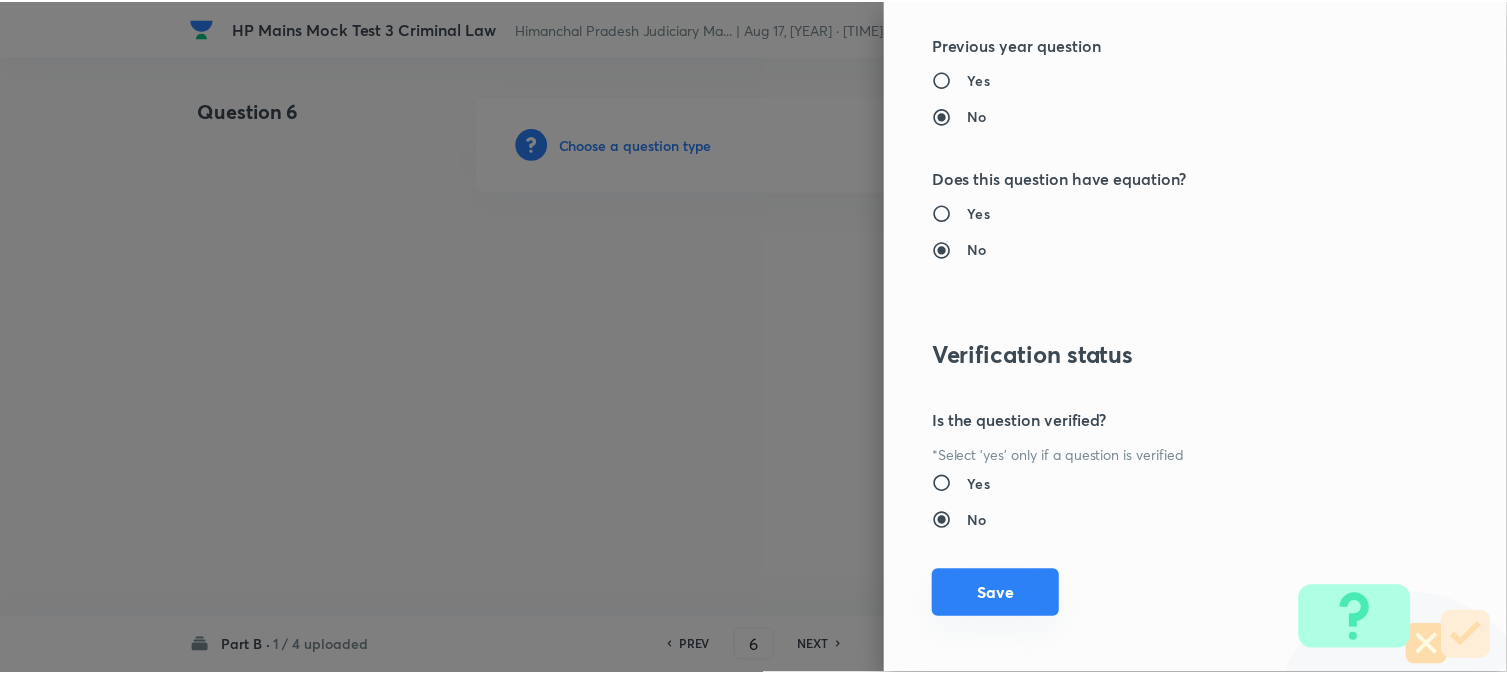 scroll, scrollTop: 1811, scrollLeft: 0, axis: vertical 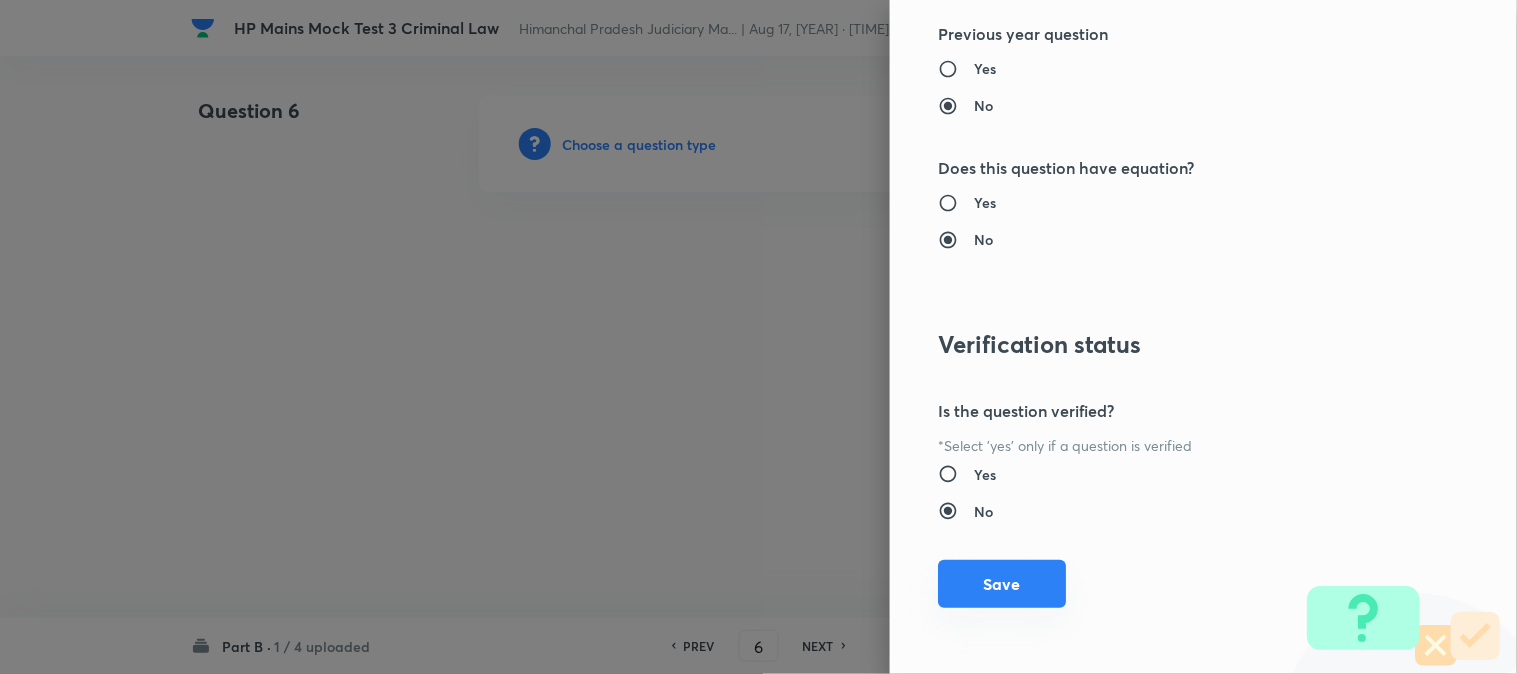click on "Save" at bounding box center [1002, 584] 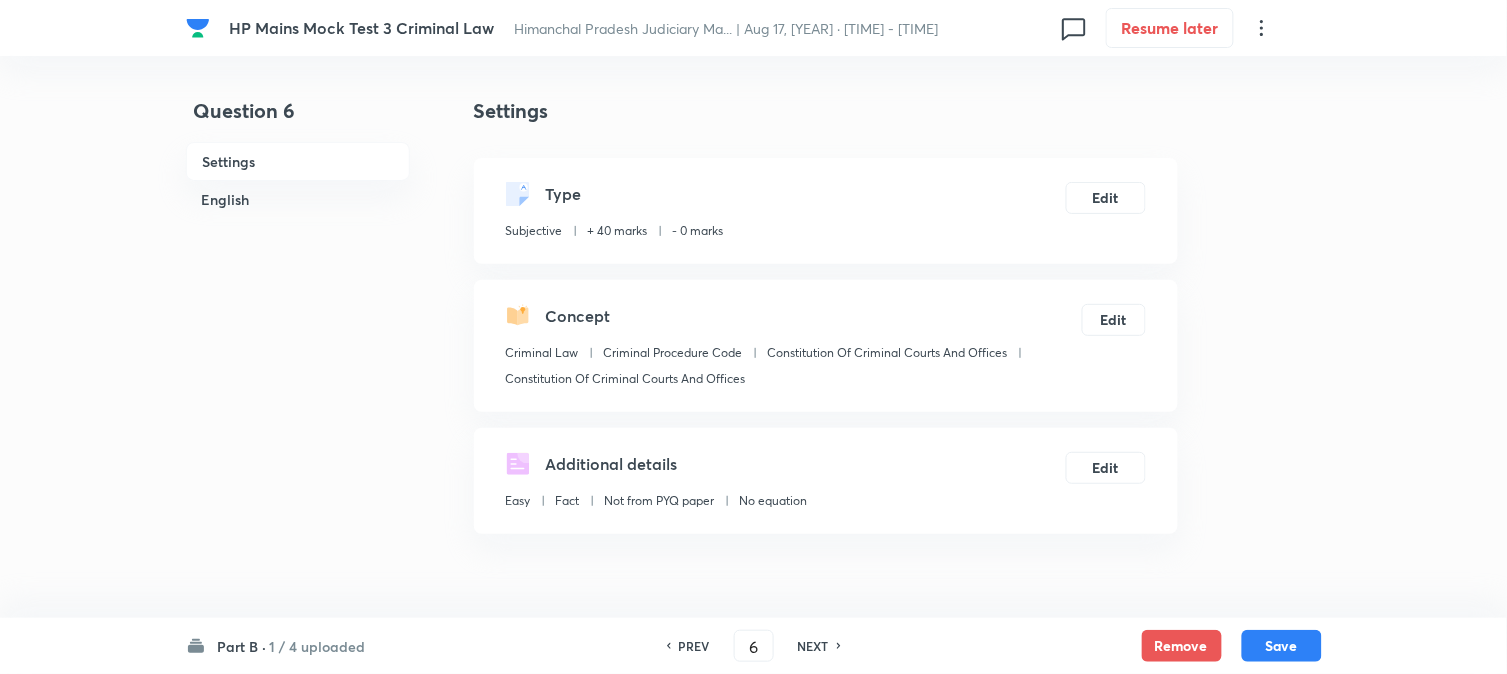 scroll, scrollTop: 590, scrollLeft: 0, axis: vertical 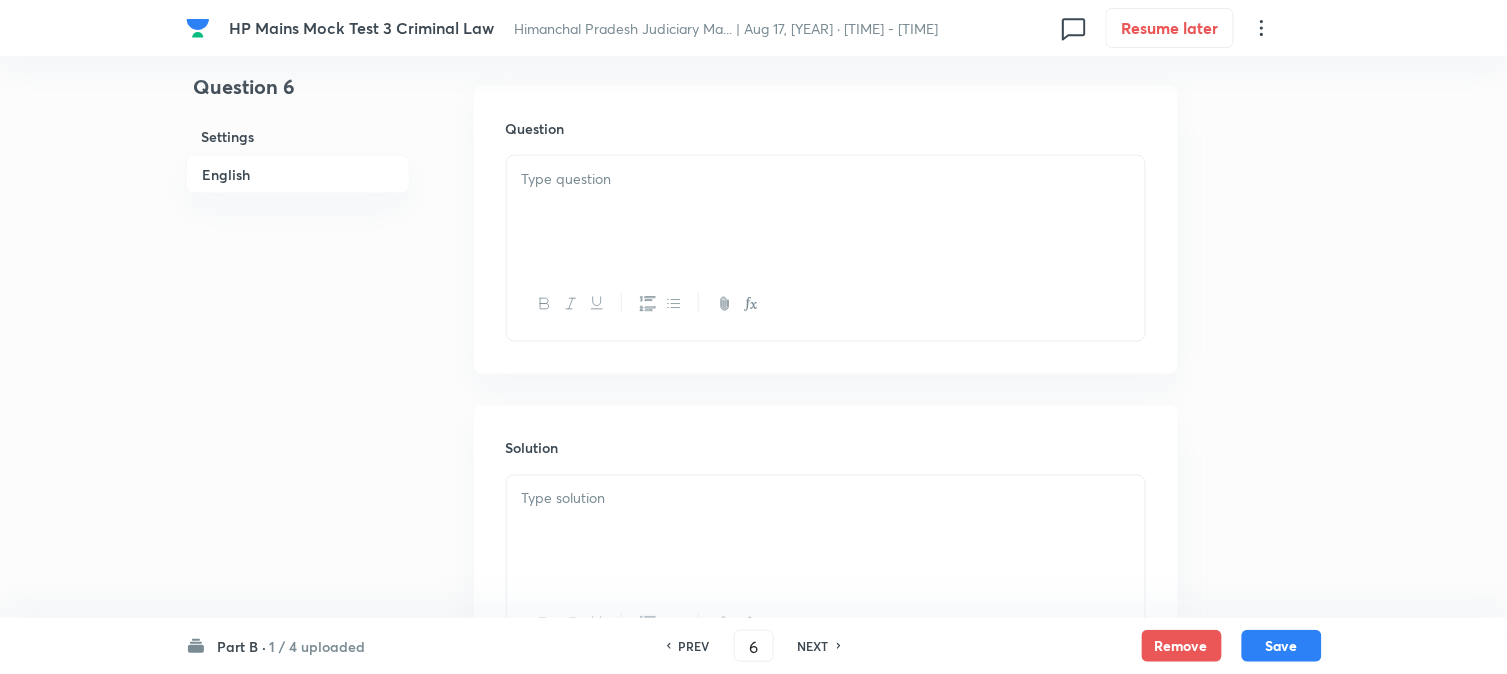 click at bounding box center [826, 532] 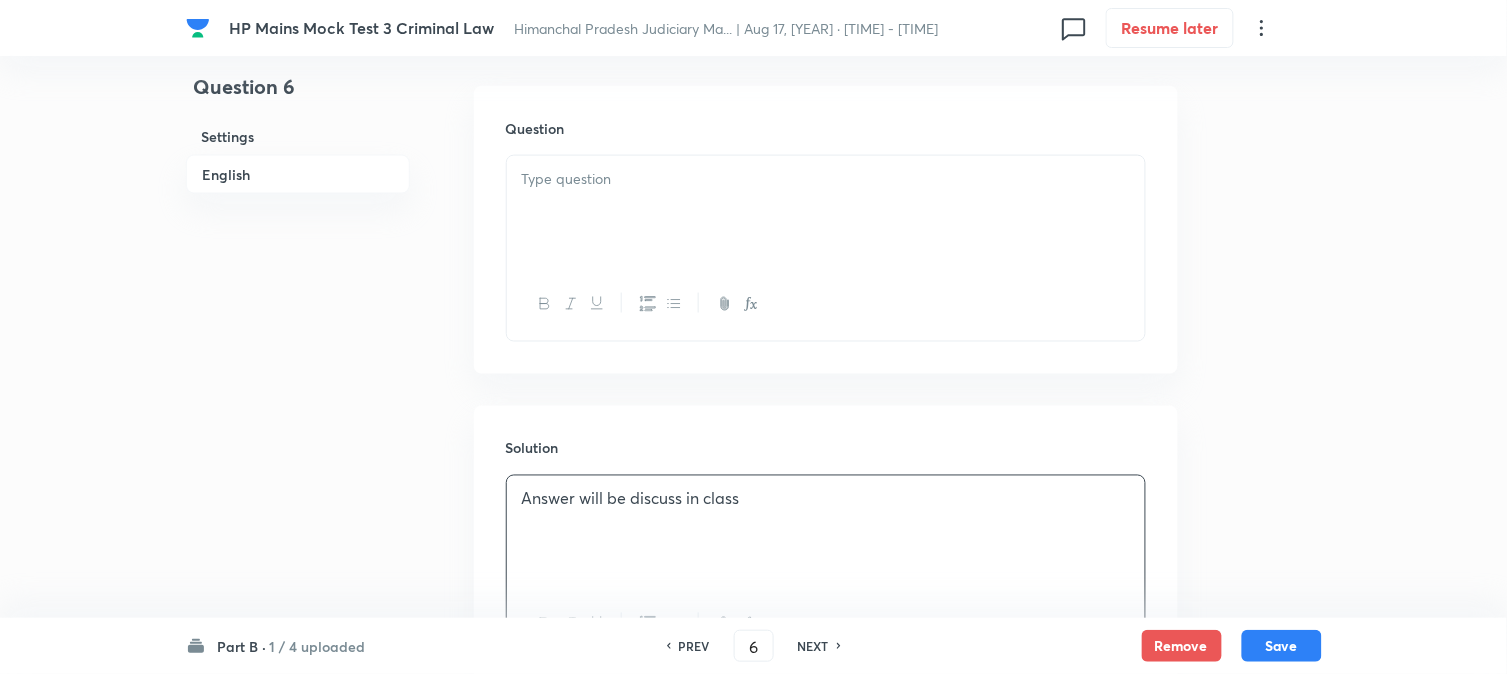 click at bounding box center [826, 212] 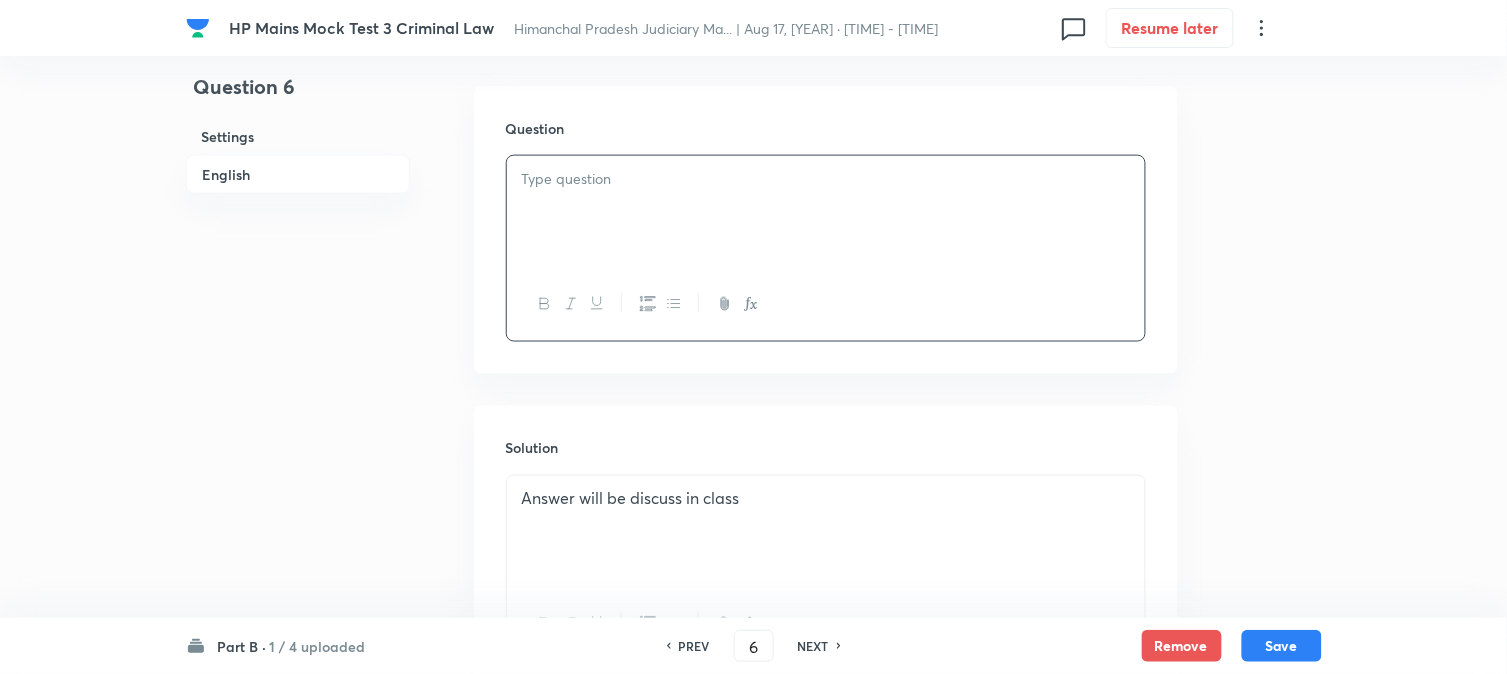paste 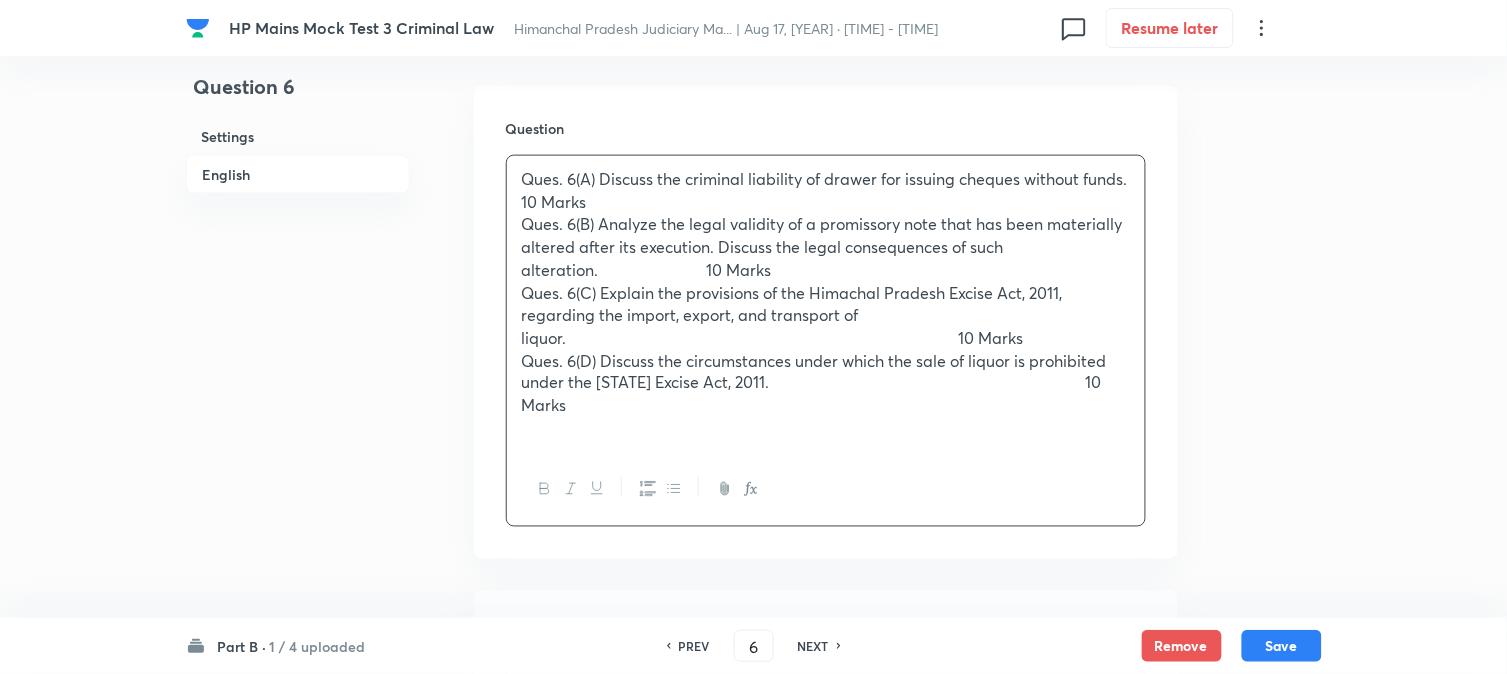 click on "Ques. 6(A) Discuss the criminal liability of drawer for issuing cheques without funds. 10 Marks" at bounding box center [826, 190] 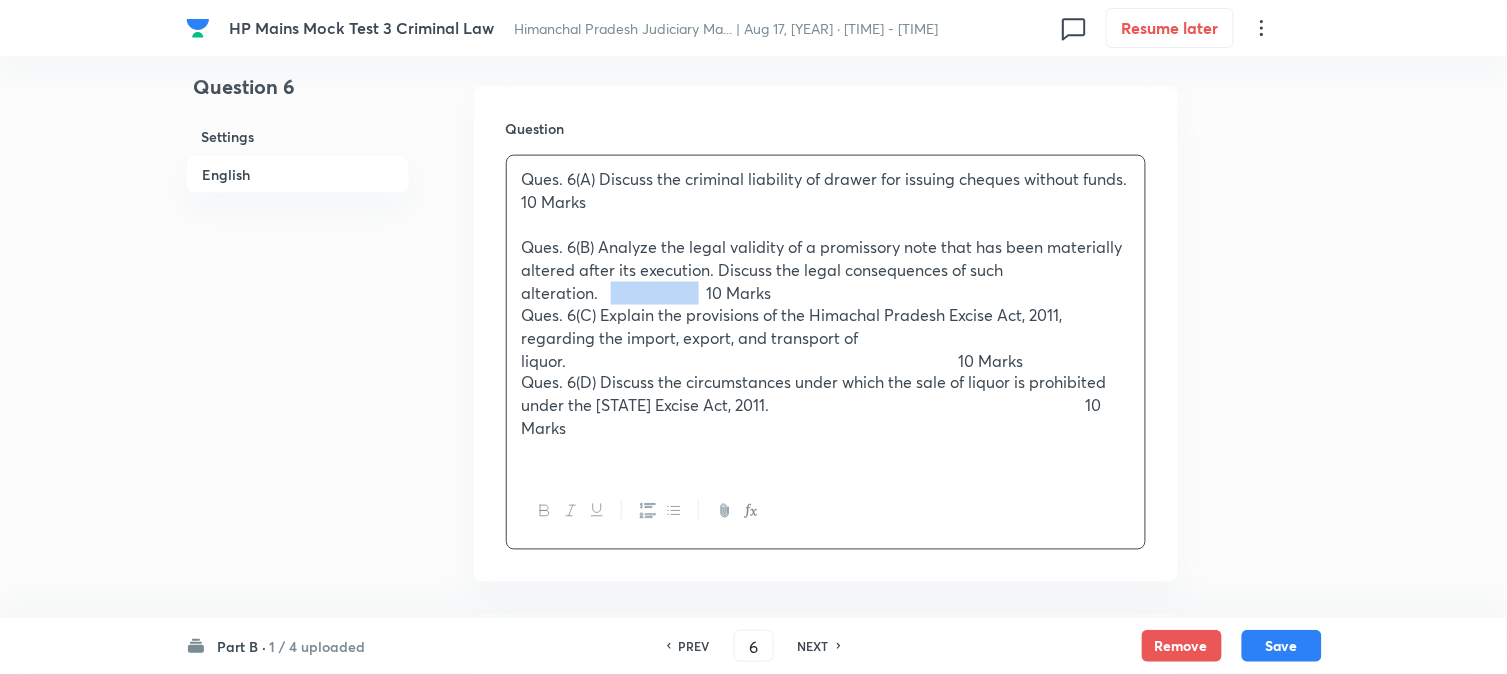 drag, startPoint x: 707, startPoint y: 288, endPoint x: 608, endPoint y: 283, distance: 99.12618 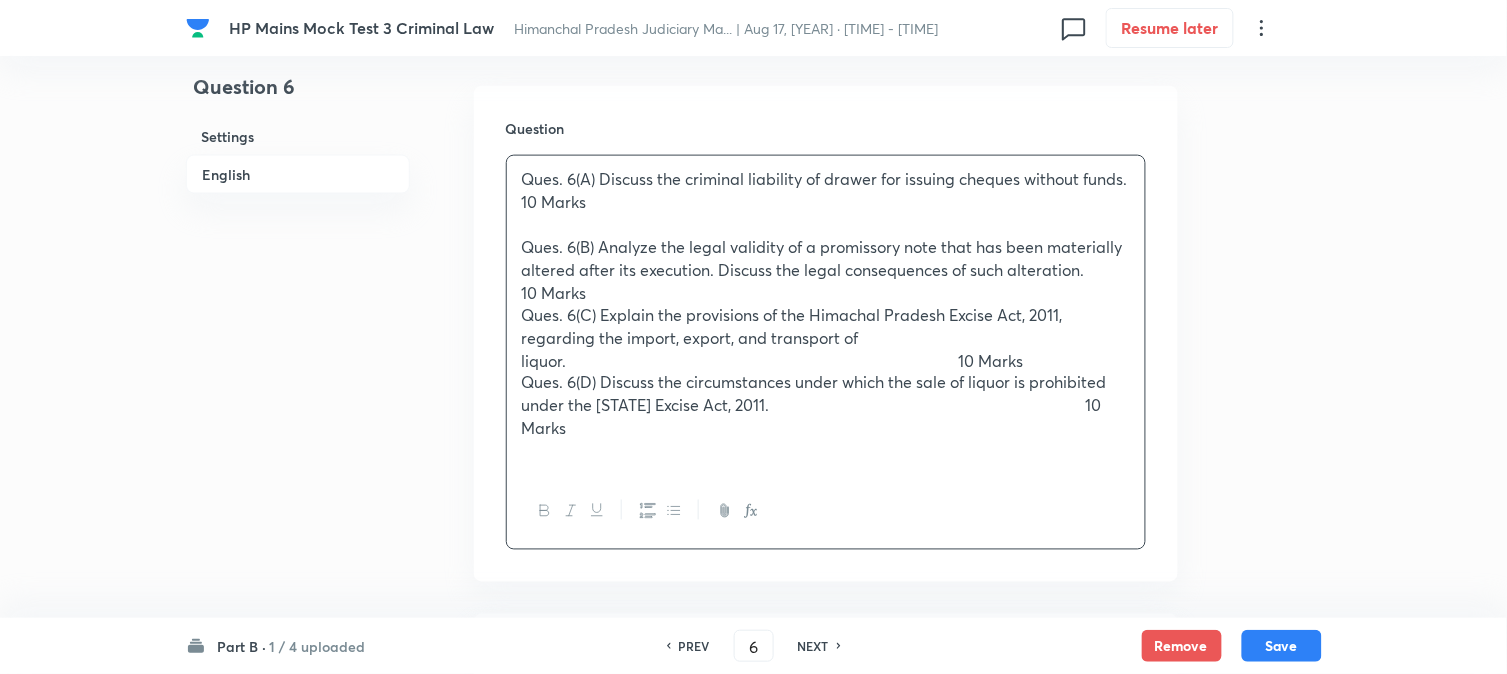 click on "10 Marks" at bounding box center (826, 293) 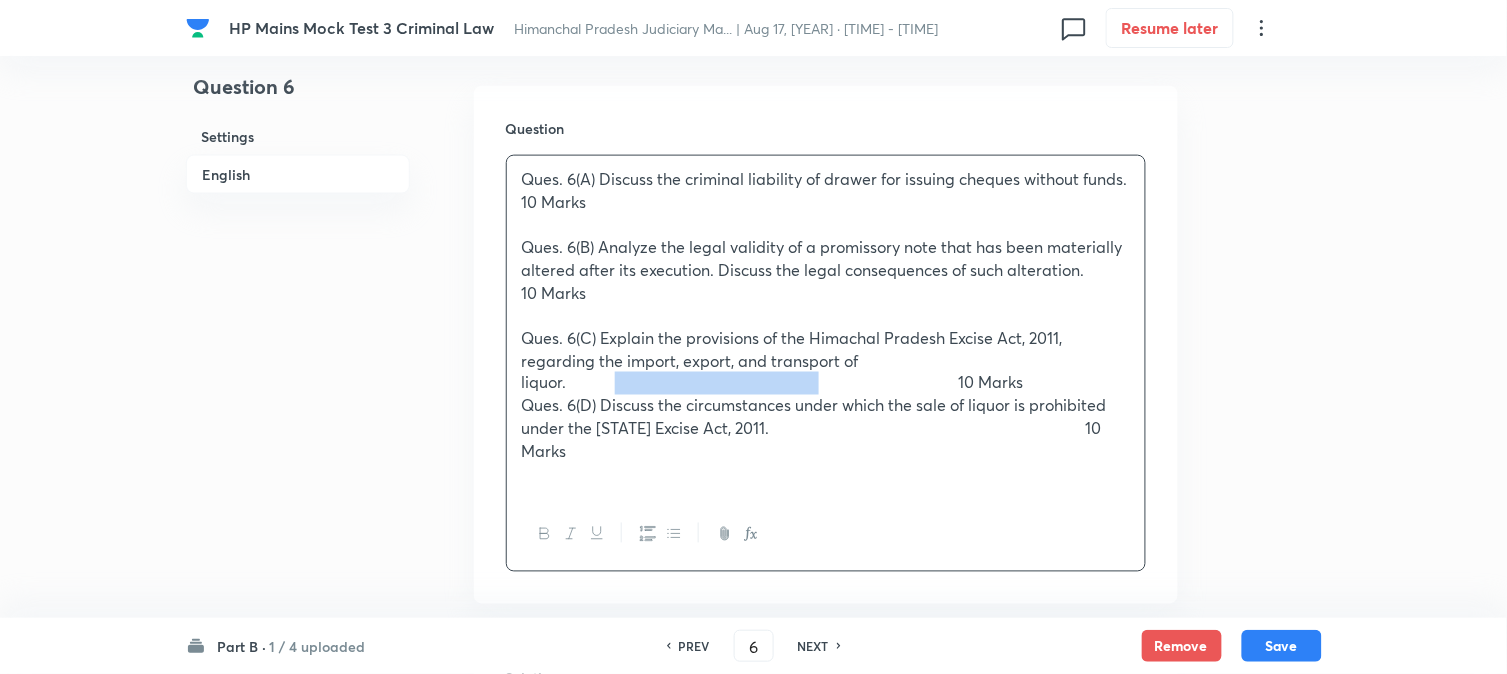 drag, startPoint x: 842, startPoint y: 381, endPoint x: 618, endPoint y: 385, distance: 224.0357 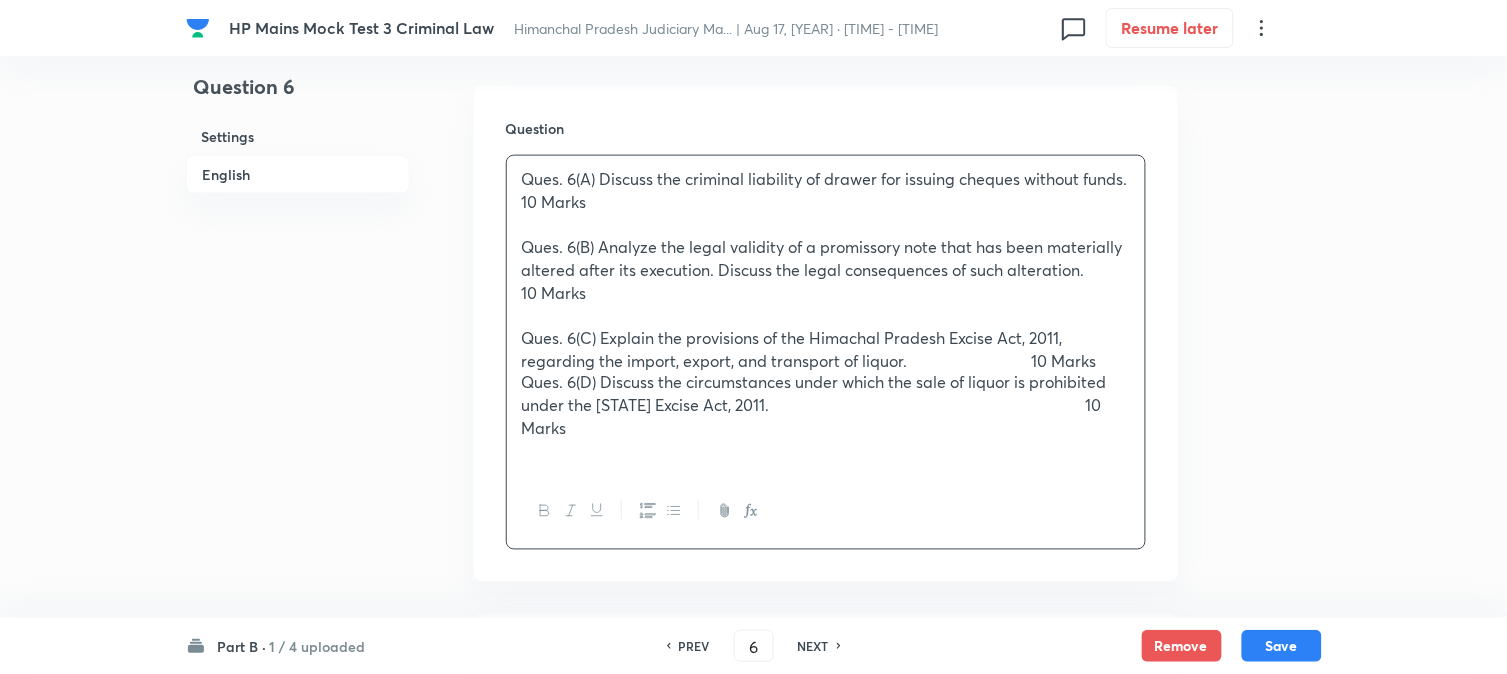 click on "Ques. 6(C) Explain the provisions of the Himachal Pradesh Excise Act, 2011, regarding the import, export, and transport of liquor.                               10 Marks" at bounding box center [826, 349] 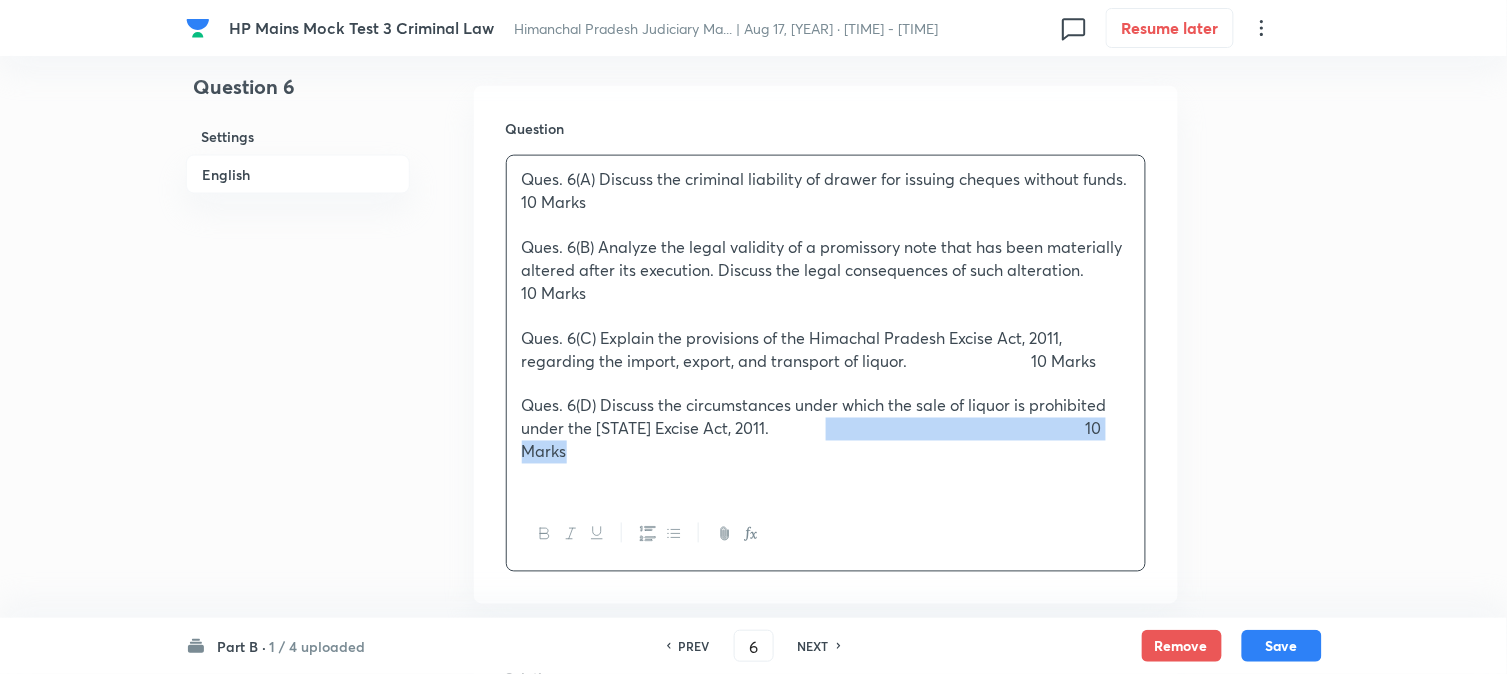 drag, startPoint x: 896, startPoint y: 453, endPoint x: 576, endPoint y: 448, distance: 320.03906 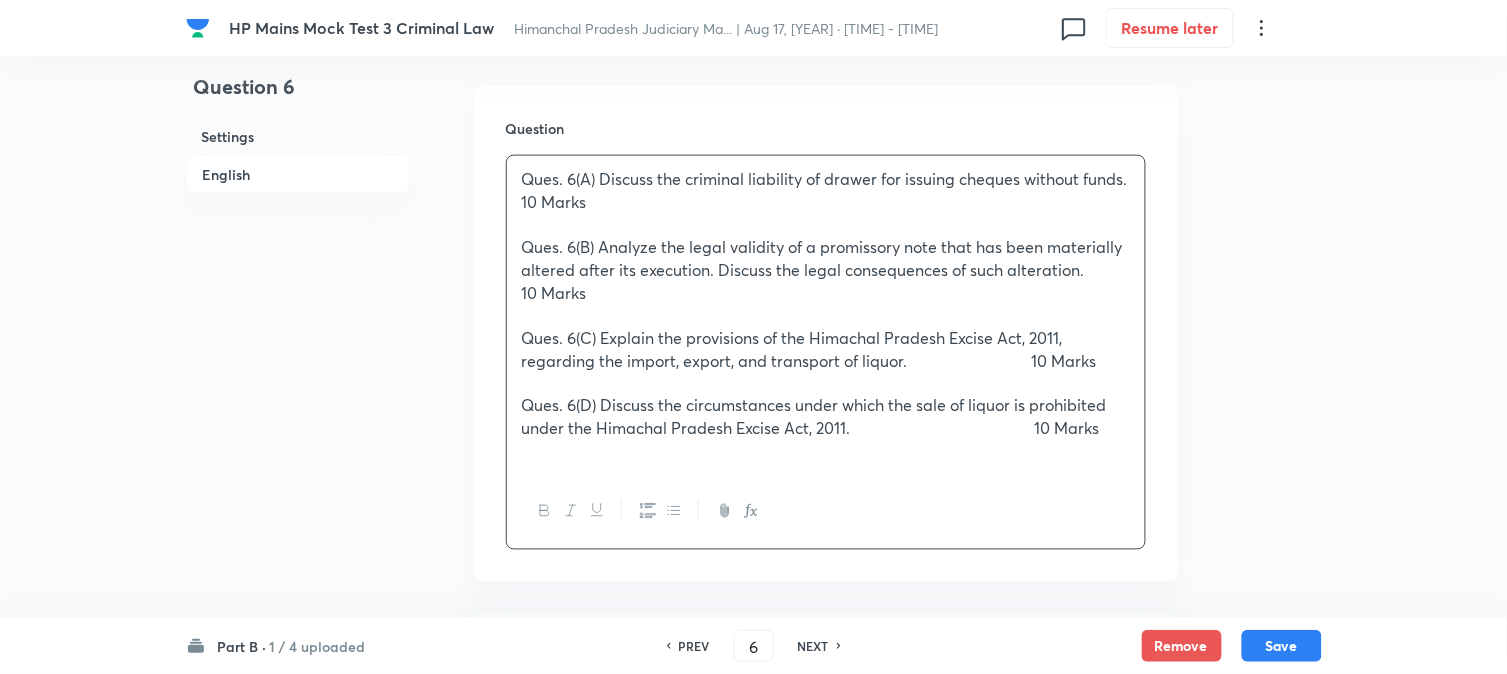 scroll, scrollTop: 995, scrollLeft: 0, axis: vertical 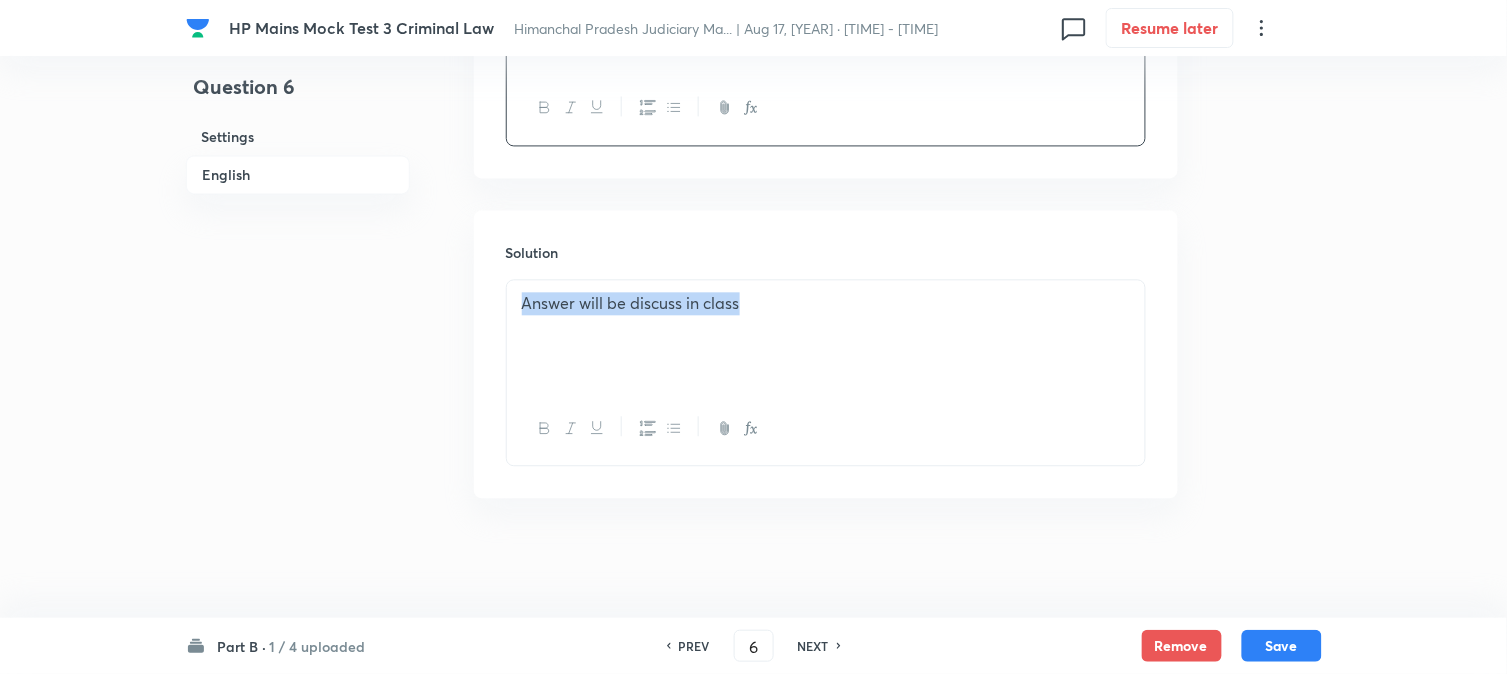 drag, startPoint x: 780, startPoint y: 314, endPoint x: 394, endPoint y: 312, distance: 386.0052 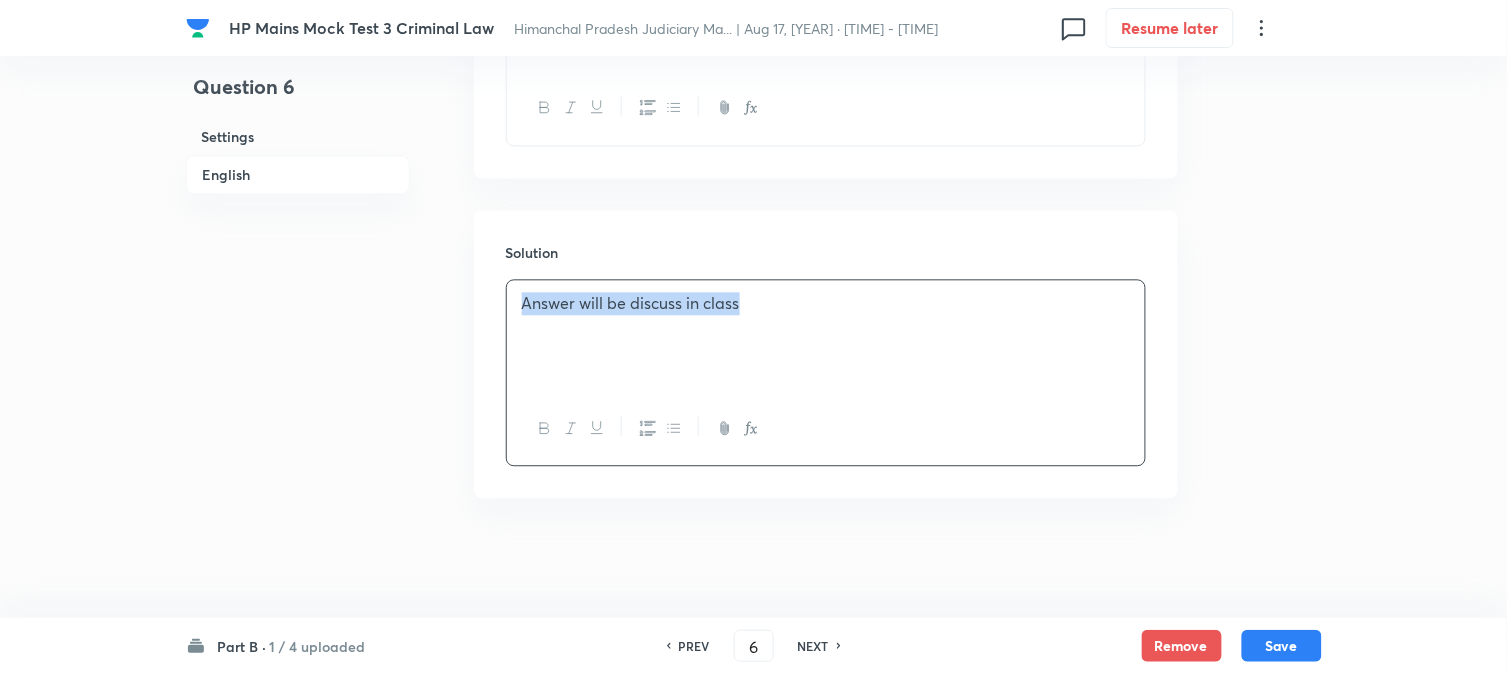 copy on "Answer will be discuss in class" 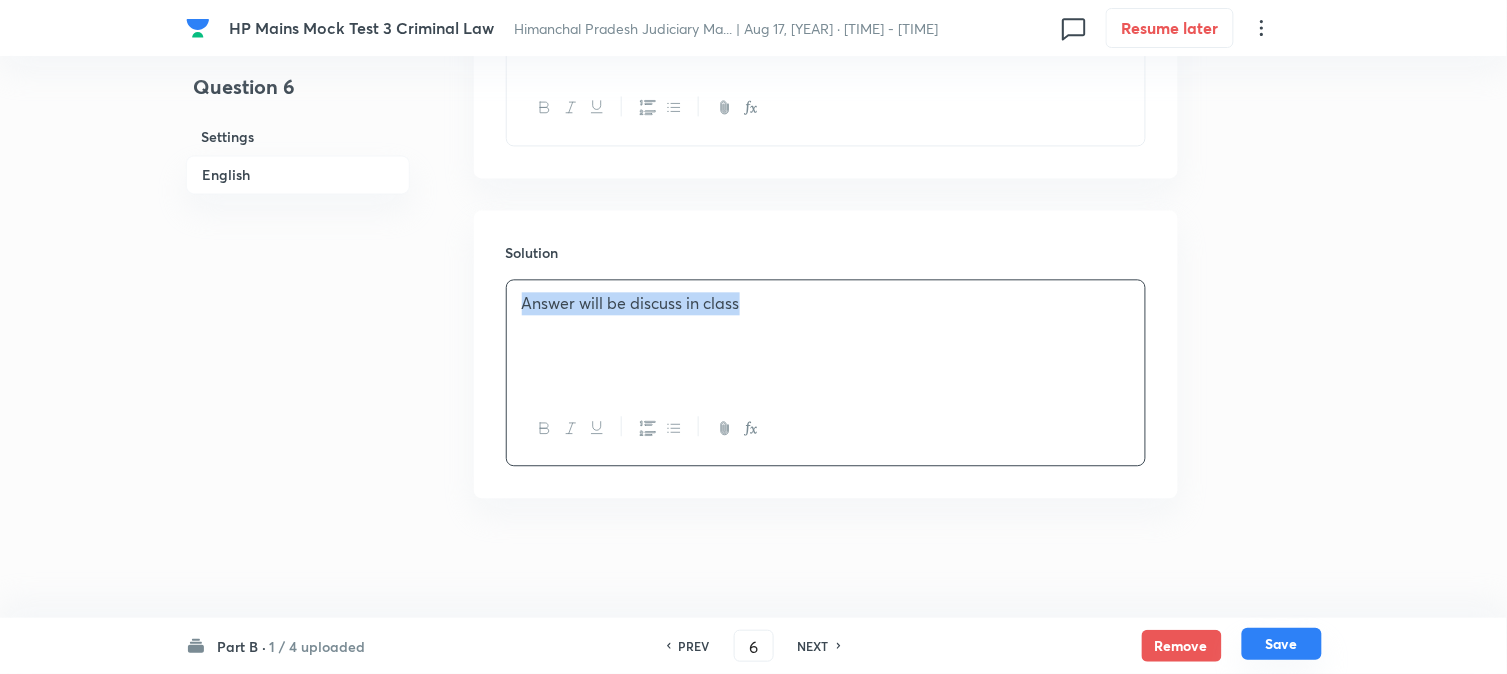 click on "Save" at bounding box center [1282, 644] 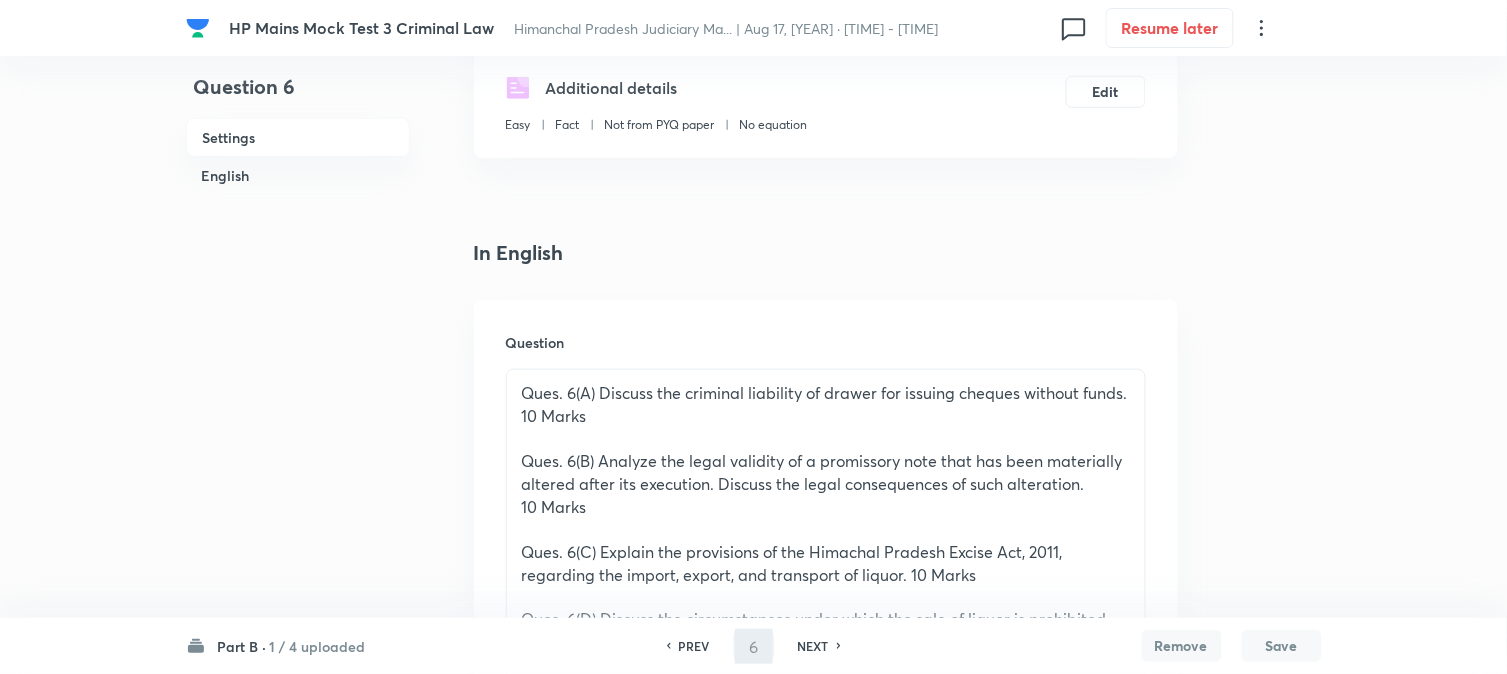 scroll, scrollTop: 305, scrollLeft: 0, axis: vertical 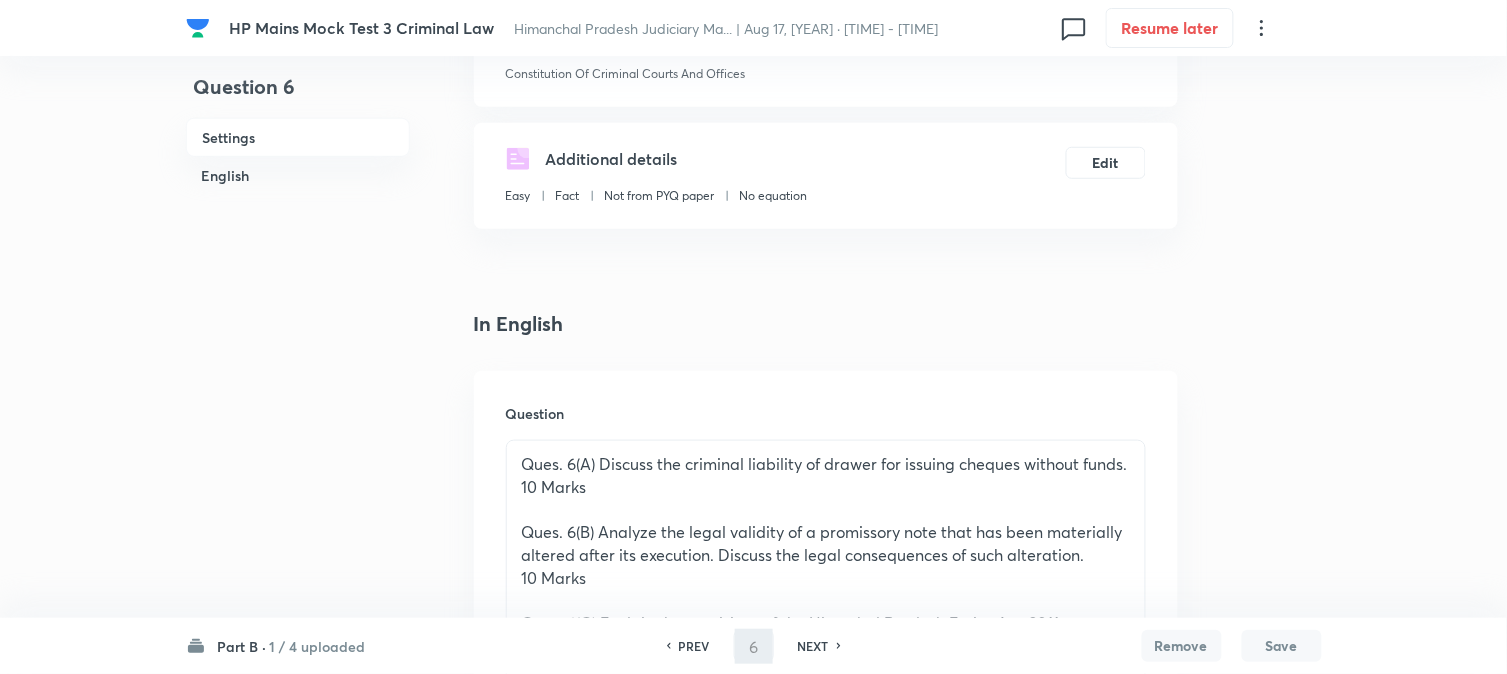type on "7" 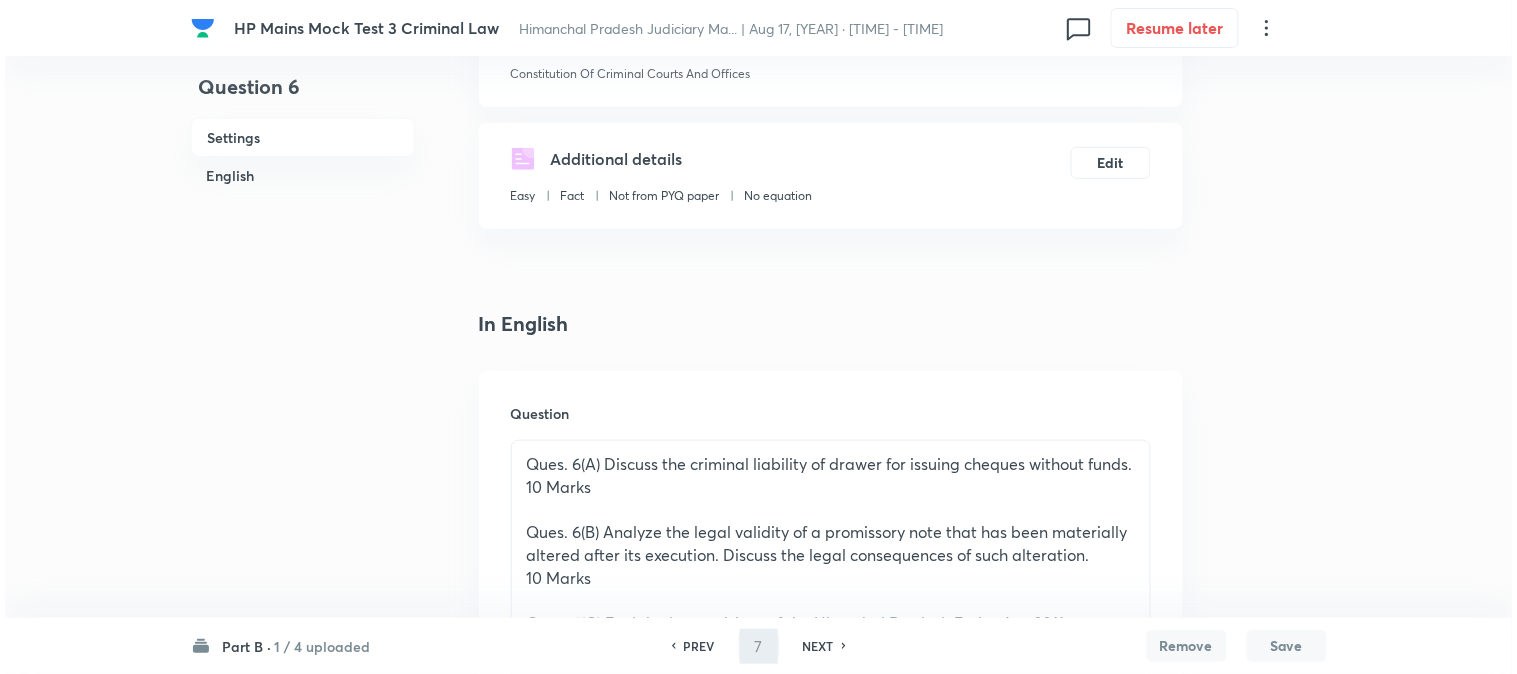 scroll, scrollTop: 0, scrollLeft: 0, axis: both 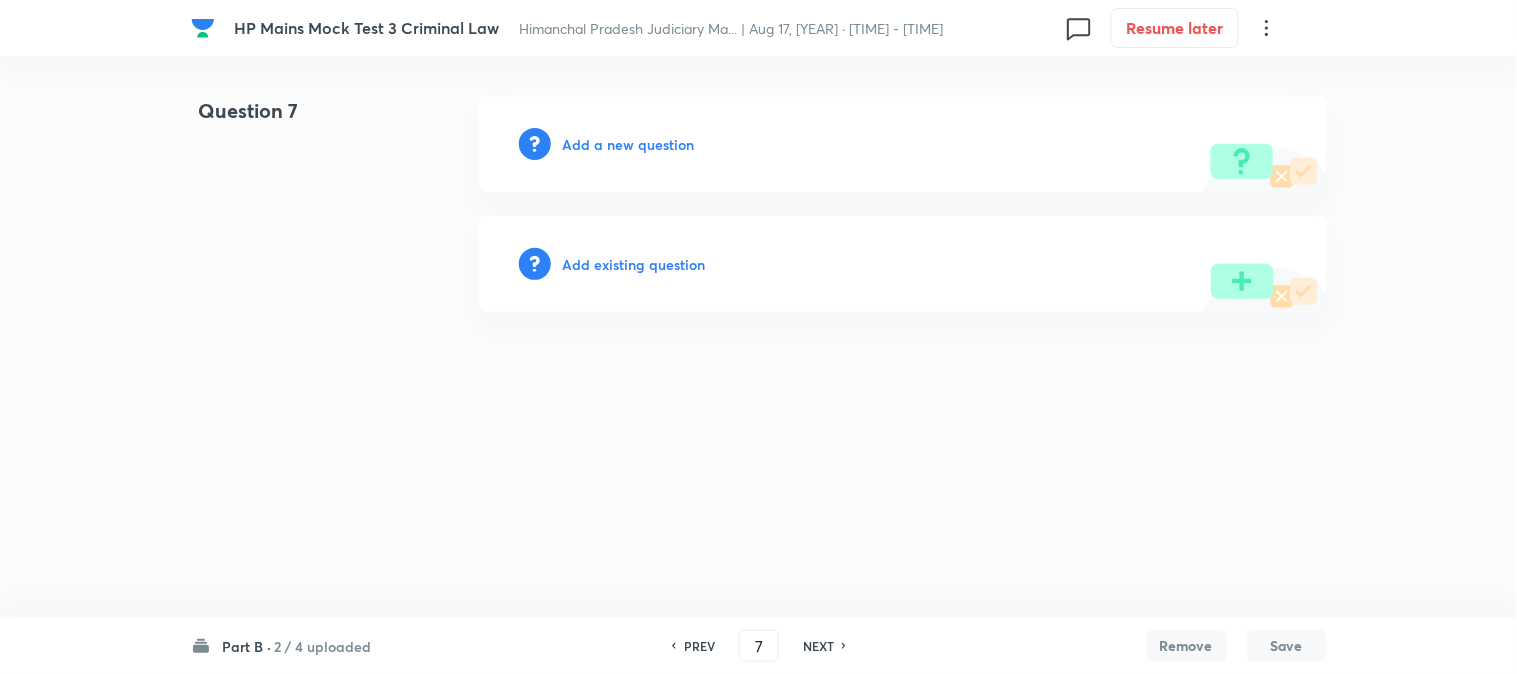 click on "Add a new question" at bounding box center (629, 144) 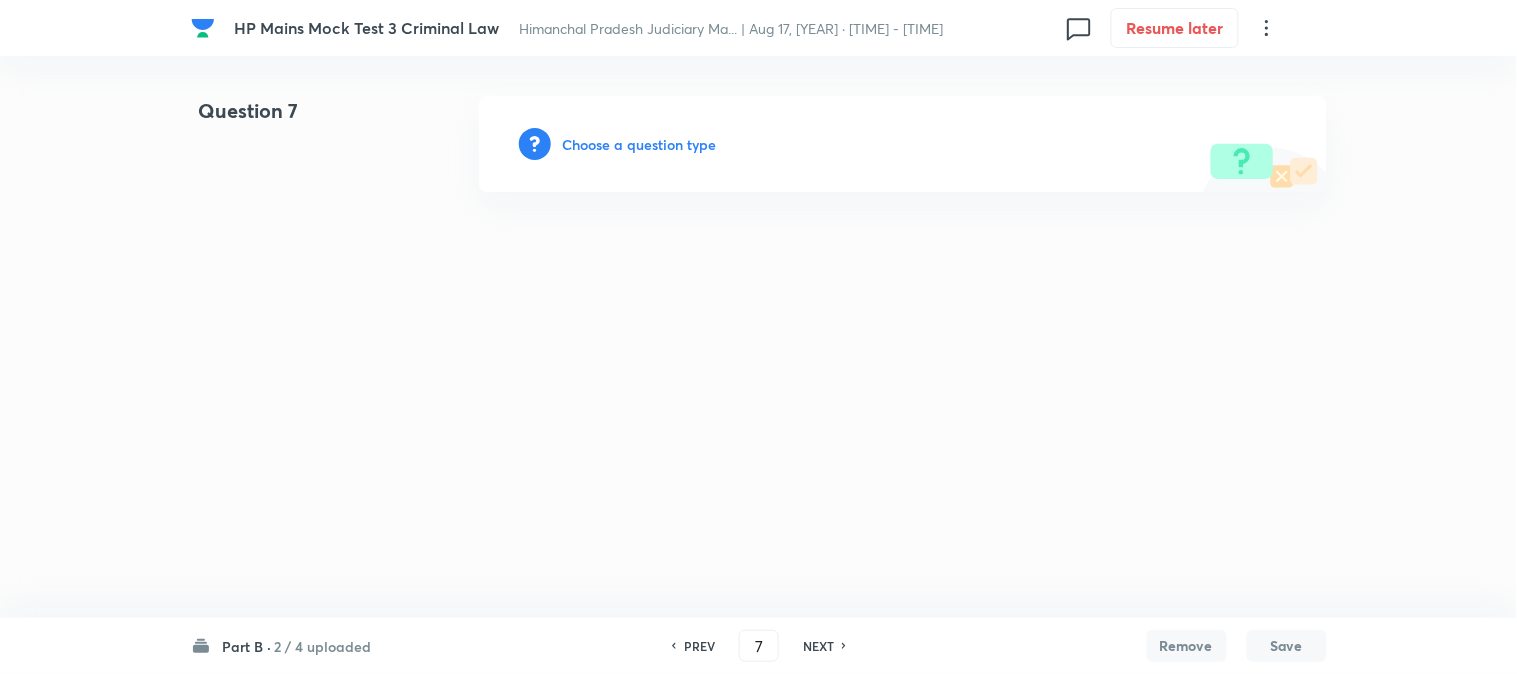 click on "Choose a question type" at bounding box center (640, 144) 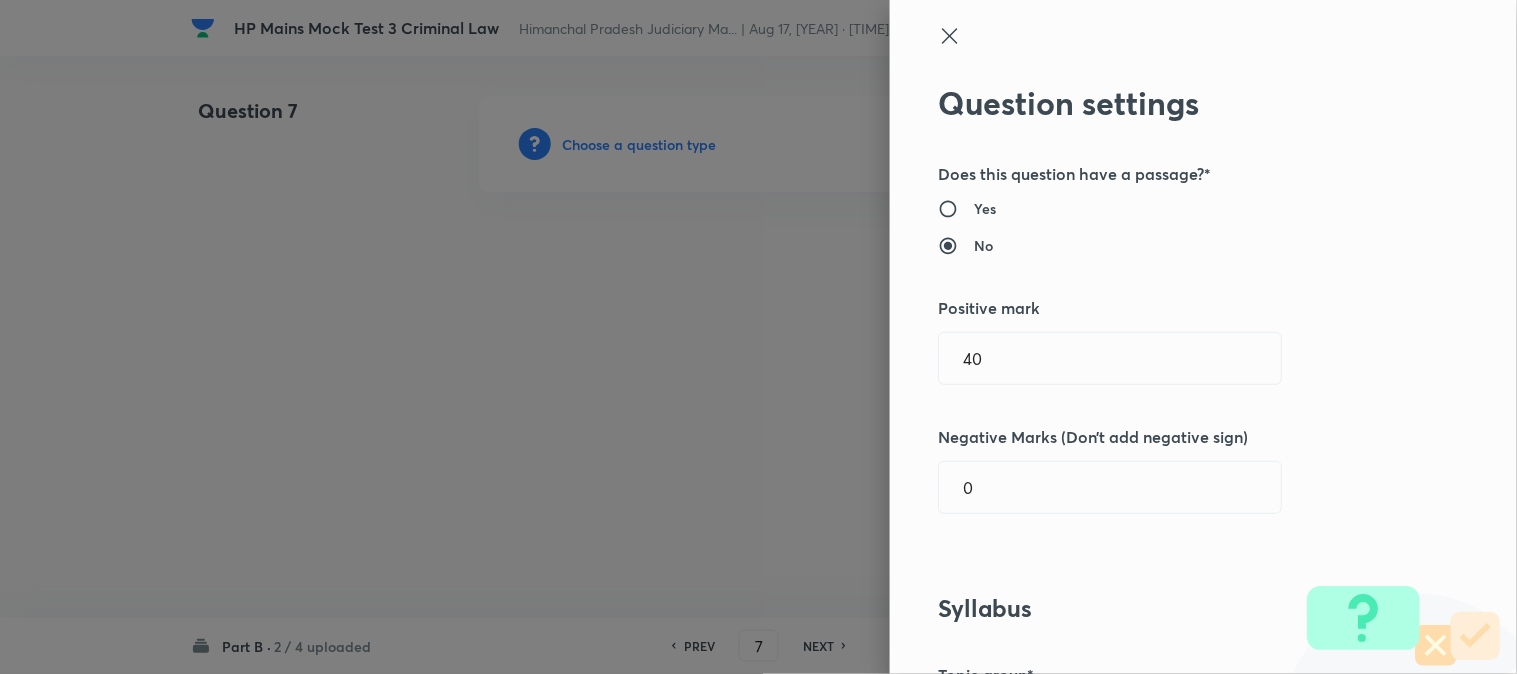 click at bounding box center [758, 337] 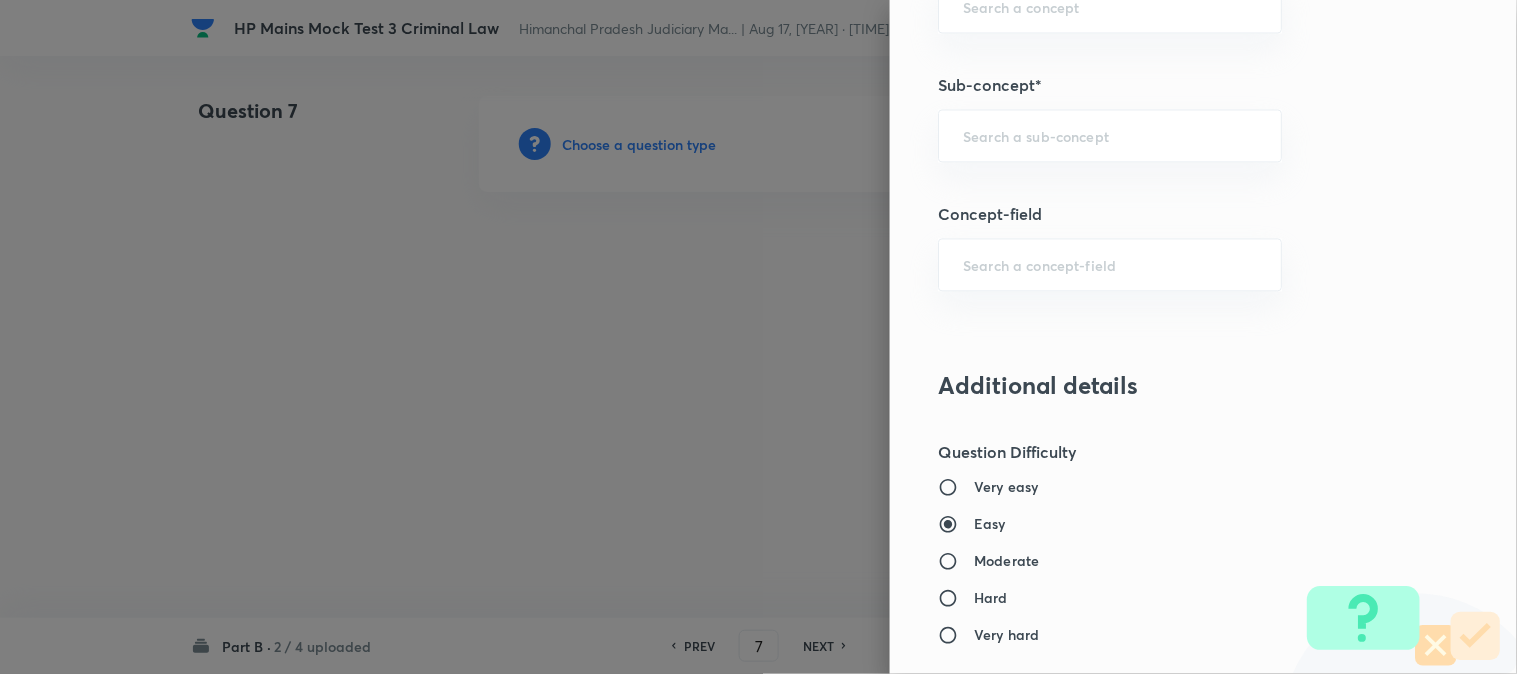 scroll, scrollTop: 957, scrollLeft: 0, axis: vertical 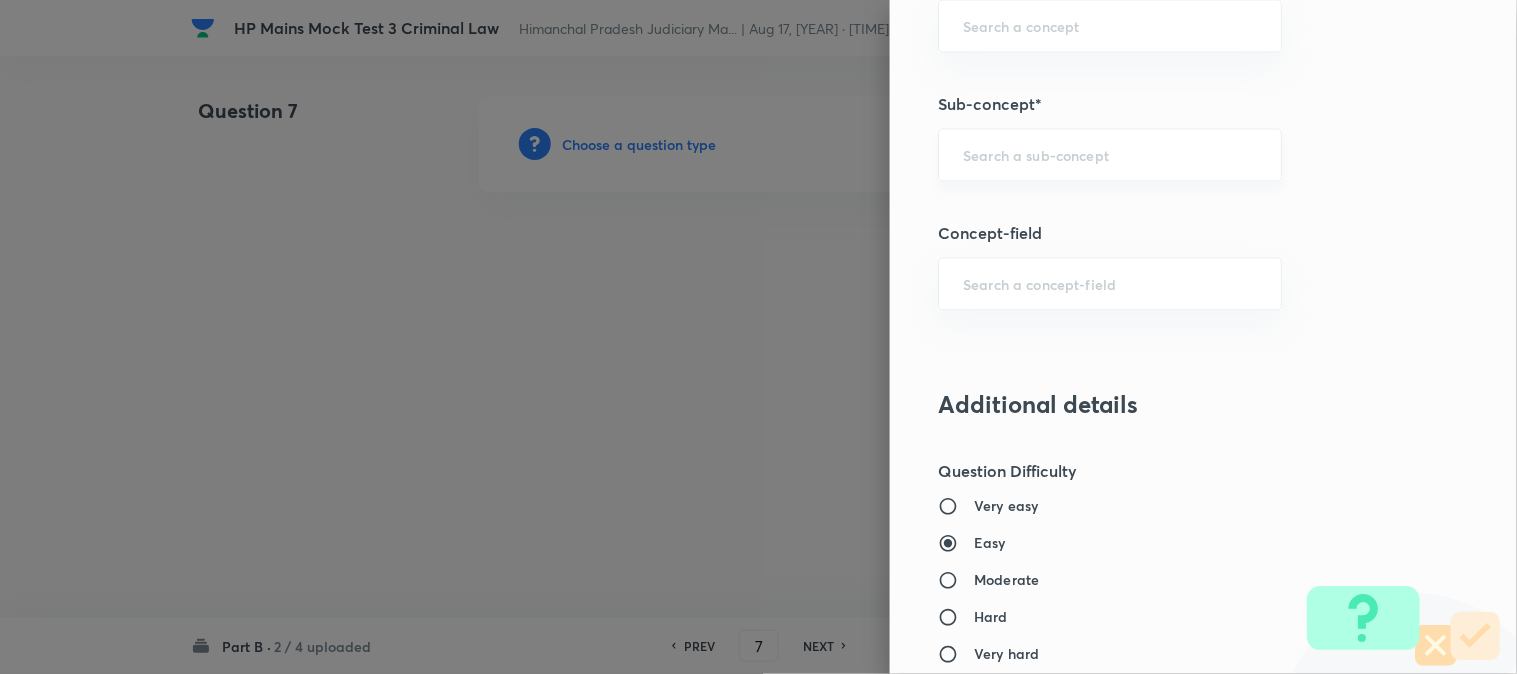 click at bounding box center (1110, 155) 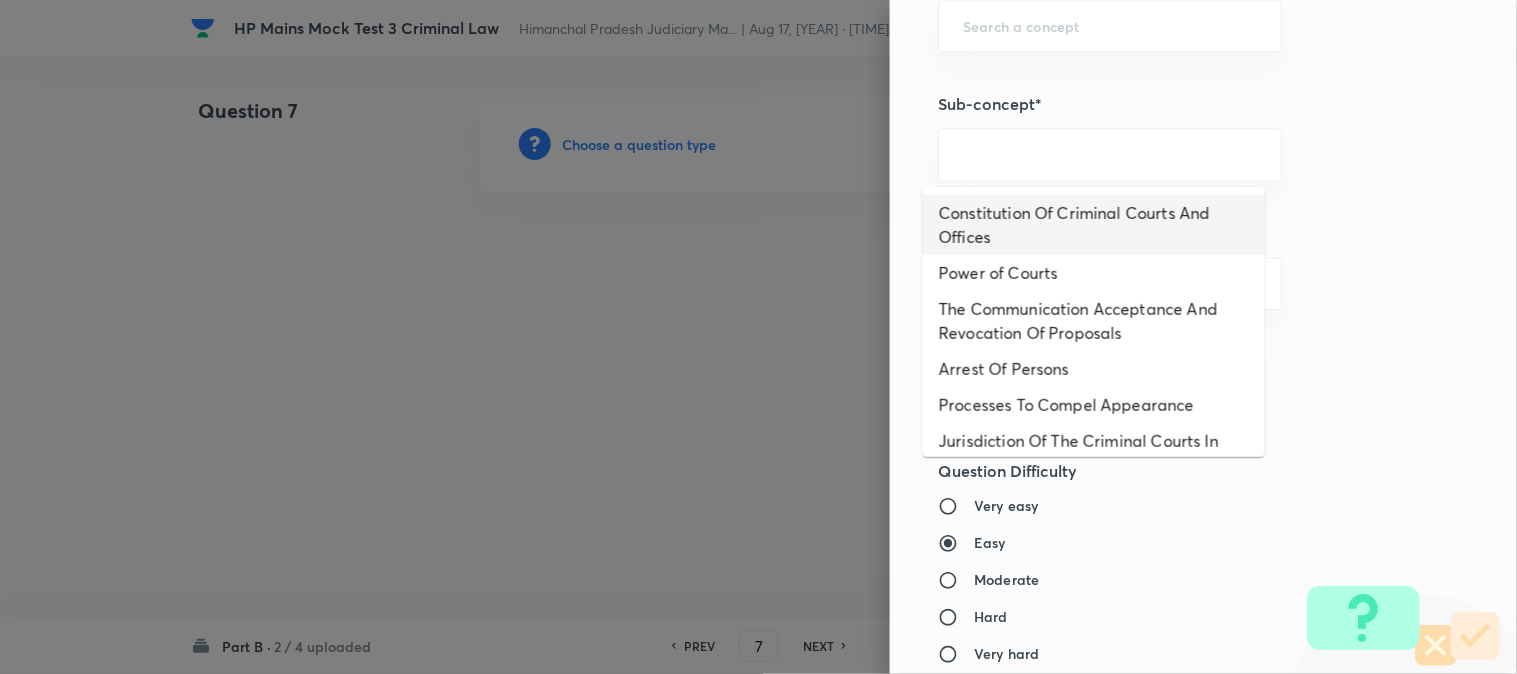 click on "Constitution Of Criminal Courts And Offices" at bounding box center (1094, 225) 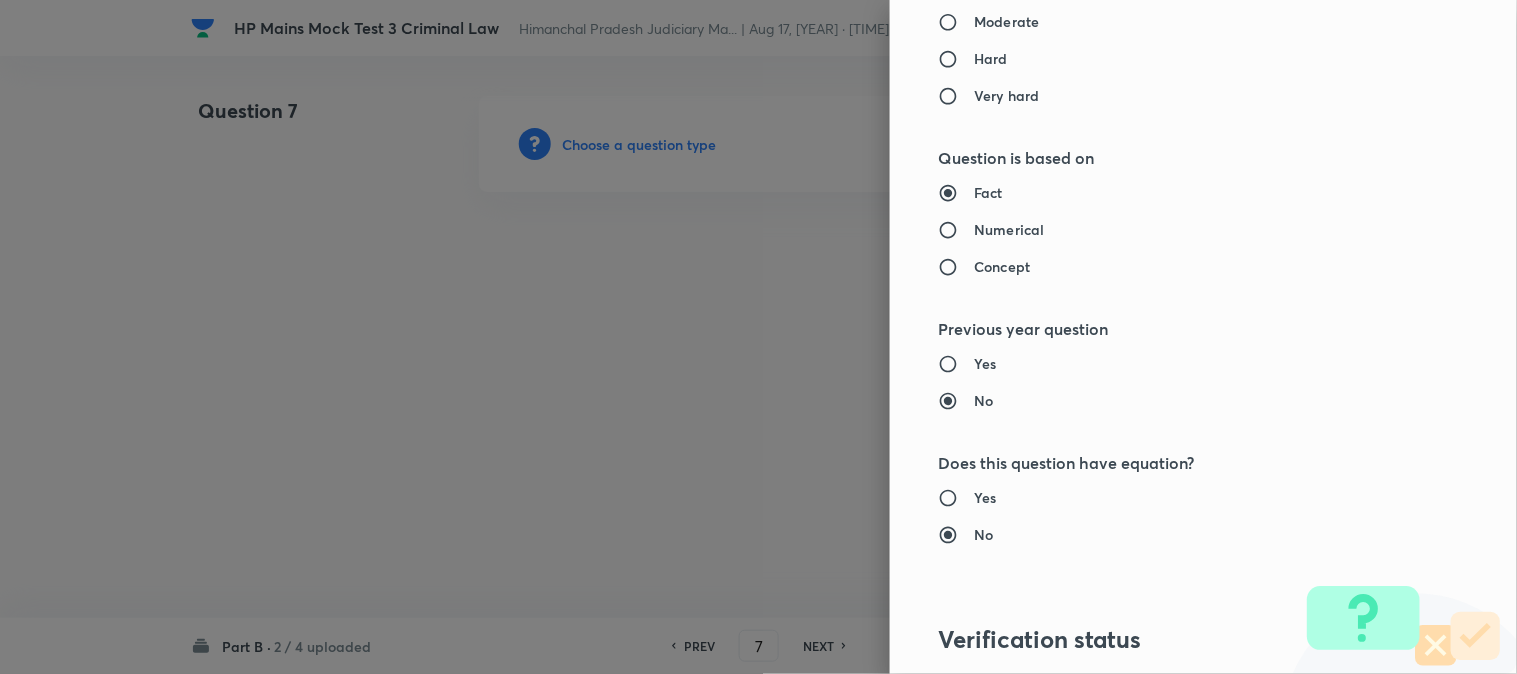 type on "Criminal Law" 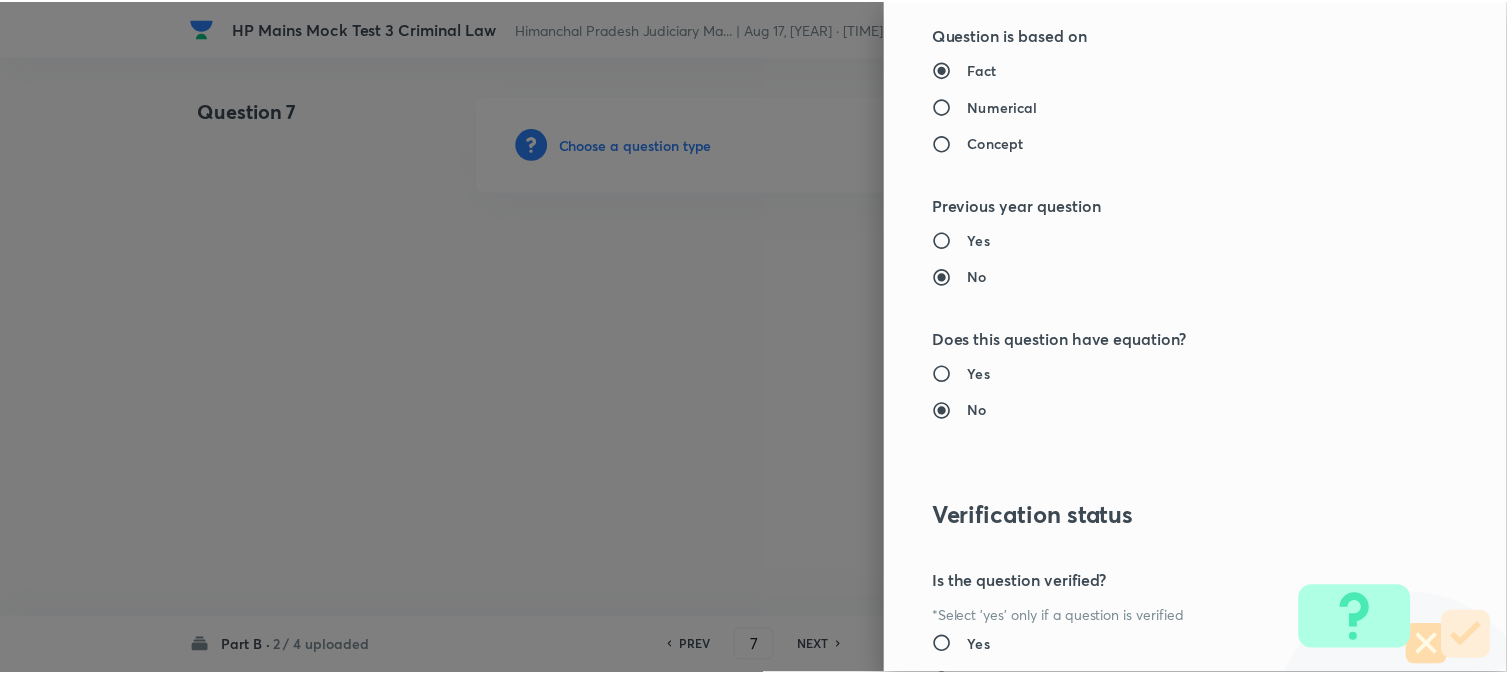 scroll, scrollTop: 1811, scrollLeft: 0, axis: vertical 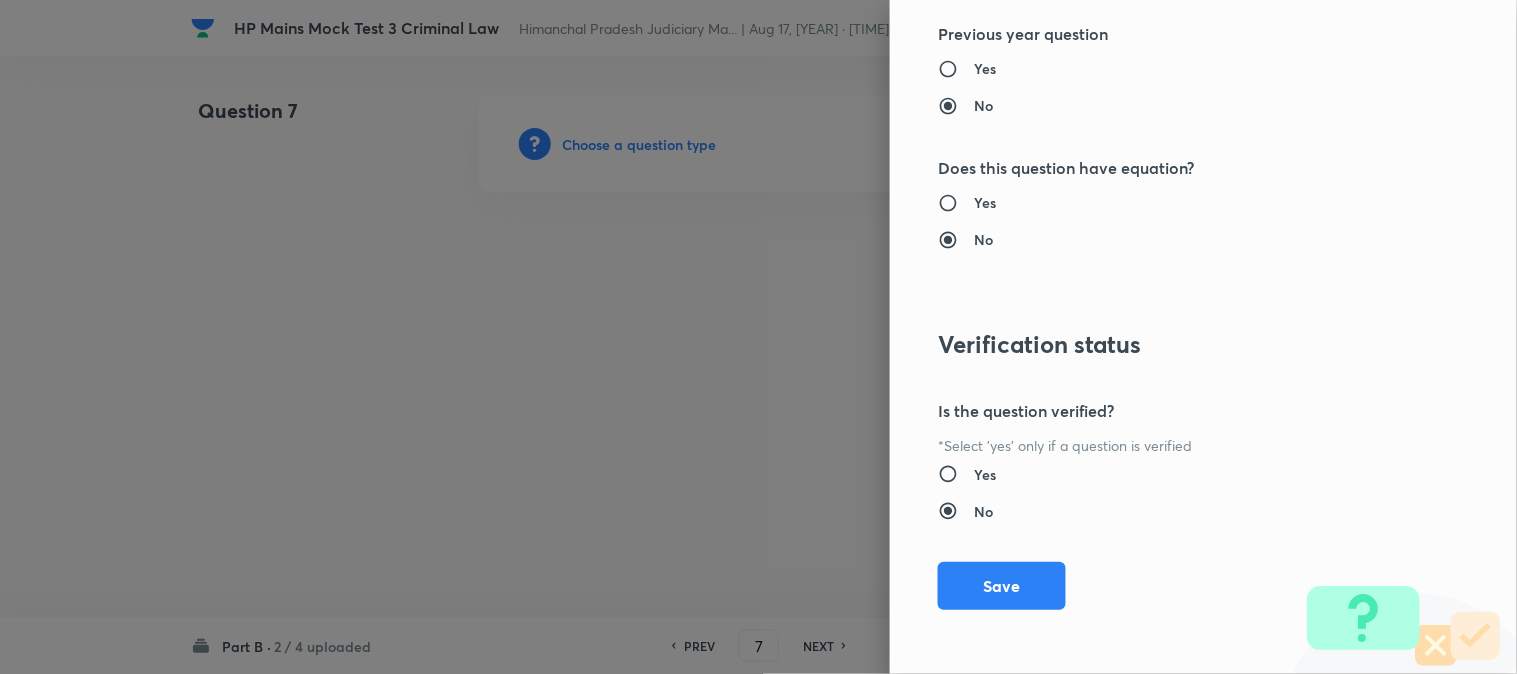 click on "Question settings Does this question have a passage?* Yes No Positive mark 40 ​ Negative Marks (Don’t add negative sign) 0 ​ Syllabus Topic group* Criminal Law ​ Topic* Criminal Procedure Code ​ Concept* Constitution Of Criminal Courts And Offices ​ Sub-concept* Constitution Of Criminal Courts And Offices ​ Concept-field ​ Additional details Question Difficulty Very easy Easy Moderate Hard Very hard Question is based on Fact Numerical Concept Previous year question Yes No Does this question have equation? Yes No Verification status Is the question verified? *Select 'yes' only if a question is verified Yes No Save" at bounding box center (1203, 337) 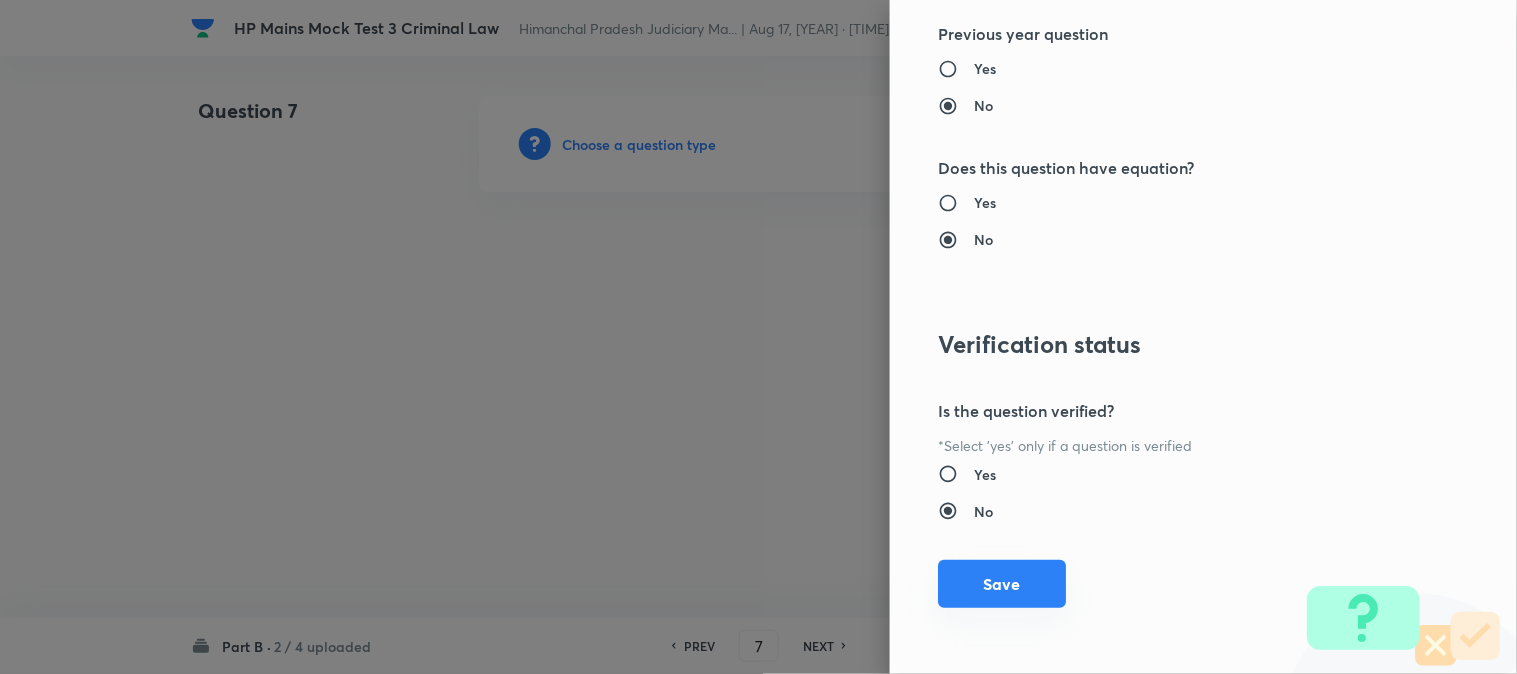 click on "Save" at bounding box center (1002, 584) 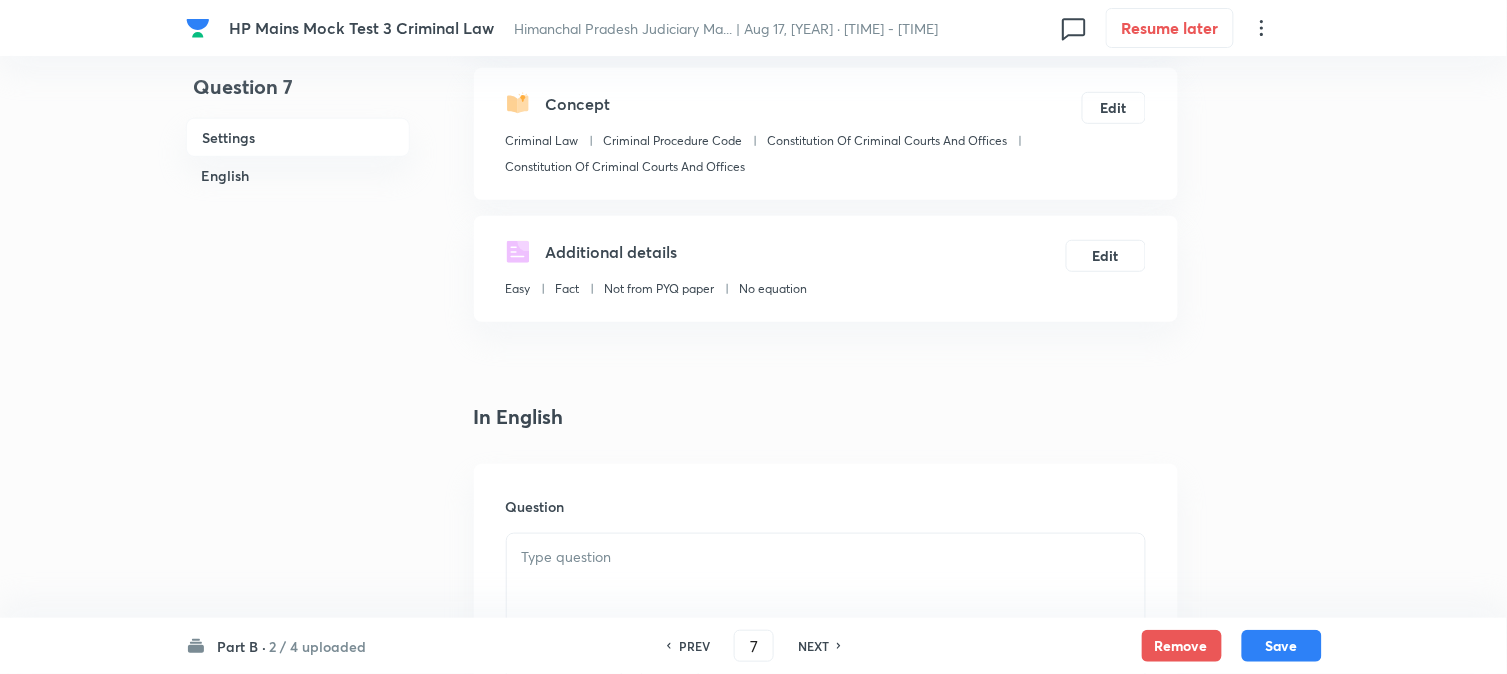scroll, scrollTop: 590, scrollLeft: 0, axis: vertical 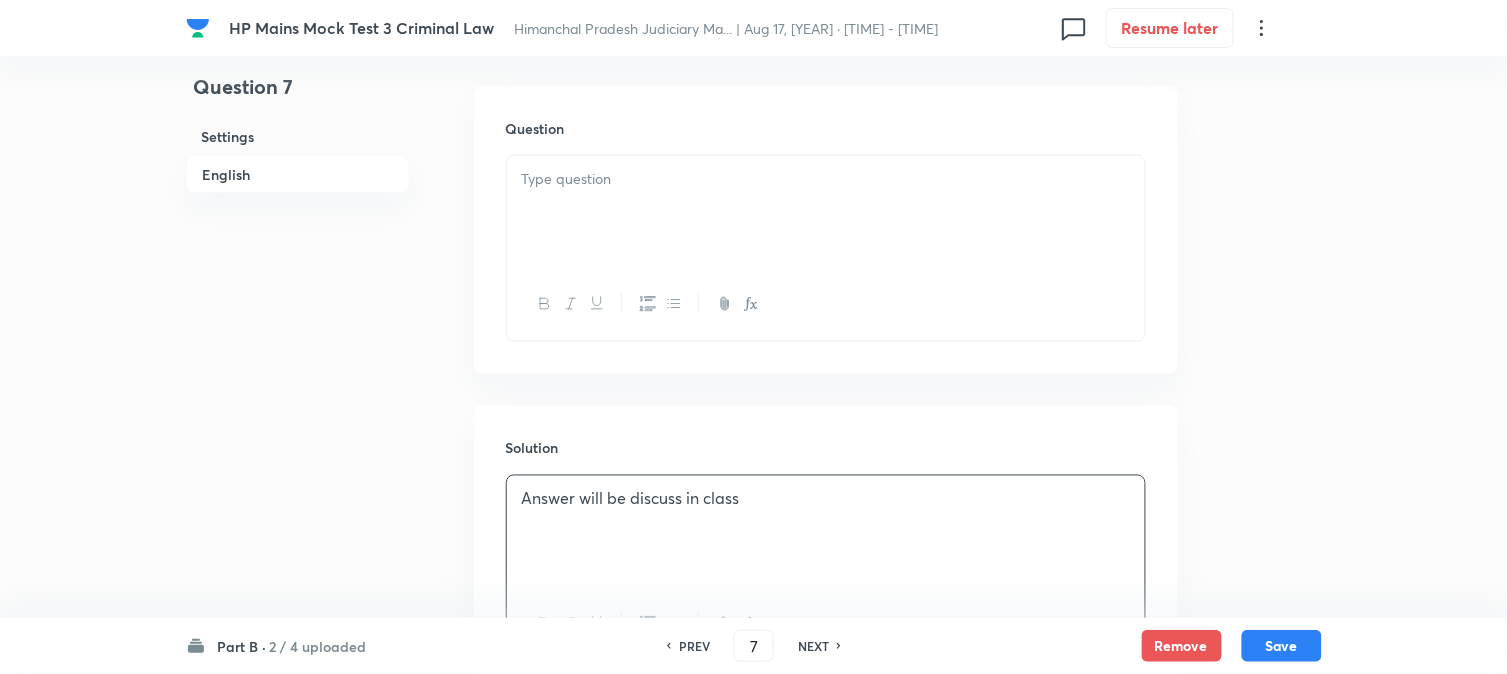click on "Answer will be discuss in class" at bounding box center [826, 532] 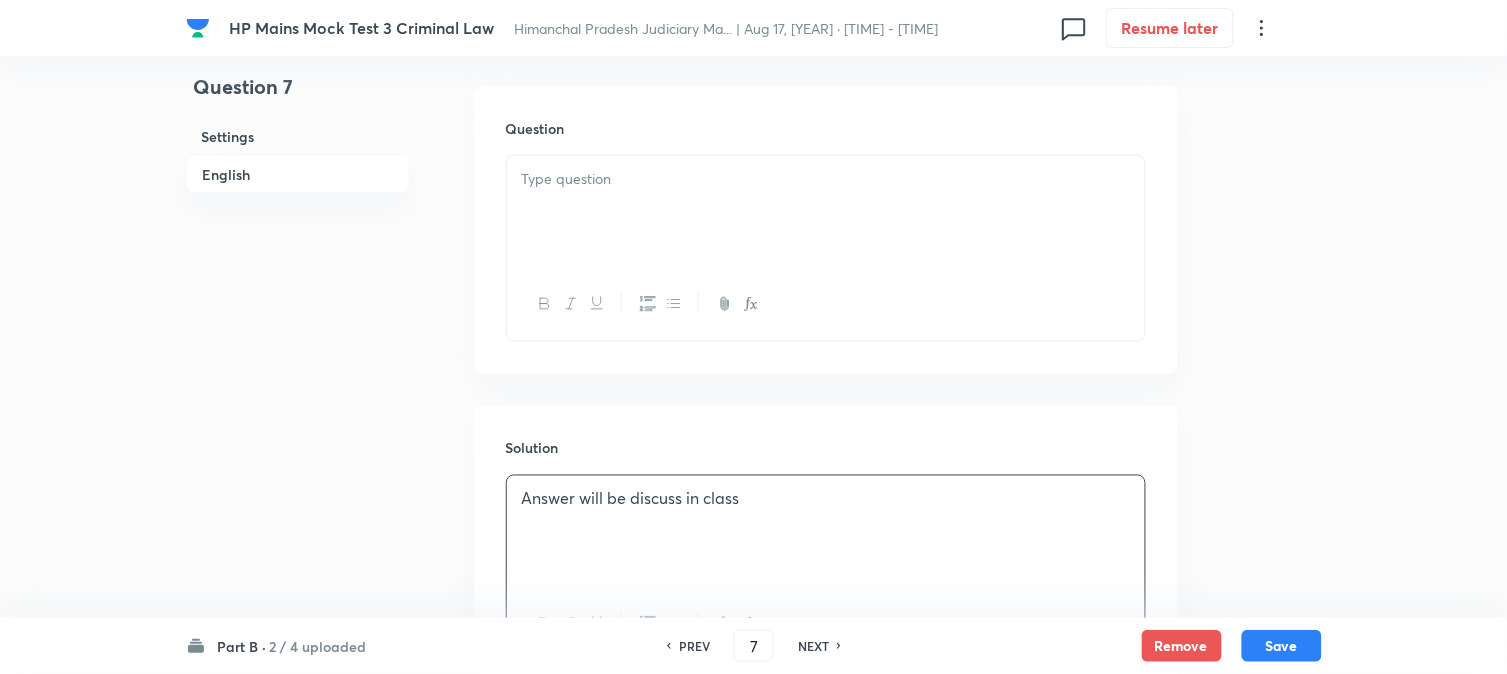 click at bounding box center (826, 212) 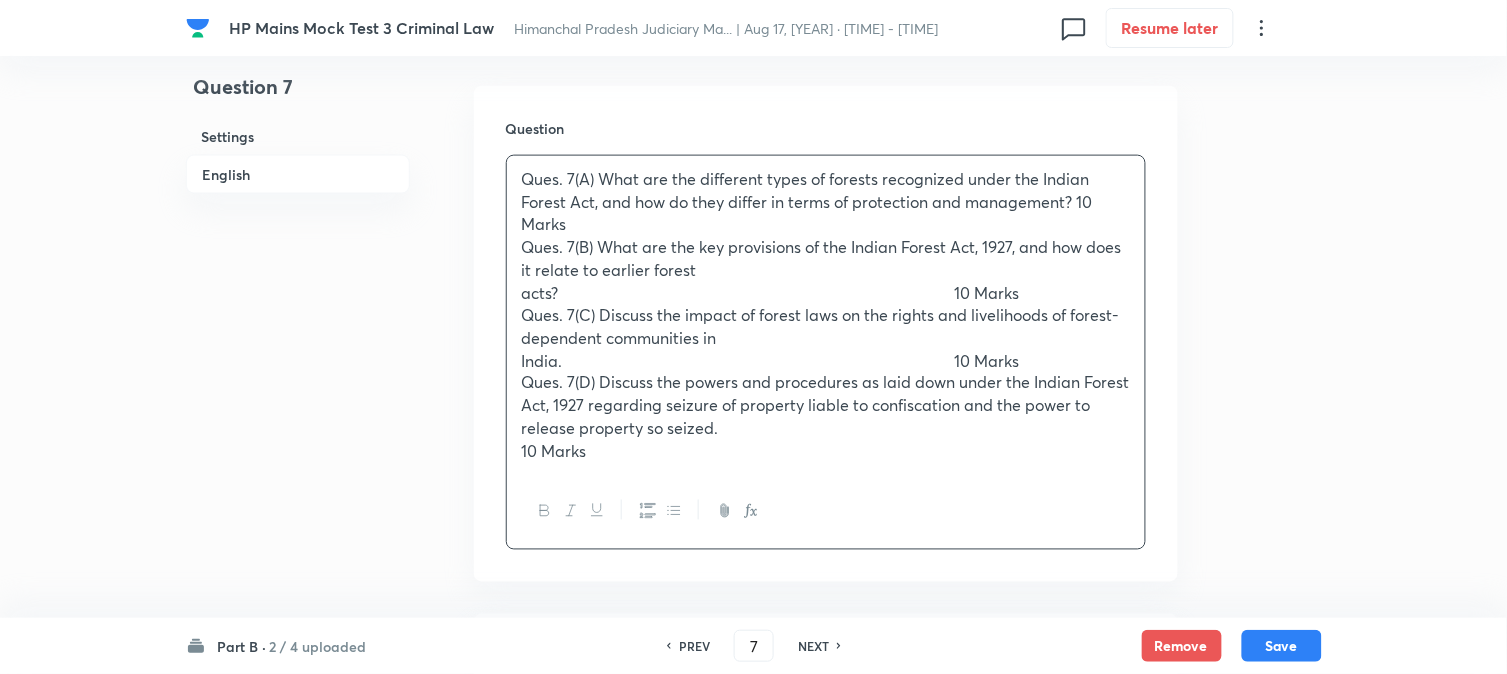 drag, startPoint x: 822, startPoint y: 220, endPoint x: 633, endPoint y: 217, distance: 189.0238 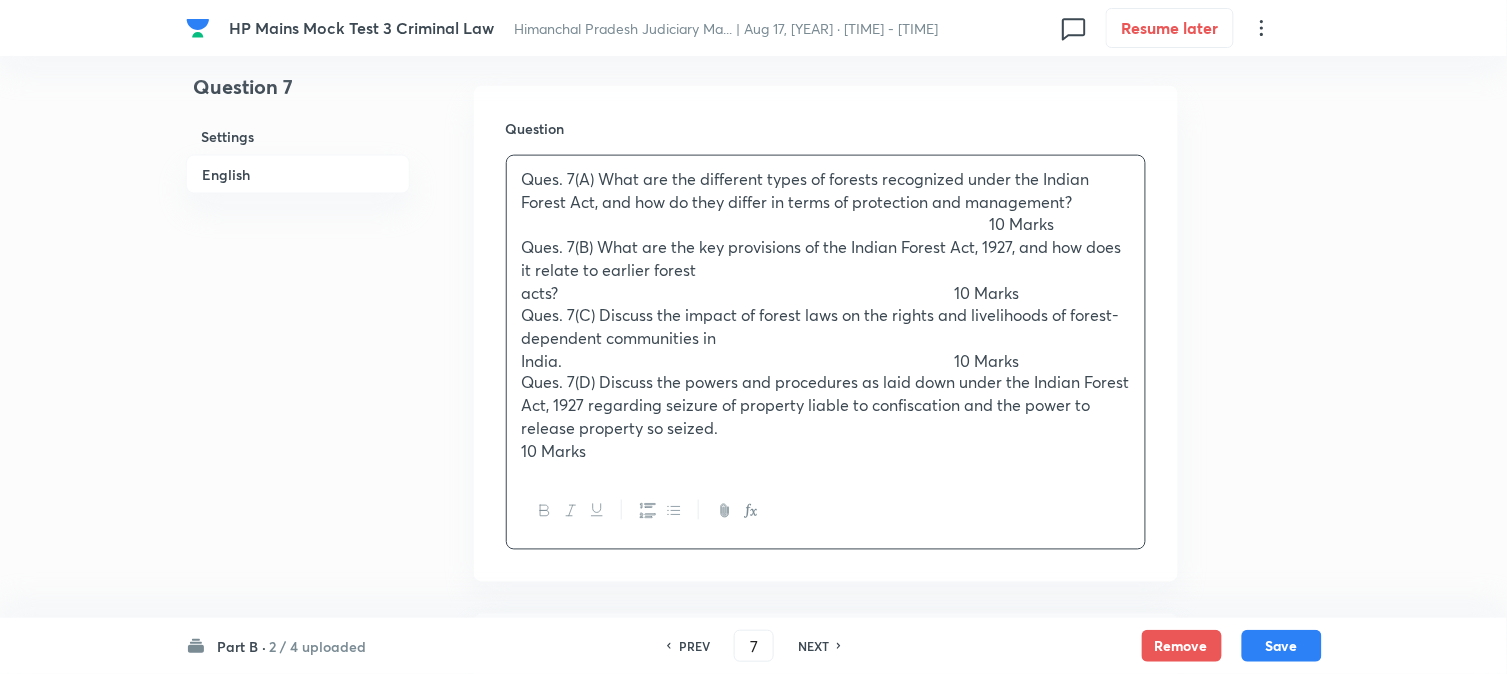 click on "Ques. 7(A) What are the different types of forests recognized under the Indian Forest Act, and how do they differ in terms of protection and management?                                                                                                                                   10 Marks" at bounding box center (826, 202) 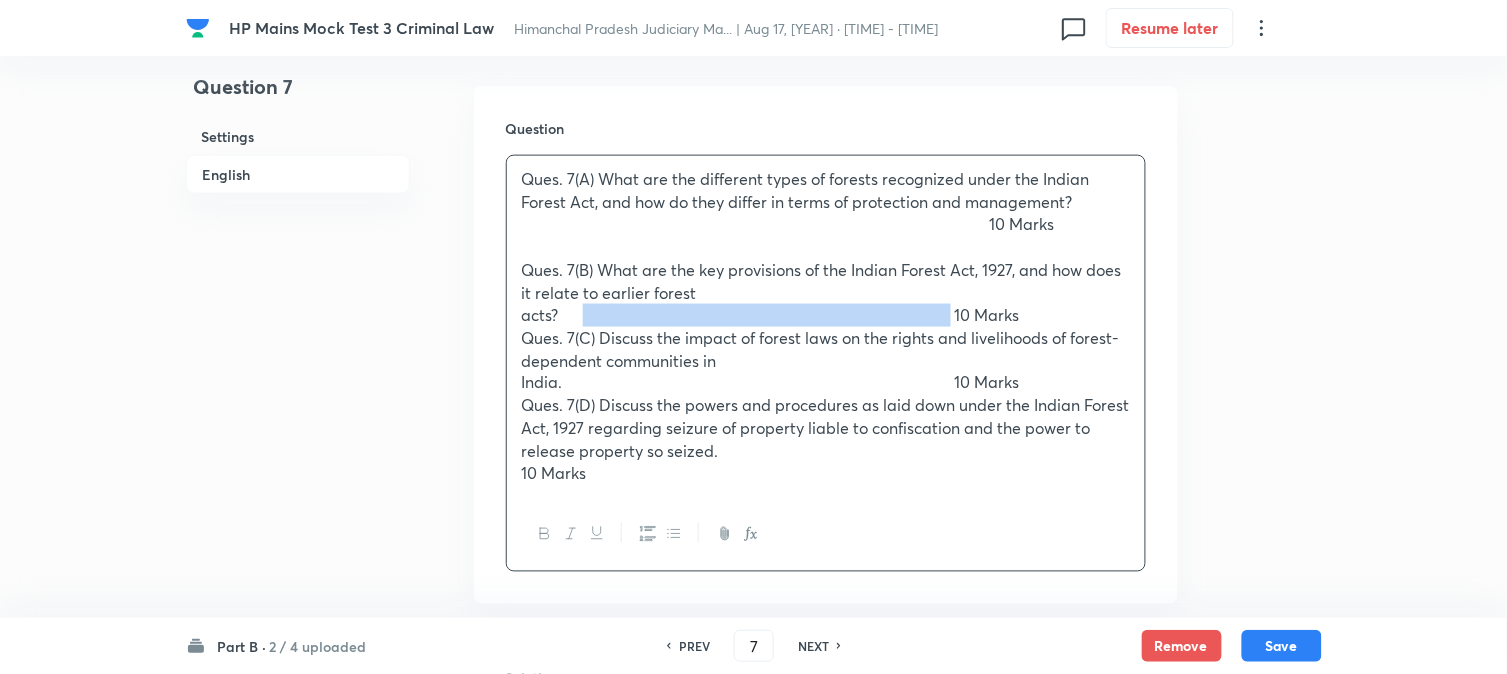 drag, startPoint x: 986, startPoint y: 318, endPoint x: 583, endPoint y: 320, distance: 403.00497 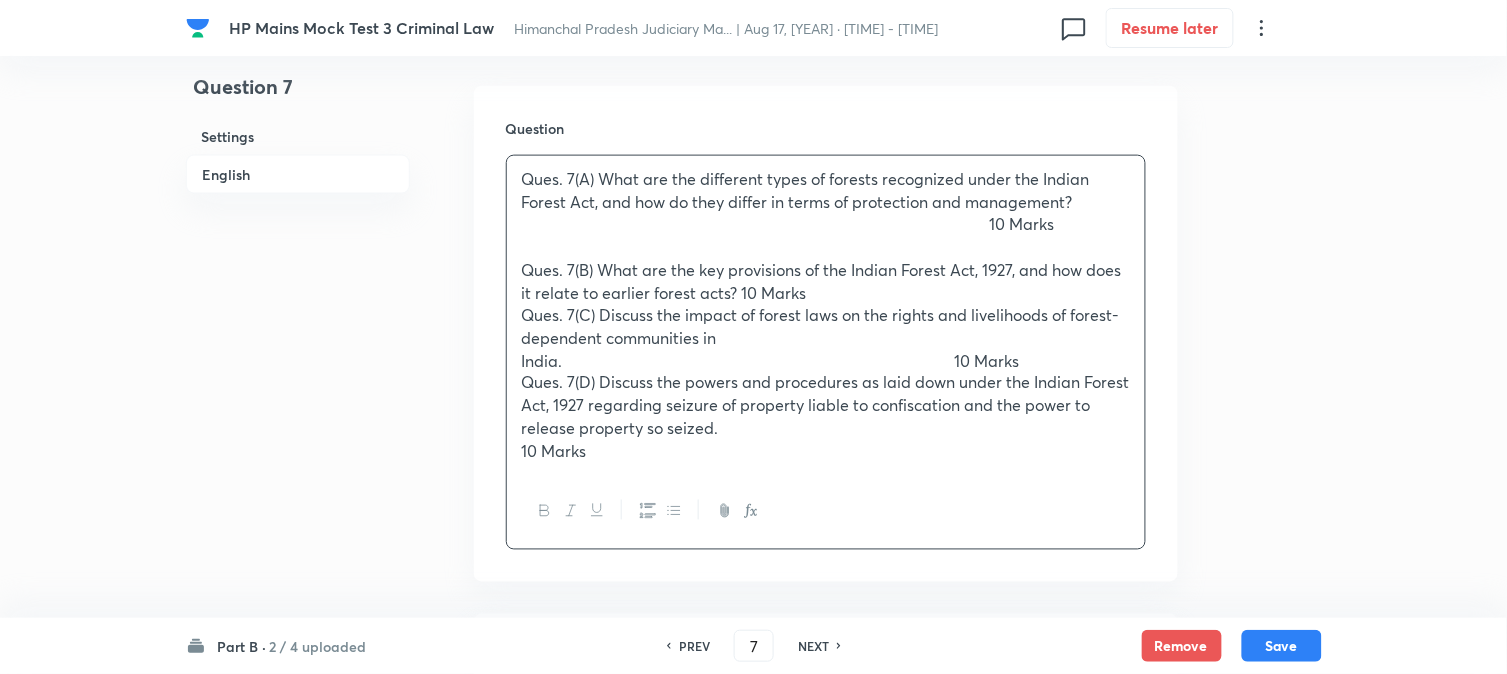 click on "Ques. 7(B) What are the key provisions of the Indian Forest Act, 1927, and how does it relate to earlier forest acts?                                                                   10 Marks" at bounding box center [826, 281] 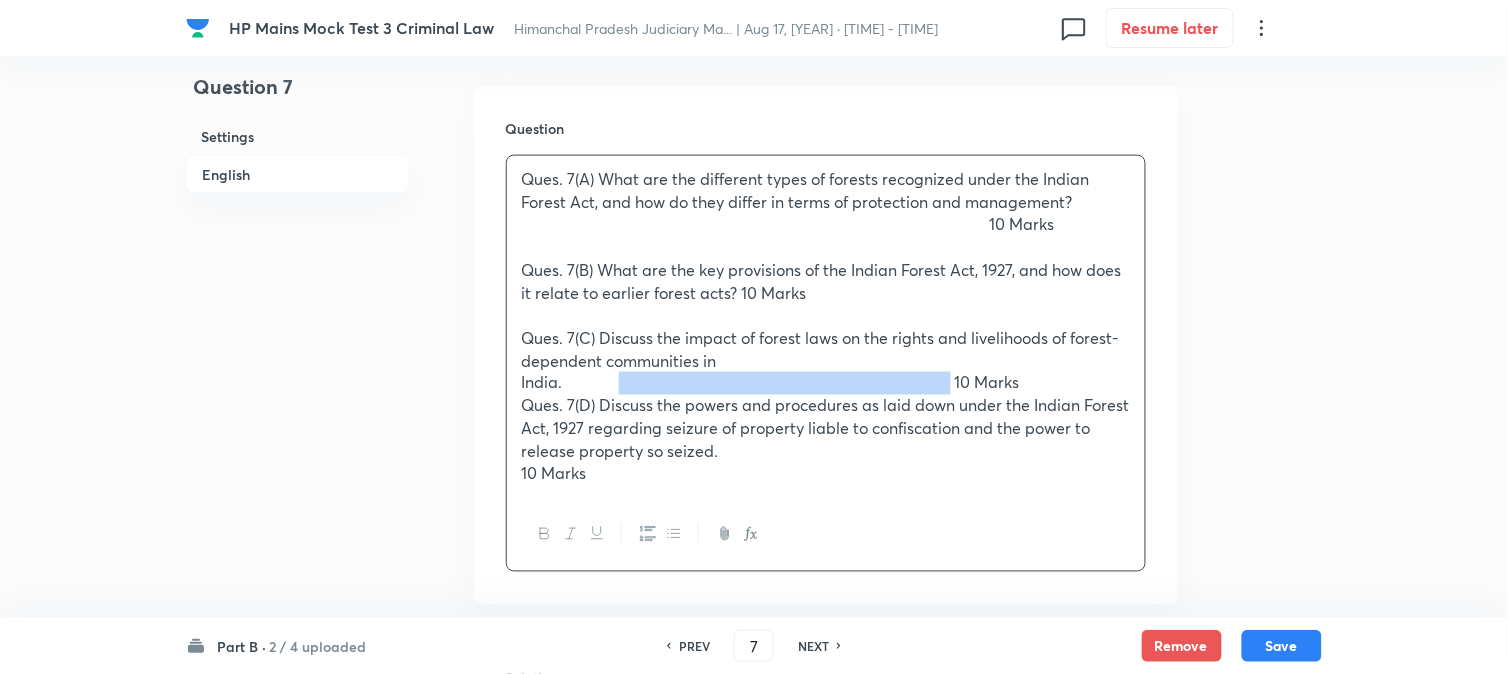 drag, startPoint x: 984, startPoint y: 380, endPoint x: 621, endPoint y: 384, distance: 363.02203 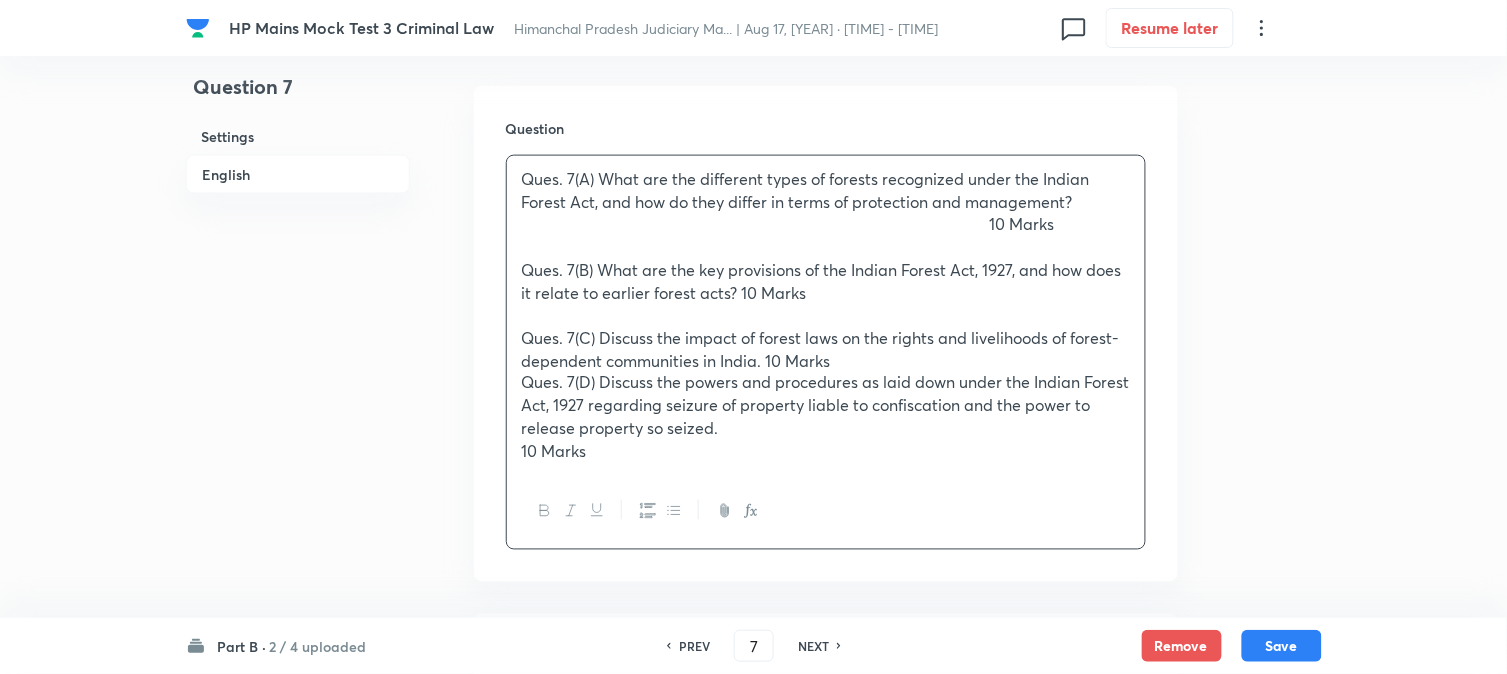 click on "Ques. 7(C) Discuss the impact of forest laws on the rights and livelihoods of forest-dependent communities in India.                                                                10 Marks" at bounding box center [826, 349] 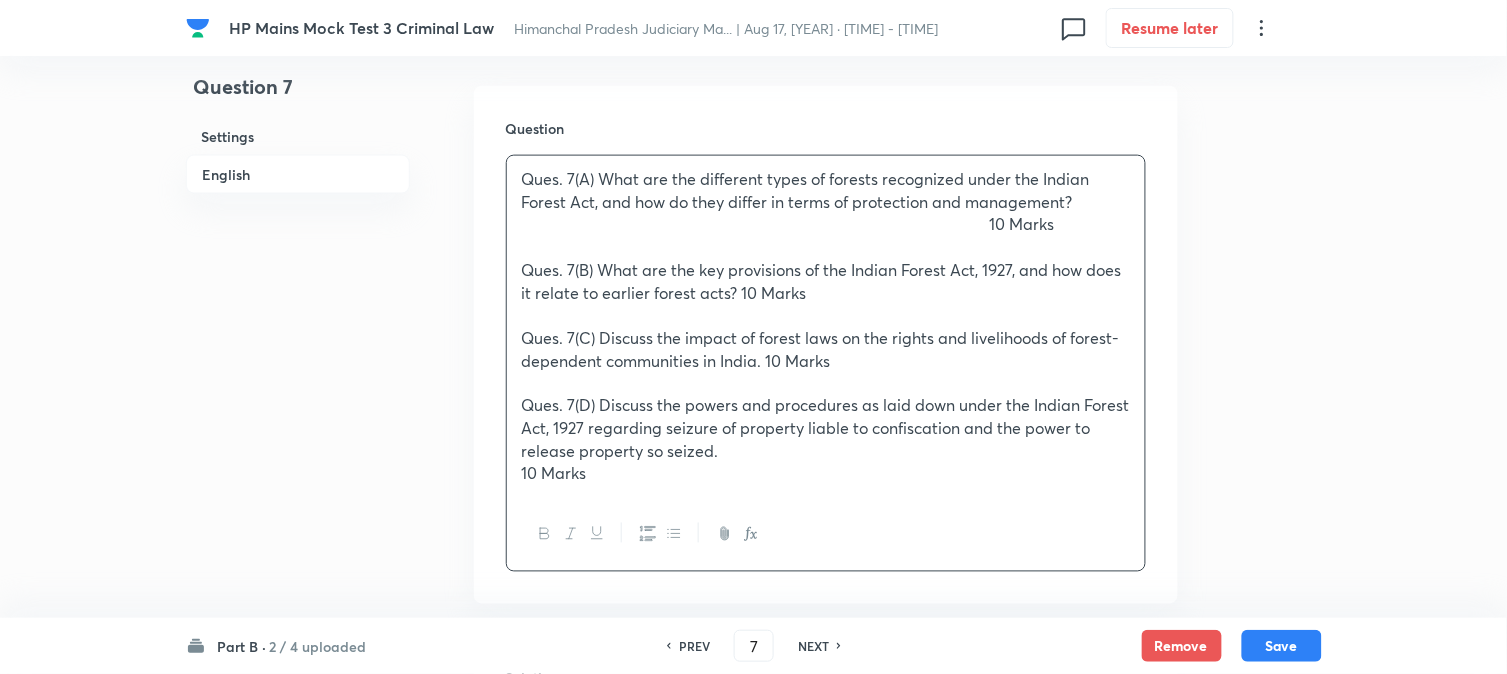 drag, startPoint x: 1085, startPoint y: 473, endPoint x: 600, endPoint y: 472, distance: 485.00104 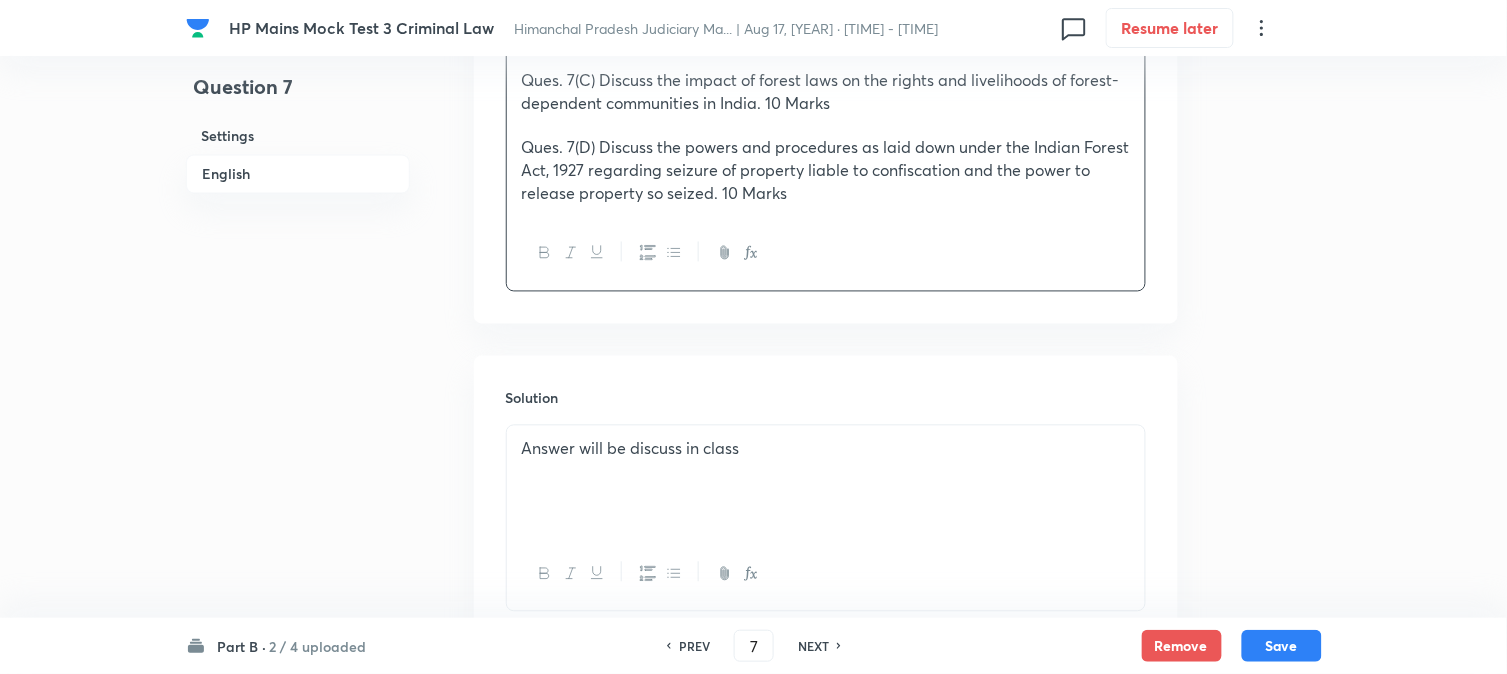 scroll, scrollTop: 923, scrollLeft: 0, axis: vertical 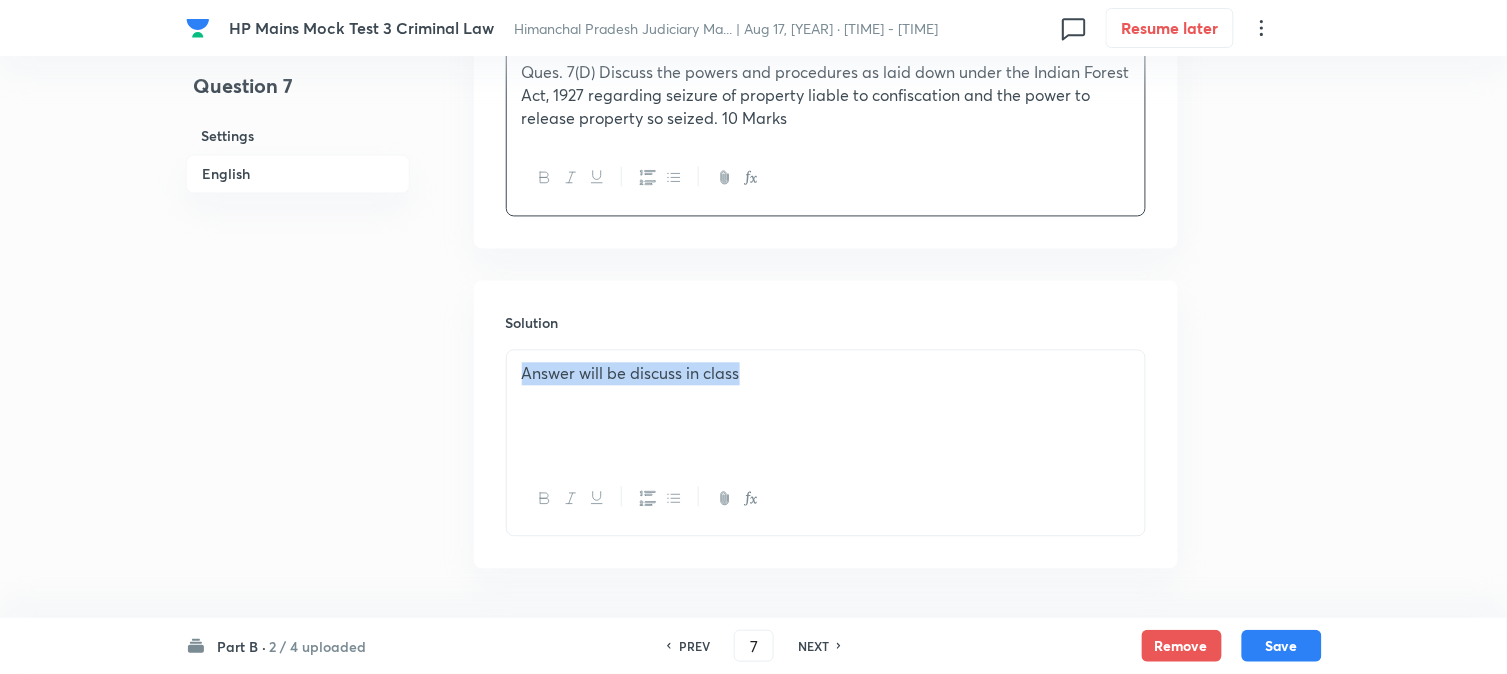drag, startPoint x: 796, startPoint y: 387, endPoint x: 267, endPoint y: 433, distance: 530.9962 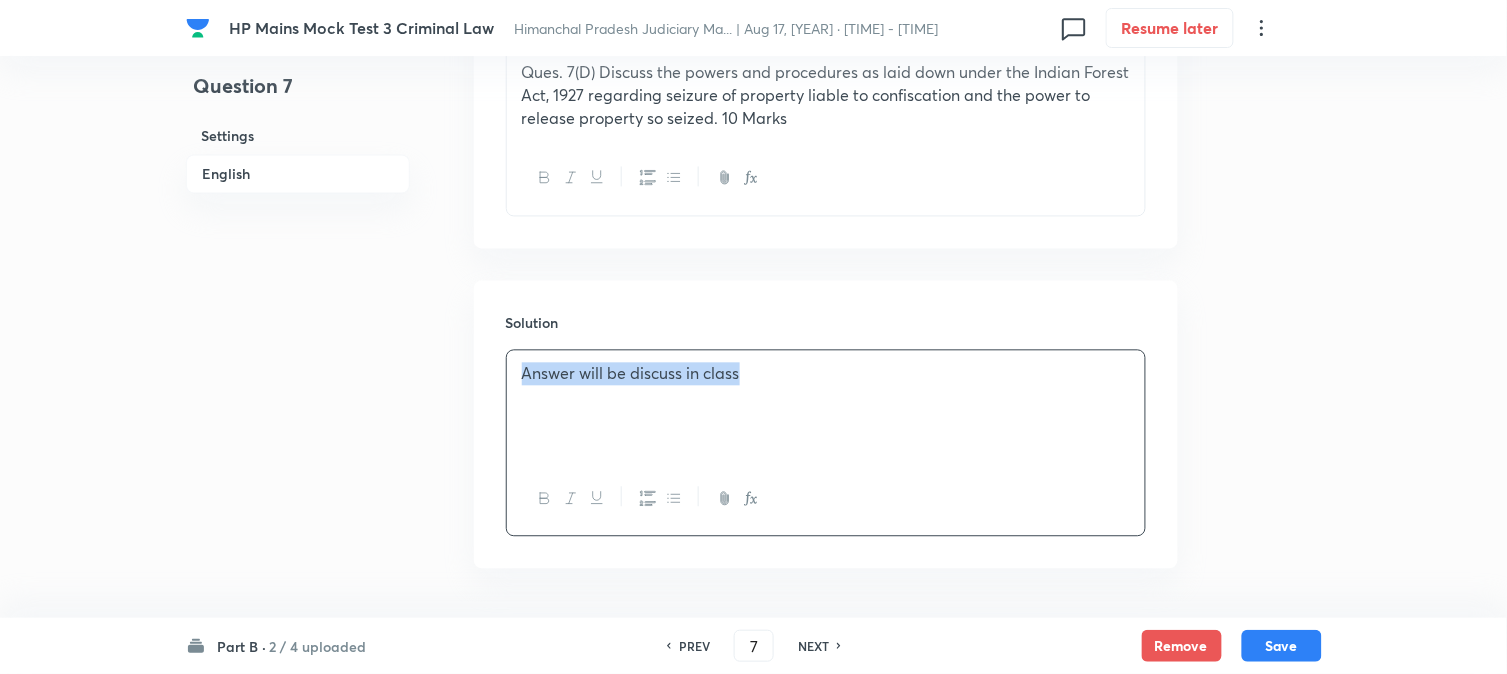 copy on "Answer will be discuss in class" 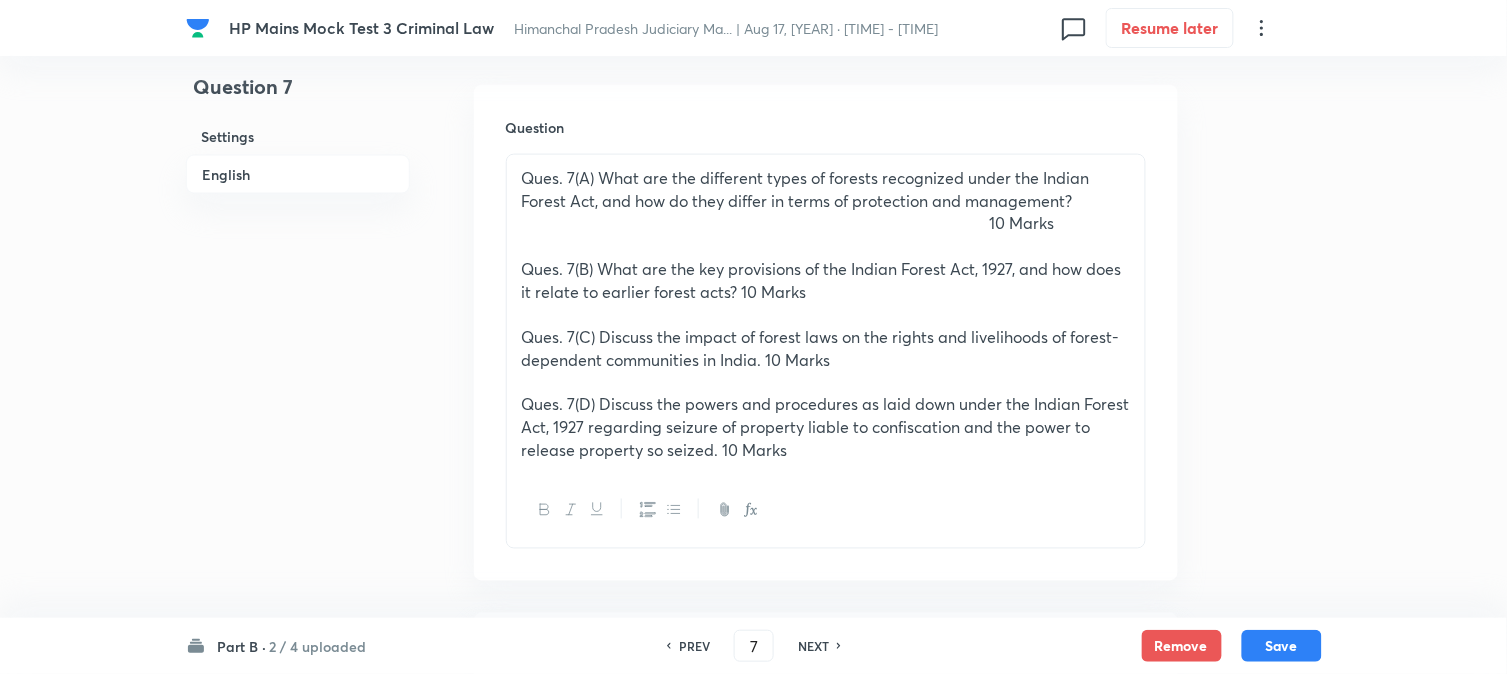 scroll, scrollTop: 590, scrollLeft: 0, axis: vertical 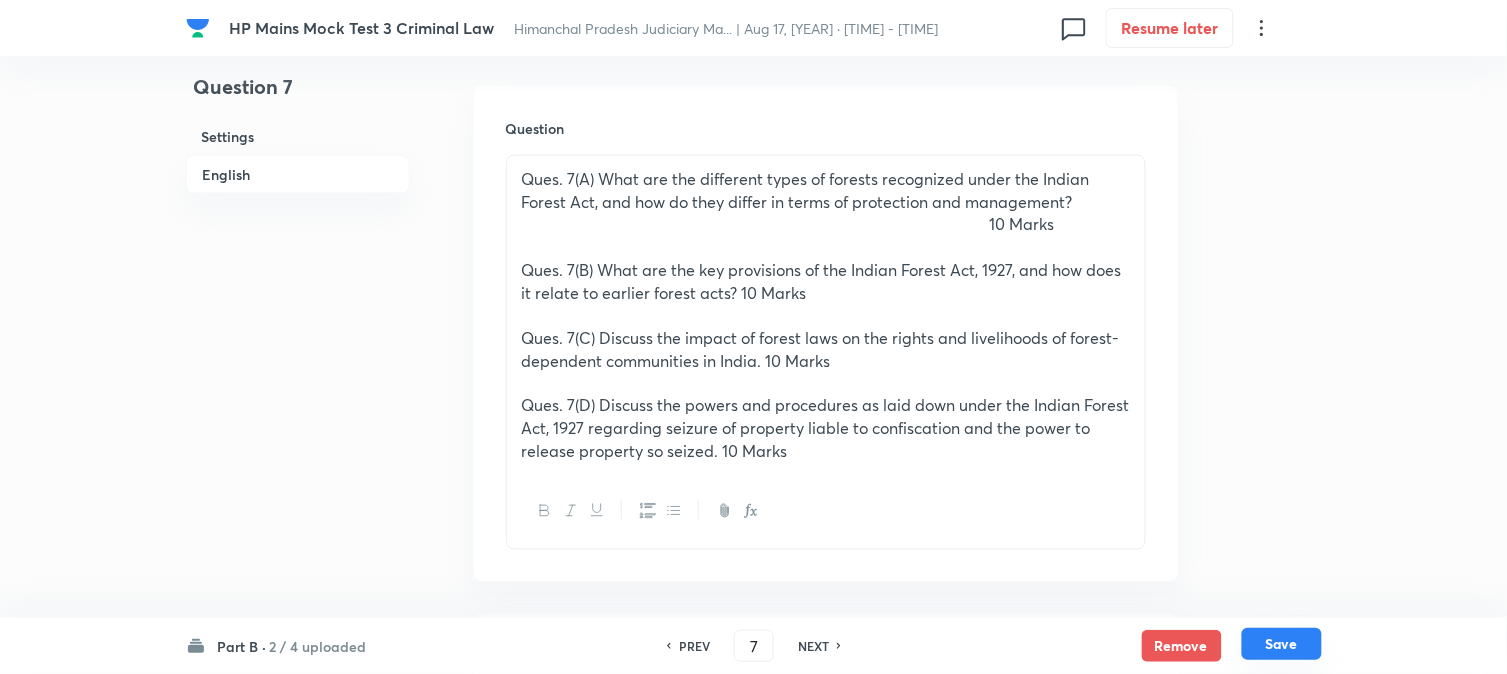 click on "Save" at bounding box center (1282, 644) 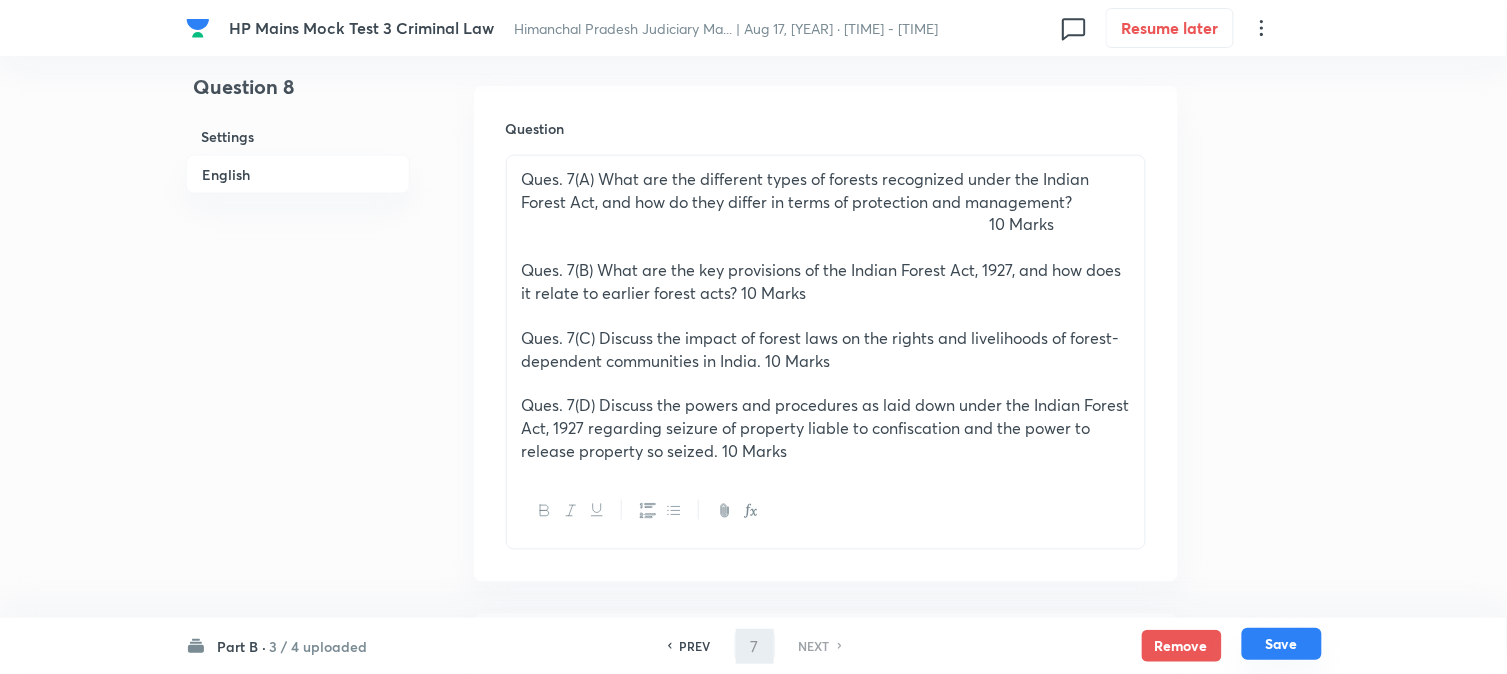 type on "8" 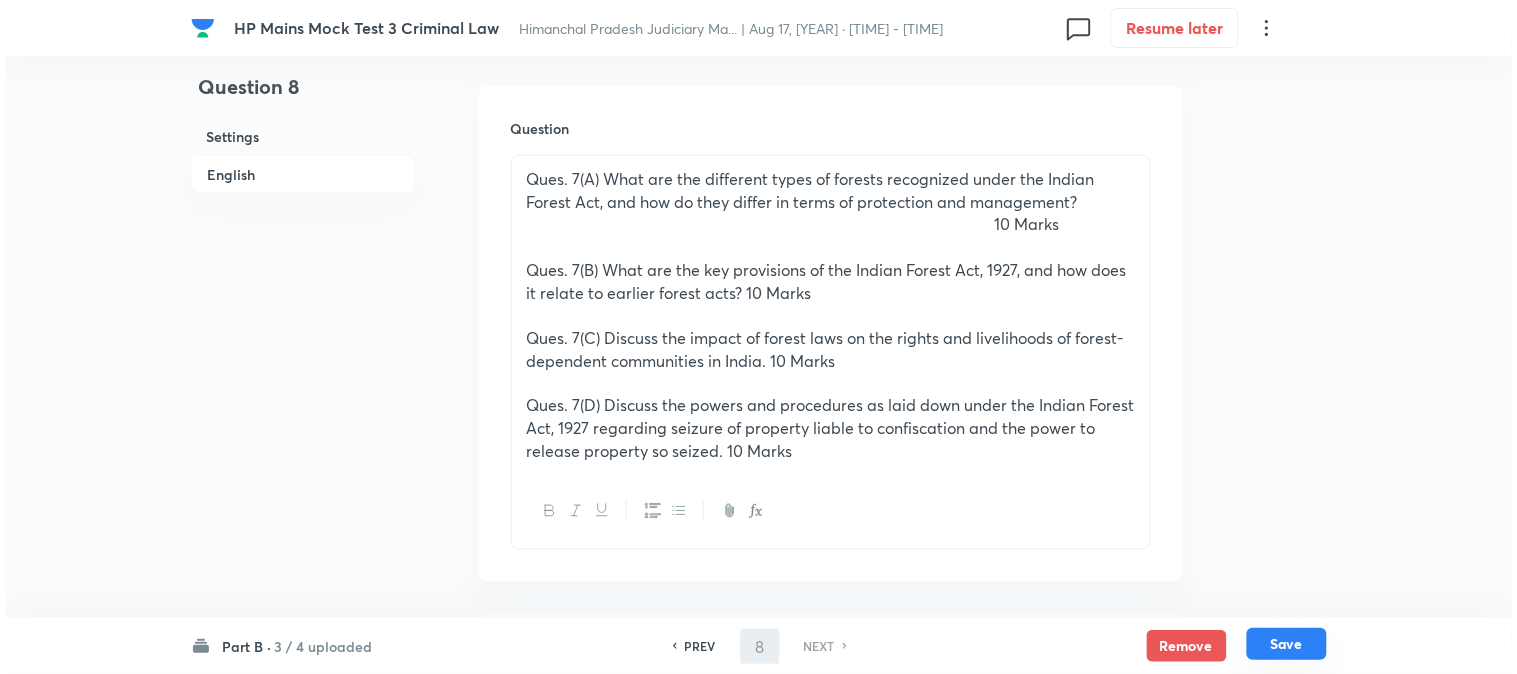scroll, scrollTop: 0, scrollLeft: 0, axis: both 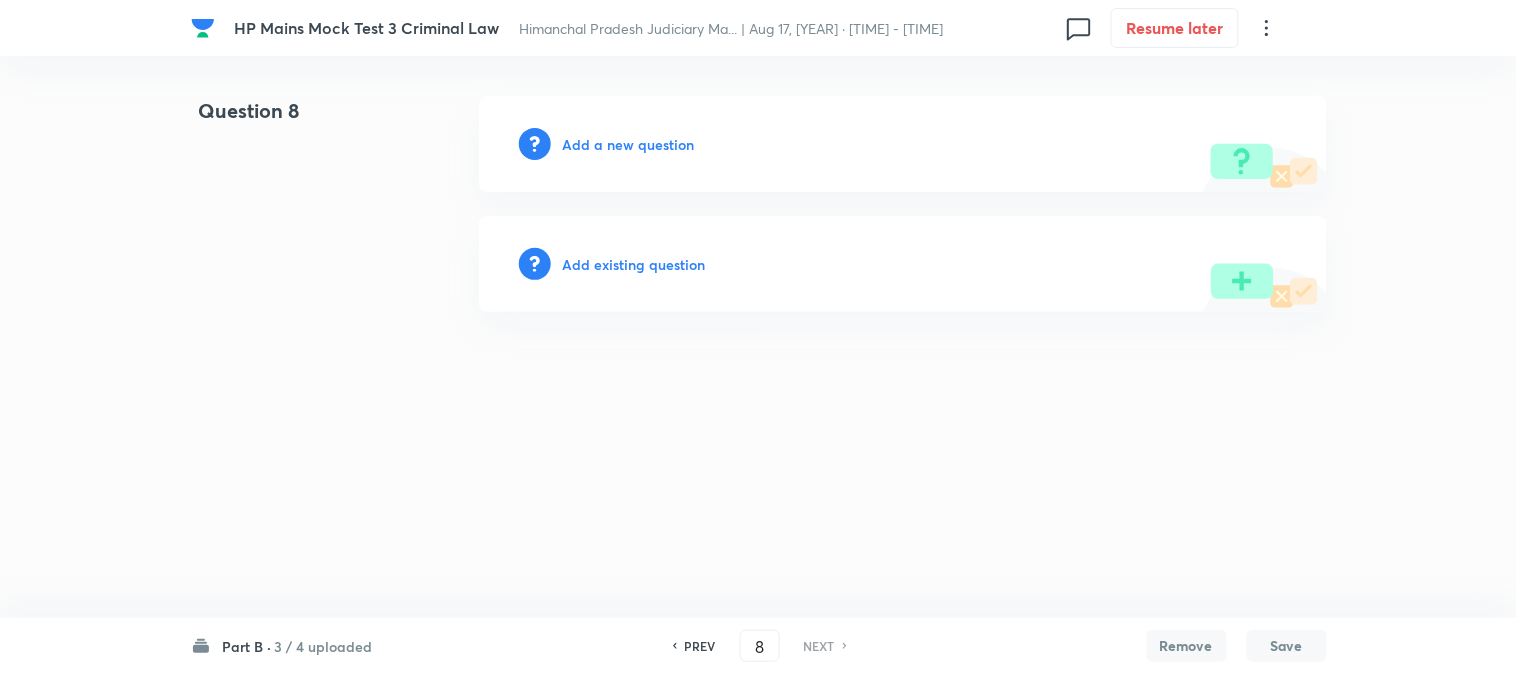 click on "Add a new question" at bounding box center (903, 144) 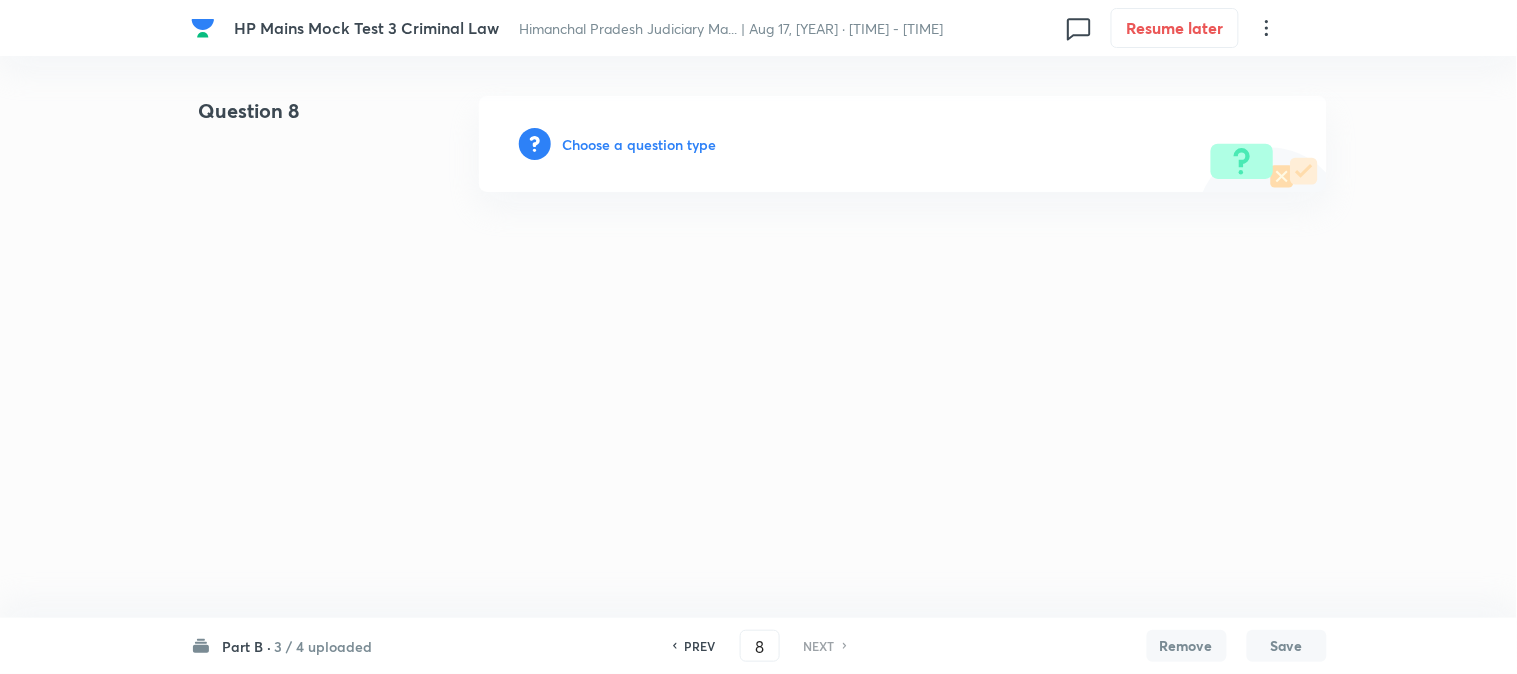 click on "Choose a question type" at bounding box center (640, 144) 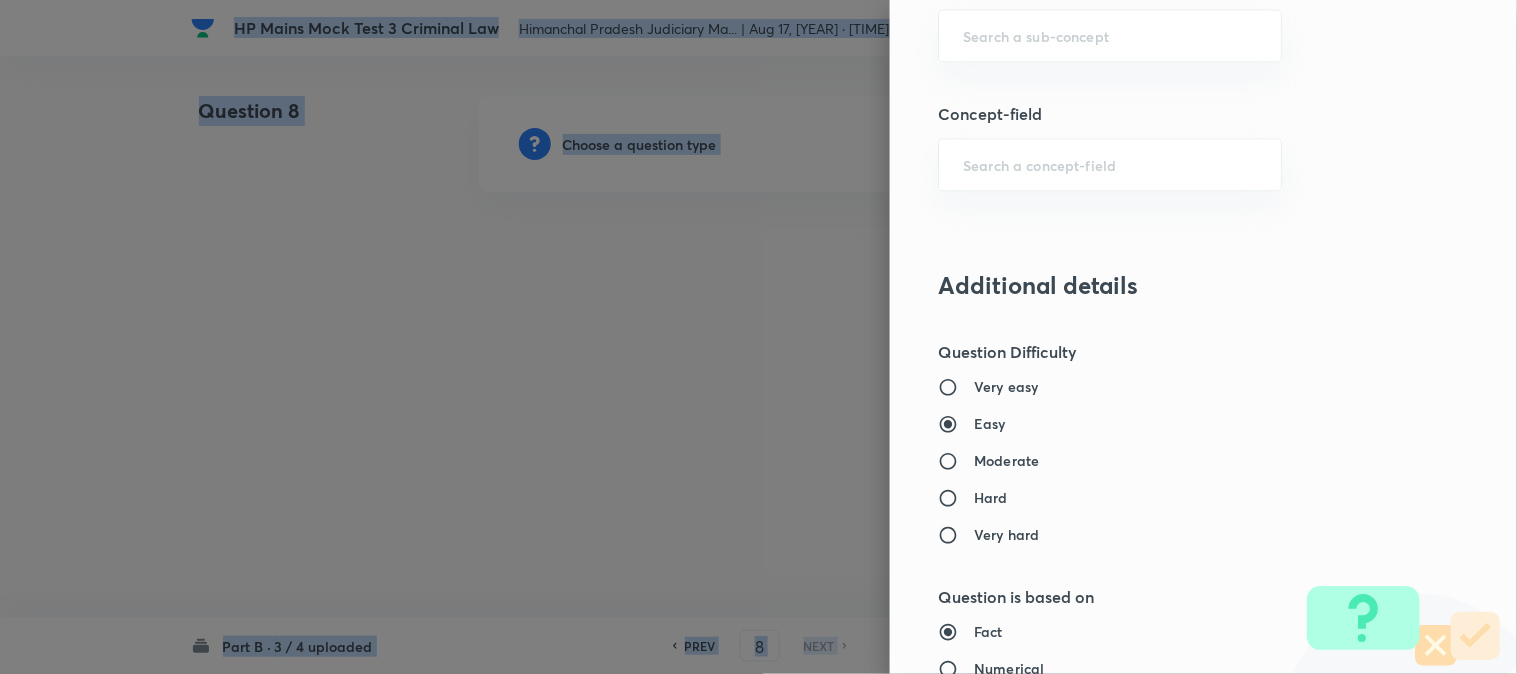scroll, scrollTop: 957, scrollLeft: 0, axis: vertical 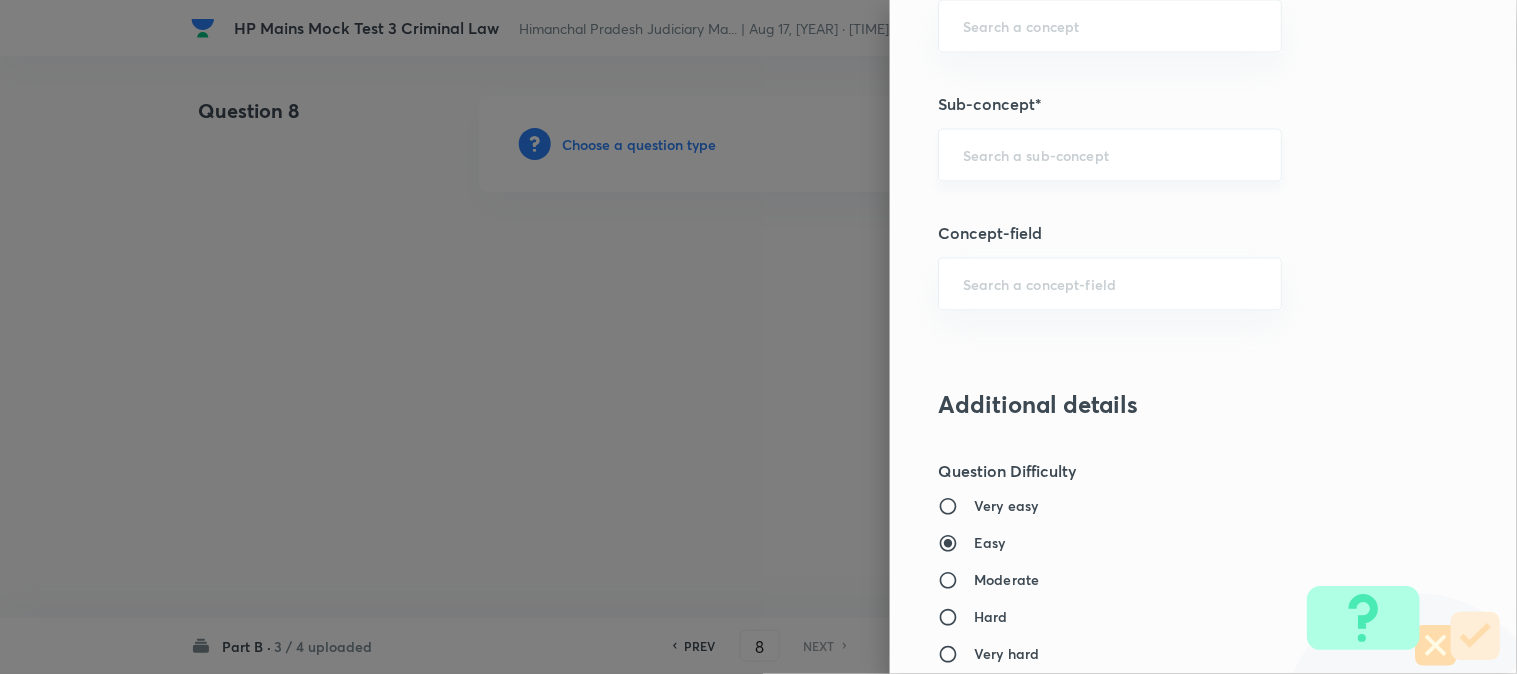click at bounding box center (1110, 155) 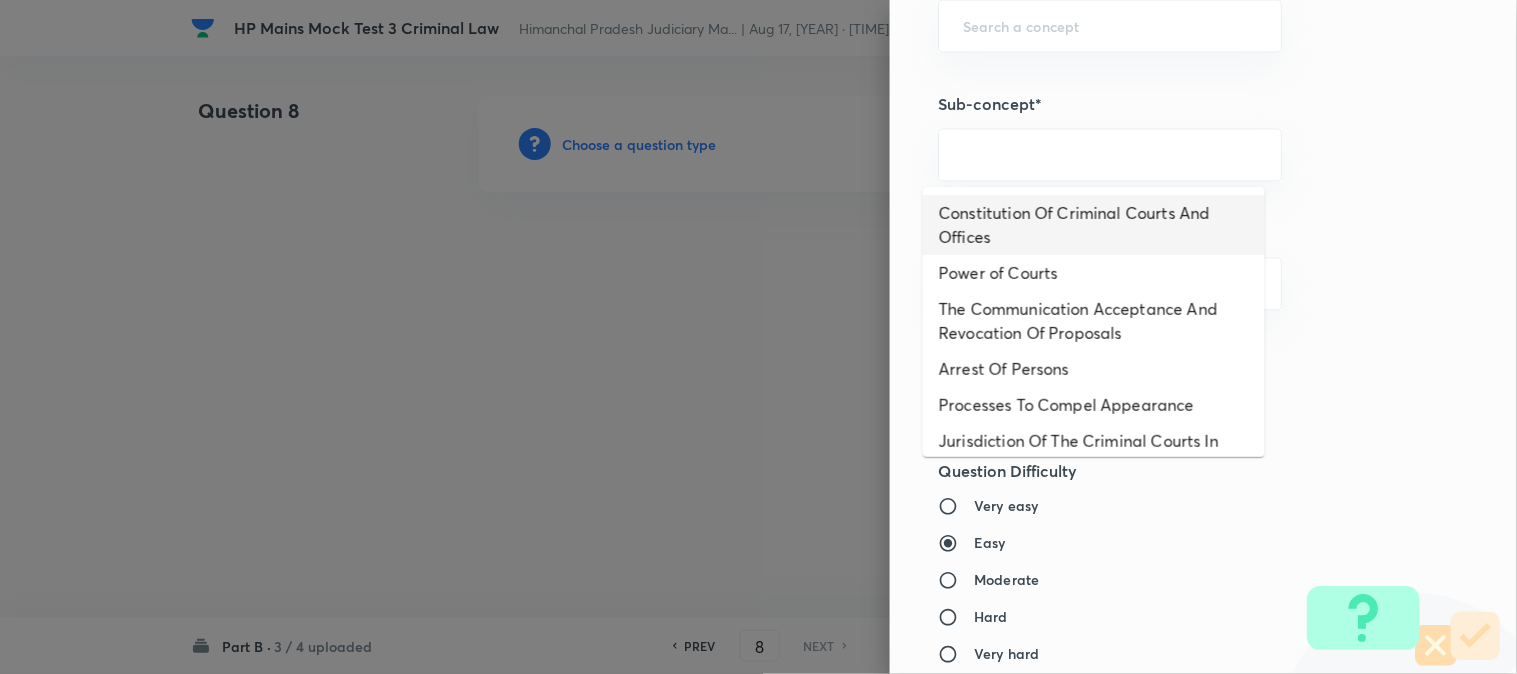 click on "Constitution Of Criminal Courts And Offices" at bounding box center [1094, 225] 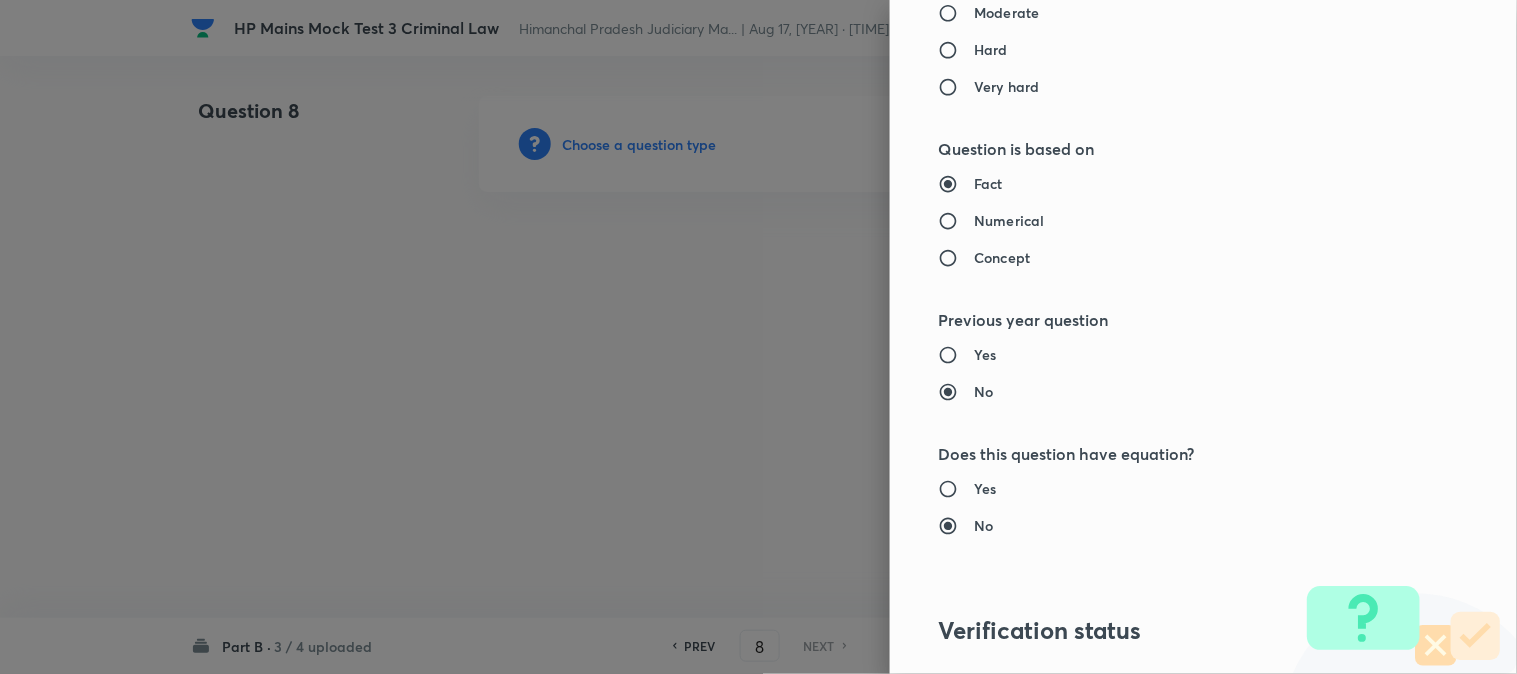 type on "Criminal Law" 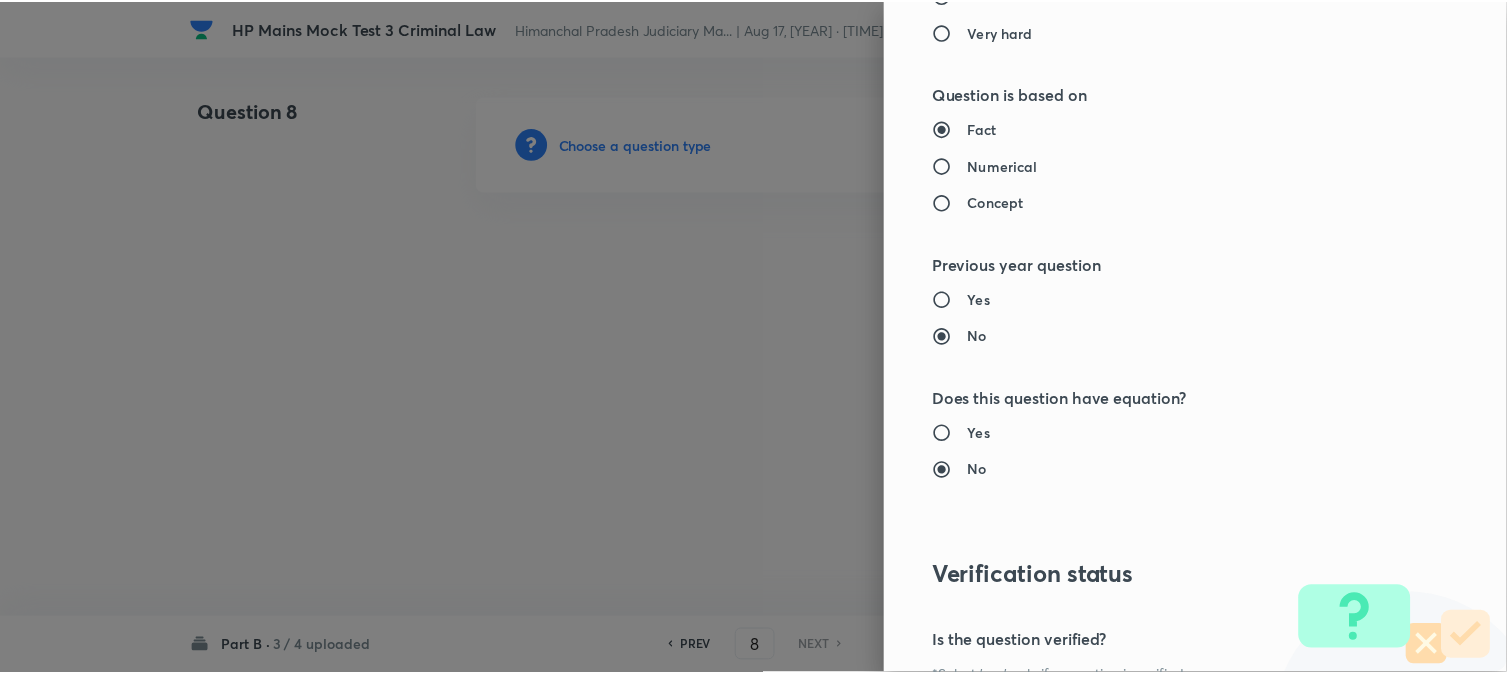 scroll, scrollTop: 1811, scrollLeft: 0, axis: vertical 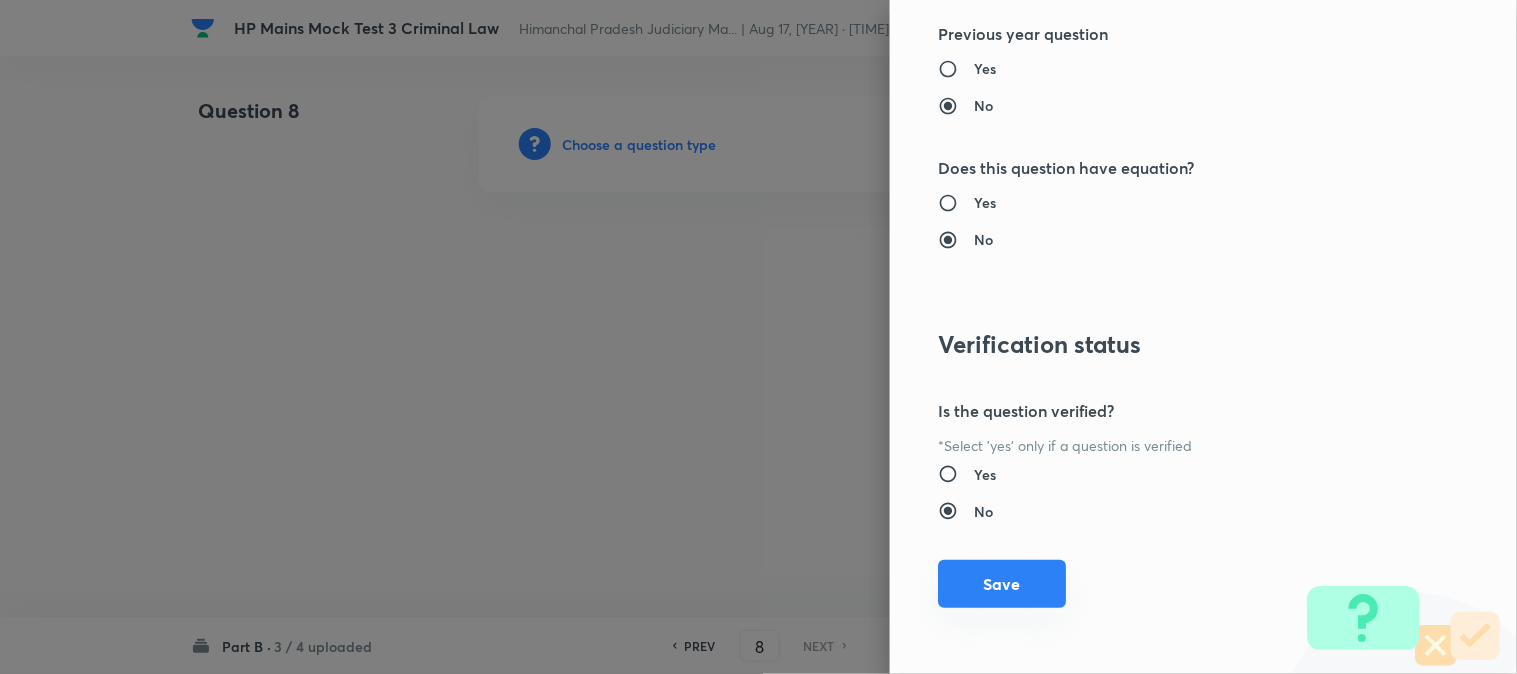 click on "Save" at bounding box center [1002, 584] 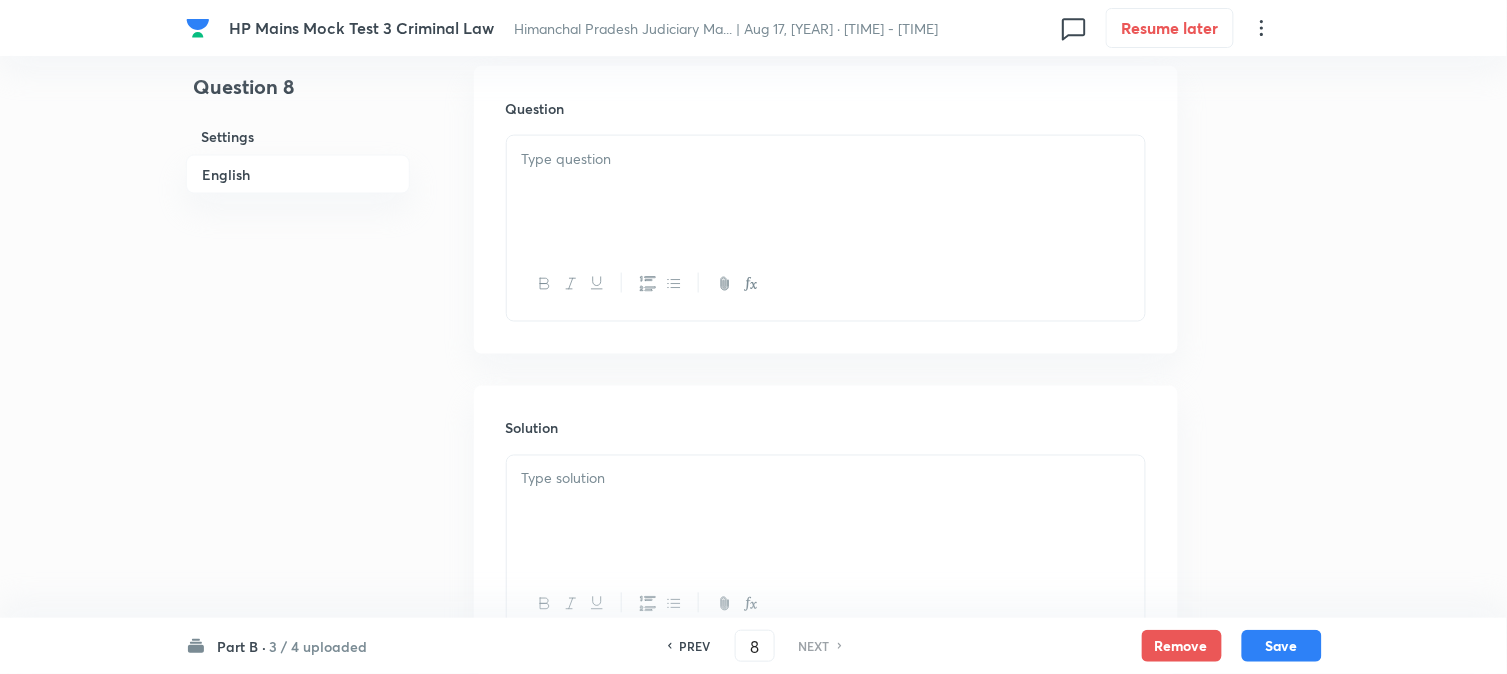 scroll, scrollTop: 787, scrollLeft: 0, axis: vertical 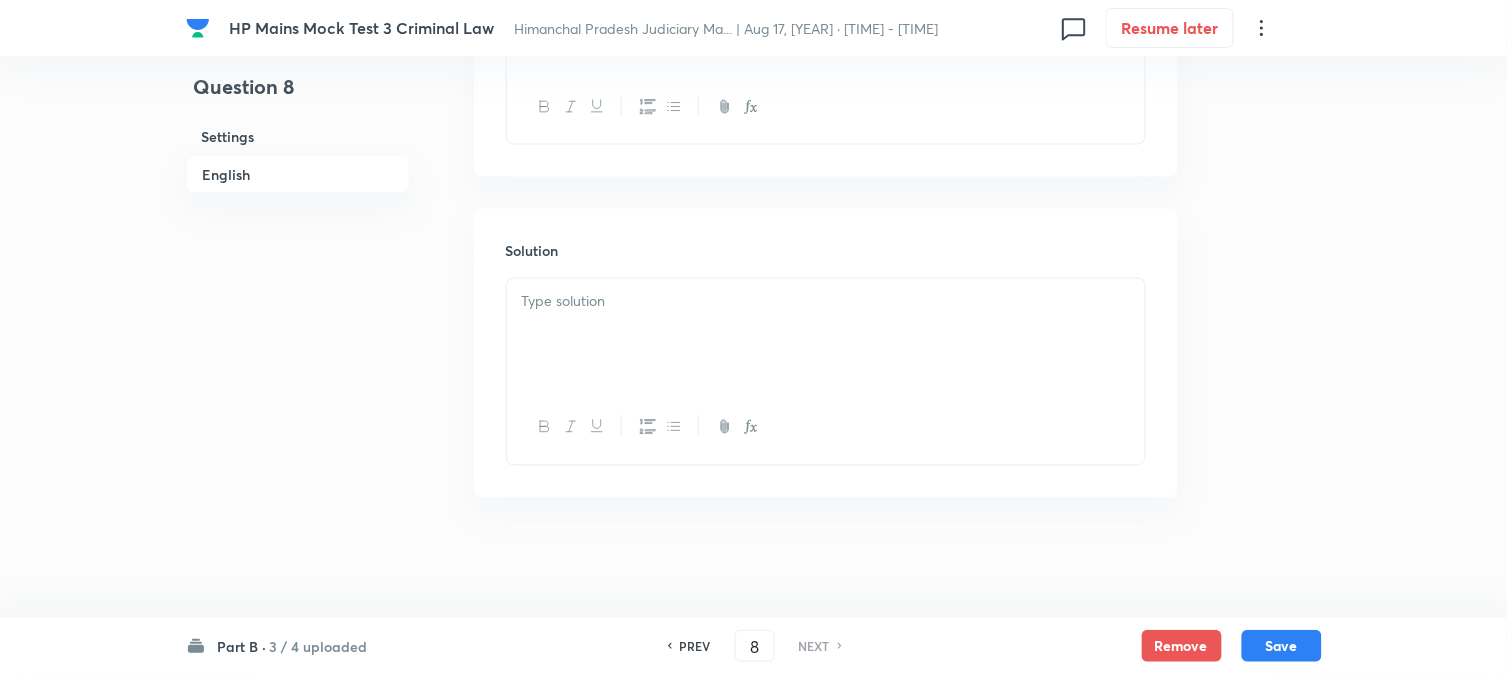 click at bounding box center (826, 335) 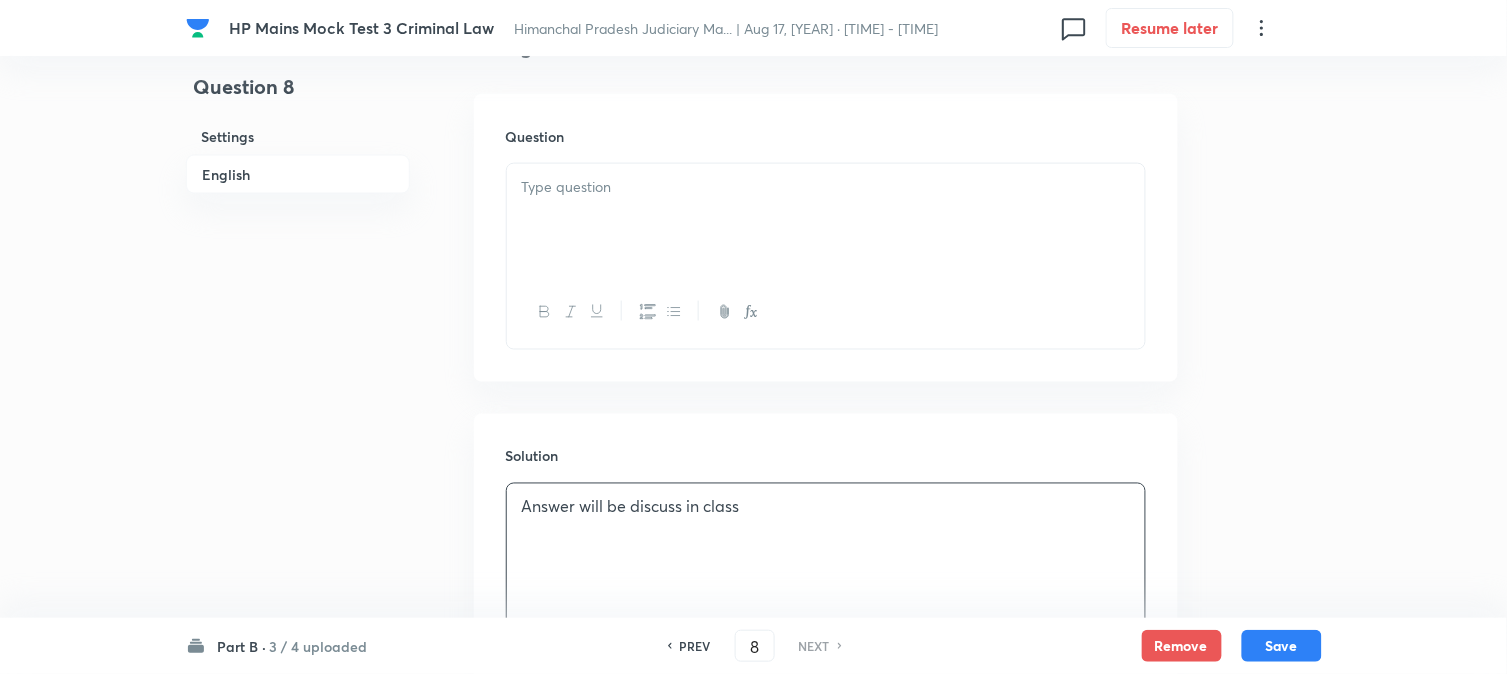 scroll, scrollTop: 565, scrollLeft: 0, axis: vertical 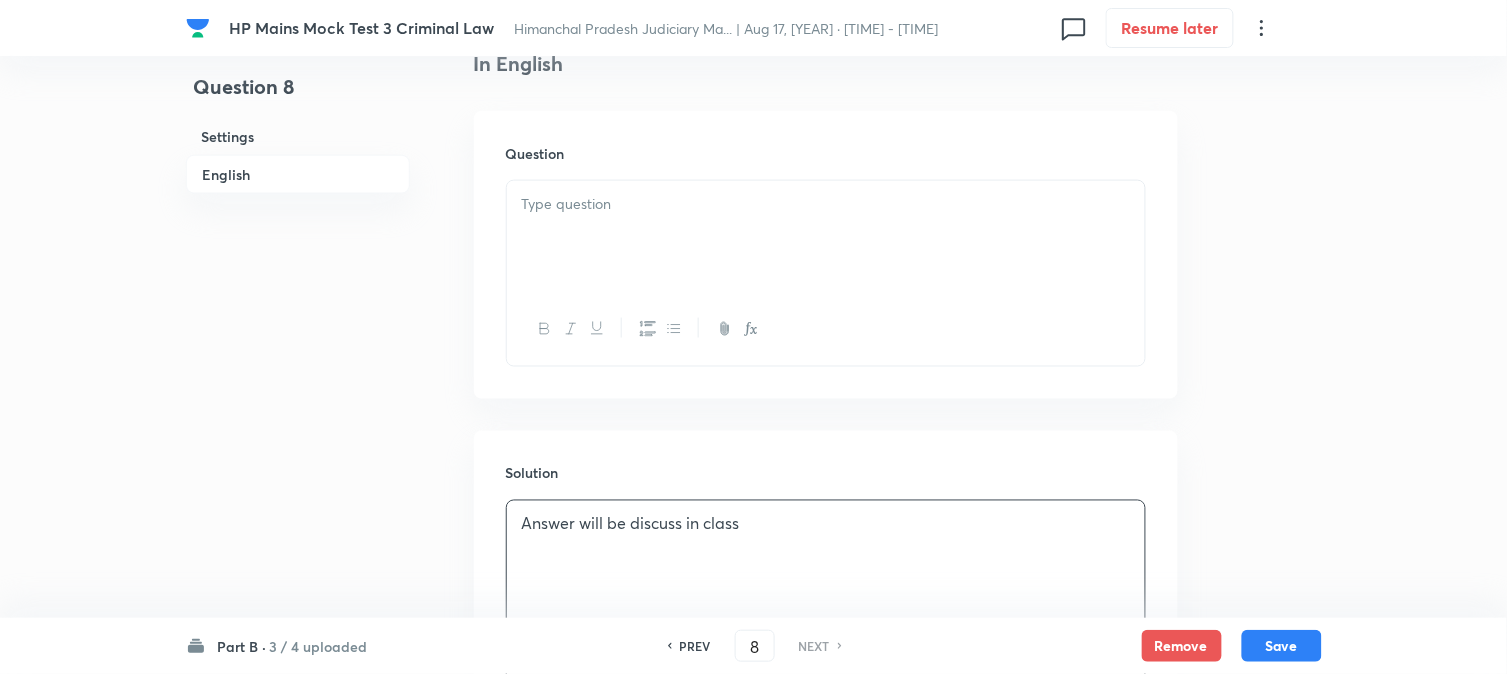 click at bounding box center (826, 237) 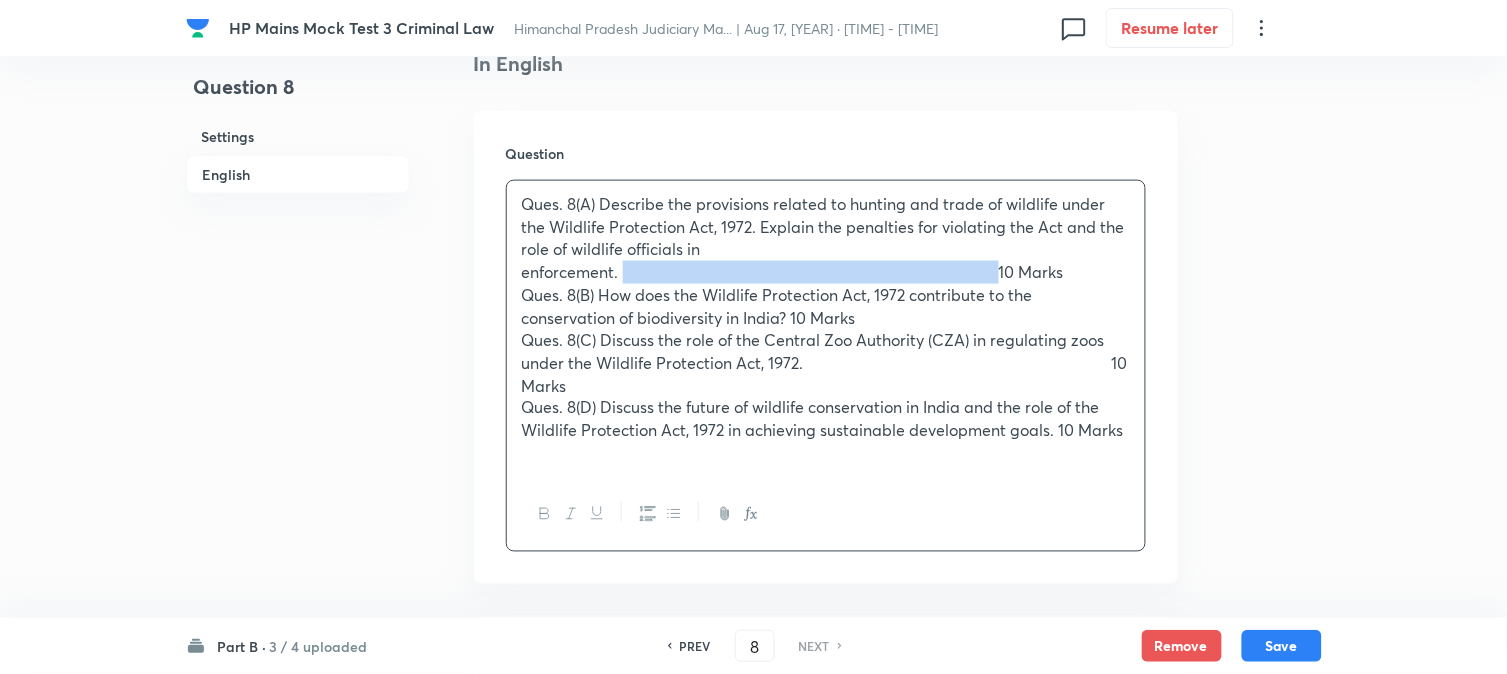 drag, startPoint x: 1032, startPoint y: 274, endPoint x: 621, endPoint y: 263, distance: 411.1472 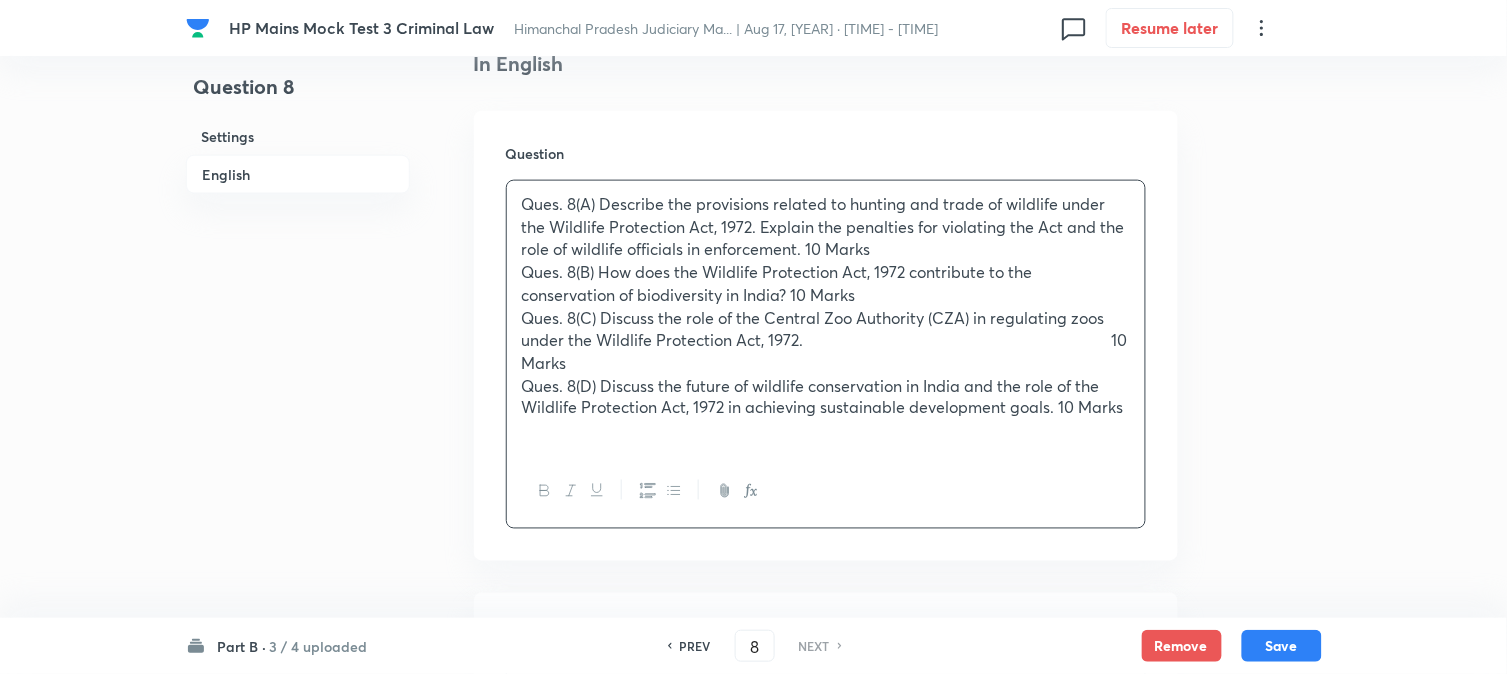 type 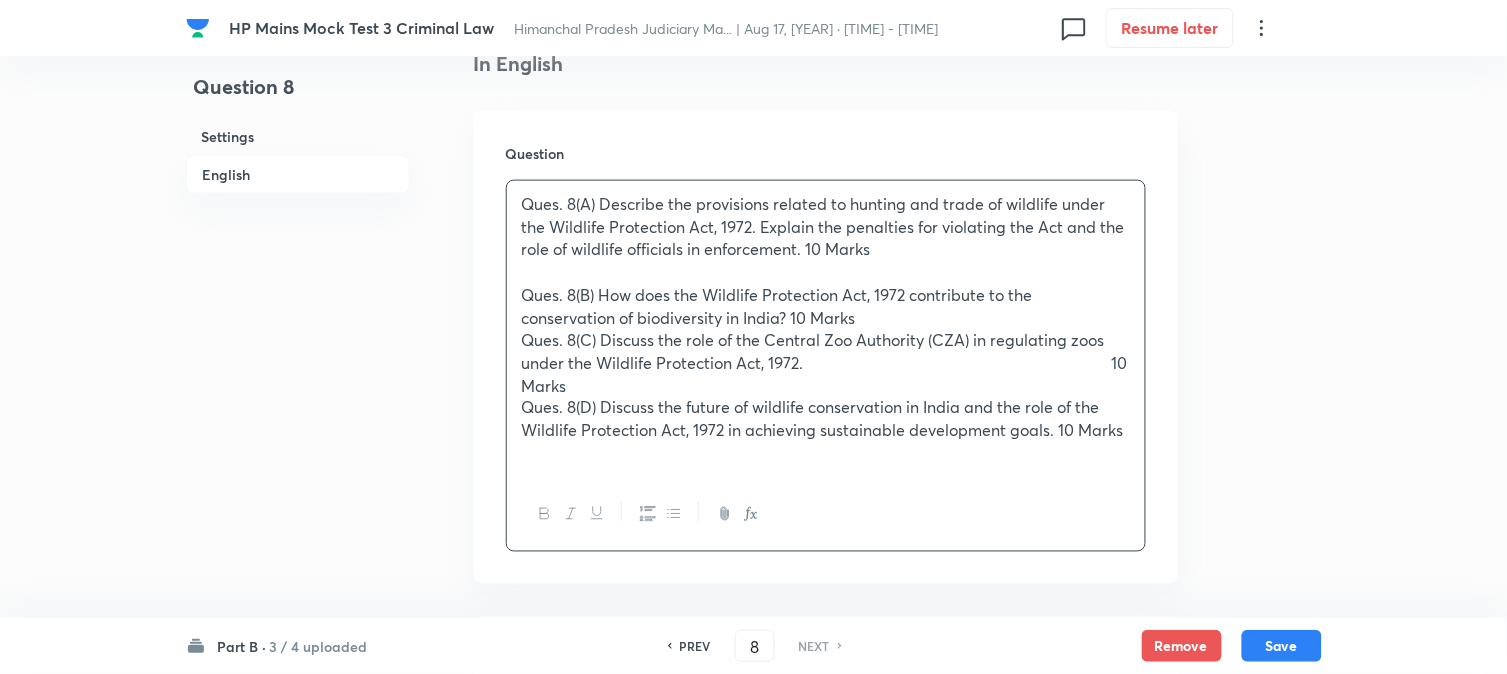 drag, startPoint x: 1027, startPoint y: 337, endPoint x: 591, endPoint y: 341, distance: 436.01834 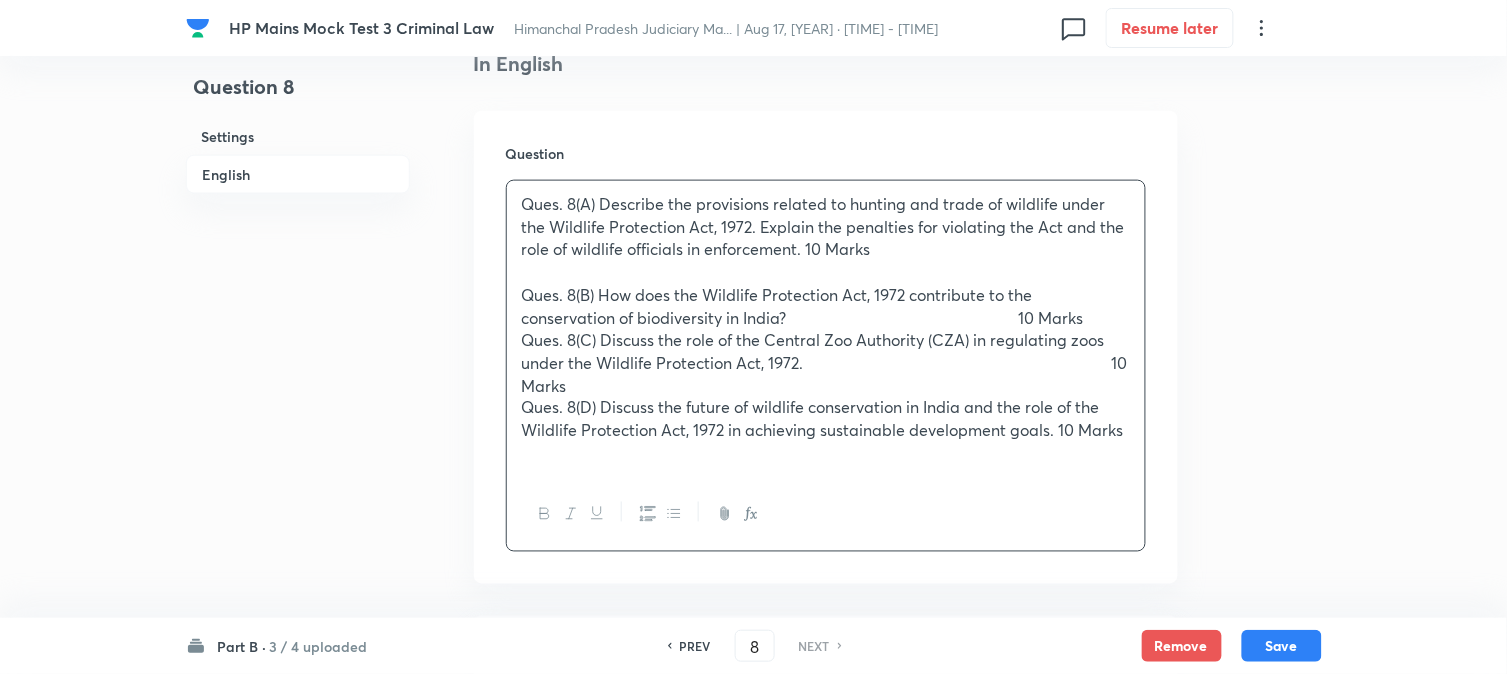 click on "Ques. 8(C) Discuss the role of the Central Zoo Authority (CZA) in regulating zoos under the Wildlife Protection Act, 1972.                                                                             10 Marks" at bounding box center (826, 363) 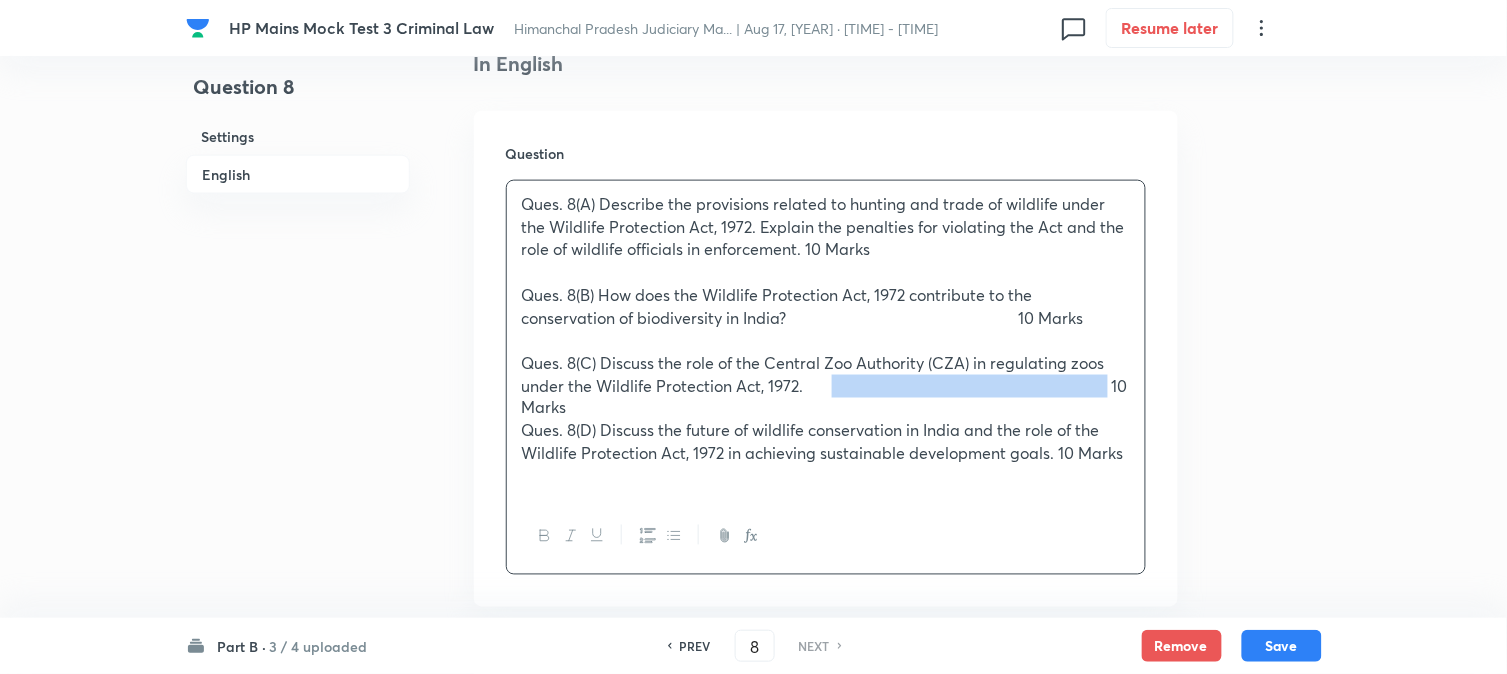 drag, startPoint x: 887, startPoint y: 406, endPoint x: 586, endPoint y: 412, distance: 301.05978 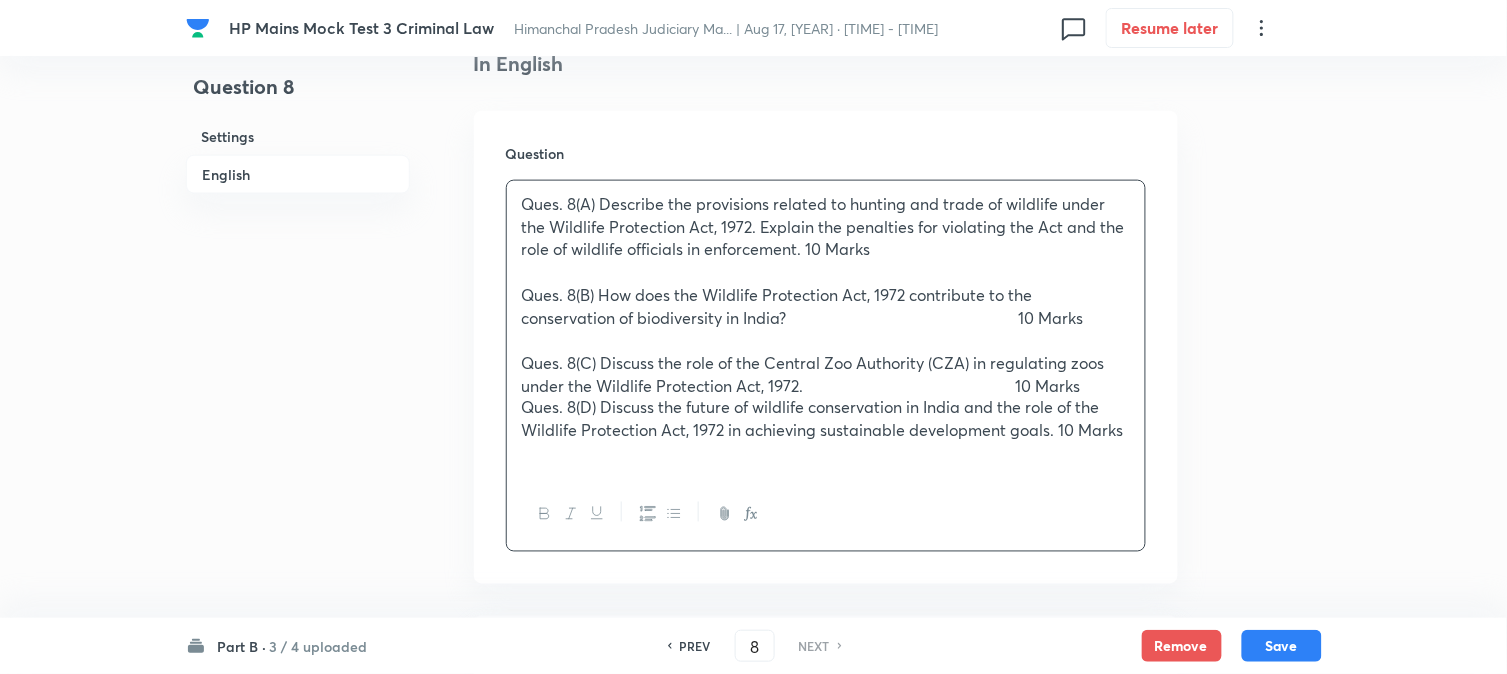 click on "Ques. 8(D) Discuss the future of wildlife conservation in India and the role of the Wildlife Protection Act, 1972 in achieving sustainable development goals.                         10 Marks" at bounding box center [826, 419] 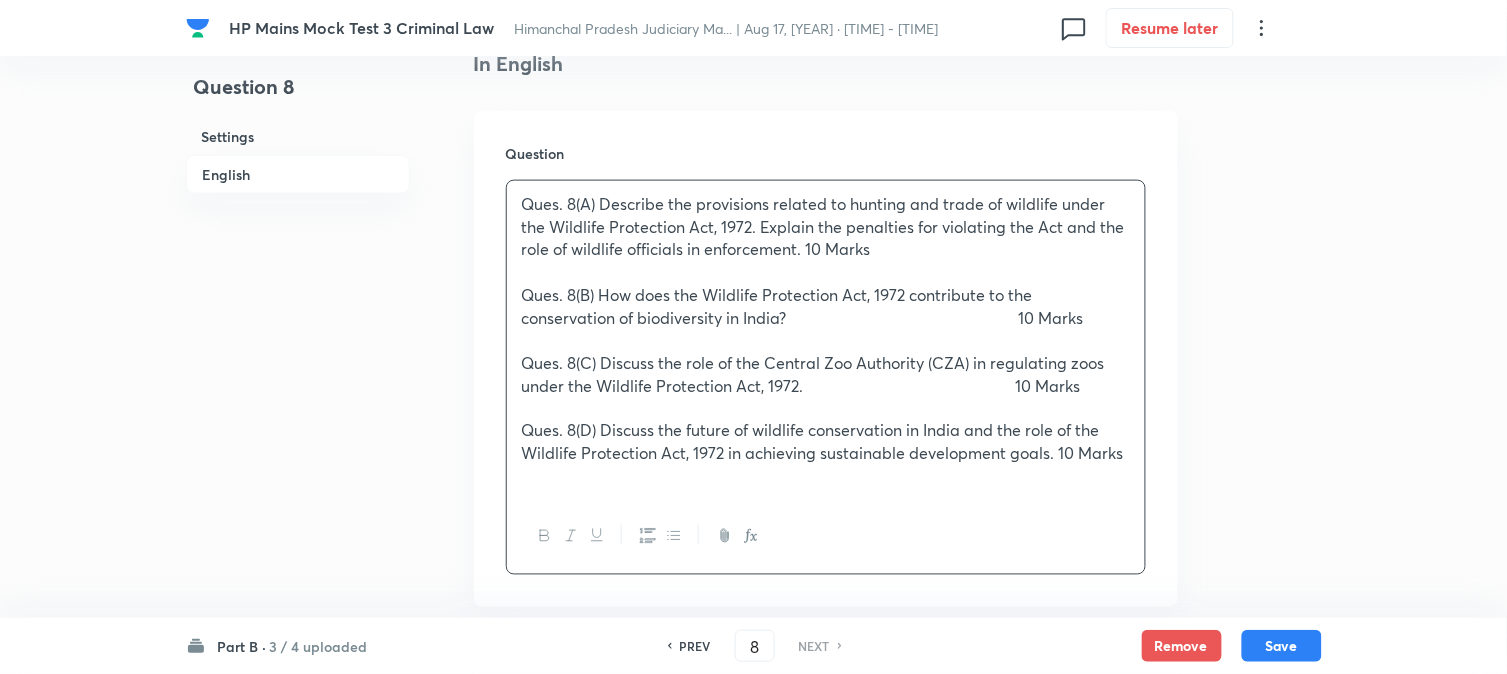 drag, startPoint x: 671, startPoint y: 476, endPoint x: 584, endPoint y: 476, distance: 87 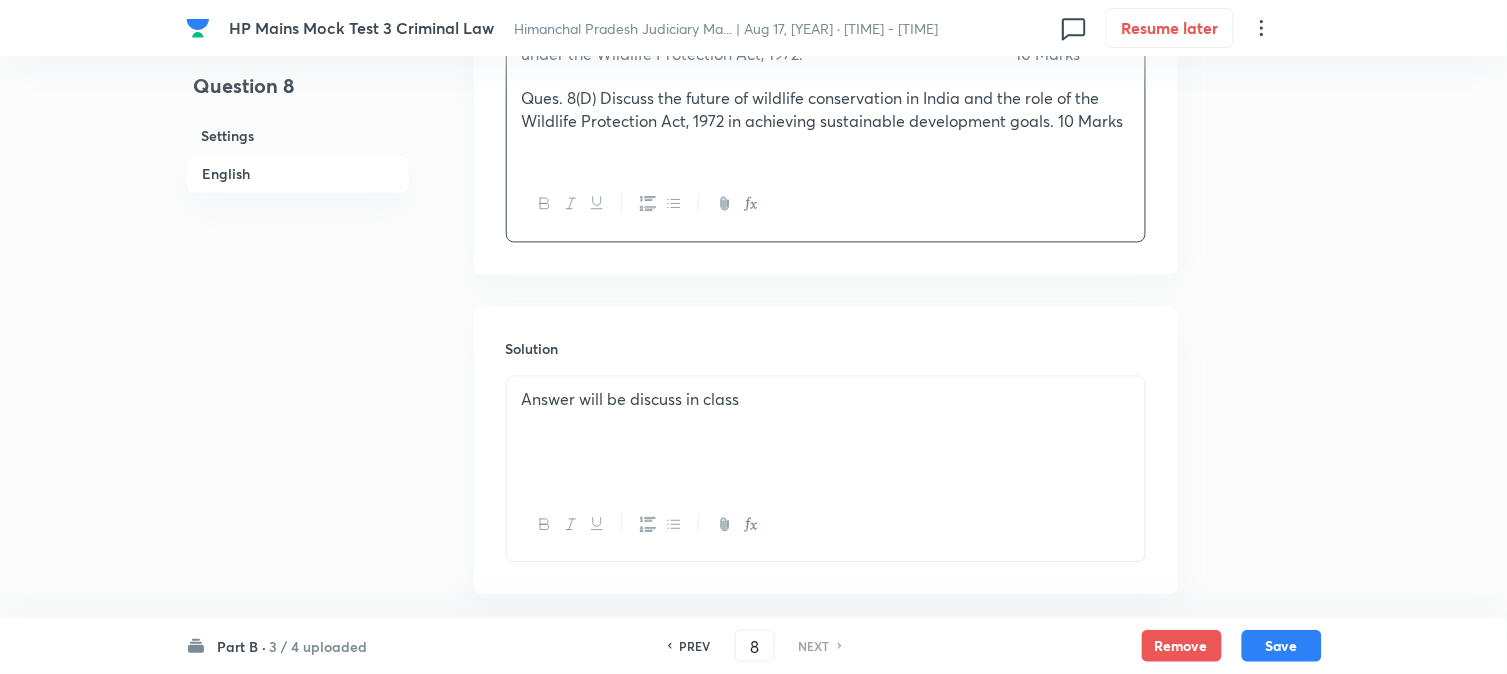 scroll, scrollTop: 898, scrollLeft: 0, axis: vertical 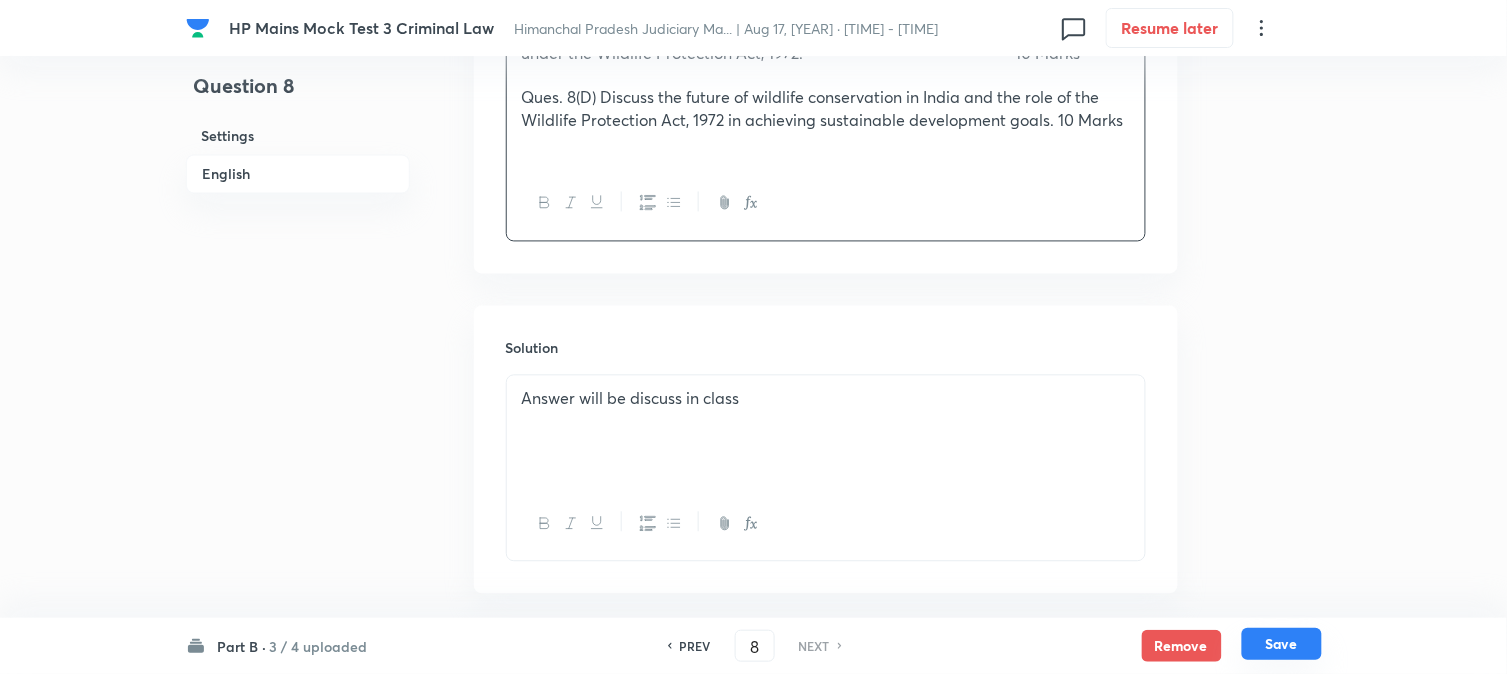 click on "Save" at bounding box center [1282, 644] 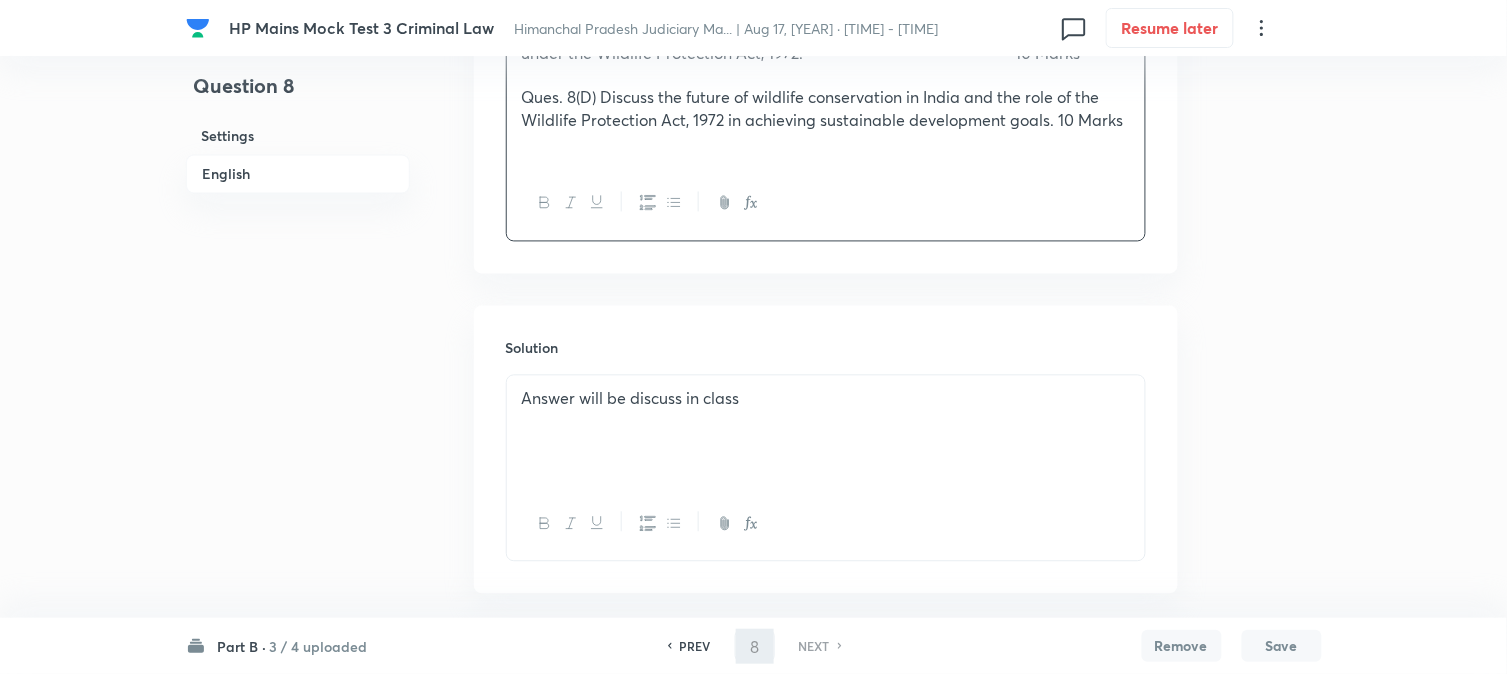 scroll, scrollTop: 787, scrollLeft: 0, axis: vertical 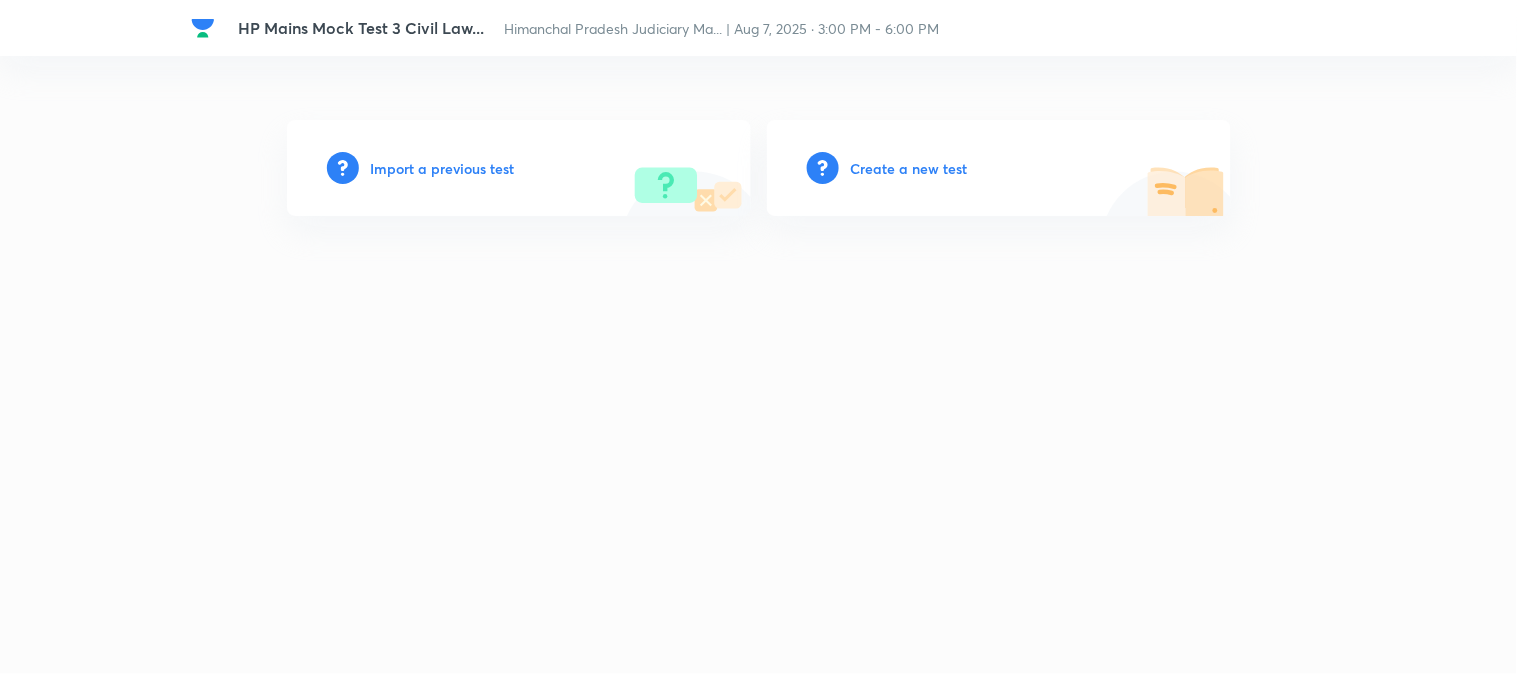 click on "Create a new test" at bounding box center [909, 168] 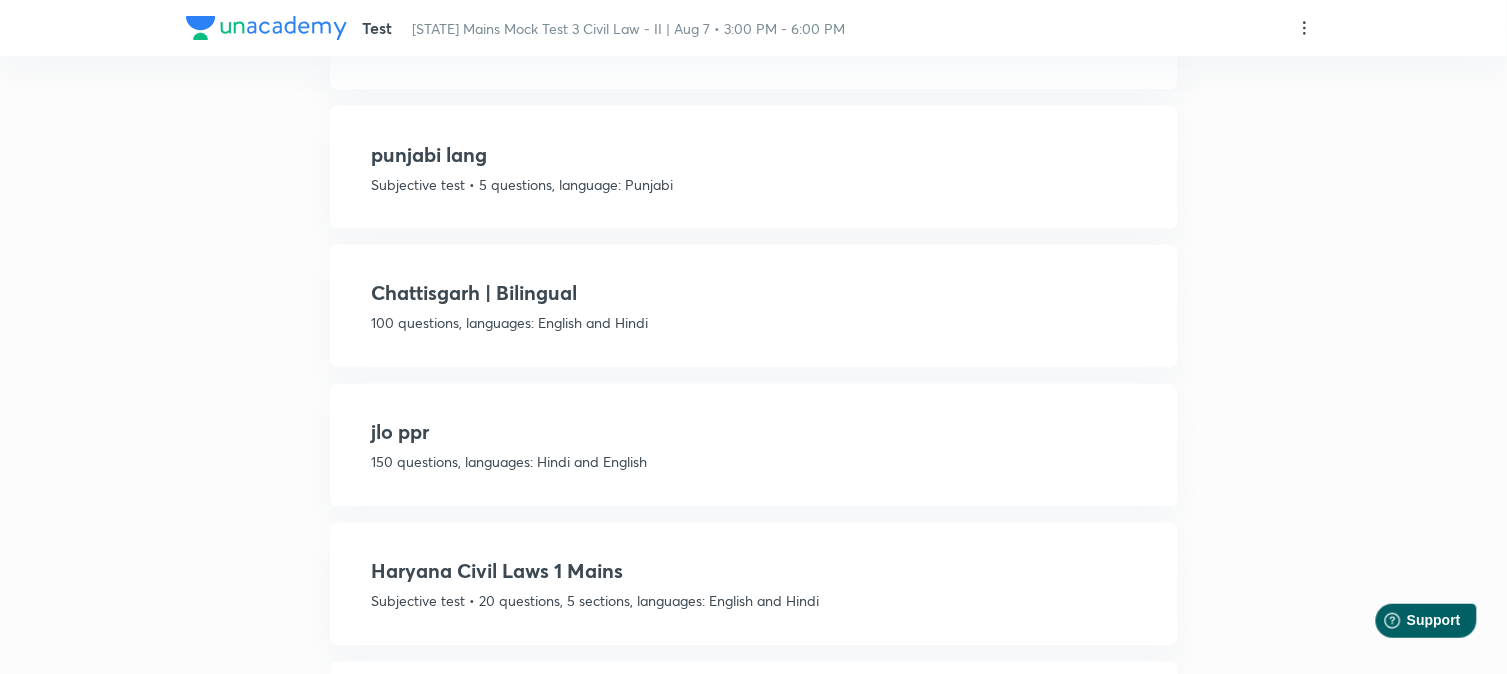 scroll, scrollTop: 2931, scrollLeft: 0, axis: vertical 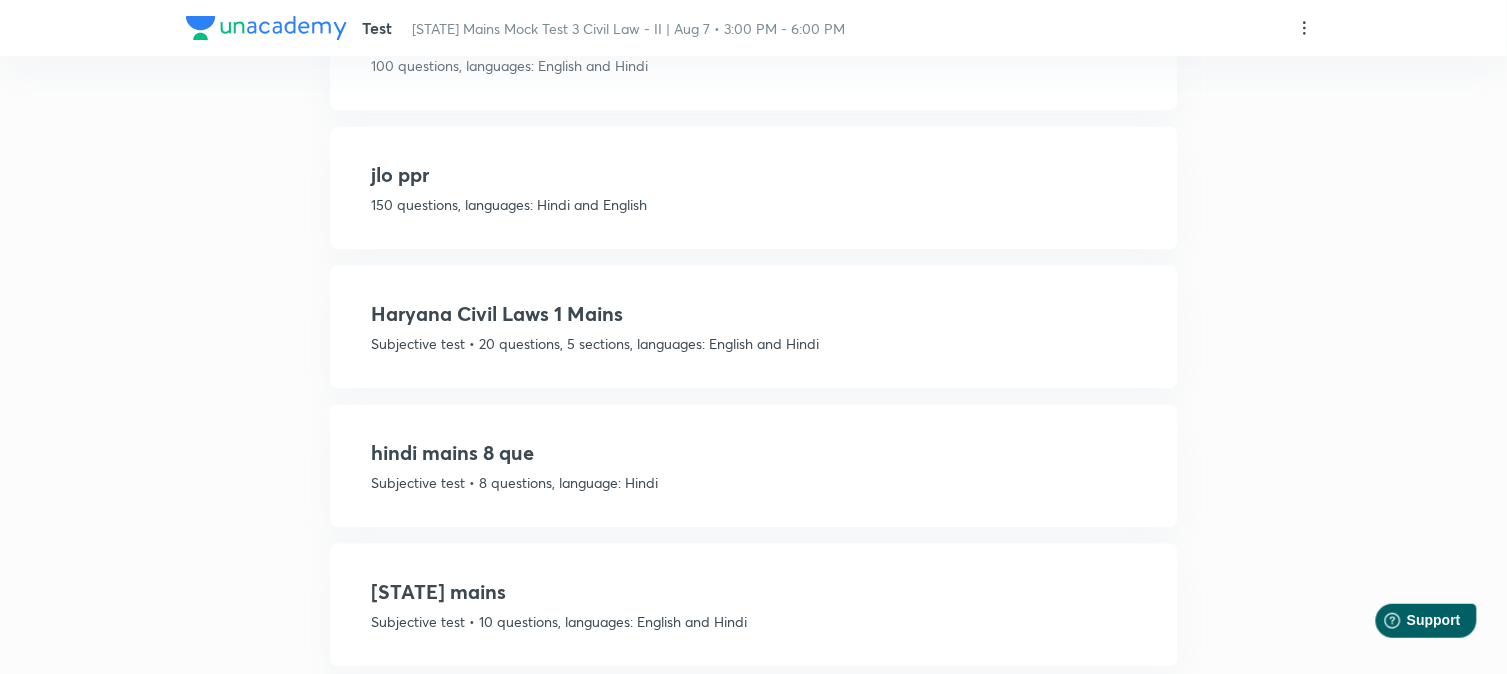 click on "hindi mains 8 que" at bounding box center (754, 453) 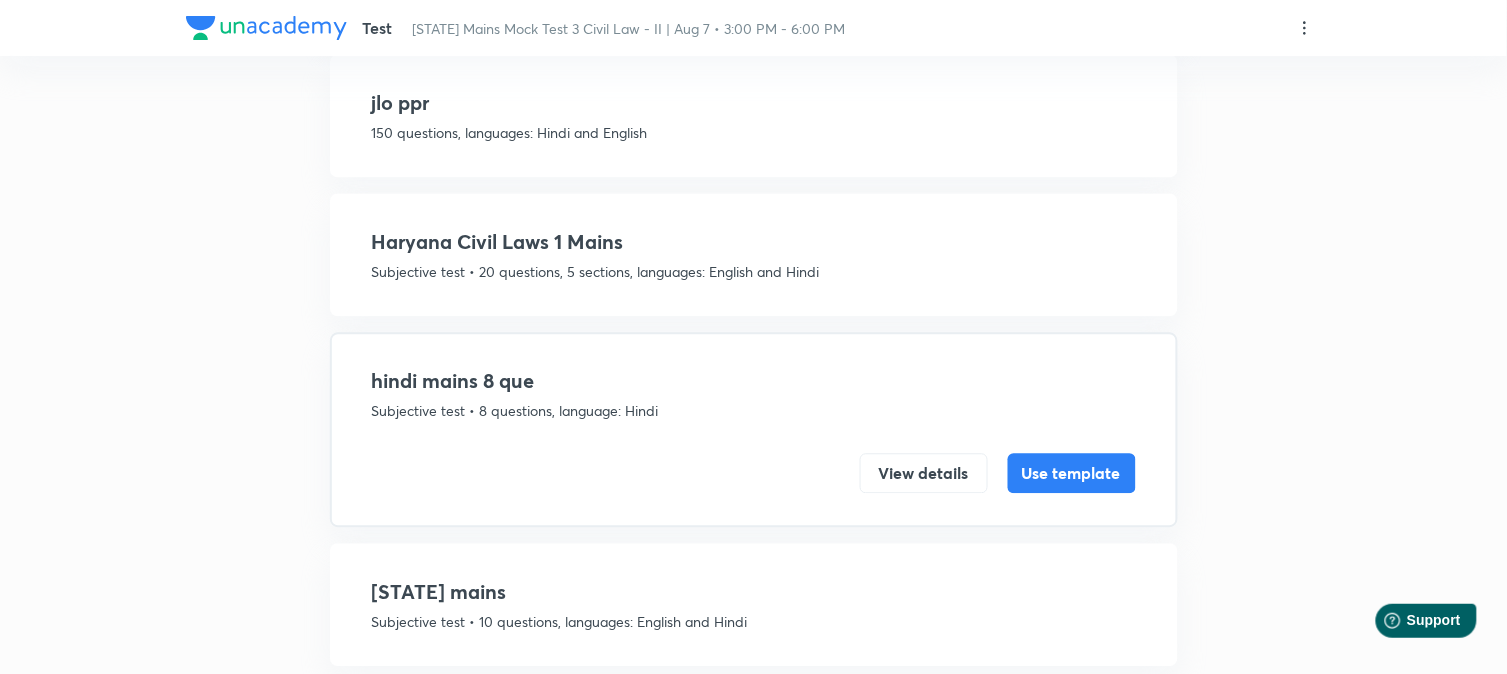 scroll, scrollTop: 2860, scrollLeft: 0, axis: vertical 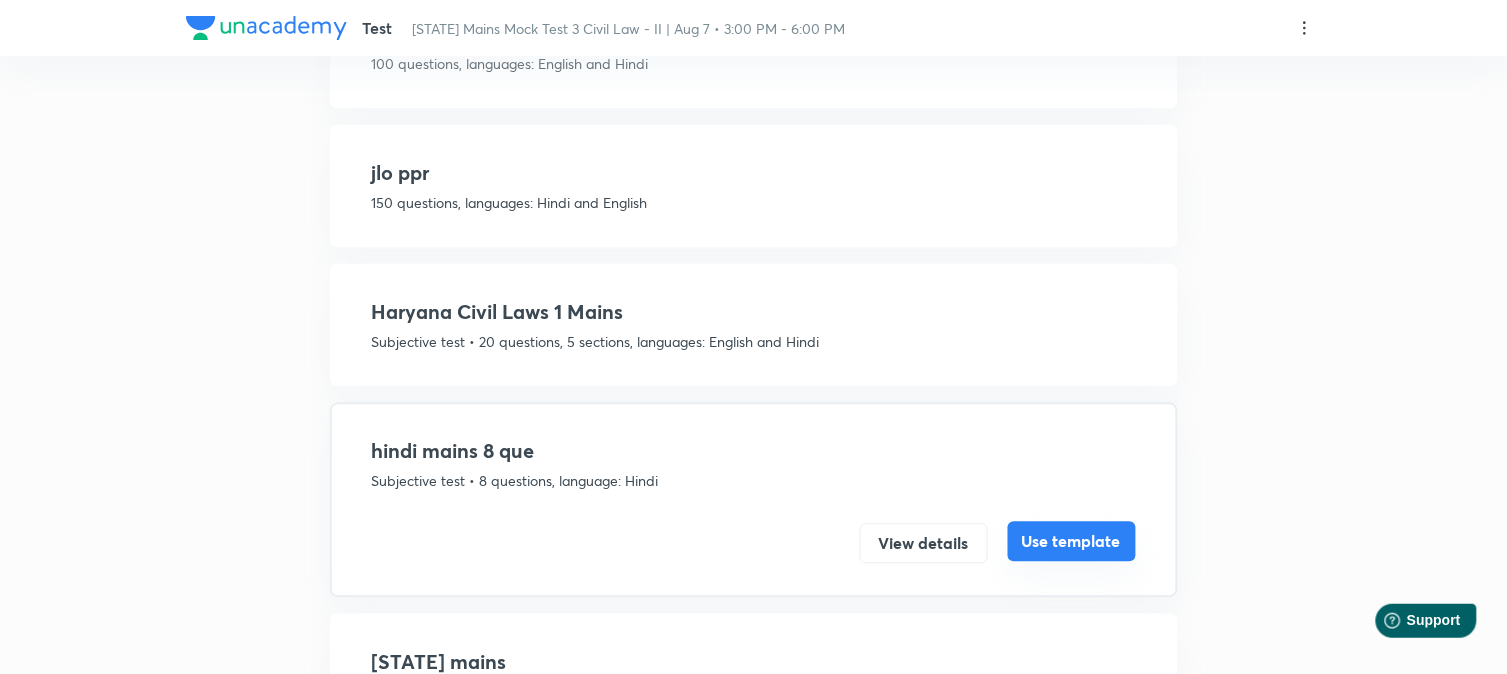 click on "Use template" at bounding box center [1072, 542] 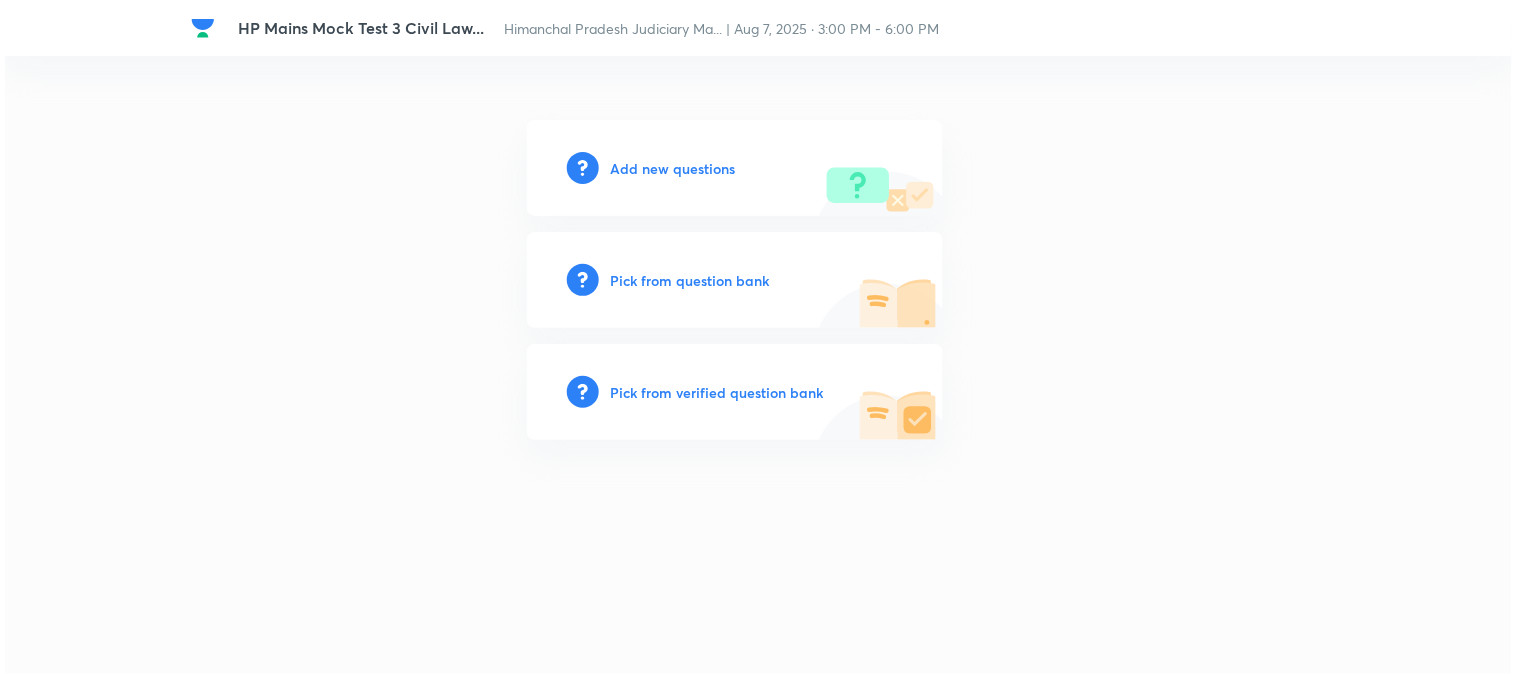 scroll, scrollTop: 0, scrollLeft: 0, axis: both 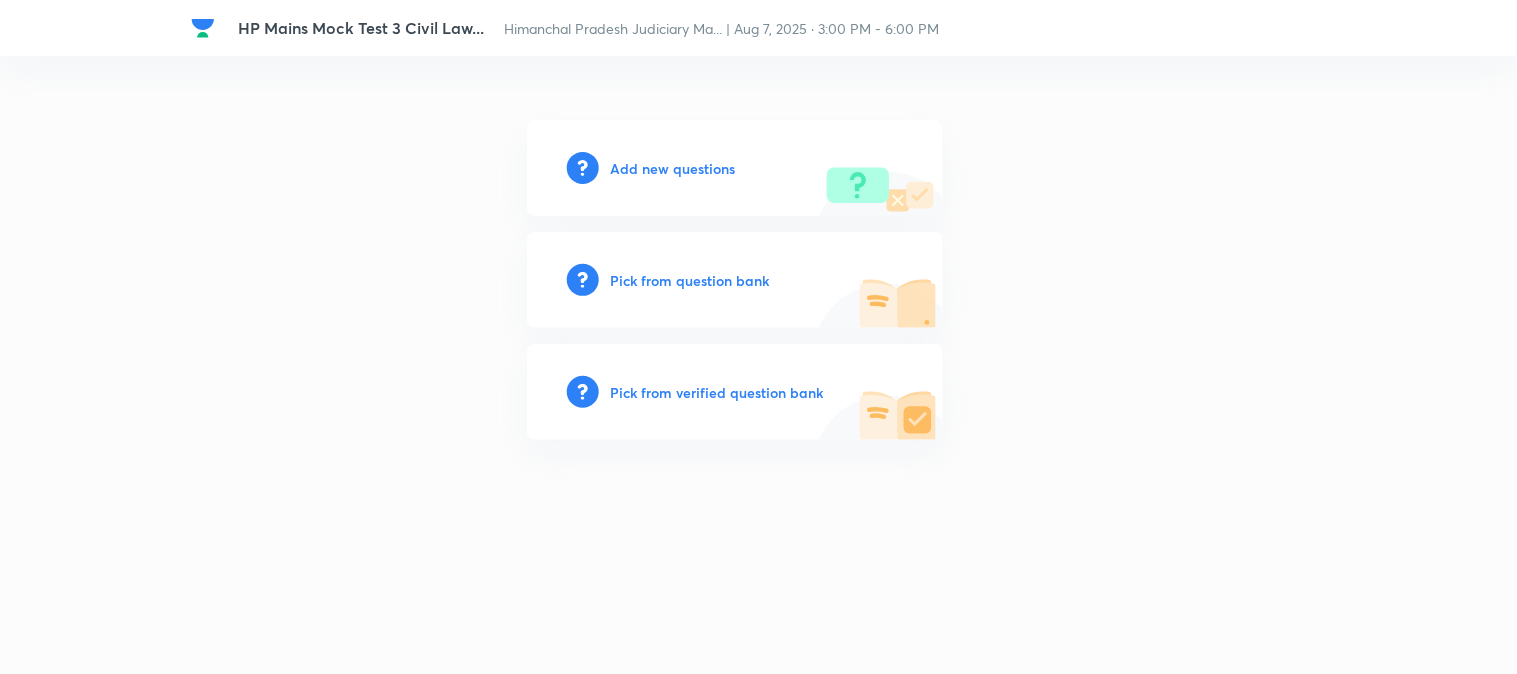click on "Add new questions" at bounding box center (673, 168) 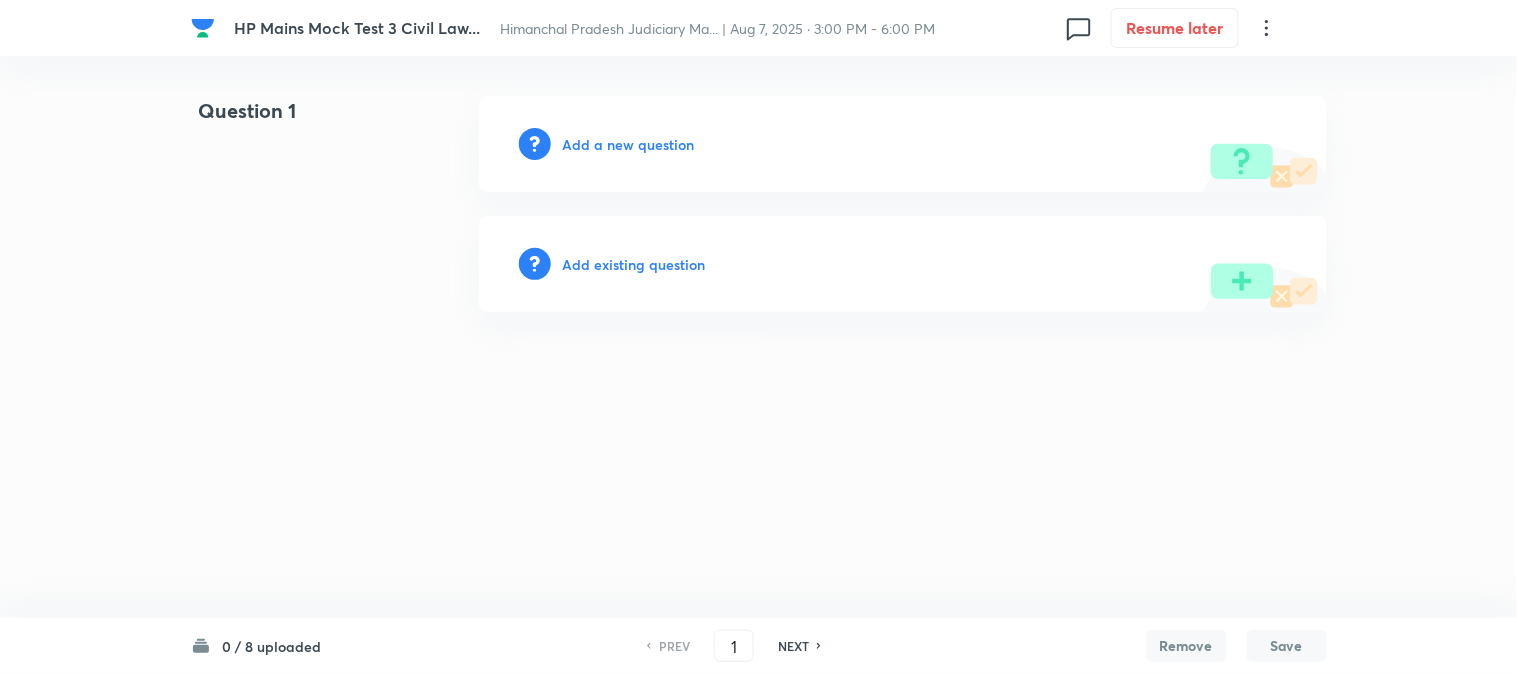 click on "Add a new question" at bounding box center (629, 144) 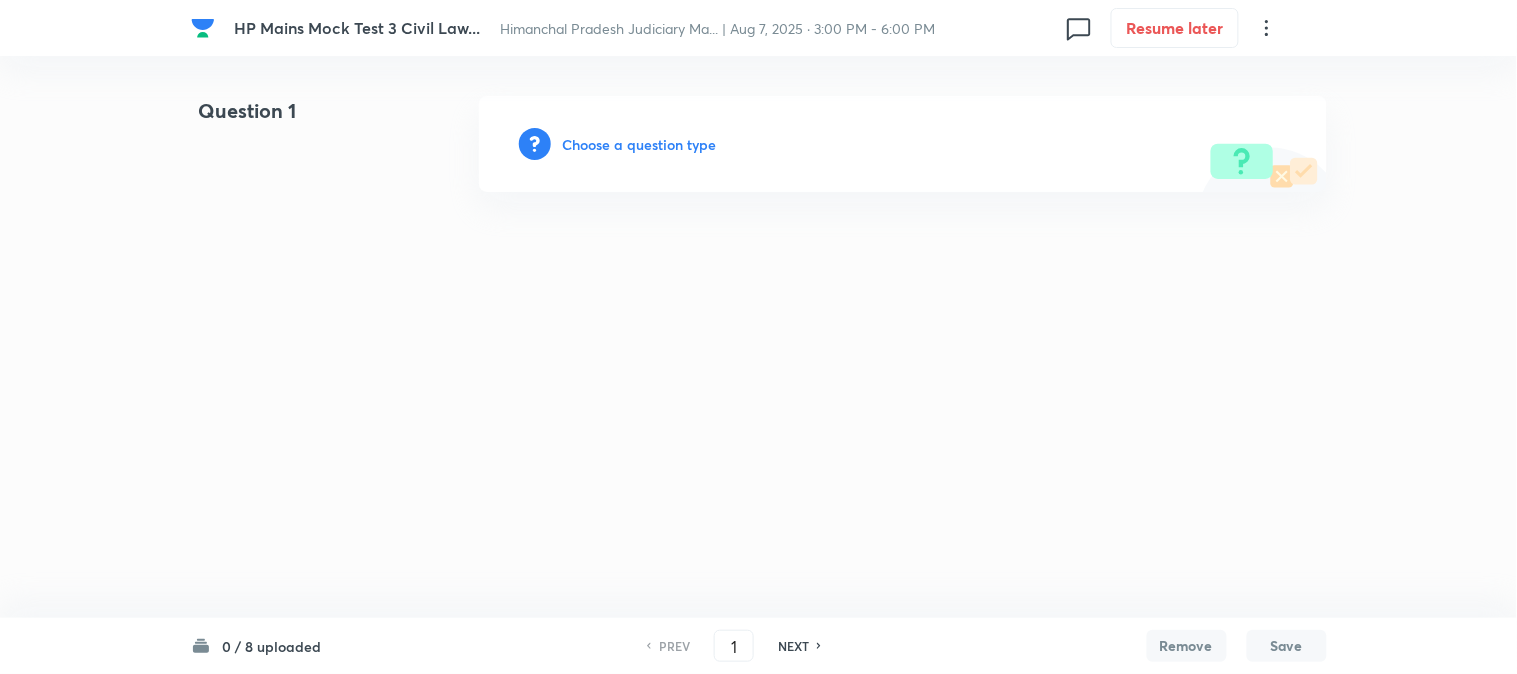 click on "Choose a question type" at bounding box center [640, 144] 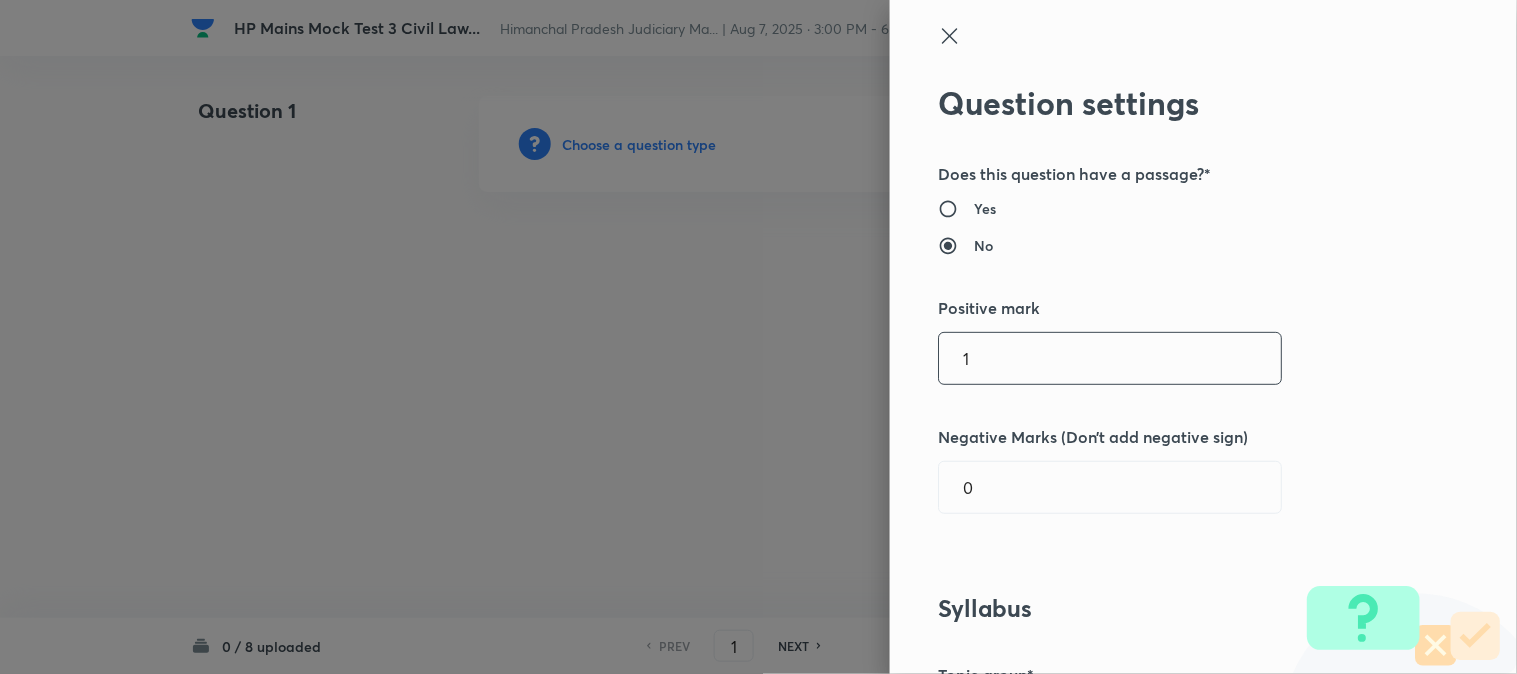 click on "1" at bounding box center [1110, 358] 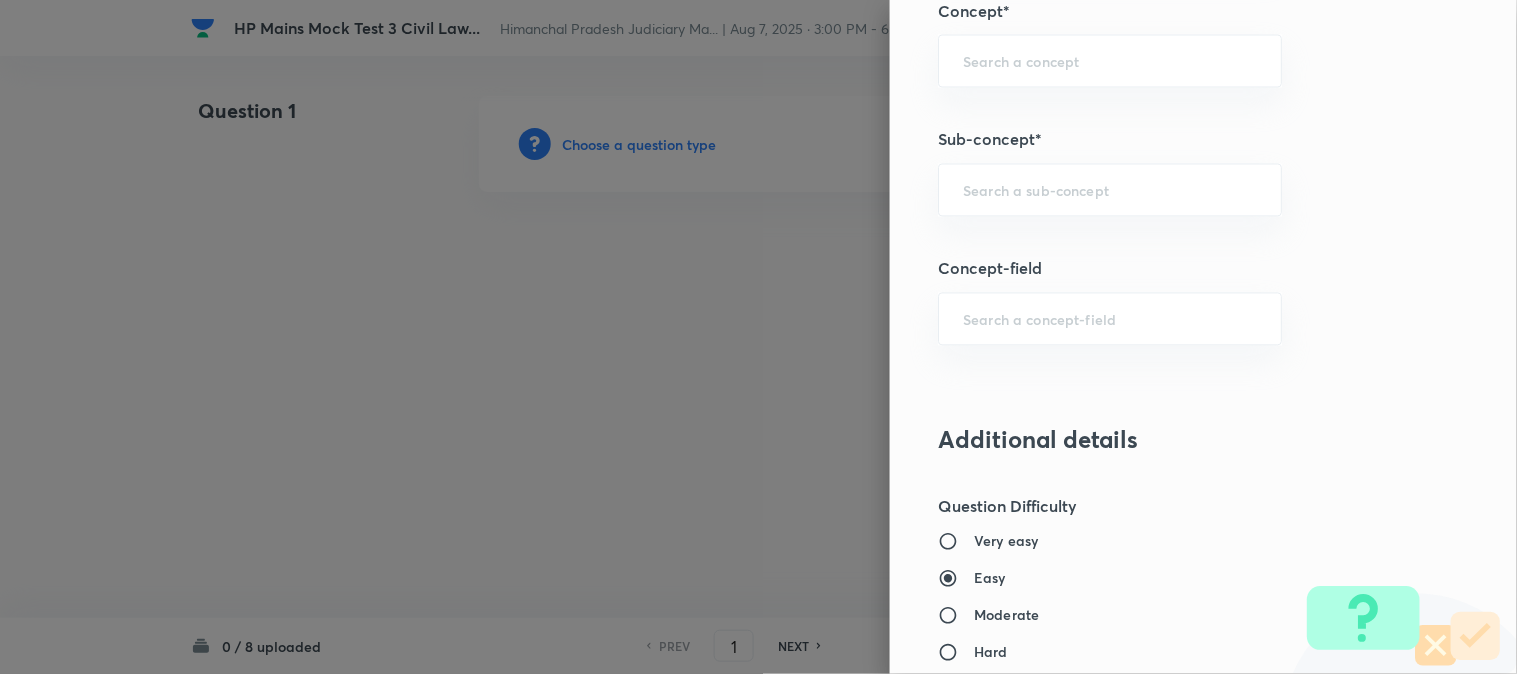 scroll, scrollTop: 888, scrollLeft: 0, axis: vertical 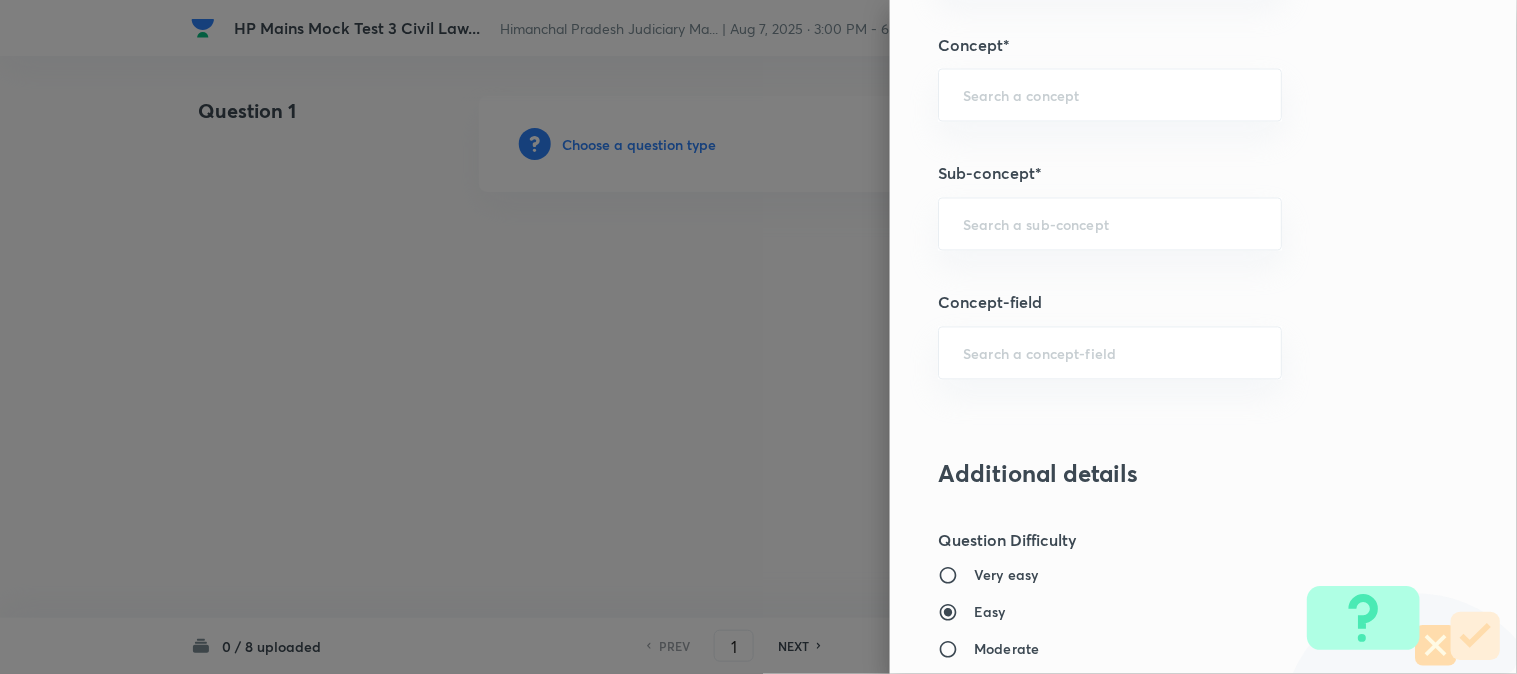type on "40" 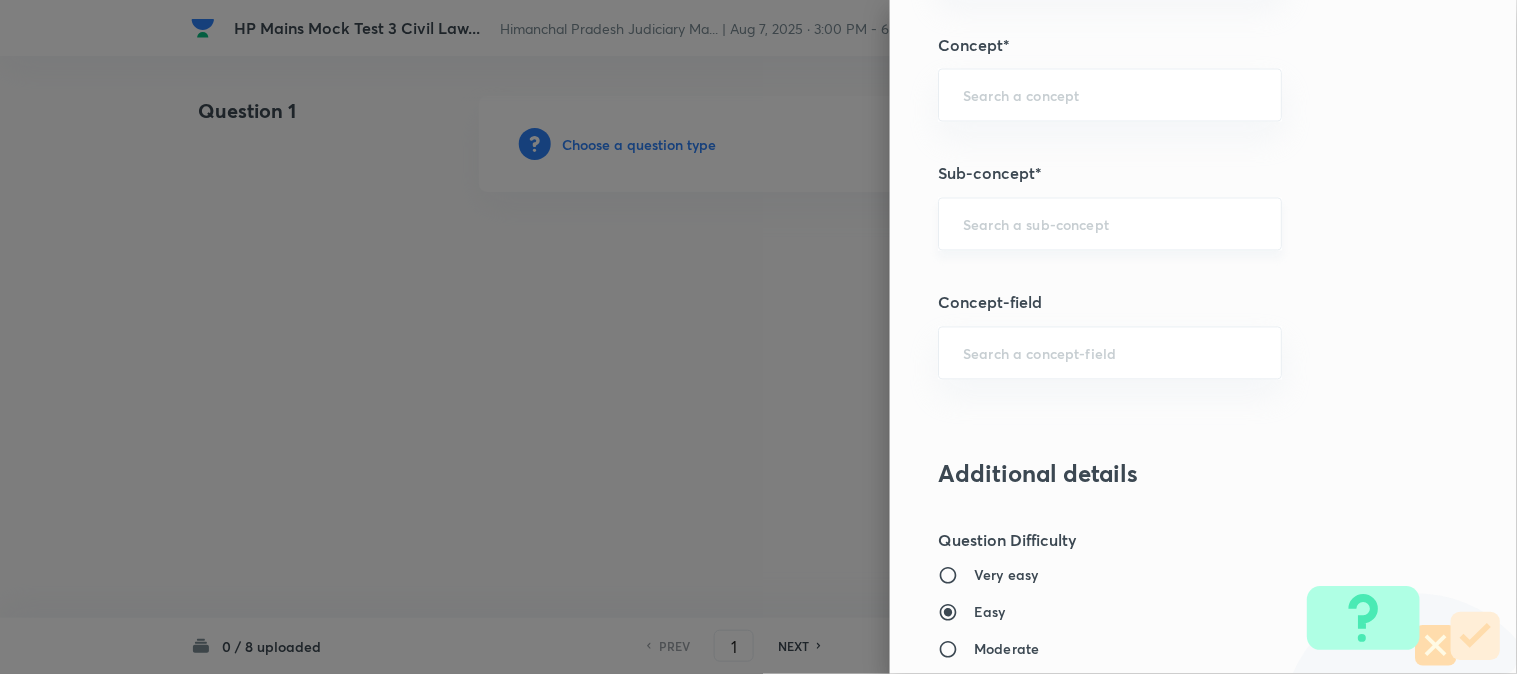 click on "​" at bounding box center (1110, 224) 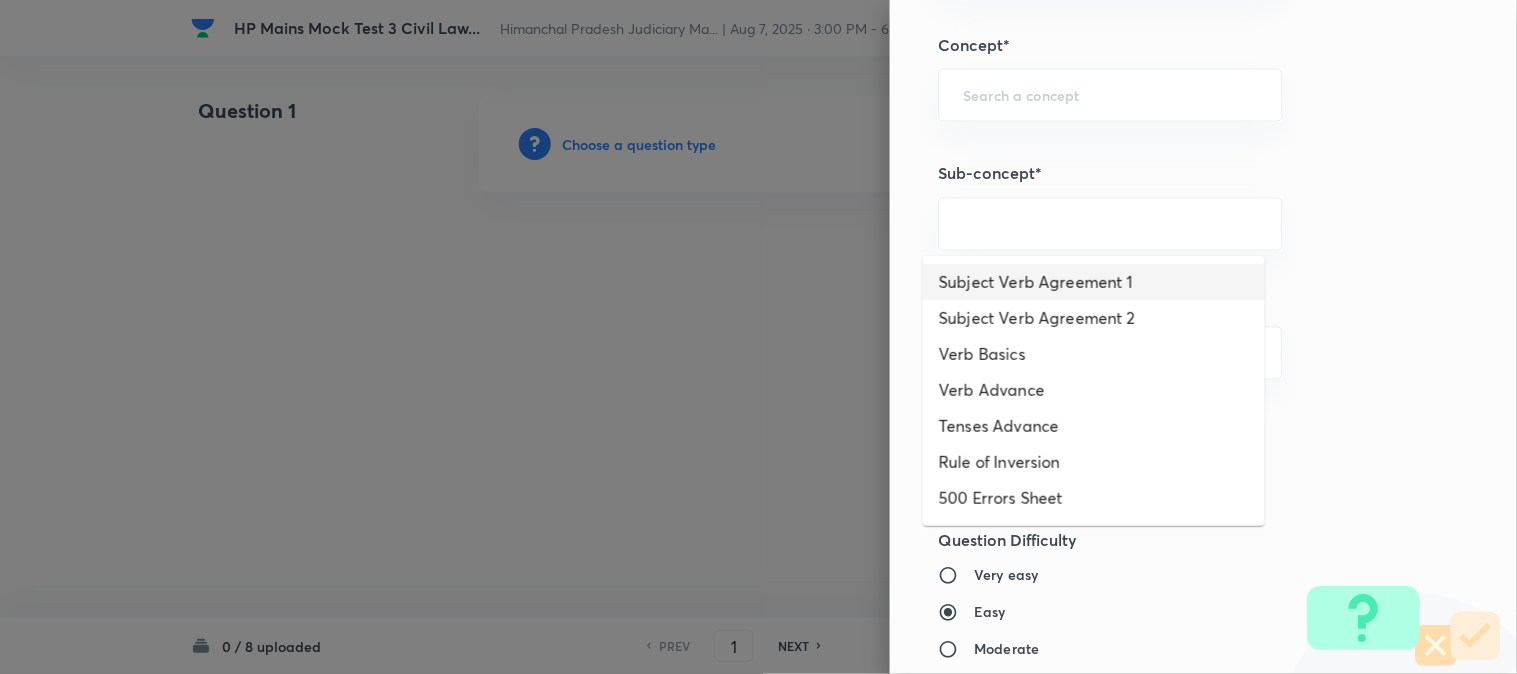 click on "Subject Verb Agreement 1" at bounding box center [1094, 282] 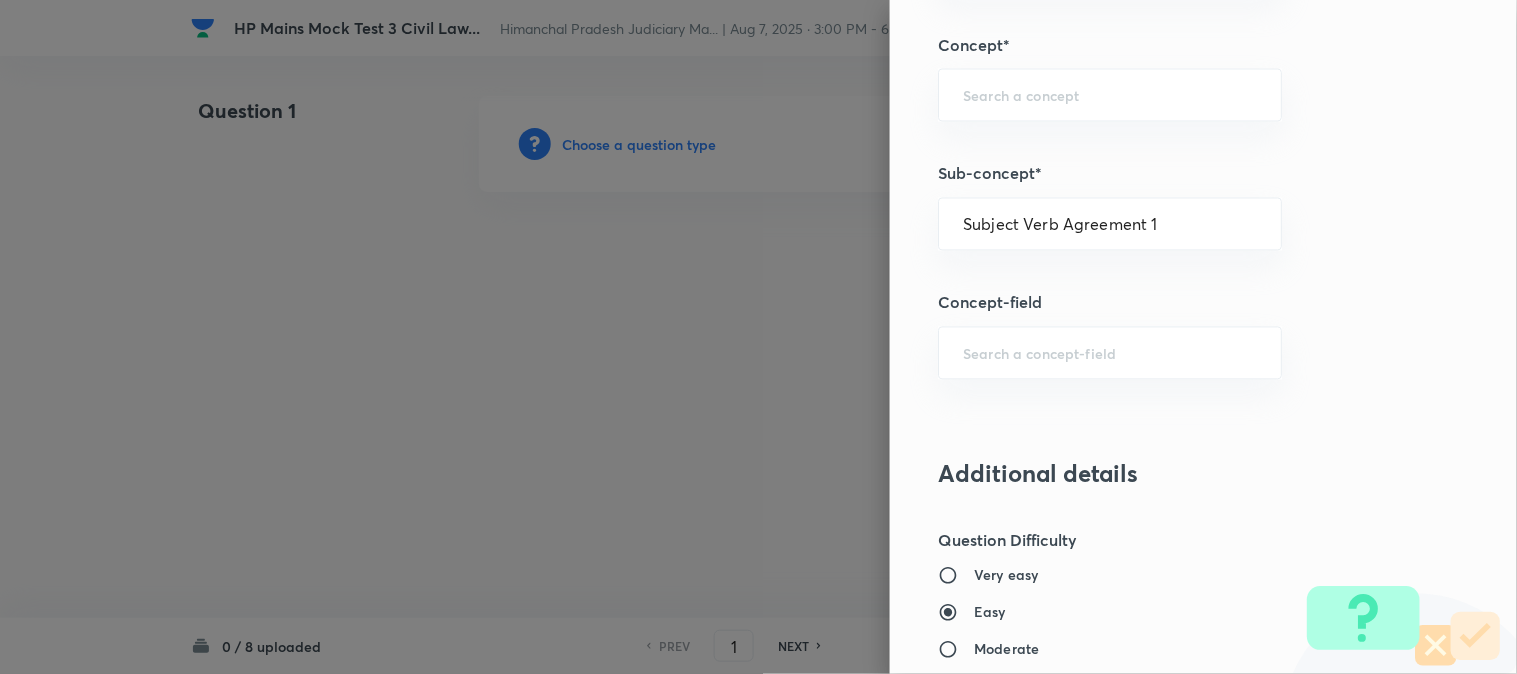 type on "Language" 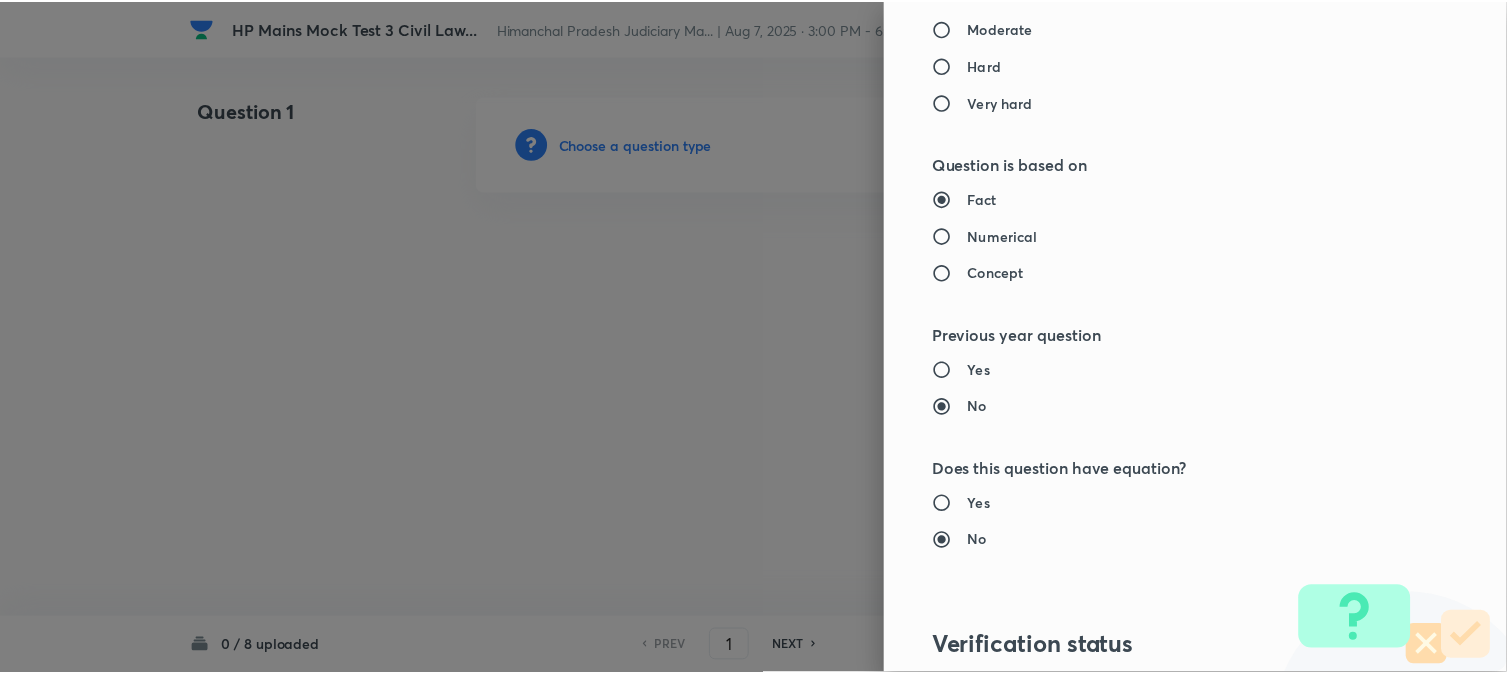 scroll, scrollTop: 1811, scrollLeft: 0, axis: vertical 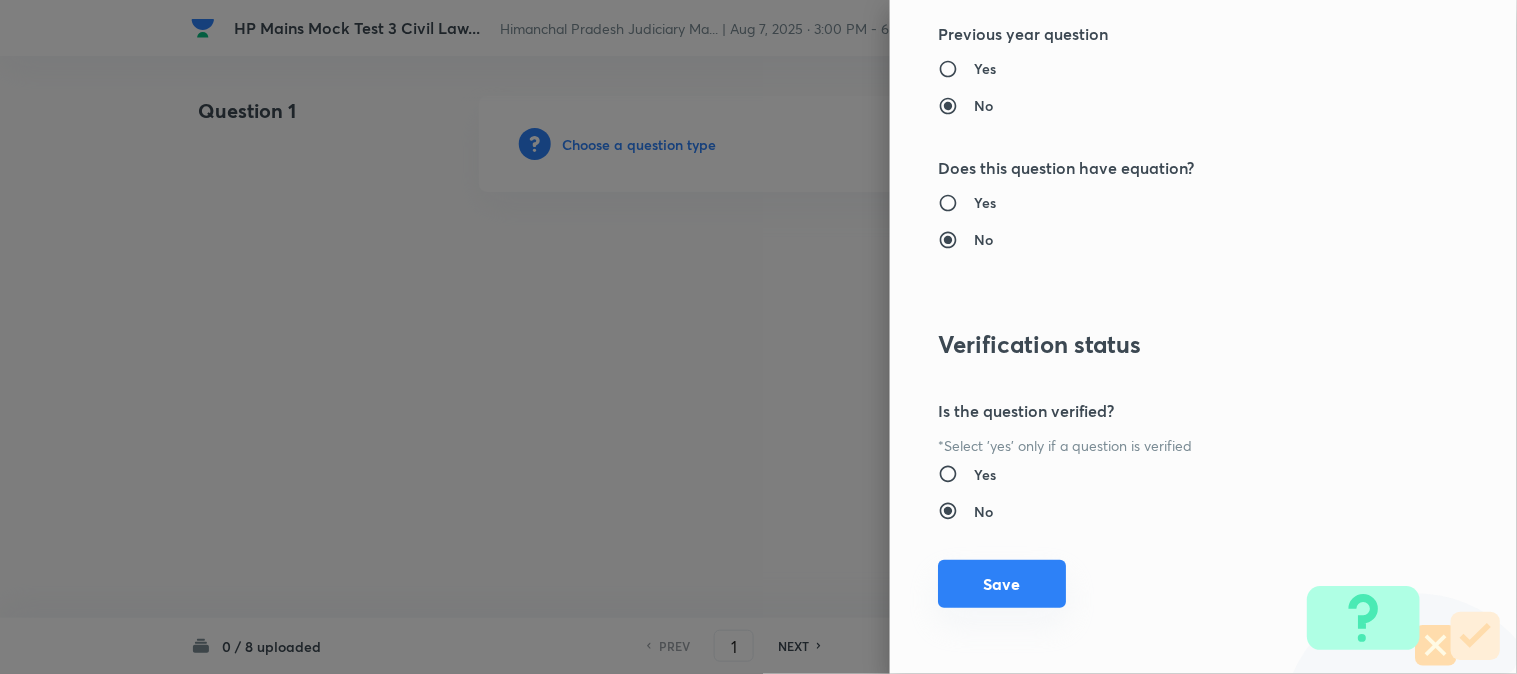 click on "Save" at bounding box center (1002, 584) 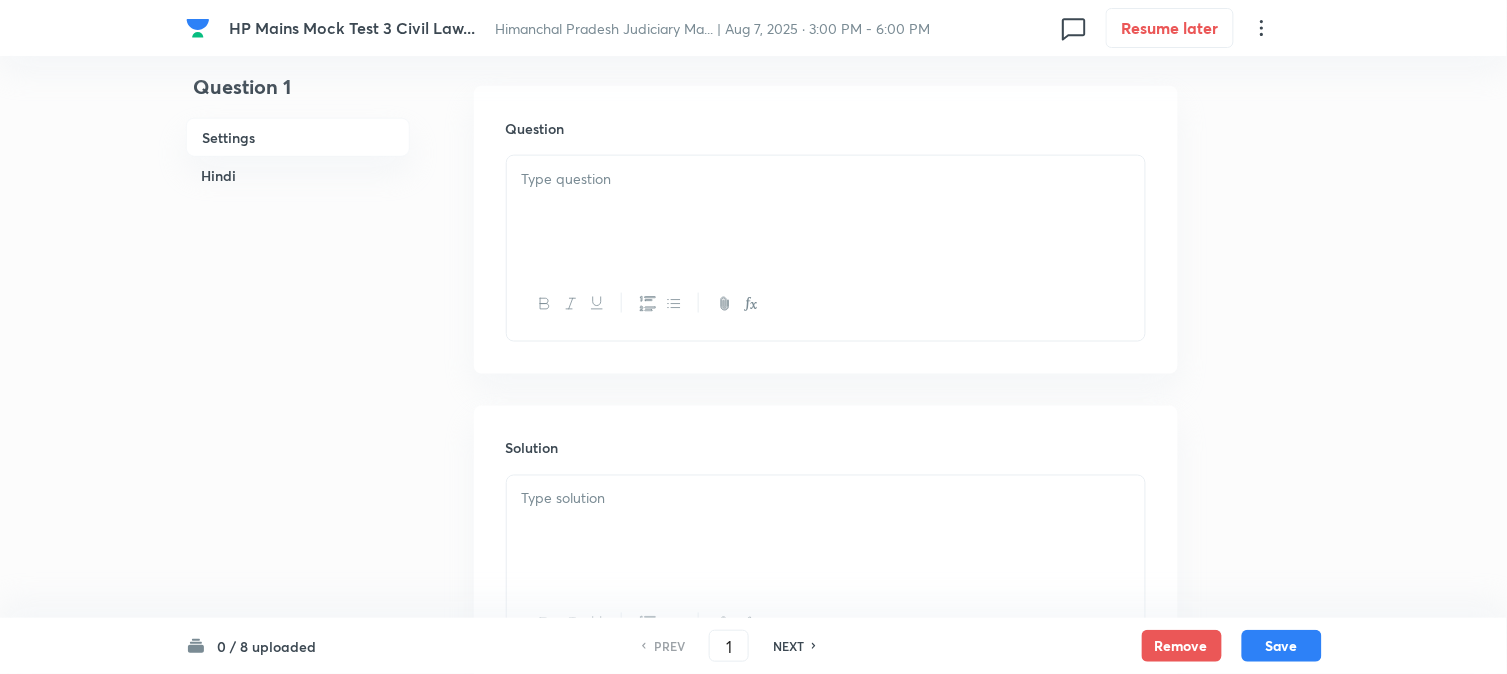 scroll, scrollTop: 590, scrollLeft: 0, axis: vertical 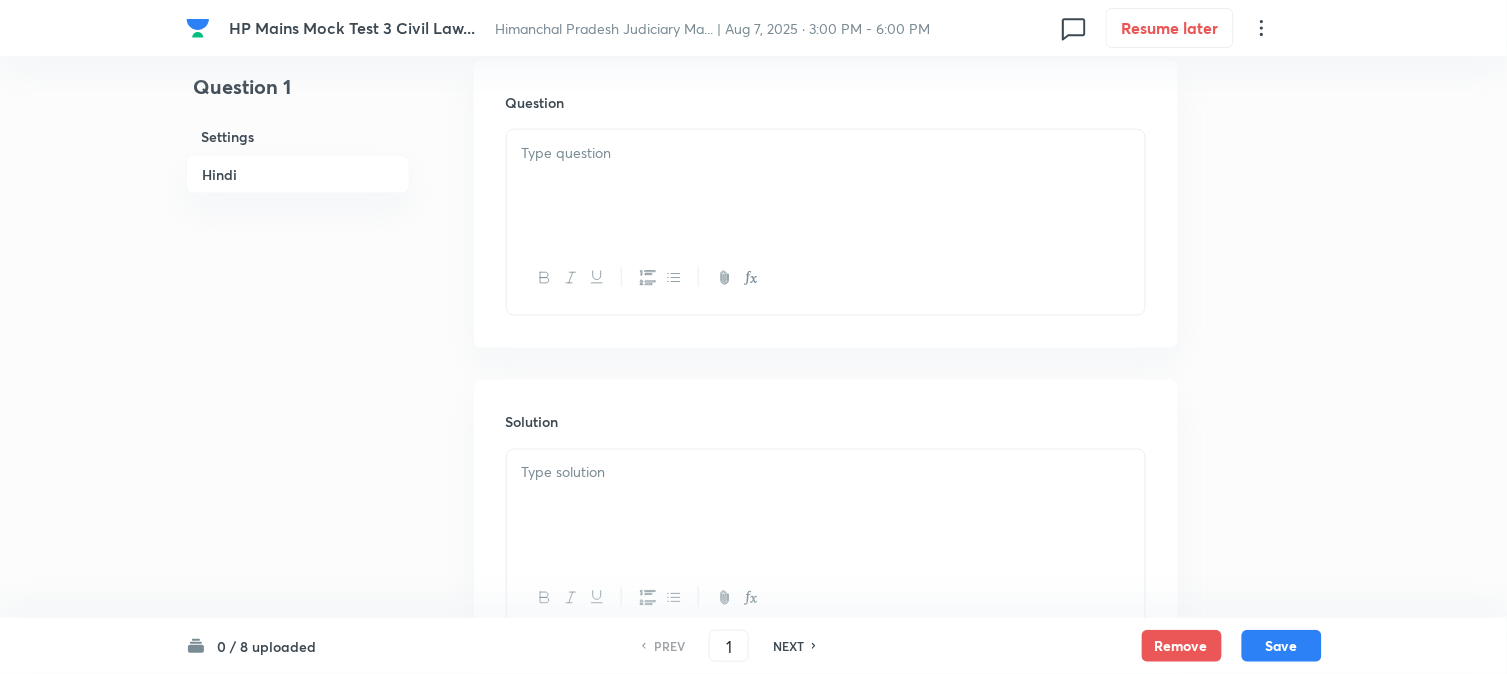 click at bounding box center [826, 186] 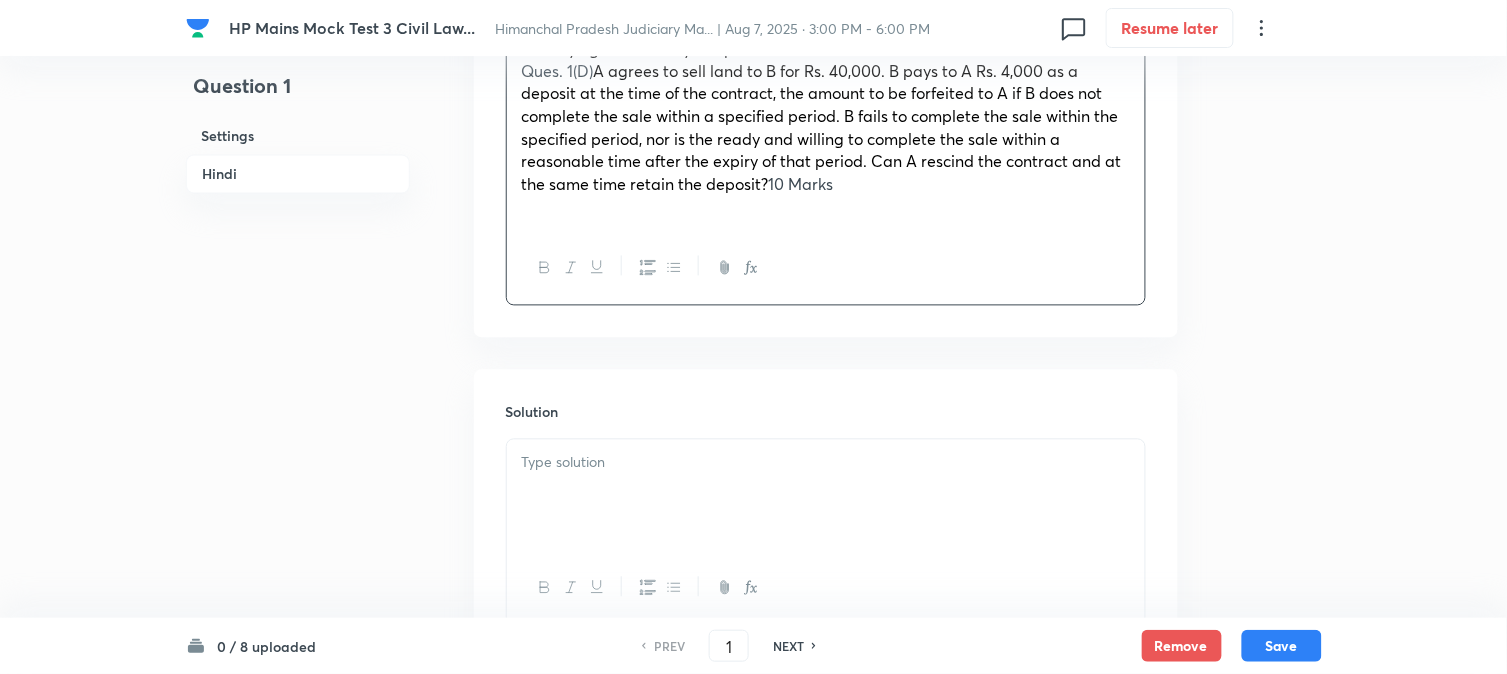 scroll, scrollTop: 923, scrollLeft: 0, axis: vertical 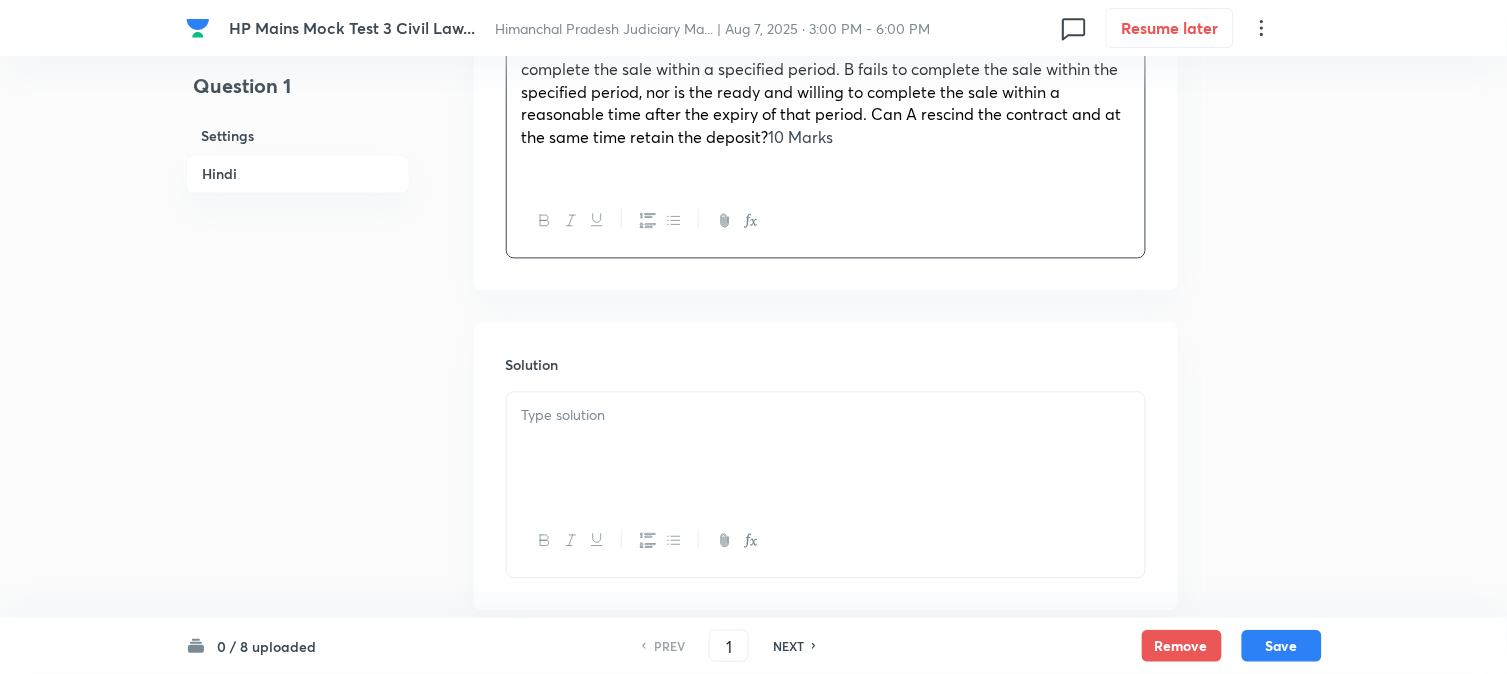 click at bounding box center [826, 449] 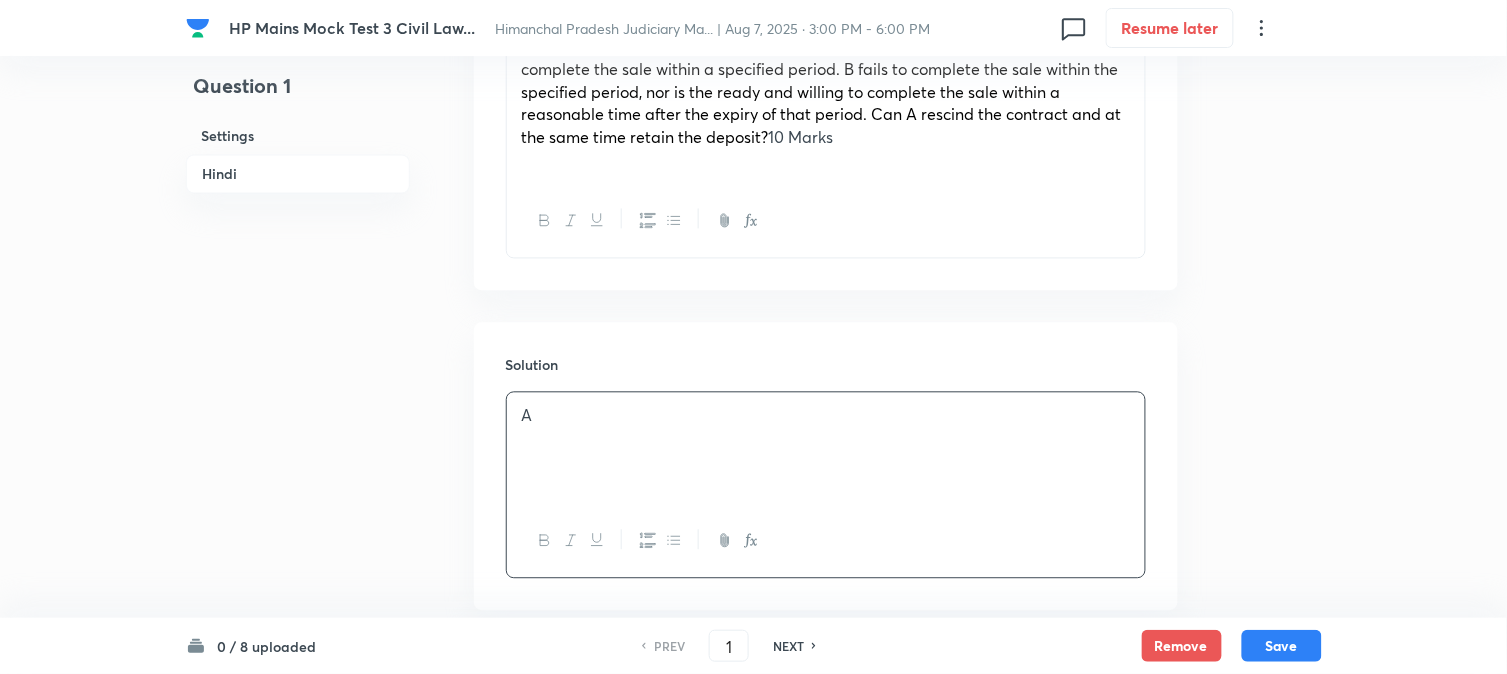 type 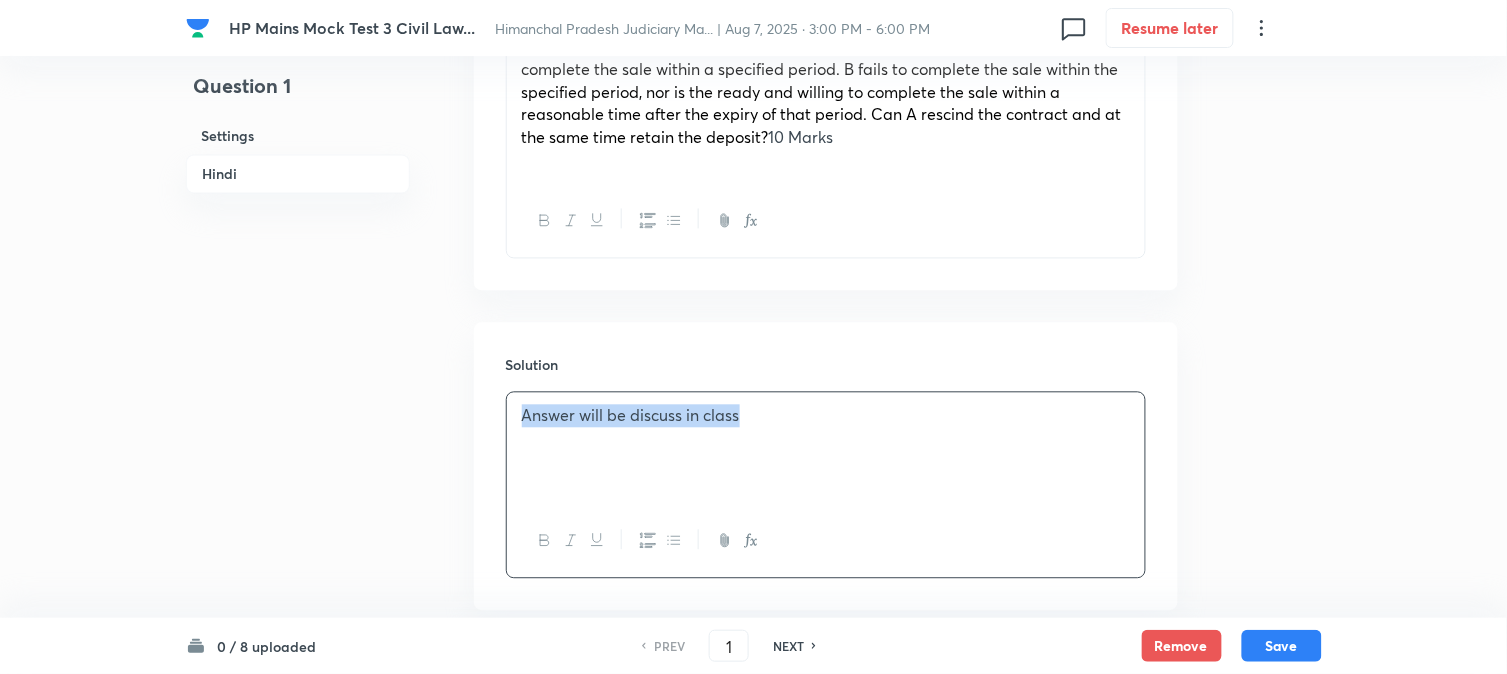 drag, startPoint x: 822, startPoint y: 461, endPoint x: 395, endPoint y: 490, distance: 427.98364 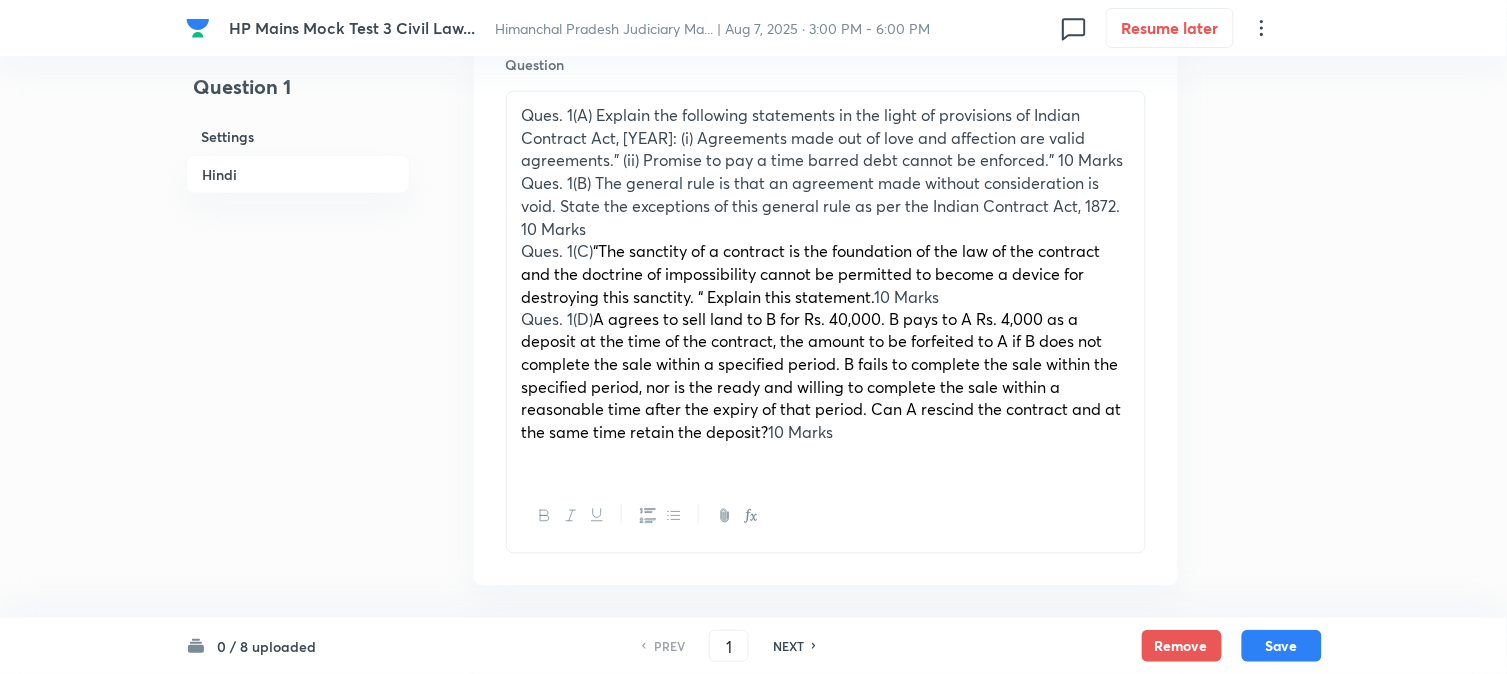 scroll, scrollTop: 590, scrollLeft: 0, axis: vertical 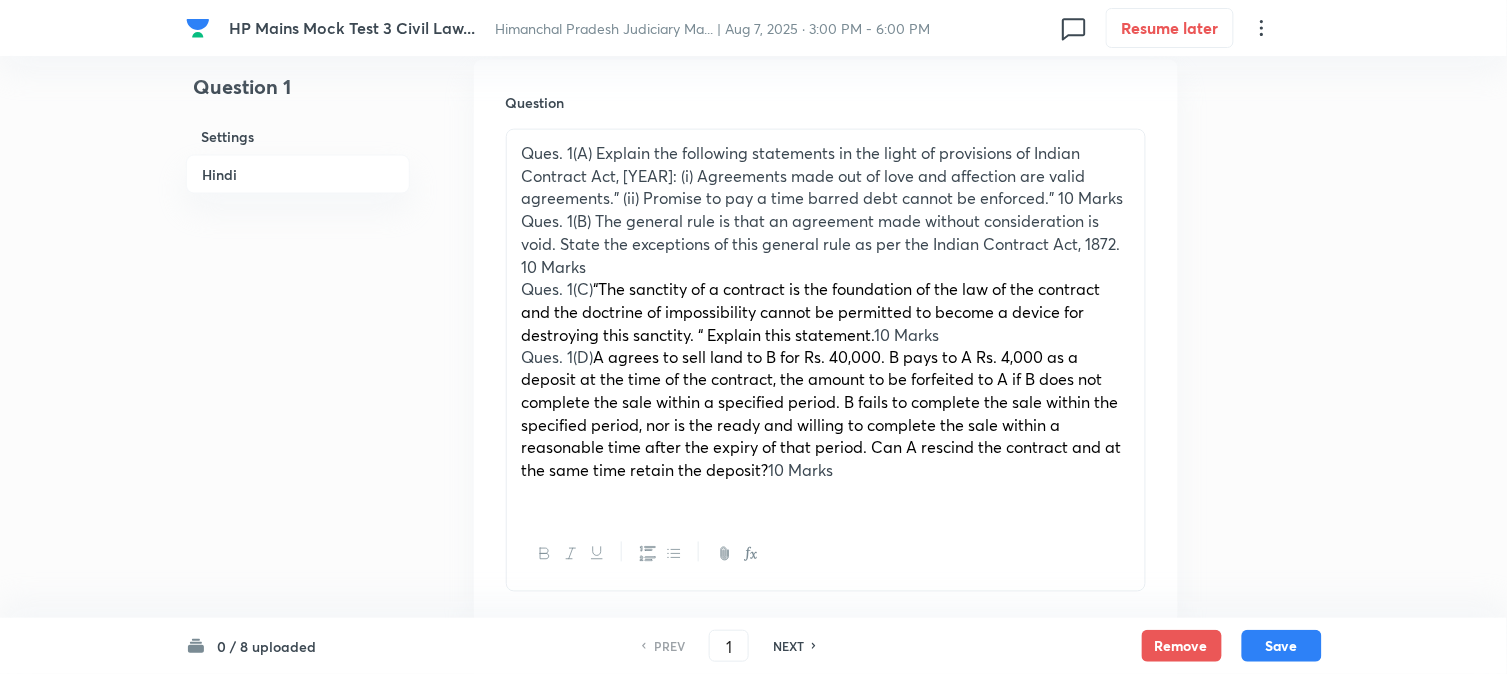 click on "Ques. 1(A) Explain the following statements in the light of provisions of Indian Contract Act, 1872: (i) Agreements made out of love and affection are valid agreements.” (ii) Promise to pay a time barred debt cannot be enforced.”                                                 10 Marks" at bounding box center (826, 176) 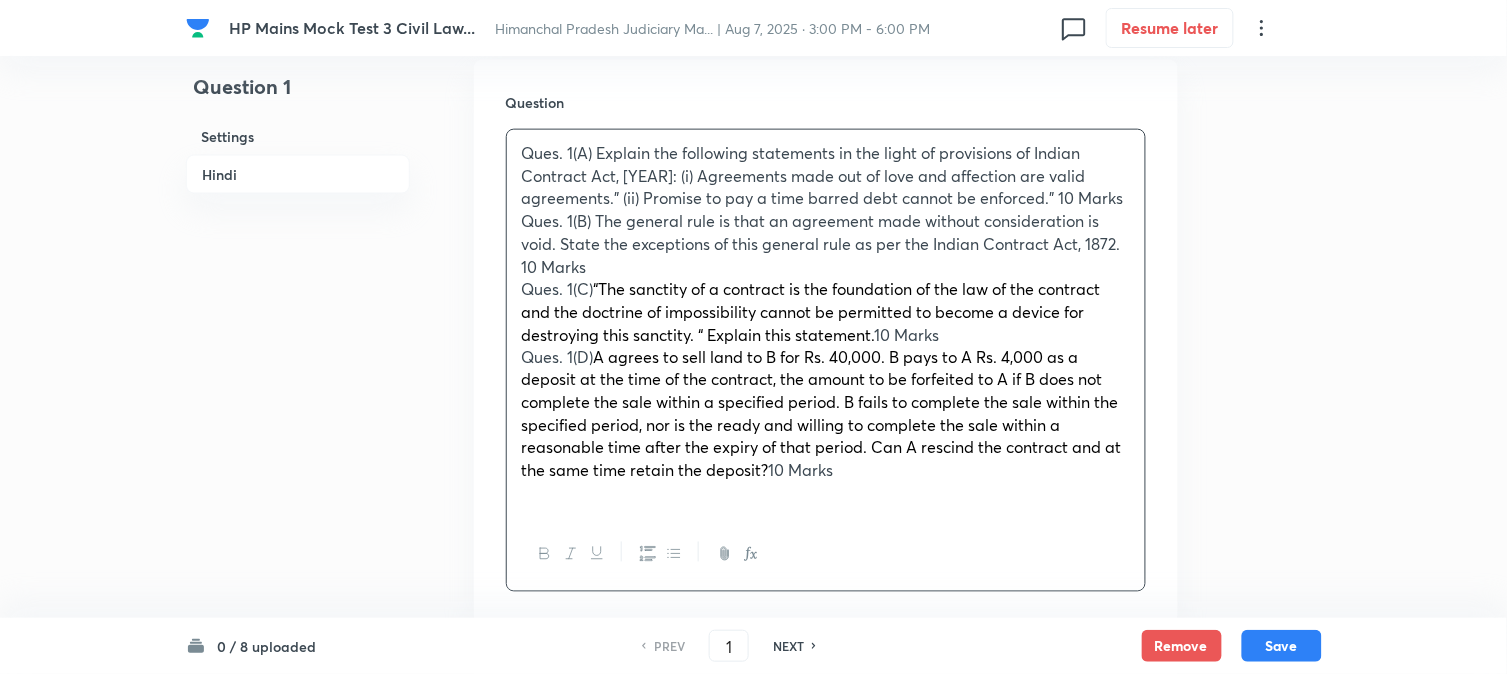 click on "Ques. 1(A) Explain the following statements in the light of provisions of Indian Contract Act, 1872: (i) Agreements made out of love and affection are valid agreements.” (ii) Promise to pay a time barred debt cannot be enforced.”                                                 10 Marks" at bounding box center [826, 176] 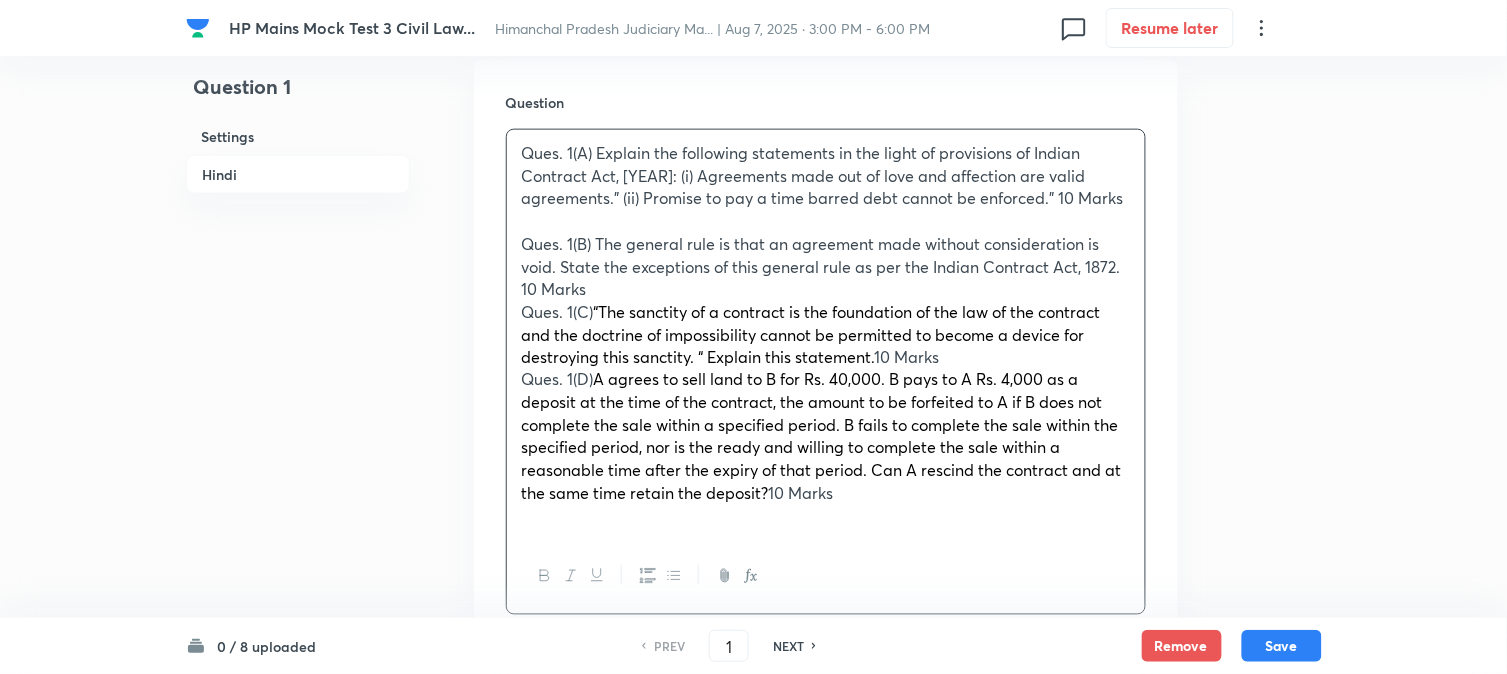 click on "Ques. 1(B) The general rule is that an agreement made without consideration is void. State the exceptions of this general rule as per the Indian Contract Act, 1872.         10 Marks" at bounding box center (826, 267) 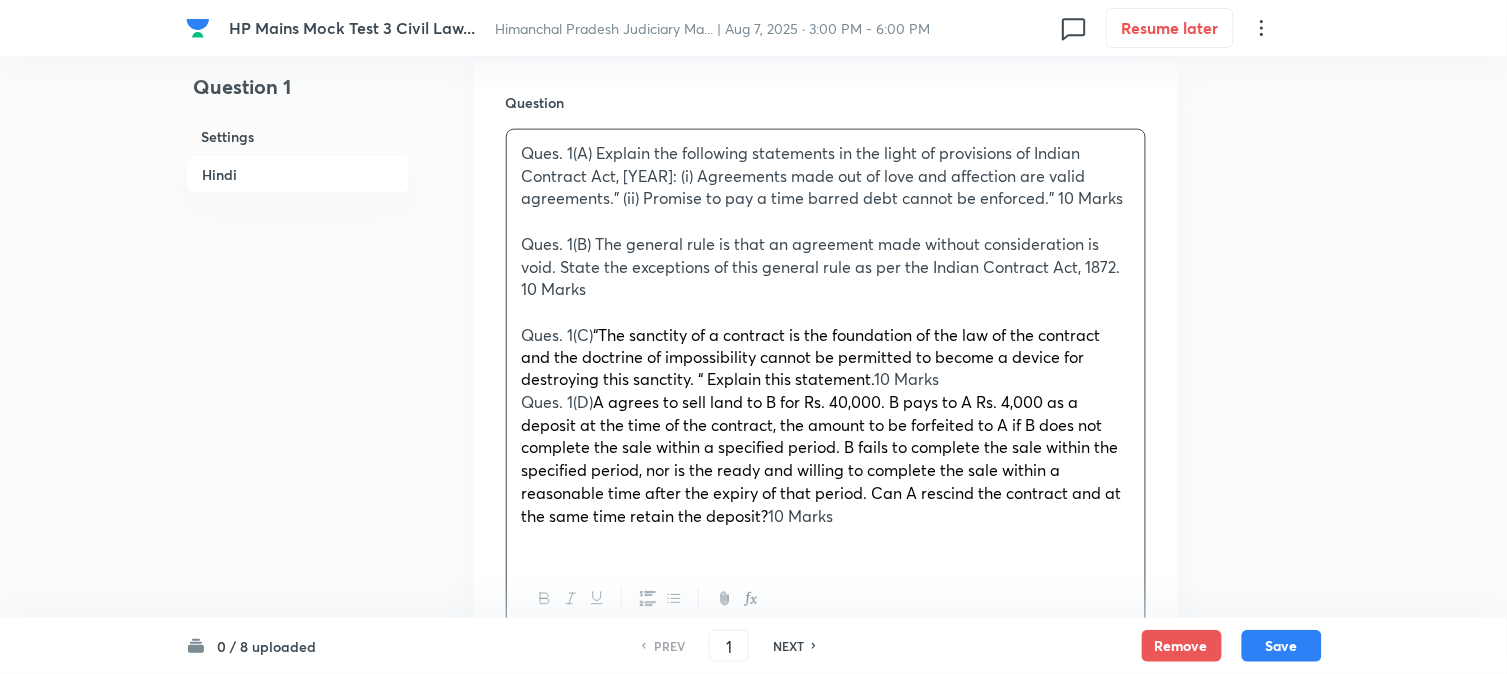 click on "Ques. 1(C)  “The sanctity of a contract is the foundation of the law of the contract and the doctrine of impossibility cannot be permitted to become a device for destroying this sanctity. “ Explain this statement.                                                                             10 Marks" at bounding box center [826, 358] 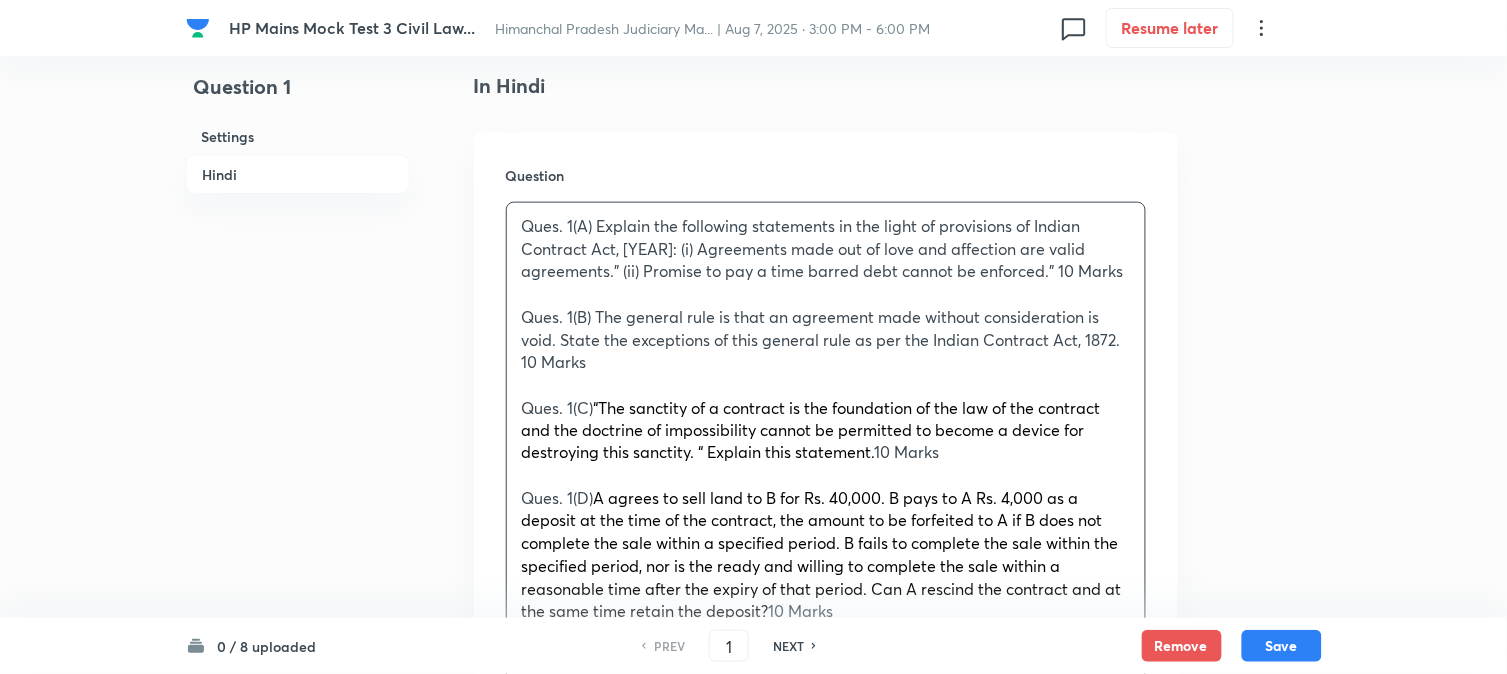 scroll, scrollTop: 478, scrollLeft: 0, axis: vertical 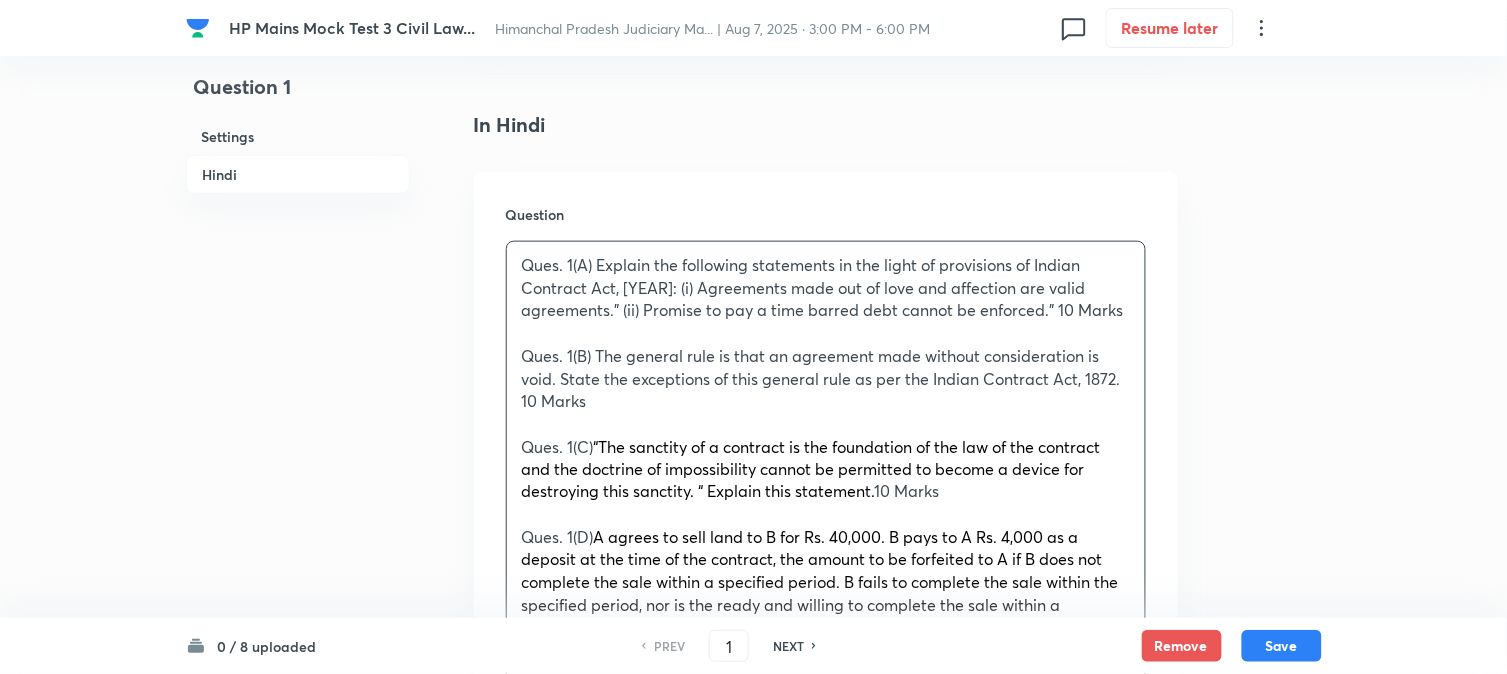 drag, startPoint x: 933, startPoint y: 537, endPoint x: 621, endPoint y: 538, distance: 312.00162 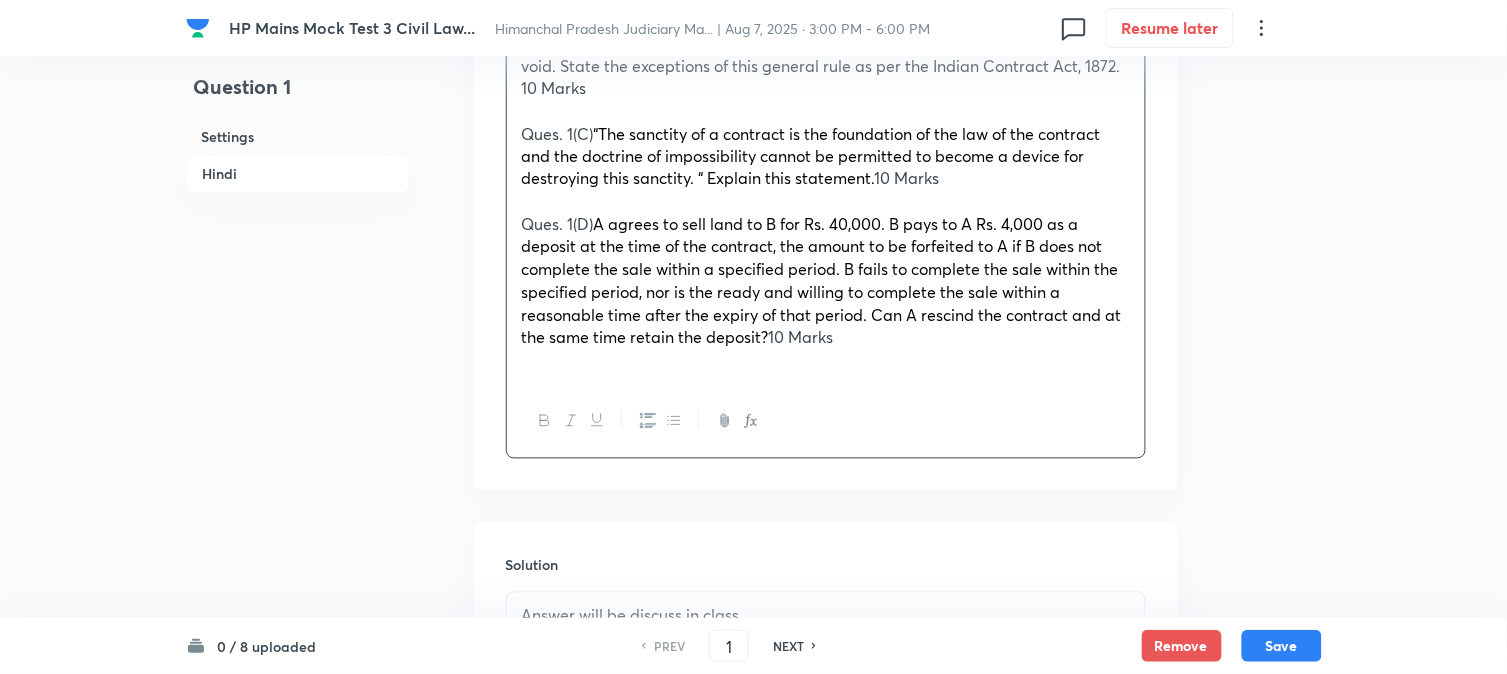 scroll, scrollTop: 812, scrollLeft: 0, axis: vertical 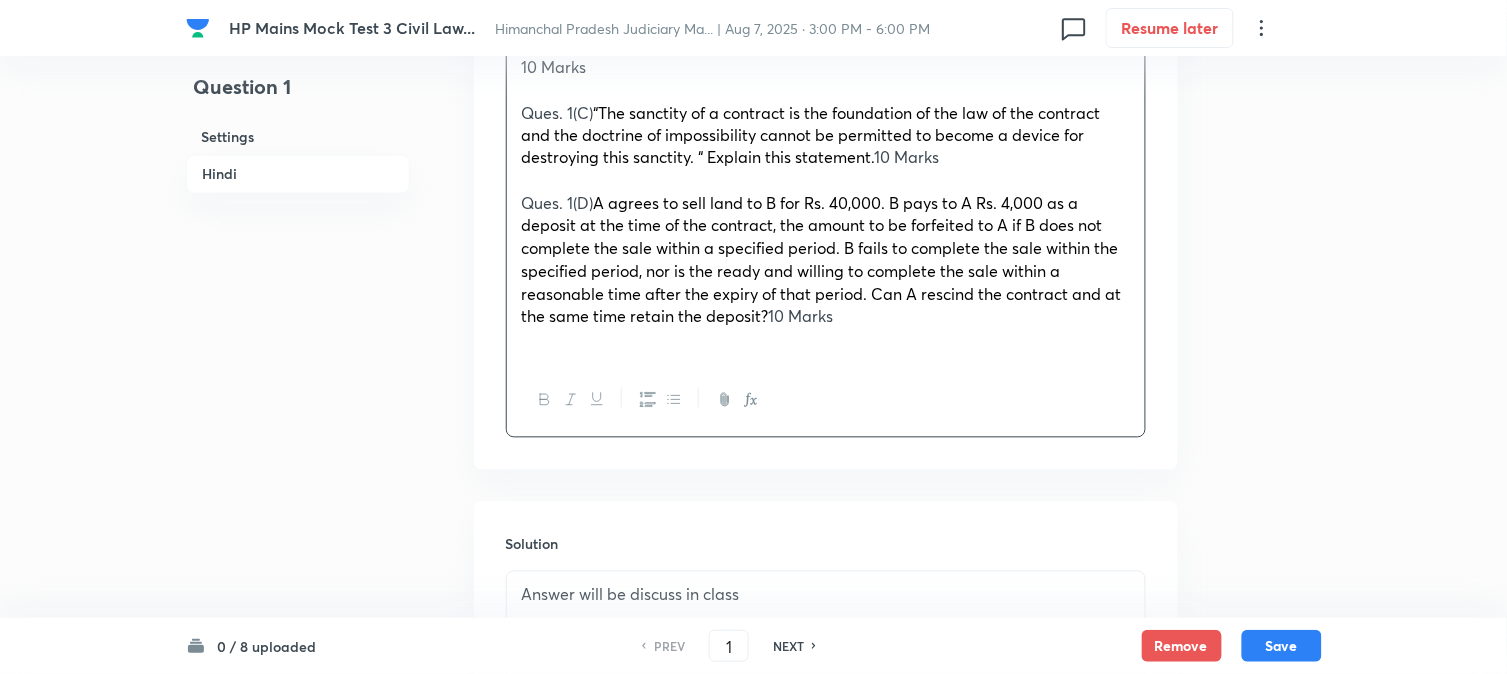 click at bounding box center (826, 340) 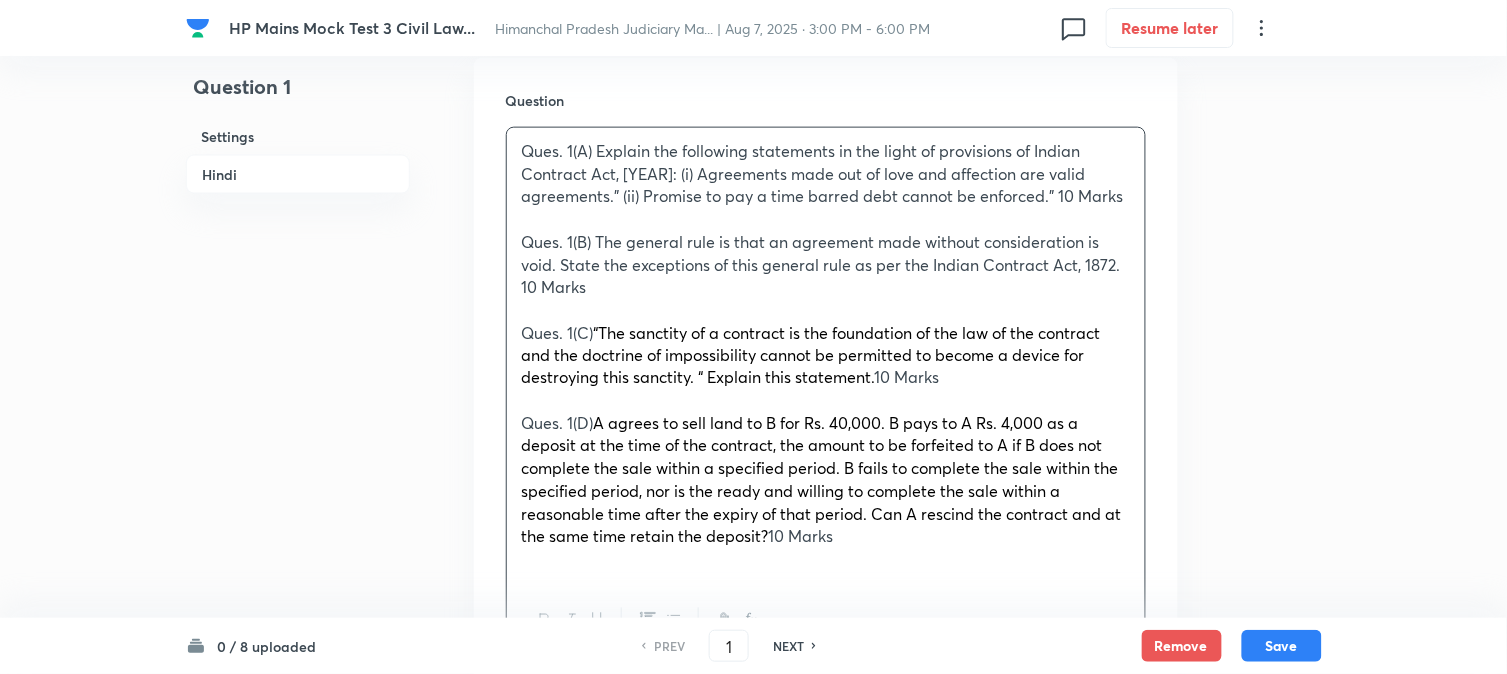 scroll, scrollTop: 590, scrollLeft: 0, axis: vertical 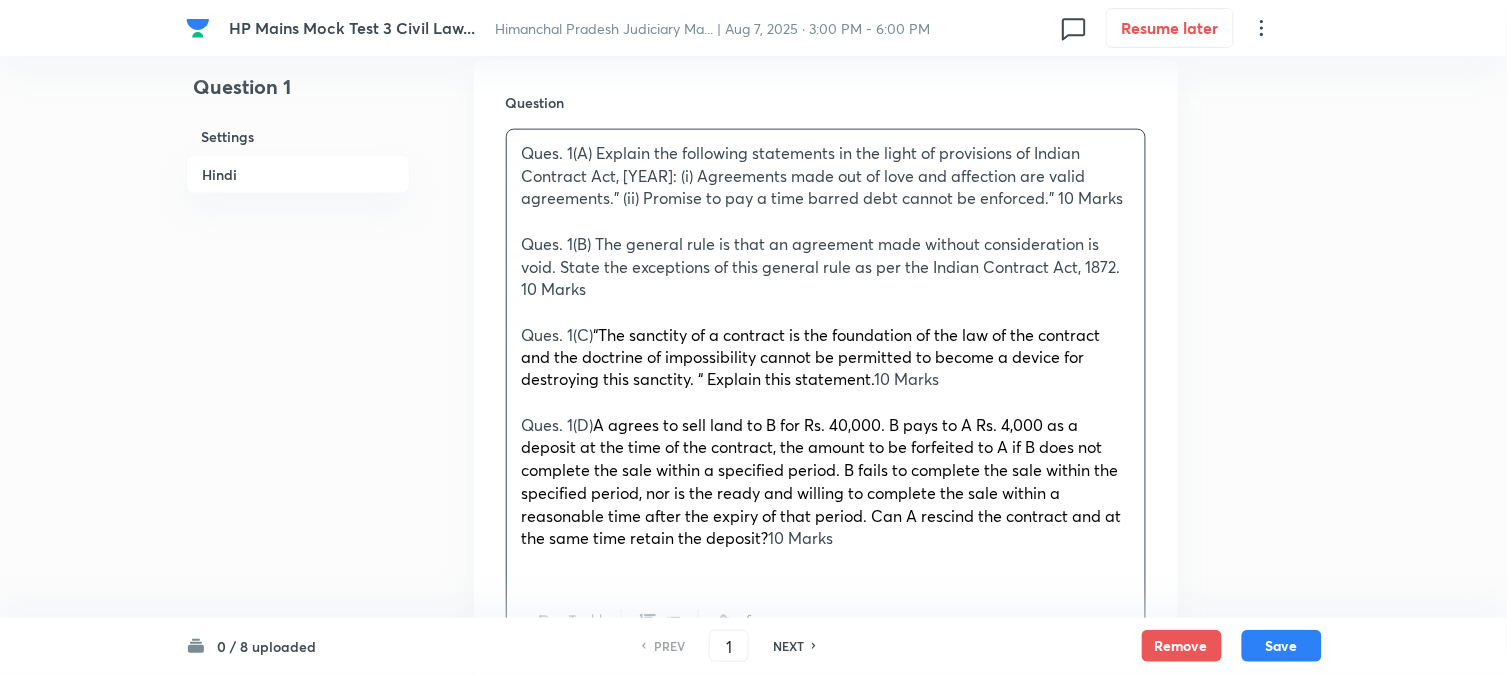 click on "Ques. 1(B) The general rule is that an agreement made without consideration is void. State the exceptions of this general rule as per the Indian Contract Act, 1872.         10 Marks" at bounding box center (826, 267) 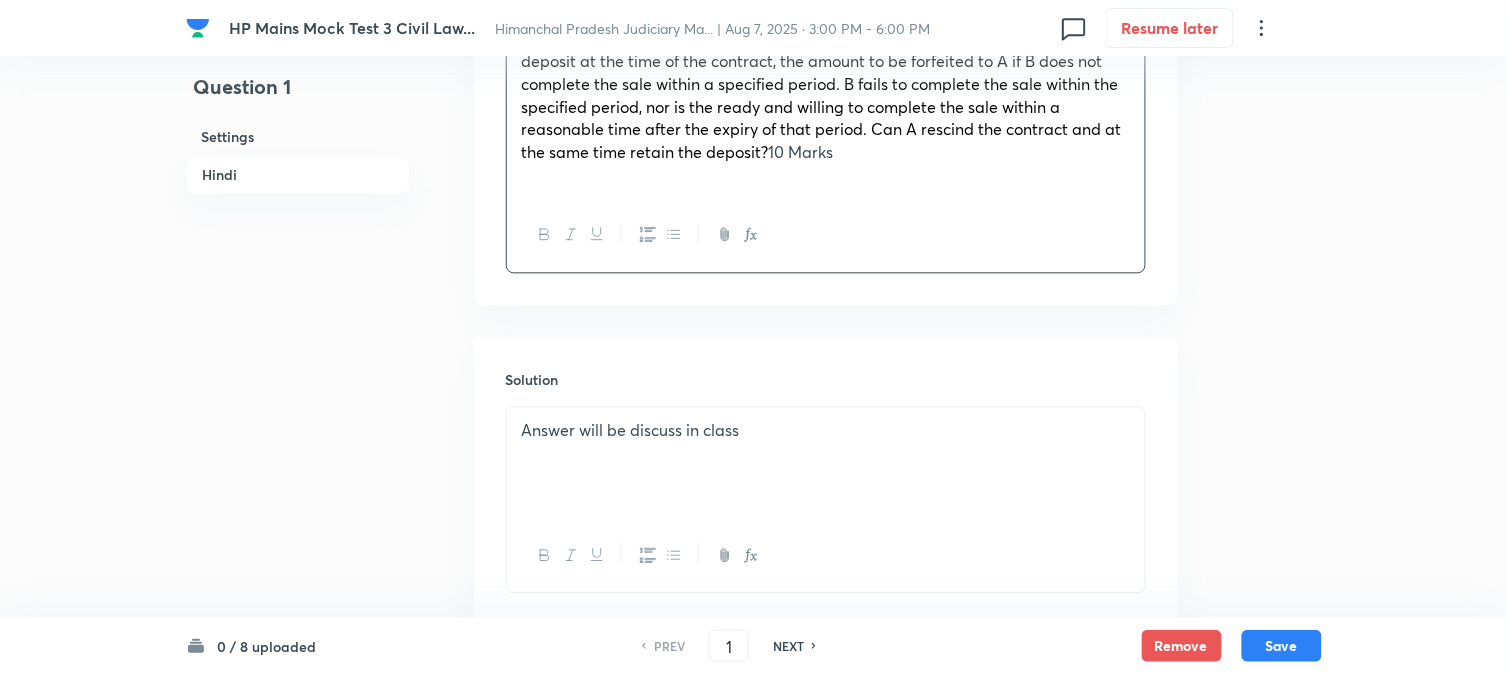 scroll, scrollTop: 1034, scrollLeft: 0, axis: vertical 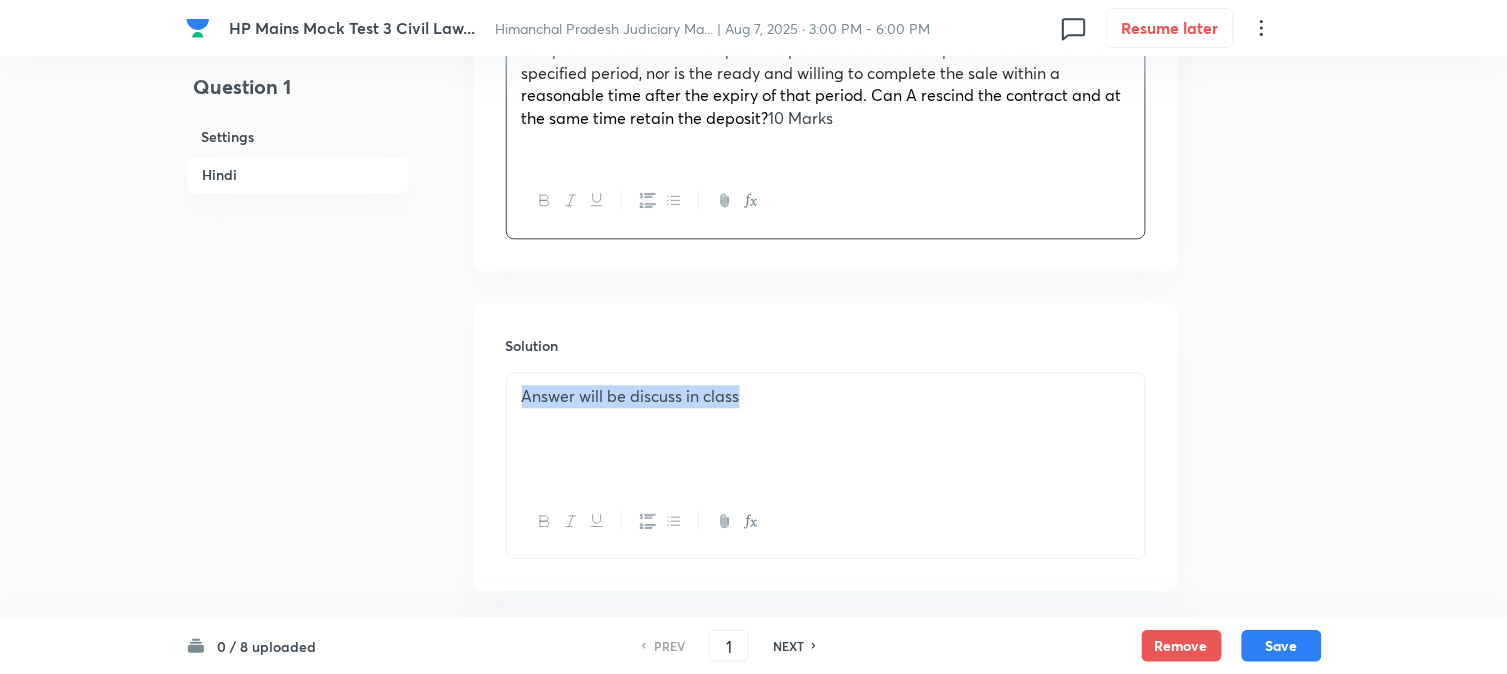 drag, startPoint x: 763, startPoint y: 403, endPoint x: 235, endPoint y: 406, distance: 528.00854 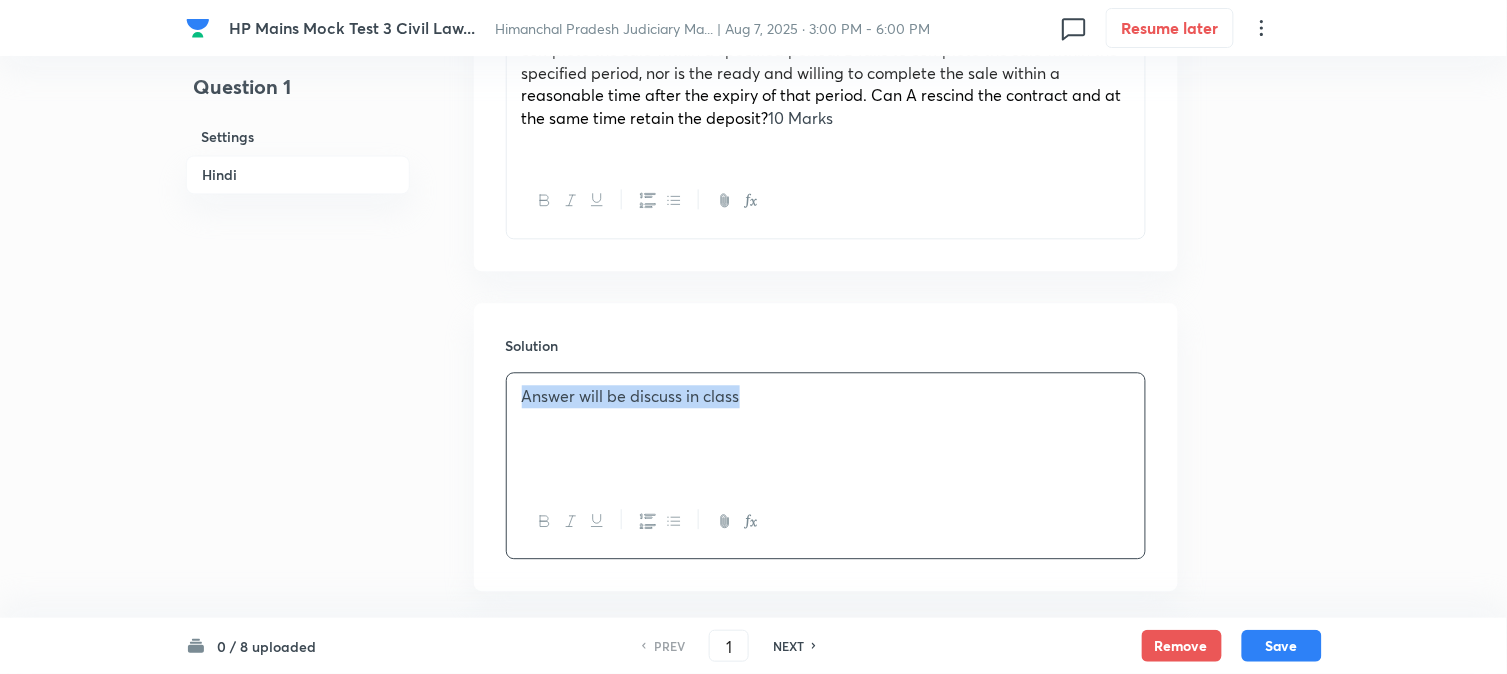 copy on "Answer will be discuss in class" 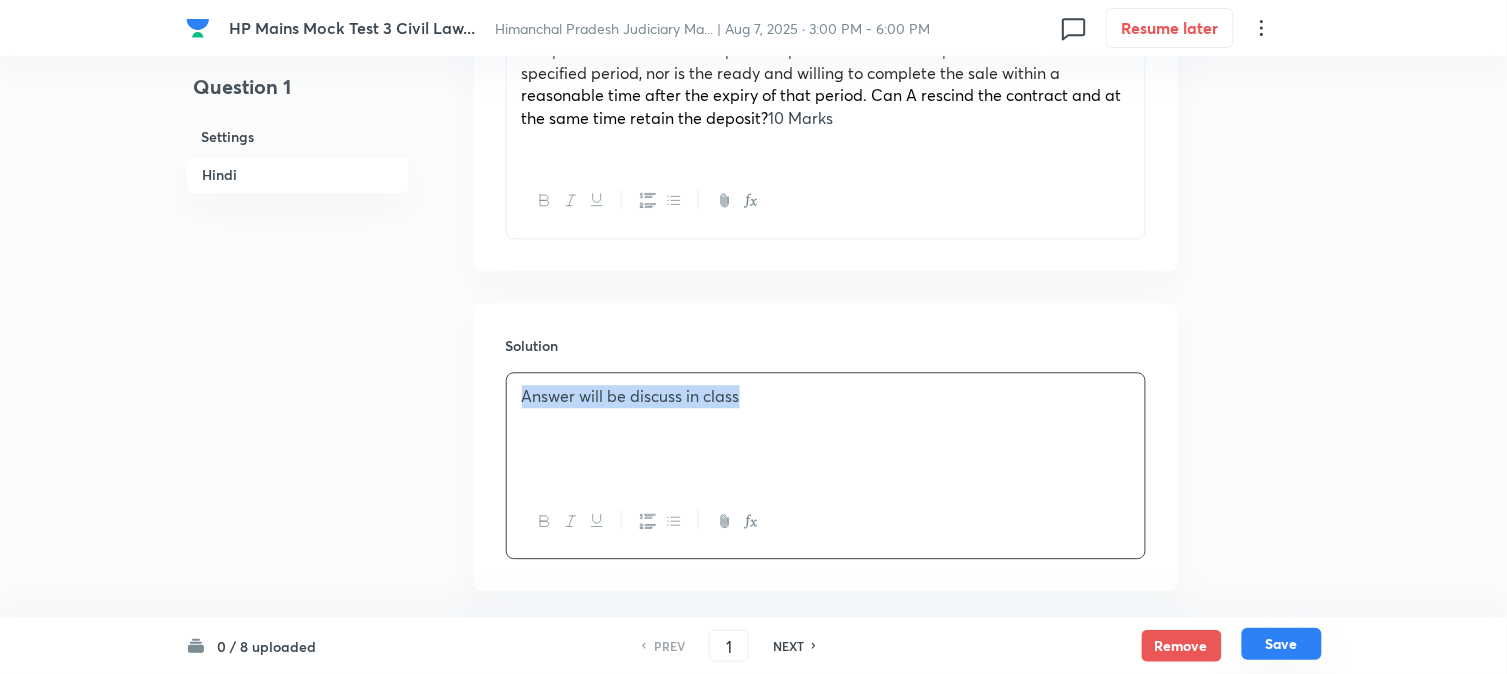 click on "Save" at bounding box center (1282, 644) 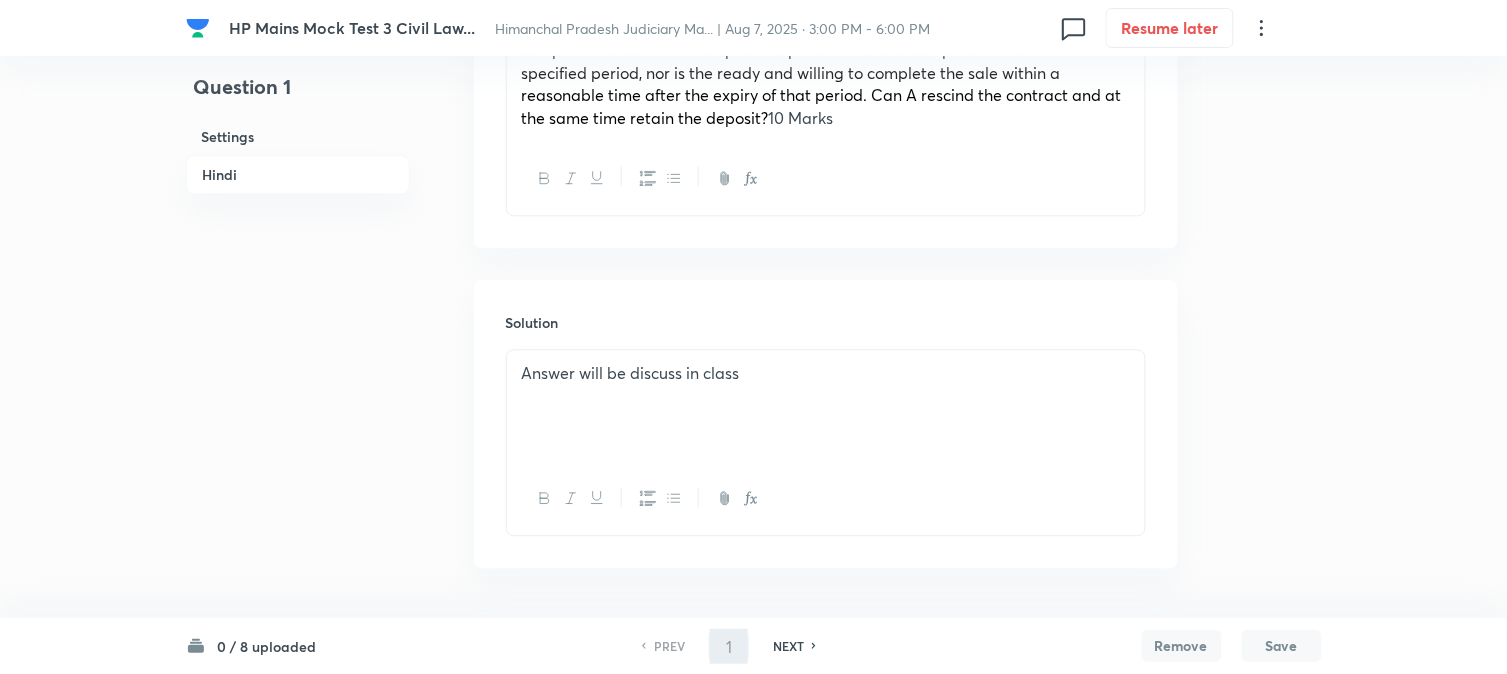 type on "2" 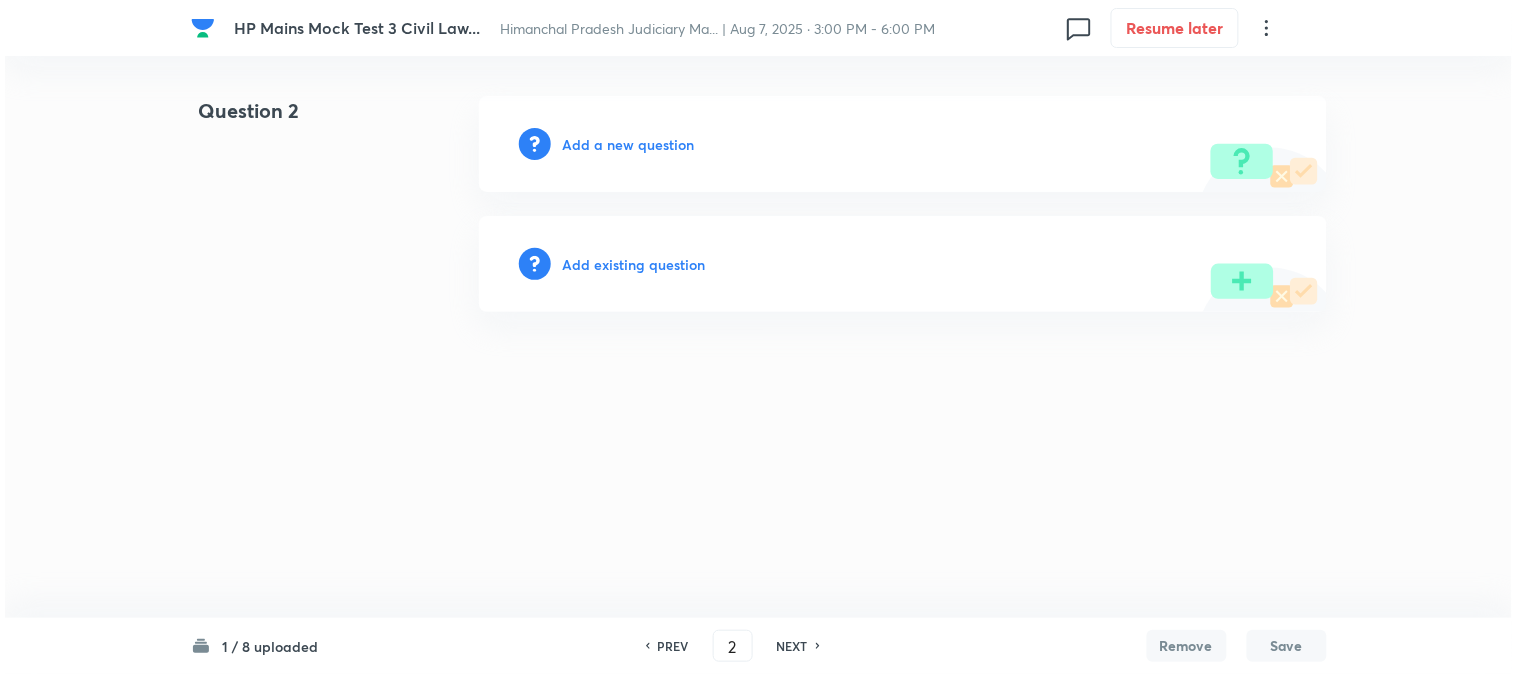 scroll, scrollTop: 0, scrollLeft: 0, axis: both 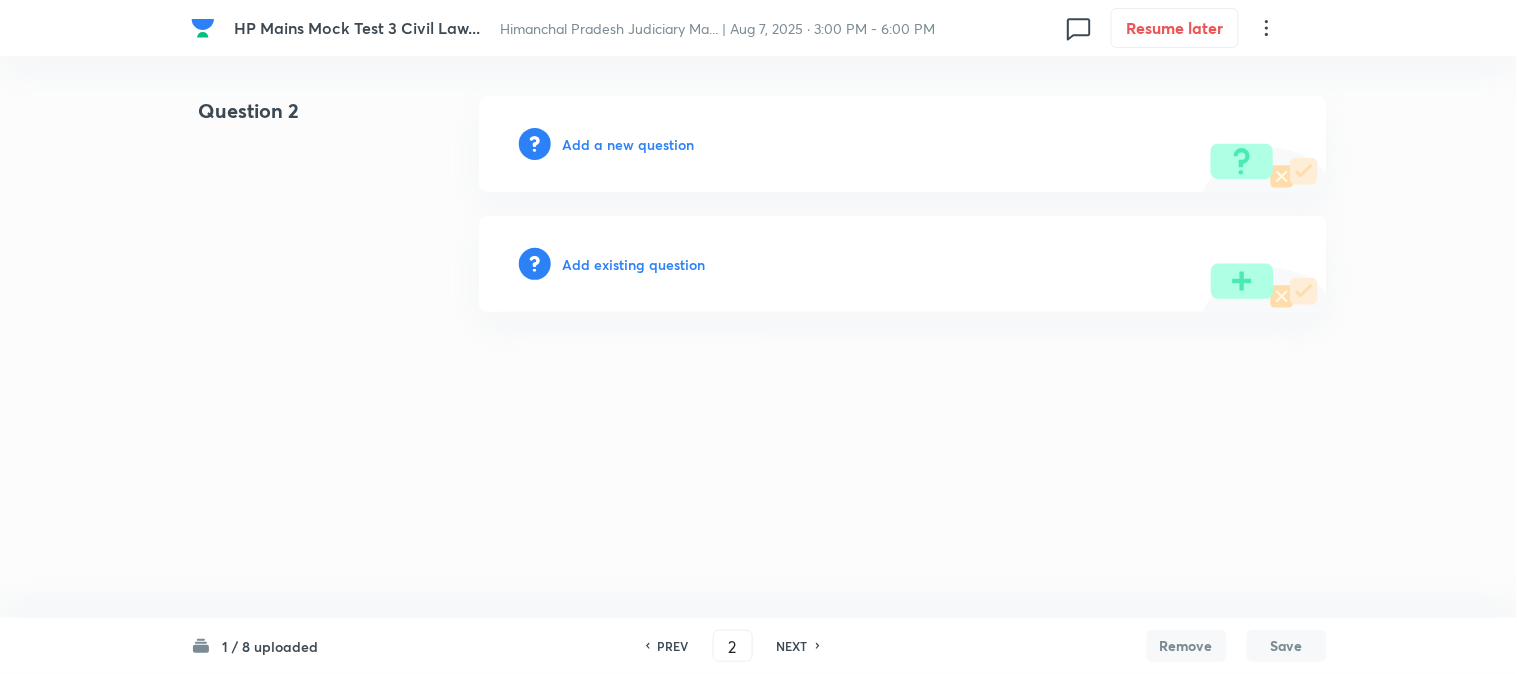 click on "Add a new question" at bounding box center (629, 144) 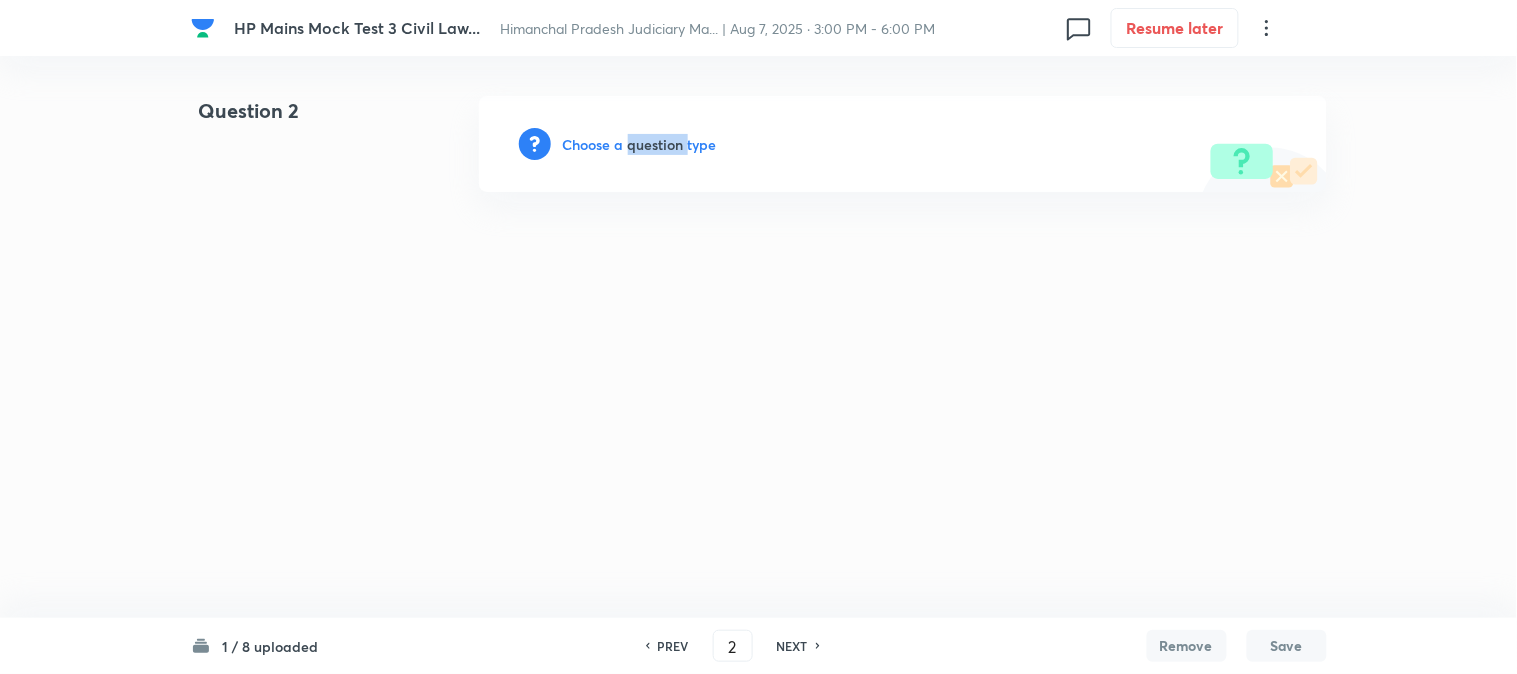 click on "Choose a question type" at bounding box center [640, 144] 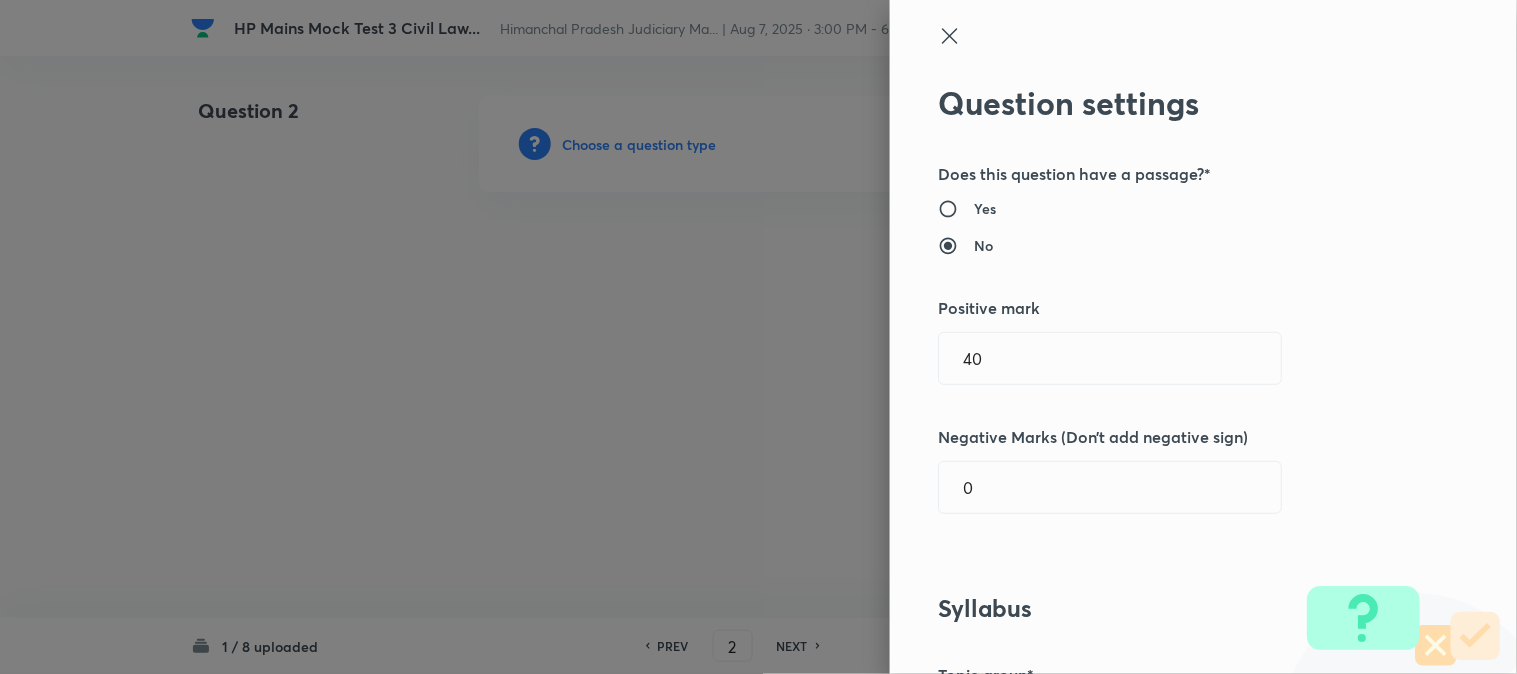 click at bounding box center (758, 337) 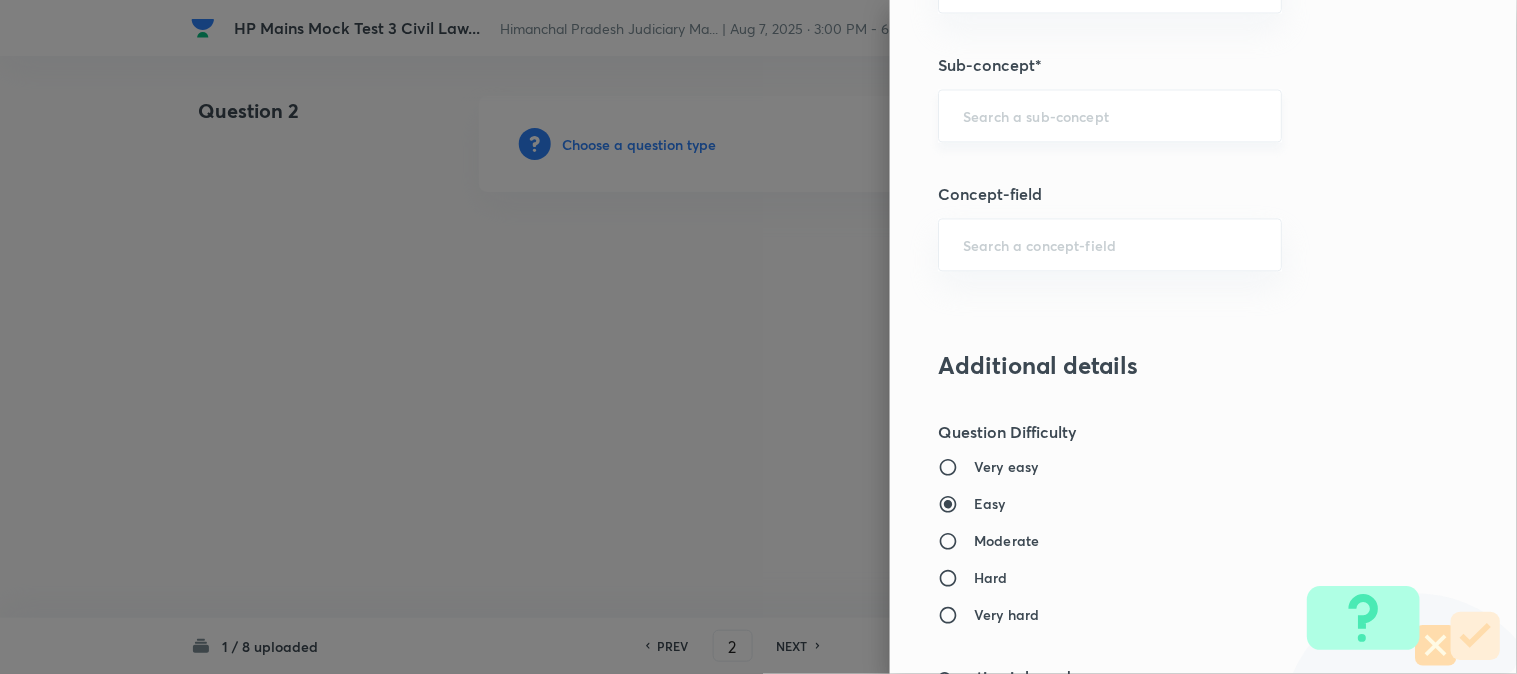 scroll, scrollTop: 957, scrollLeft: 0, axis: vertical 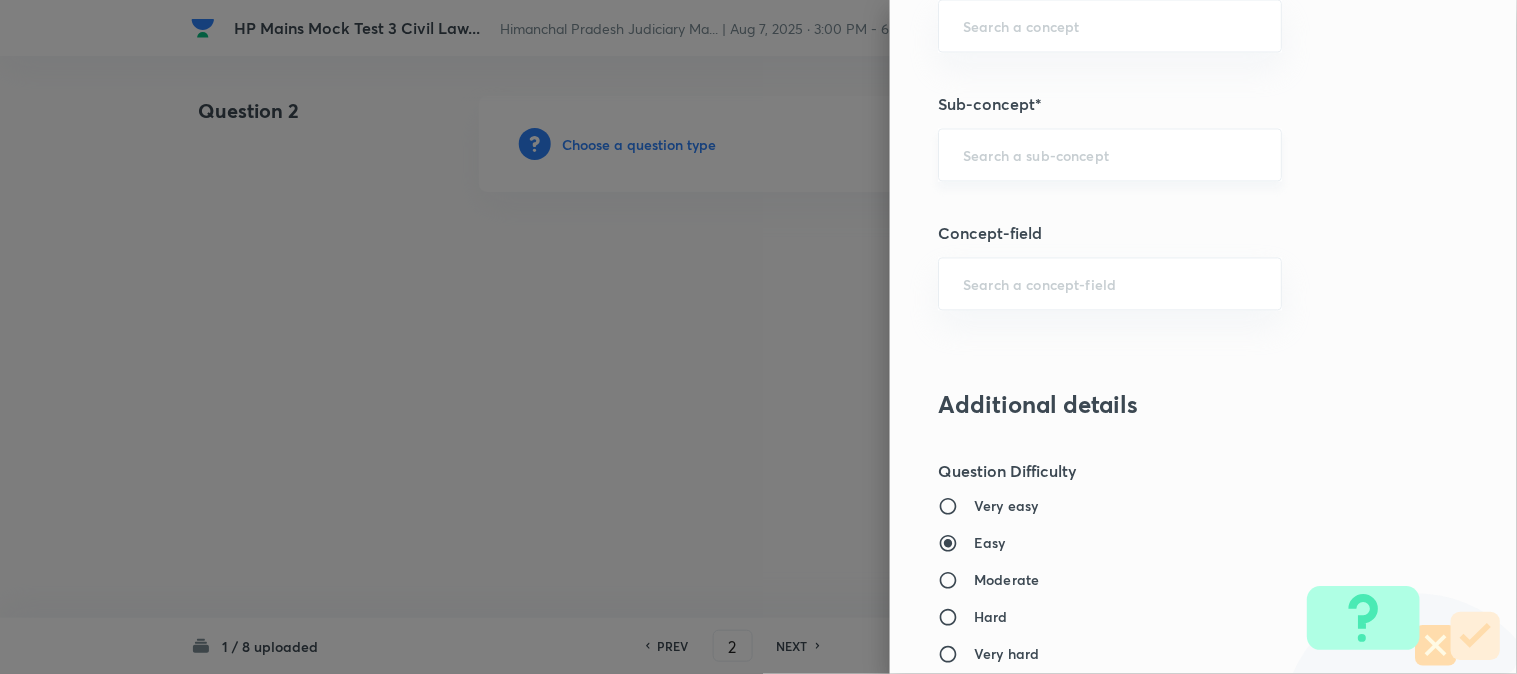 click on "​" at bounding box center [1110, 155] 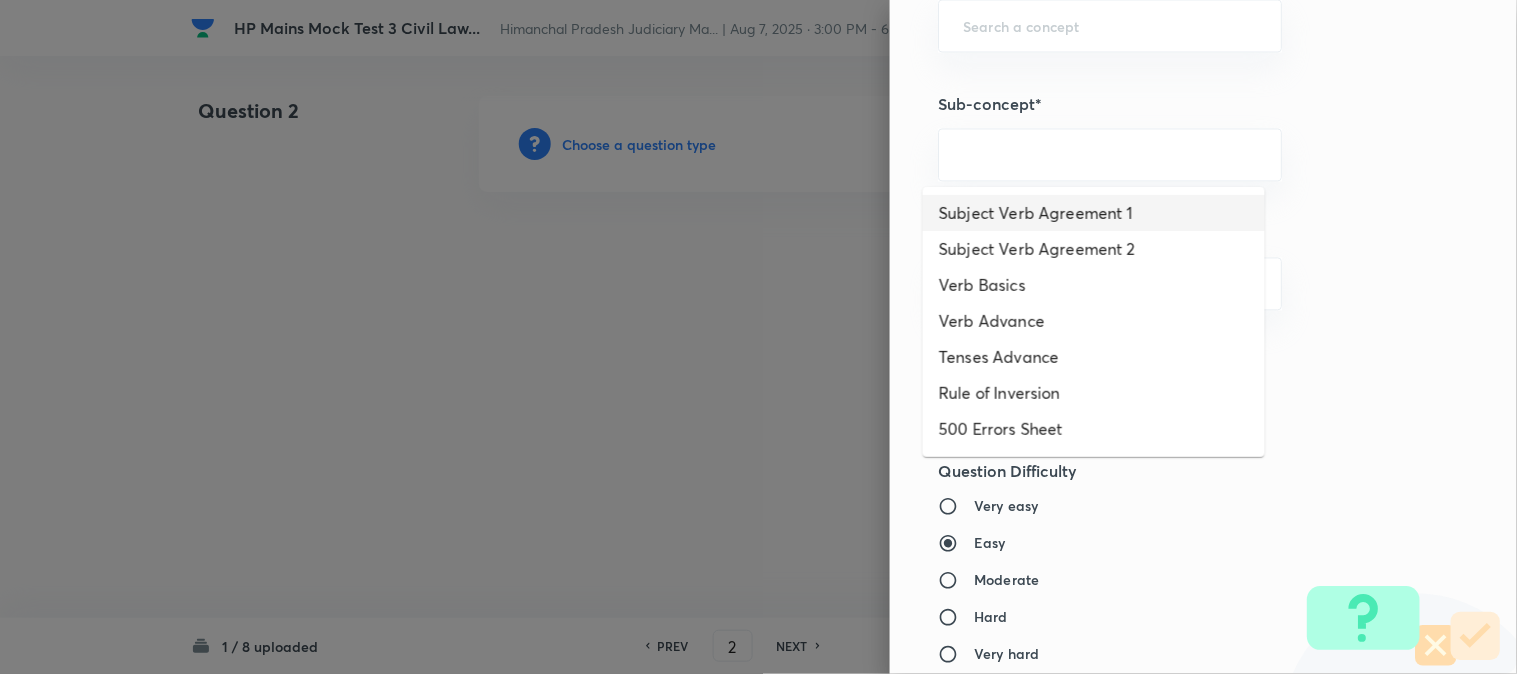 click on "Subject Verb Agreement 1" at bounding box center (1094, 213) 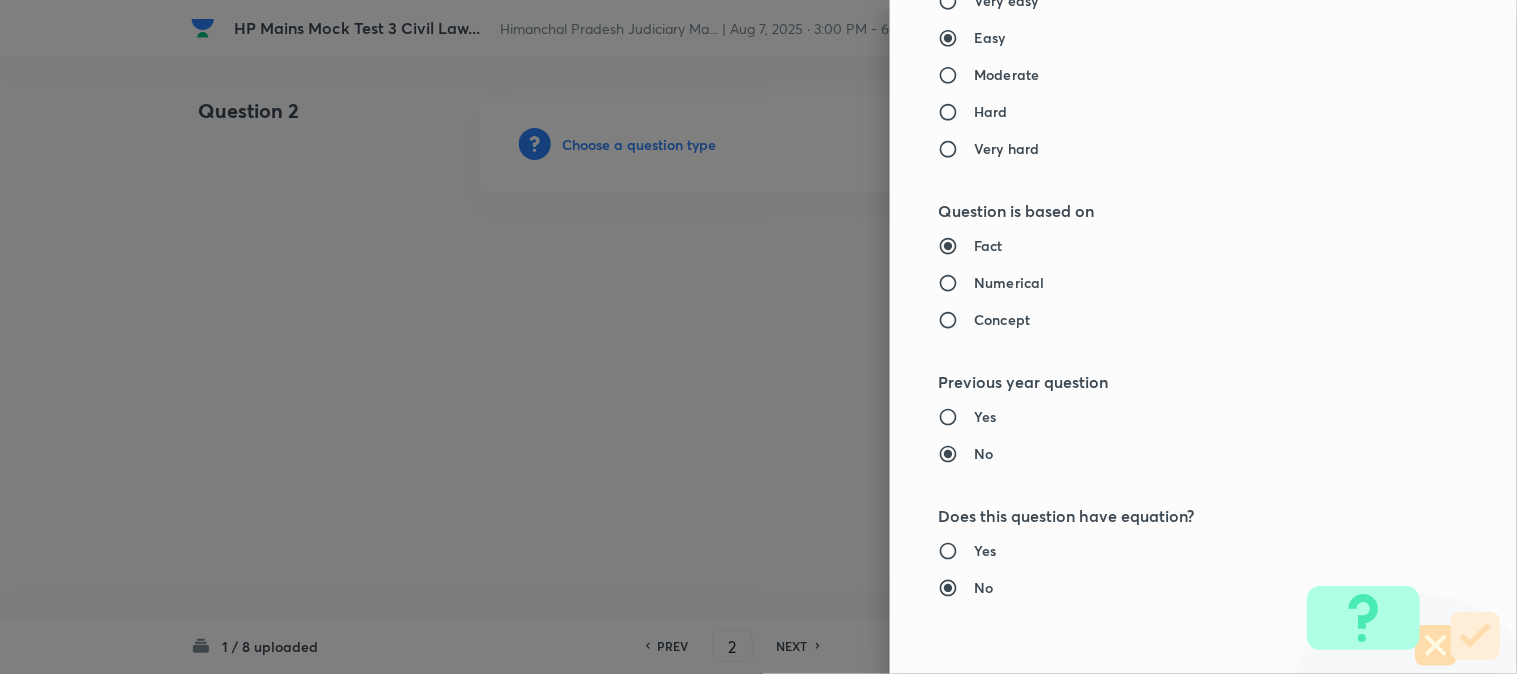 type on "Language" 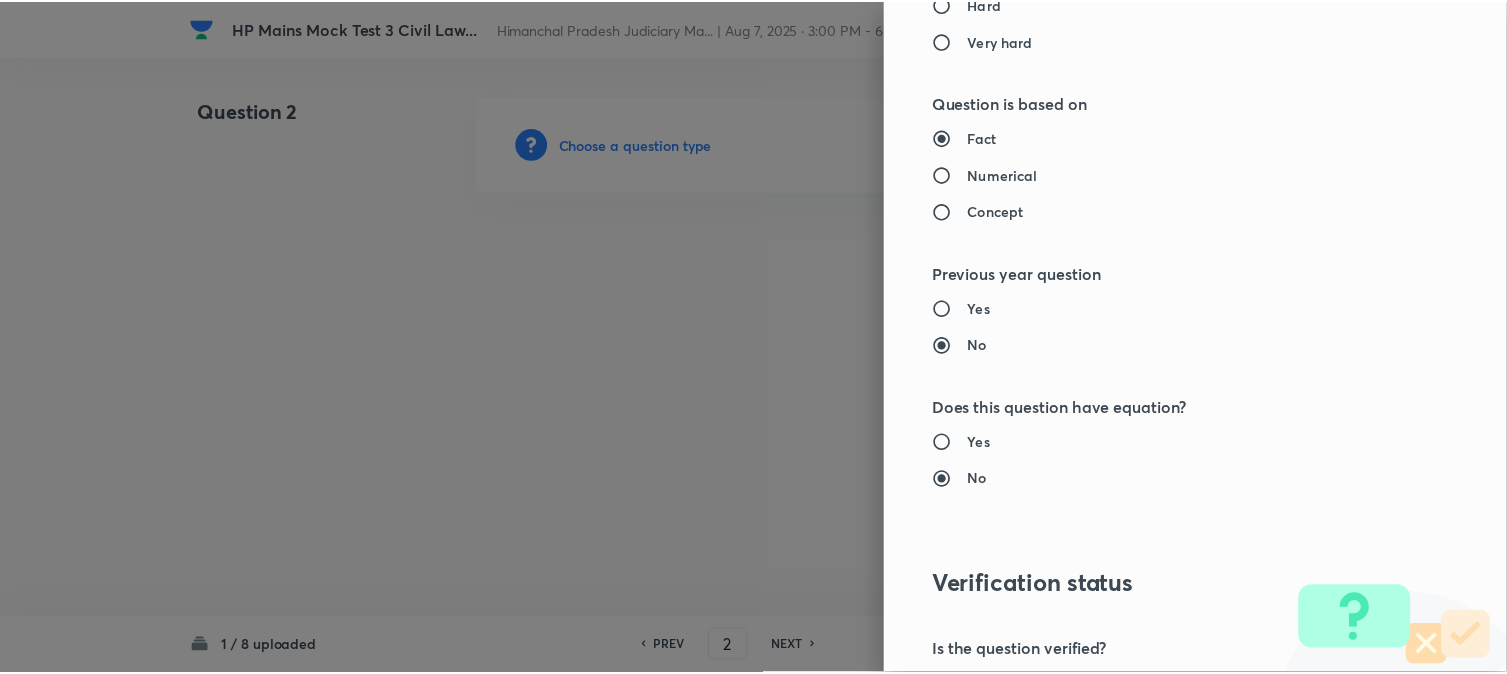 scroll, scrollTop: 1811, scrollLeft: 0, axis: vertical 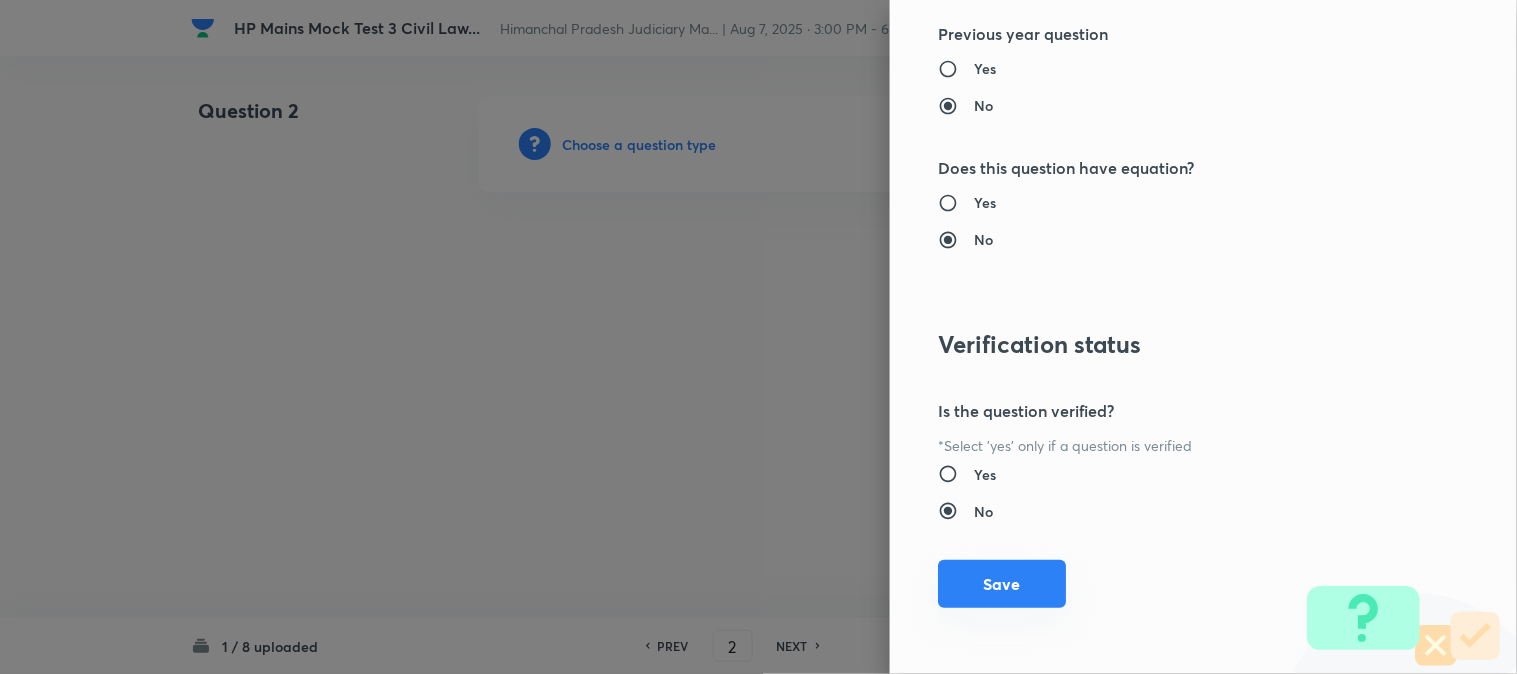 click on "Save" at bounding box center (1002, 584) 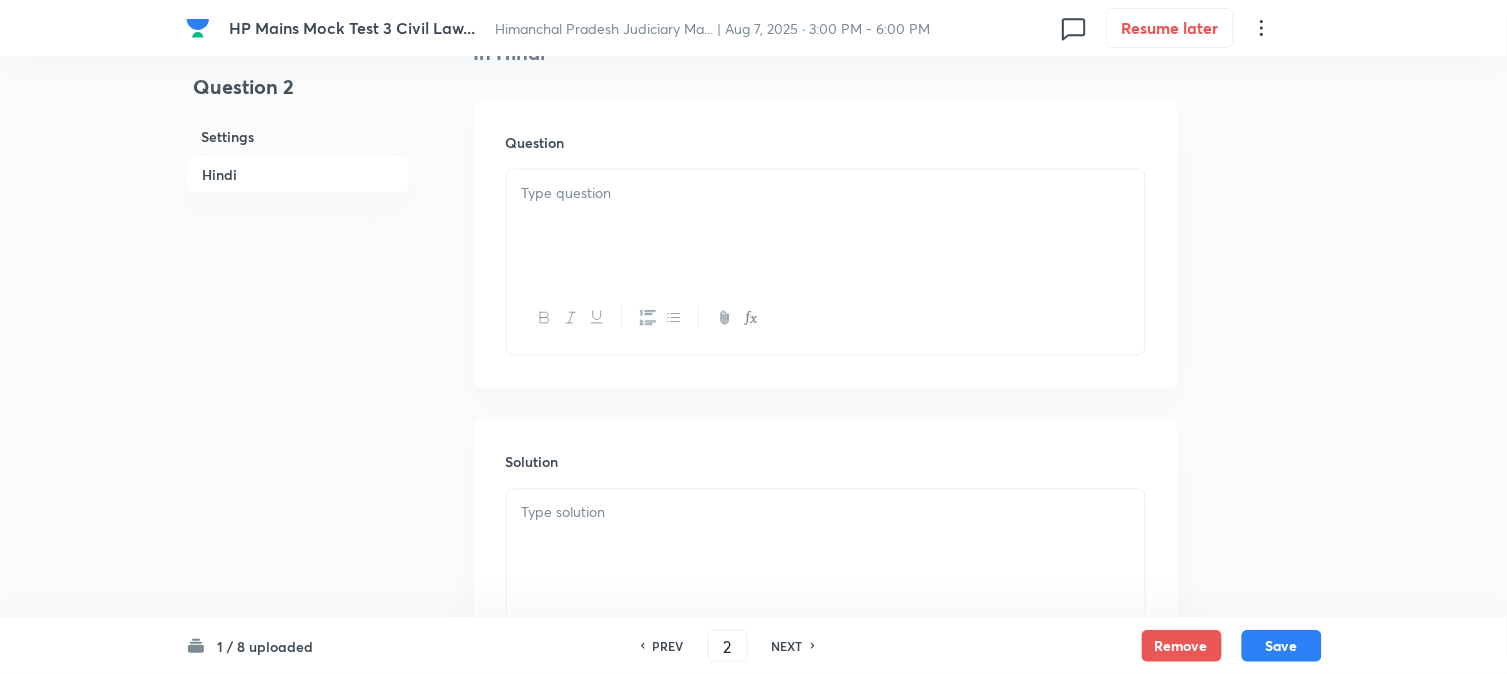 scroll, scrollTop: 590, scrollLeft: 0, axis: vertical 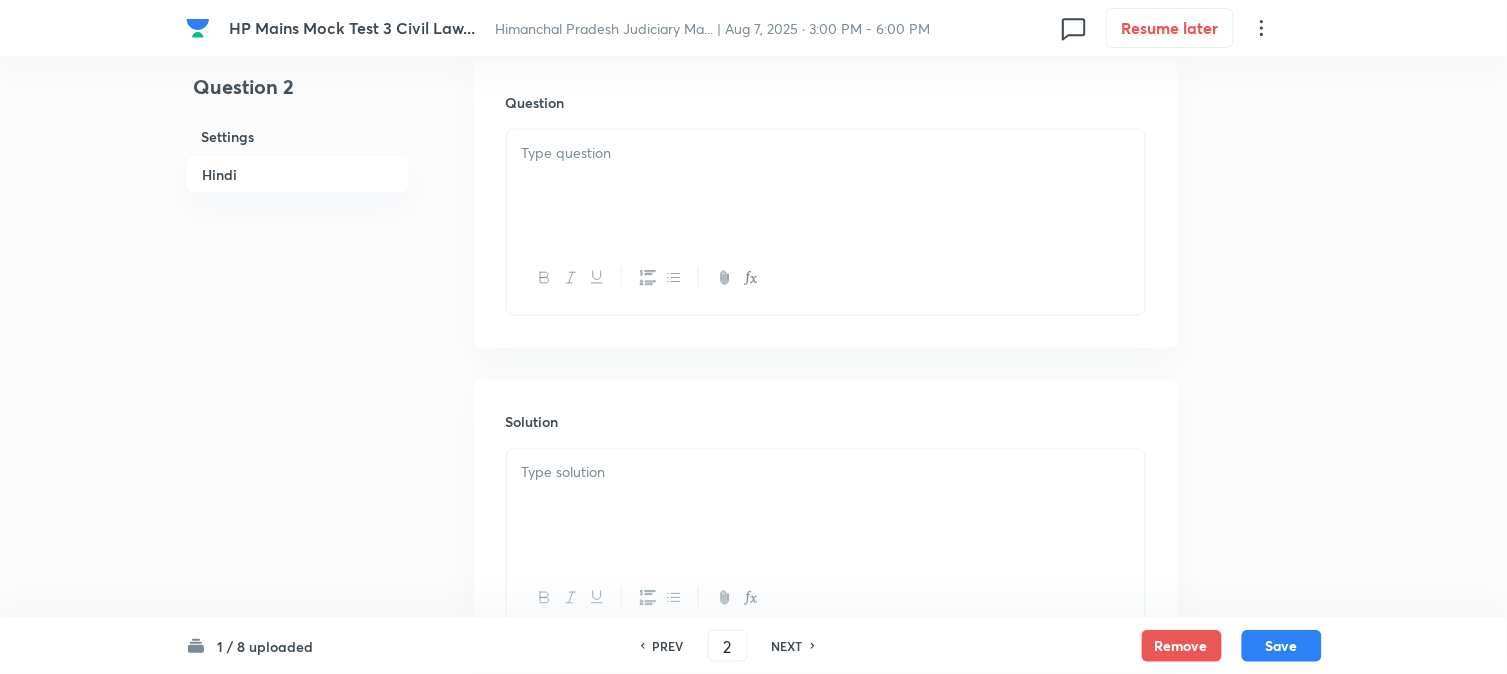 click at bounding box center (826, 473) 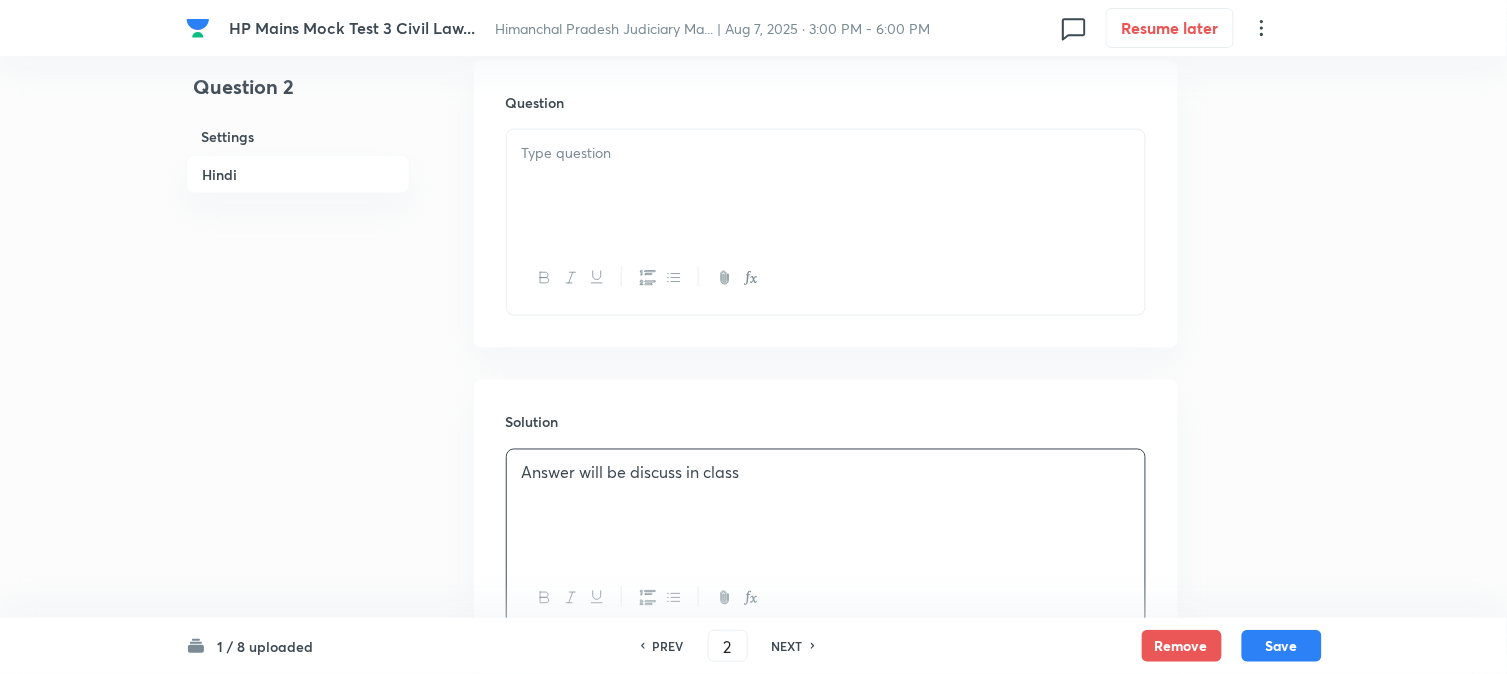 click at bounding box center (826, 186) 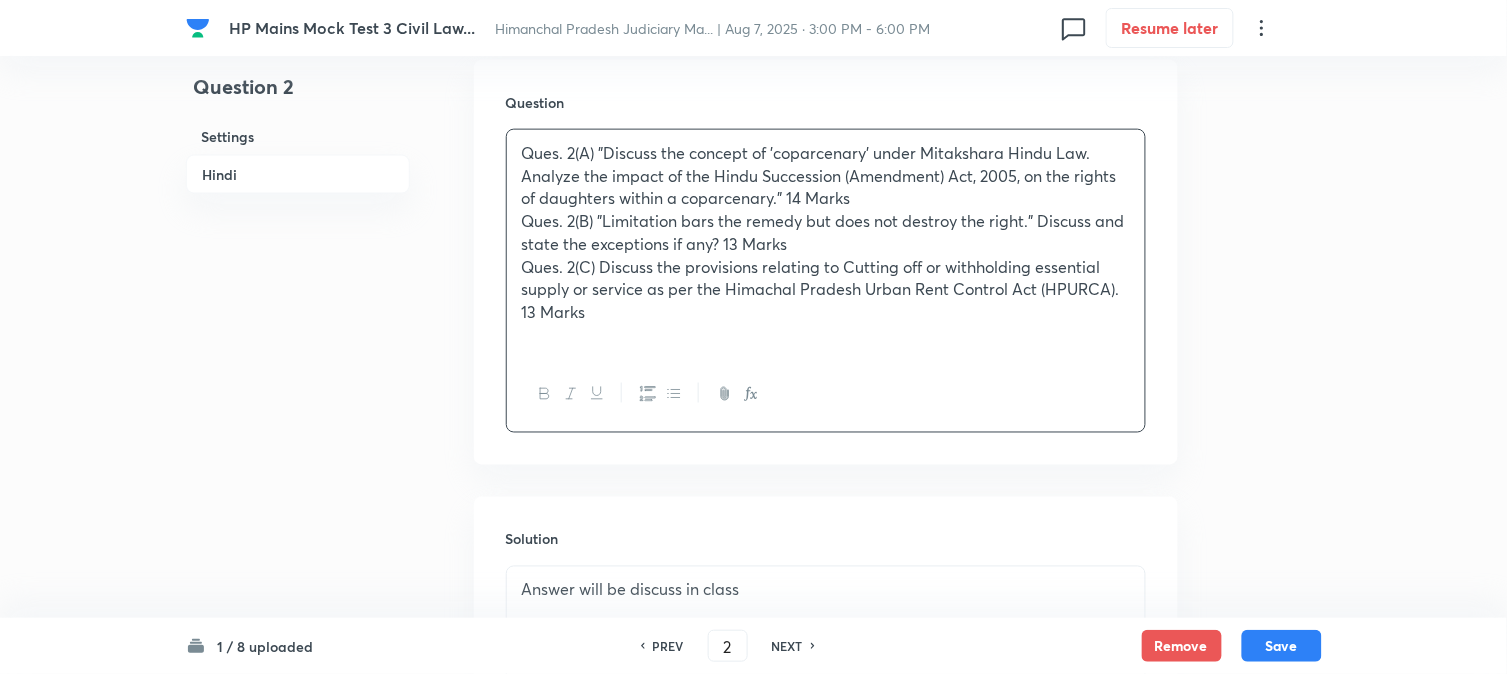 drag, startPoint x: 1060, startPoint y: 217, endPoint x: 638, endPoint y: 210, distance: 422.05804 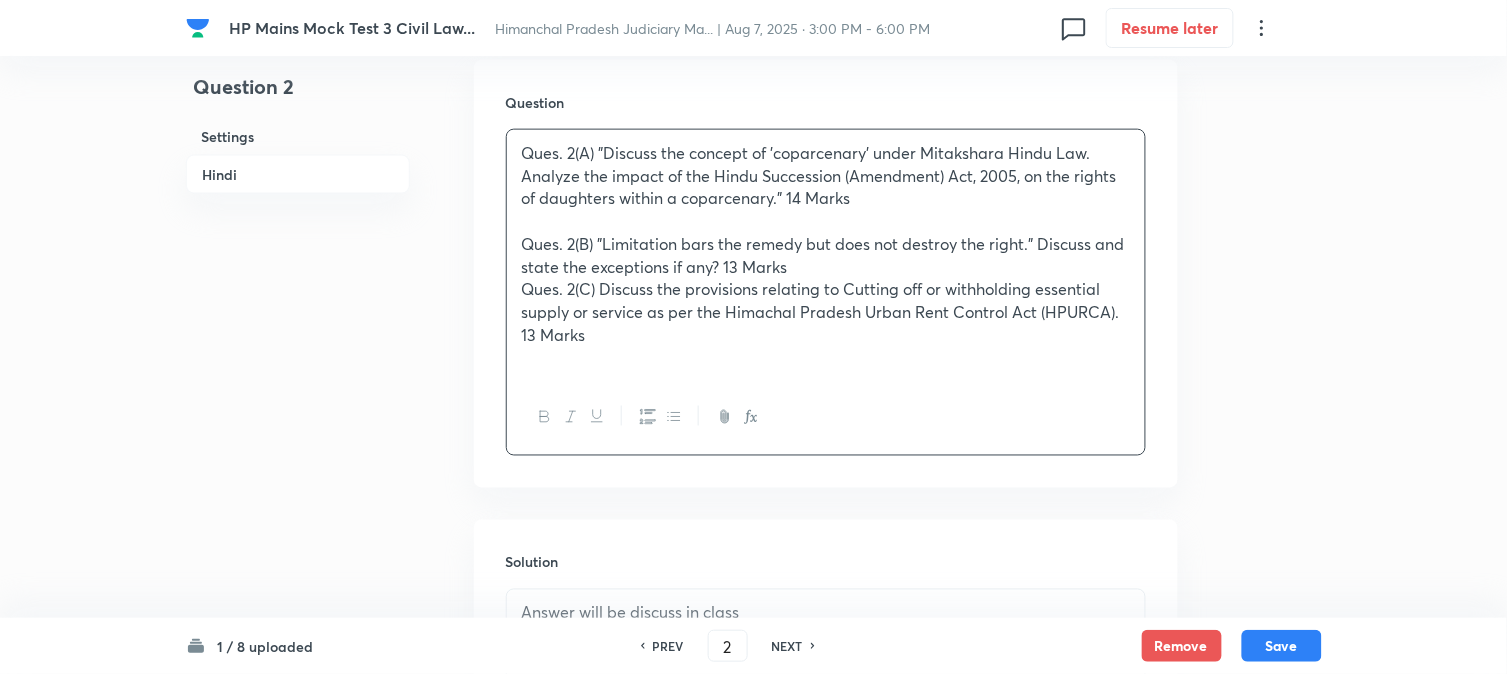 drag, startPoint x: 968, startPoint y: 282, endPoint x: 700, endPoint y: 278, distance: 268.02985 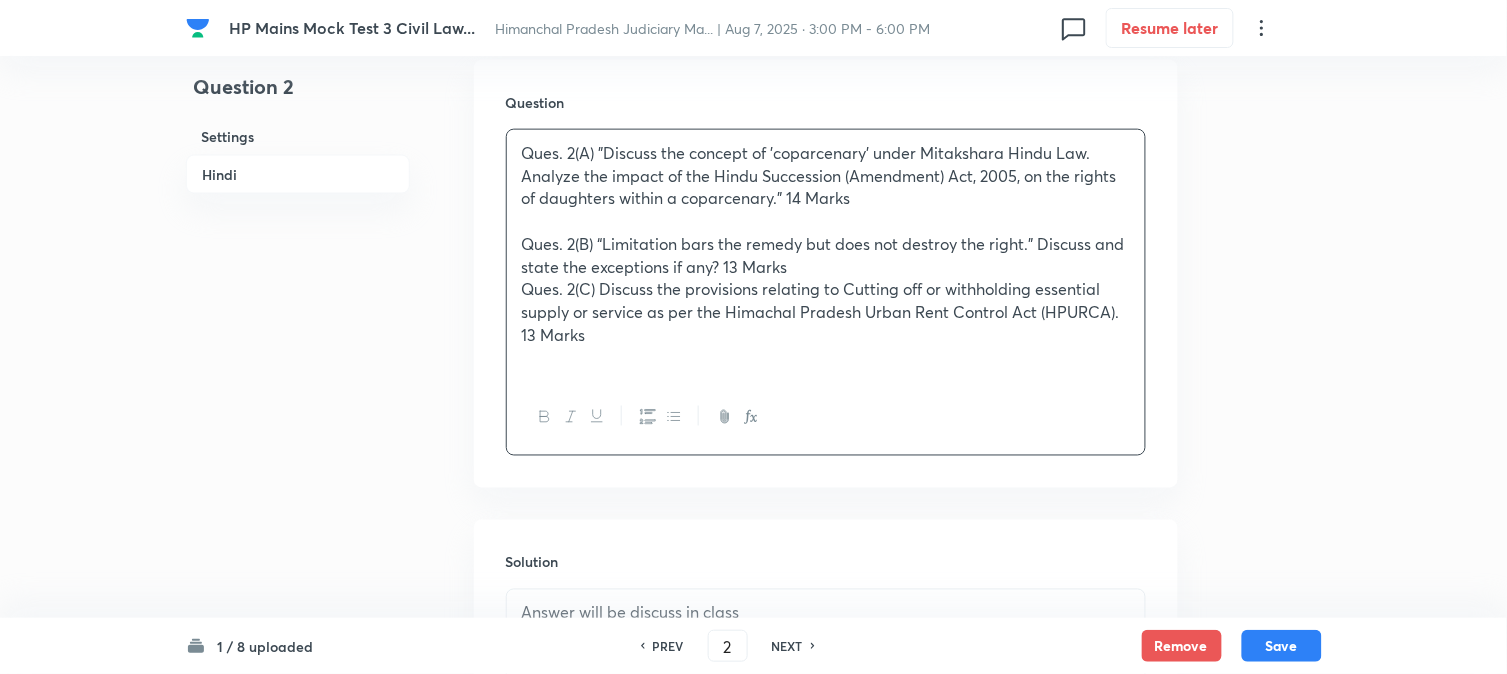 click on "Ques. 2(C) Discuss the provisions relating to Cutting off or withholding essential supply or service as per the Himachal Pradesh Urban Rent Control Act (HPURCA).                 13 Marks" at bounding box center [826, 312] 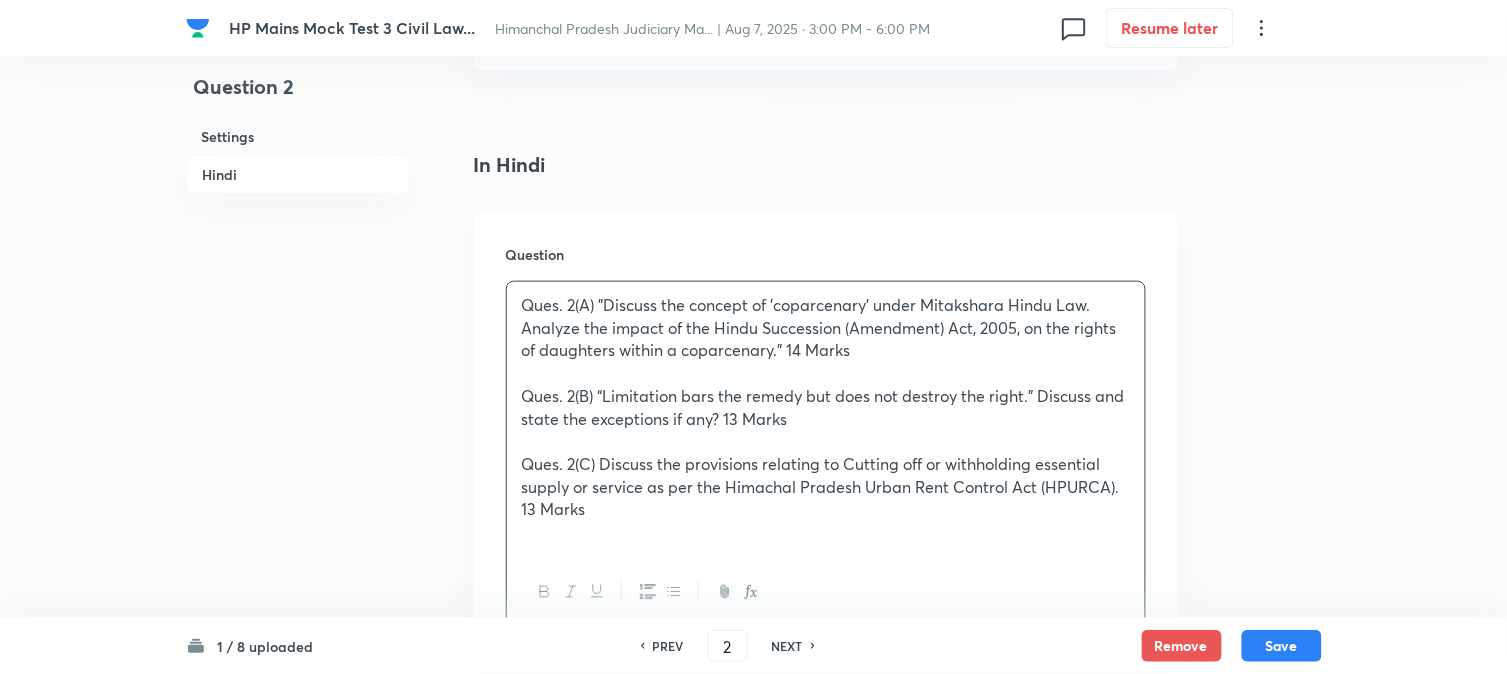 scroll, scrollTop: 812, scrollLeft: 0, axis: vertical 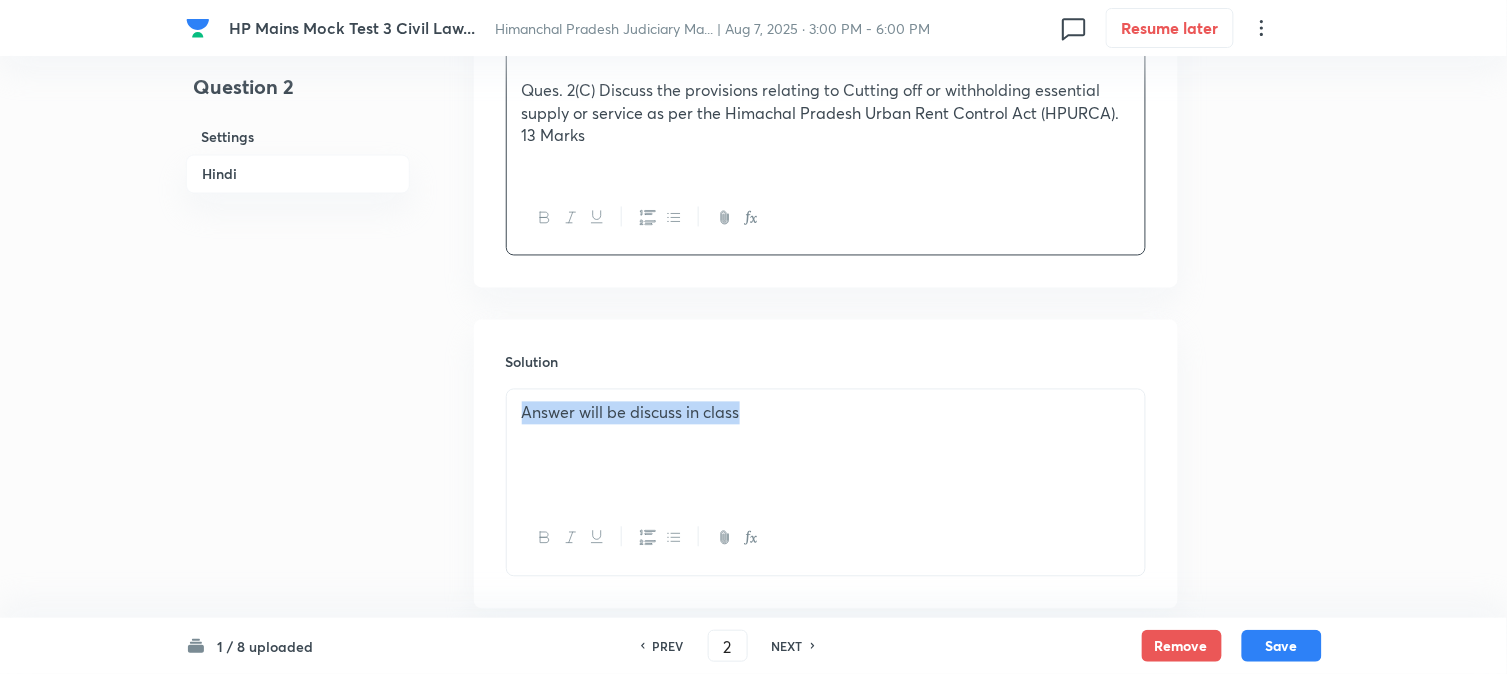 drag, startPoint x: 788, startPoint y: 408, endPoint x: 305, endPoint y: 448, distance: 484.65347 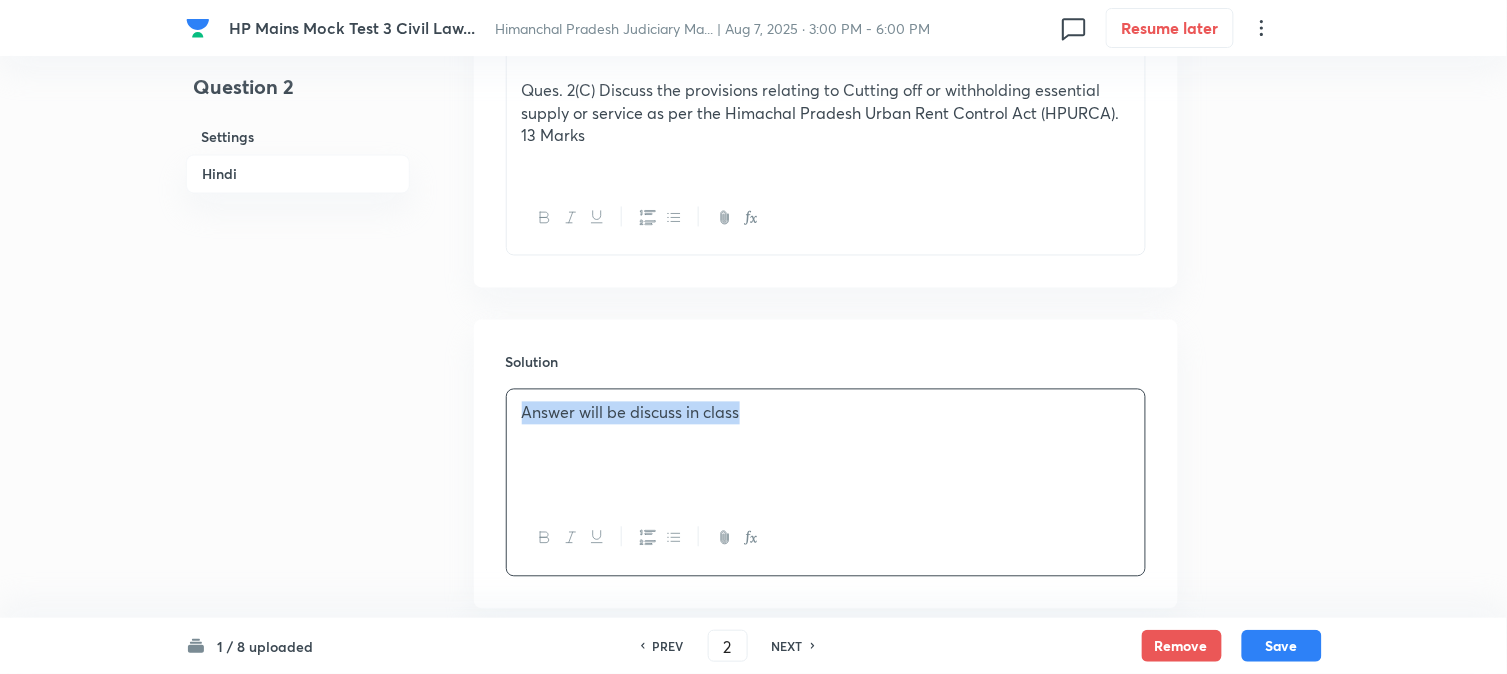 copy on "Answer will be discuss in class" 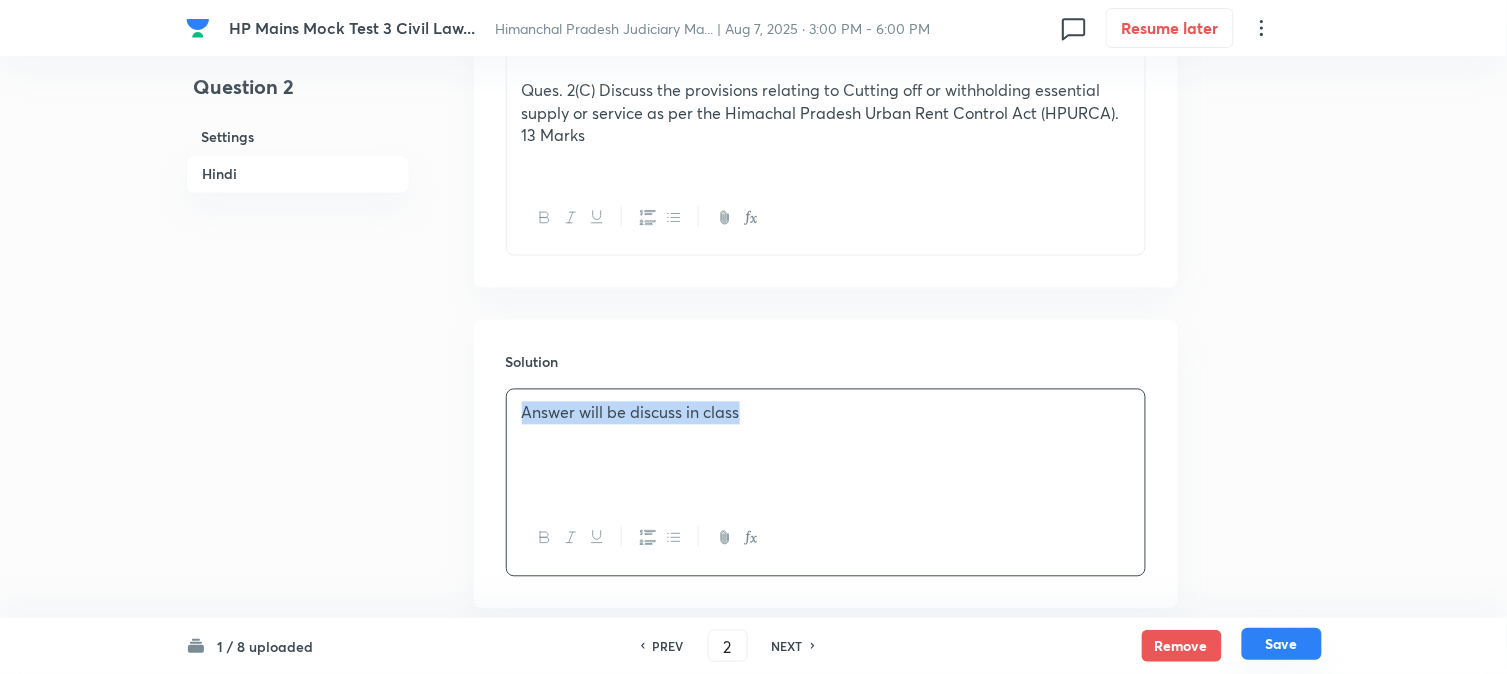 click on "Save" at bounding box center (1282, 644) 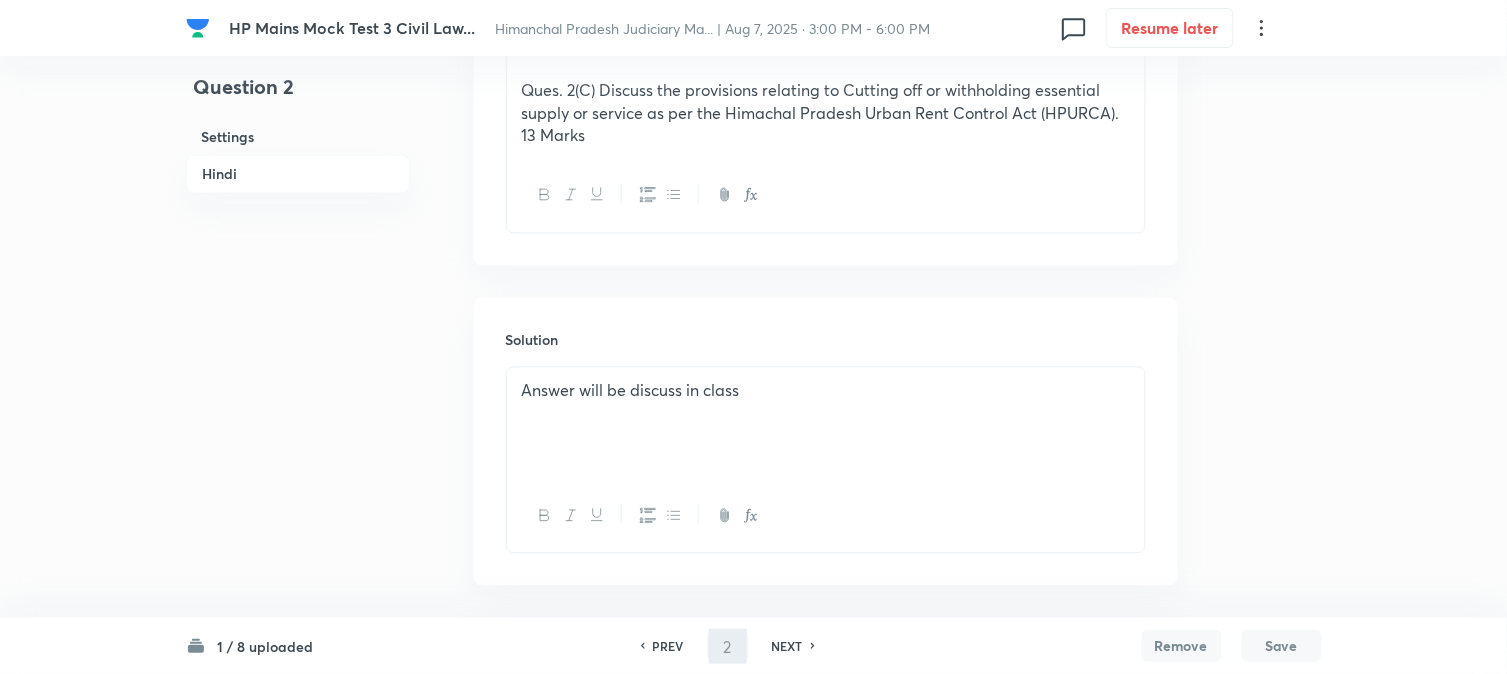 type on "3" 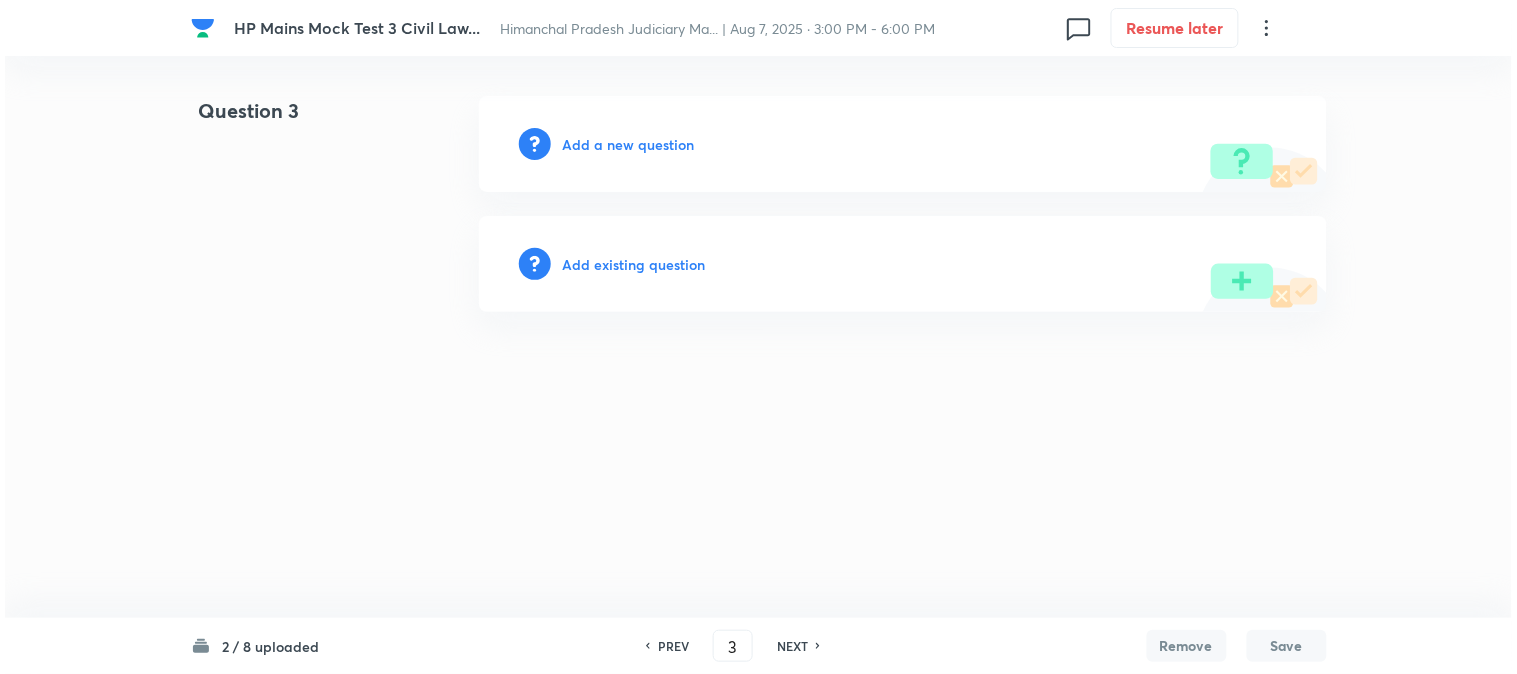 scroll, scrollTop: 0, scrollLeft: 0, axis: both 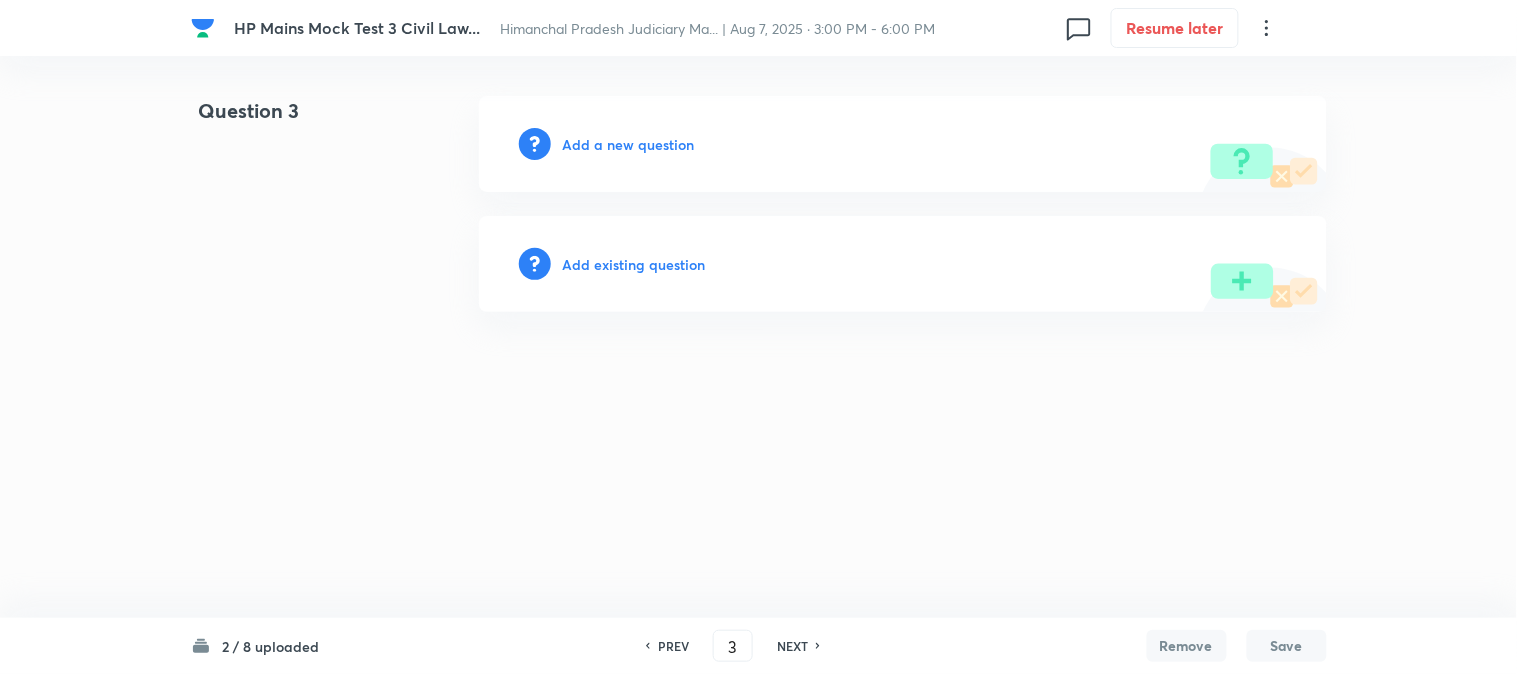 click on "Add a new question" at bounding box center (629, 144) 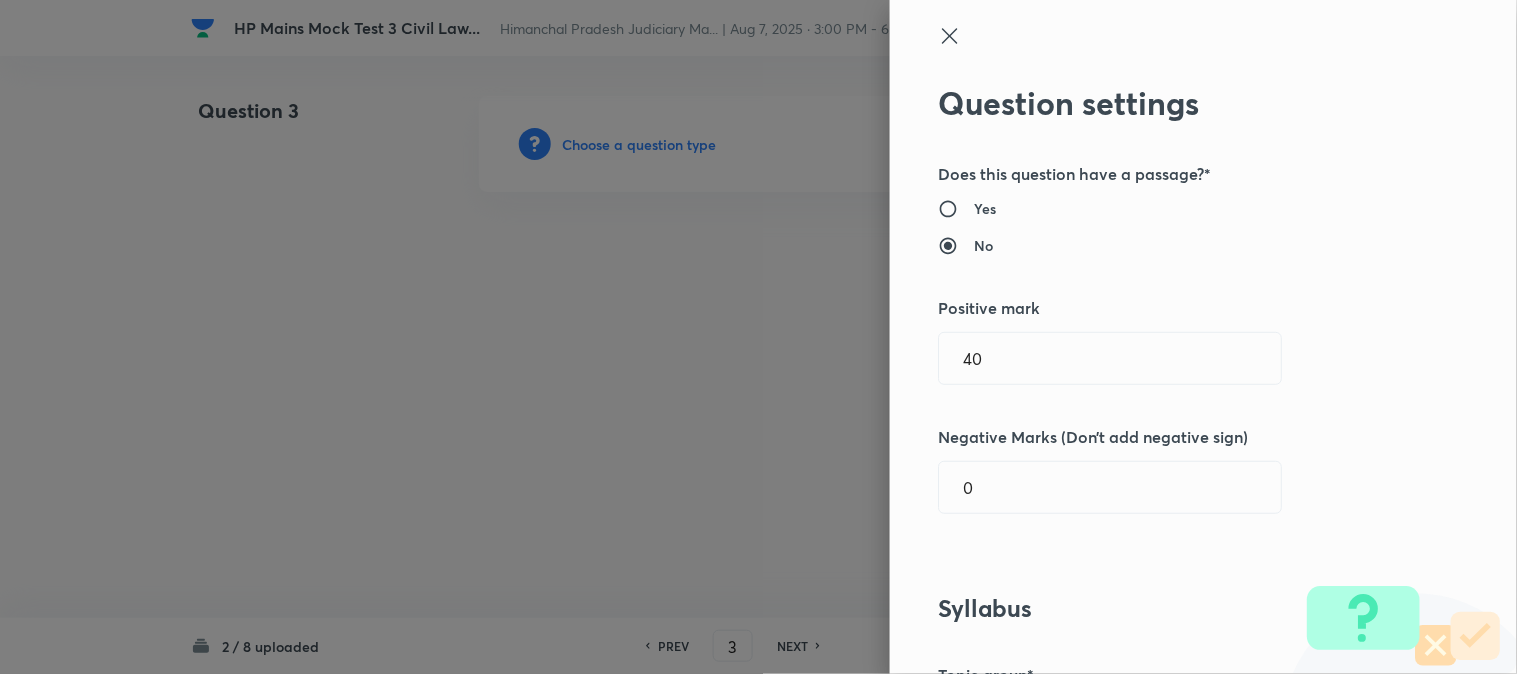 click at bounding box center [758, 337] 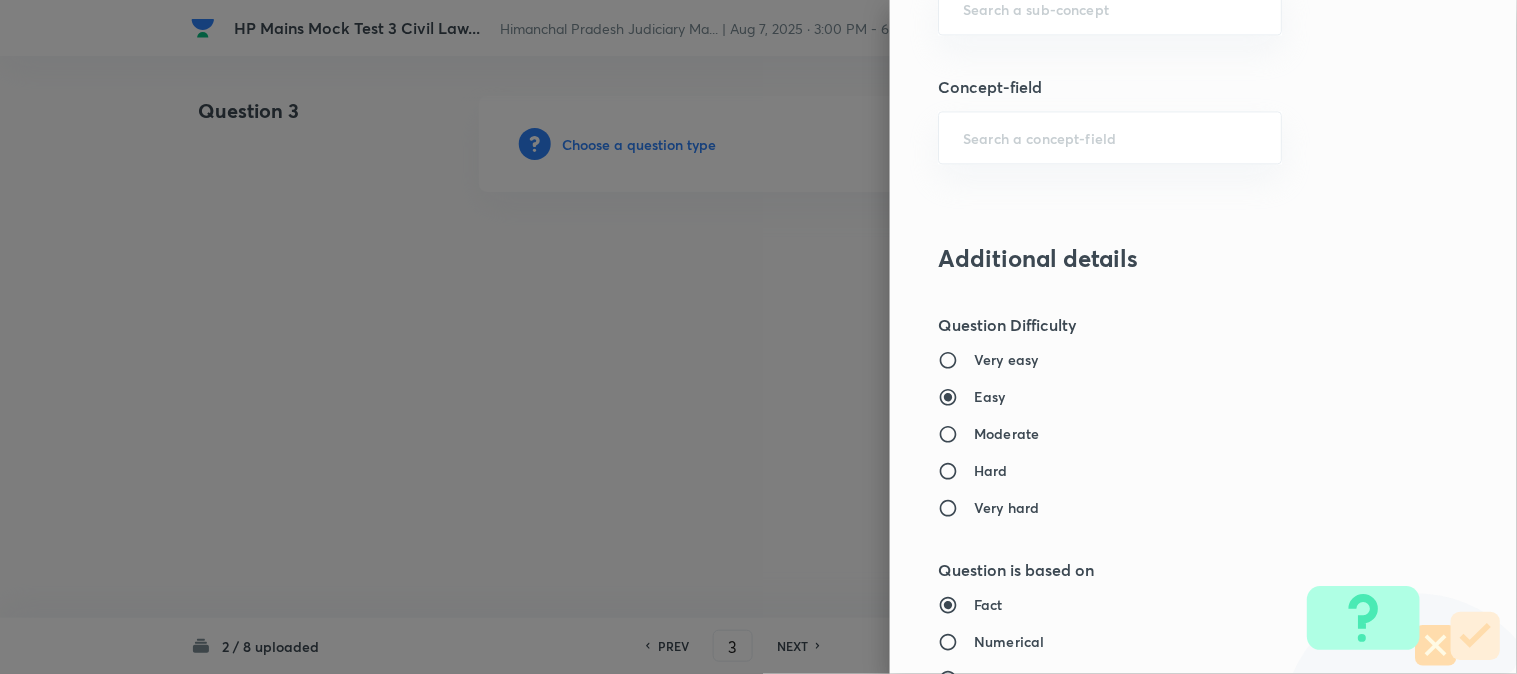 scroll, scrollTop: 1068, scrollLeft: 0, axis: vertical 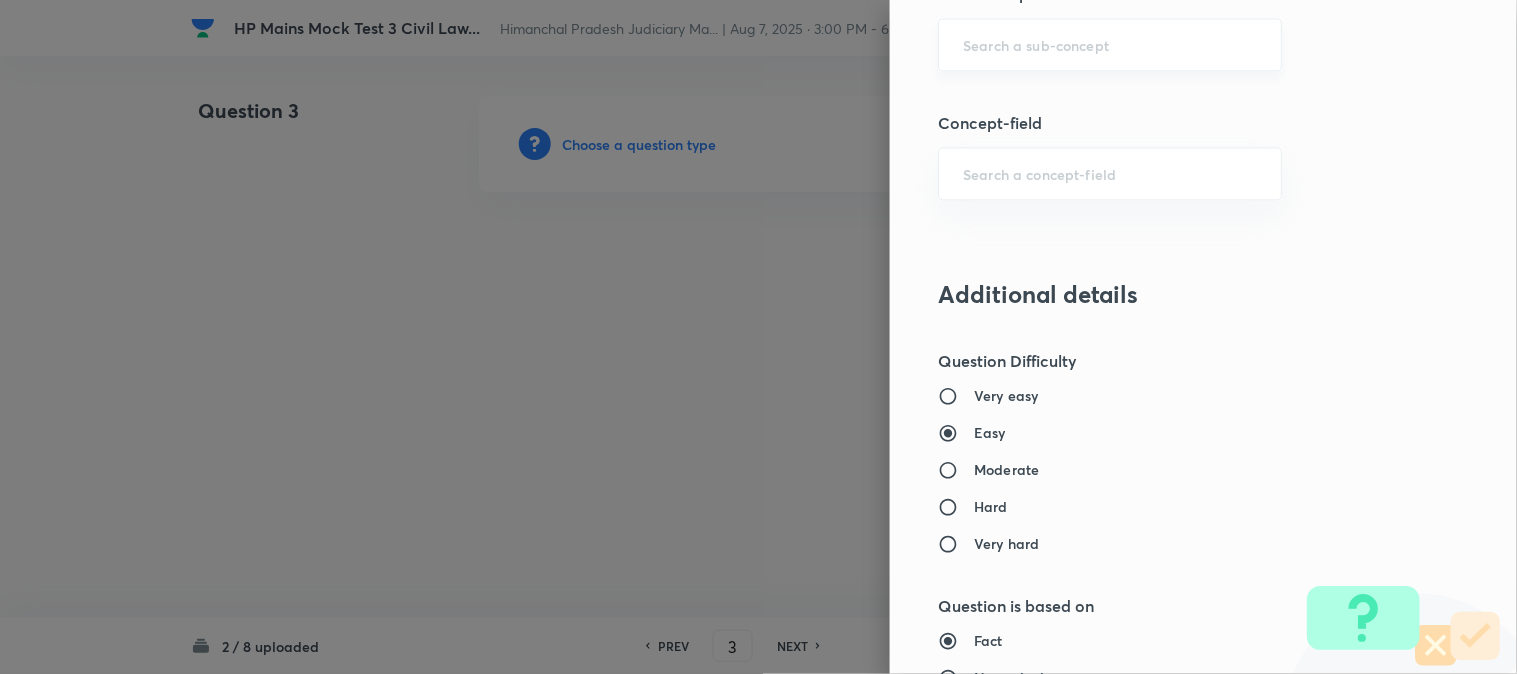 click on "​" at bounding box center [1110, 44] 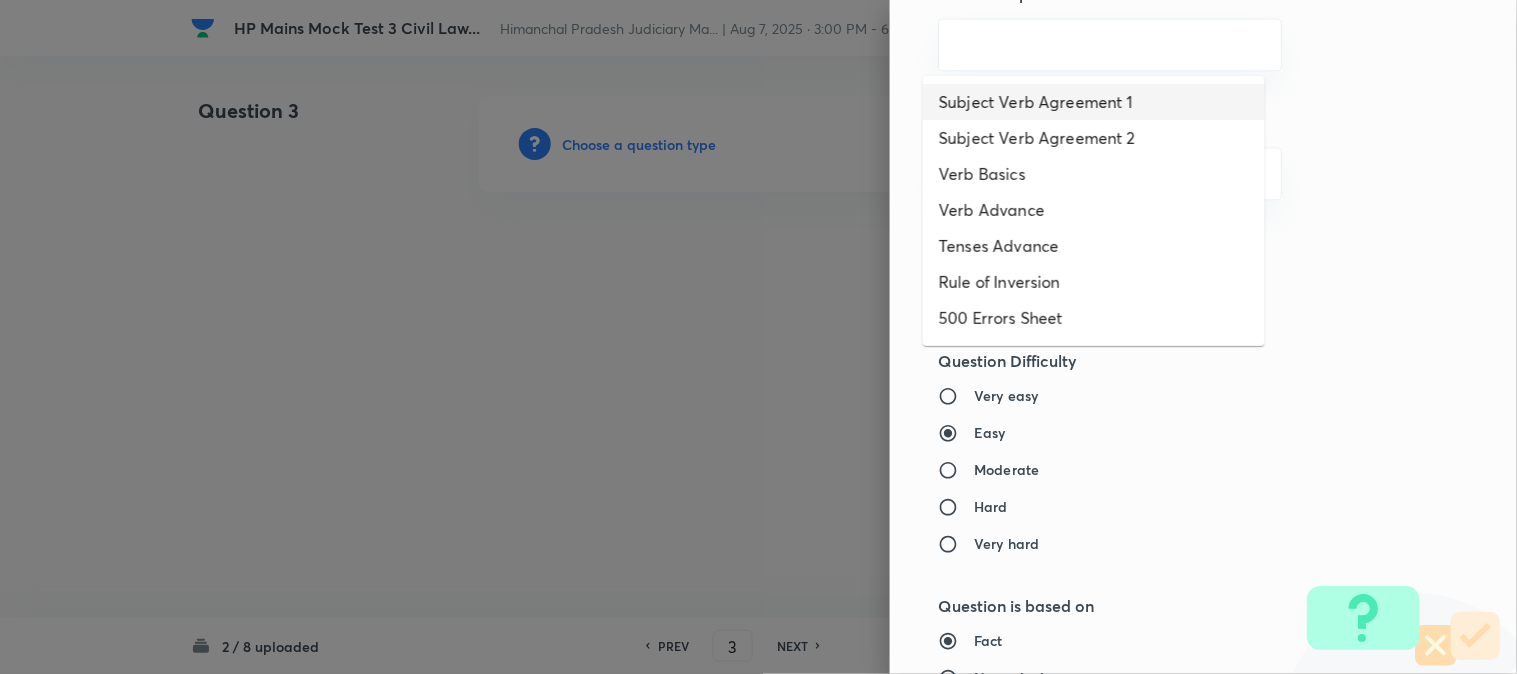 click on "Subject Verb Agreement 1" at bounding box center [1094, 102] 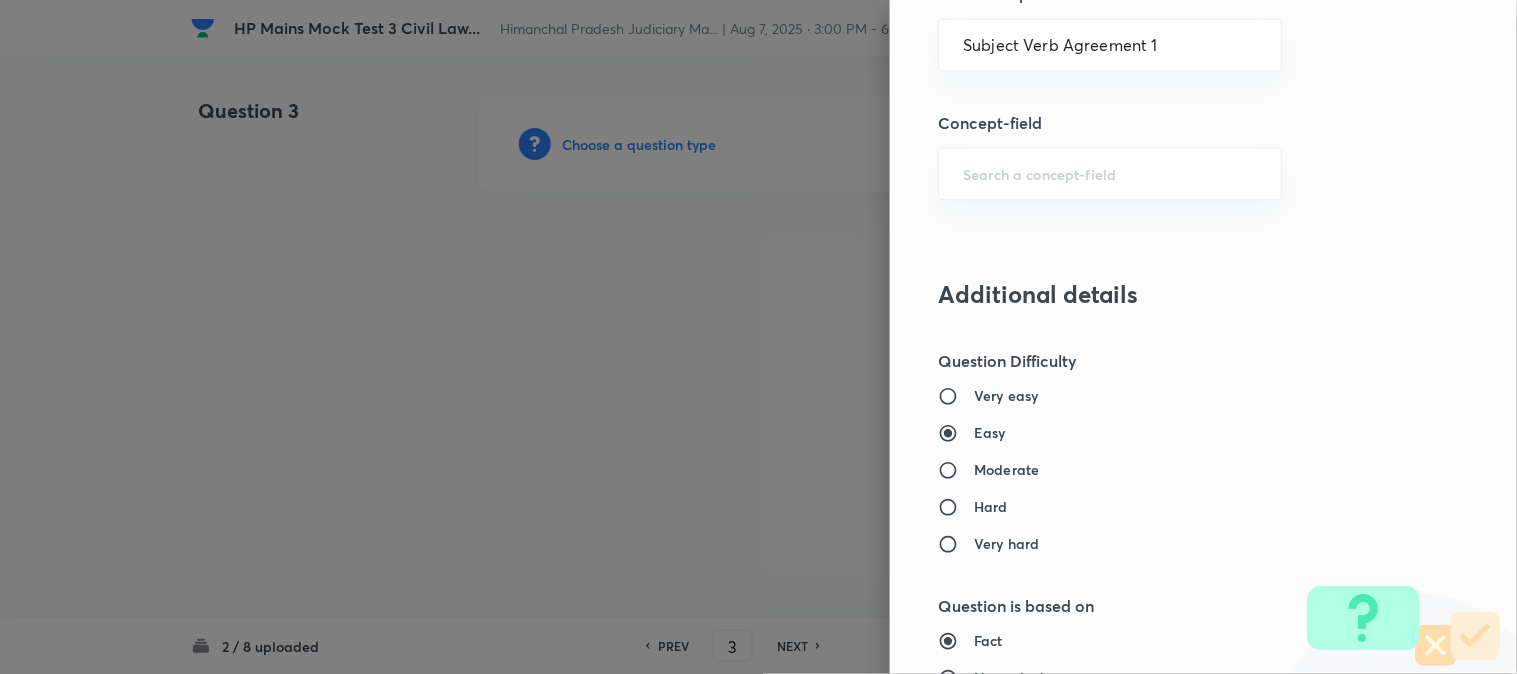 type on "Language" 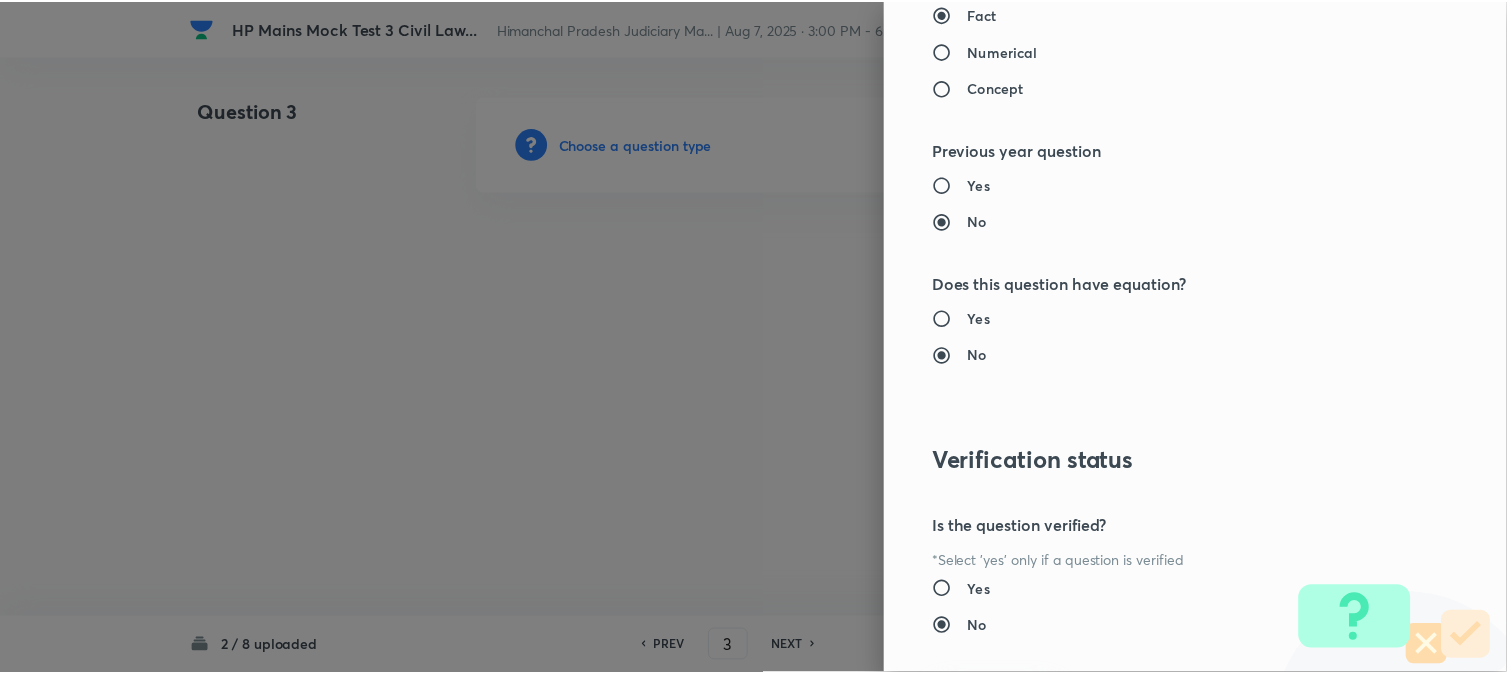 scroll, scrollTop: 1811, scrollLeft: 0, axis: vertical 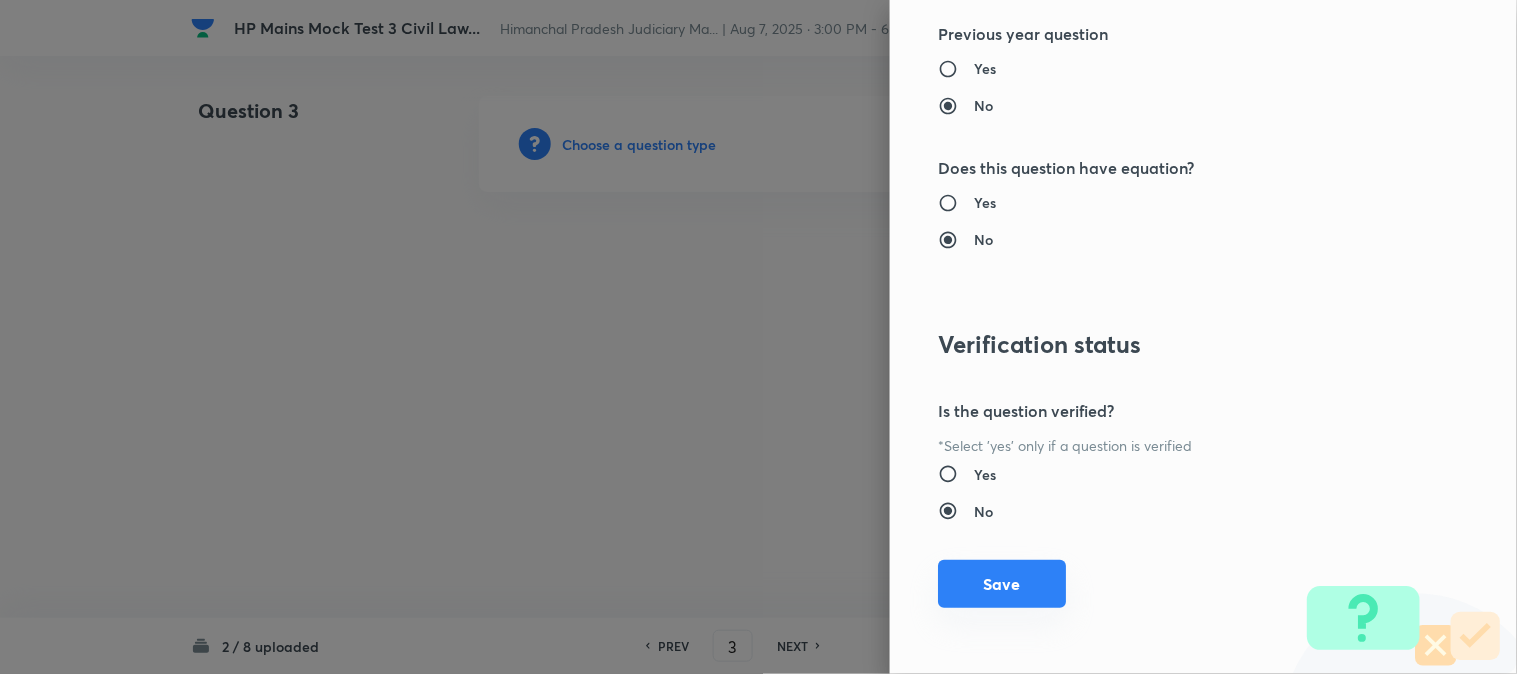 click on "Save" at bounding box center (1002, 584) 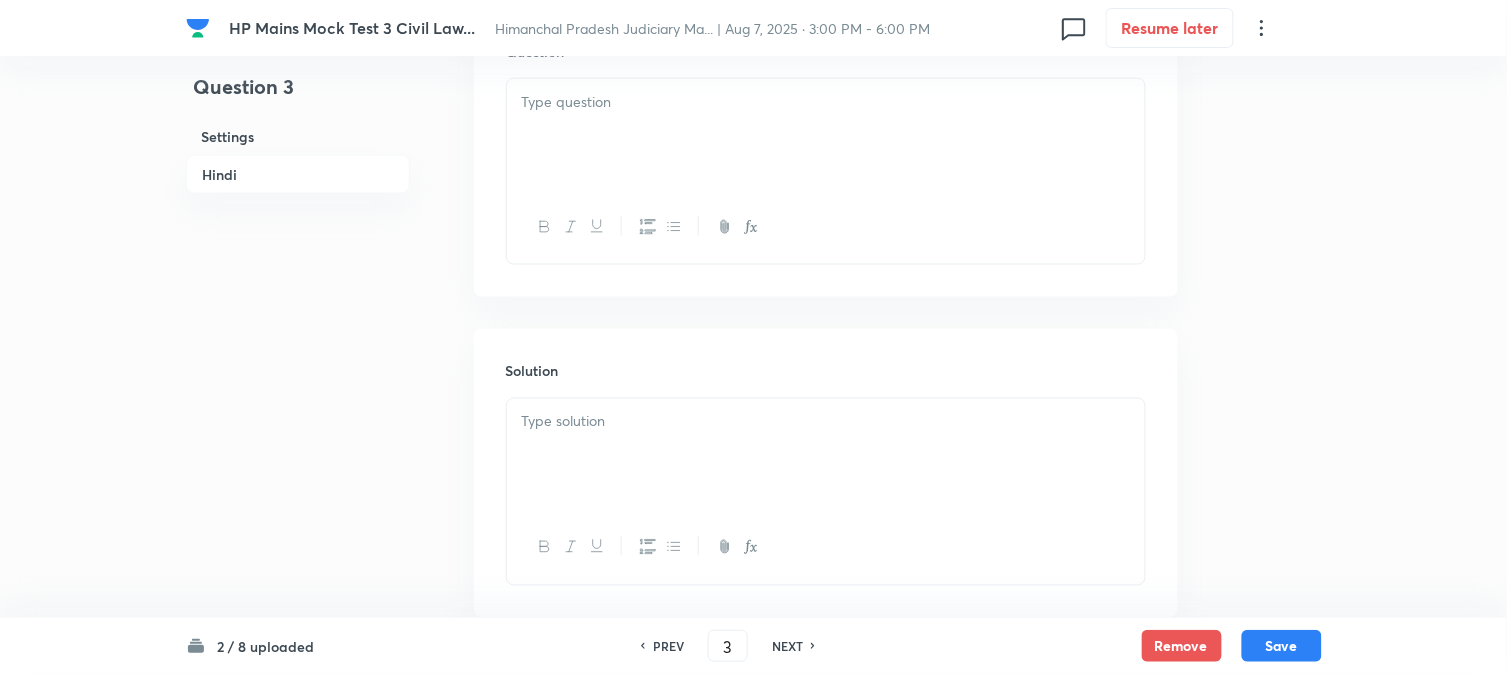 scroll, scrollTop: 761, scrollLeft: 0, axis: vertical 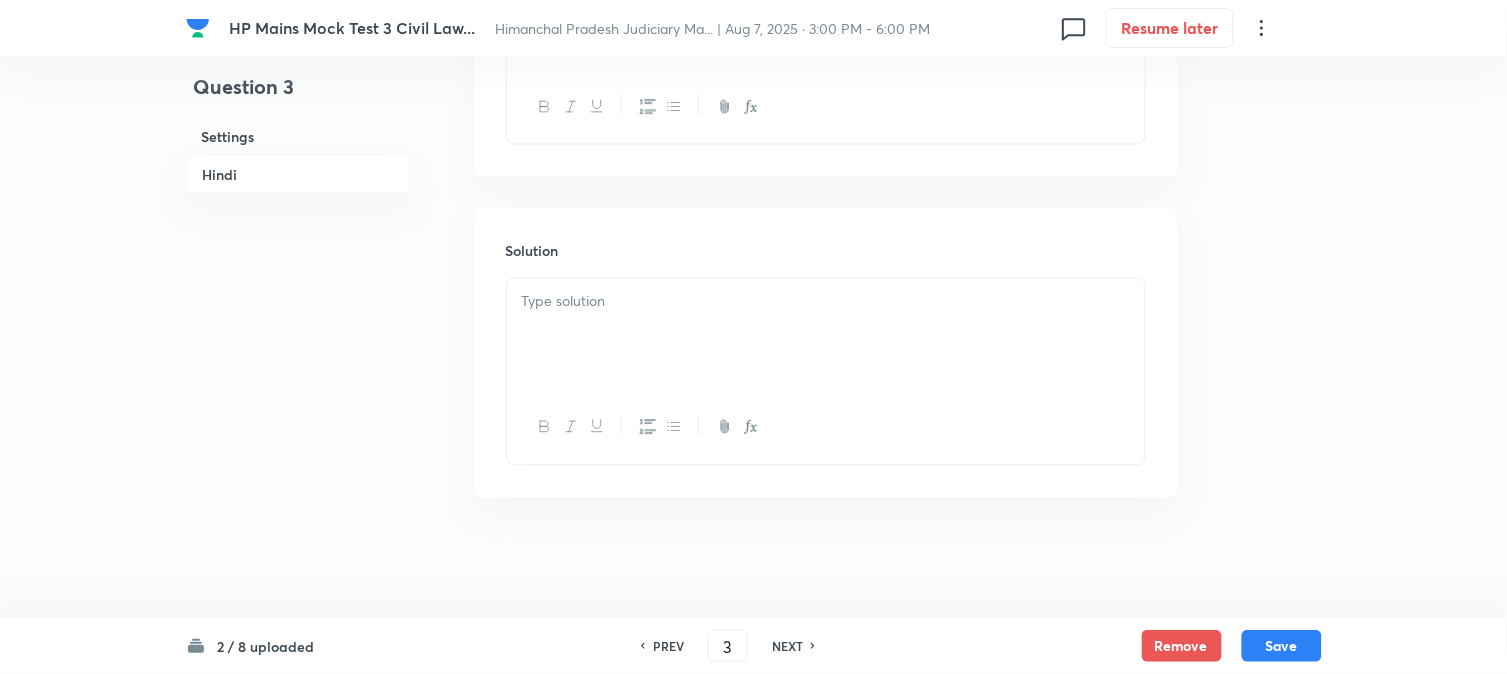click at bounding box center [826, 302] 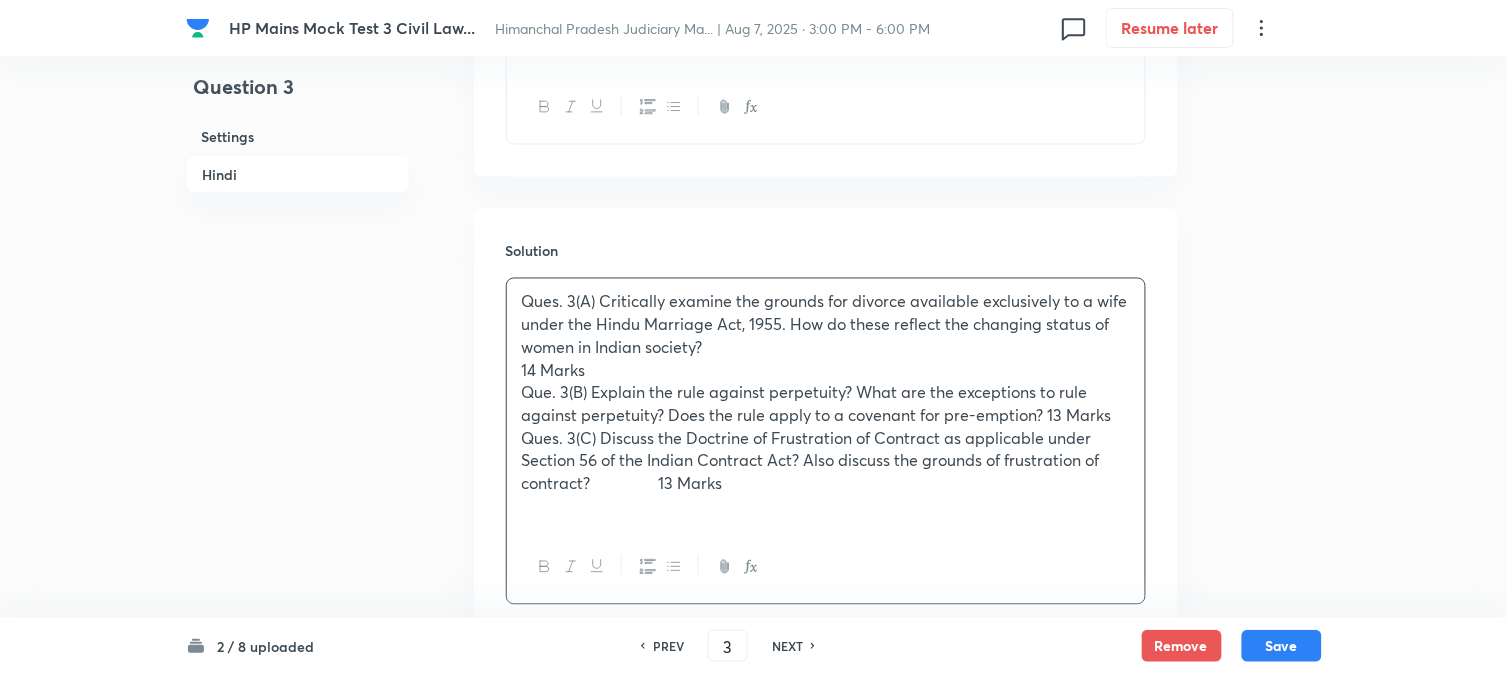 click on "PREV" at bounding box center (668, 646) 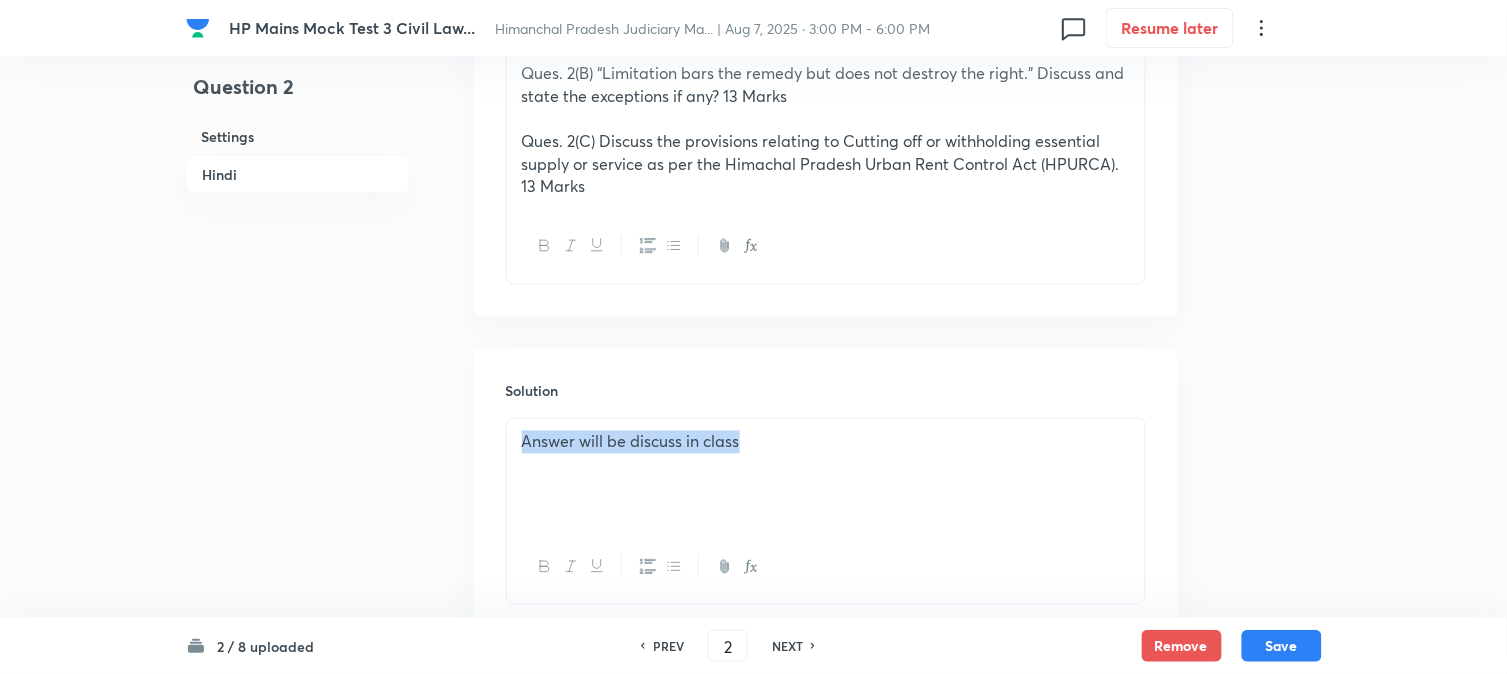 drag, startPoint x: 760, startPoint y: 453, endPoint x: 472, endPoint y: 450, distance: 288.01562 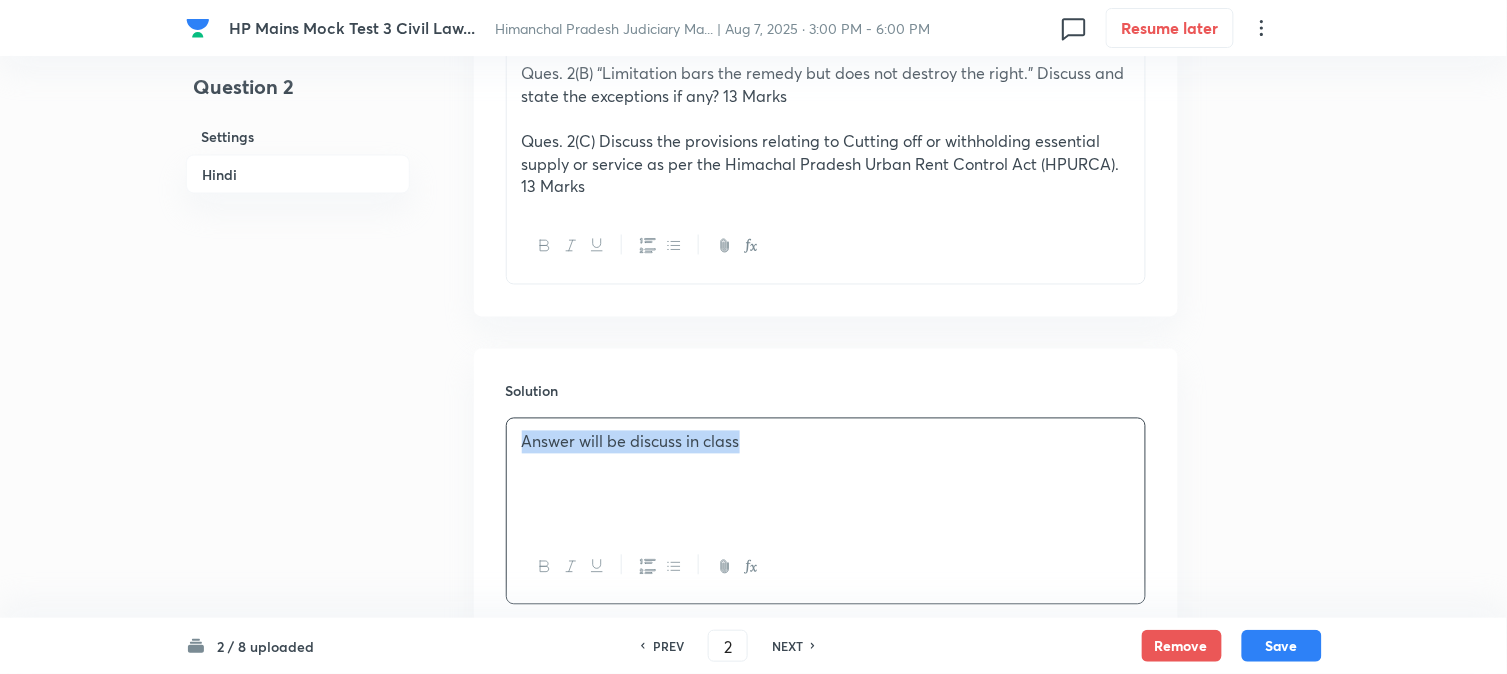 copy on "Answer will be discuss in class" 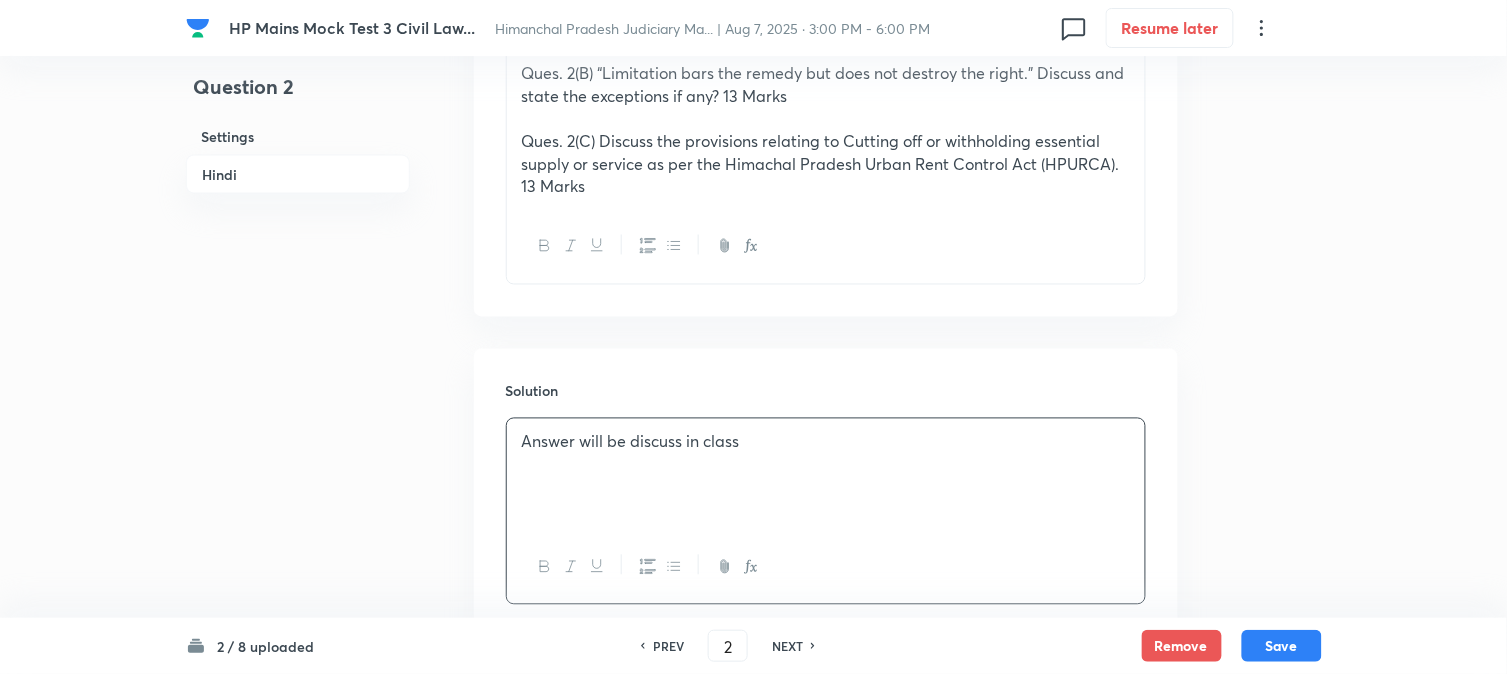 click on "NEXT" at bounding box center [787, 646] 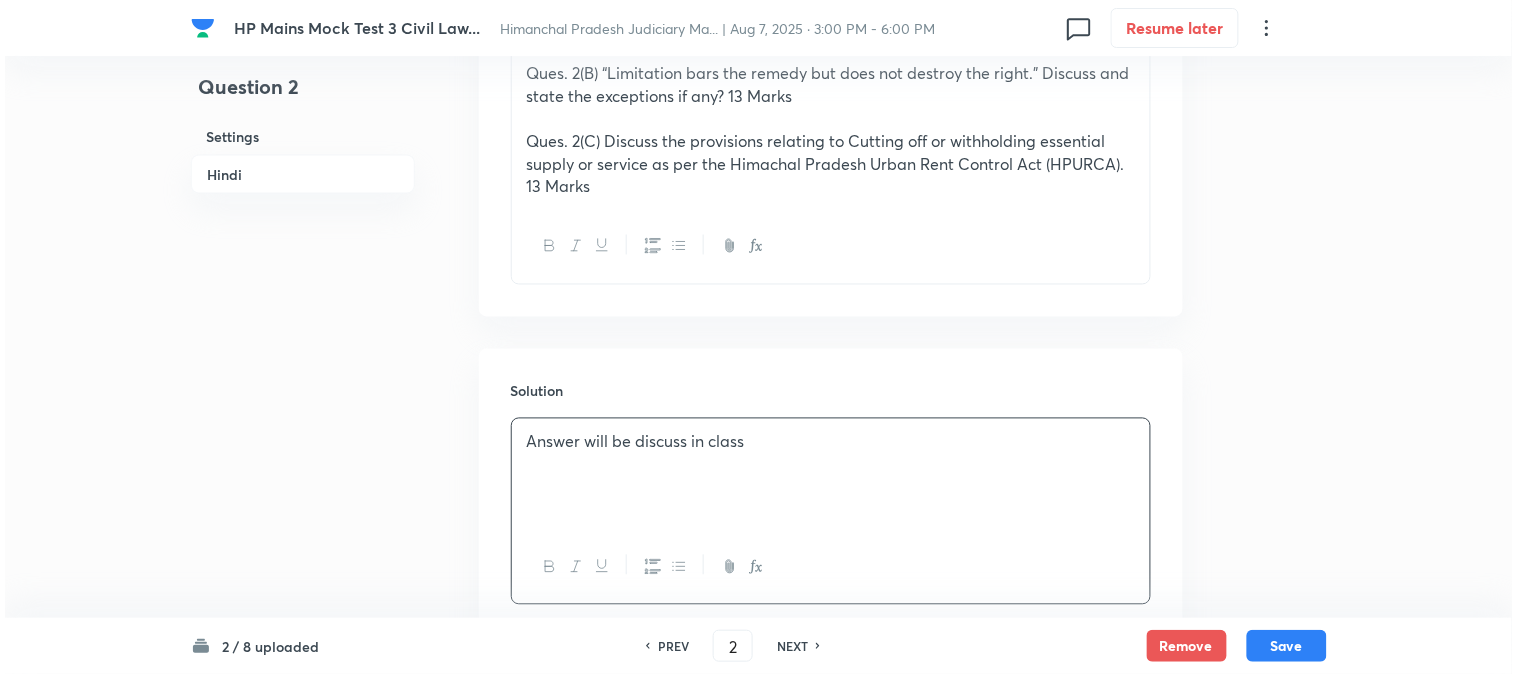 scroll, scrollTop: 0, scrollLeft: 0, axis: both 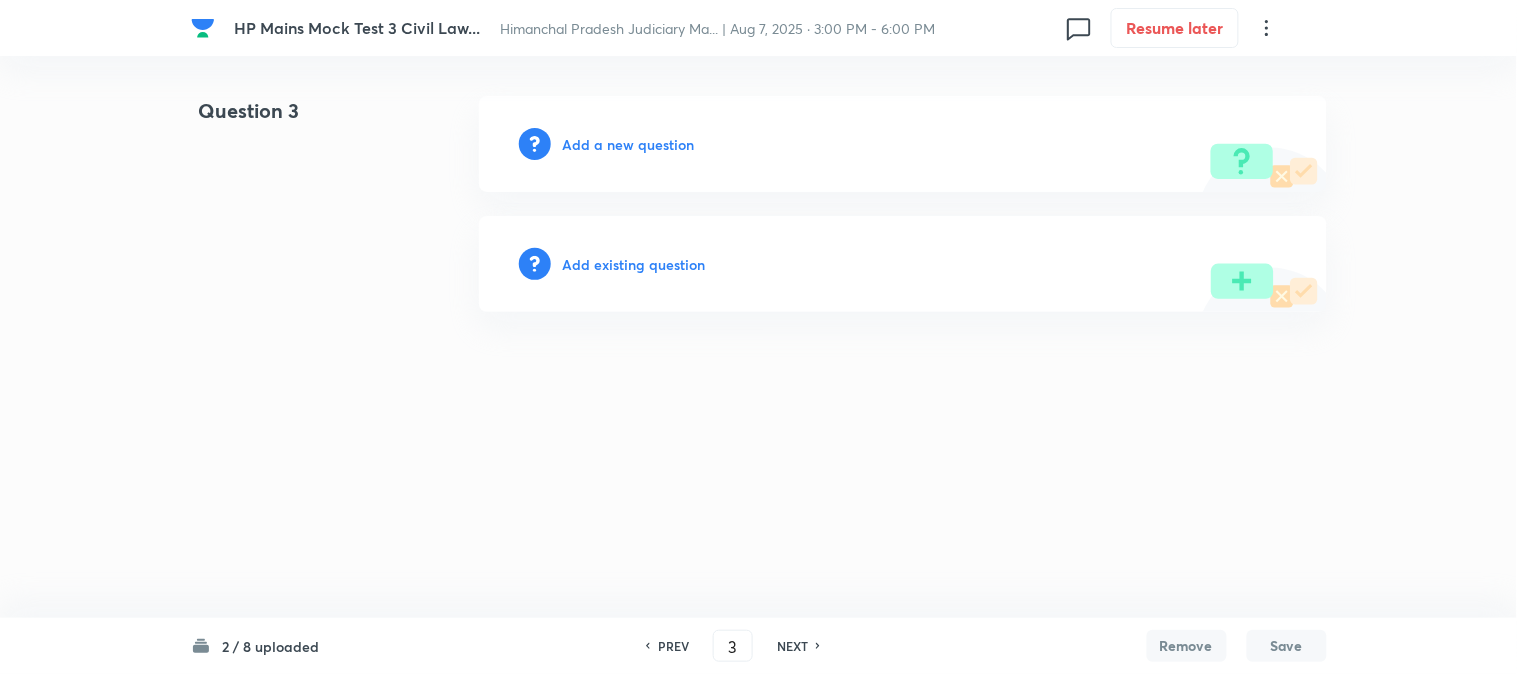 click on "Add a new question" at bounding box center (629, 144) 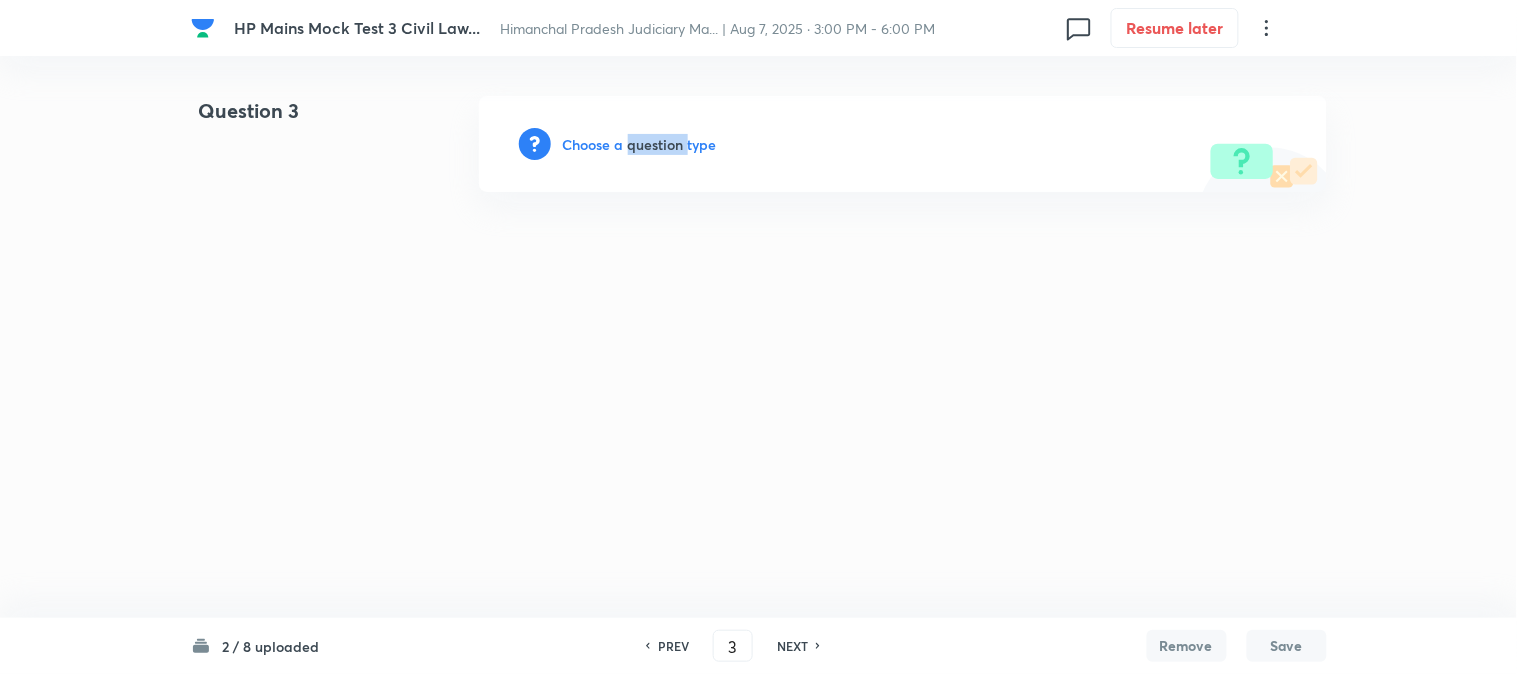 click on "Choose a question type" at bounding box center (640, 144) 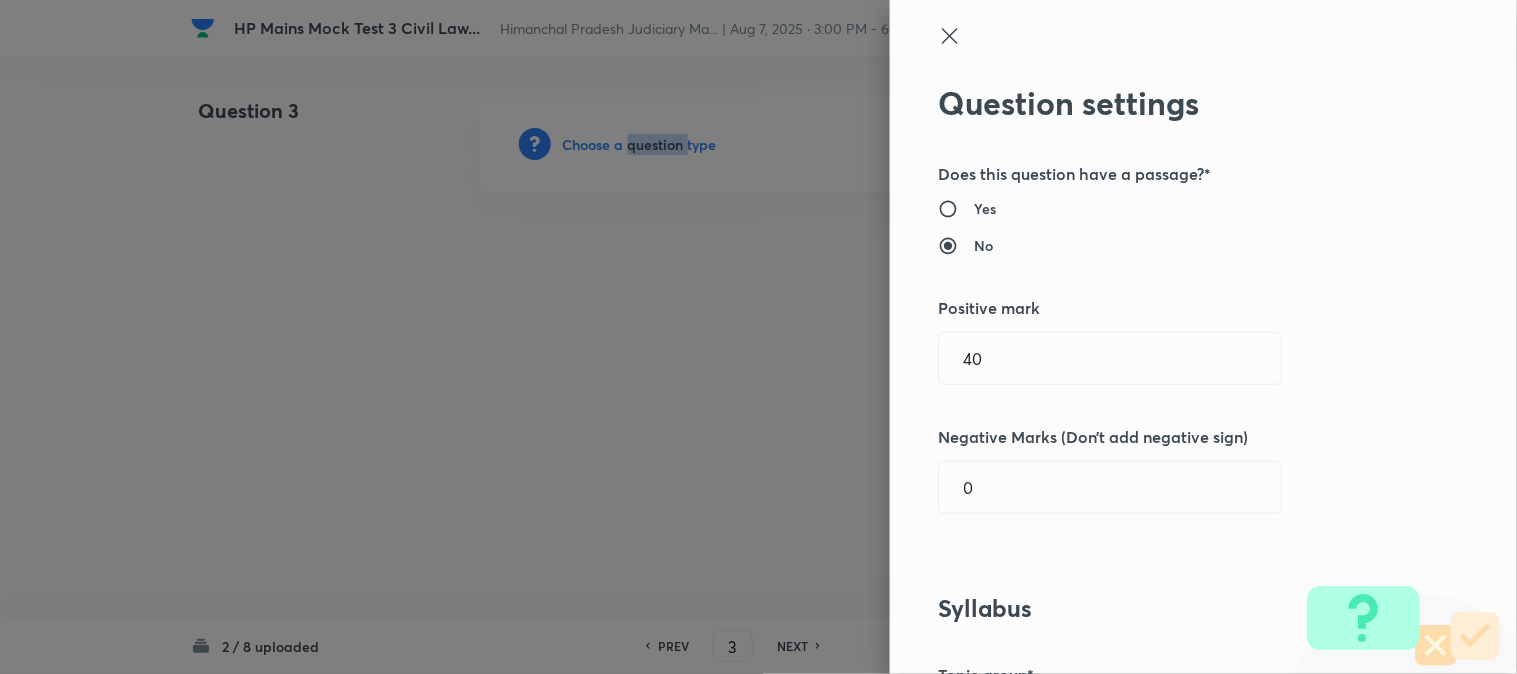 type 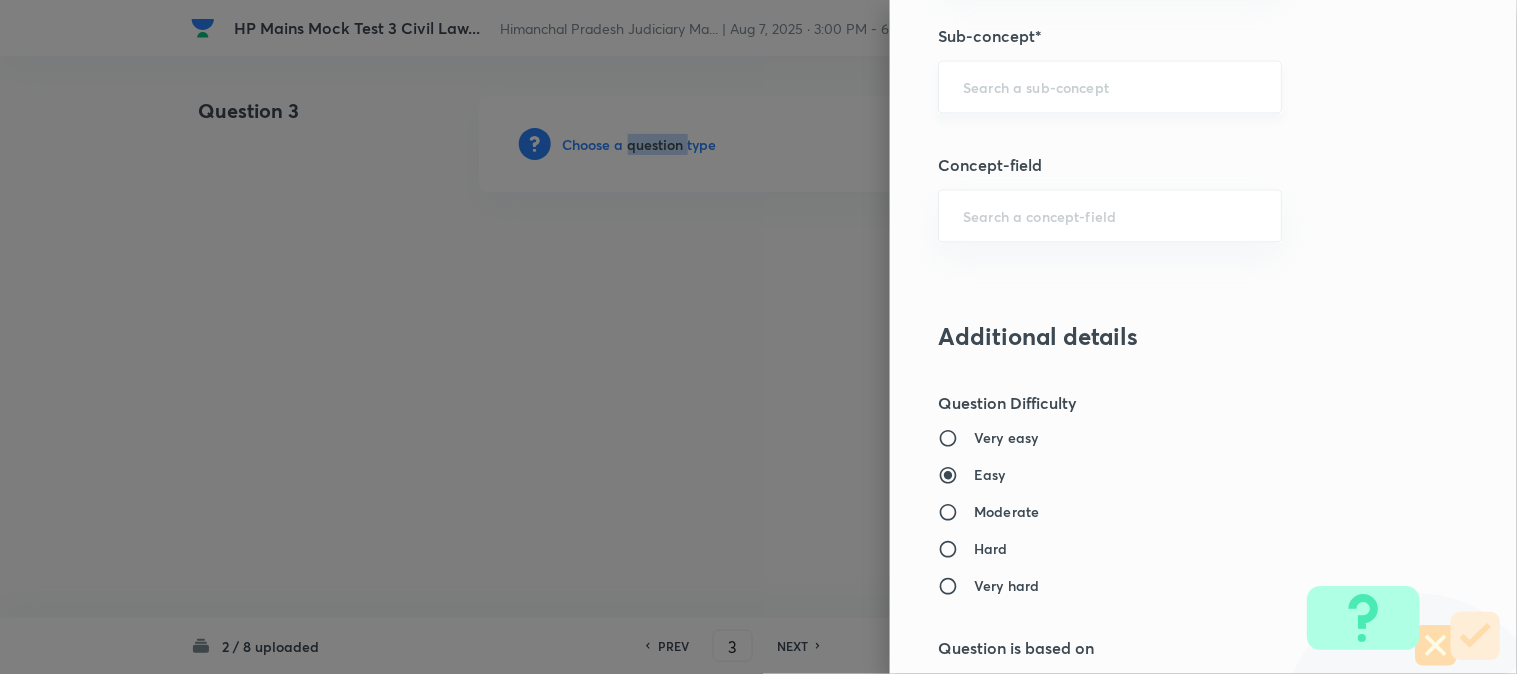 scroll, scrollTop: 957, scrollLeft: 0, axis: vertical 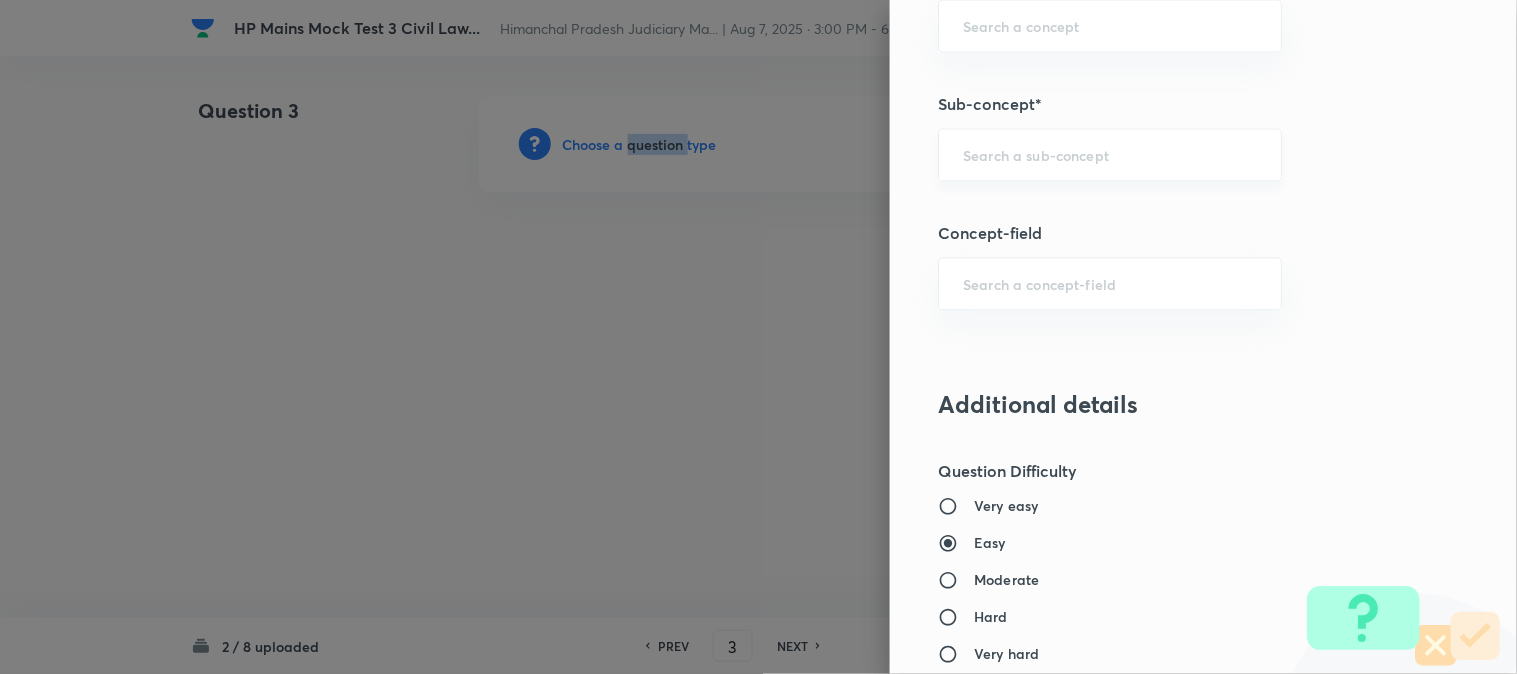 click on "​" at bounding box center (1110, 155) 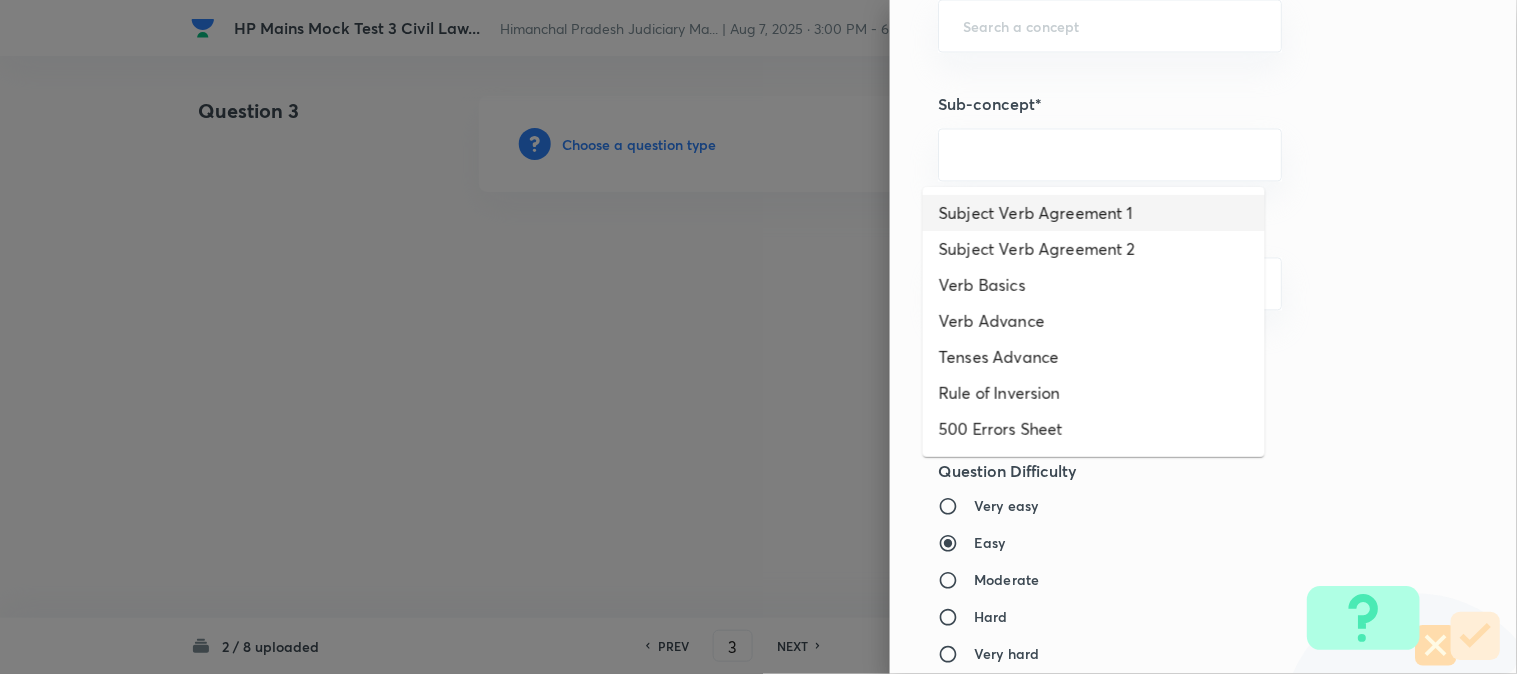 click on "Subject Verb Agreement 1" at bounding box center [1094, 213] 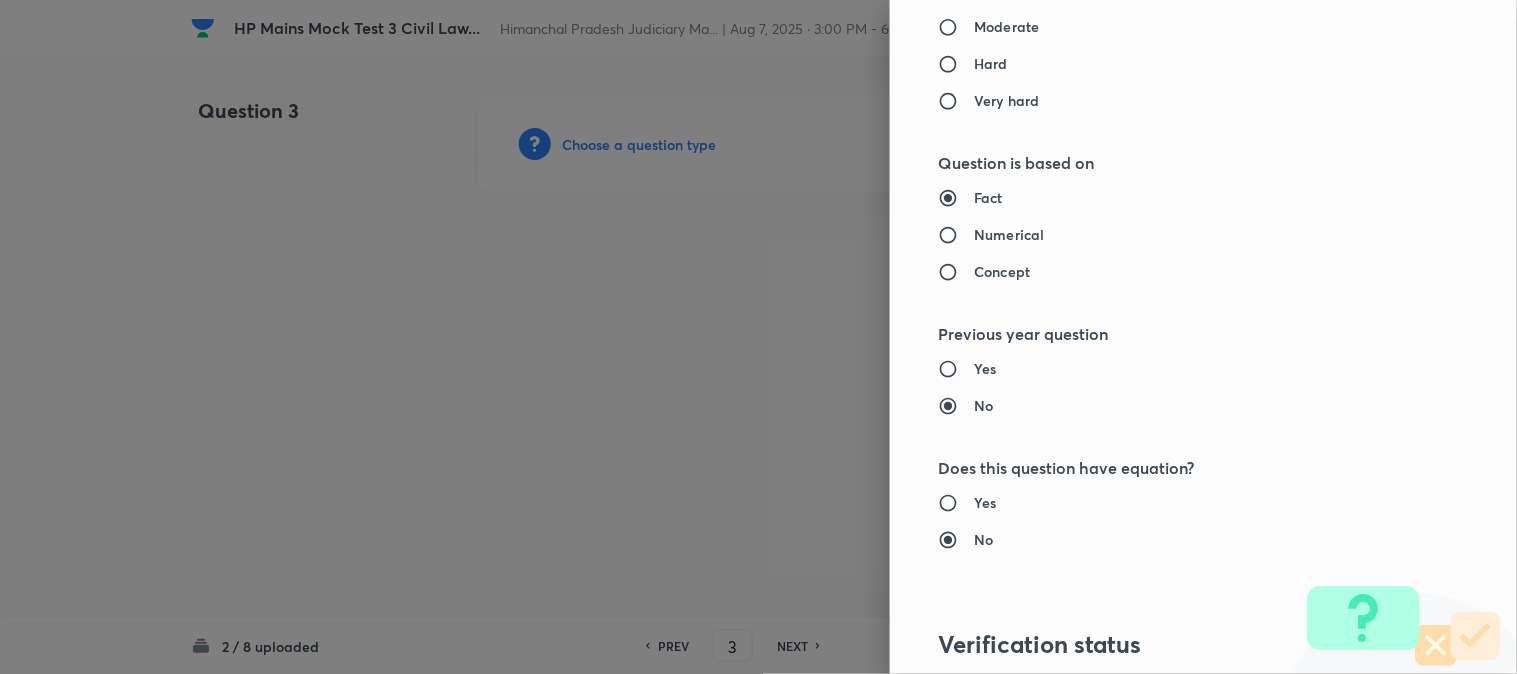 type on "Language" 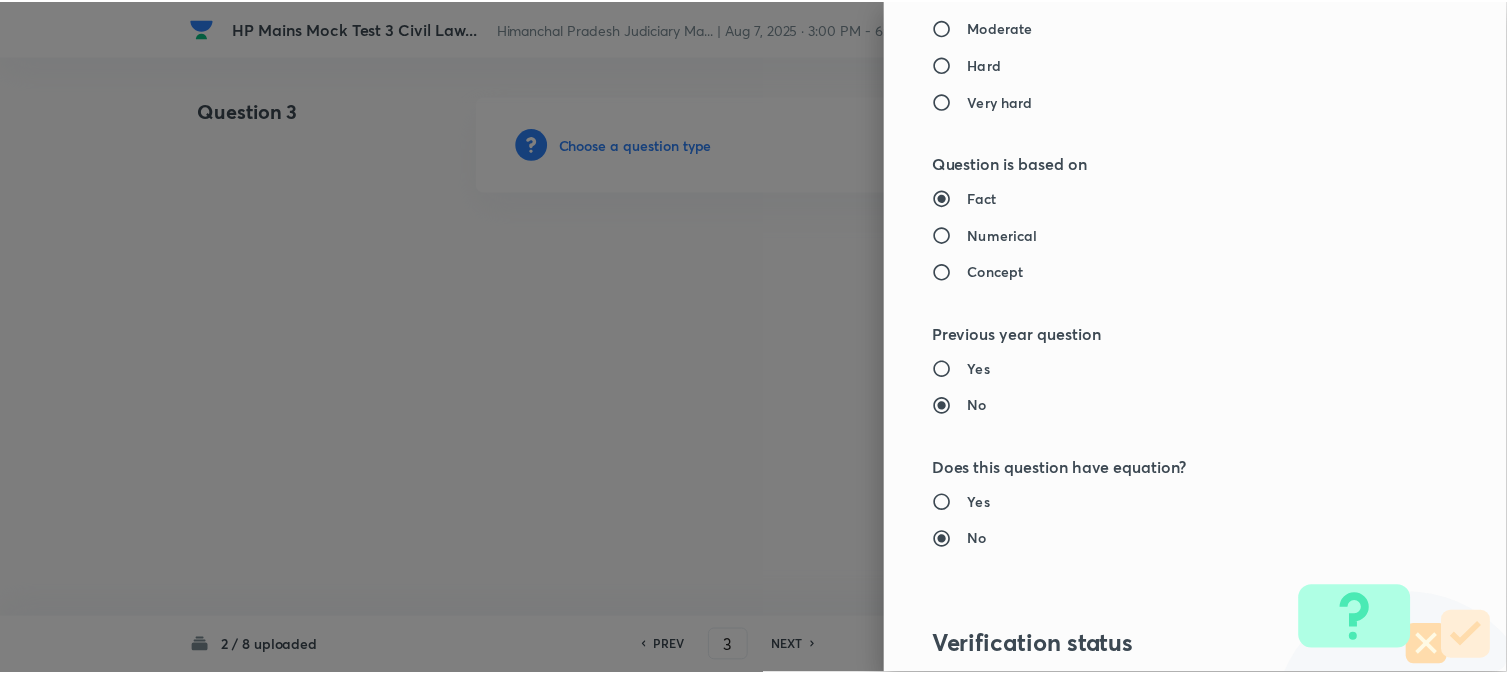 scroll, scrollTop: 1811, scrollLeft: 0, axis: vertical 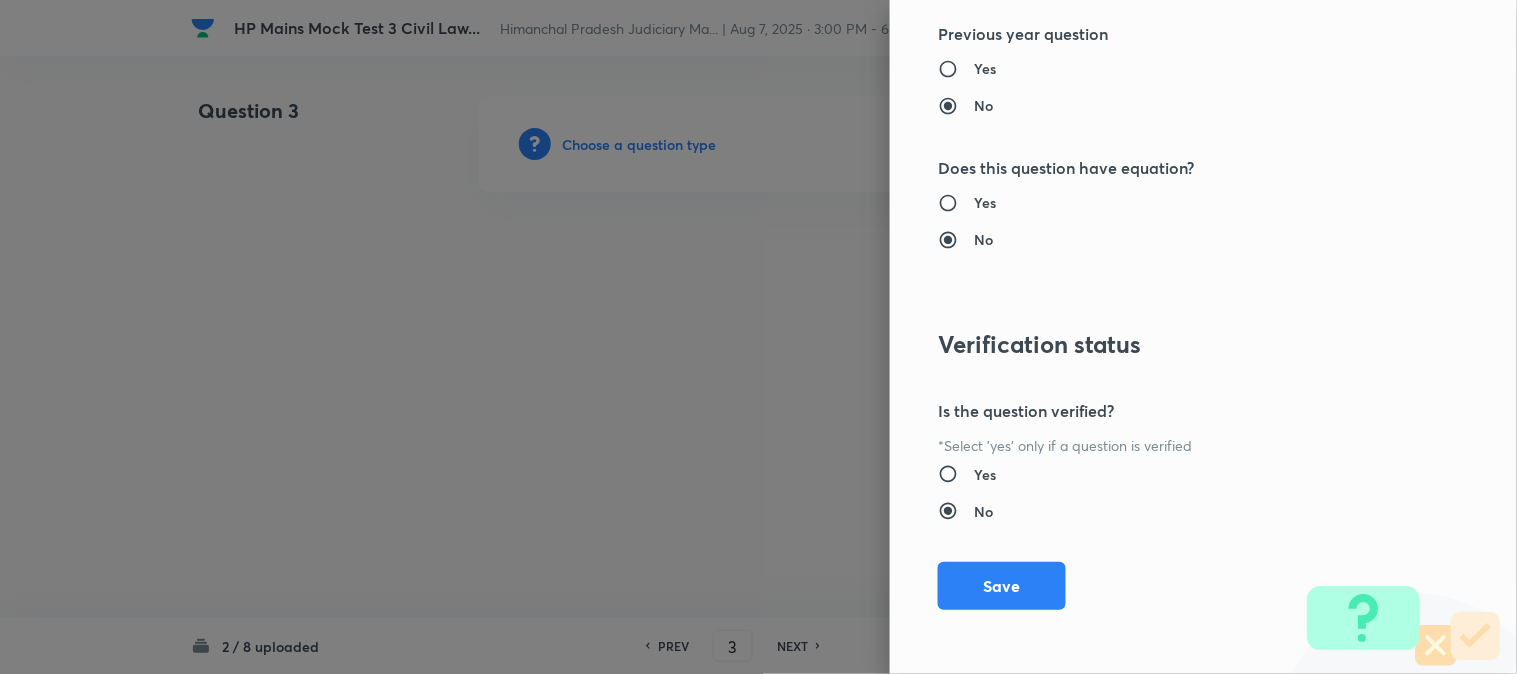 drag, startPoint x: 1010, startPoint y: 574, endPoint x: 978, endPoint y: 556, distance: 36.71512 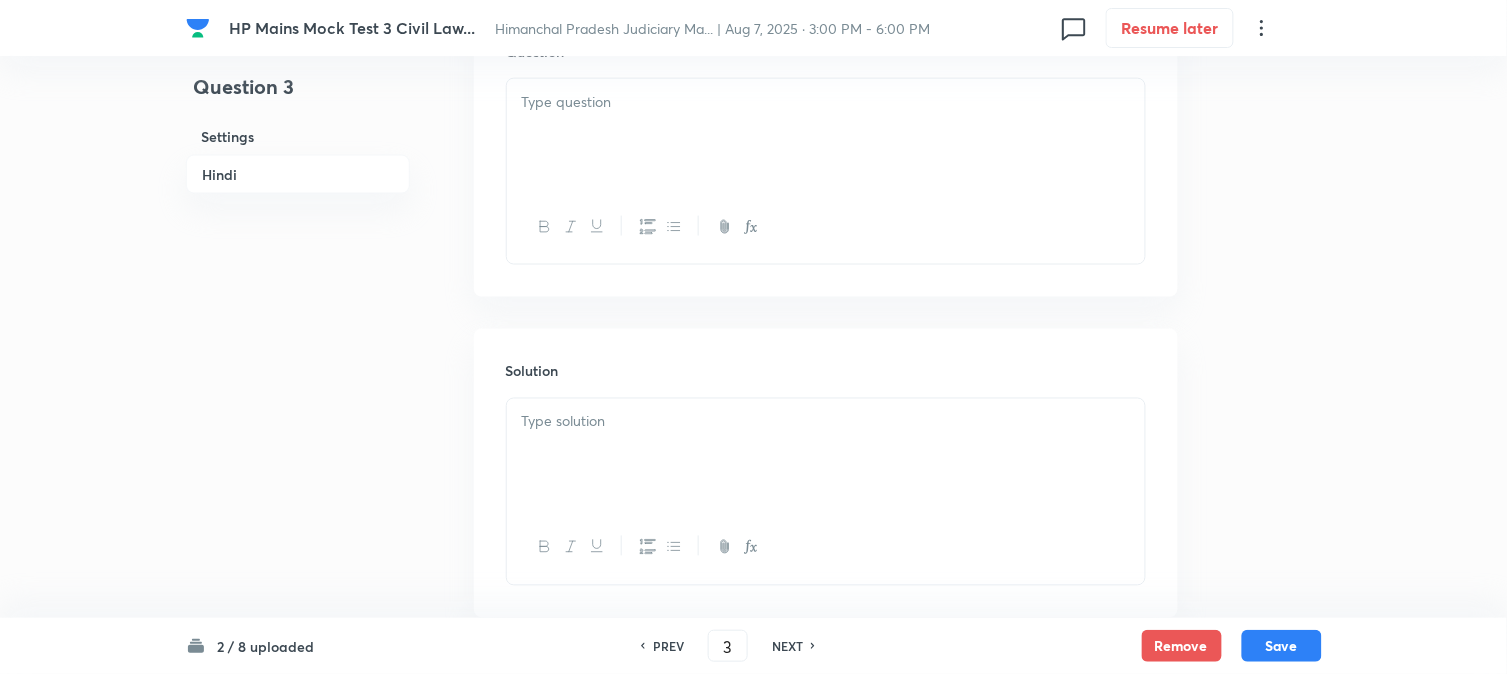scroll, scrollTop: 761, scrollLeft: 0, axis: vertical 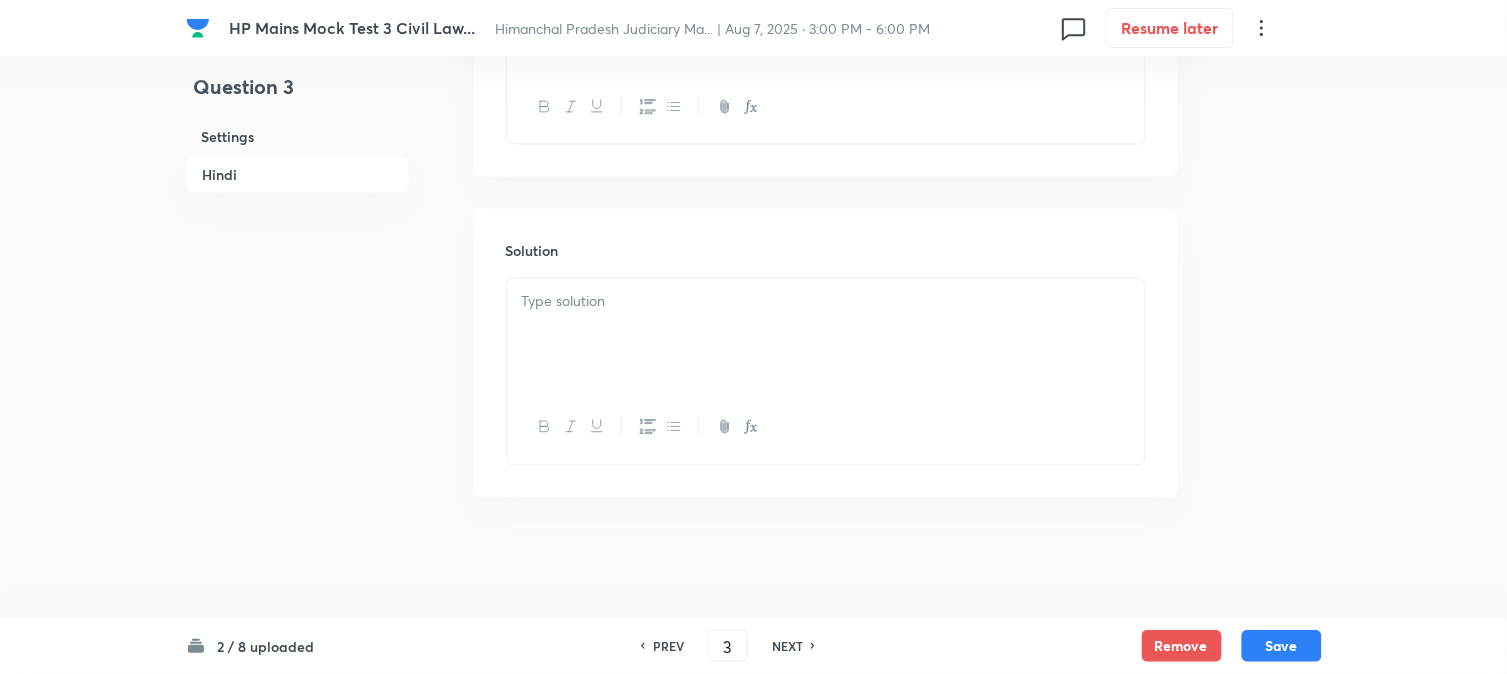 click at bounding box center (826, 335) 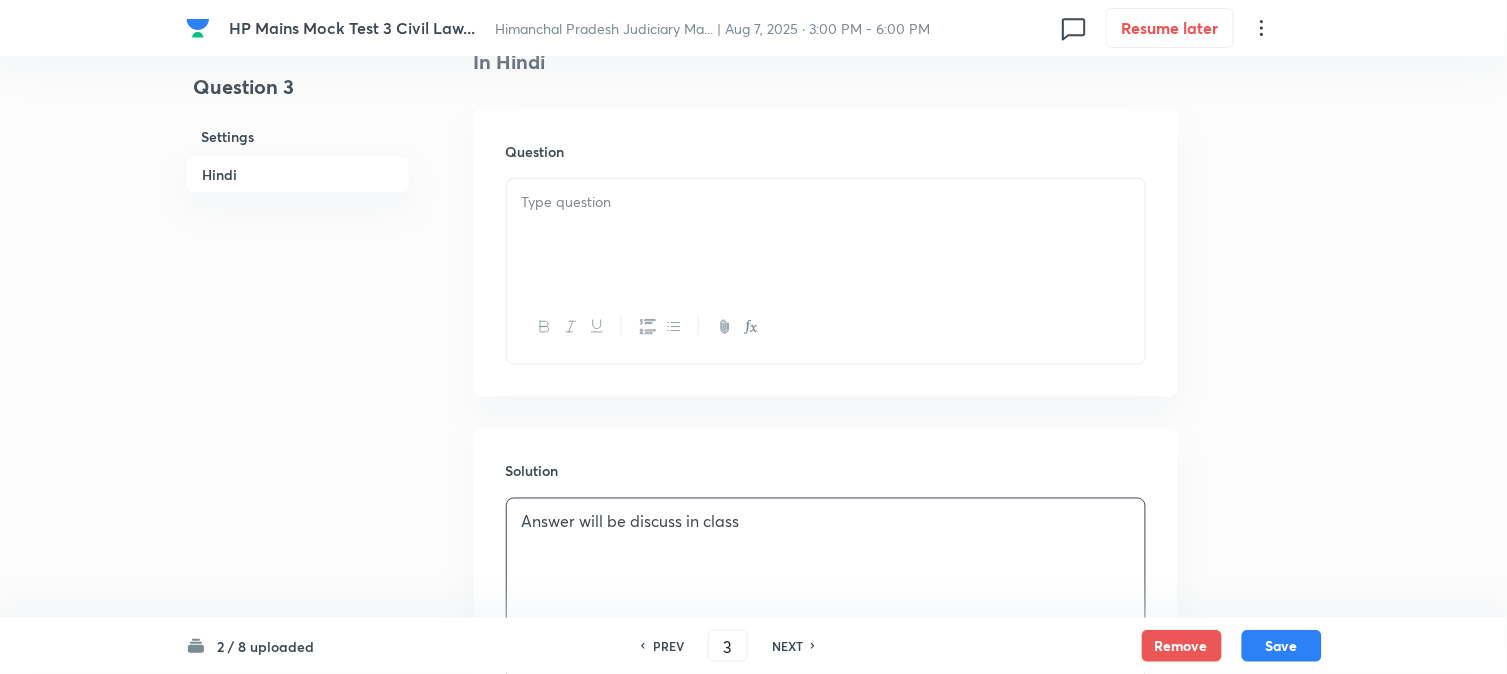 scroll, scrollTop: 538, scrollLeft: 0, axis: vertical 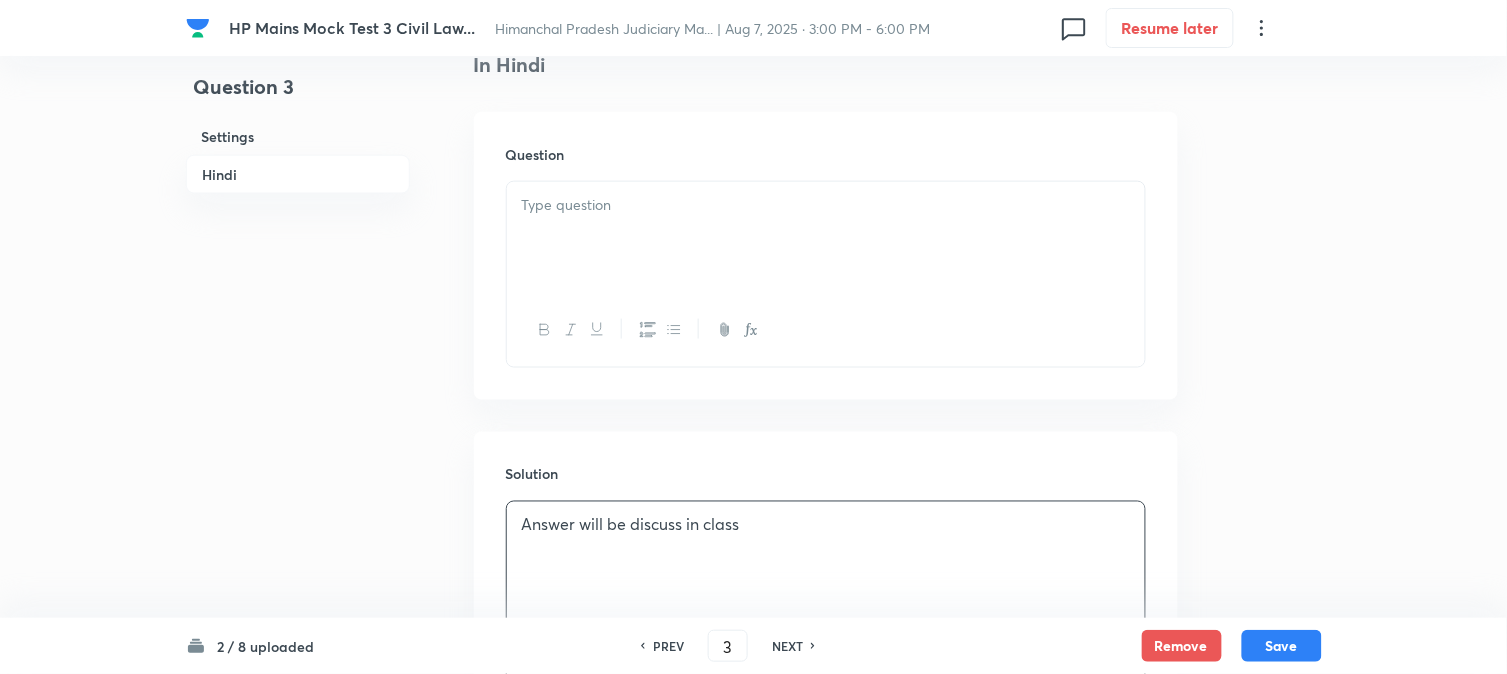 click at bounding box center [826, 238] 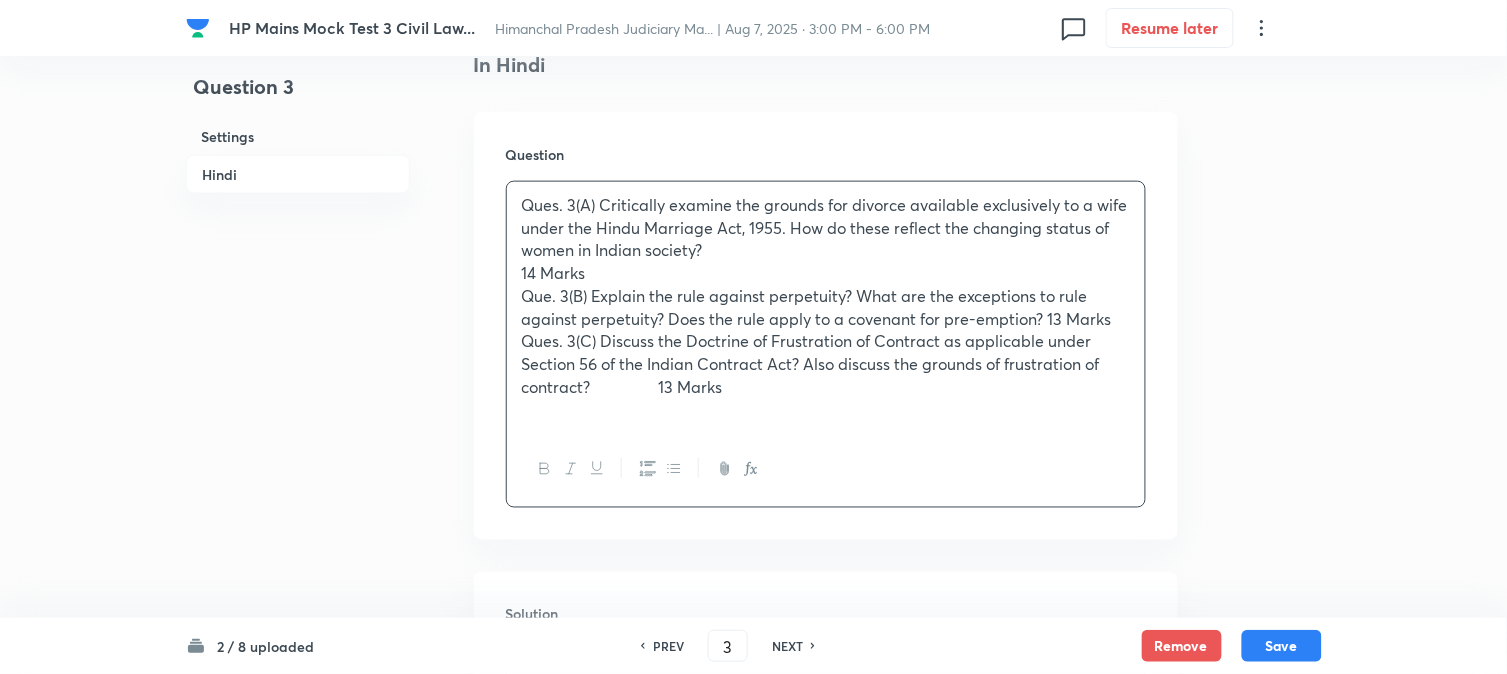 drag, startPoint x: 1034, startPoint y: 267, endPoint x: 685, endPoint y: 287, distance: 349.5726 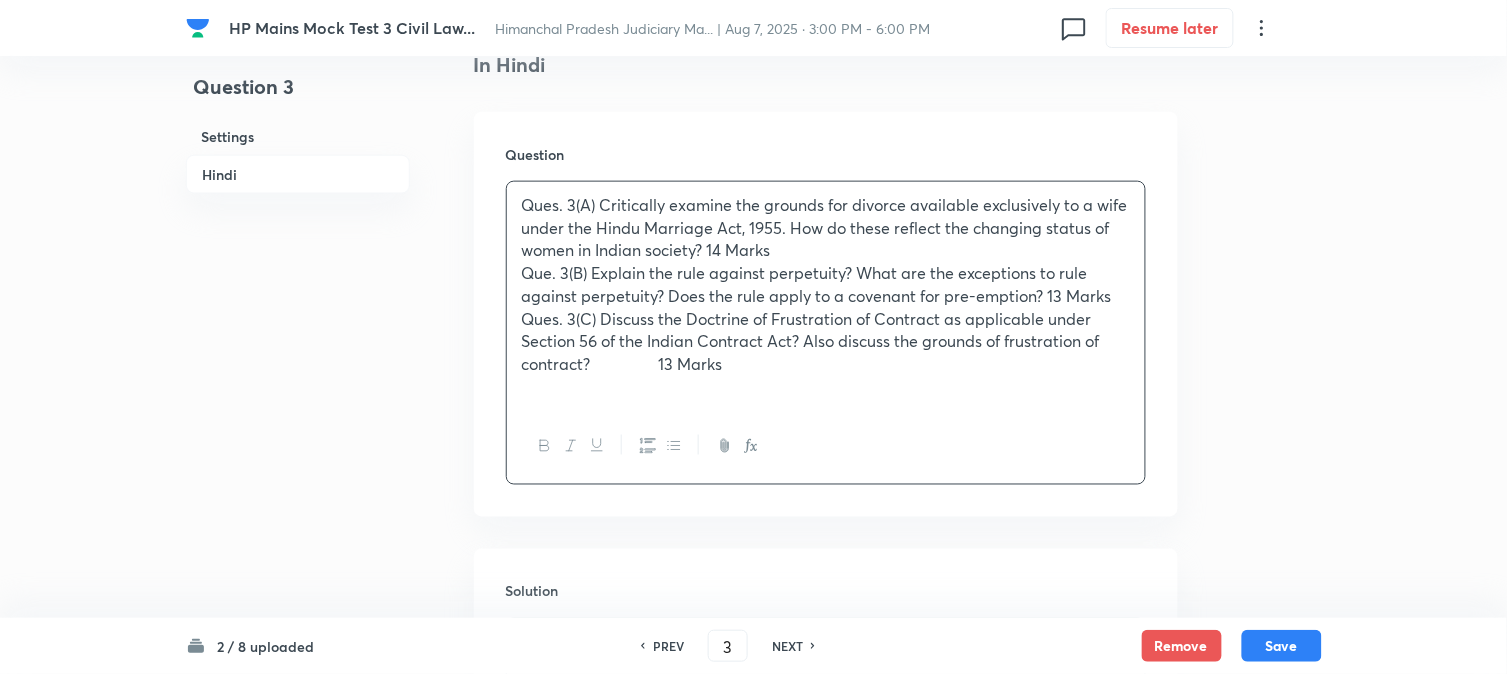 click on "Ques. 3(A) Critically examine the grounds for divorce available exclusively to a wife under the Hindu Marriage Act, 1955. How do these reflect the changing status of women in Indian society?                                                                                  14 Marks Que. 3(B) Explain the rule against perpetuity? What are the exceptions to rule against perpetuity? Does the rule apply to a covenant for pre-emption?                        13 Marks Ques. 3(C) Discuss the Doctrine of Frustration of Contract as applicable under Section 56 of the Indian Contract Act? Also discuss the grounds of frustration of contract?                 13 Marks" at bounding box center (826, 296) 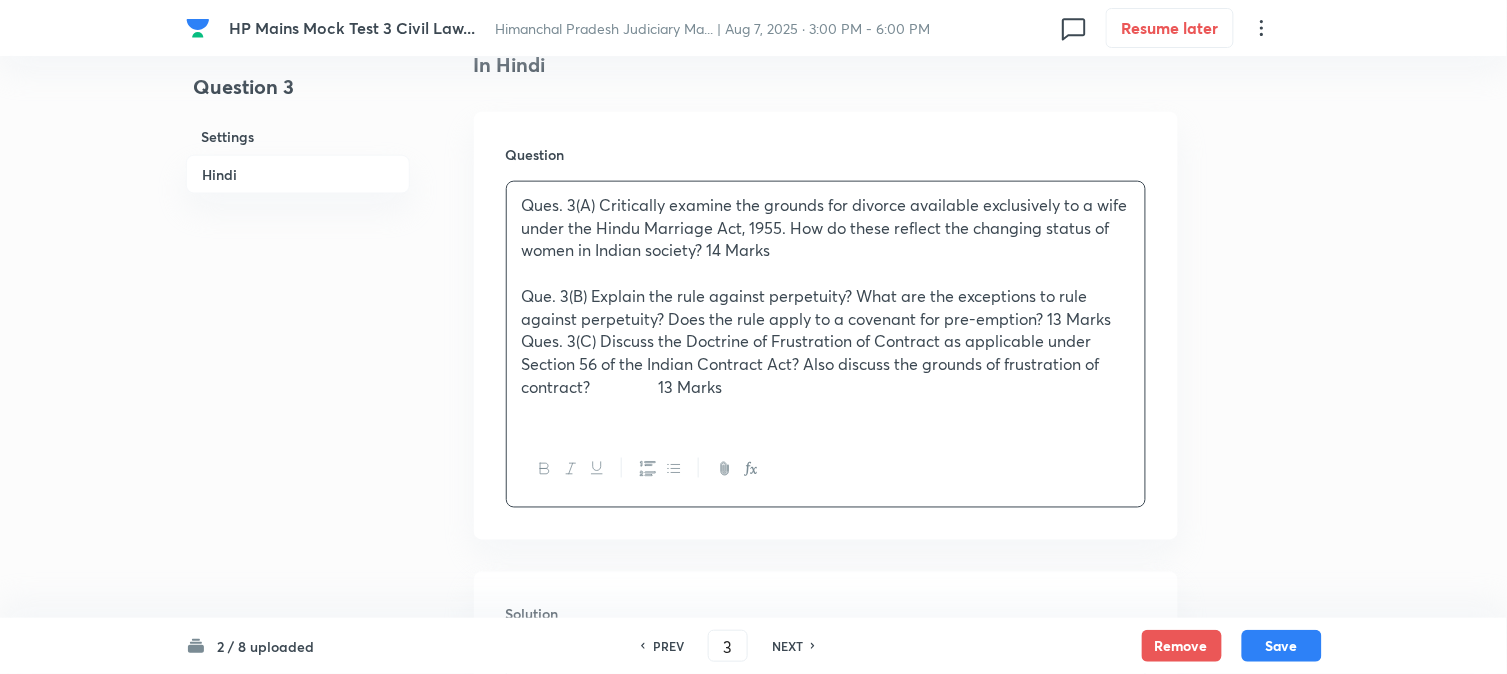 click on "Que. 3(B) Explain the rule against perpetuity? What are the exceptions to rule against perpetuity? Does the rule apply to a covenant for pre-emption?                        13 Marks" at bounding box center [826, 307] 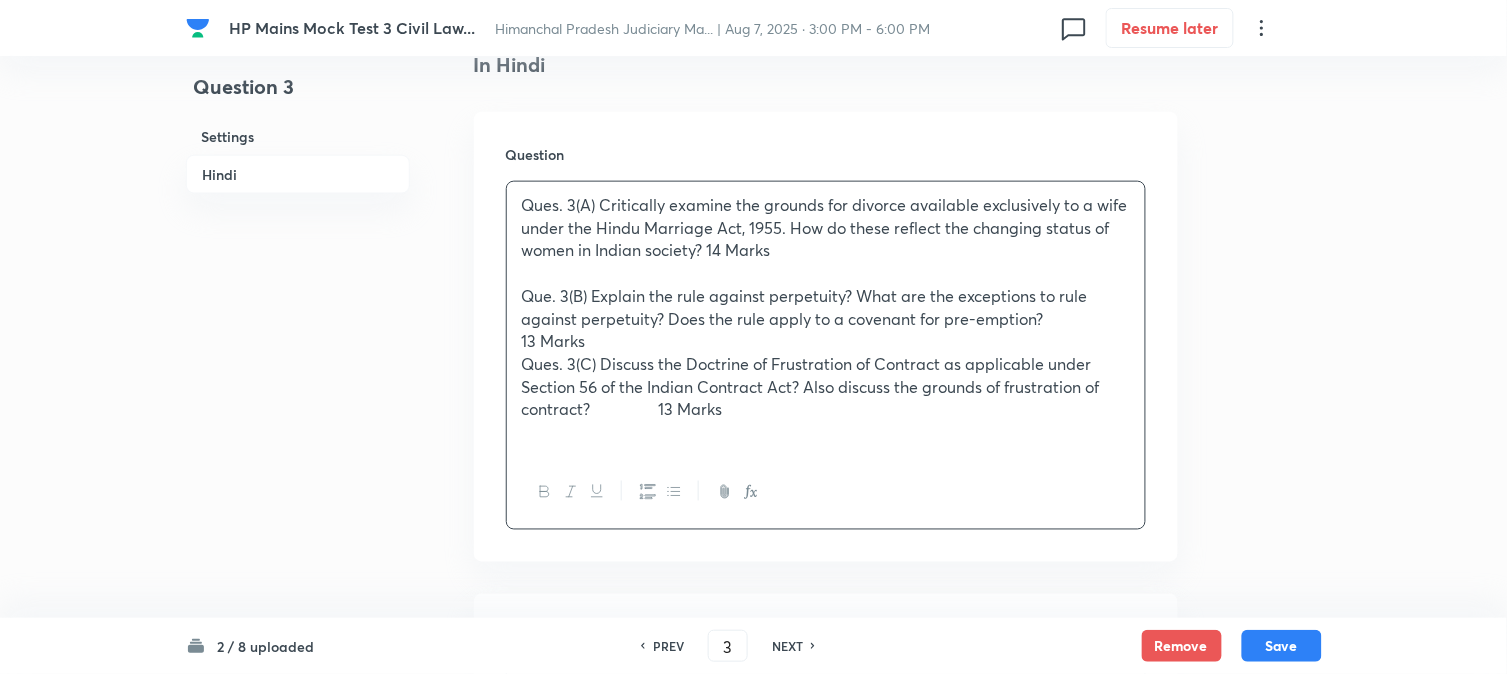 type 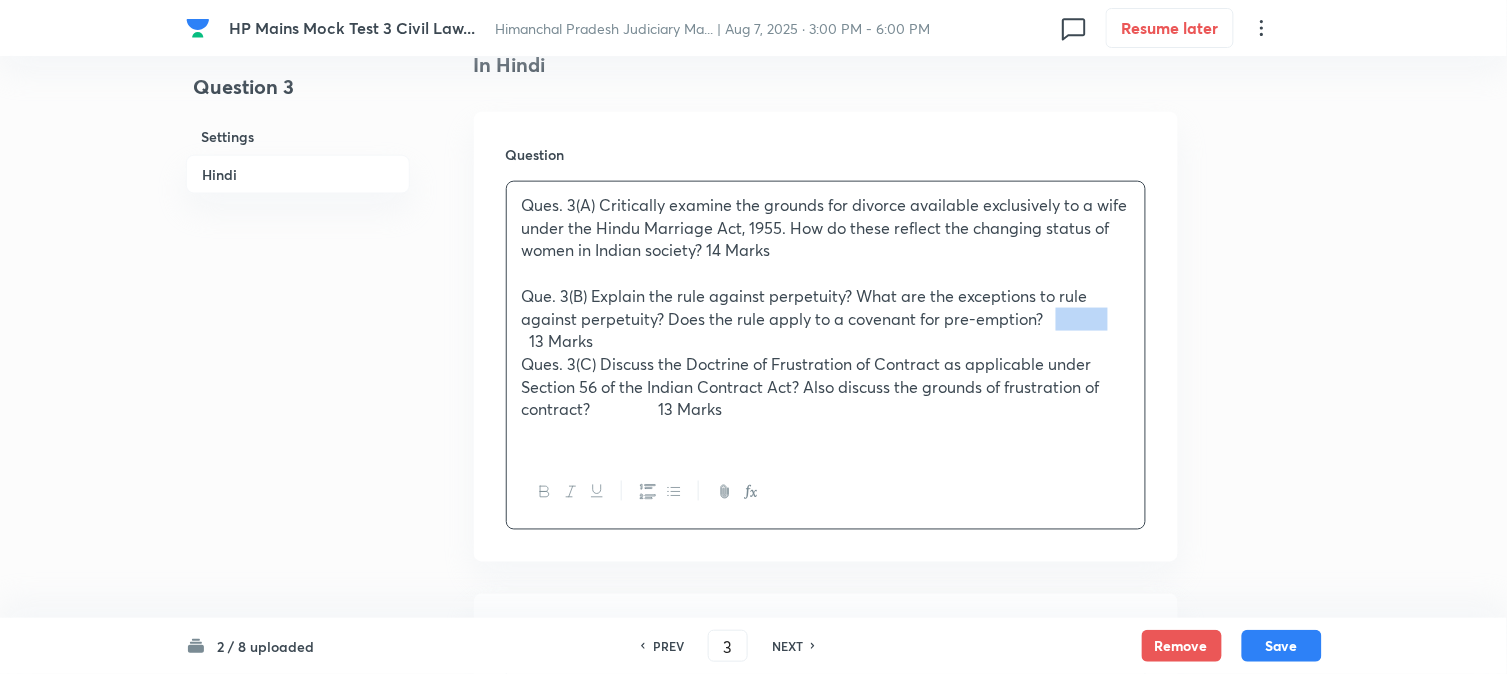 drag, startPoint x: 1111, startPoint y: 317, endPoint x: 1056, endPoint y: 320, distance: 55.081757 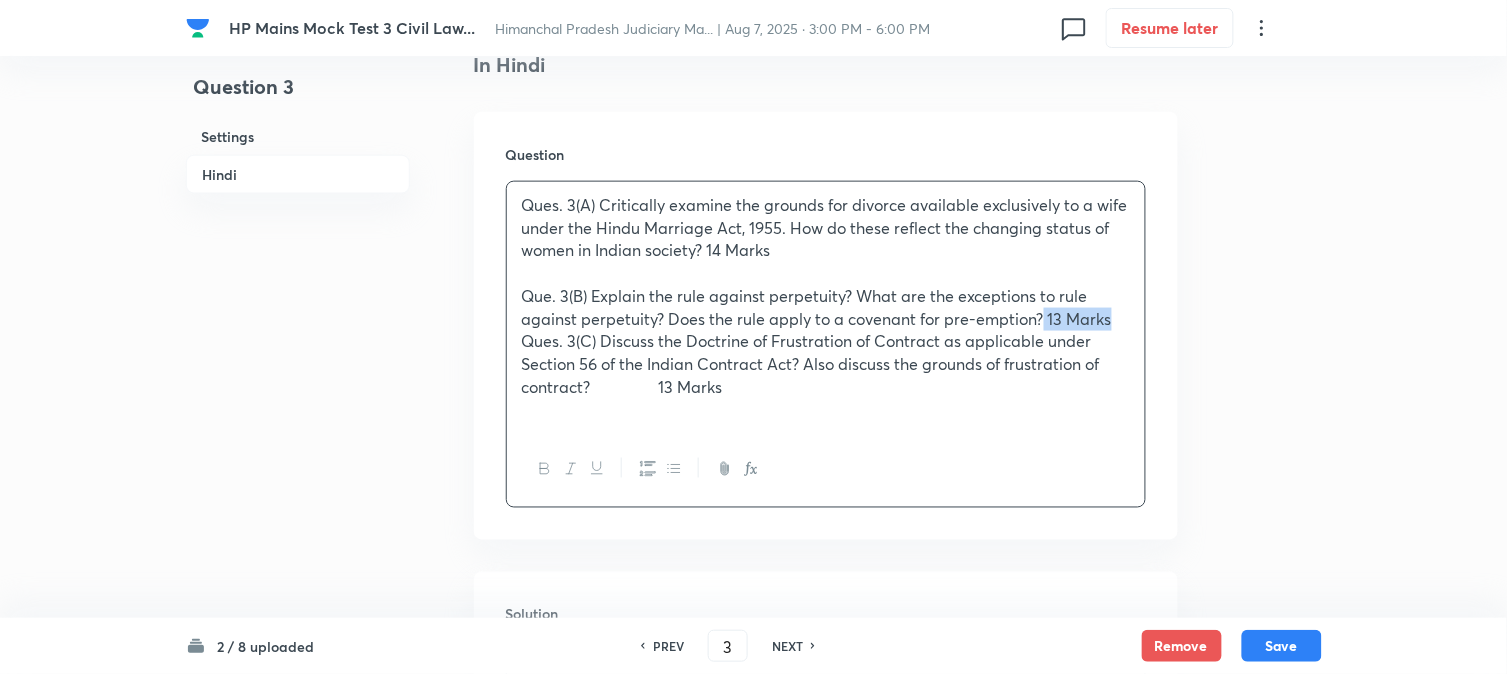 drag, startPoint x: 1083, startPoint y: 314, endPoint x: 1042, endPoint y: 314, distance: 41 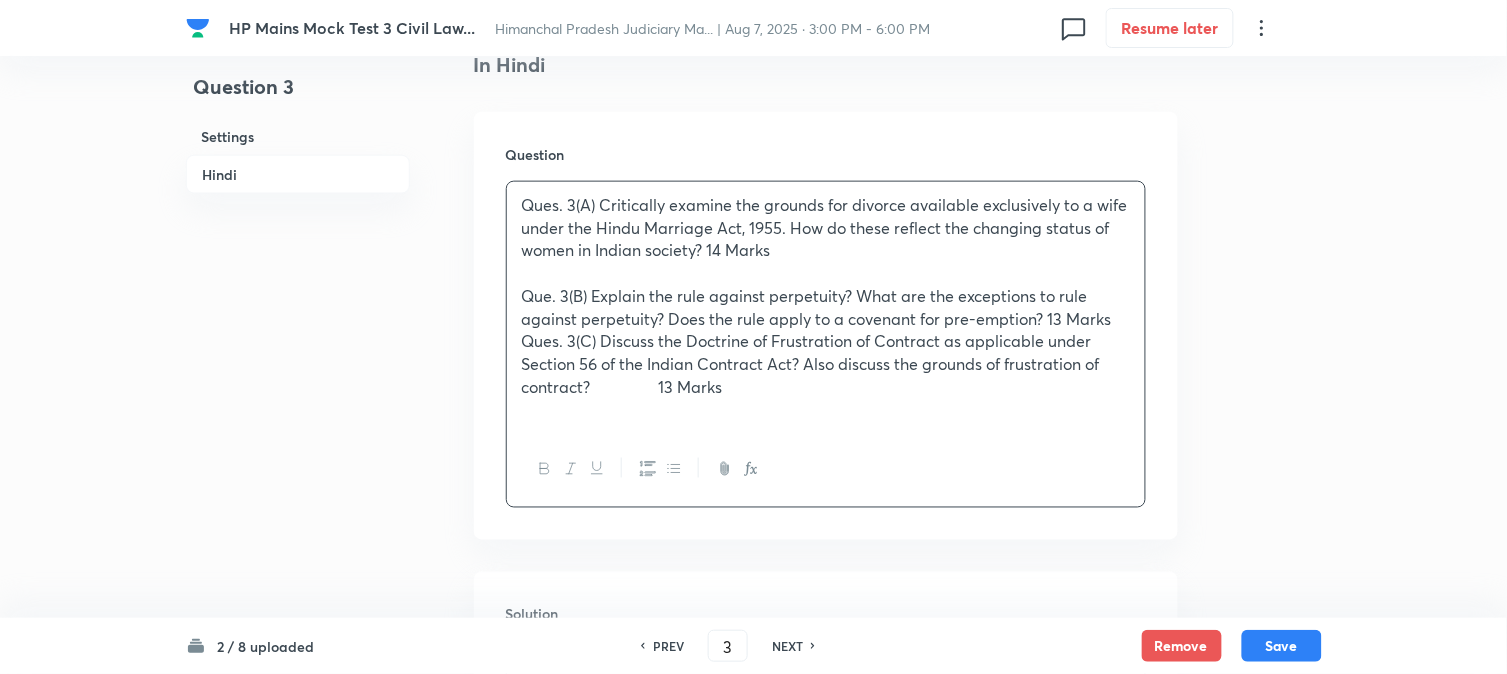 click on "Ques. 3(A) Critically examine the grounds for divorce available exclusively to a wife under the Hindu Marriage Act, 1955. How do these reflect the changing status of women in Indian society?                                                                                  14 Marks Que. 3(B) Explain the rule against perpetuity? What are the exceptions to rule against perpetuity? Does the rule apply to a covenant for pre-emption?  13 Marks Ques. 3(C) Discuss the Doctrine of Frustration of Contract as applicable under Section 56 of the Indian Contract Act? Also discuss the grounds of frustration of contract?                 13 Marks" at bounding box center [826, 307] 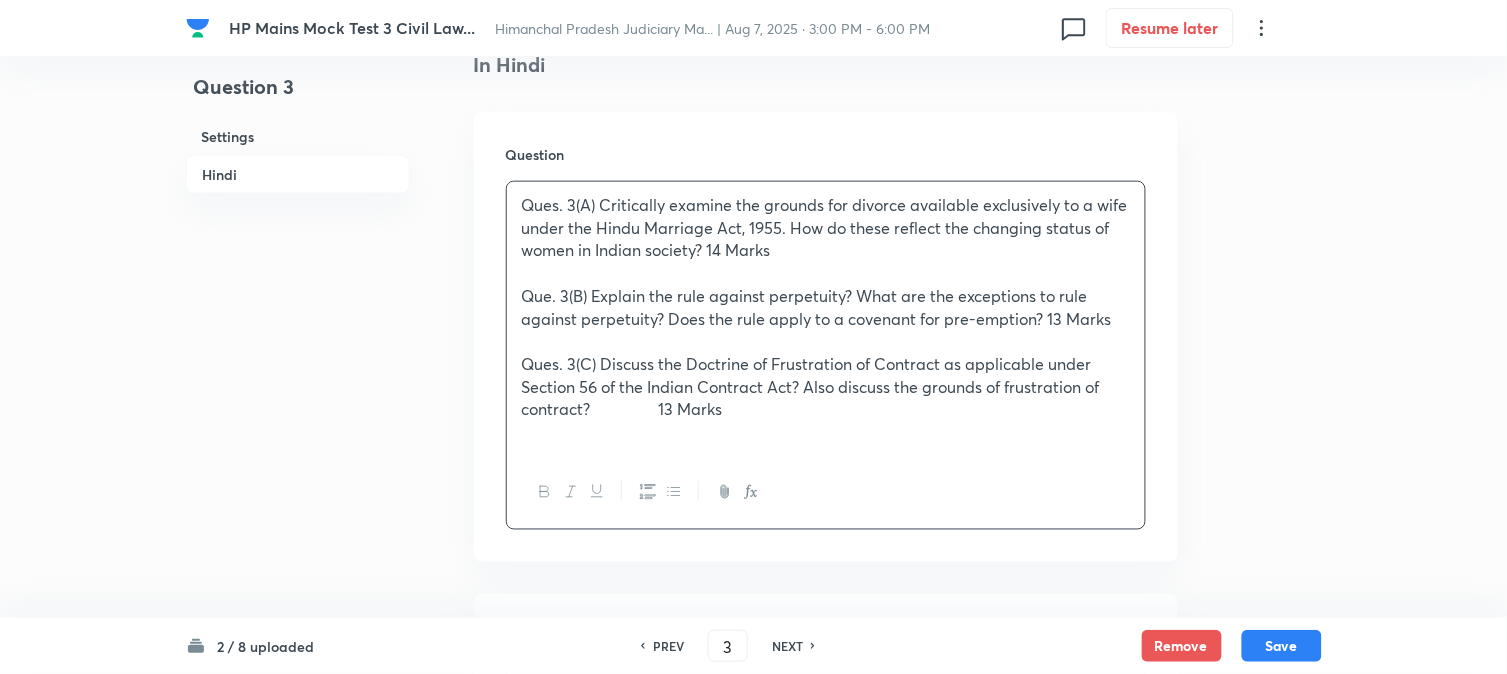 click on "Ques. 3(C) Discuss the Doctrine of Frustration of Contract as applicable under Section 56 of the Indian Contract Act? Also discuss the grounds of frustration of contract?                 13 Marks" at bounding box center (826, 387) 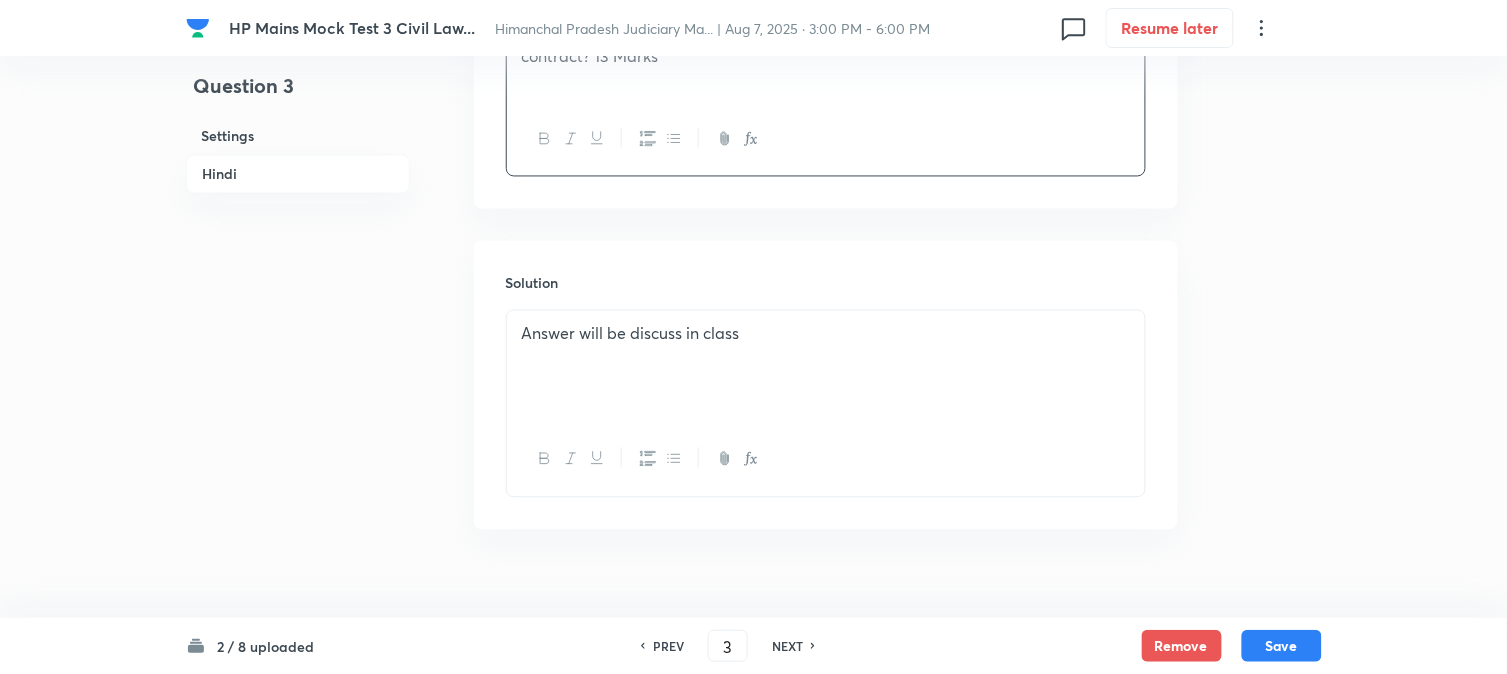 scroll, scrollTop: 923, scrollLeft: 0, axis: vertical 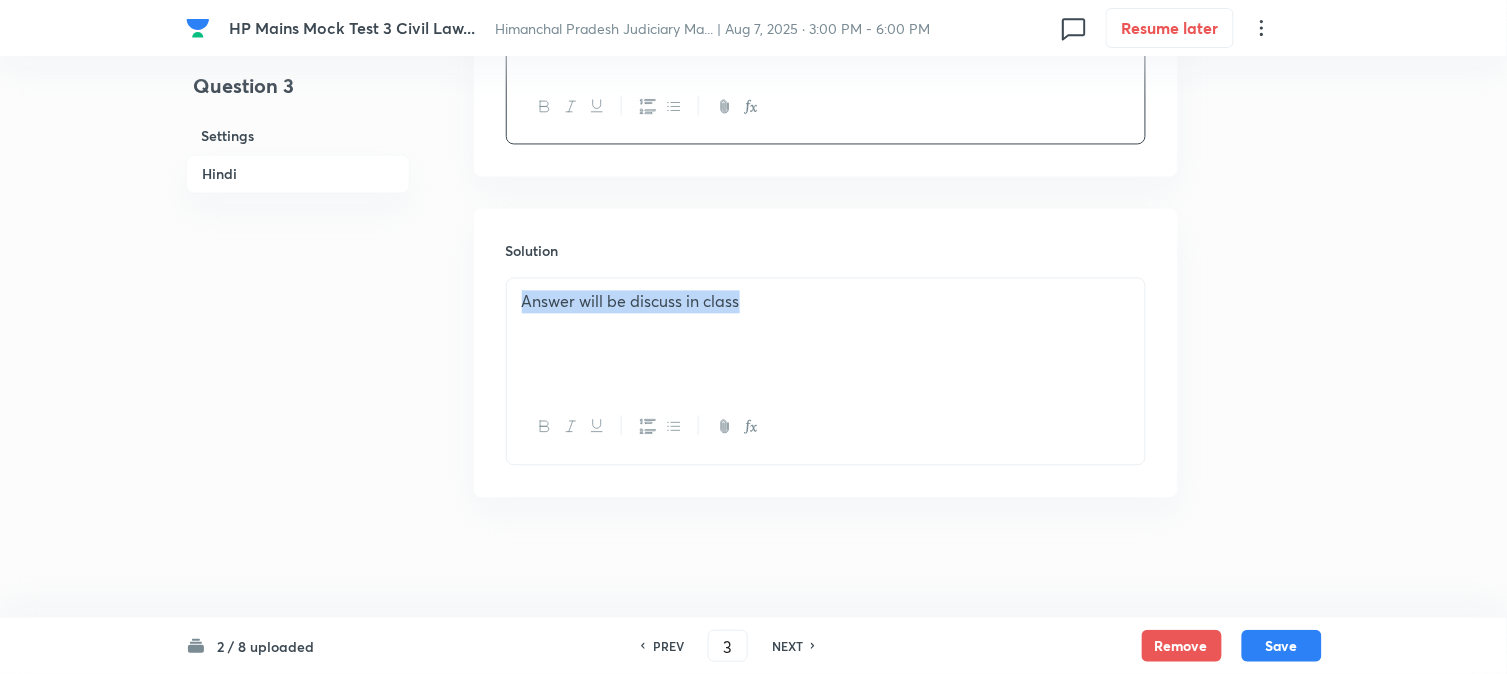 drag, startPoint x: 753, startPoint y: 304, endPoint x: 457, endPoint y: 326, distance: 296.81644 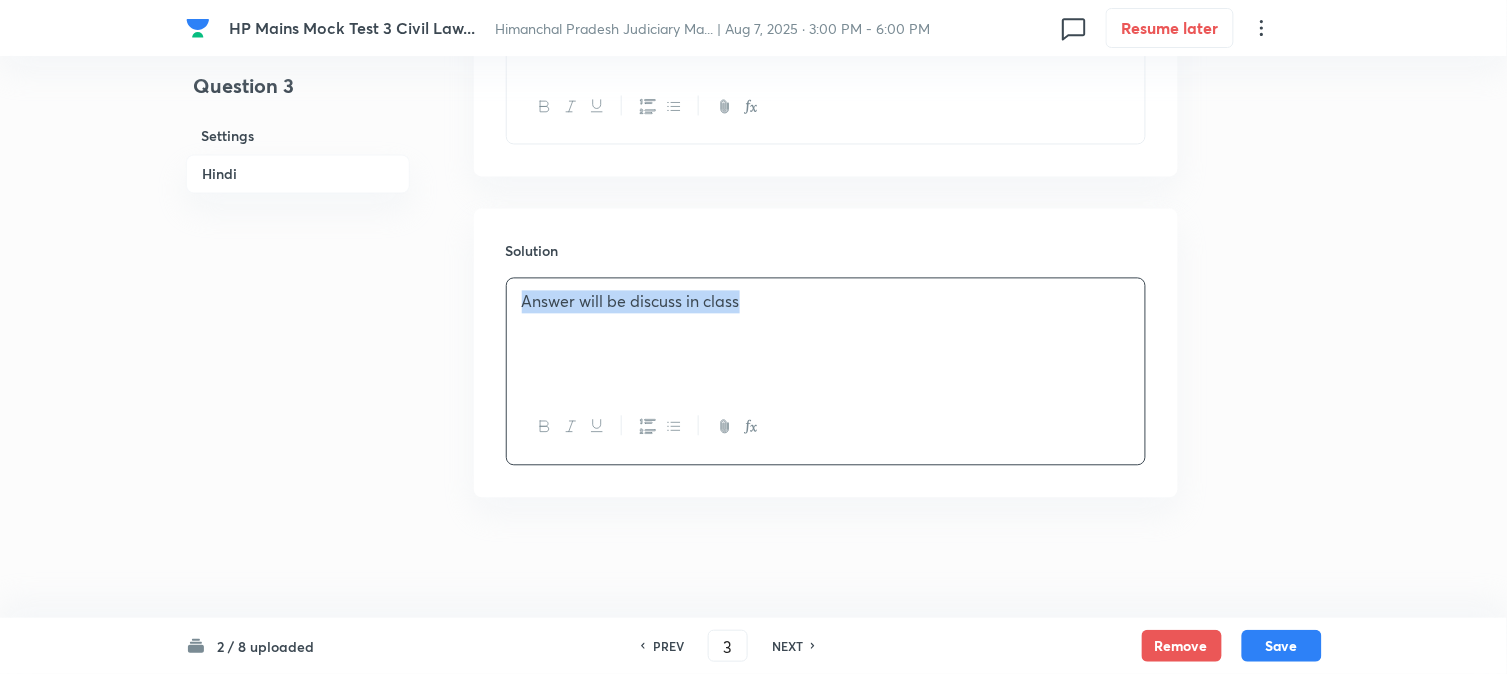 copy on "Answer will be discuss in class" 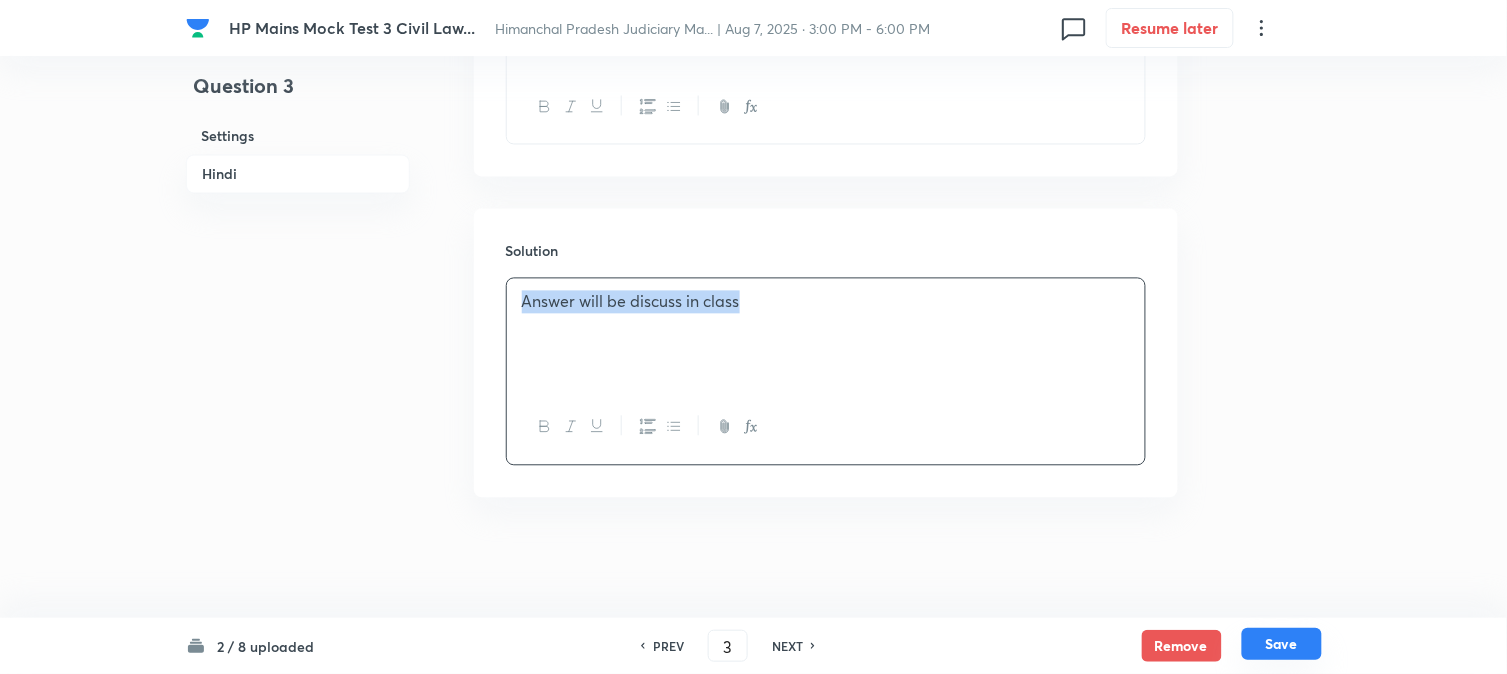 click on "Save" at bounding box center (1282, 644) 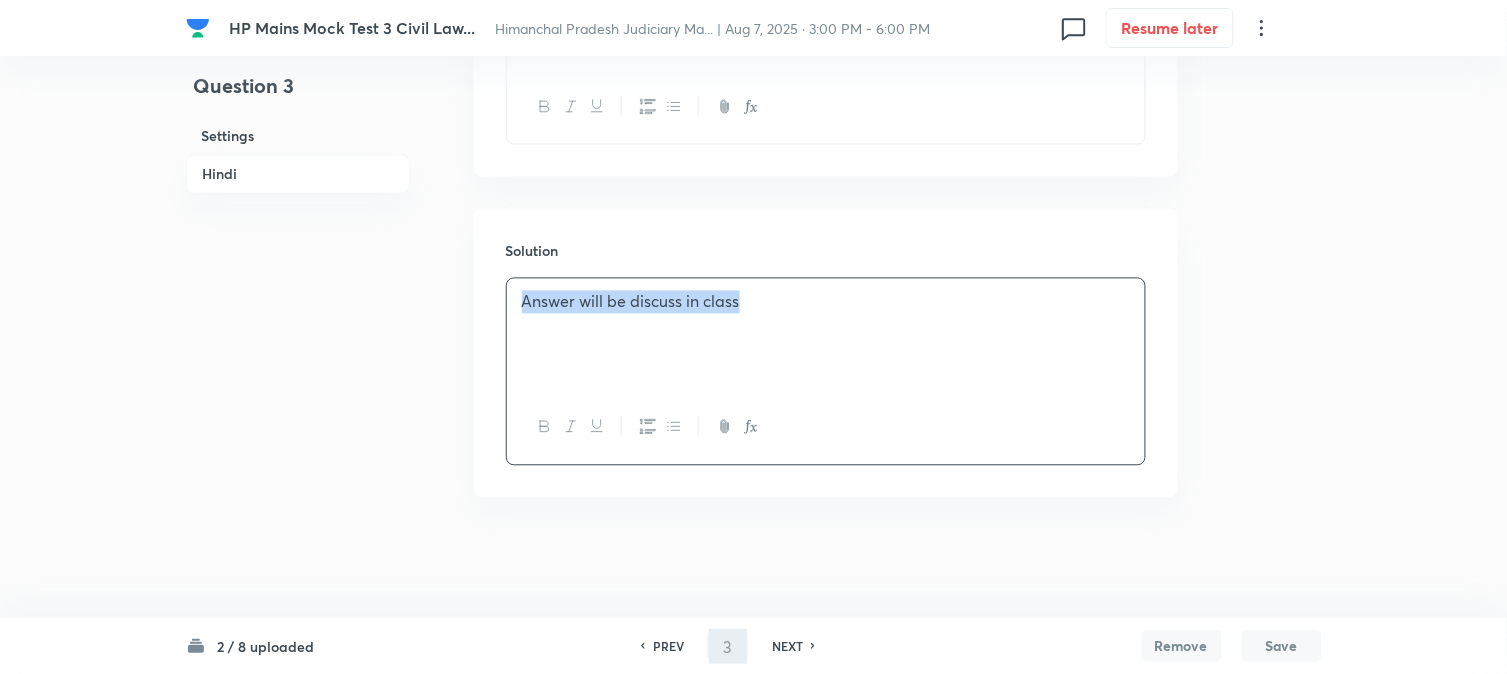 scroll, scrollTop: 901, scrollLeft: 0, axis: vertical 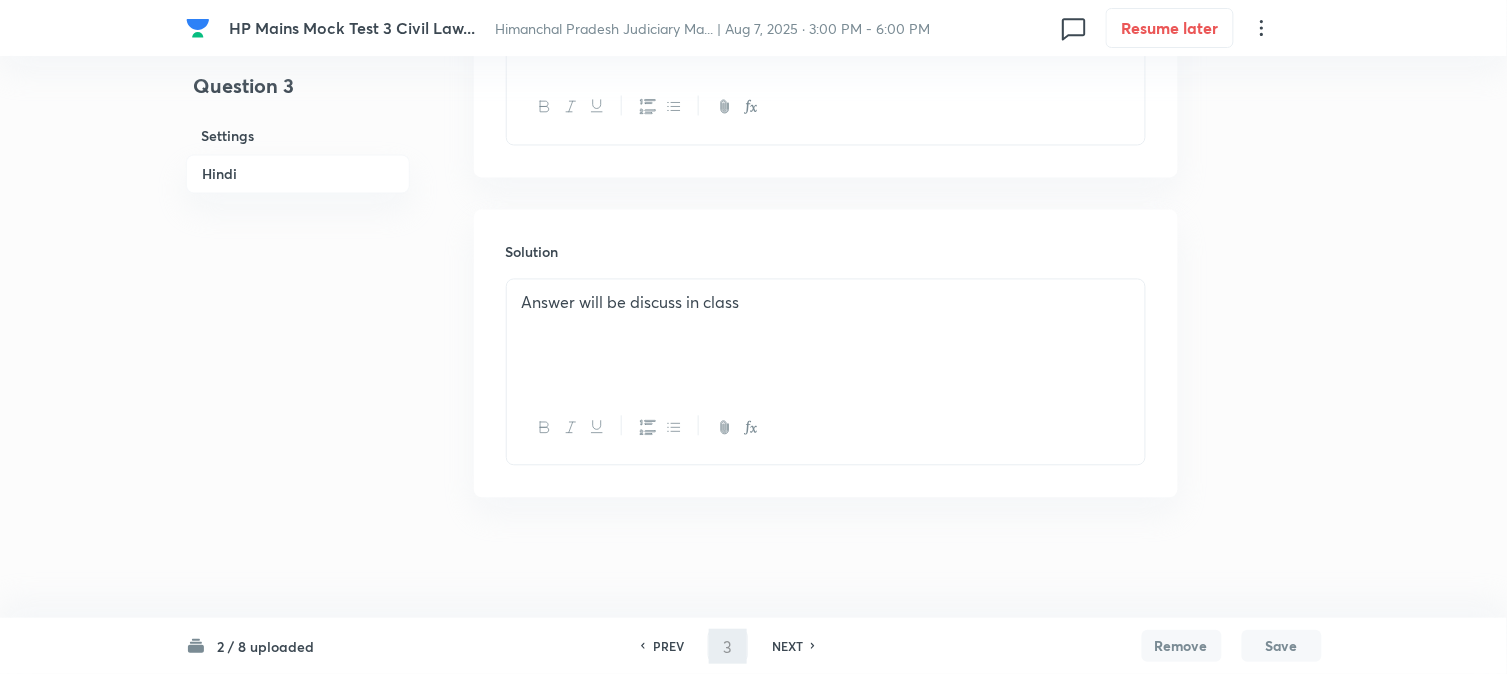 type on "4" 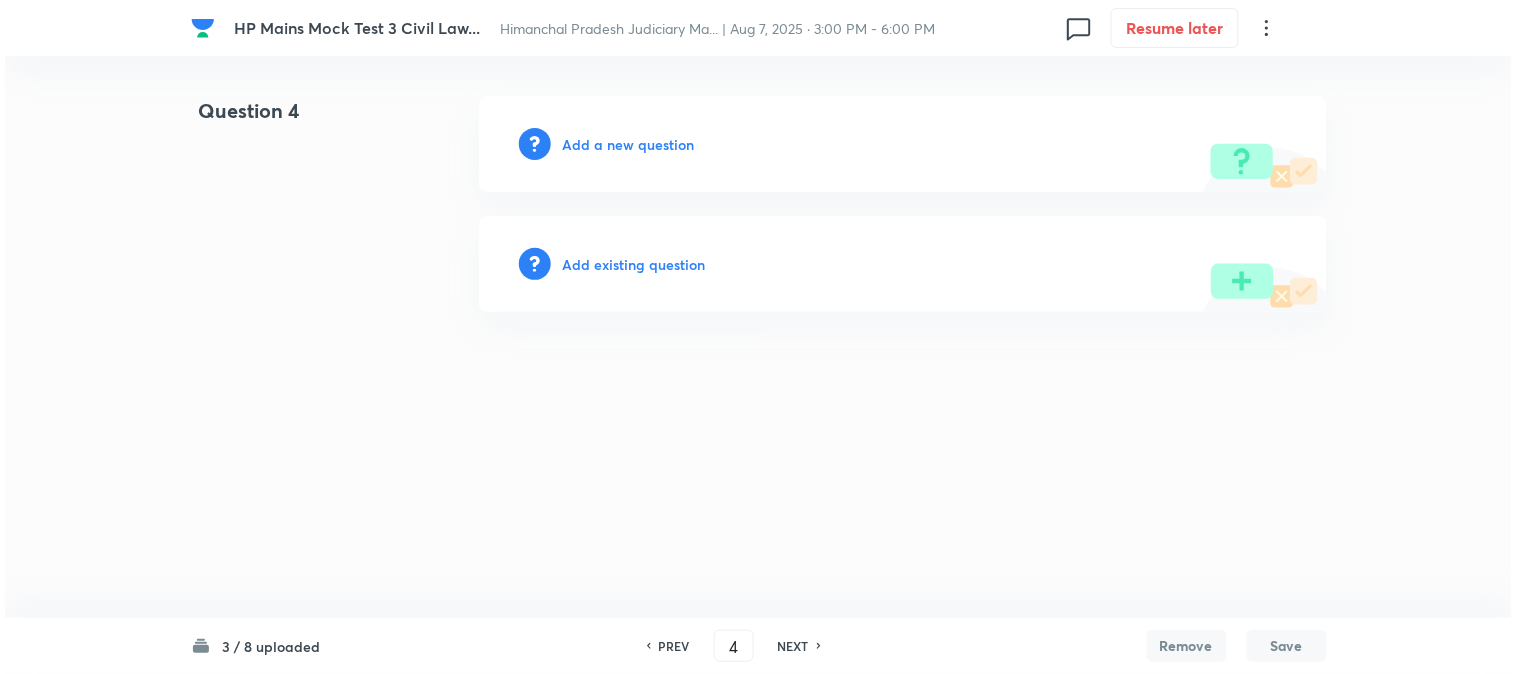 scroll, scrollTop: 0, scrollLeft: 0, axis: both 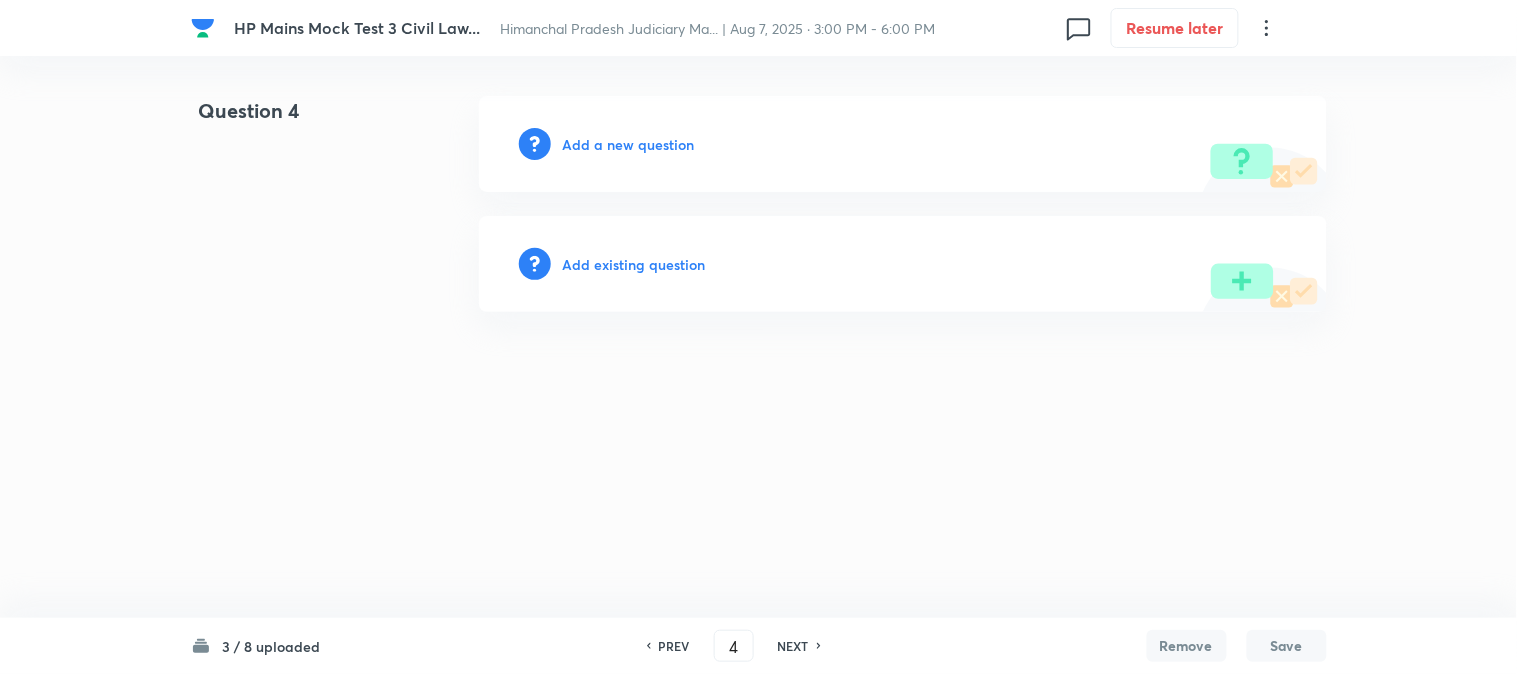 click on "Add a new question" at bounding box center [629, 144] 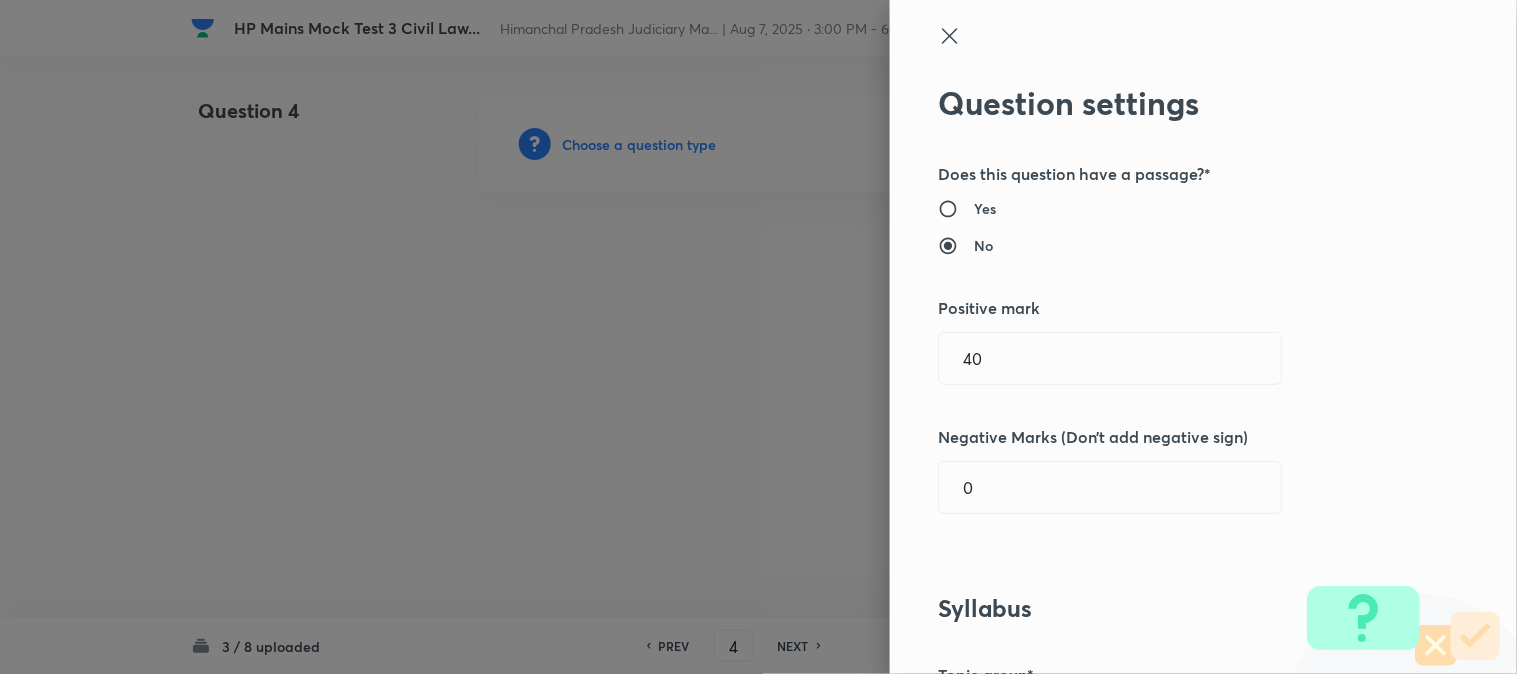 type 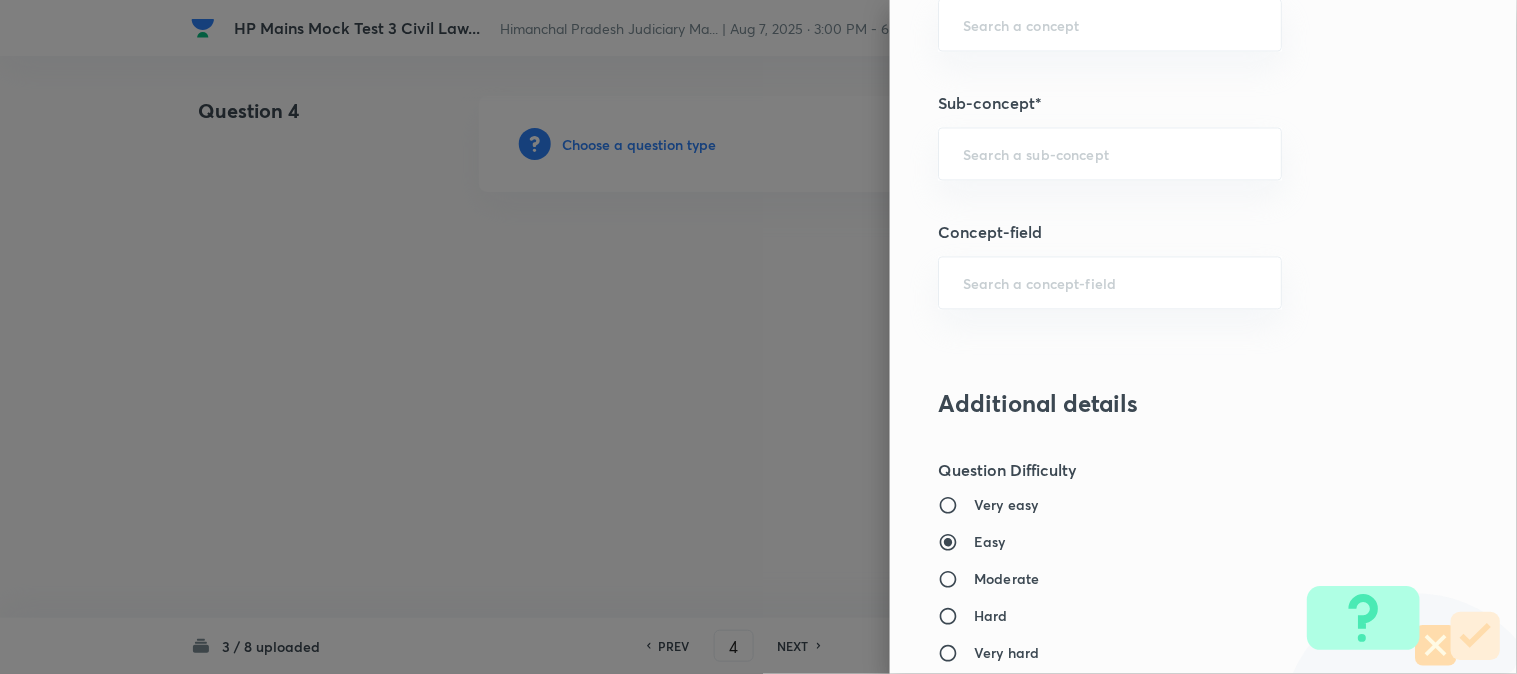 scroll, scrollTop: 957, scrollLeft: 0, axis: vertical 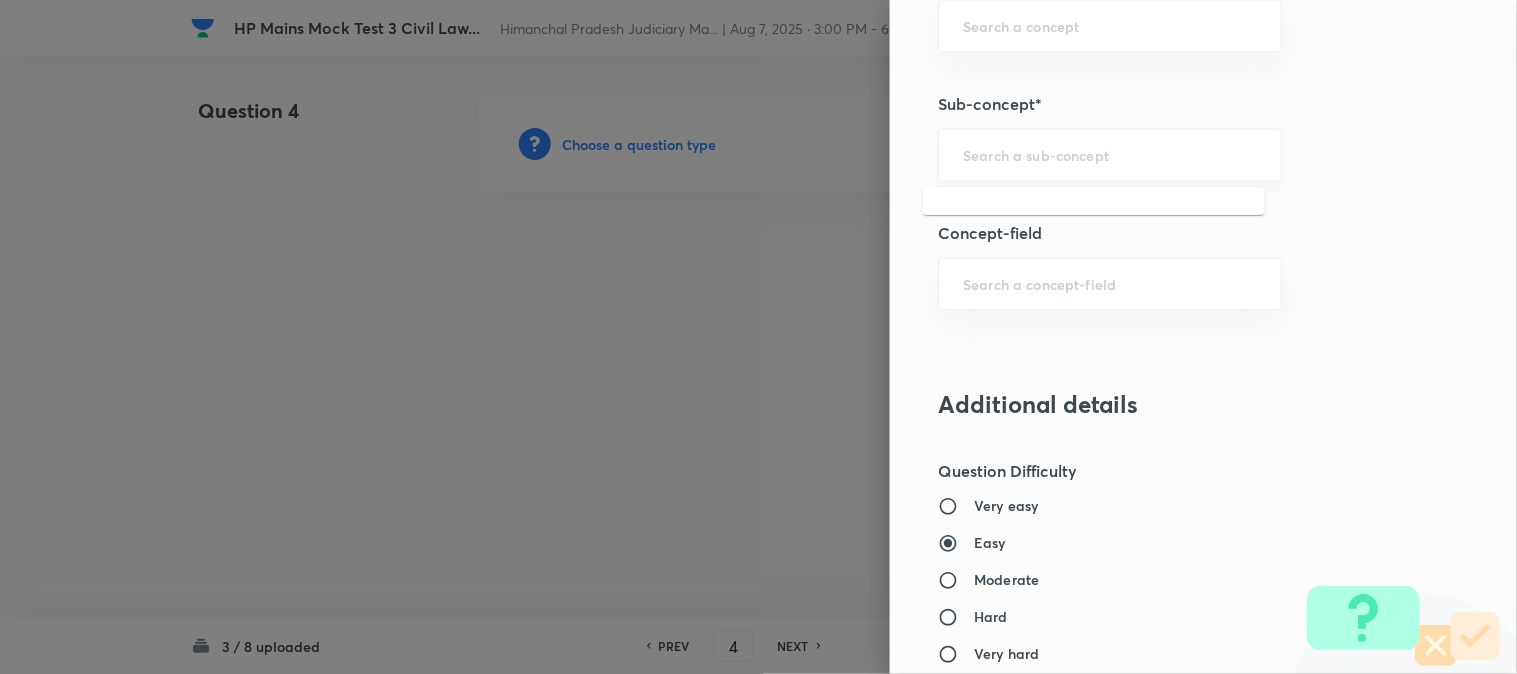 click at bounding box center (1110, 155) 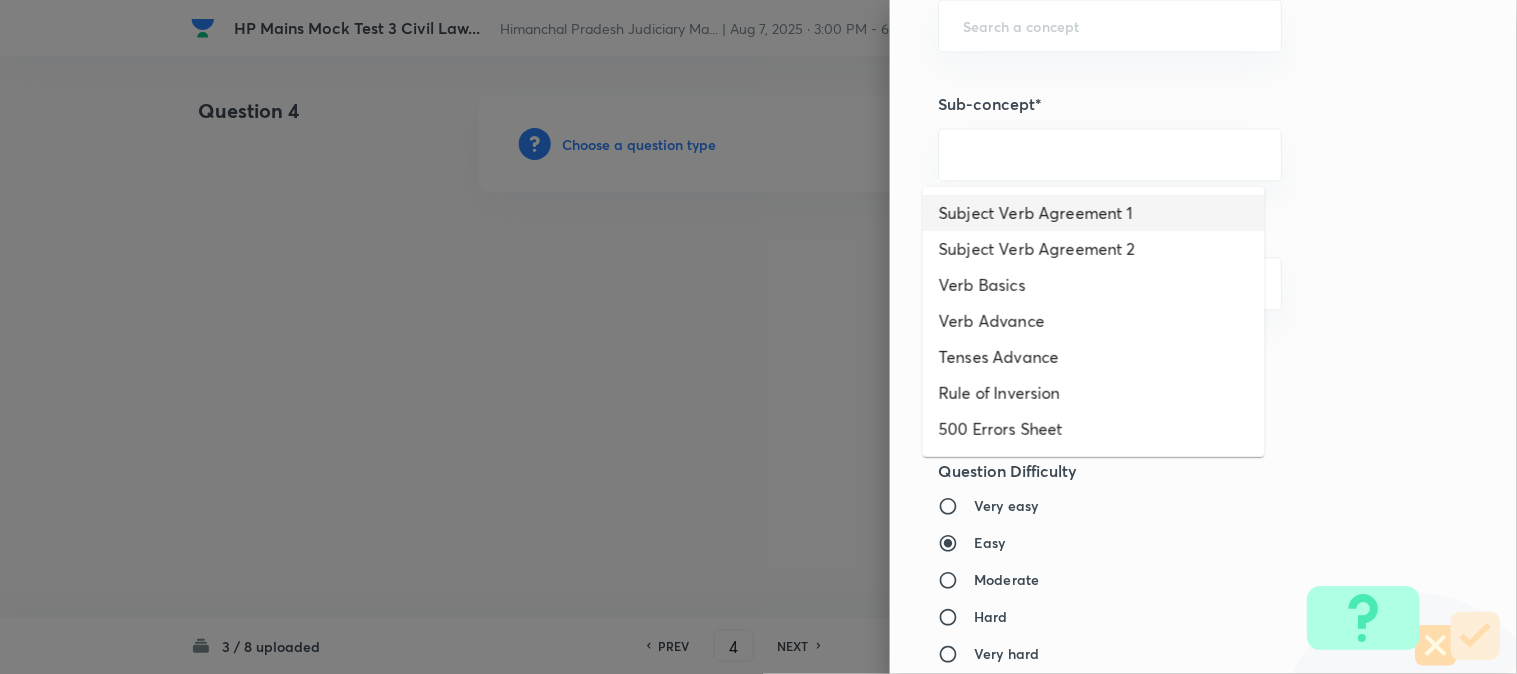 click on "Subject Verb Agreement 1" at bounding box center [1094, 213] 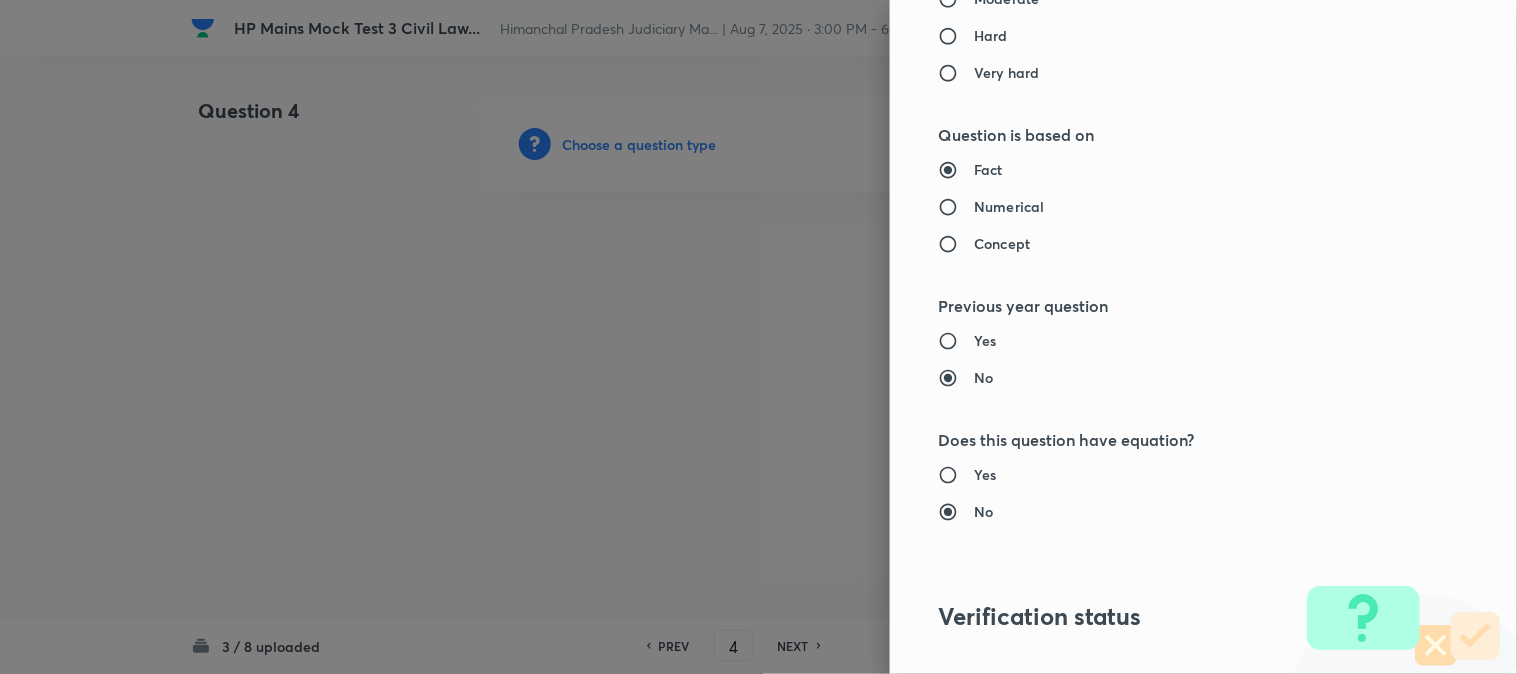 type on "Language" 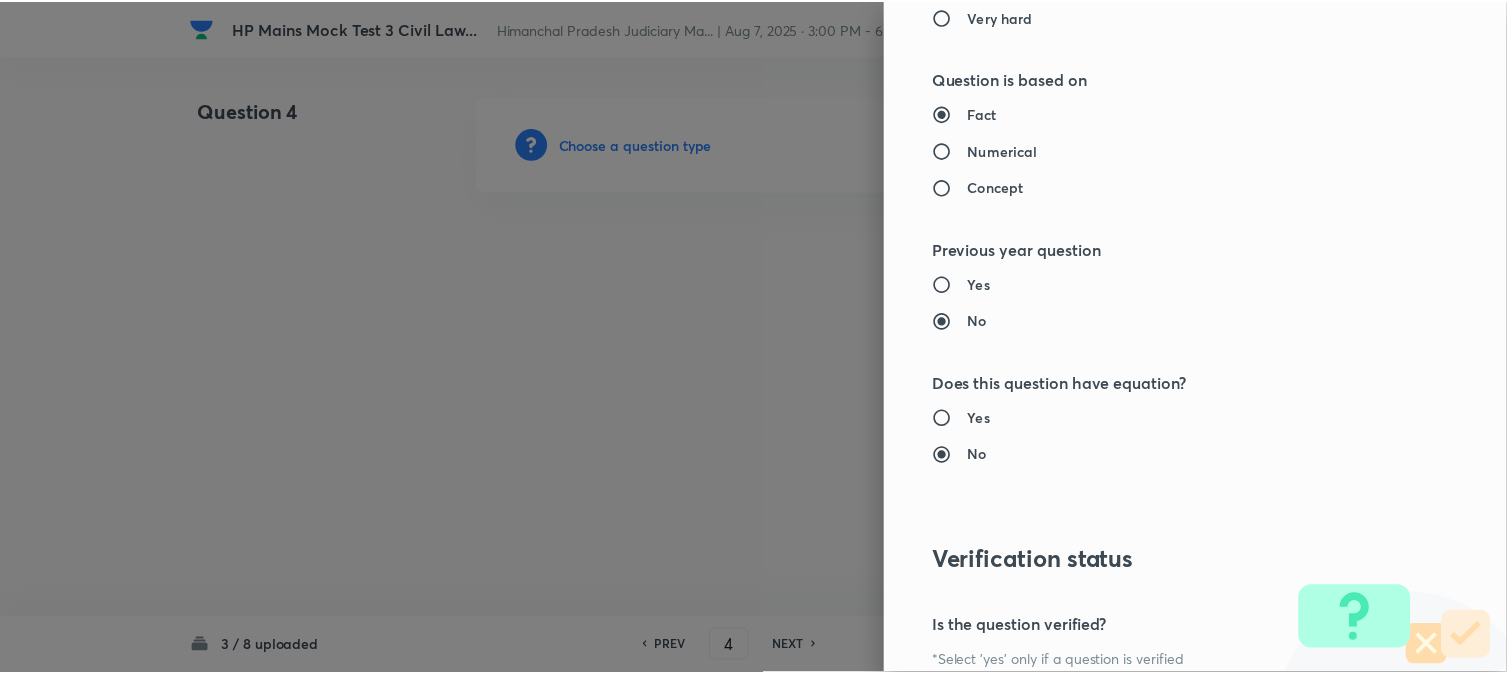 scroll, scrollTop: 1811, scrollLeft: 0, axis: vertical 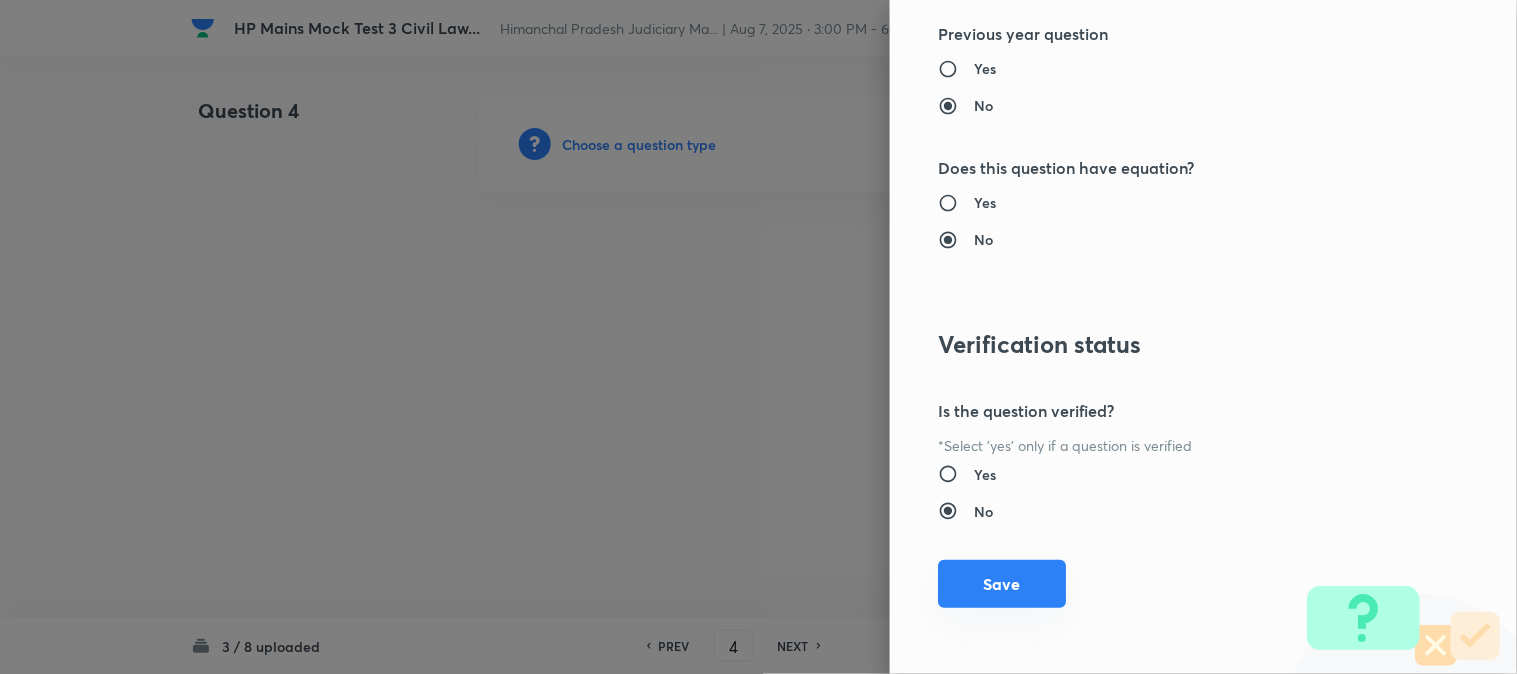 click on "Save" at bounding box center (1002, 584) 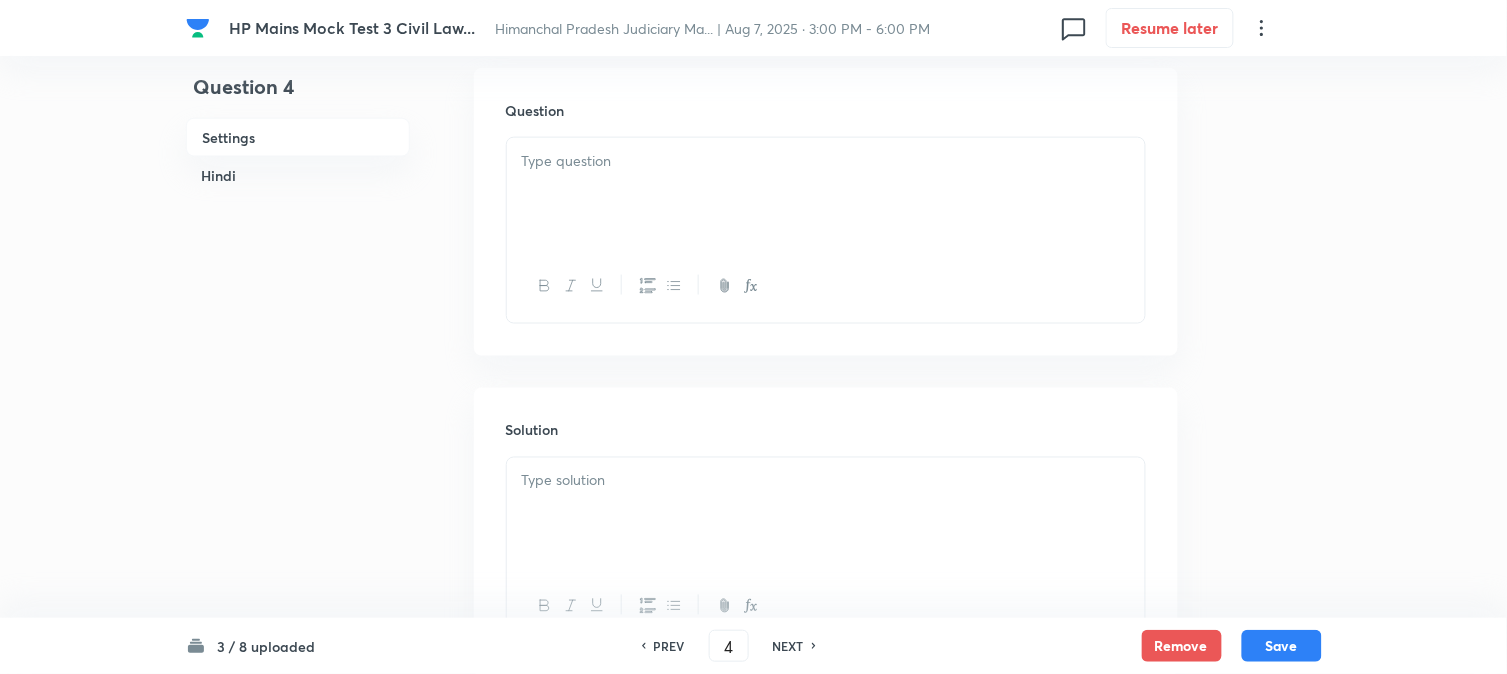 scroll, scrollTop: 590, scrollLeft: 0, axis: vertical 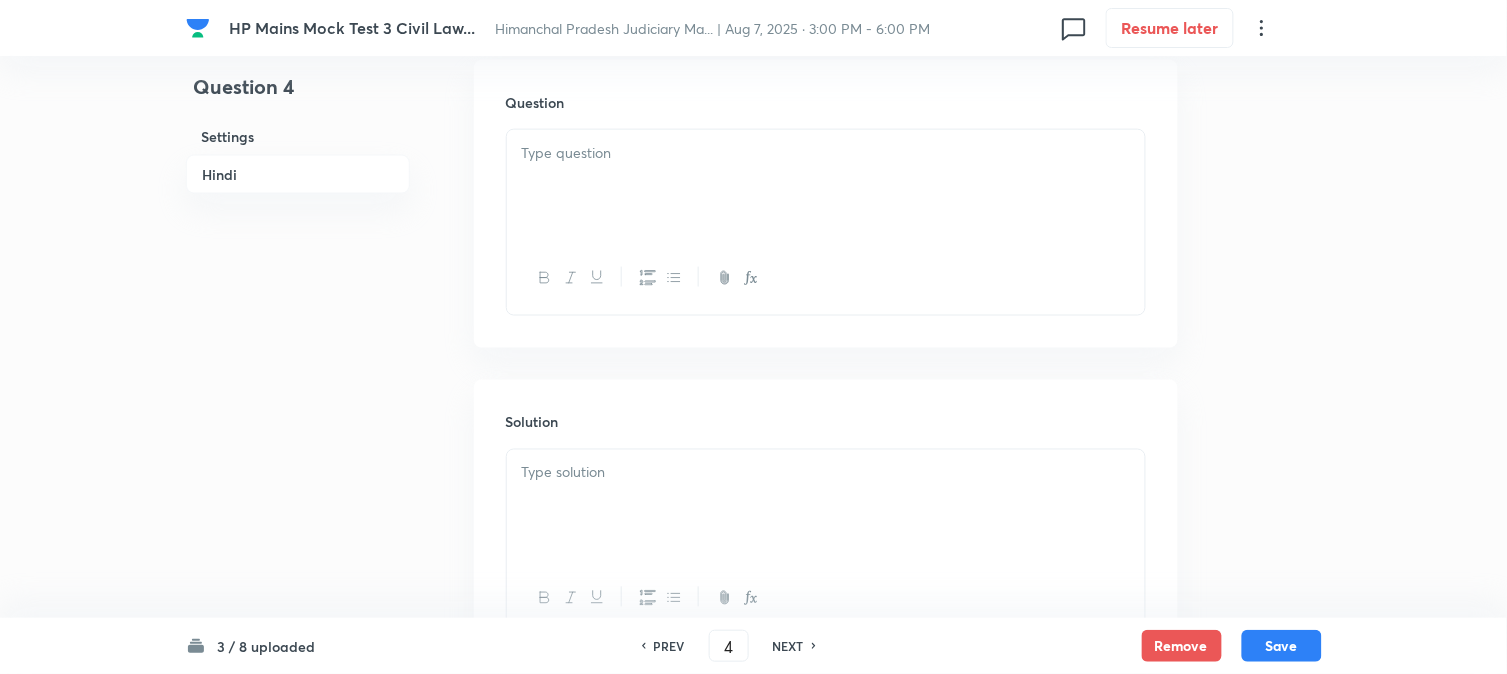 click at bounding box center [826, 186] 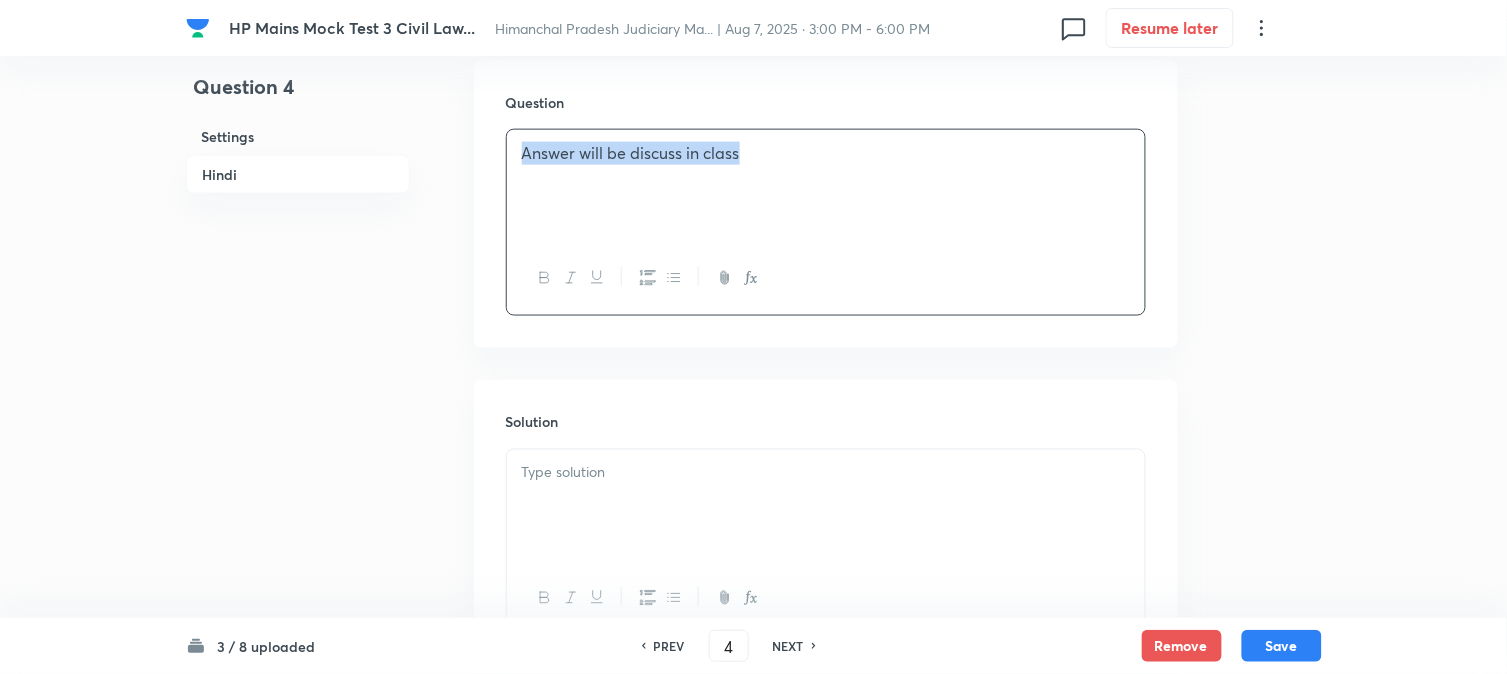 drag, startPoint x: 795, startPoint y: 213, endPoint x: 393, endPoint y: 210, distance: 402.0112 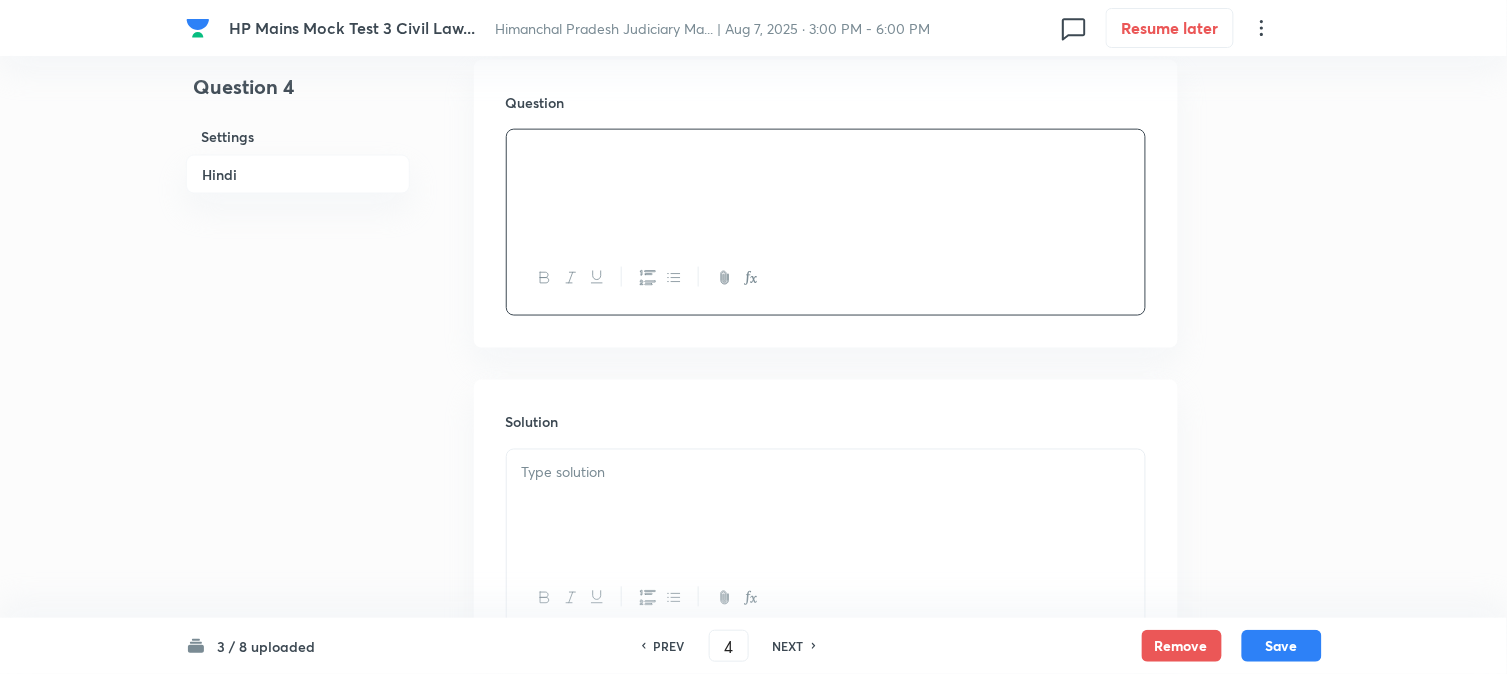 click at bounding box center (826, 506) 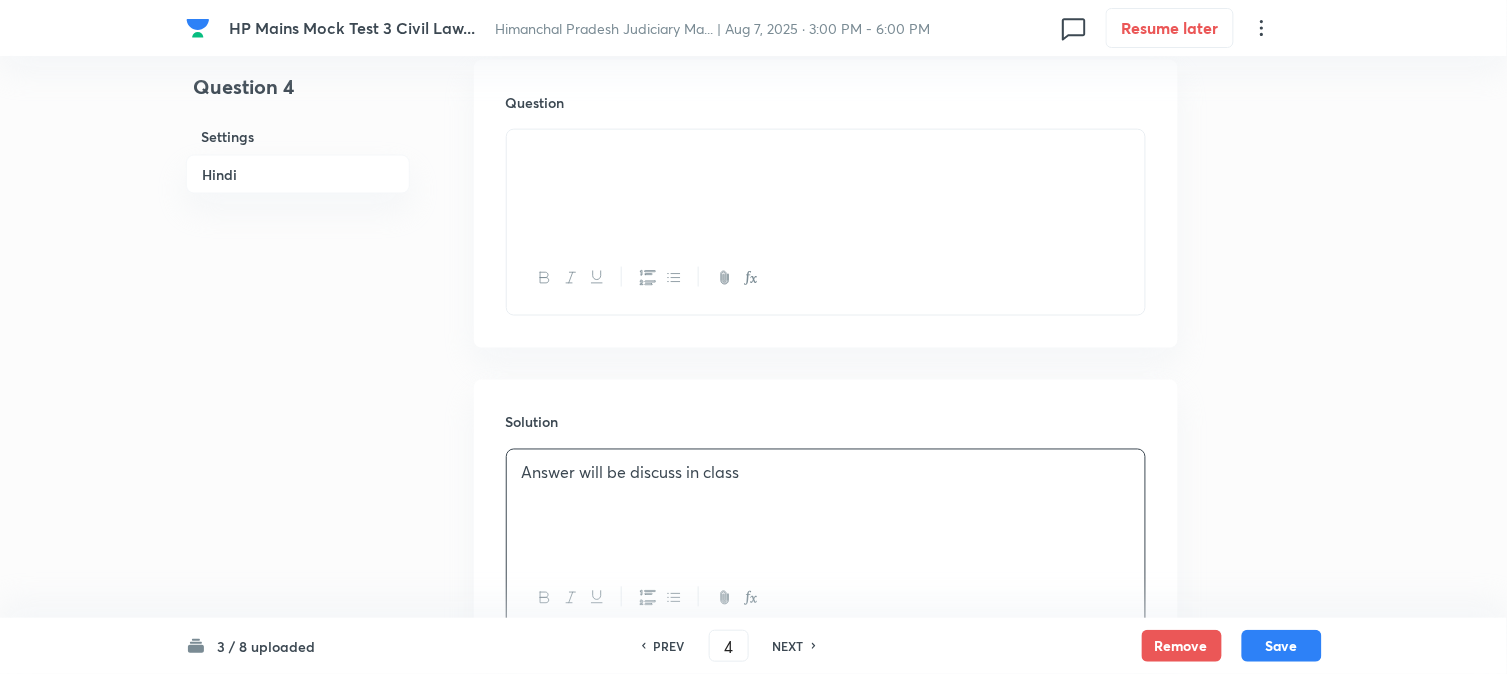 click at bounding box center [826, 186] 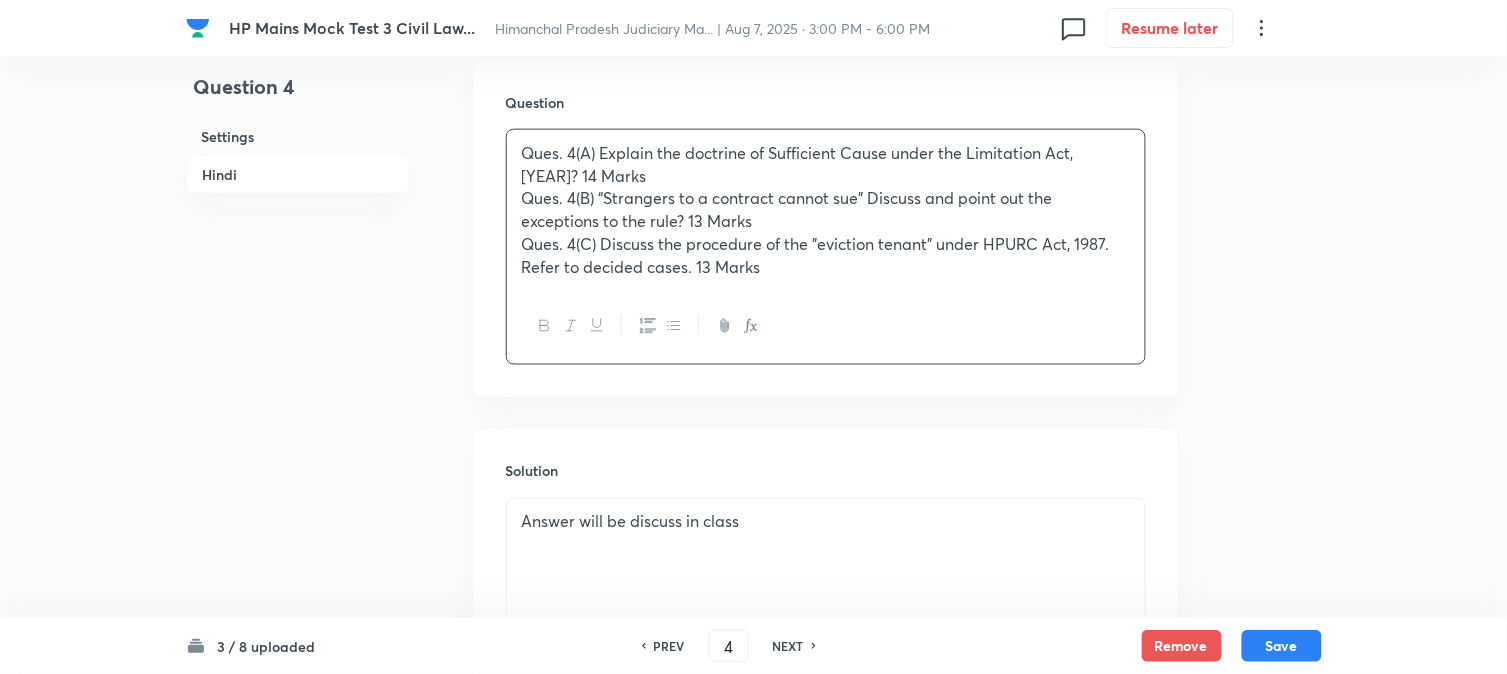 drag, startPoint x: 608, startPoint y: 196, endPoint x: 568, endPoint y: 167, distance: 49.40648 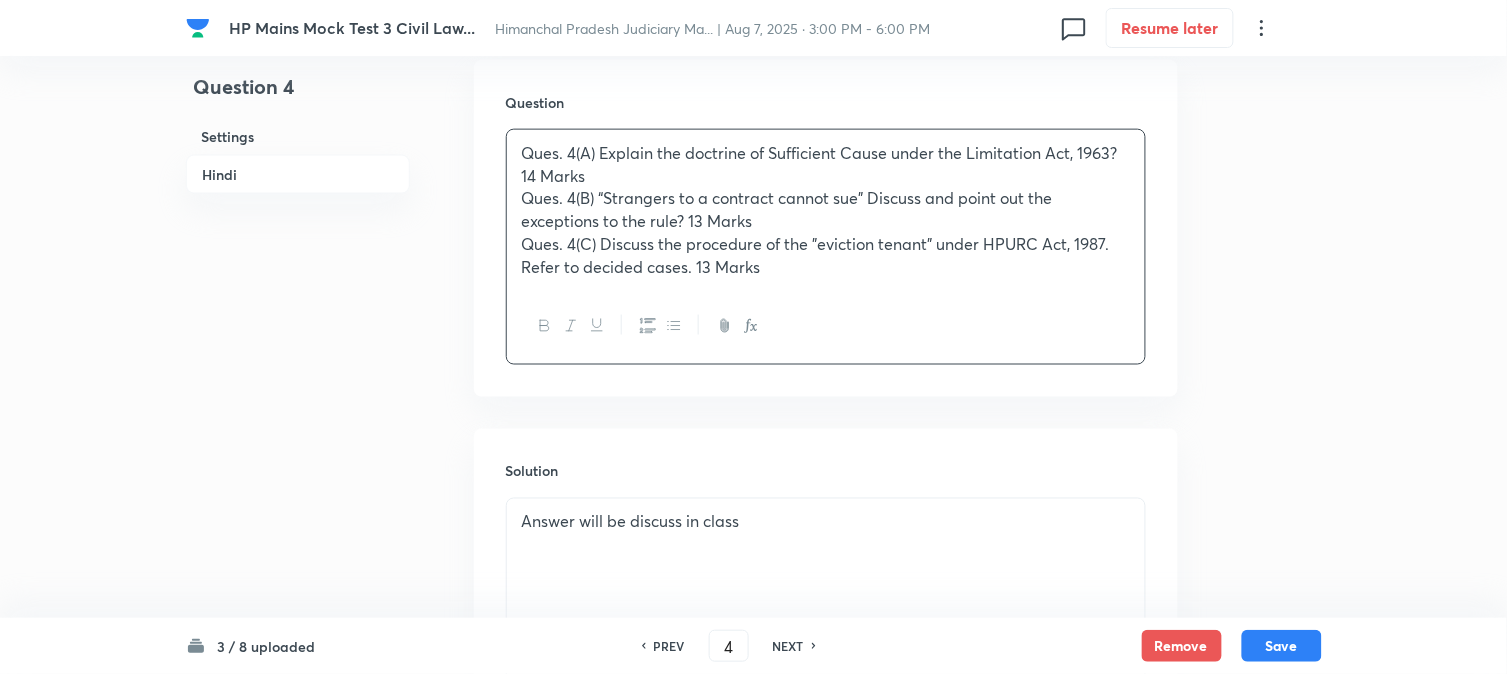 type 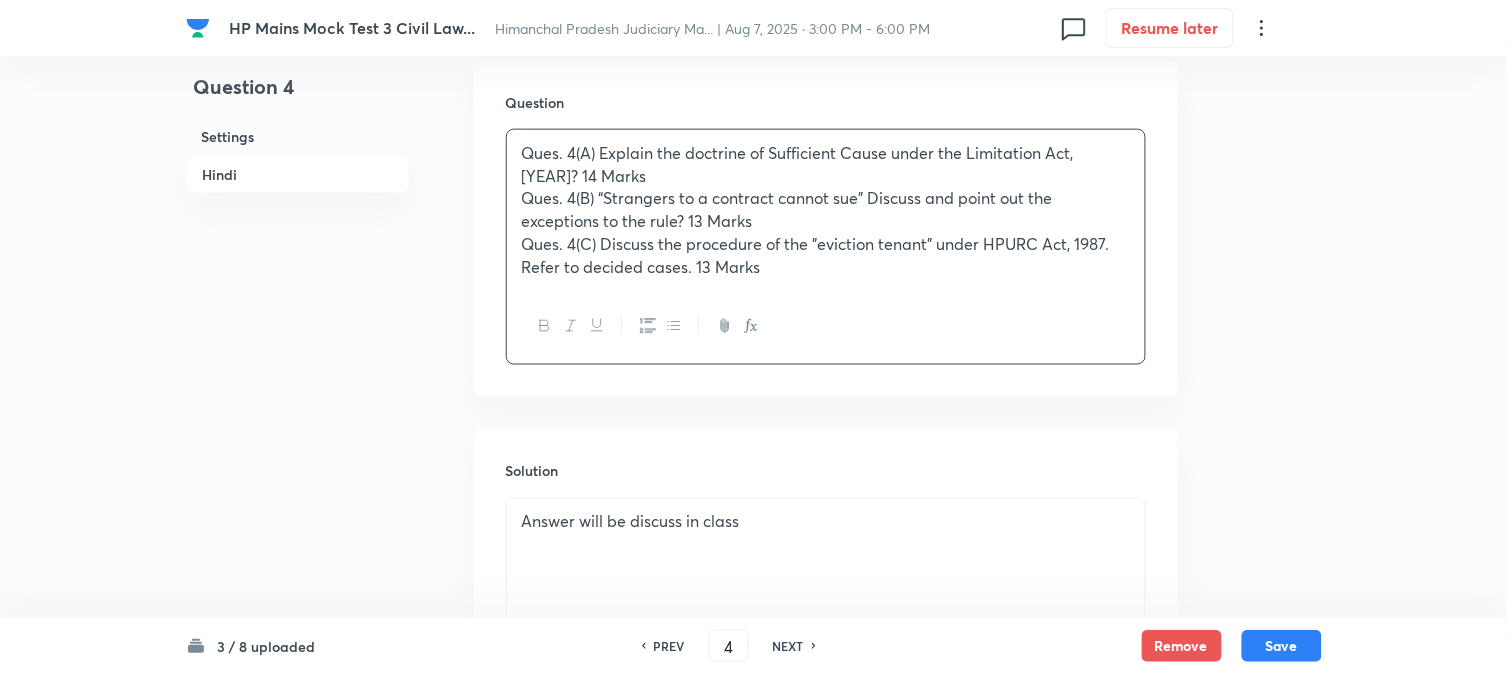 click on "Ques. 4(A) Explain the doctrine of Sufficient Cause under the Limitation Act, 1963?                                                                                                                      14 Marks" at bounding box center (826, 164) 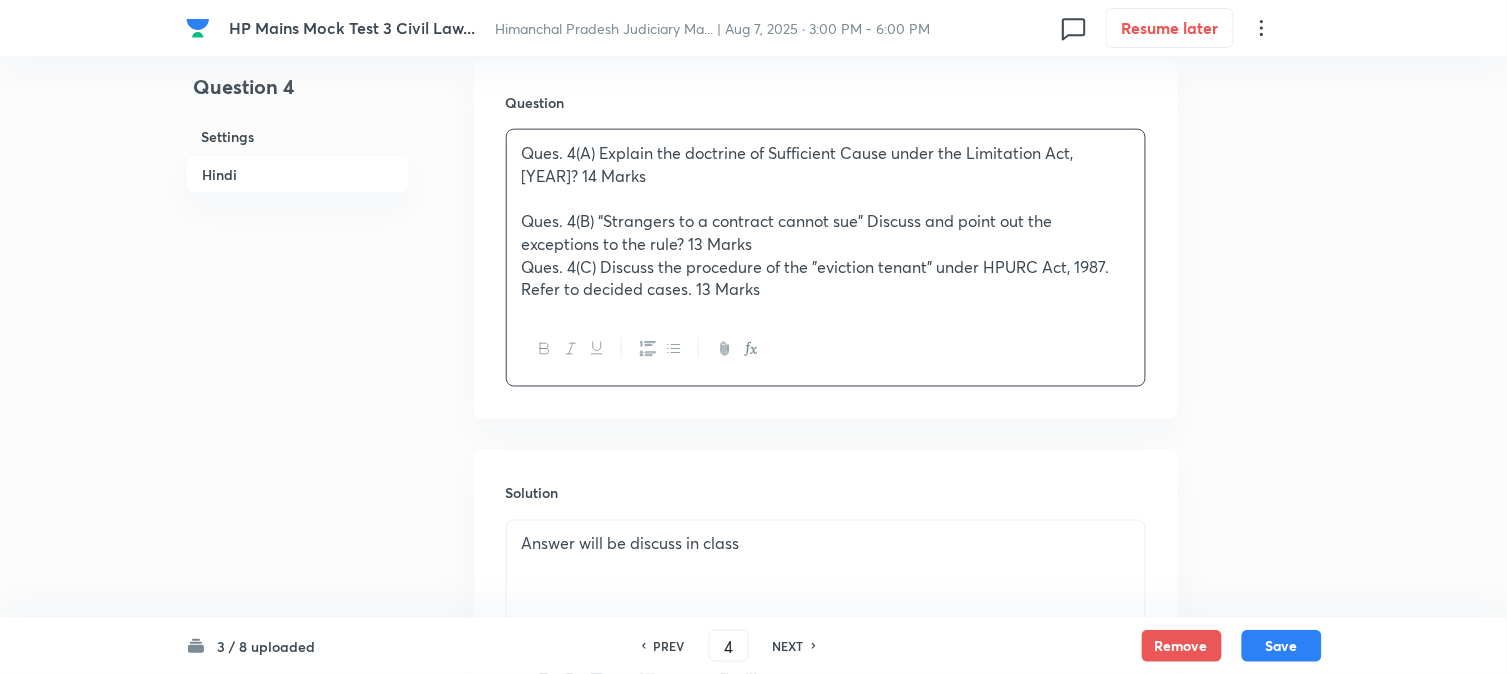 drag, startPoint x: 1027, startPoint y: 266, endPoint x: 662, endPoint y: 265, distance: 365.00137 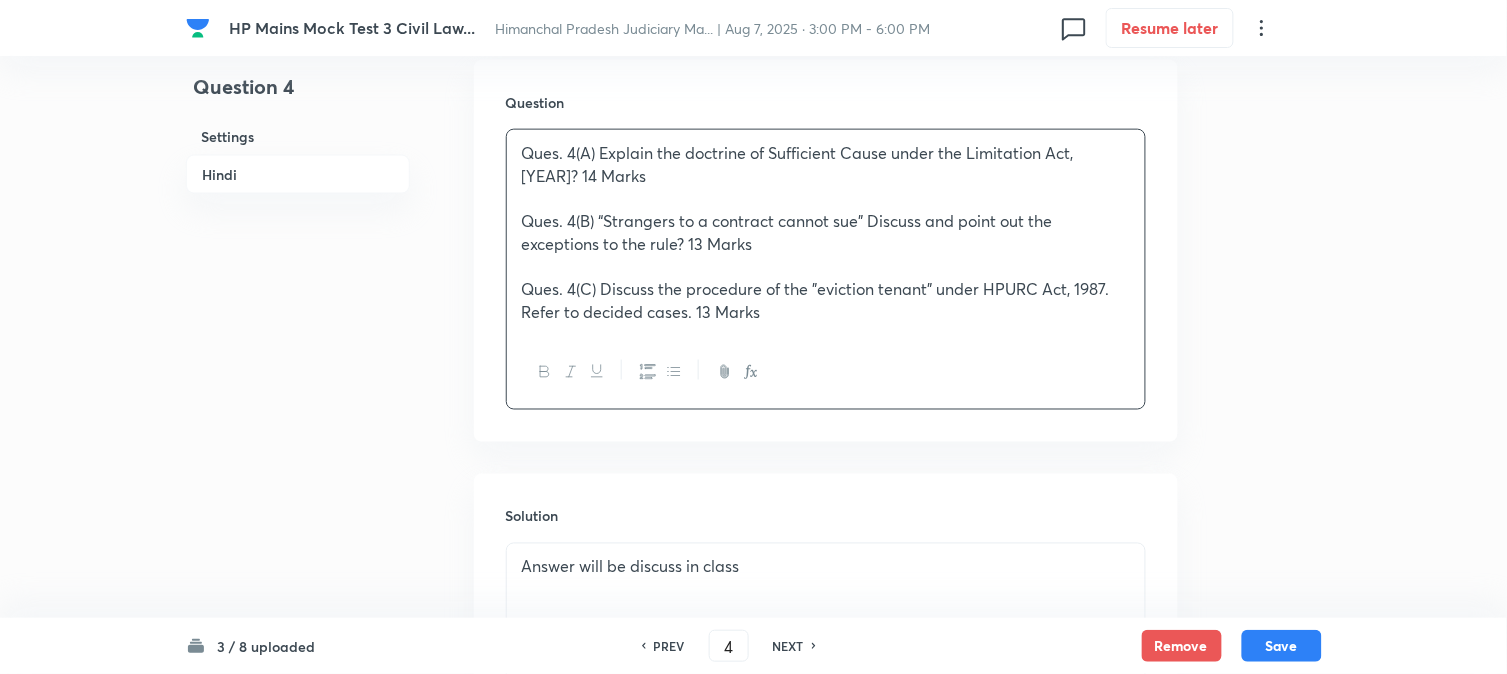 drag, startPoint x: 1087, startPoint y: 315, endPoint x: 920, endPoint y: 314, distance: 167.00299 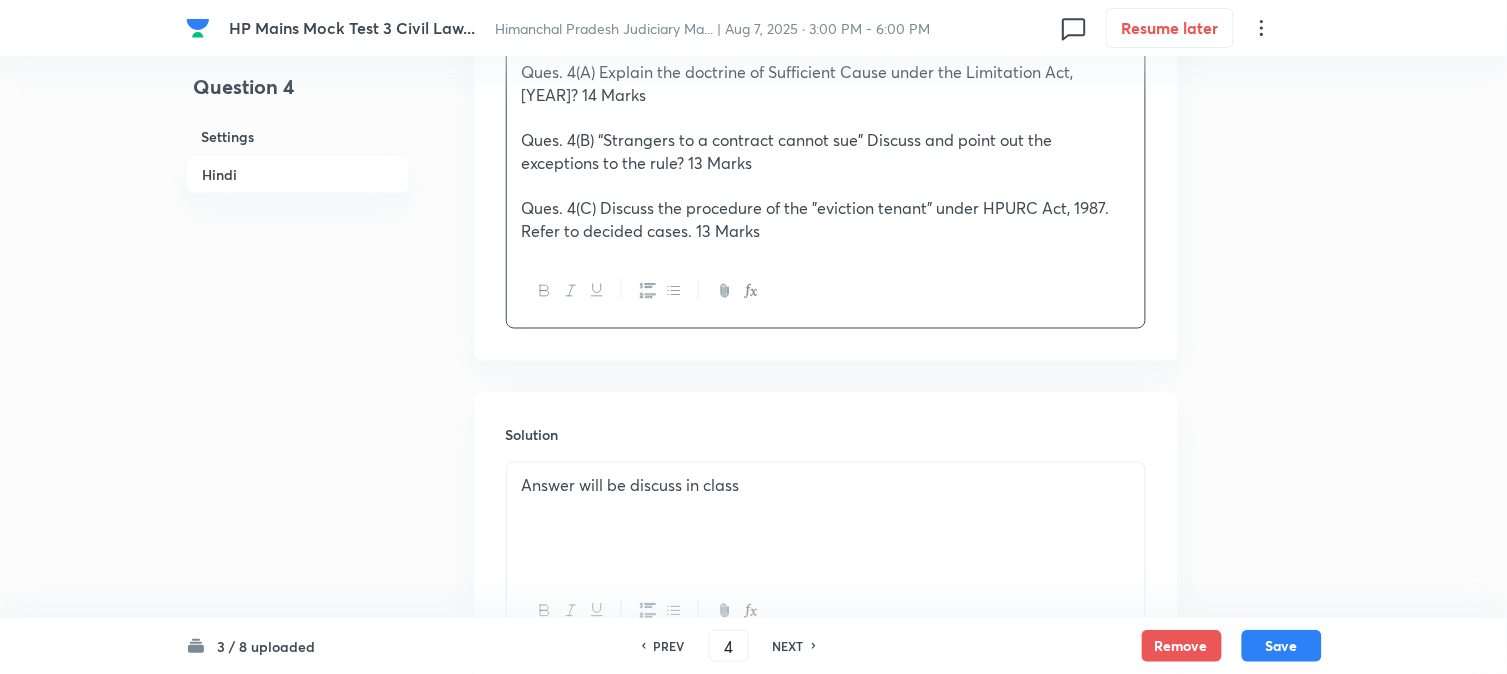 scroll, scrollTop: 855, scrollLeft: 0, axis: vertical 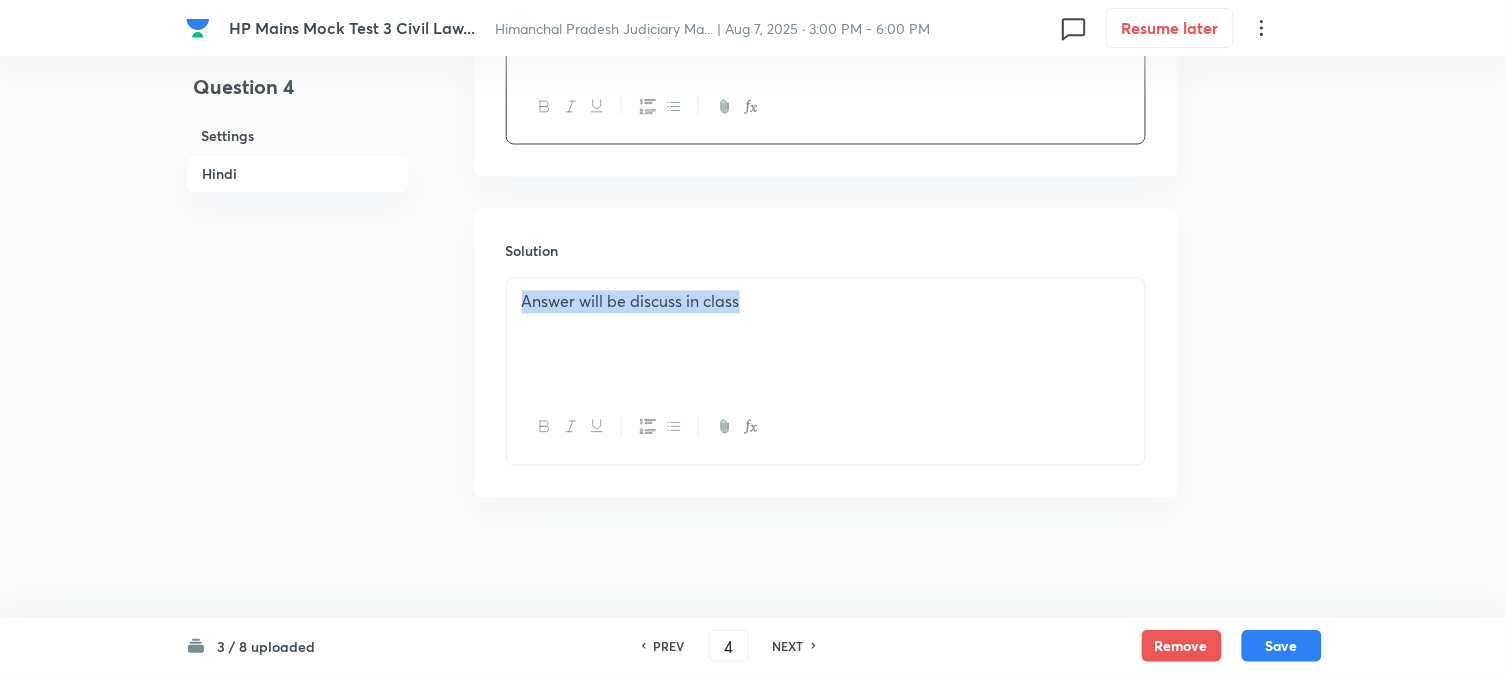 drag, startPoint x: 797, startPoint y: 307, endPoint x: 396, endPoint y: 356, distance: 403.98267 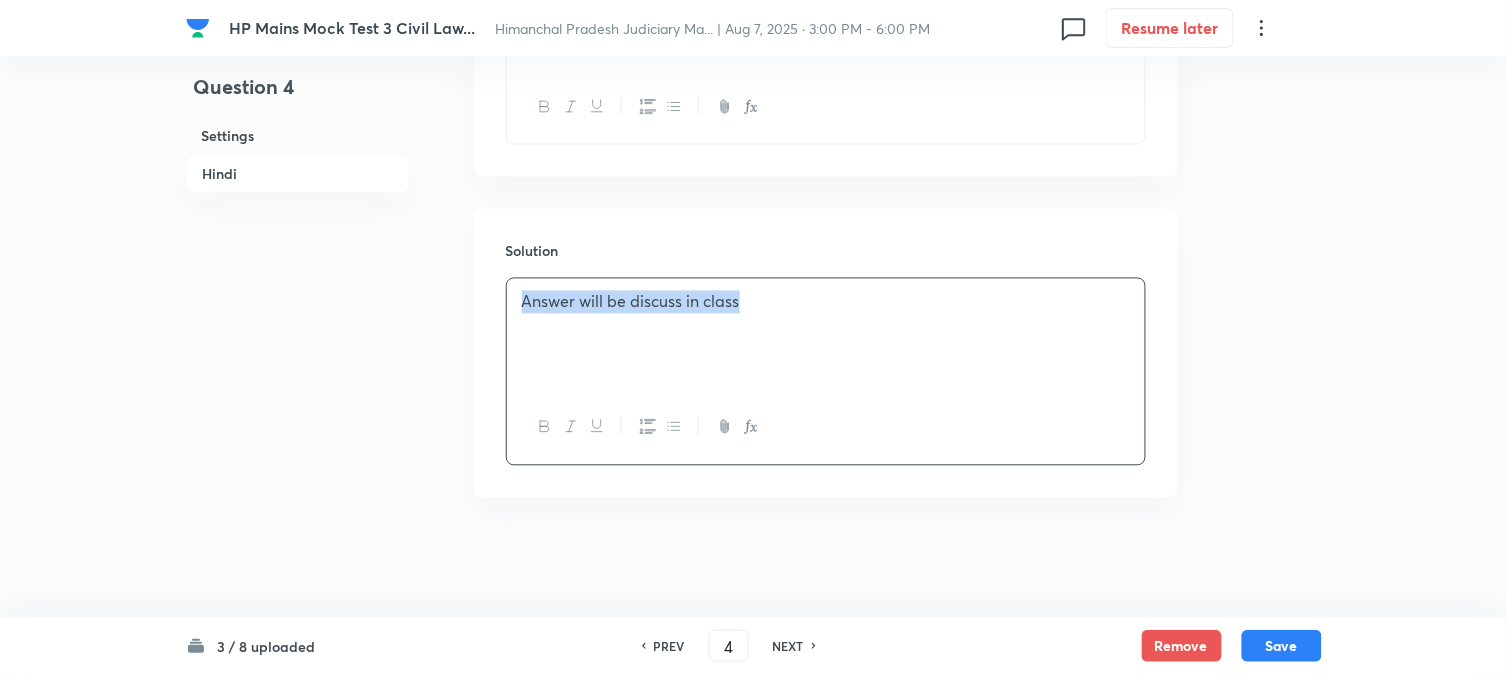 copy on "Answer will be discuss in class" 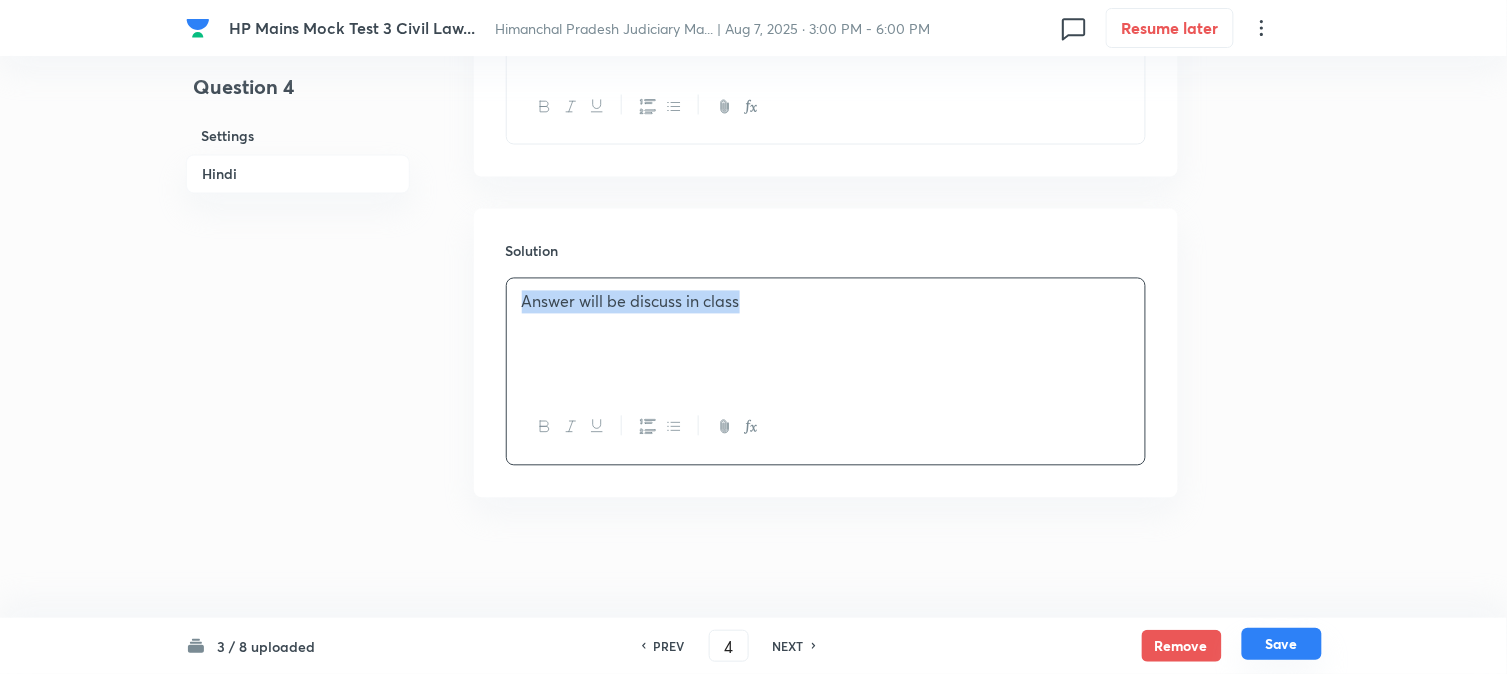 click on "Remove Save" at bounding box center (1232, 646) 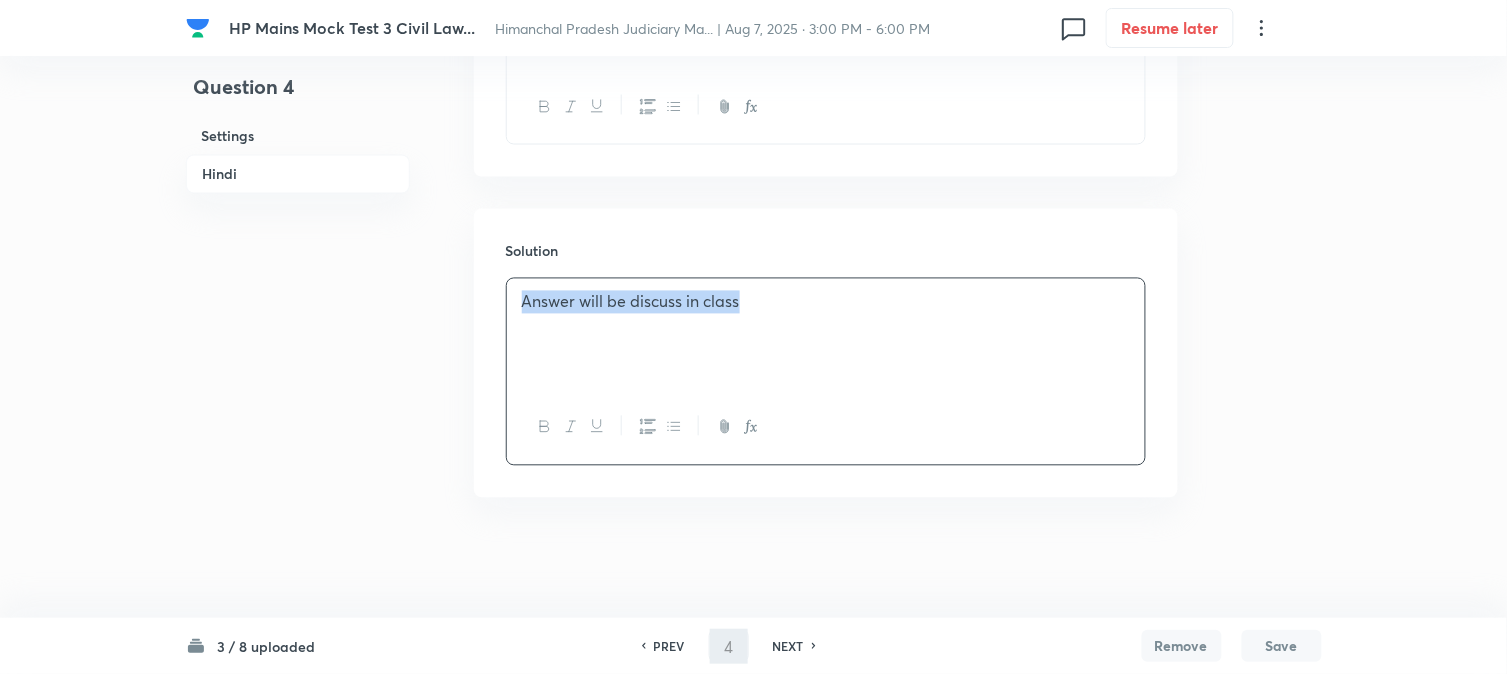 type on "5" 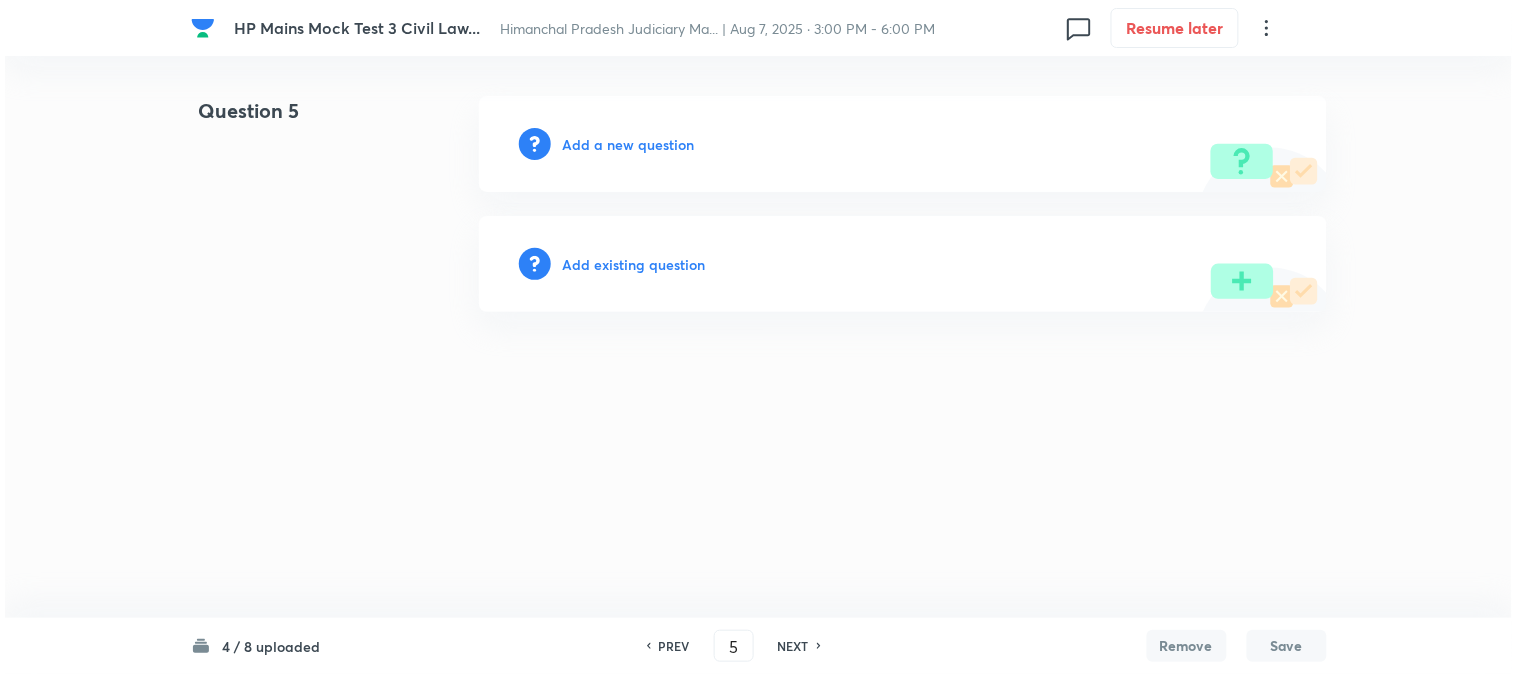 scroll, scrollTop: 0, scrollLeft: 0, axis: both 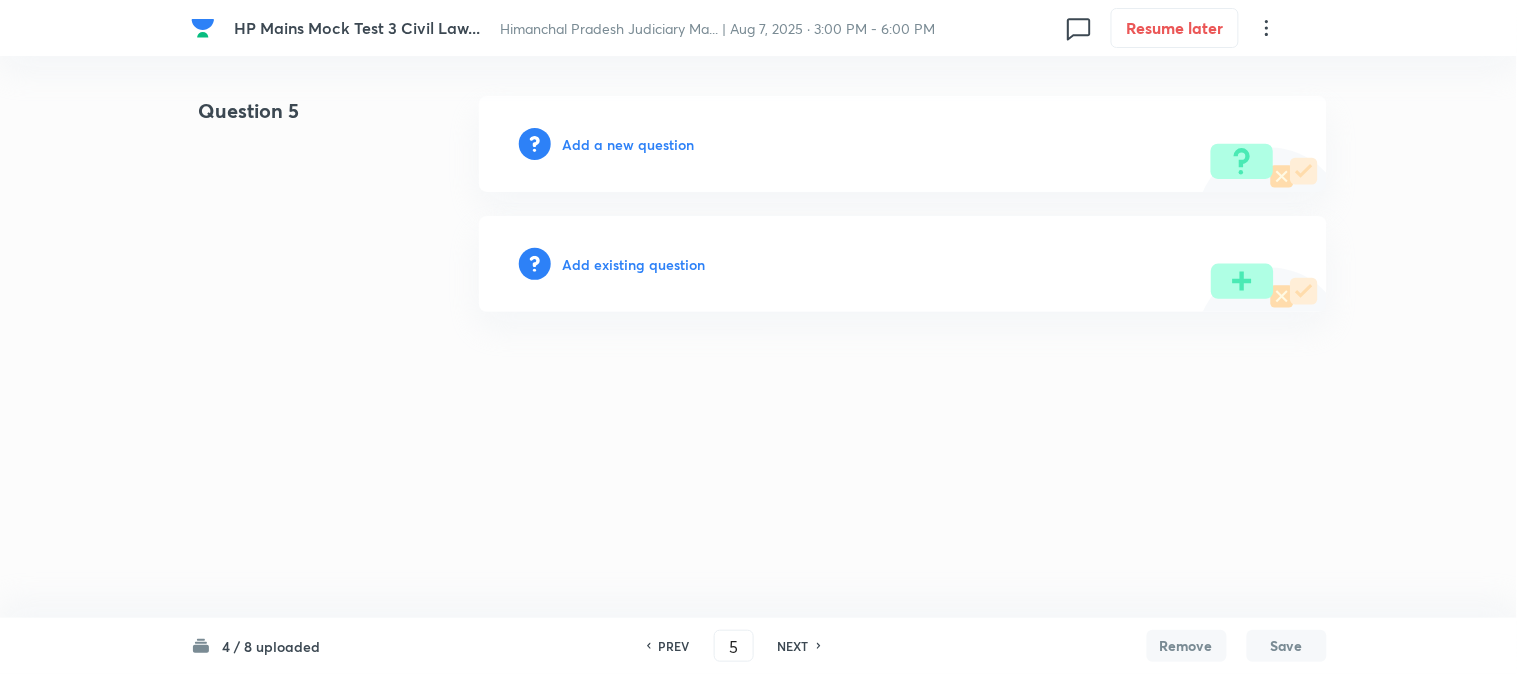 click on "Add a new question" at bounding box center (903, 144) 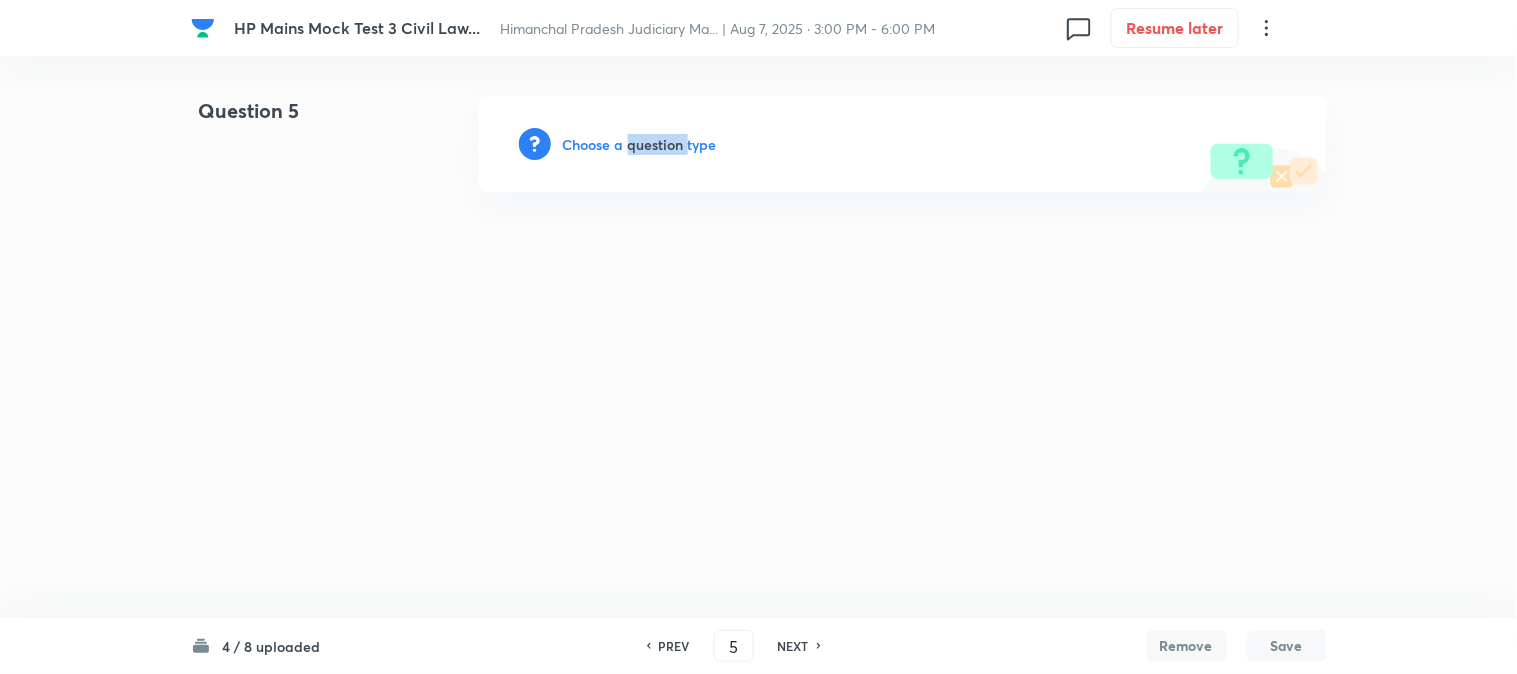 click on "Choose a question type" at bounding box center (640, 144) 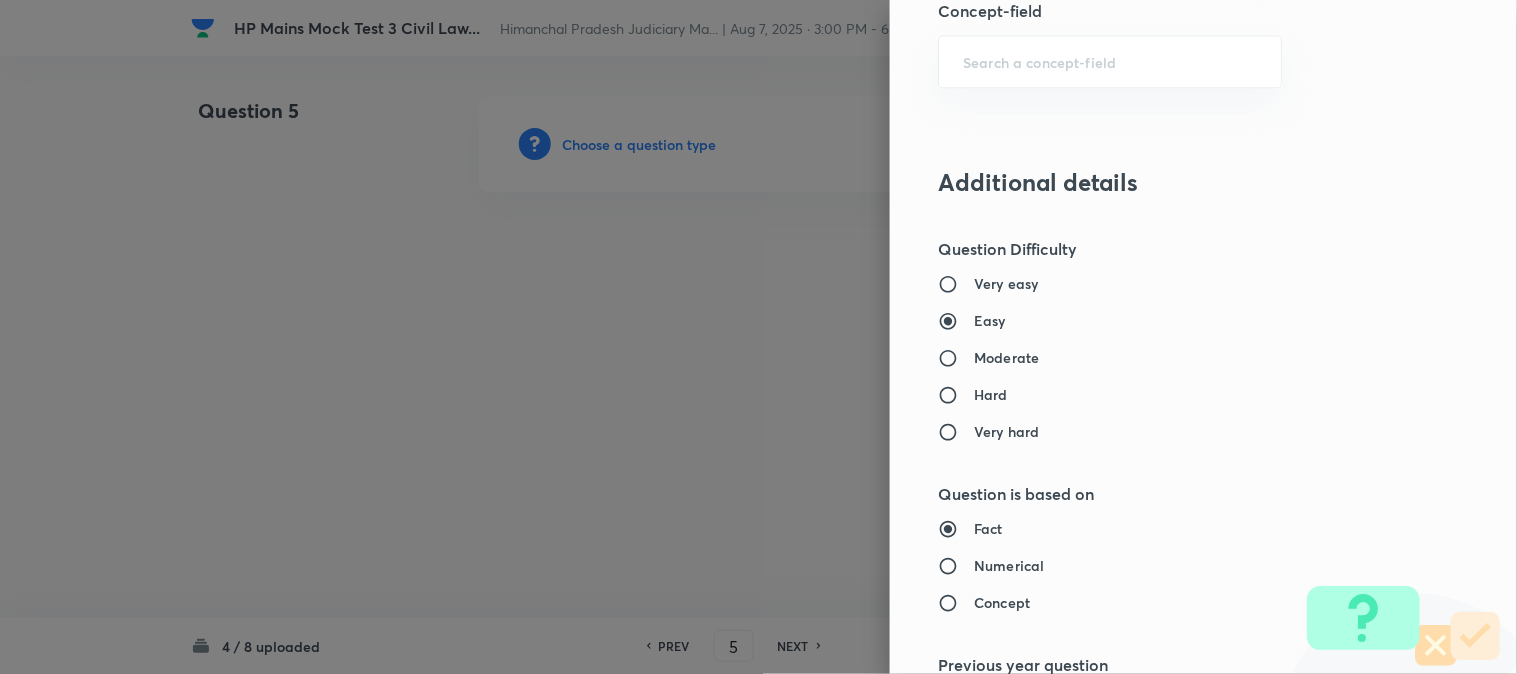 scroll, scrollTop: 1068, scrollLeft: 0, axis: vertical 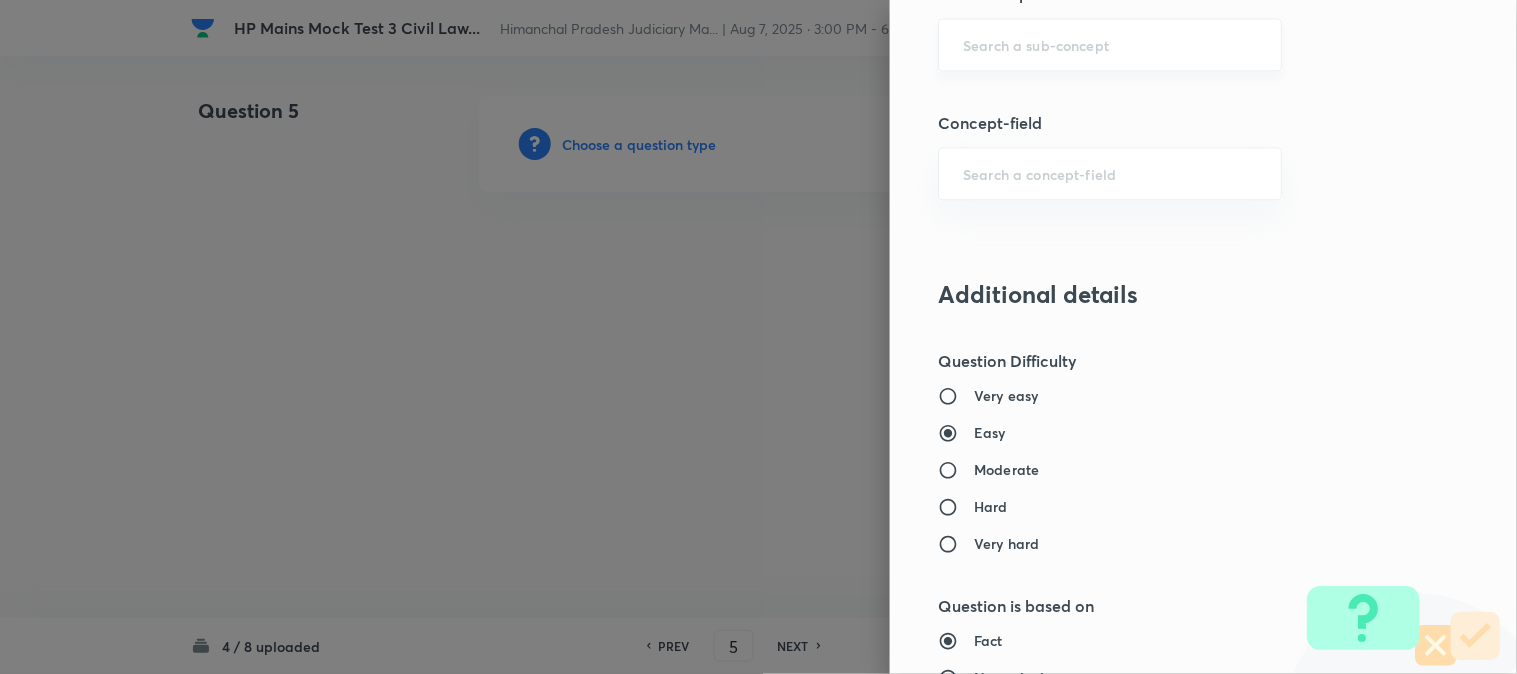 click on "​" at bounding box center (1110, 44) 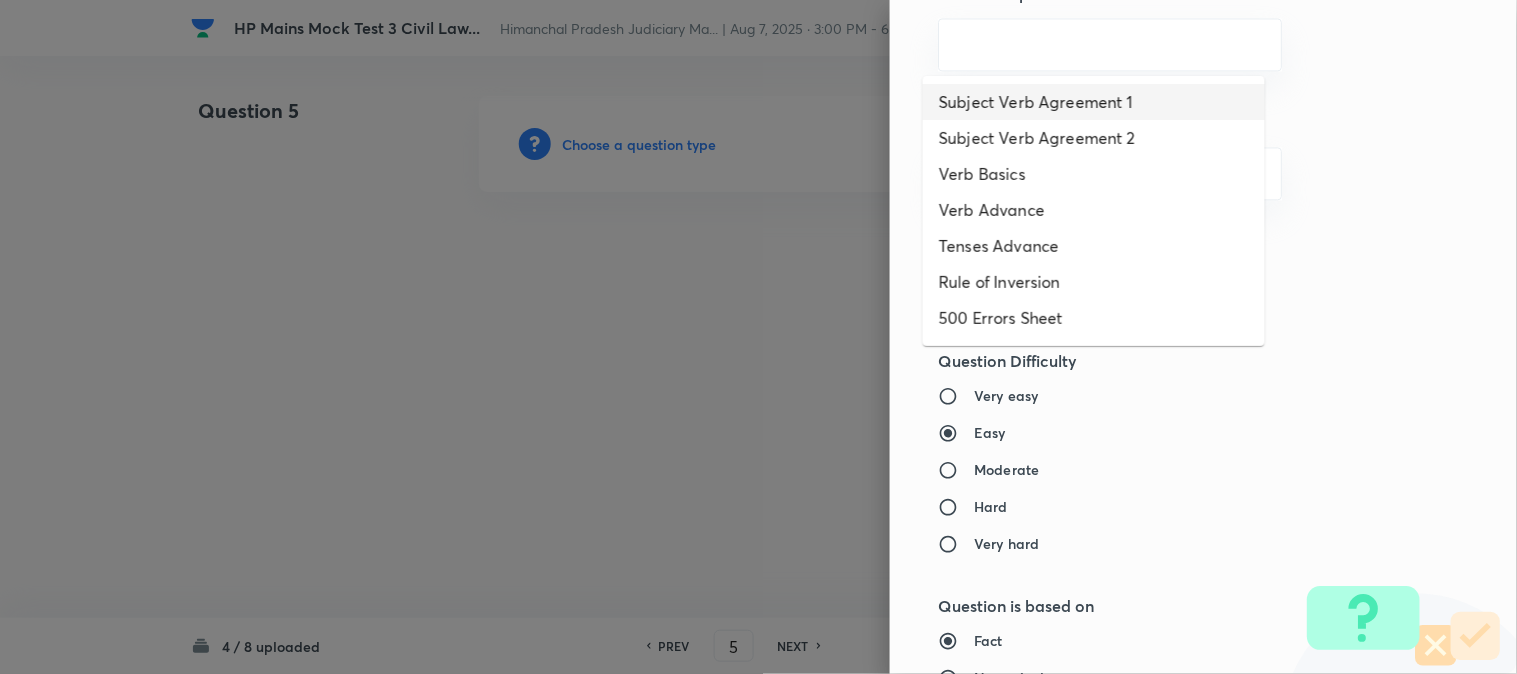 click on "Subject Verb Agreement 1" at bounding box center [1094, 102] 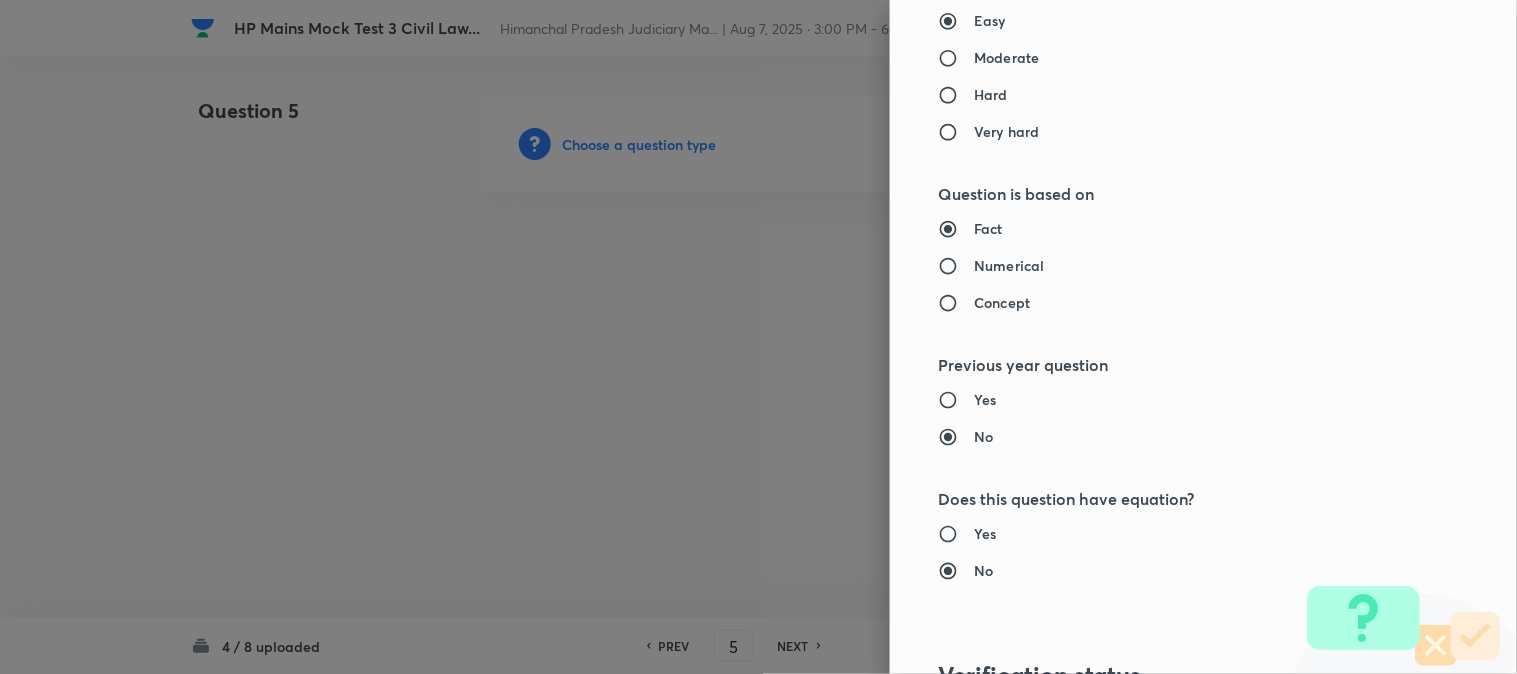 type on "Language" 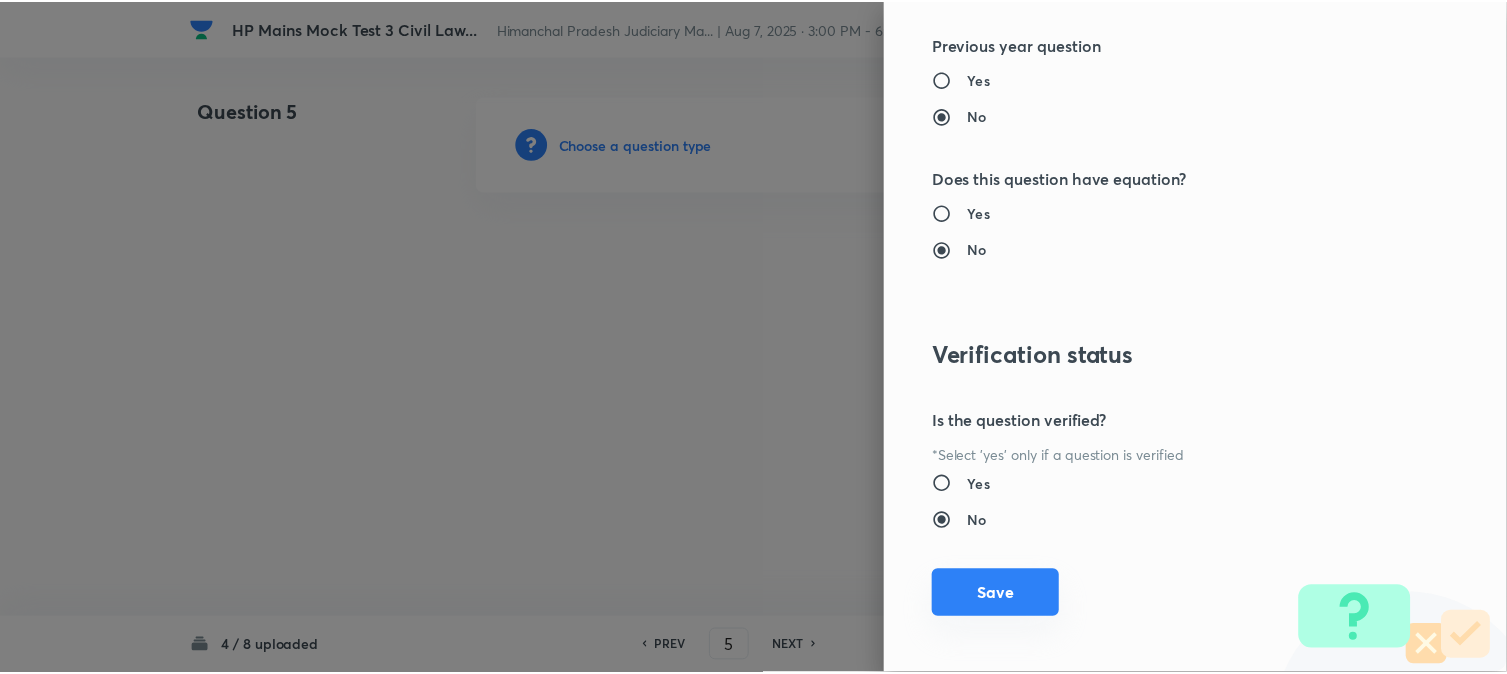 scroll, scrollTop: 1811, scrollLeft: 0, axis: vertical 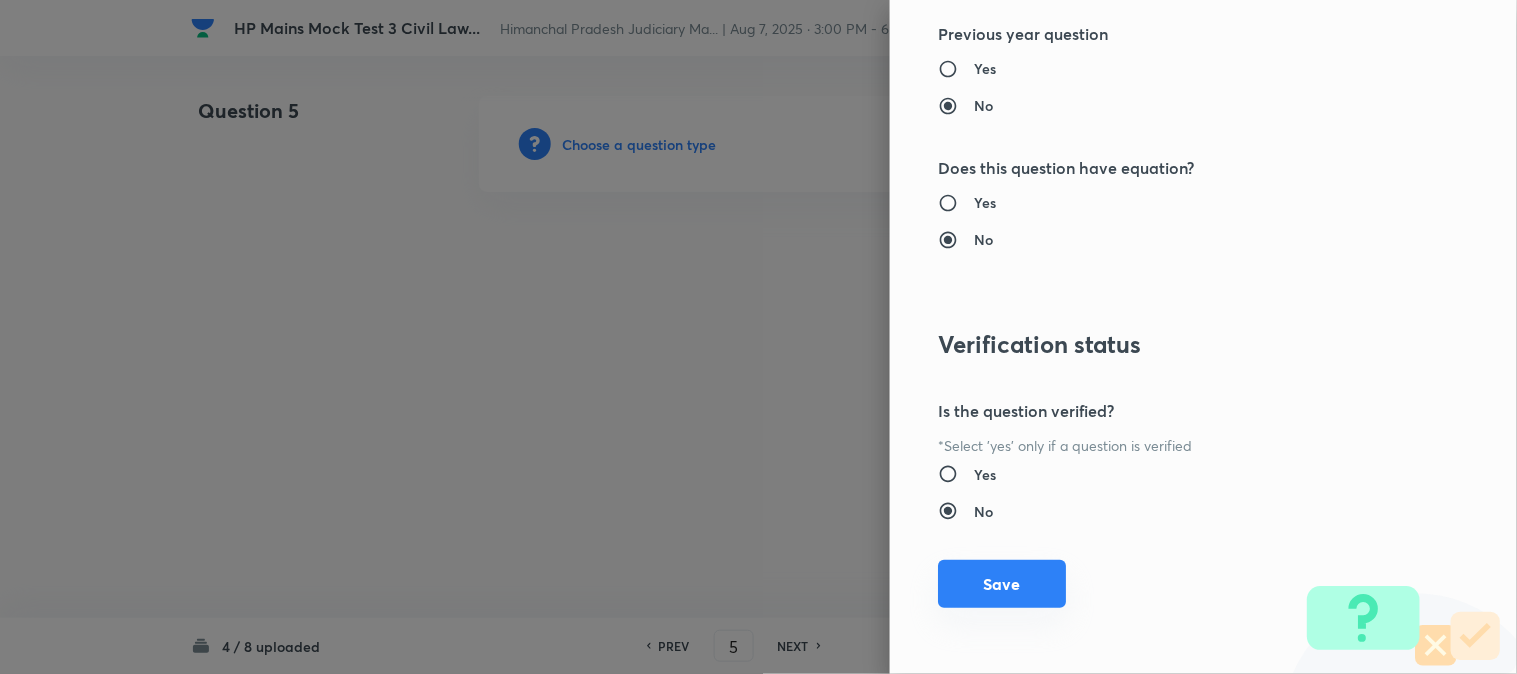 click on "Save" at bounding box center (1002, 584) 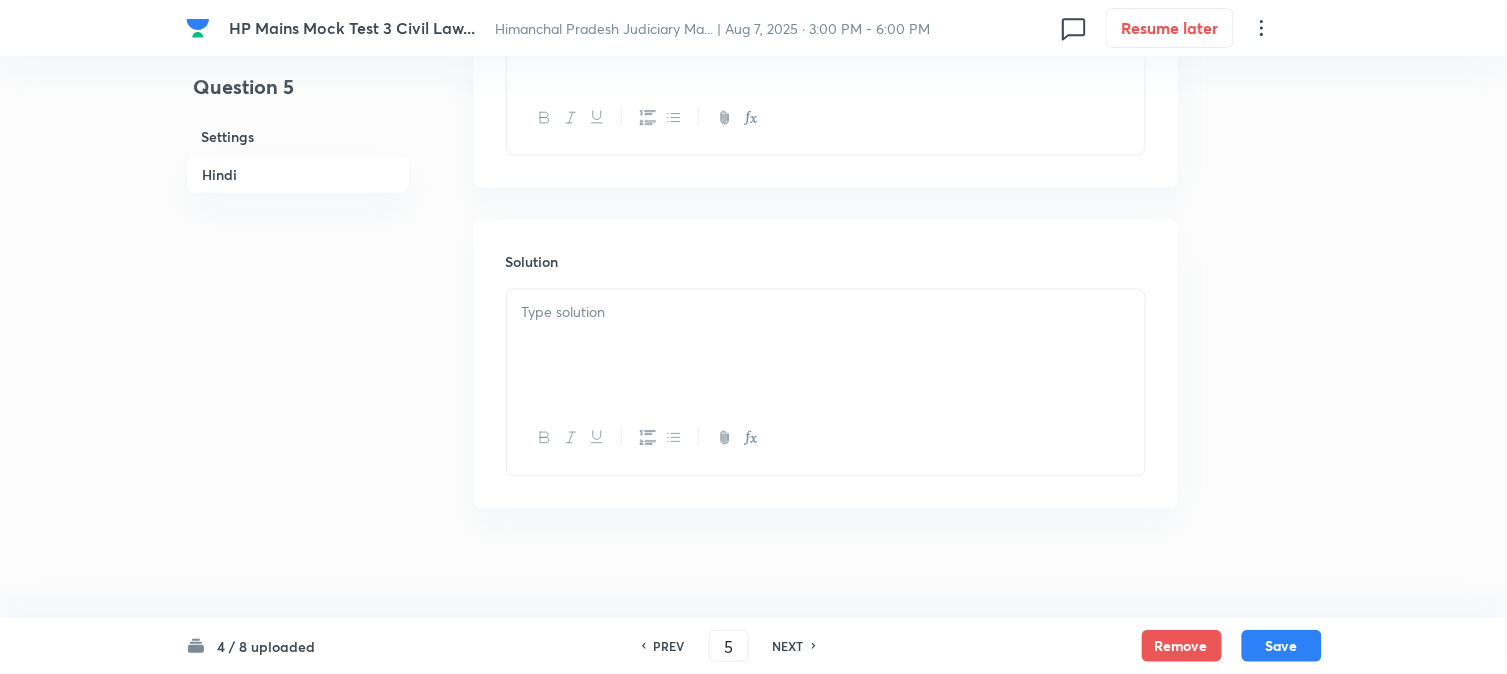 scroll, scrollTop: 761, scrollLeft: 0, axis: vertical 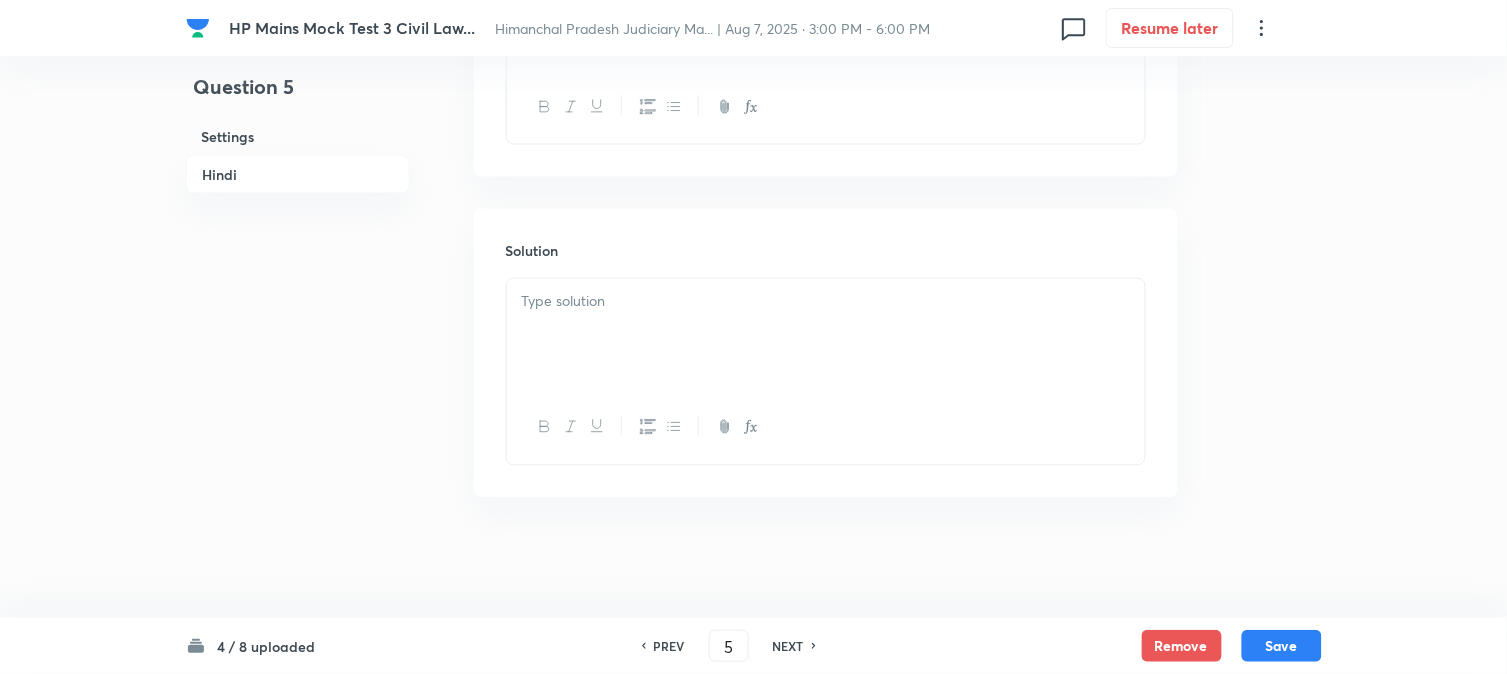 click at bounding box center (826, 335) 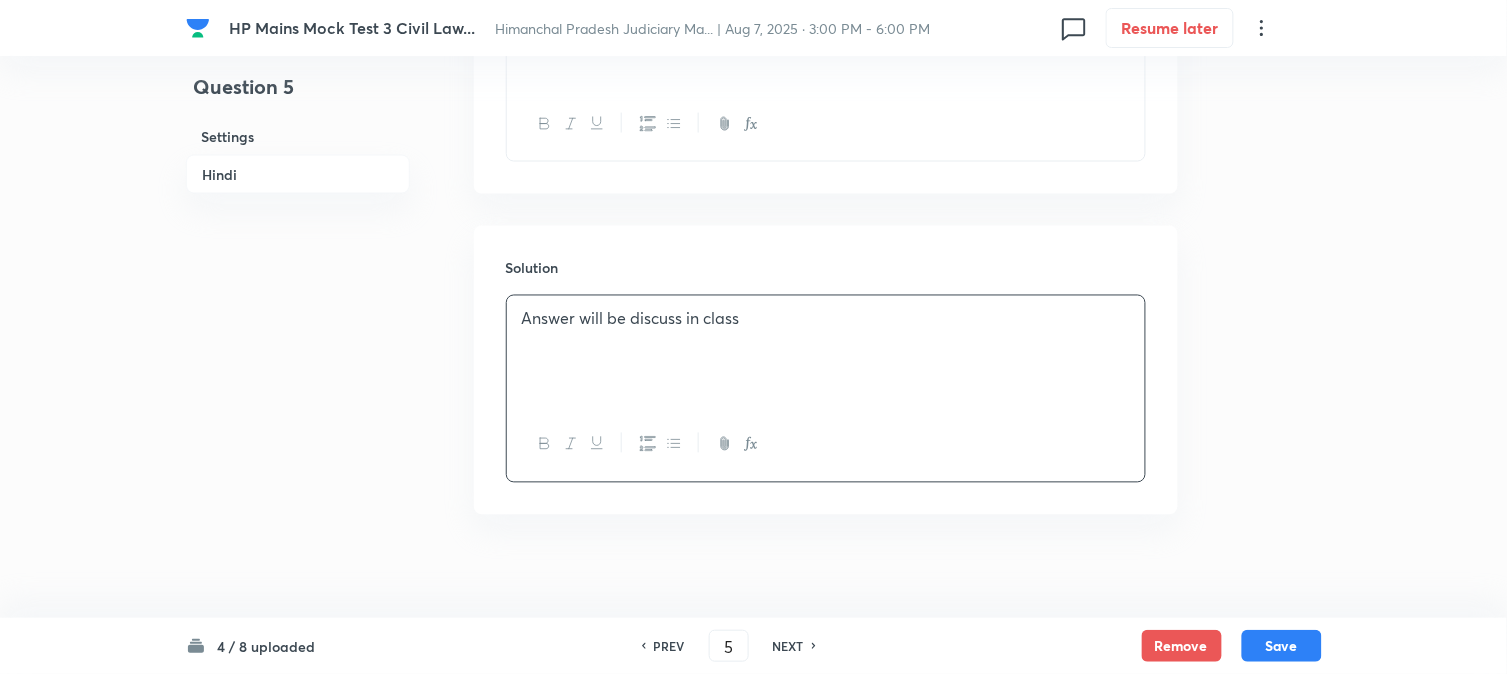 scroll, scrollTop: 538, scrollLeft: 0, axis: vertical 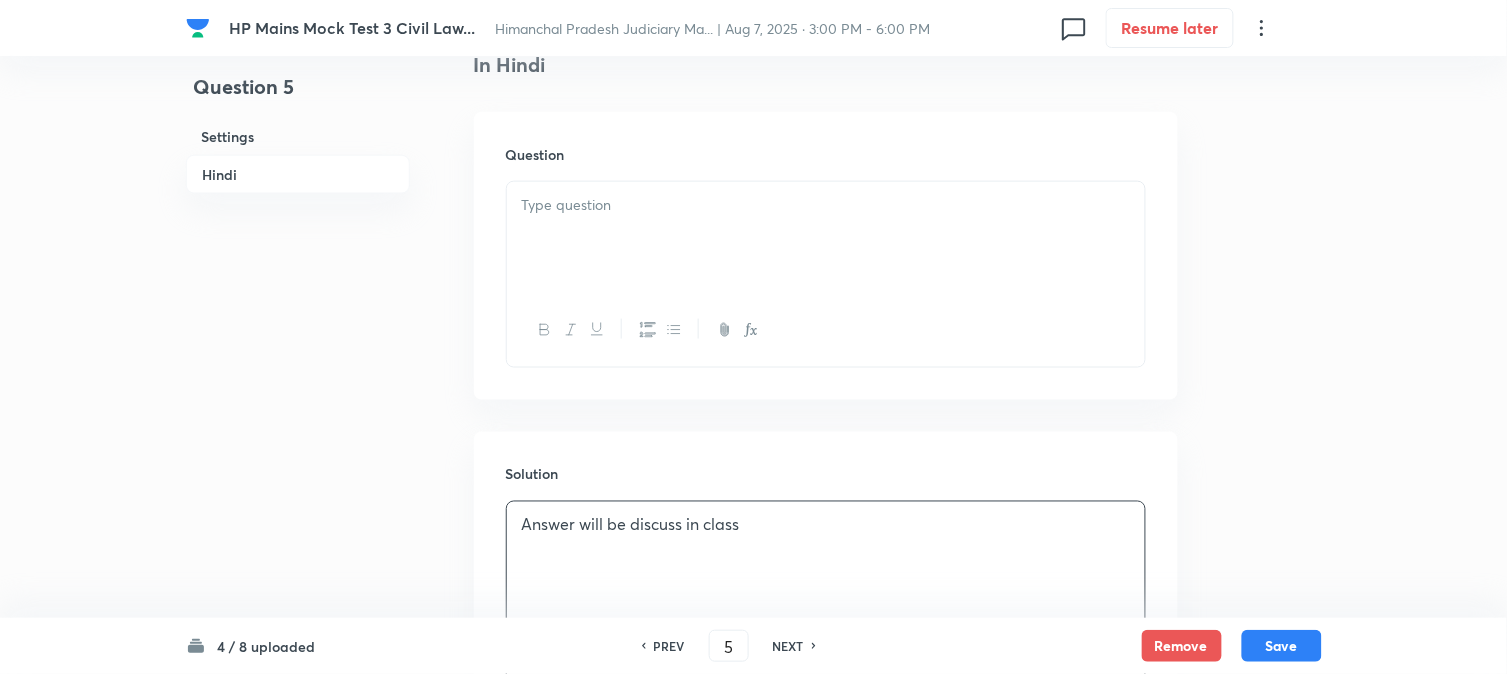 click at bounding box center [826, 238] 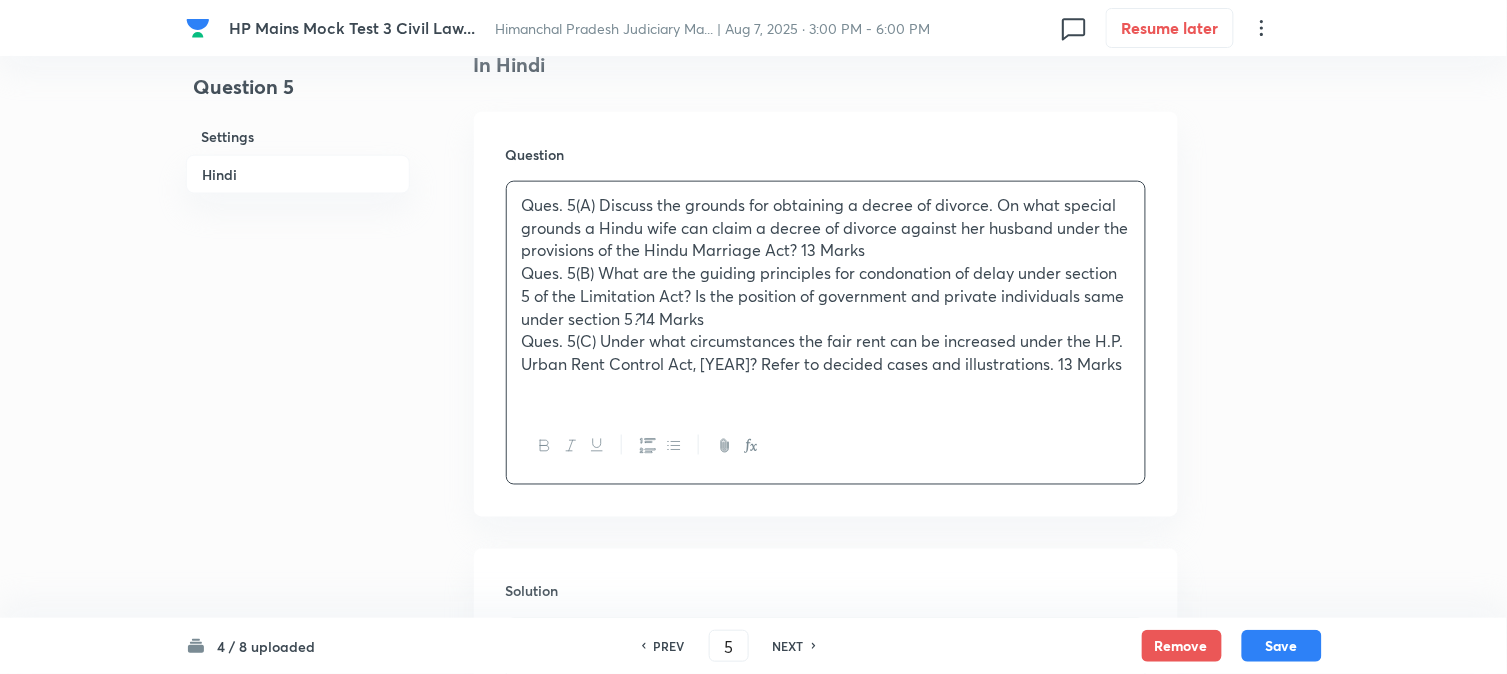drag, startPoint x: 921, startPoint y: 274, endPoint x: 590, endPoint y: 276, distance: 331.00604 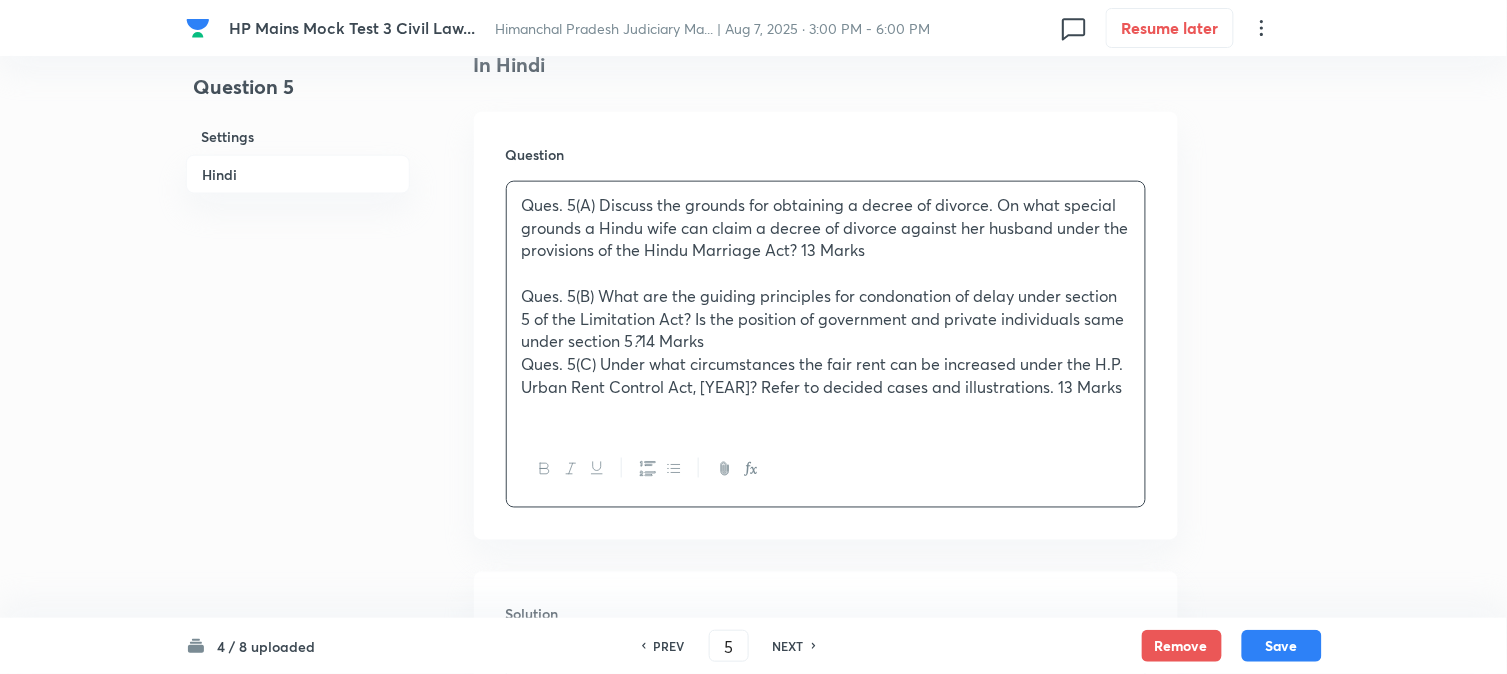drag, startPoint x: 1058, startPoint y: 356, endPoint x: 642, endPoint y: 348, distance: 416.0769 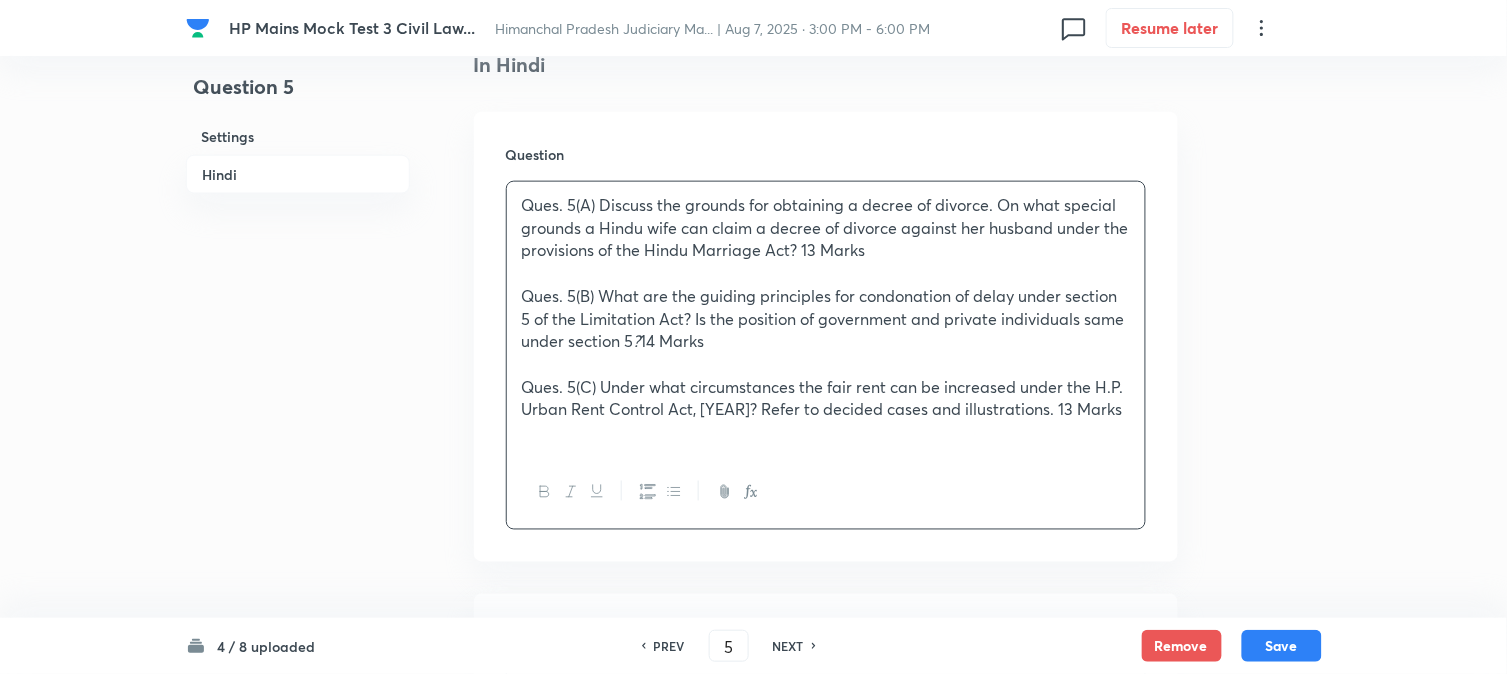 drag, startPoint x: 794, startPoint y: 434, endPoint x: 646, endPoint y: 435, distance: 148.00337 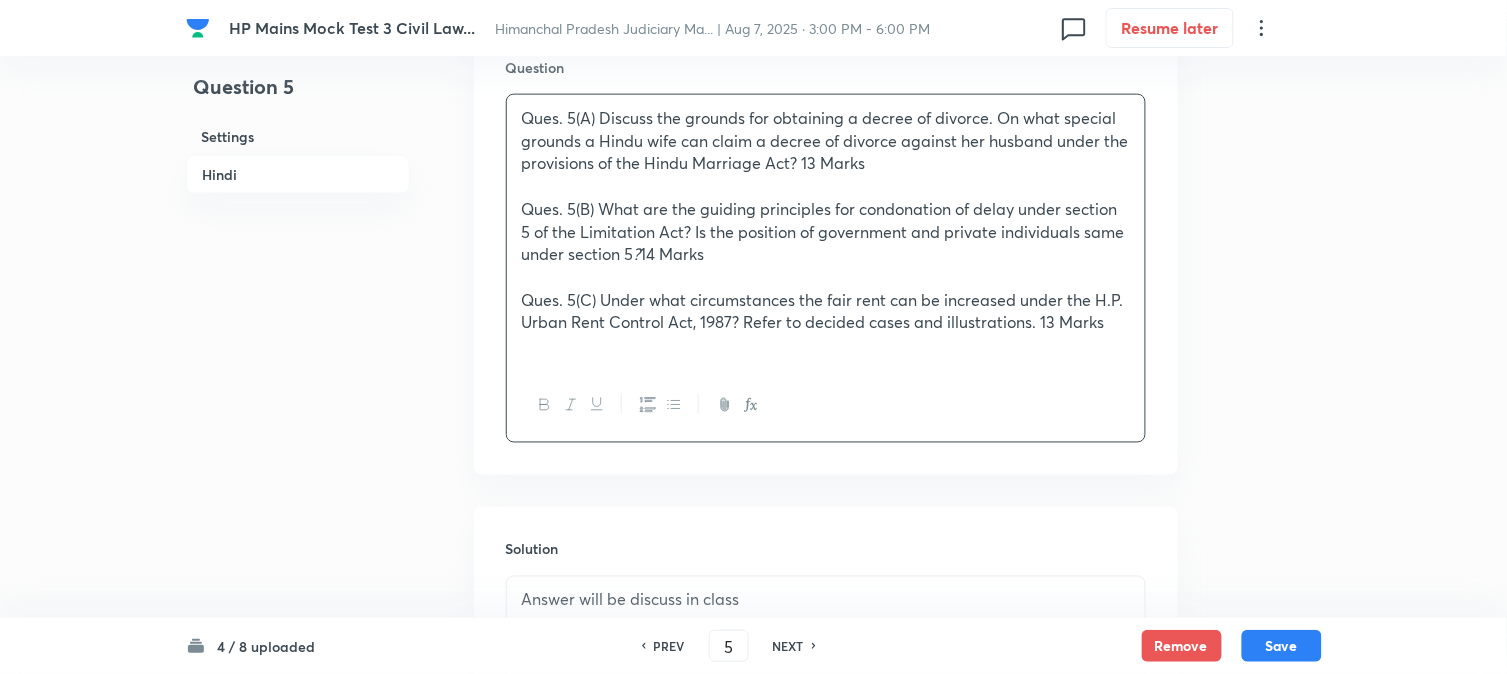 scroll, scrollTop: 761, scrollLeft: 0, axis: vertical 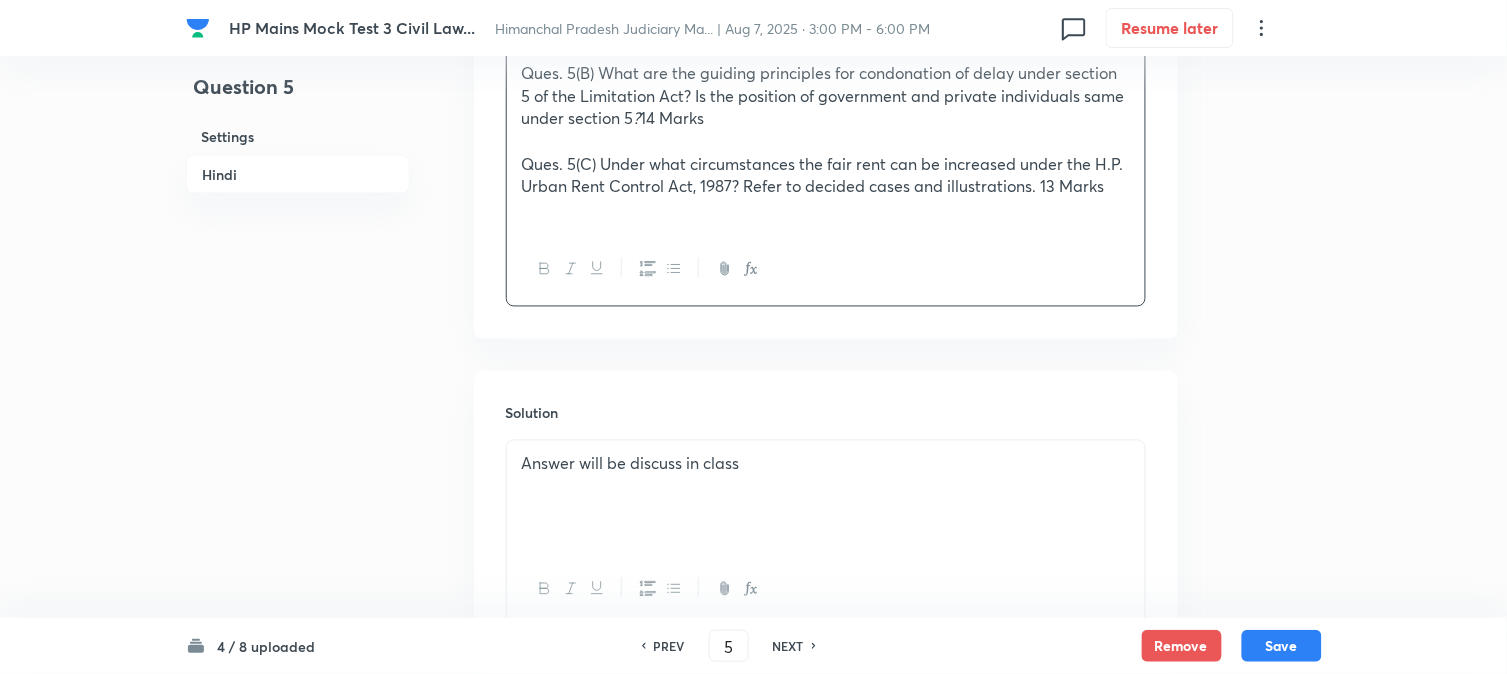 drag, startPoint x: 798, startPoint y: 503, endPoint x: 776, endPoint y: 490, distance: 25.553865 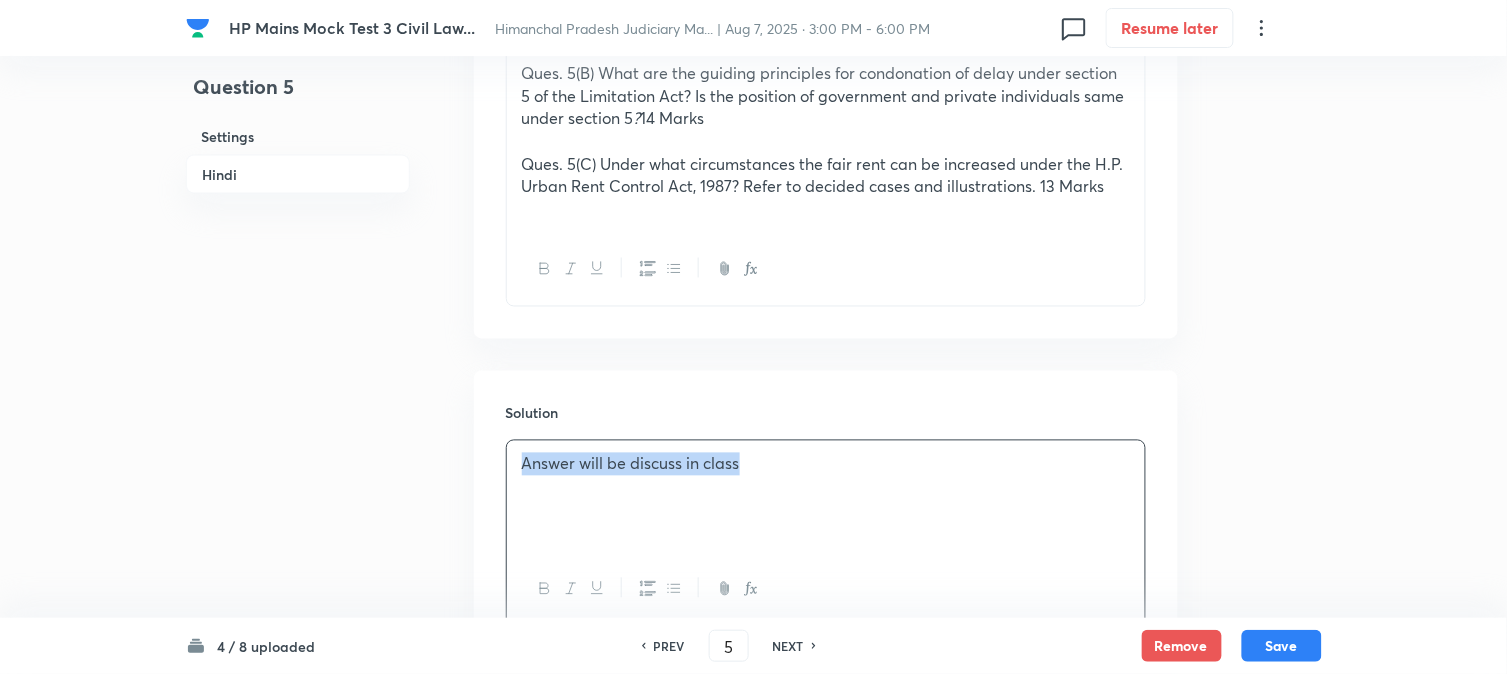 drag, startPoint x: 774, startPoint y: 487, endPoint x: 404, endPoint y: 477, distance: 370.1351 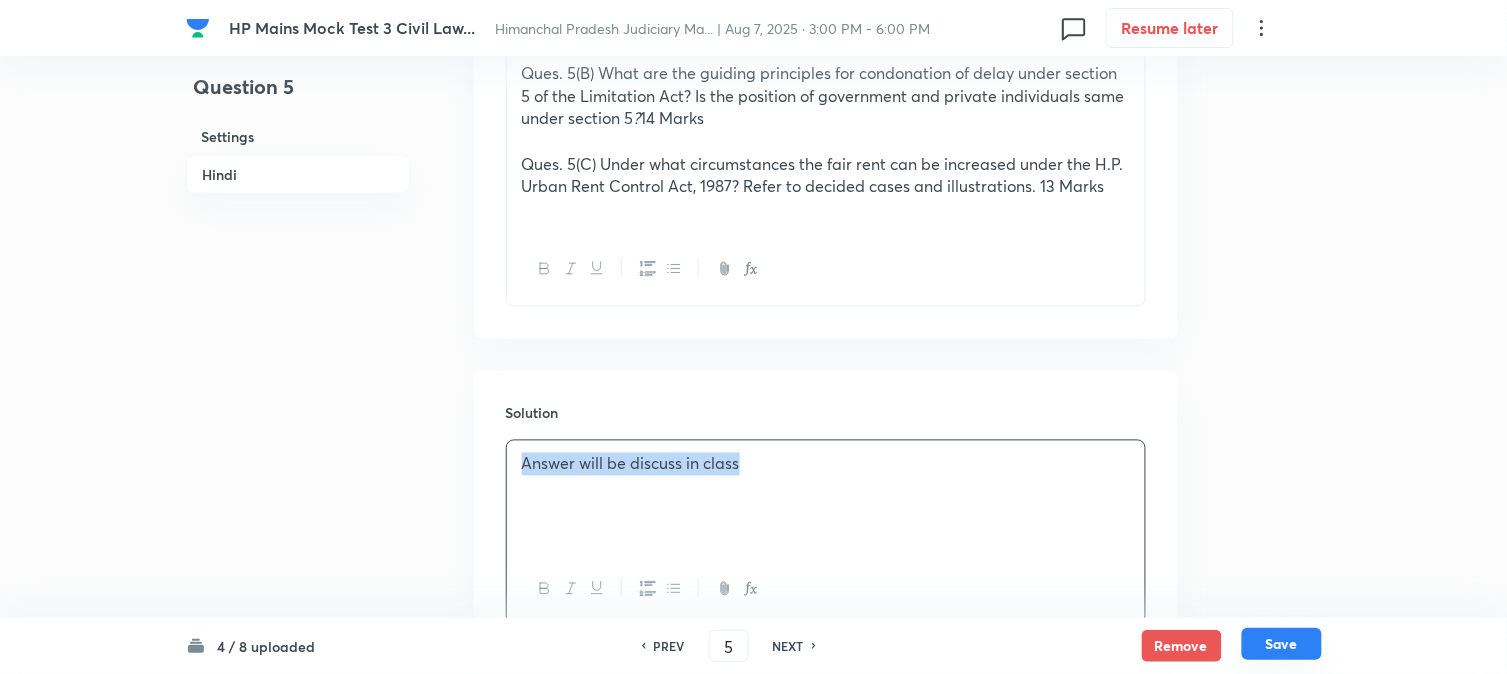 click on "Remove Save" at bounding box center [1232, 646] 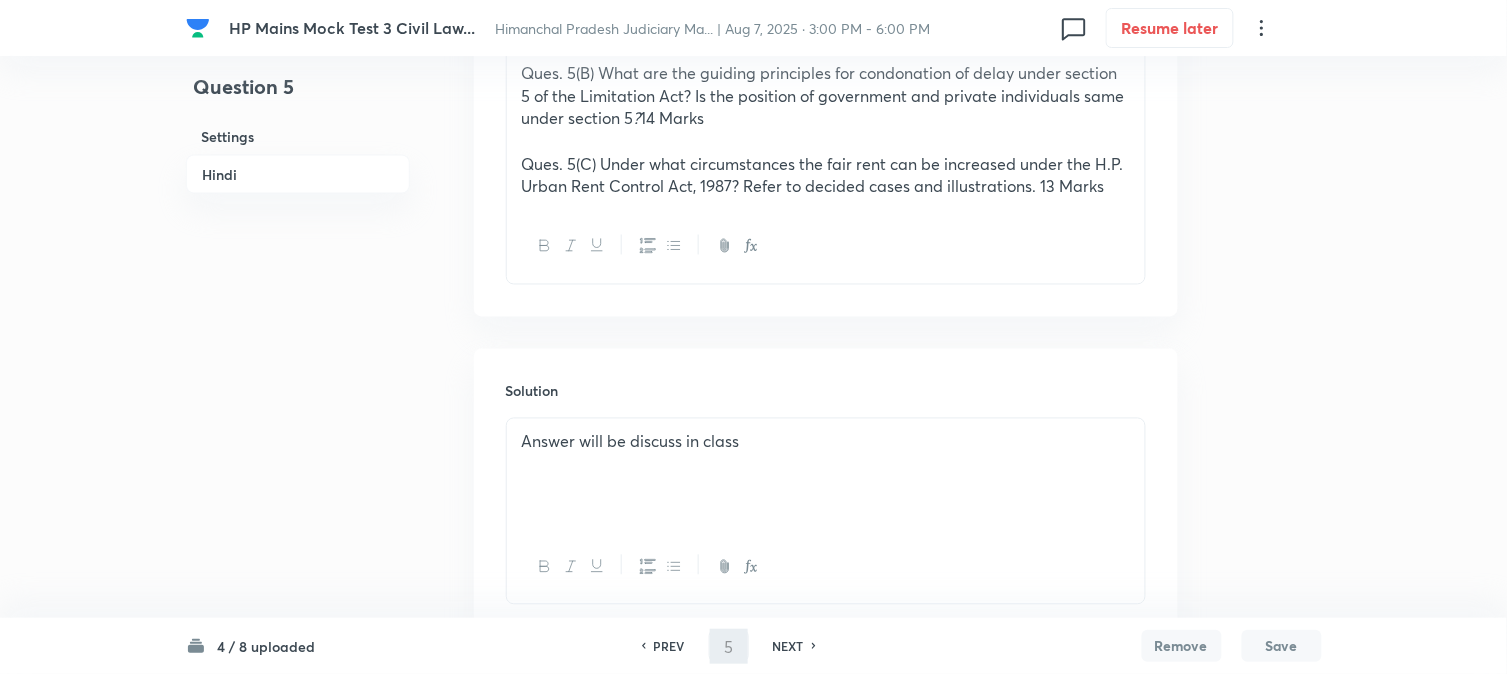 type on "6" 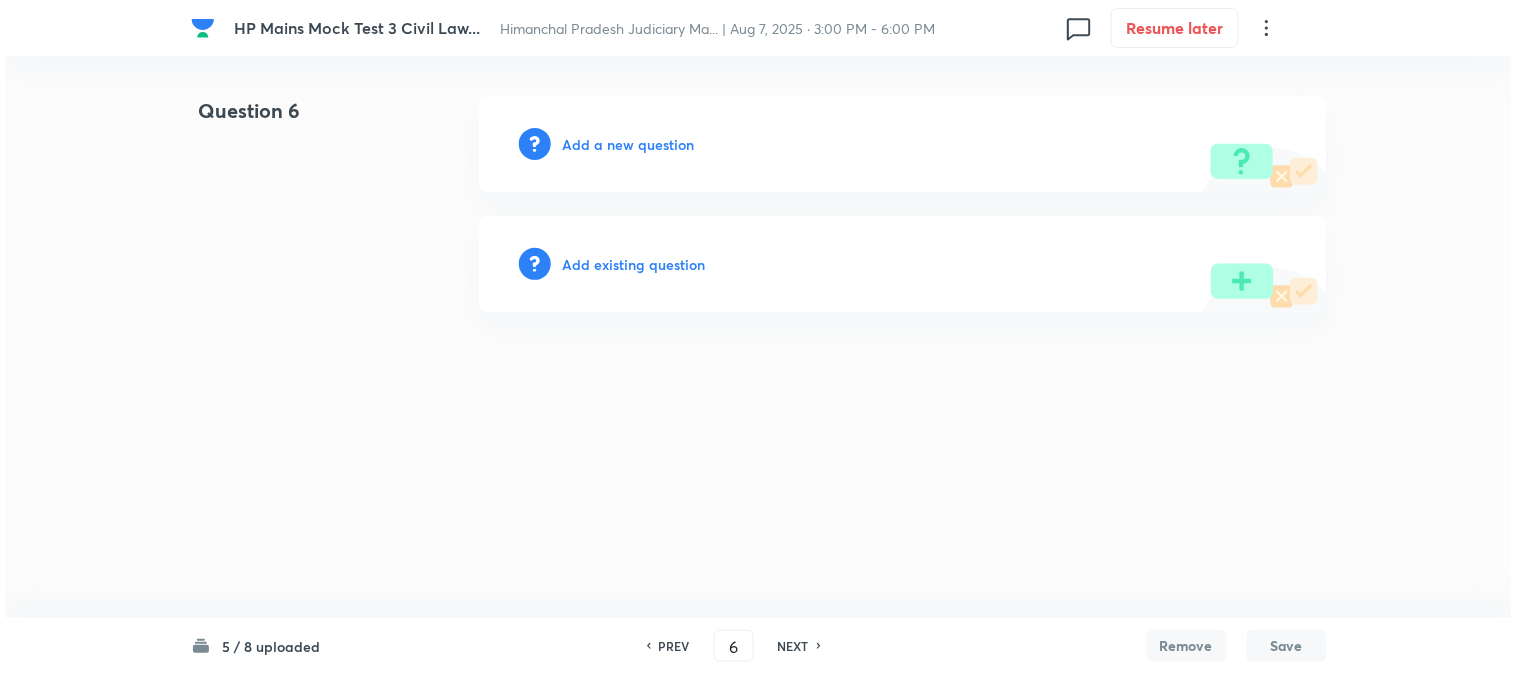 scroll, scrollTop: 0, scrollLeft: 0, axis: both 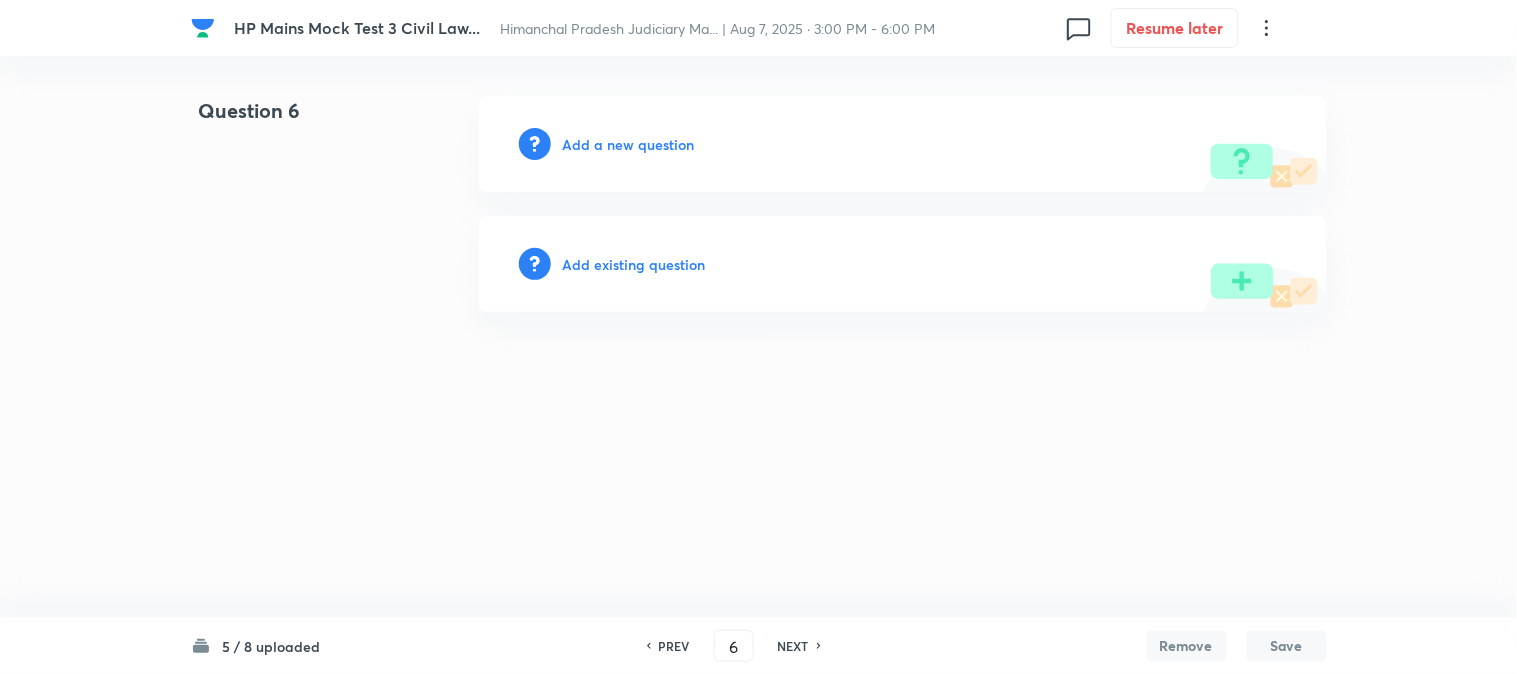 click on "Add a new question" at bounding box center [629, 144] 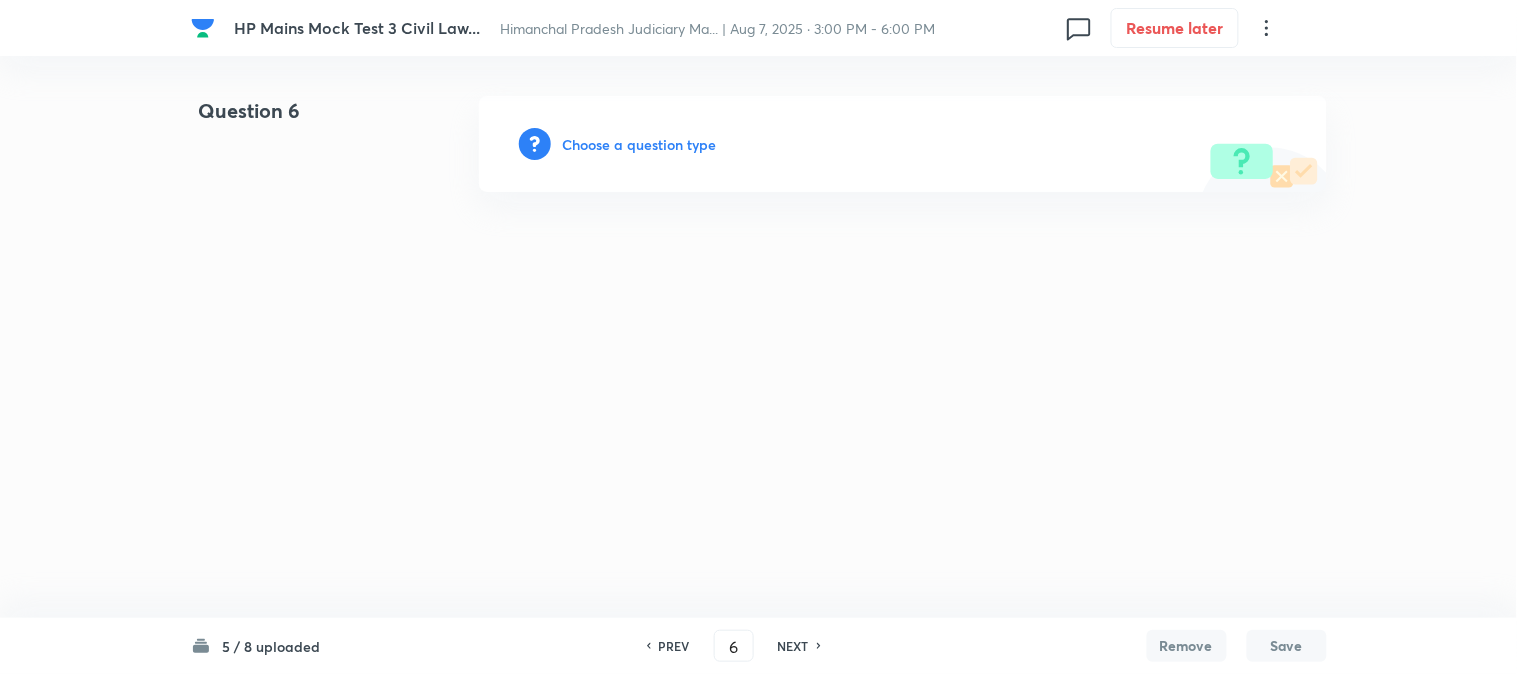 click on "Choose a question type" at bounding box center (640, 144) 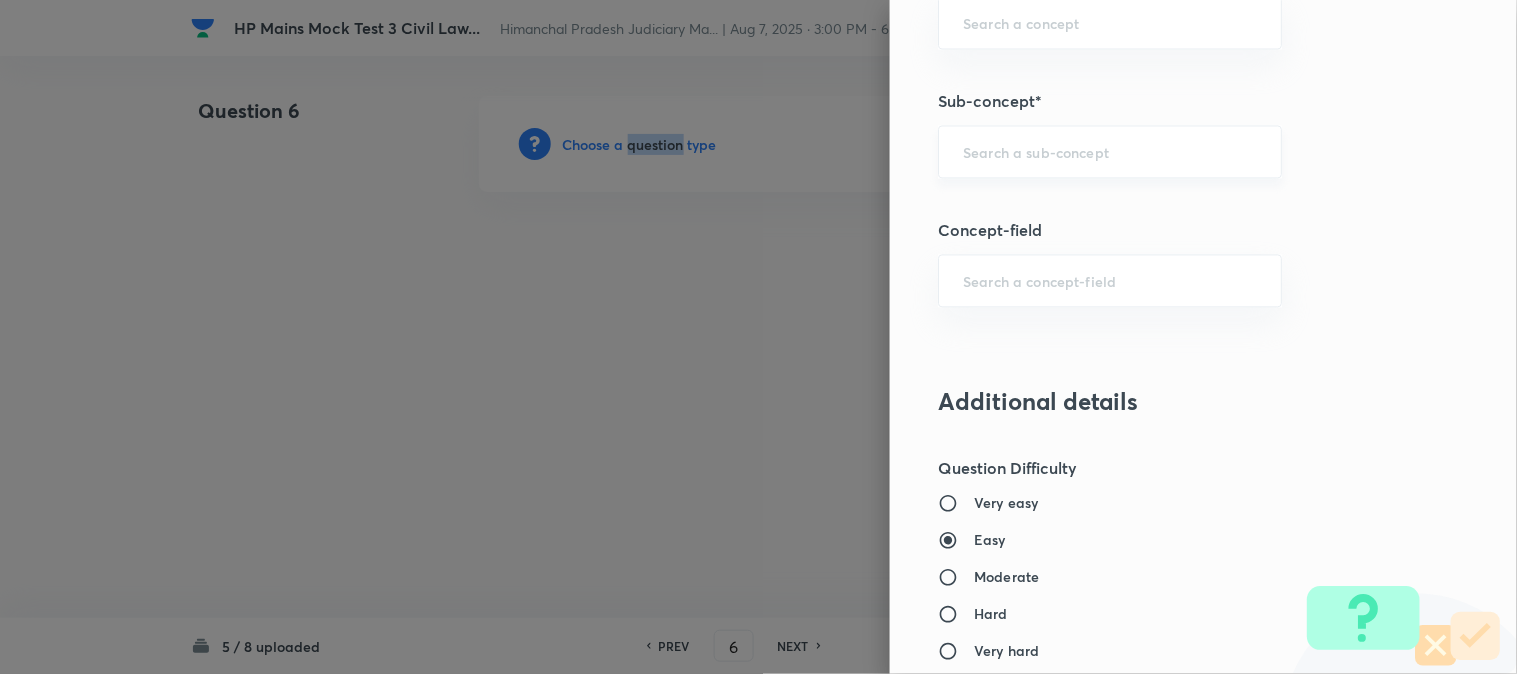 scroll, scrollTop: 957, scrollLeft: 0, axis: vertical 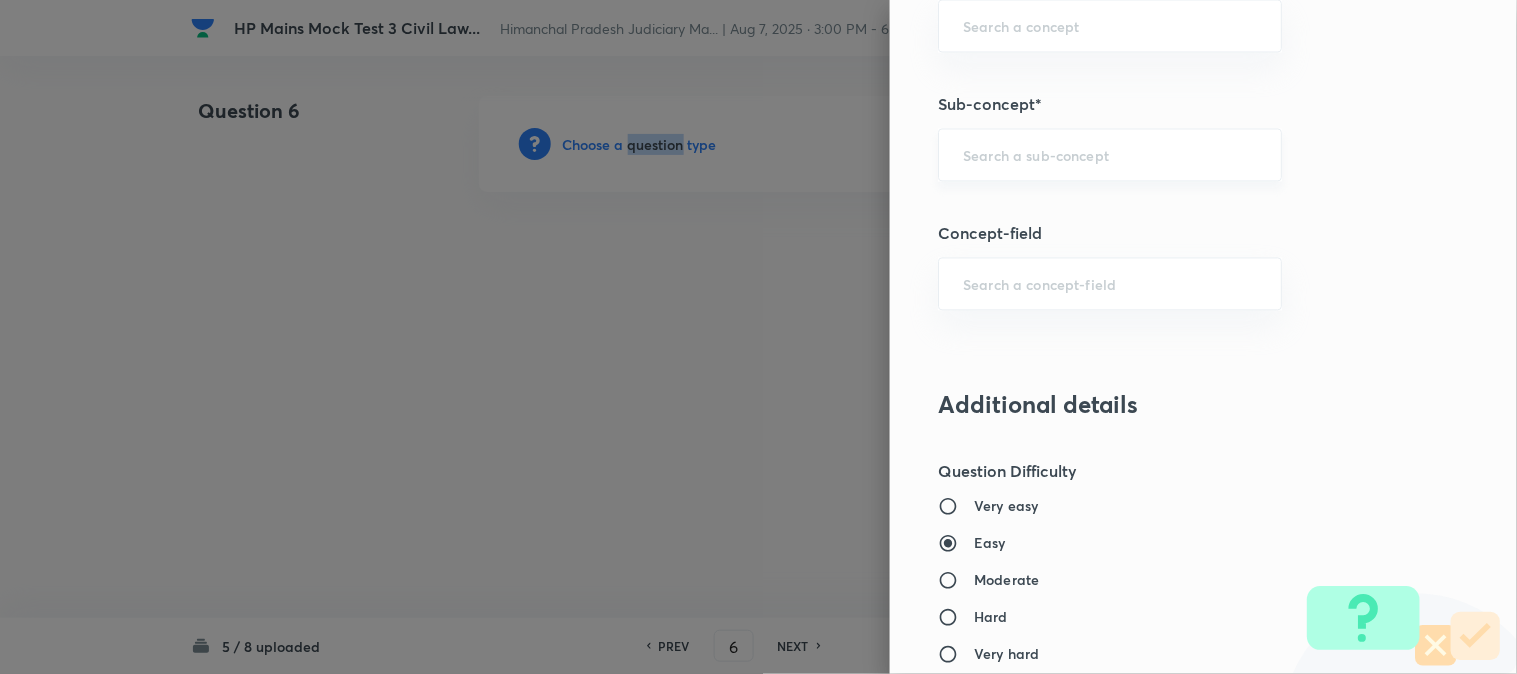 click on "​" at bounding box center [1110, 155] 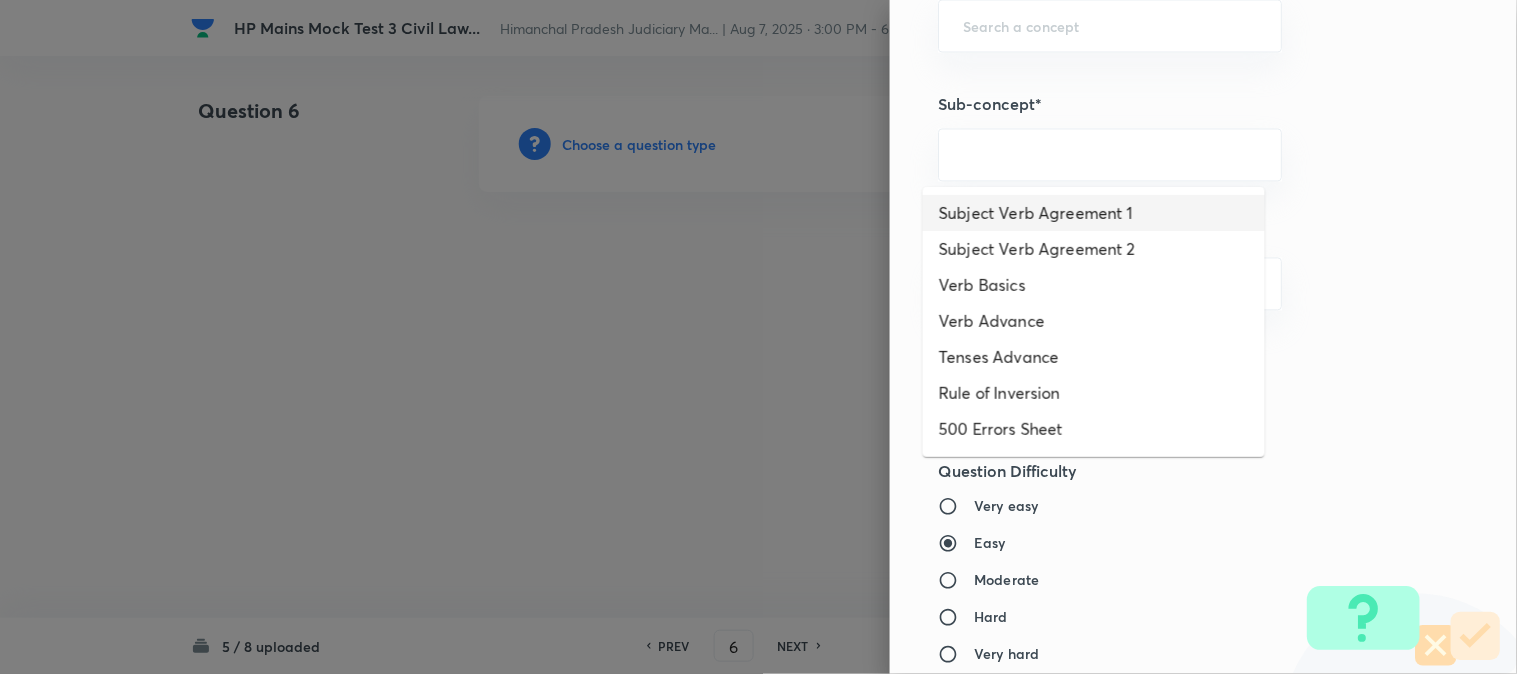 click on "Subject Verb Agreement 1" at bounding box center [1094, 213] 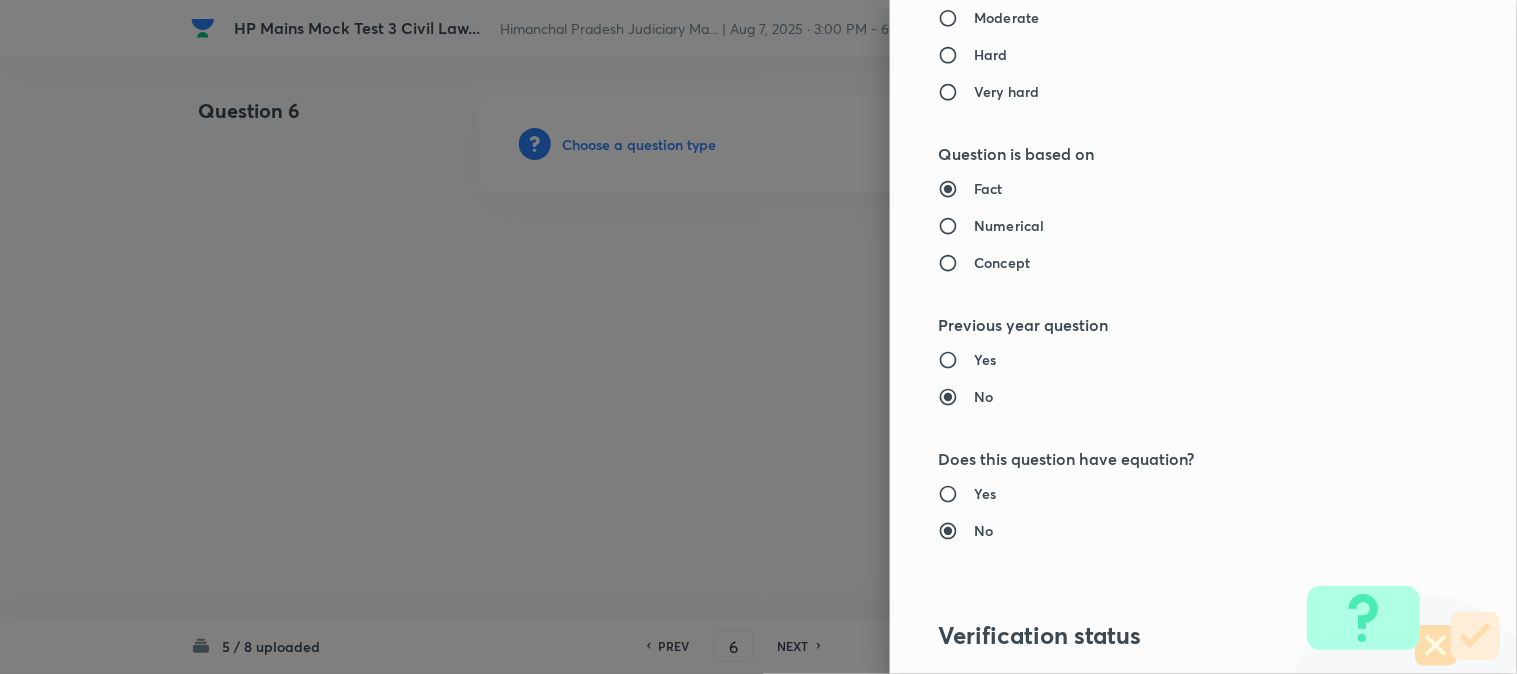 type on "Language" 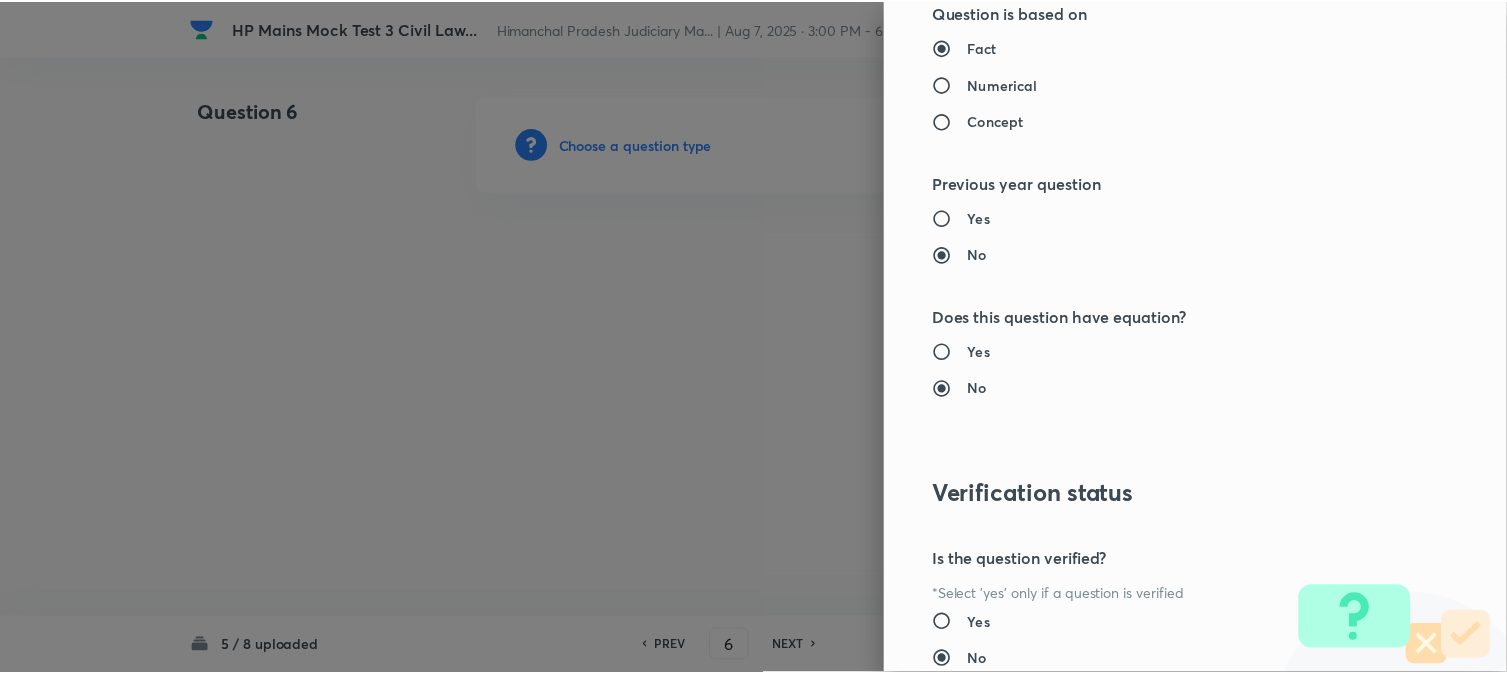 scroll, scrollTop: 1811, scrollLeft: 0, axis: vertical 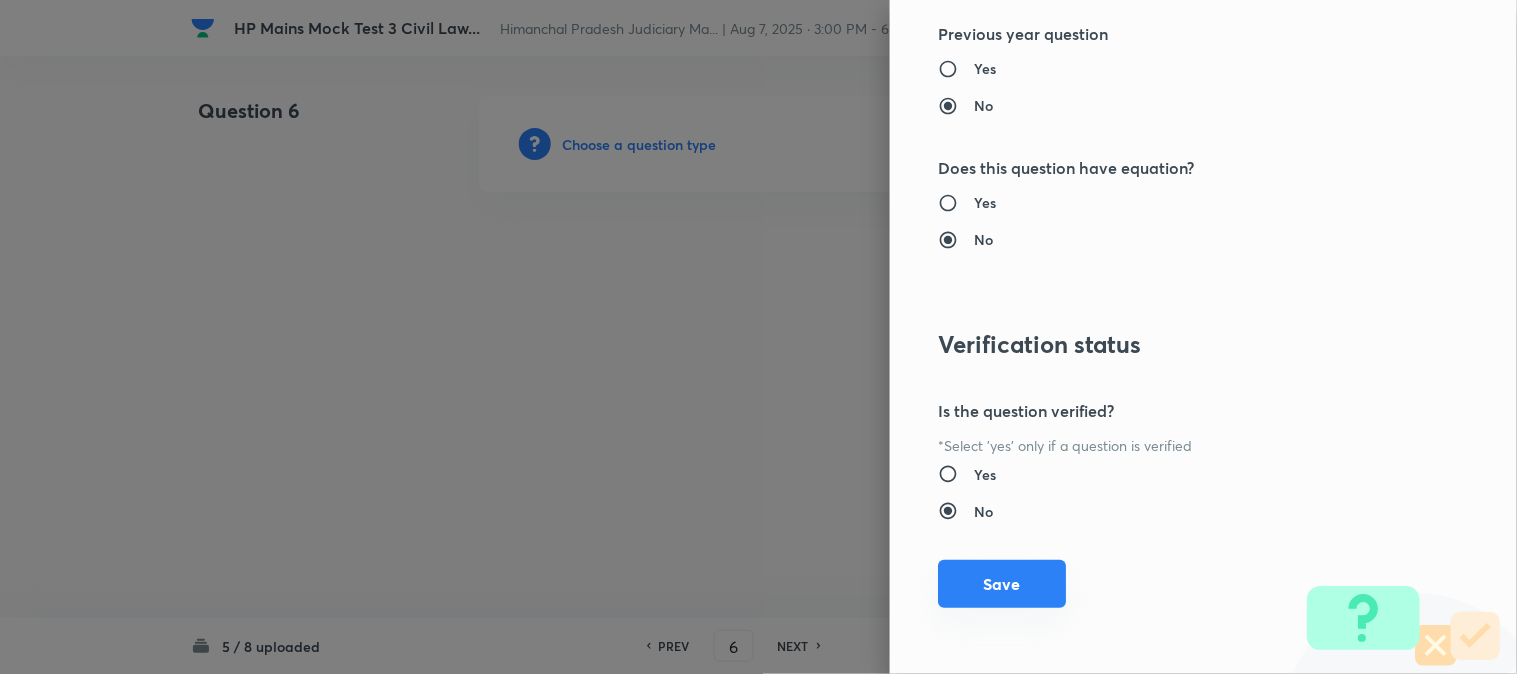 click on "Save" at bounding box center [1002, 584] 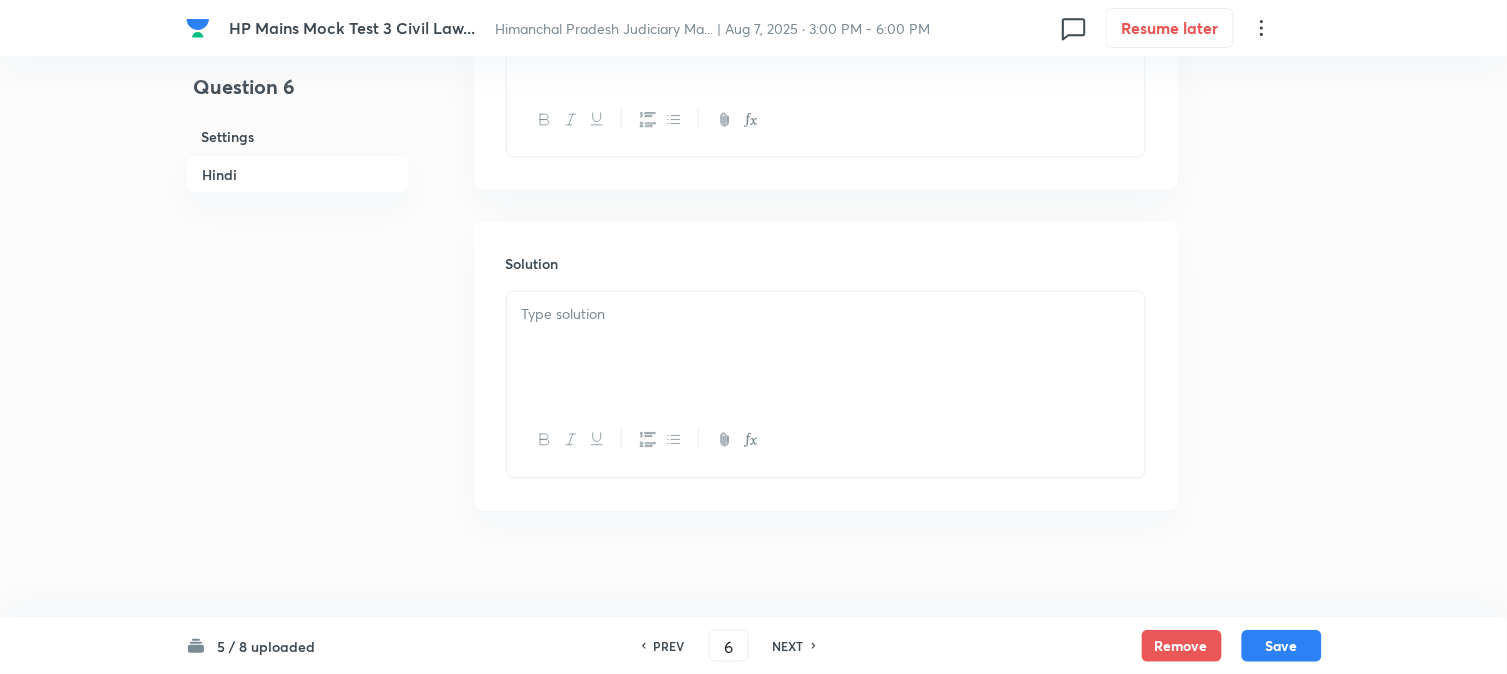 scroll, scrollTop: 761, scrollLeft: 0, axis: vertical 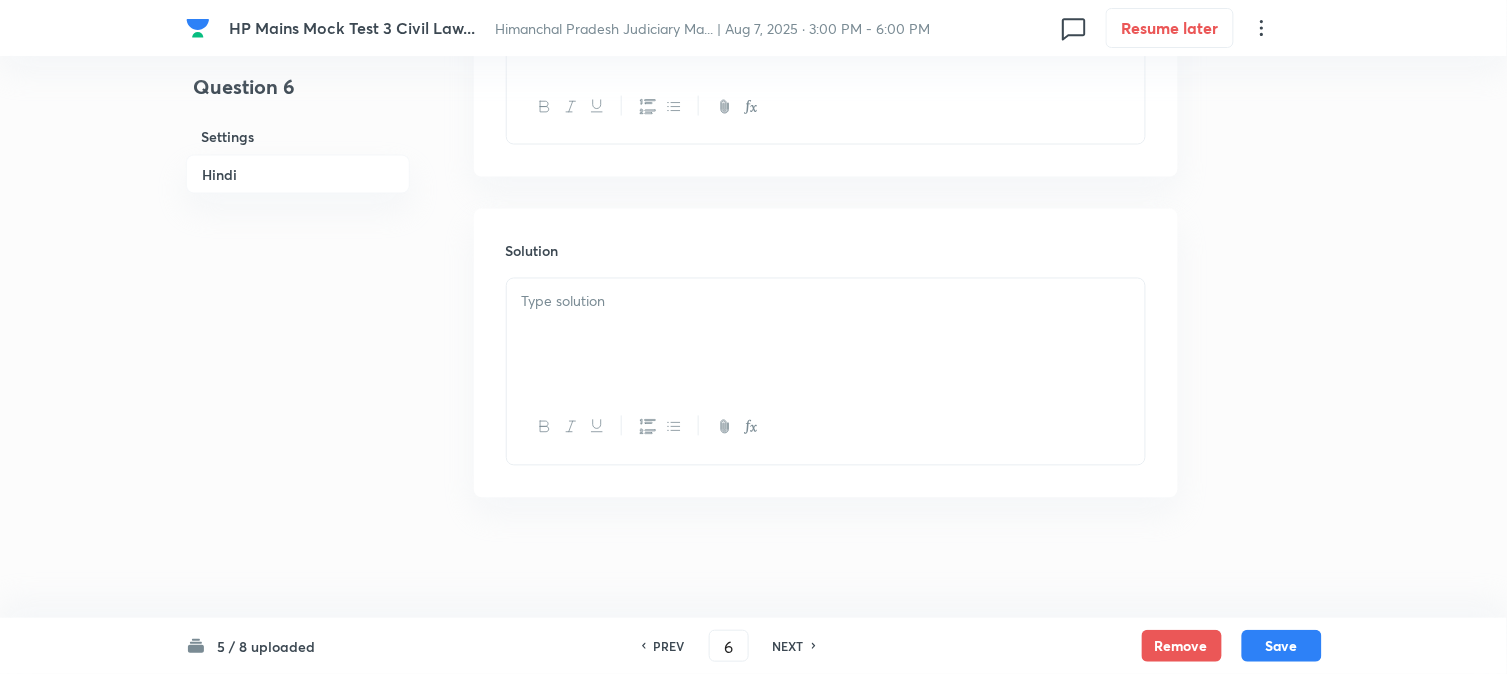 click at bounding box center (826, 335) 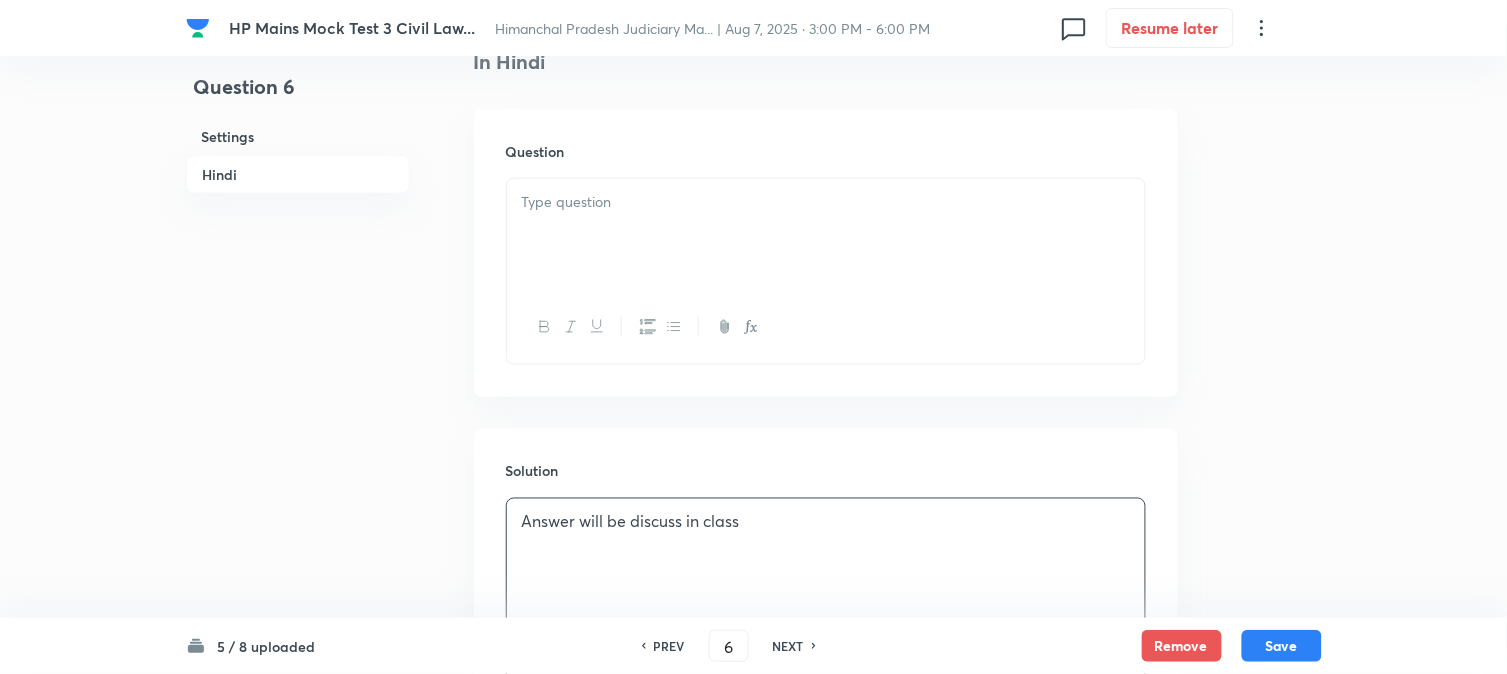 scroll, scrollTop: 538, scrollLeft: 0, axis: vertical 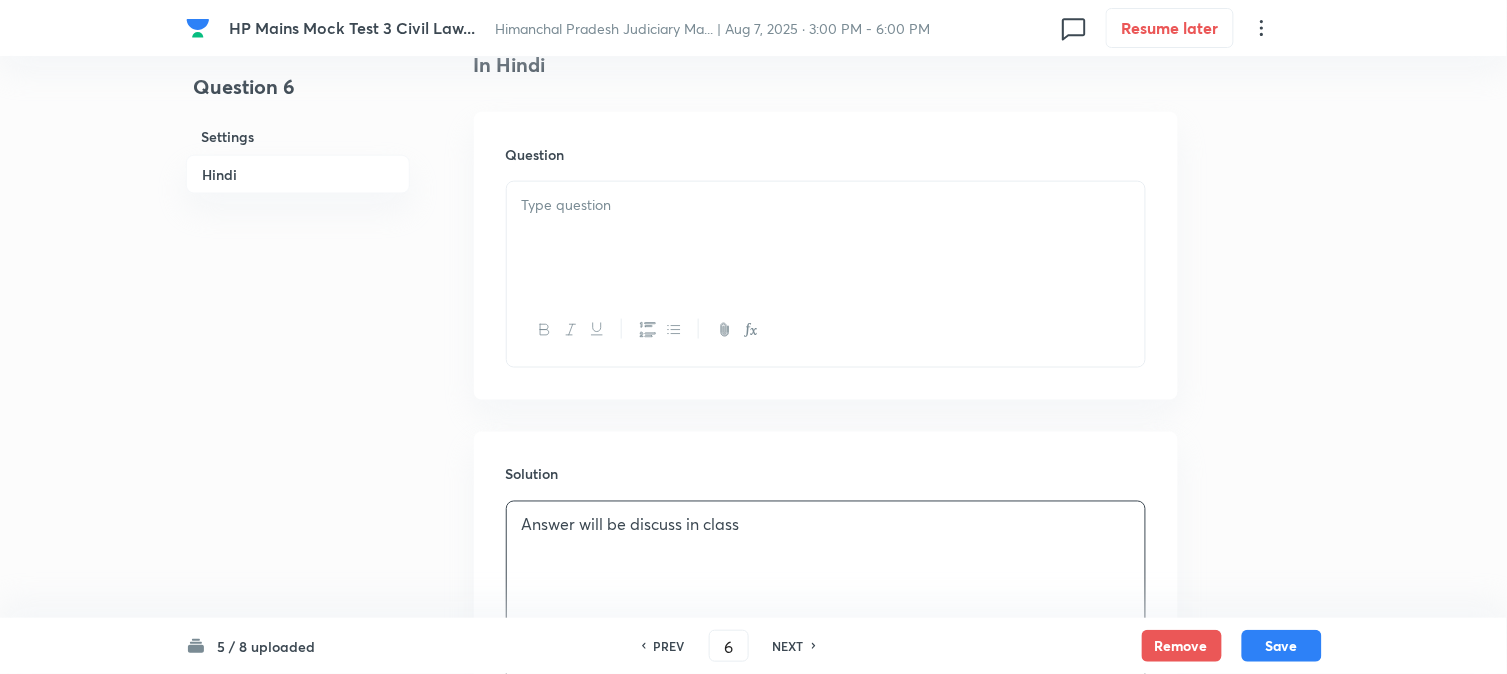paste 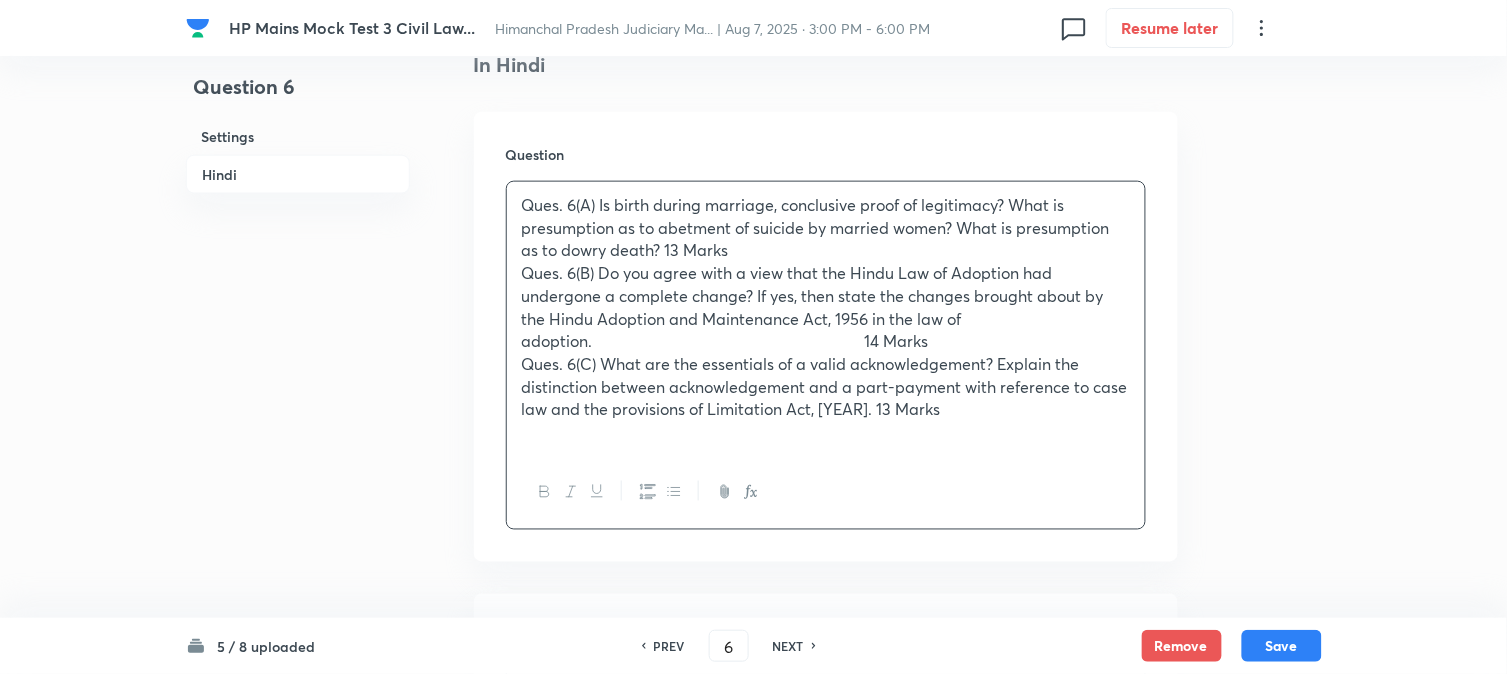 click on "Ques. 6(A) Is birth during marriage, conclusive proof of legitimacy? What is presumption as to abetment of suicide by married women? What is presumption as to dowry death?         13 Marks" at bounding box center [826, 228] 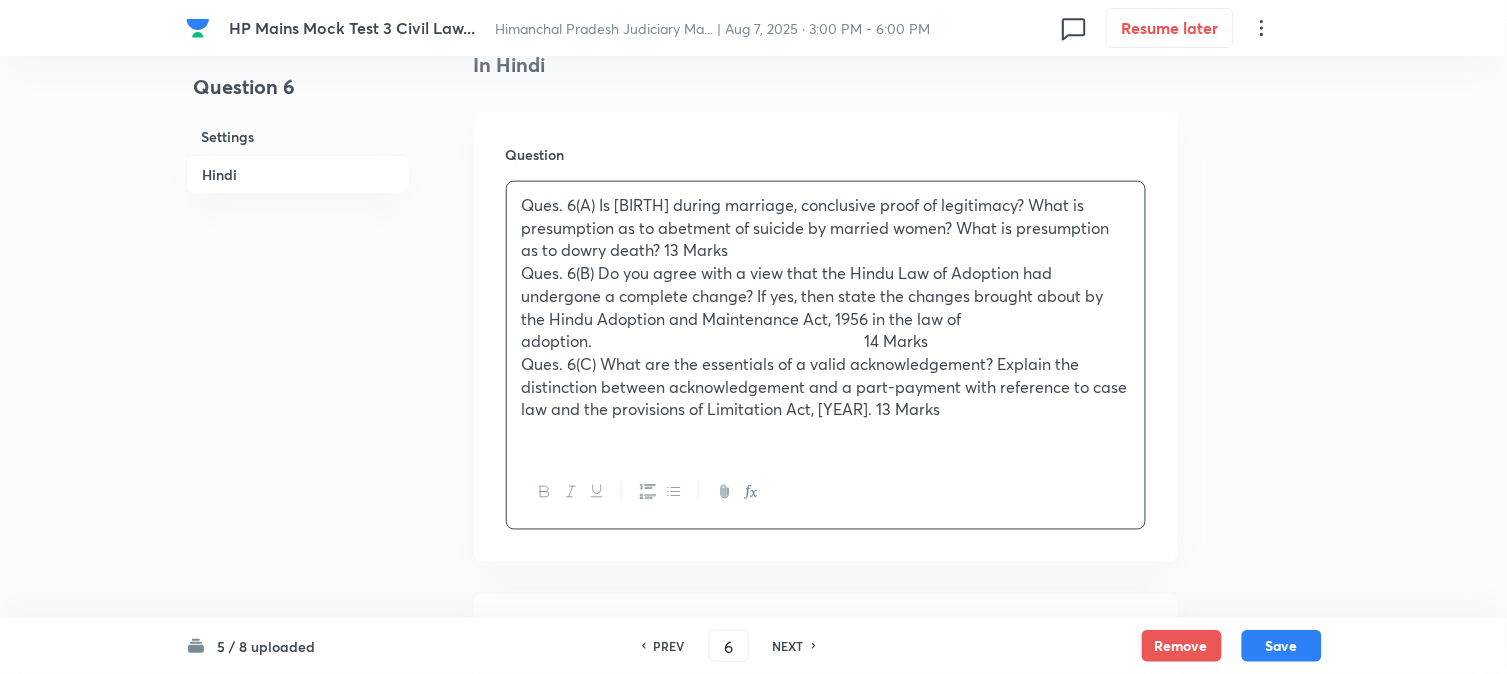 click on "Ques. 6(A) Is birth during marriage, conclusive proof of legitimacy? What is presumption as to abetment of suicide by married women? What is presumption as to dowry death?                                                                                   13 Marks" at bounding box center (826, 228) 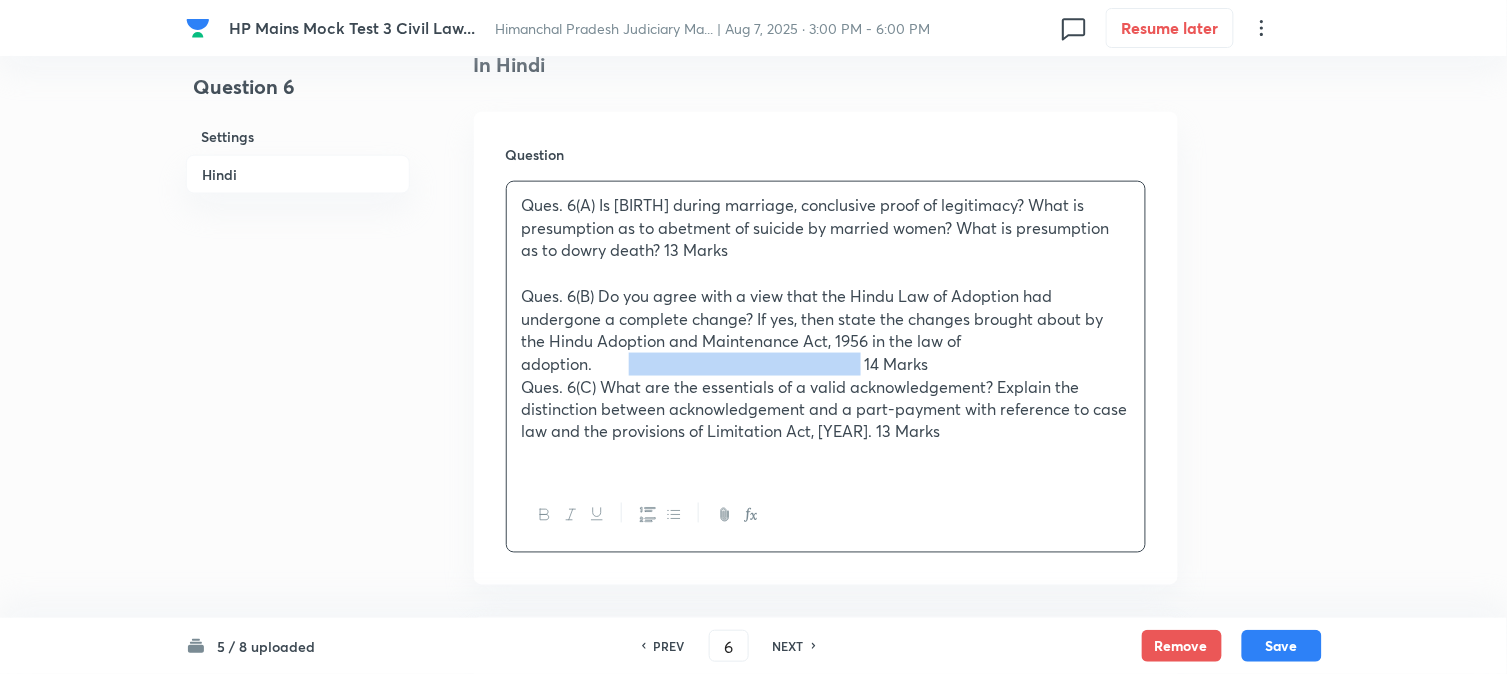 drag, startPoint x: 883, startPoint y: 358, endPoint x: 630, endPoint y: 362, distance: 253.03162 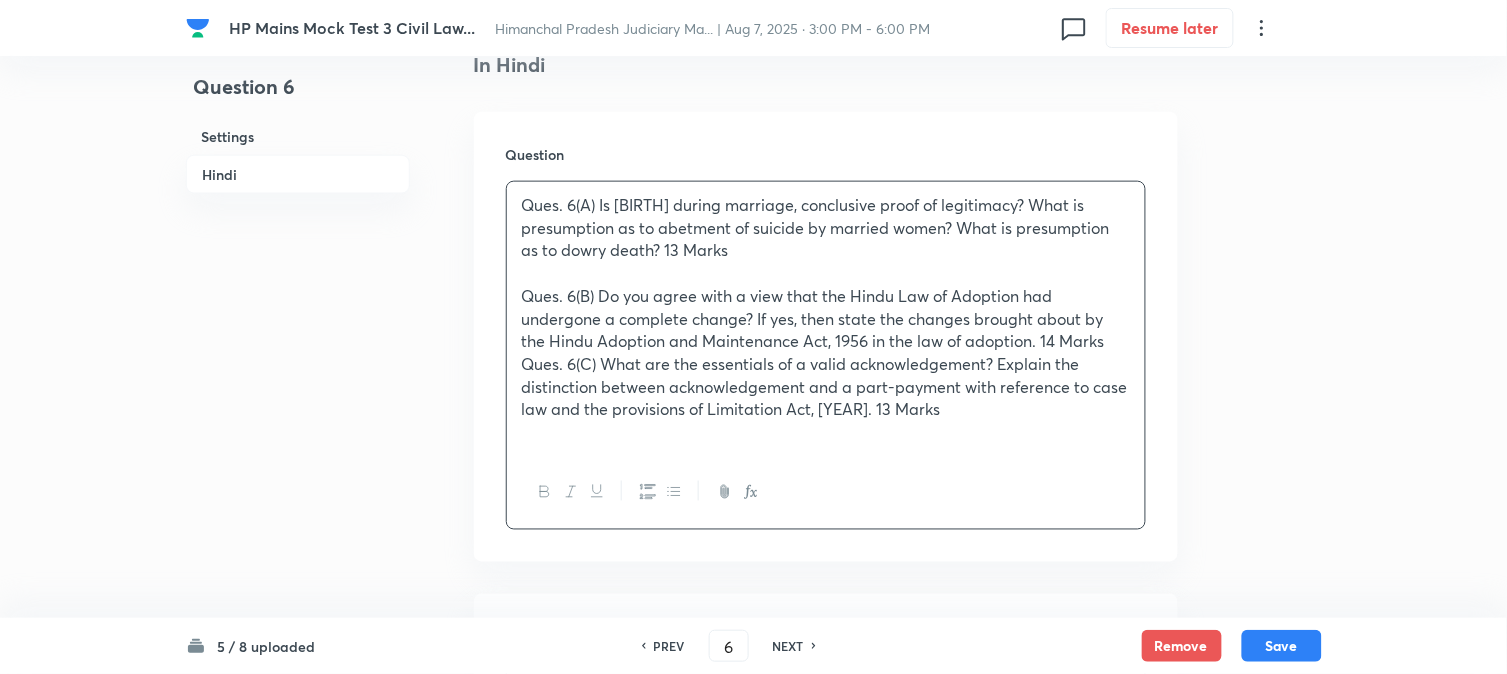 click on "Ques. 6(B) Do you agree with a view that the Hindu Law of Adoption had undergone a complete change? If yes, then state the changes brought about by the Hindu Adoption and Maintenance Act, 1956 in the law of adoption.   14 Marks" at bounding box center (826, 319) 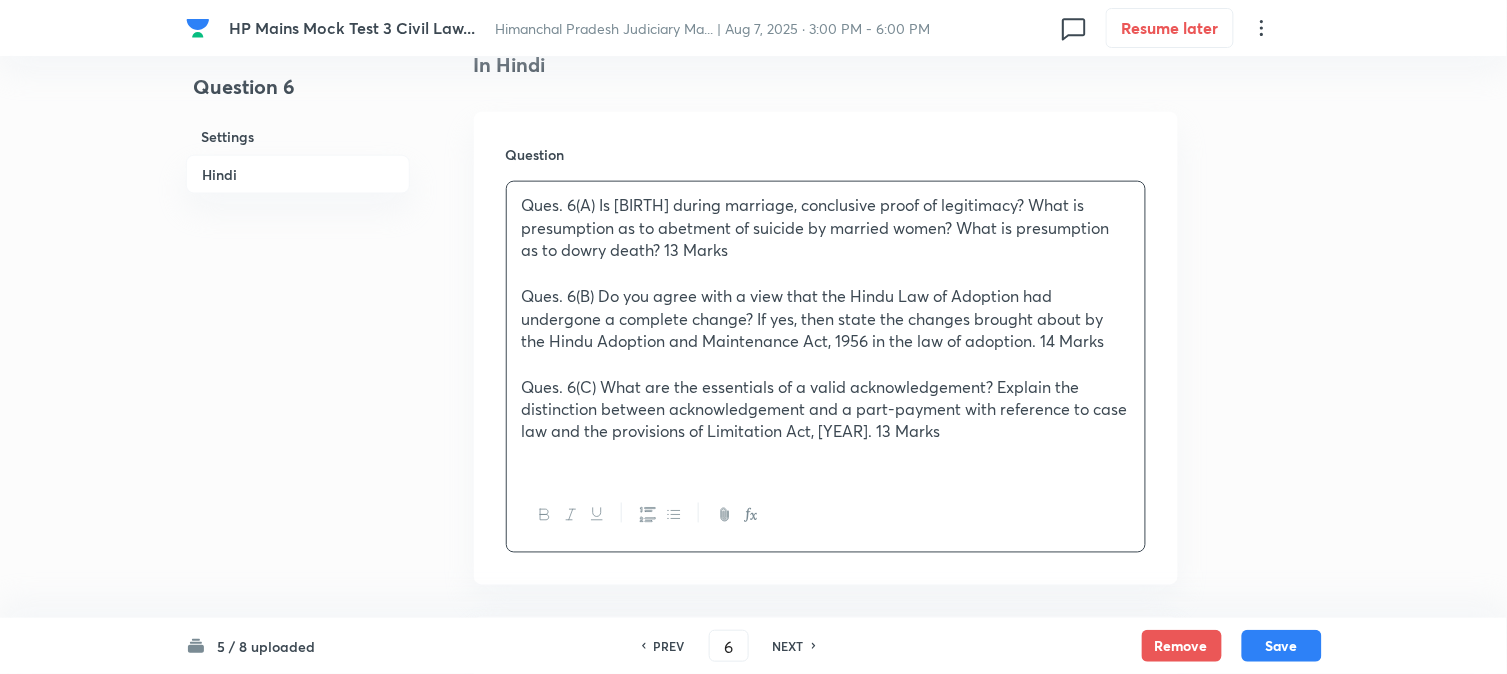 drag, startPoint x: 1096, startPoint y: 435, endPoint x: 896, endPoint y: 434, distance: 200.0025 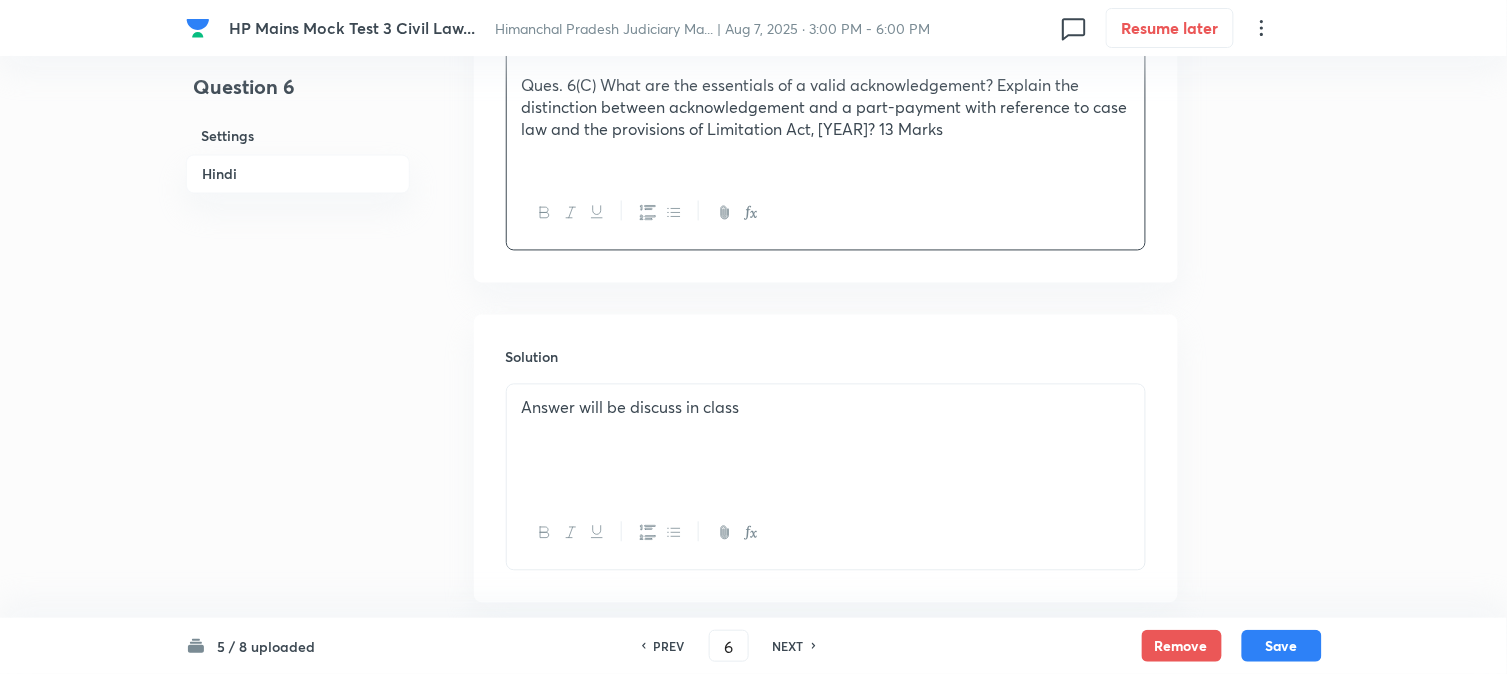 scroll, scrollTop: 872, scrollLeft: 0, axis: vertical 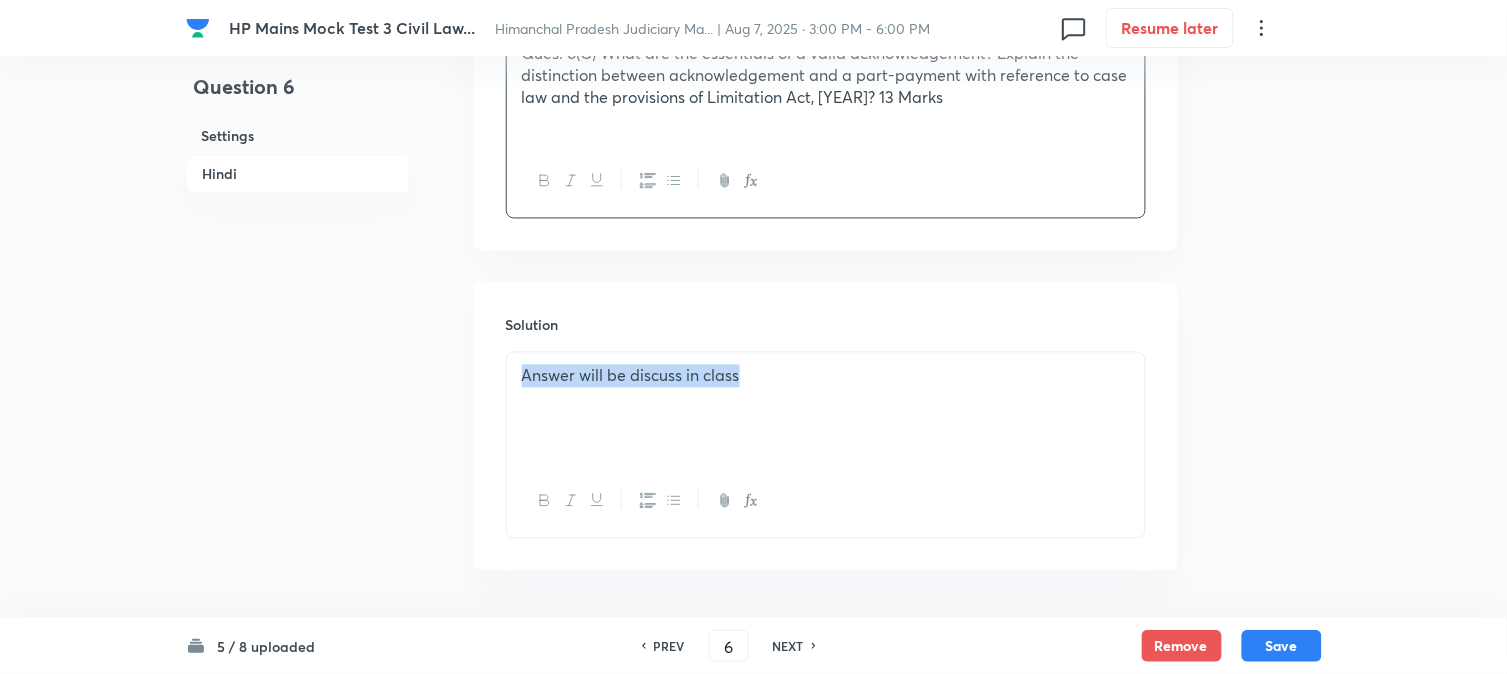 drag, startPoint x: 787, startPoint y: 402, endPoint x: 457, endPoint y: 393, distance: 330.1227 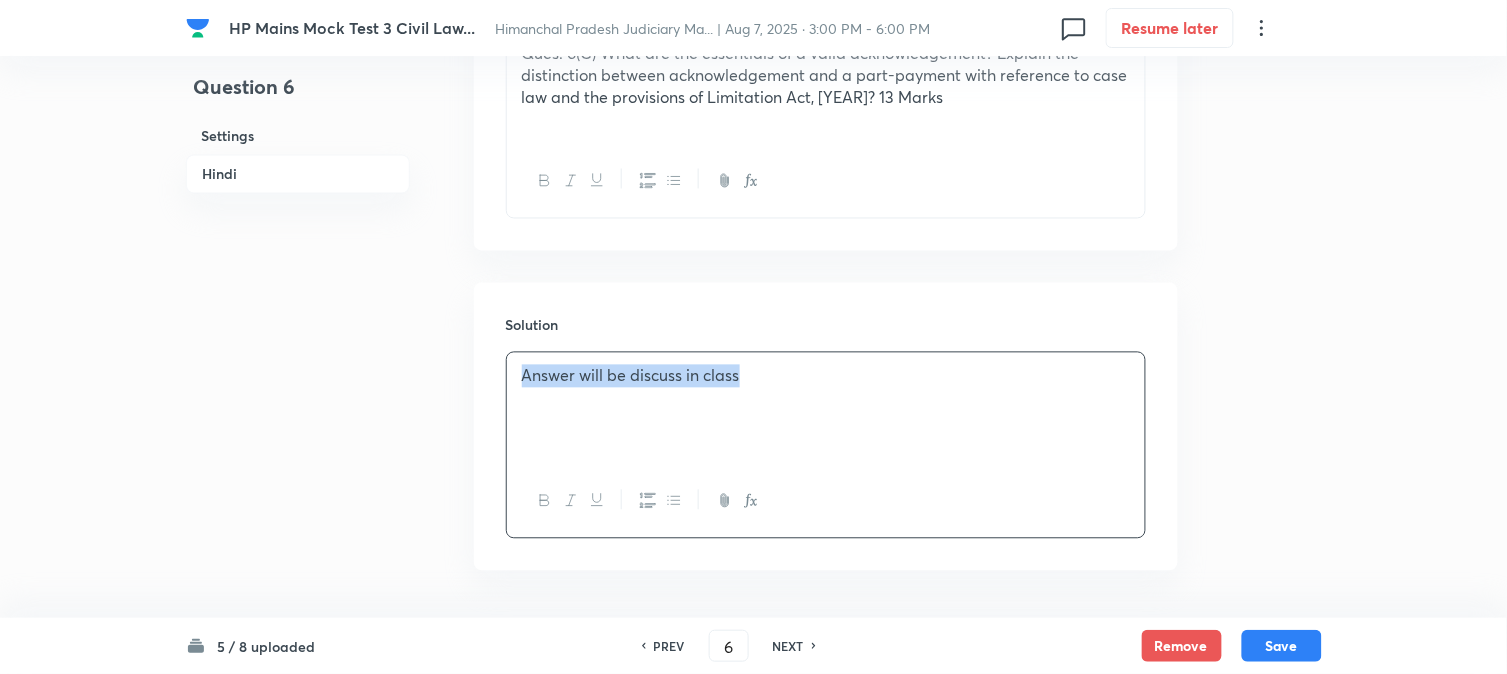 copy on "Answer will be discuss in class" 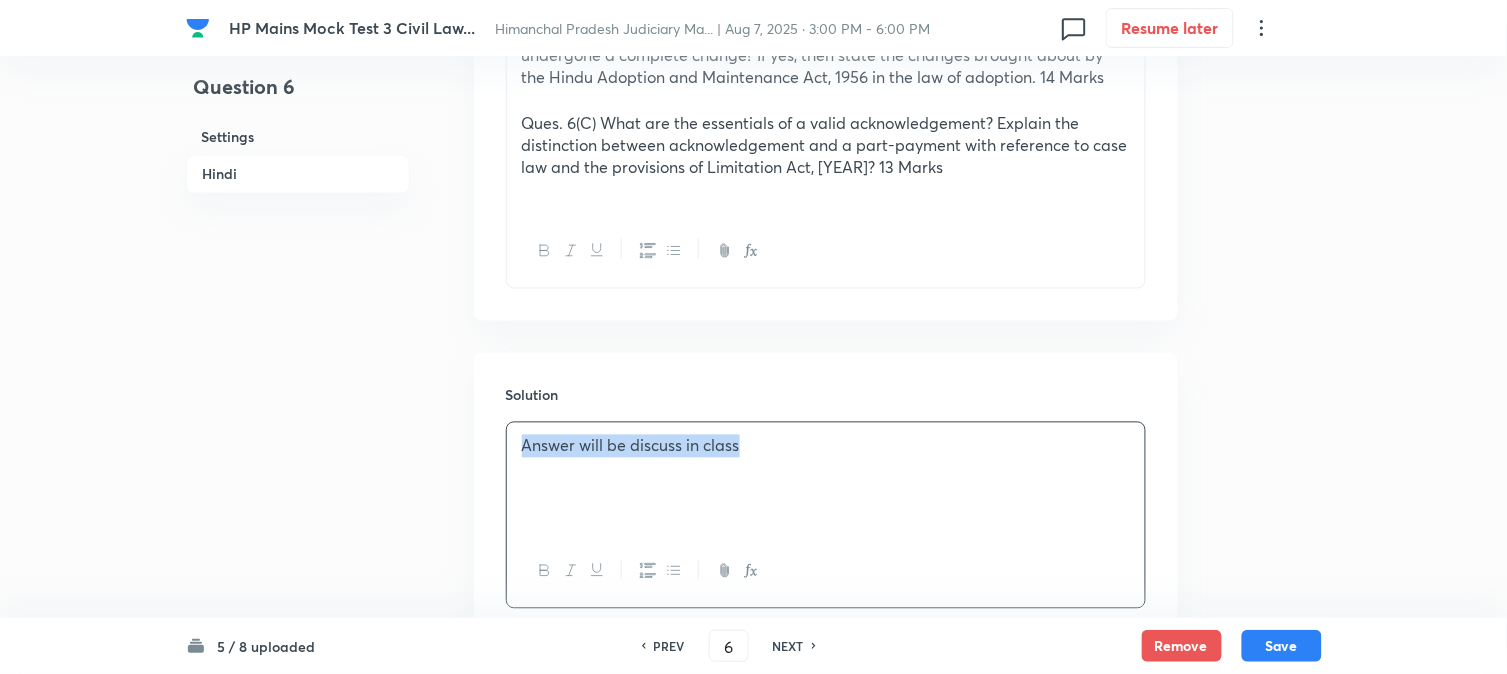 scroll, scrollTop: 538, scrollLeft: 0, axis: vertical 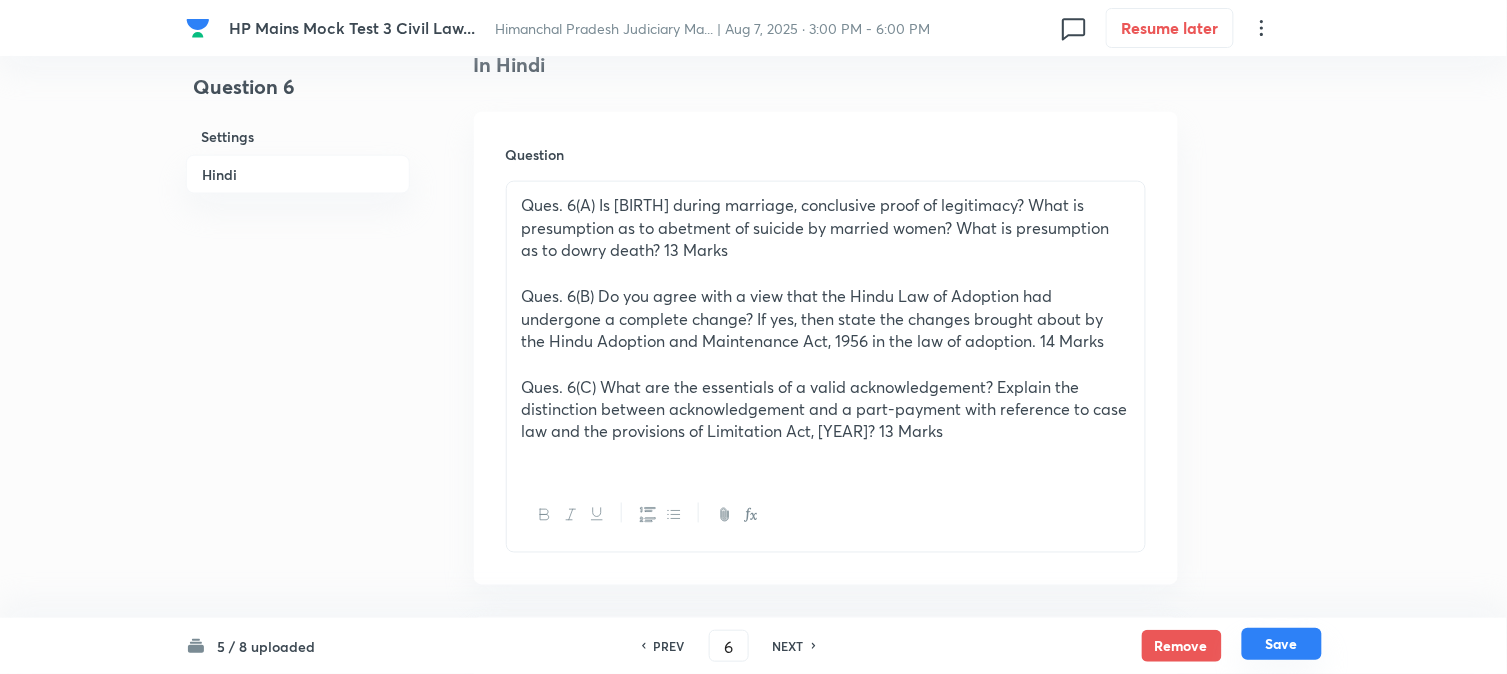 click on "Save" at bounding box center [1282, 644] 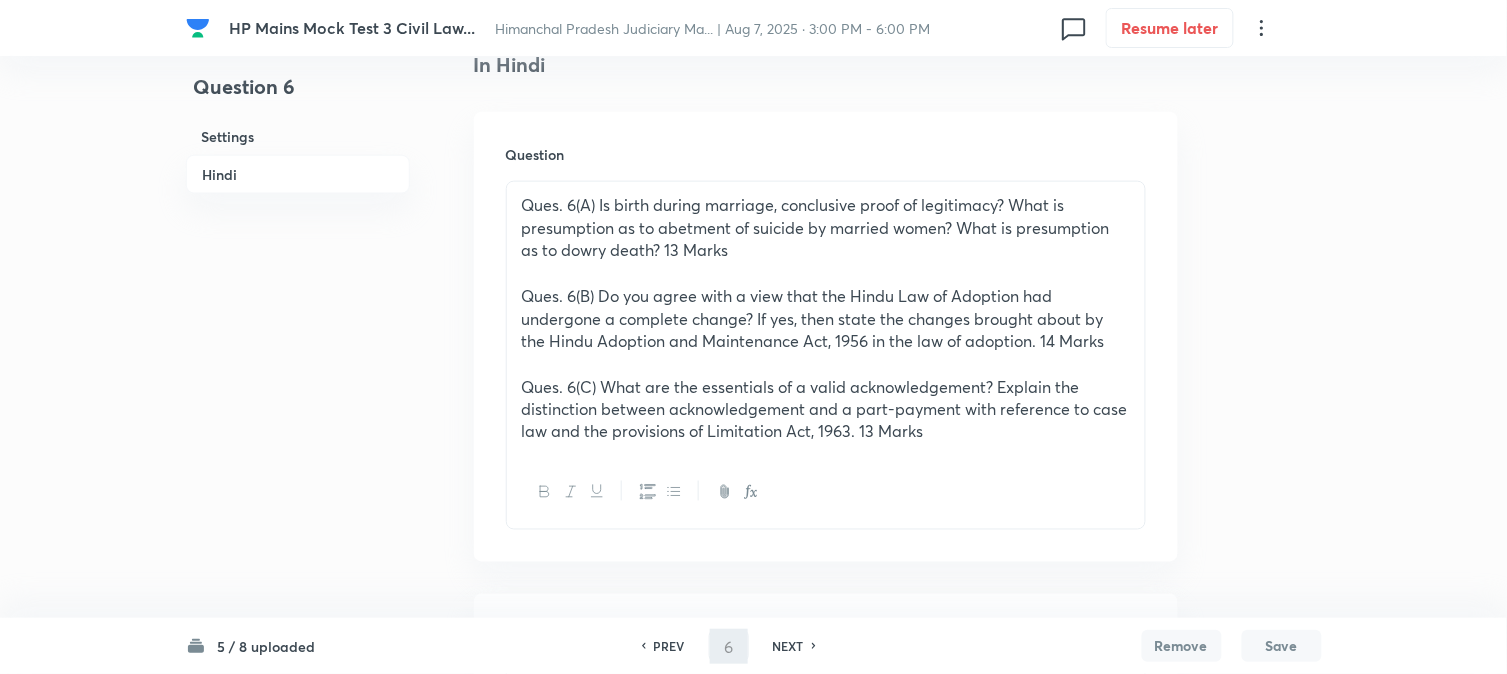 type on "7" 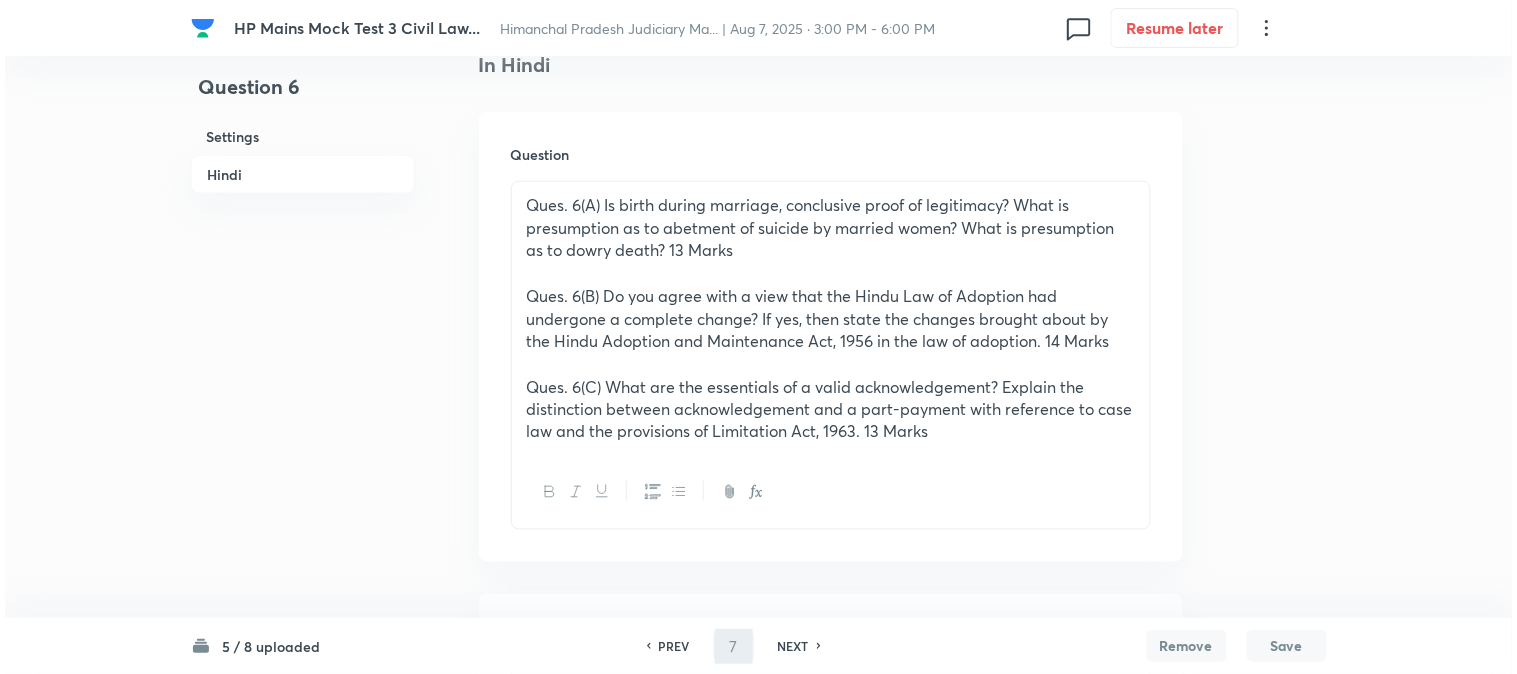 scroll, scrollTop: 0, scrollLeft: 0, axis: both 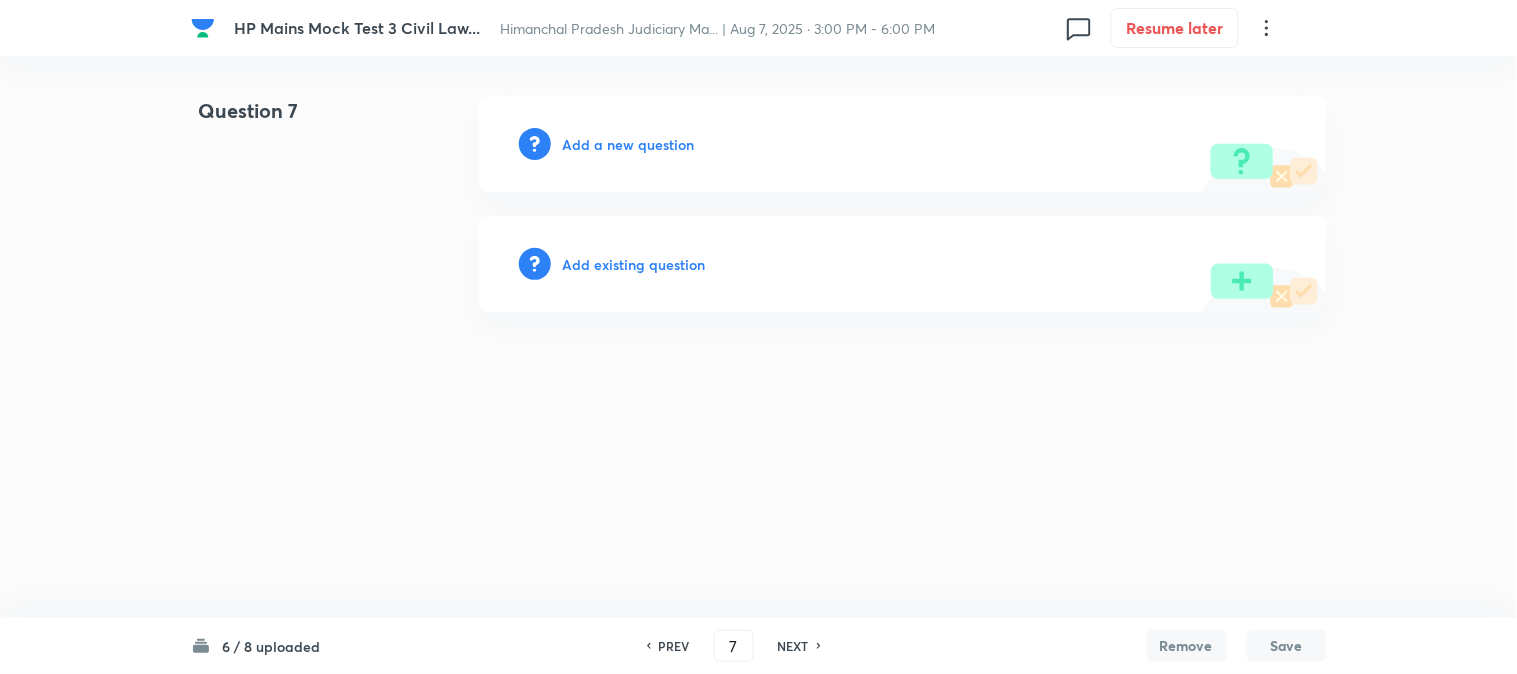 click on "Add a new question" at bounding box center [629, 144] 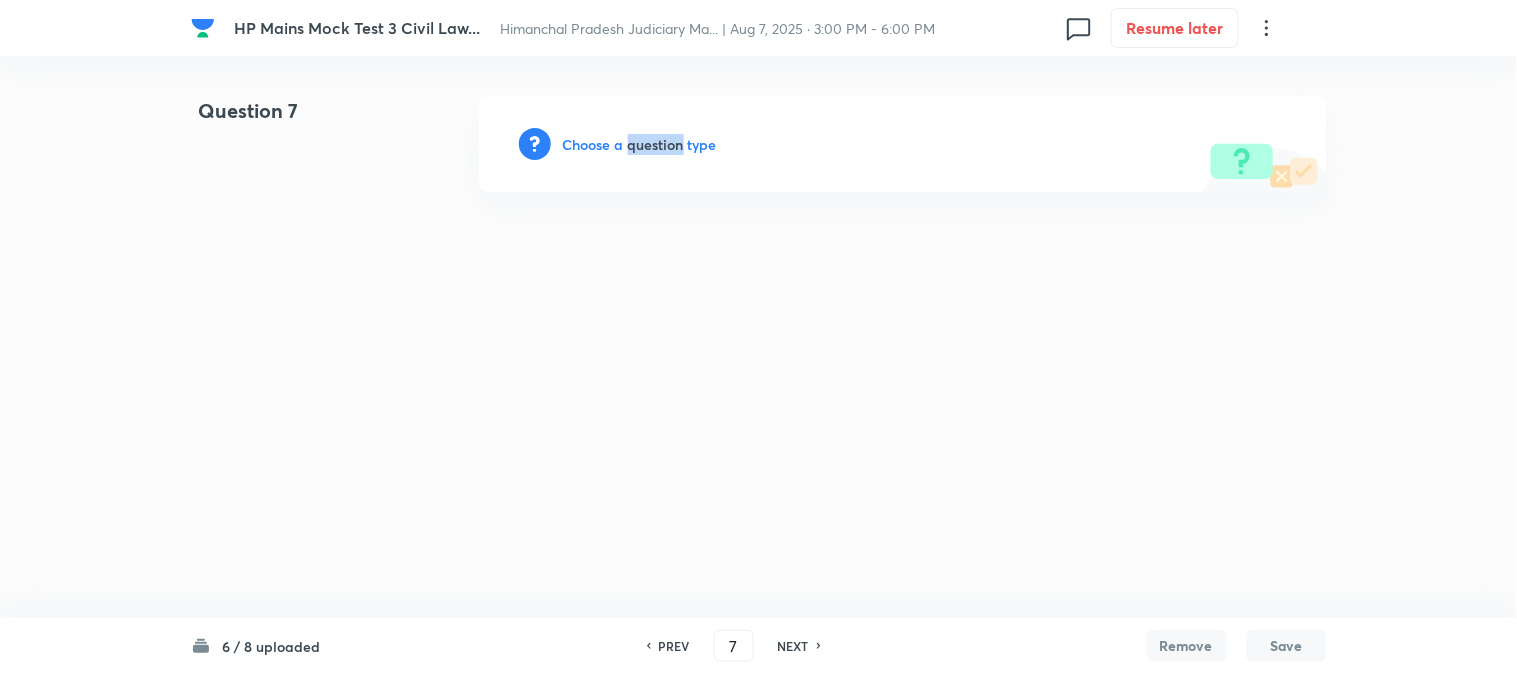click on "Choose a question type" at bounding box center [640, 144] 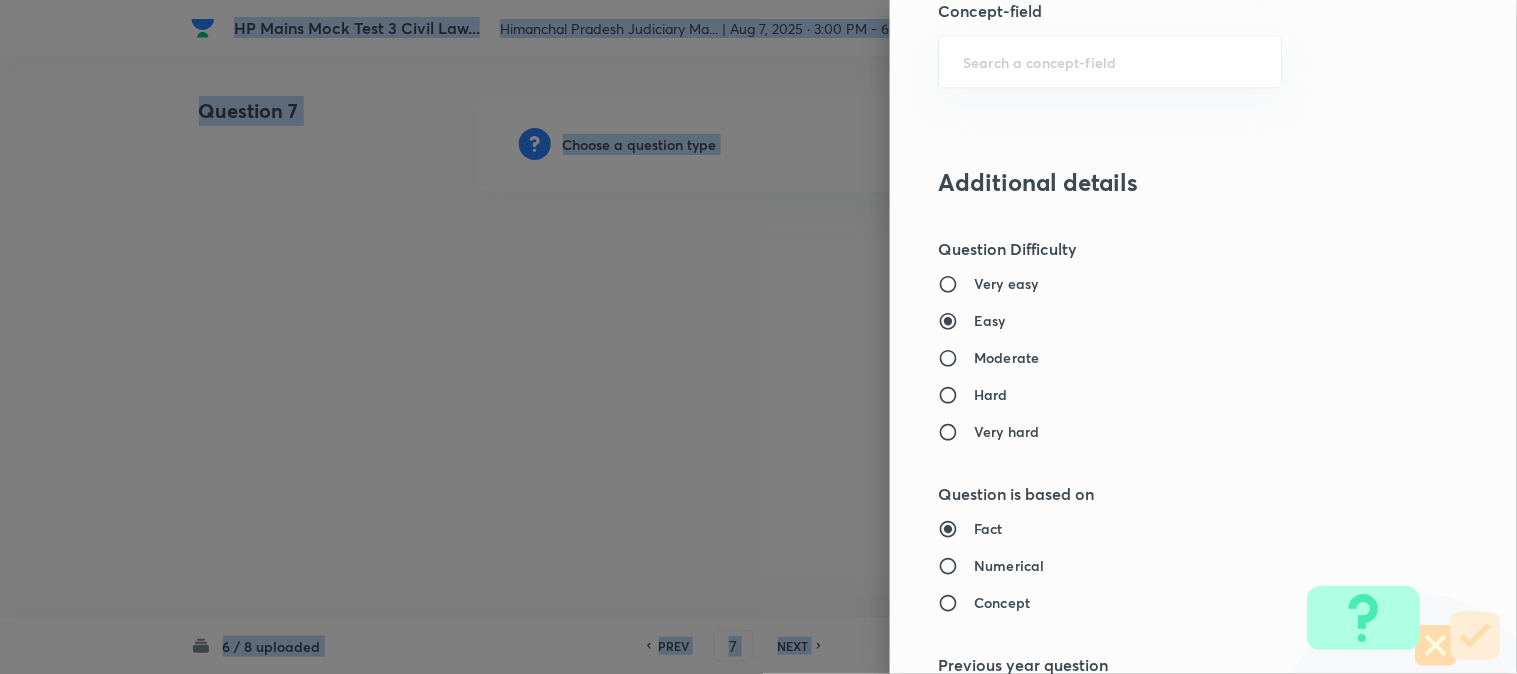 scroll, scrollTop: 957, scrollLeft: 0, axis: vertical 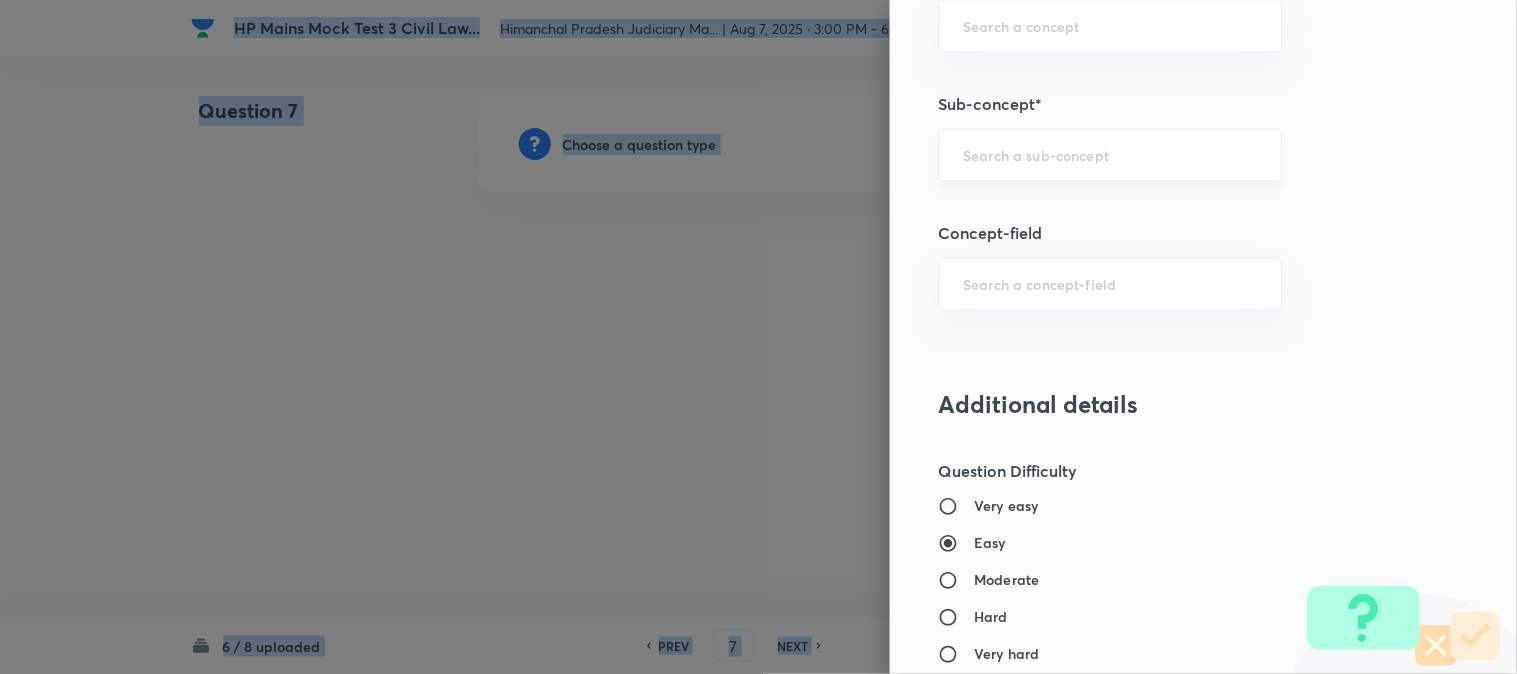 click at bounding box center [1110, 155] 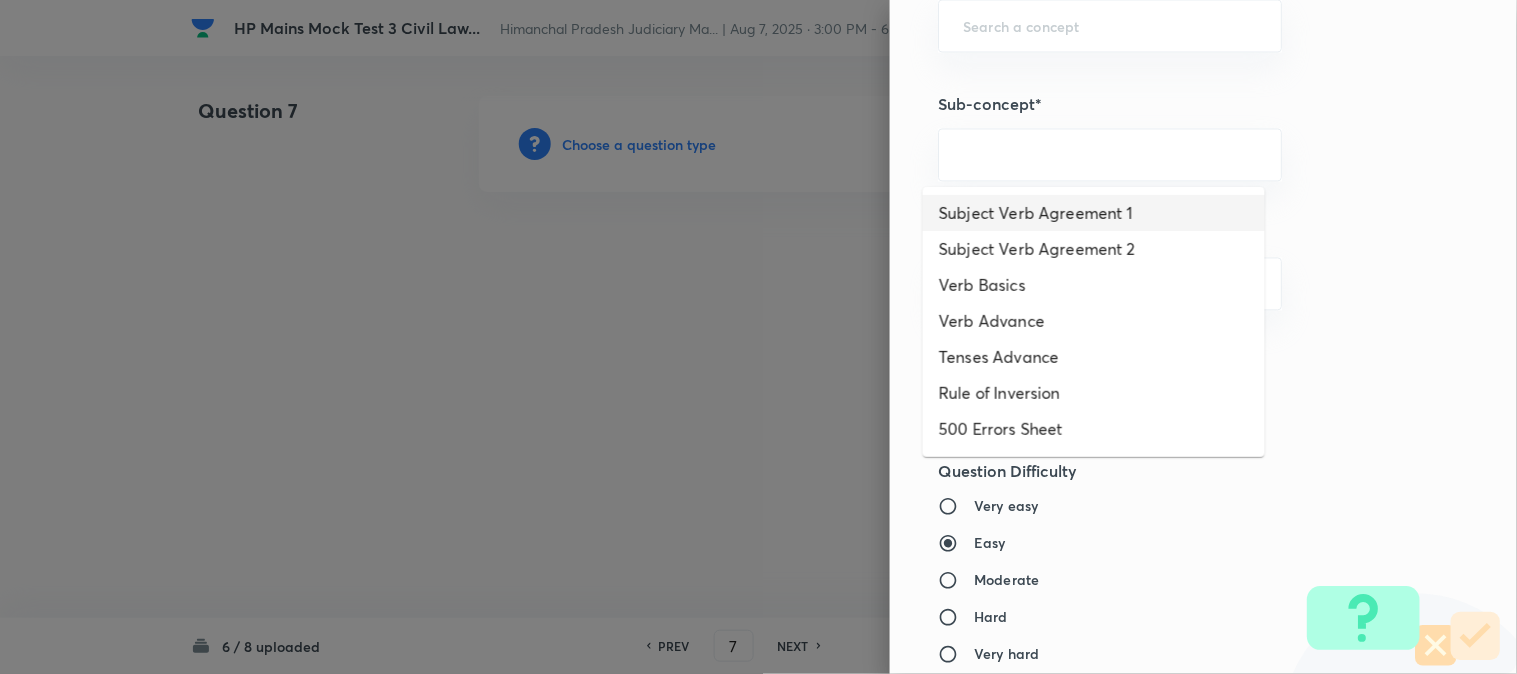 click on "Subject Verb Agreement 1" at bounding box center [1094, 213] 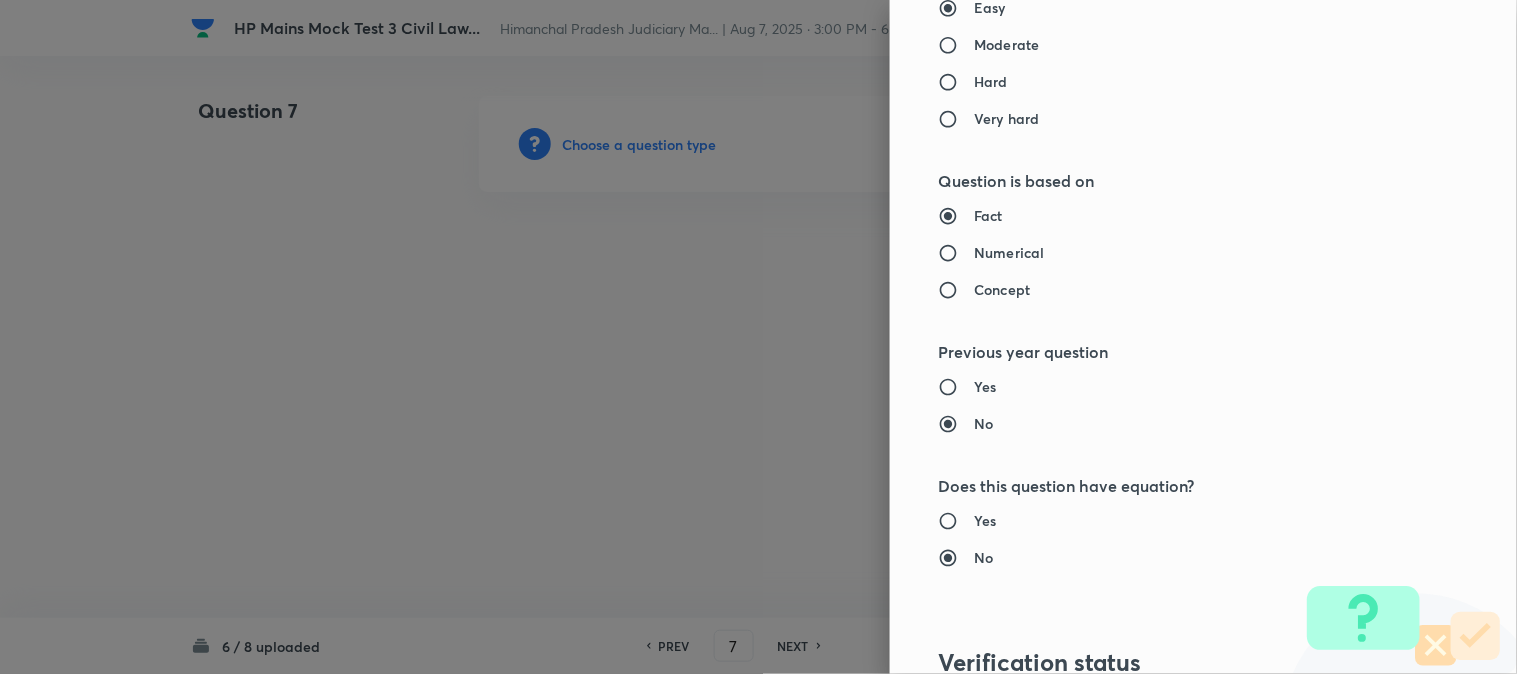 type on "Language" 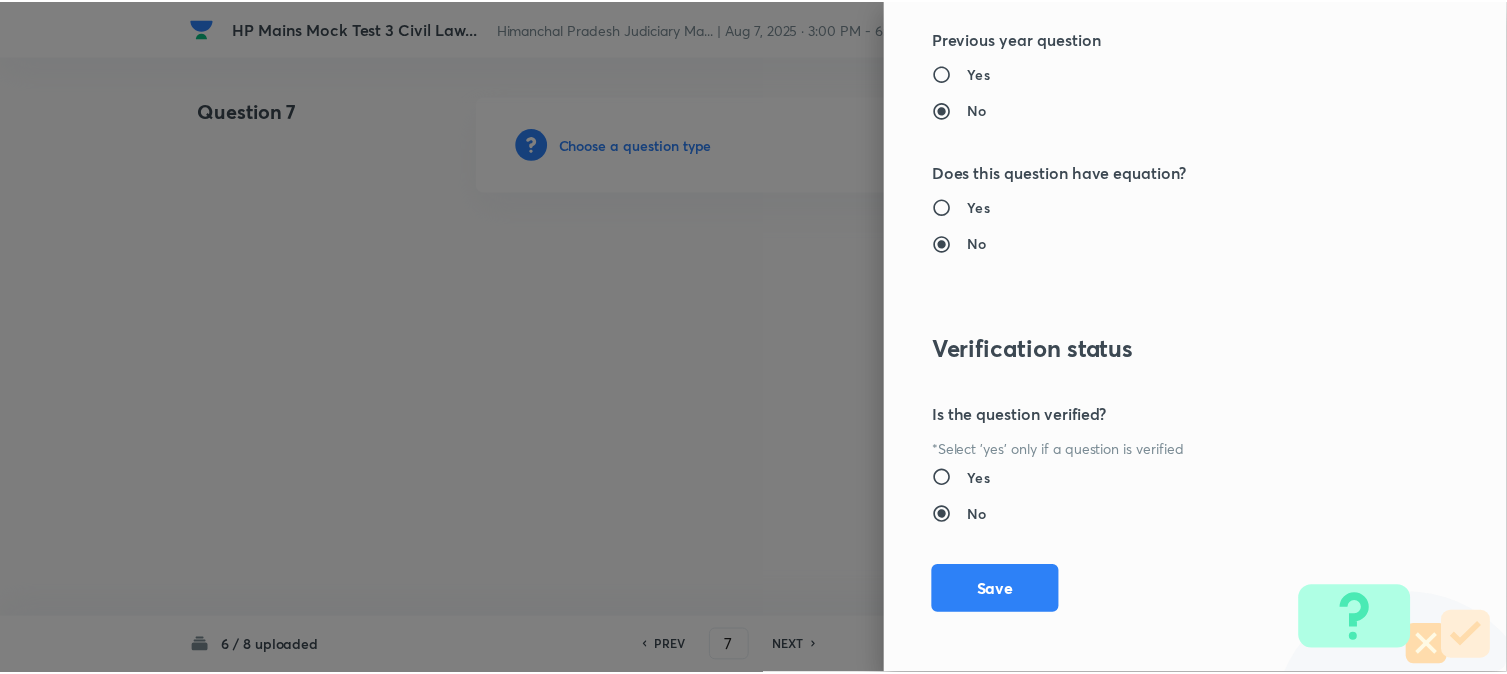 scroll, scrollTop: 1811, scrollLeft: 0, axis: vertical 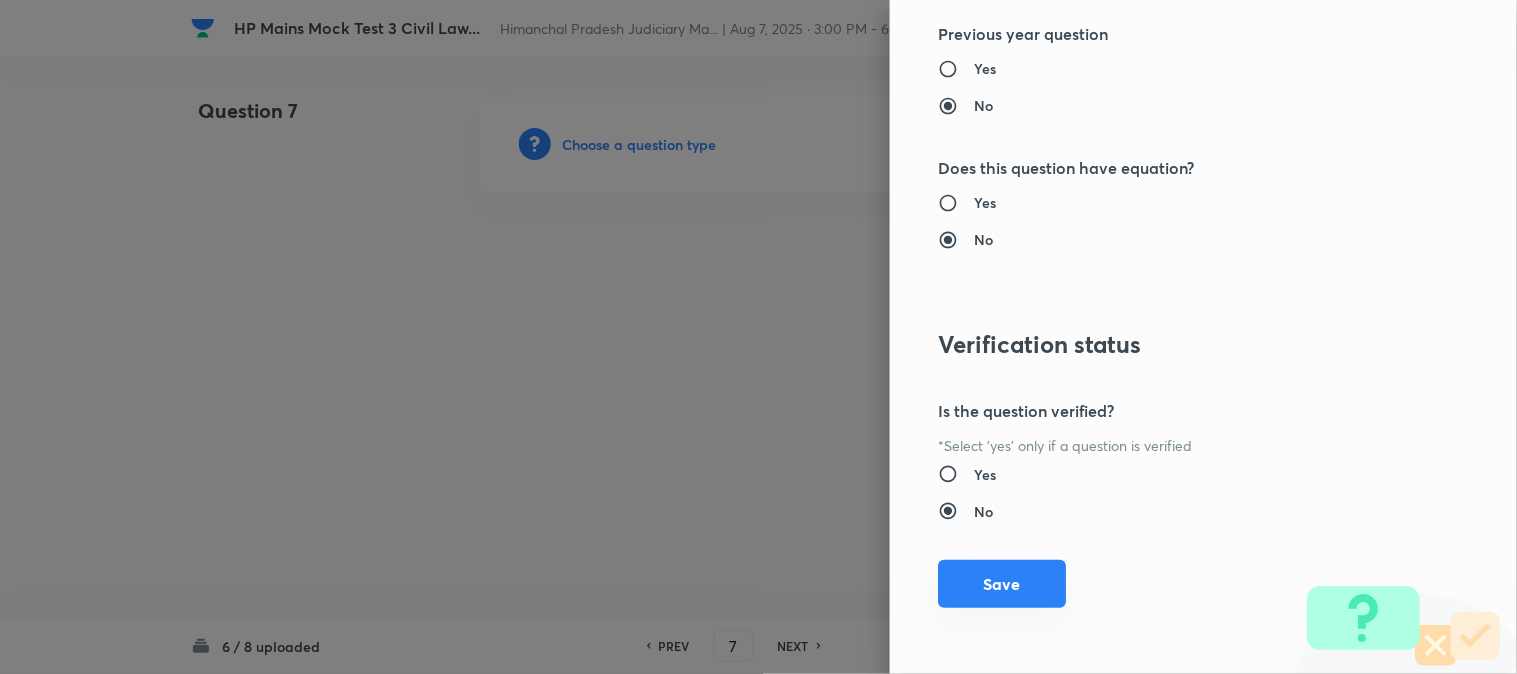 click on "Save" at bounding box center (1002, 584) 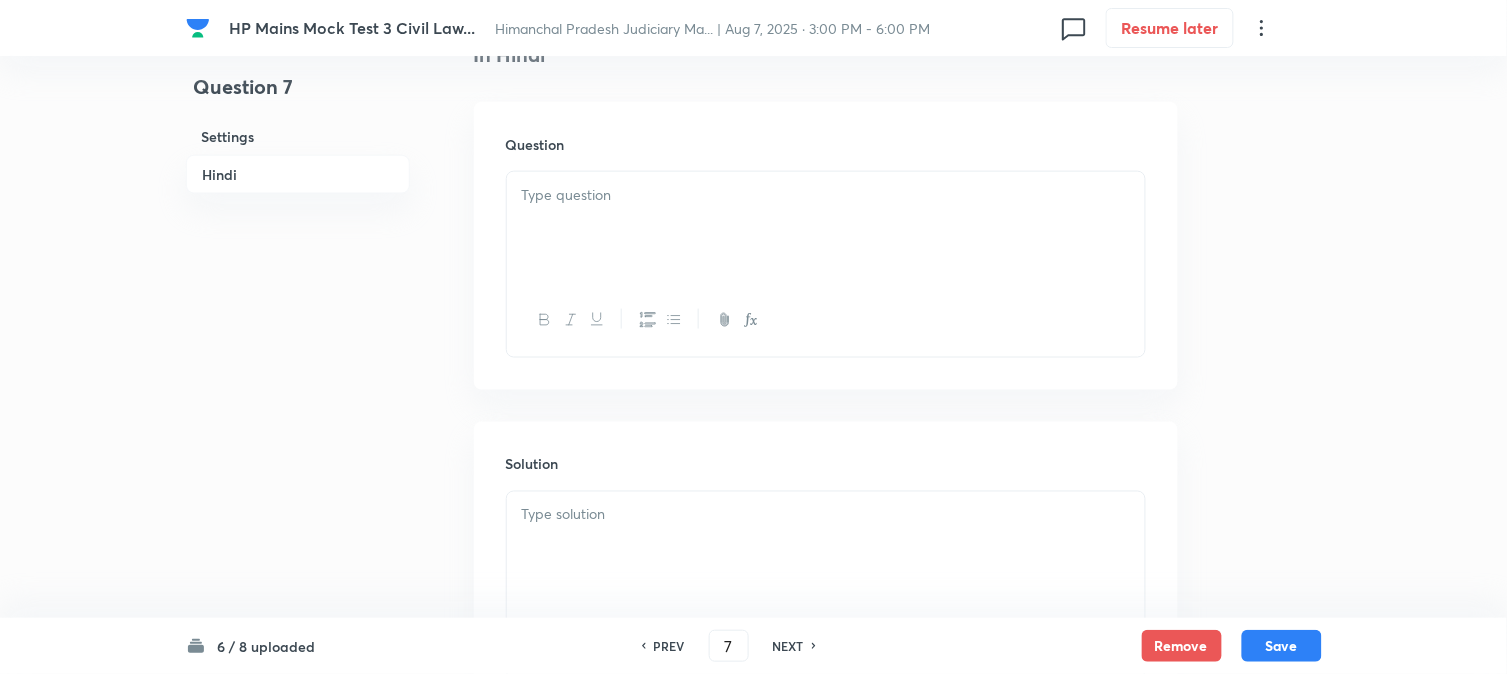 scroll, scrollTop: 590, scrollLeft: 0, axis: vertical 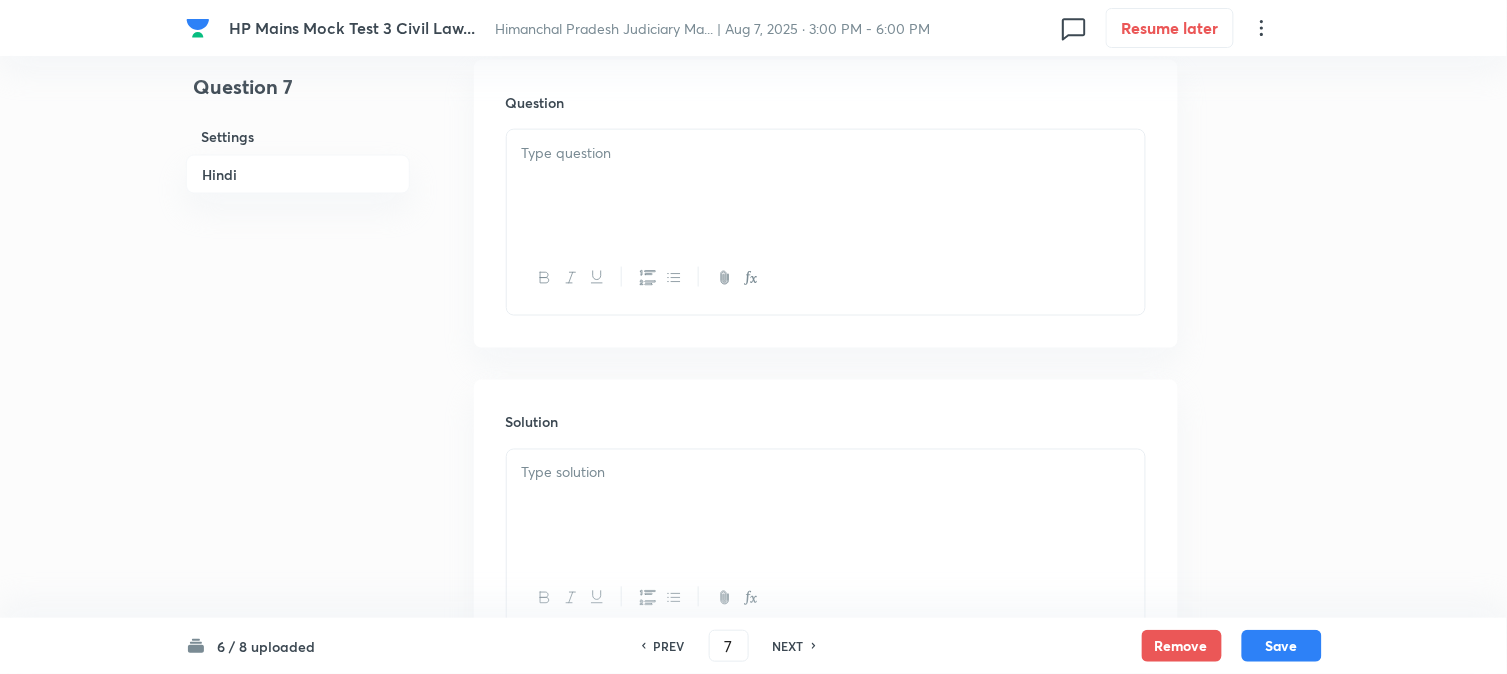 click at bounding box center (826, 506) 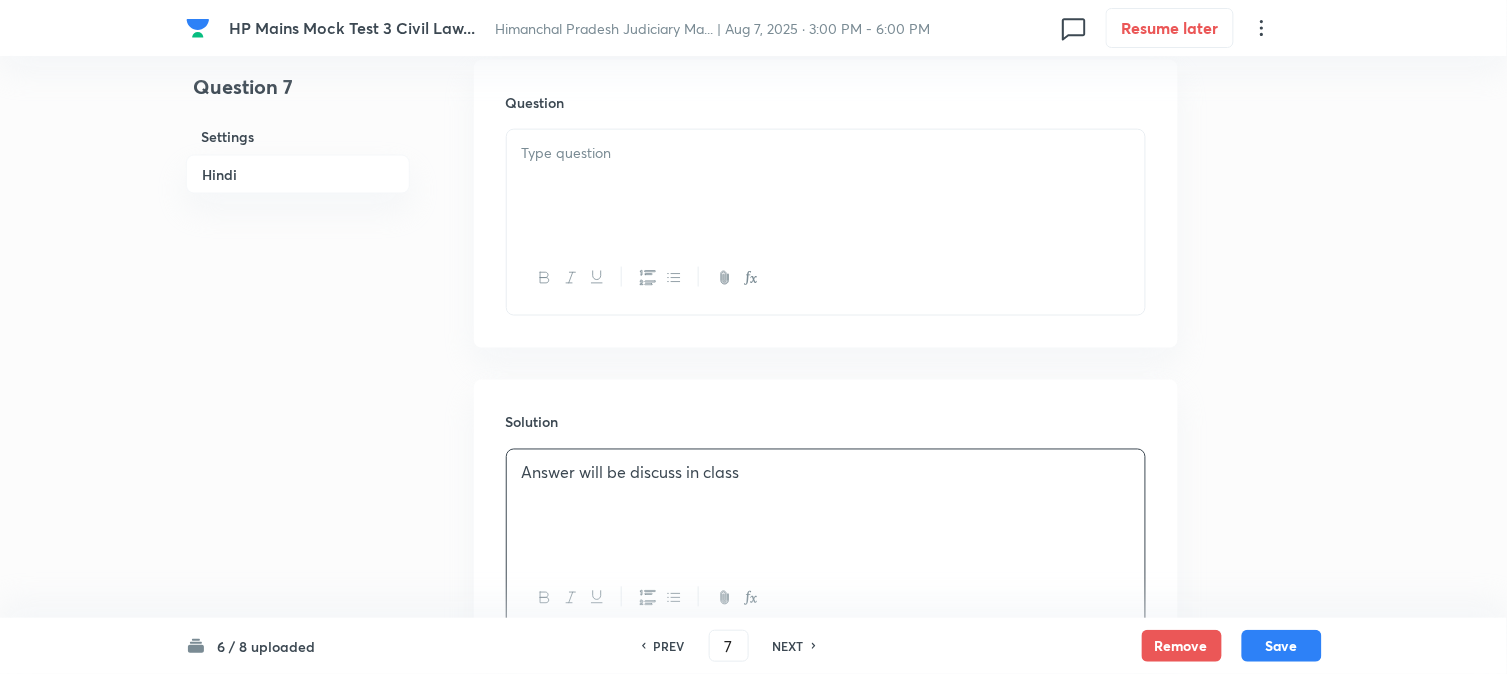 click at bounding box center (826, 186) 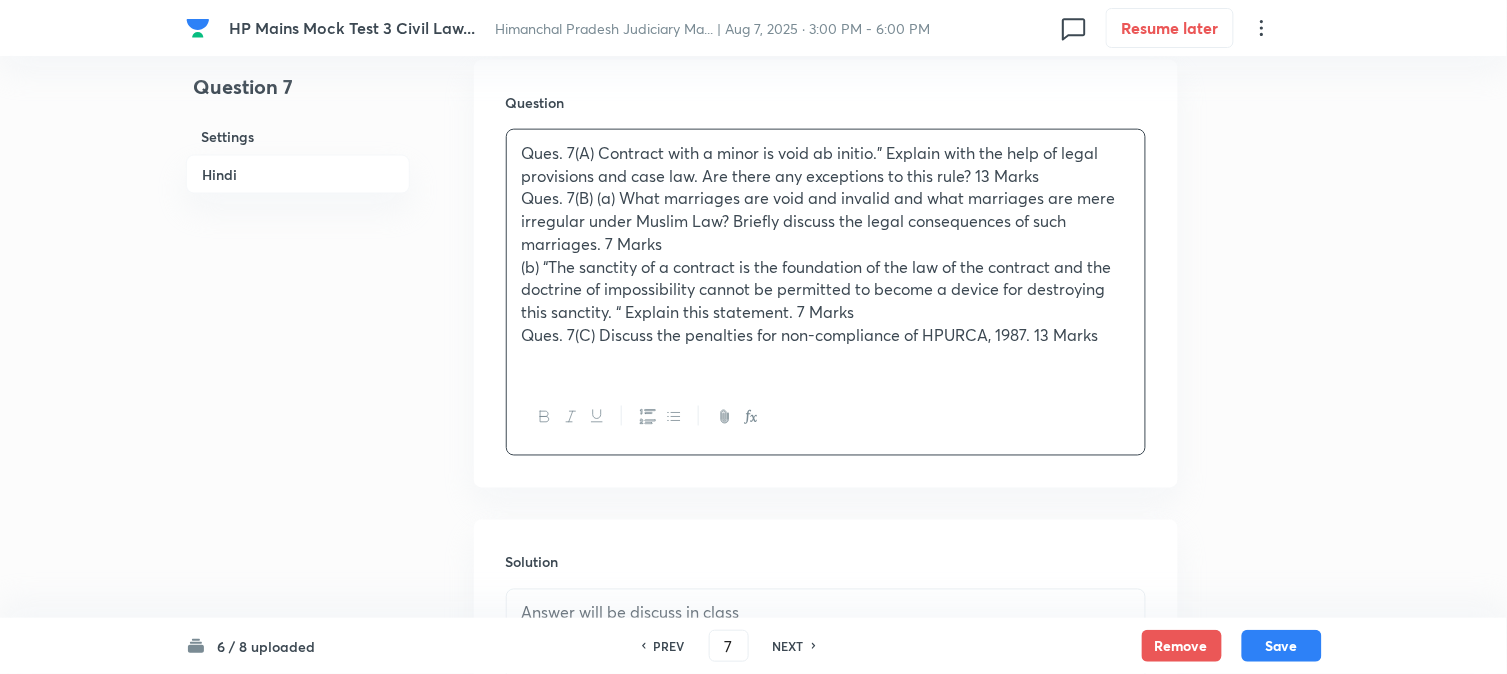 drag, startPoint x: 790, startPoint y: 194, endPoint x: 585, endPoint y: 192, distance: 205.00975 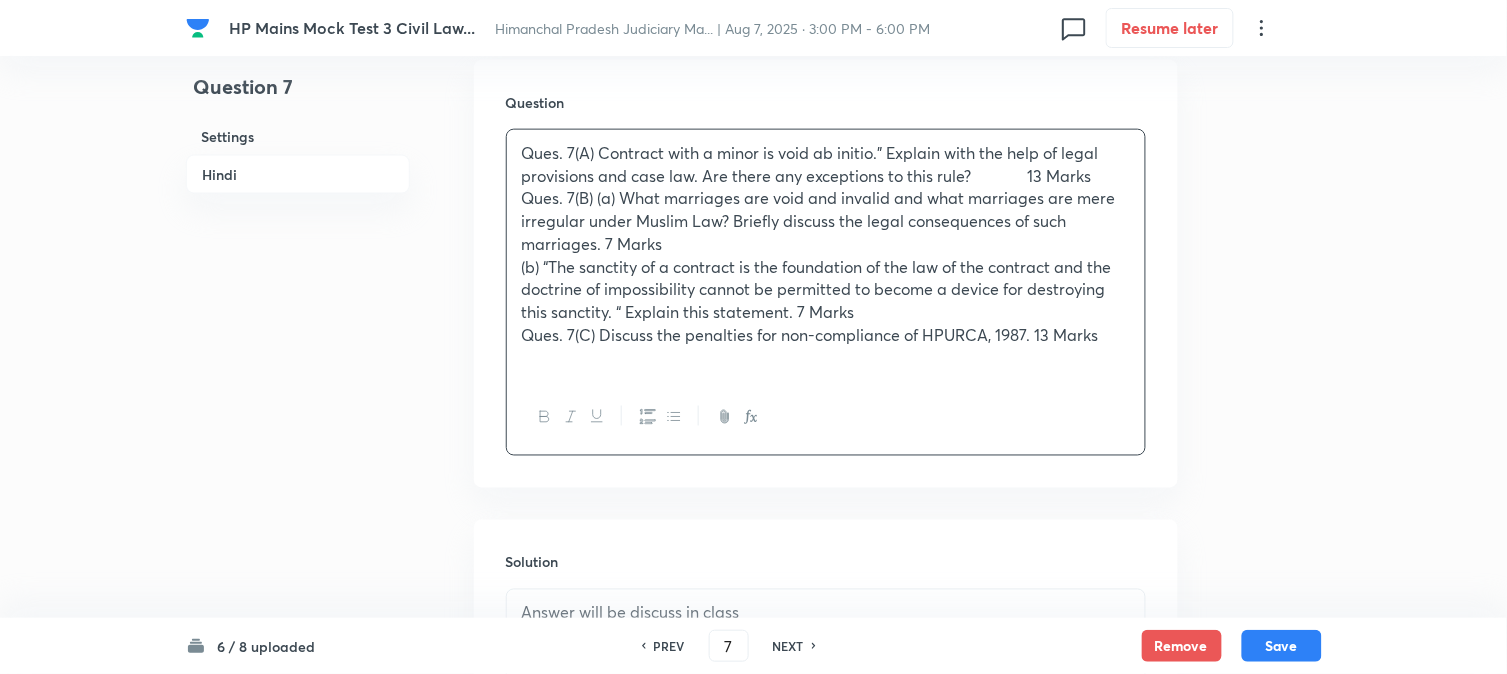 click on "Ques. 7(B) (a)    What marriages are void and invalid and what marriages are mere irregular under Muslim Law? Briefly discuss the legal consequences of such marriages.               7 Marks" at bounding box center [826, 221] 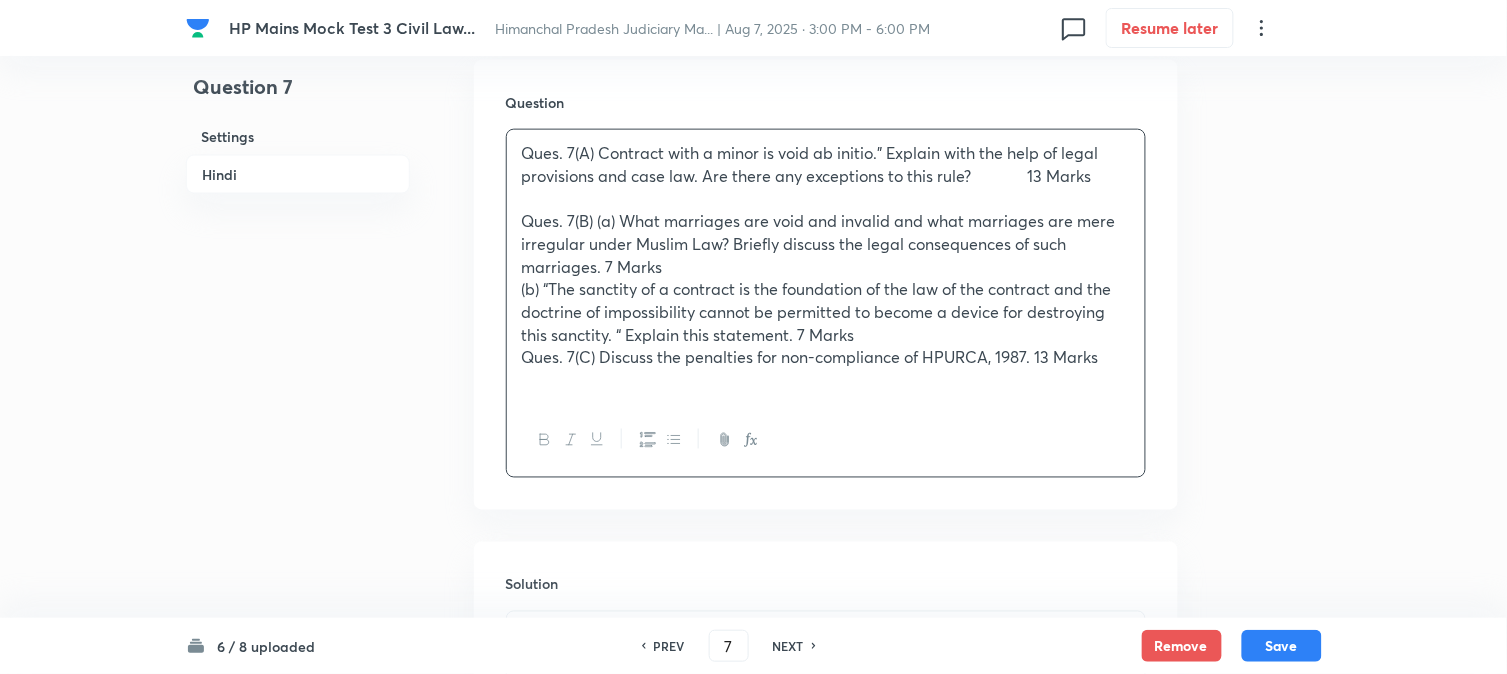 click on "Ques. 7(B) (a)    What marriages are void and invalid and what marriages are mere irregular under Muslim Law? Briefly discuss the legal consequences of such marriages.                                                                                                     7 Marks" at bounding box center (826, 244) 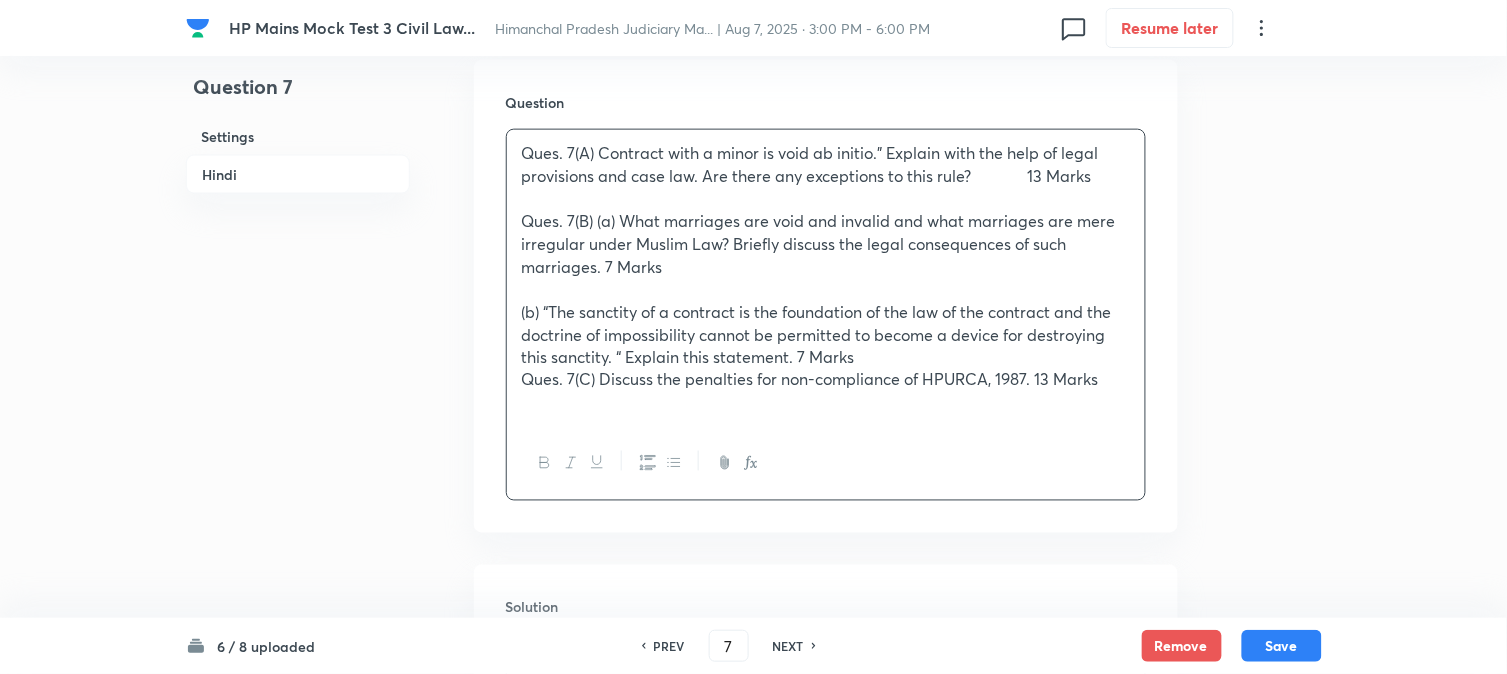 drag, startPoint x: 1073, startPoint y: 377, endPoint x: 686, endPoint y: 377, distance: 387 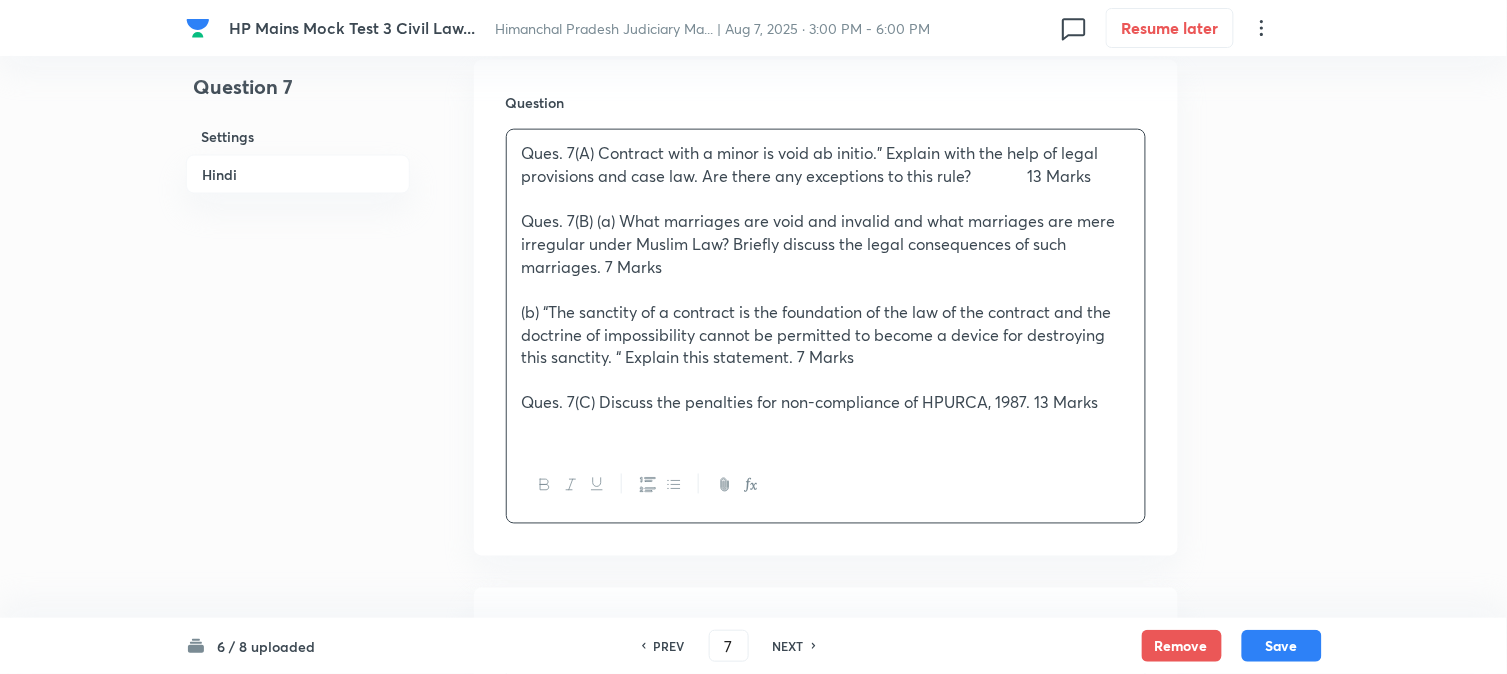 click on "Ques. 7(C) Discuss the penalties for non-compliance of HPURCA, 1987.  13 Marks" at bounding box center (826, 403) 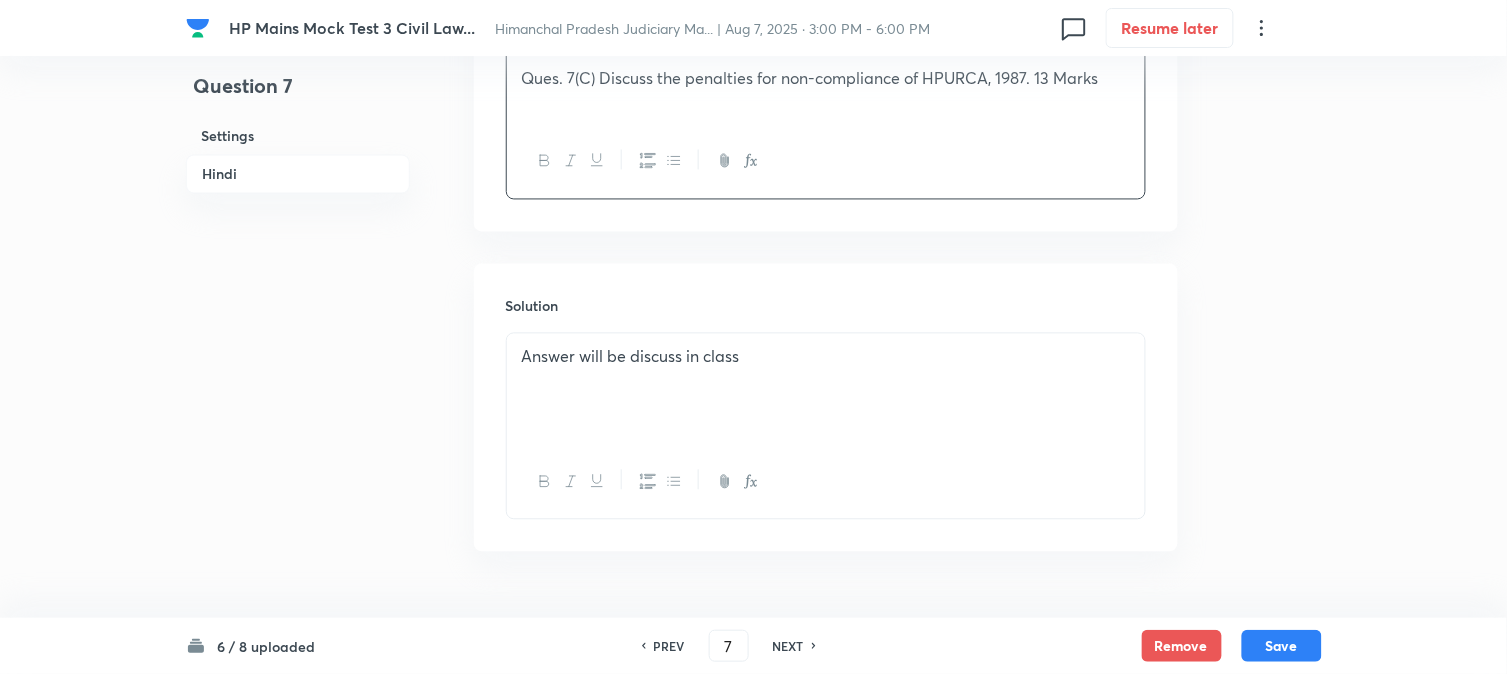 scroll, scrollTop: 968, scrollLeft: 0, axis: vertical 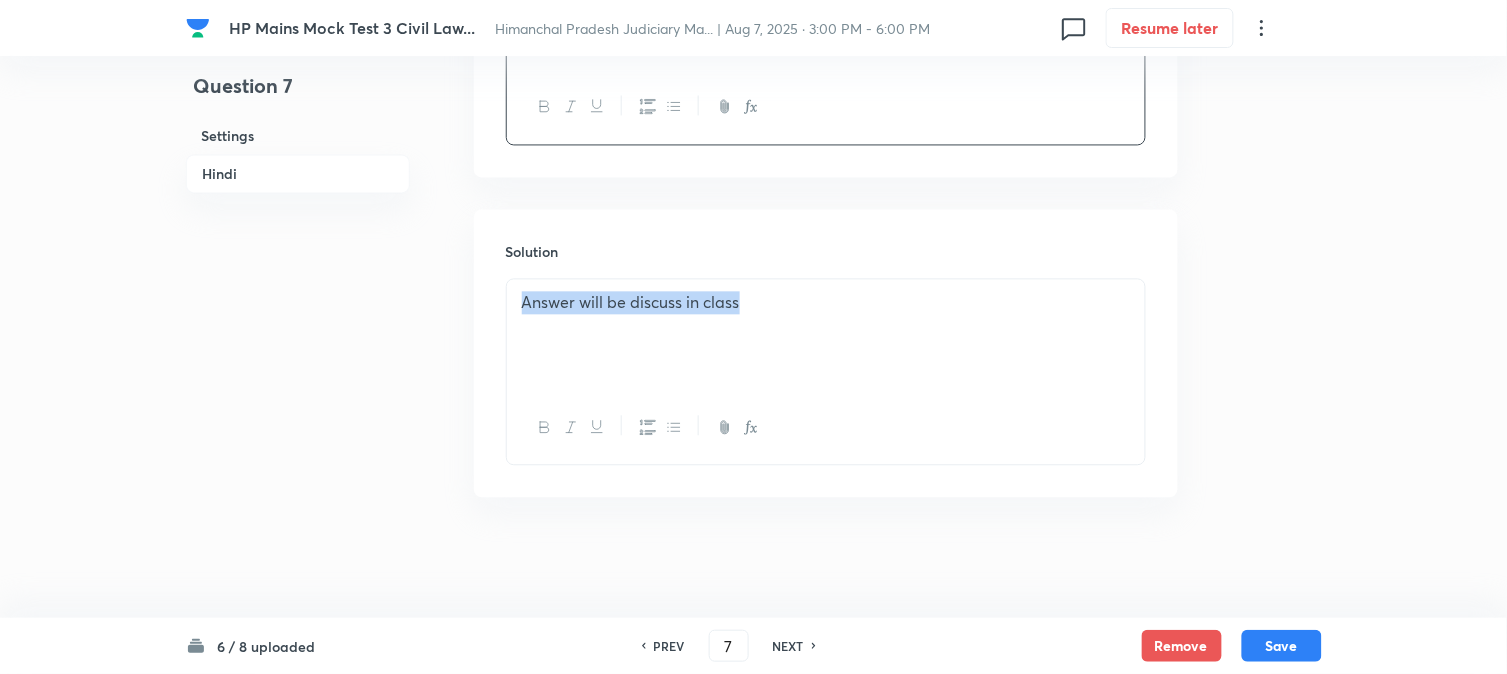drag, startPoint x: 764, startPoint y: 327, endPoint x: 417, endPoint y: 325, distance: 347.00577 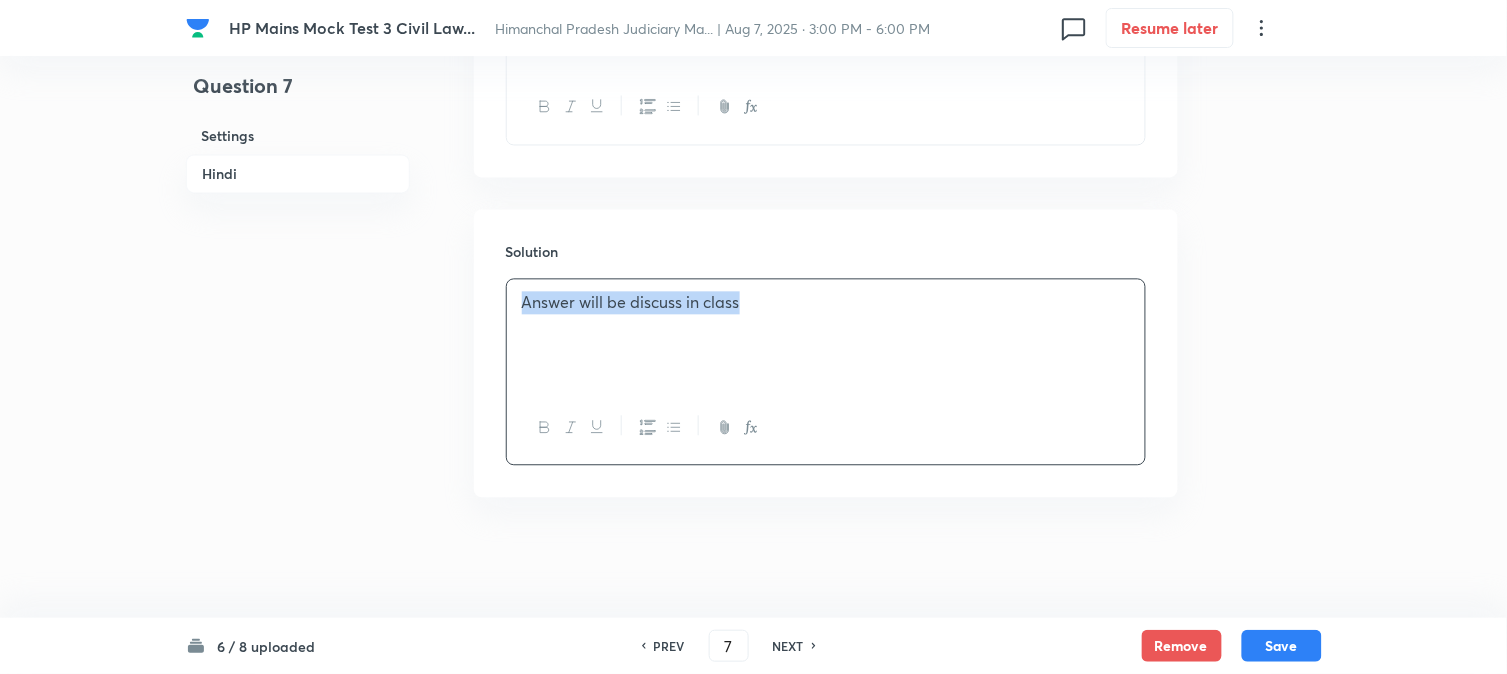 copy on "Answer will be discuss in class" 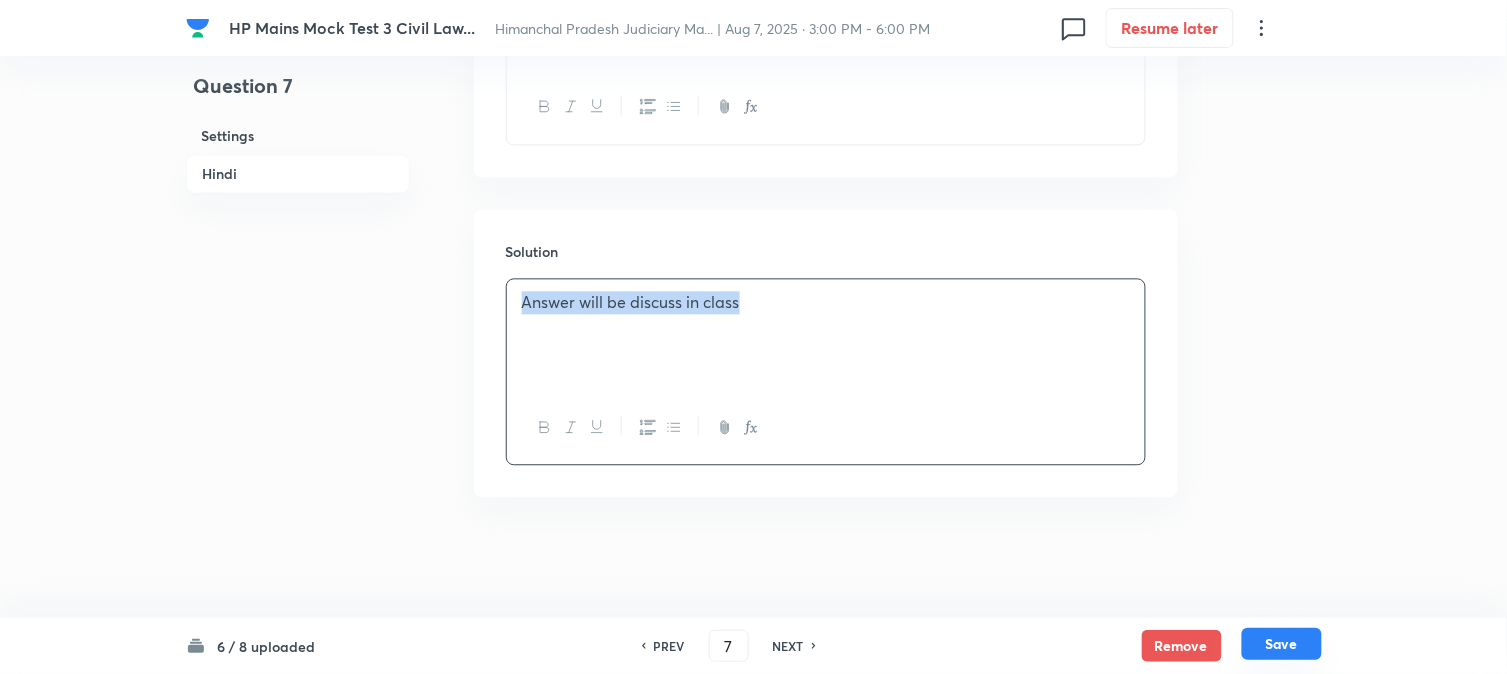 click on "Save" at bounding box center (1282, 644) 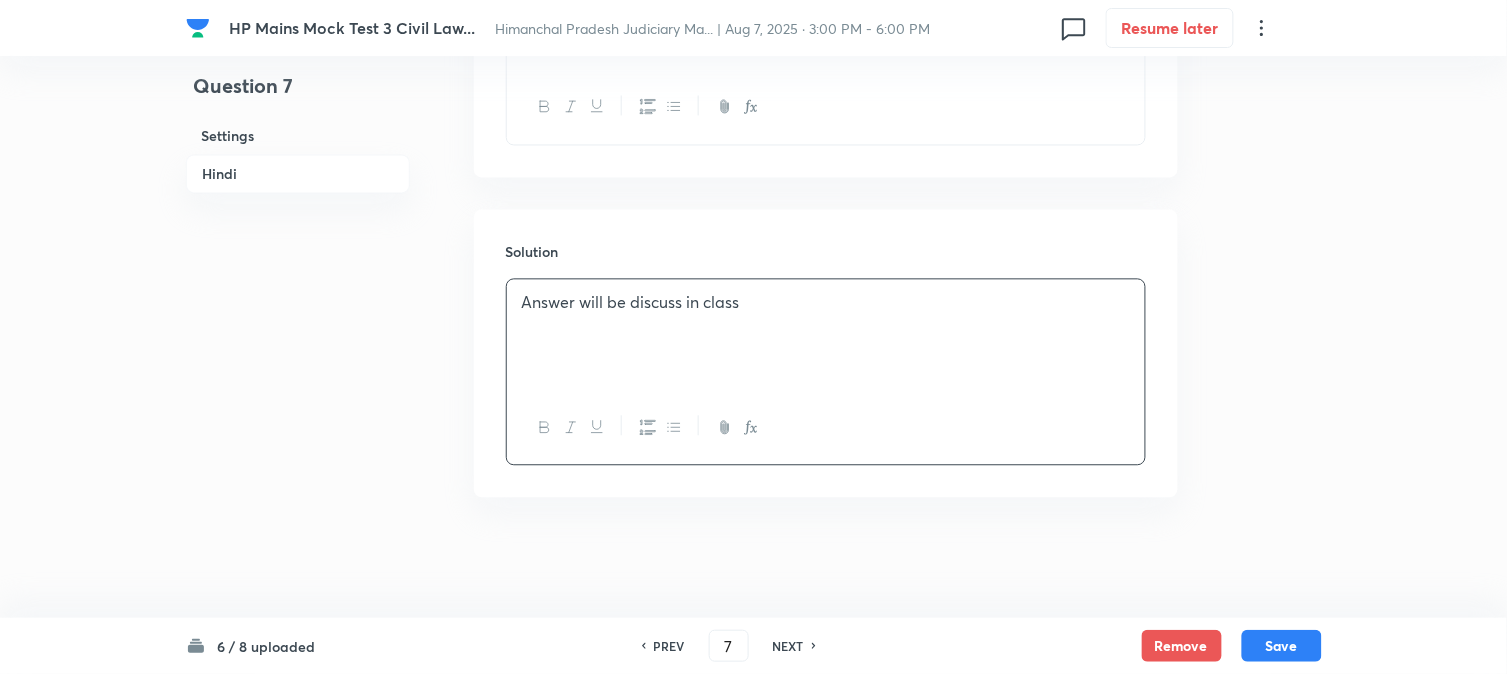 scroll, scrollTop: 946, scrollLeft: 0, axis: vertical 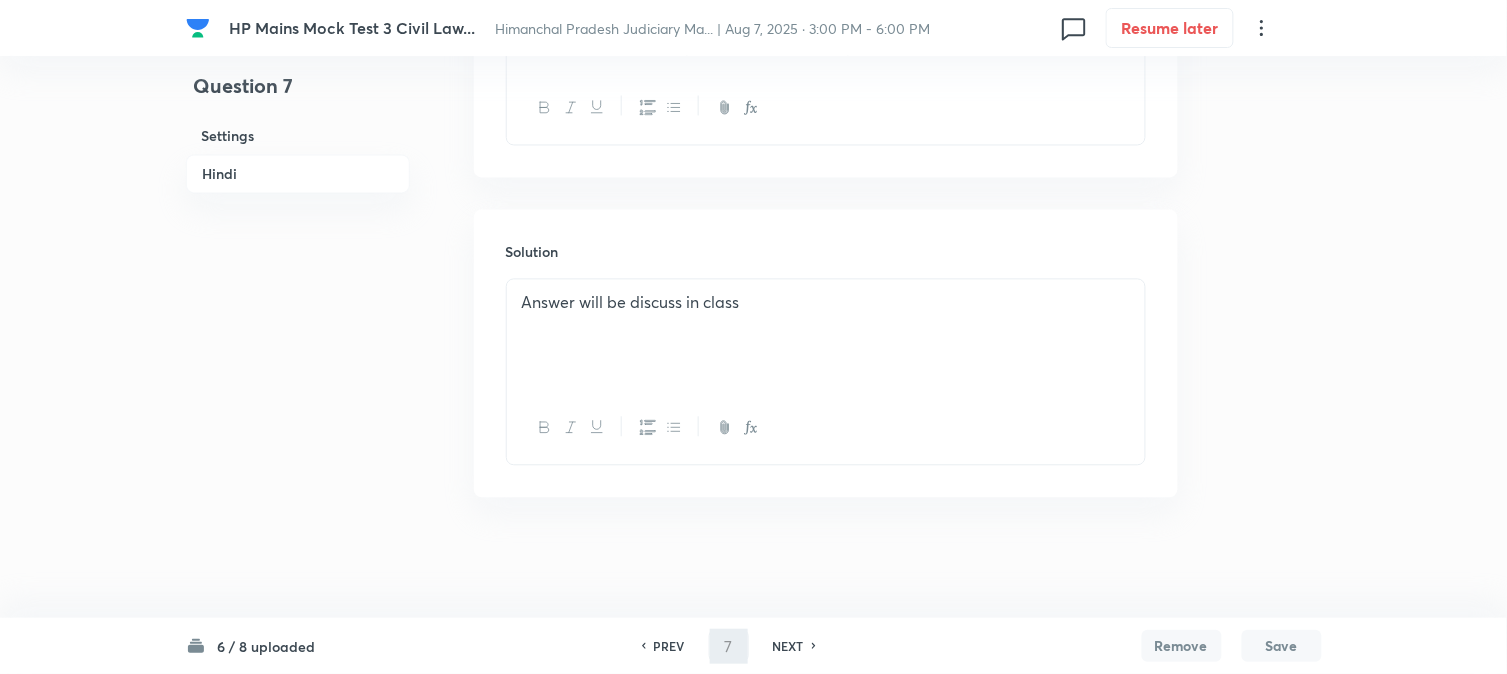 type on "8" 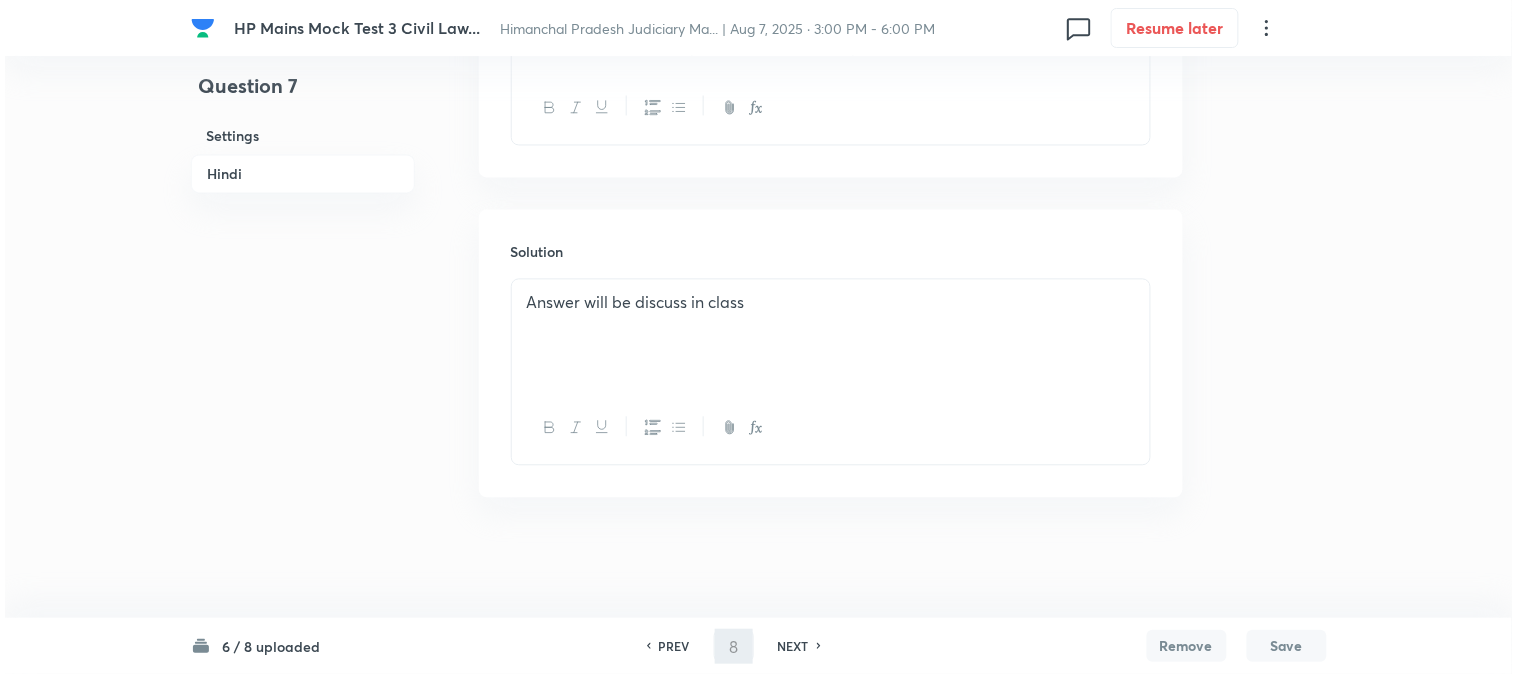scroll, scrollTop: 0, scrollLeft: 0, axis: both 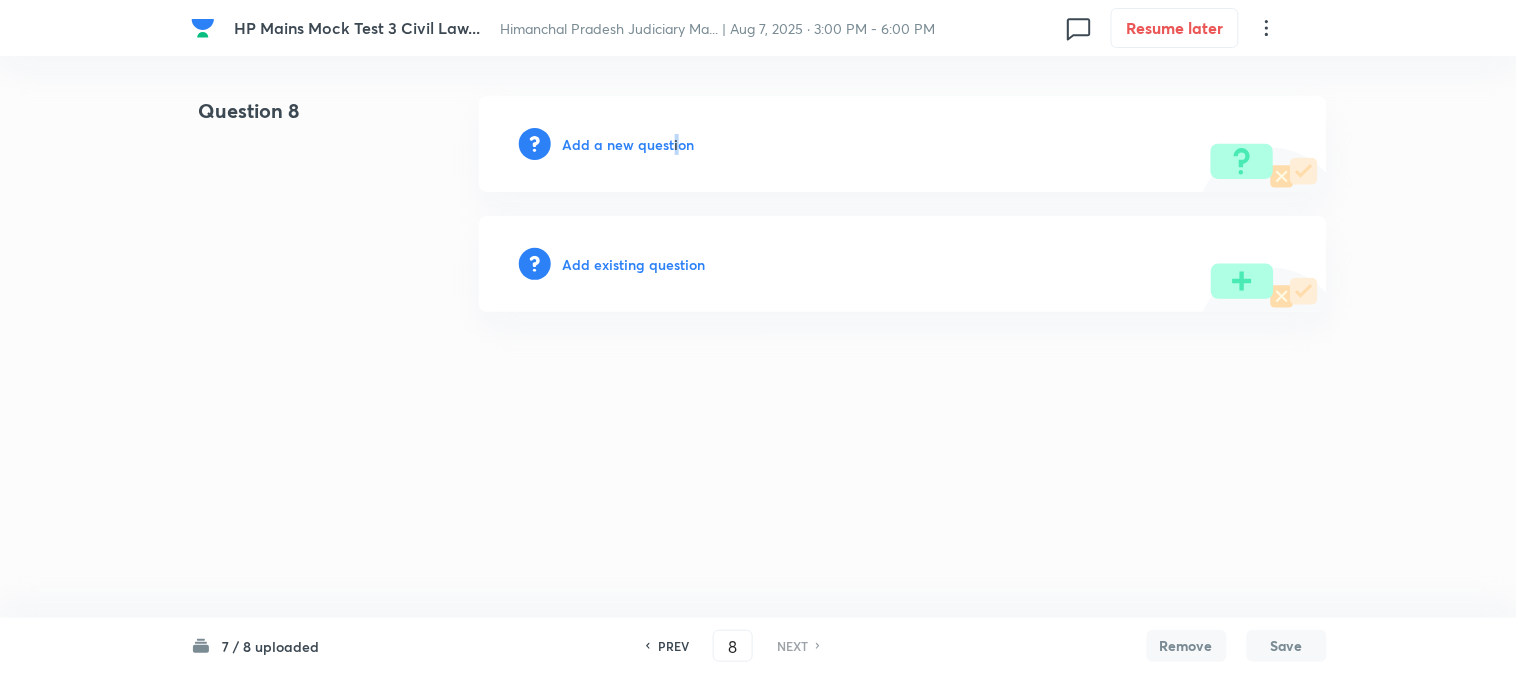 click on "Add a new question" at bounding box center [629, 144] 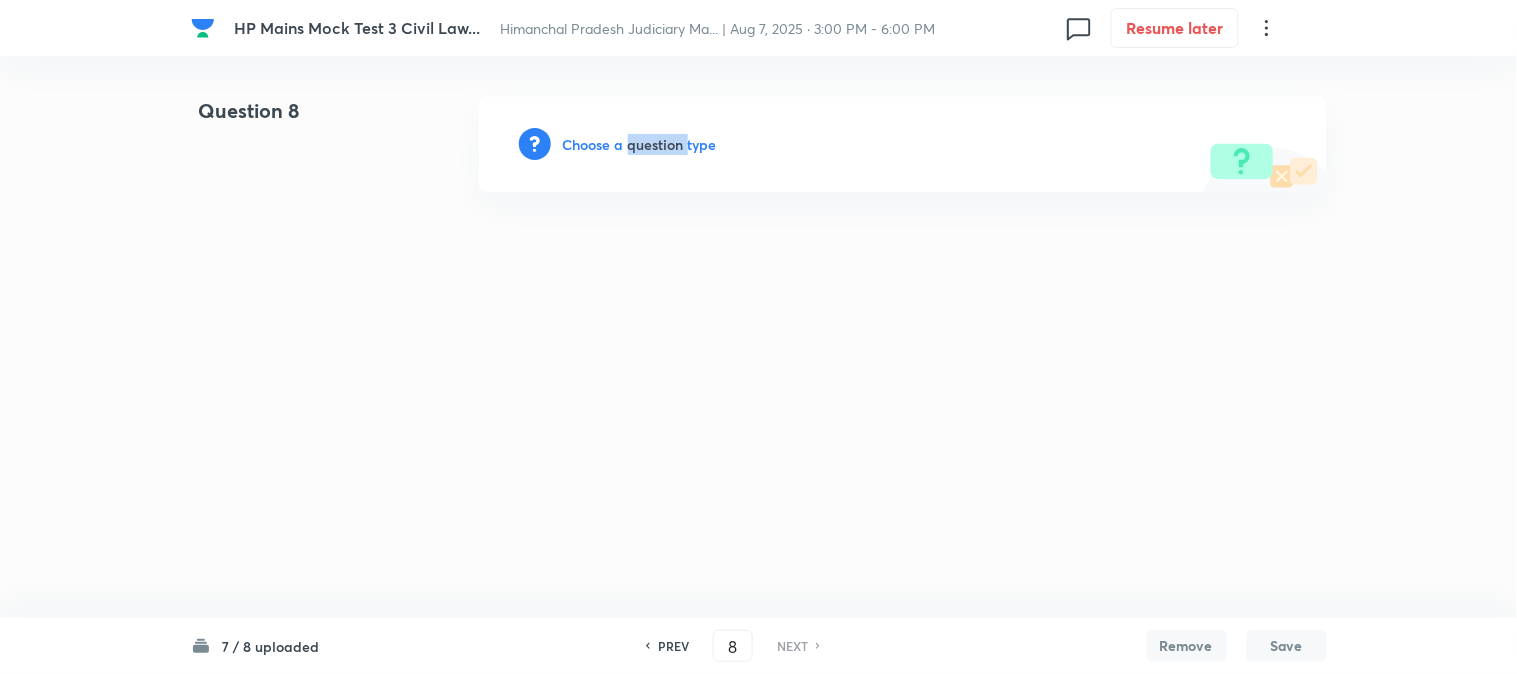 click on "Choose a question type" at bounding box center (640, 144) 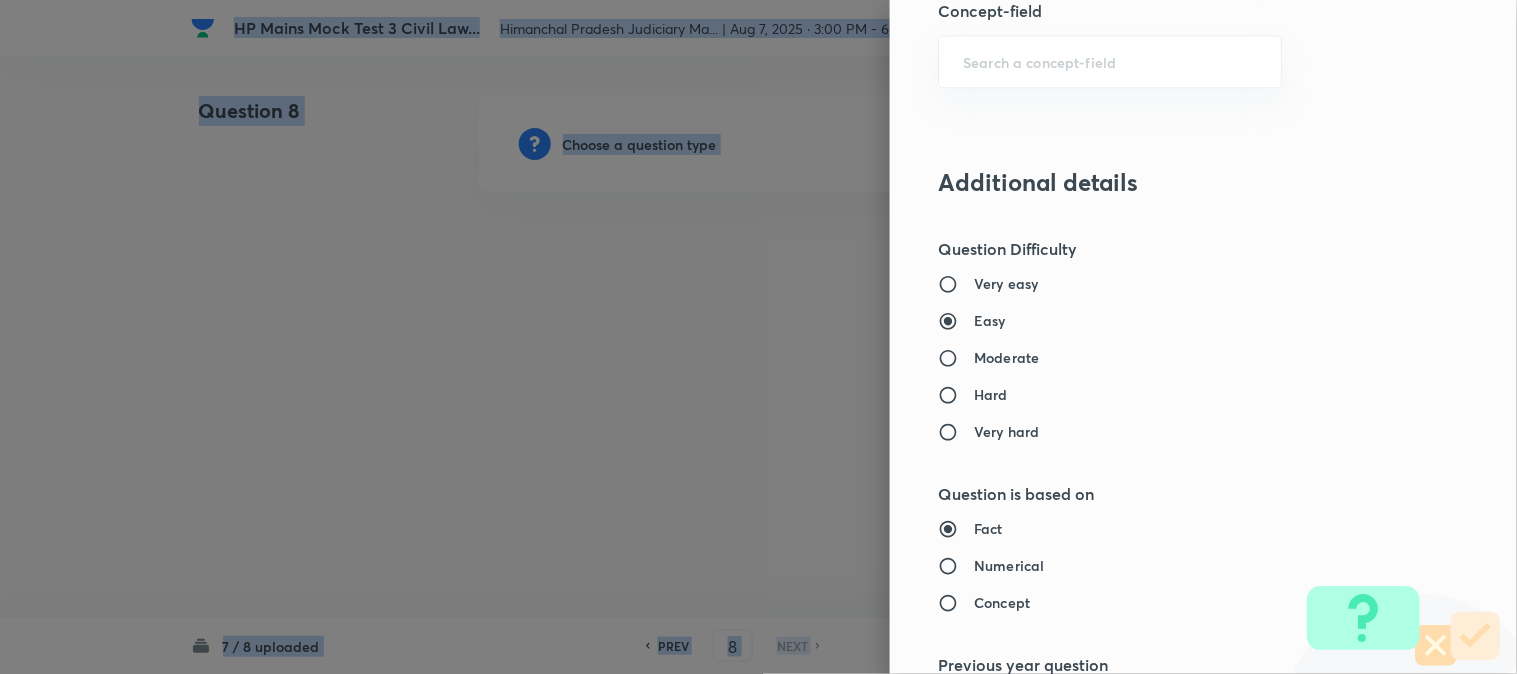 scroll, scrollTop: 1068, scrollLeft: 0, axis: vertical 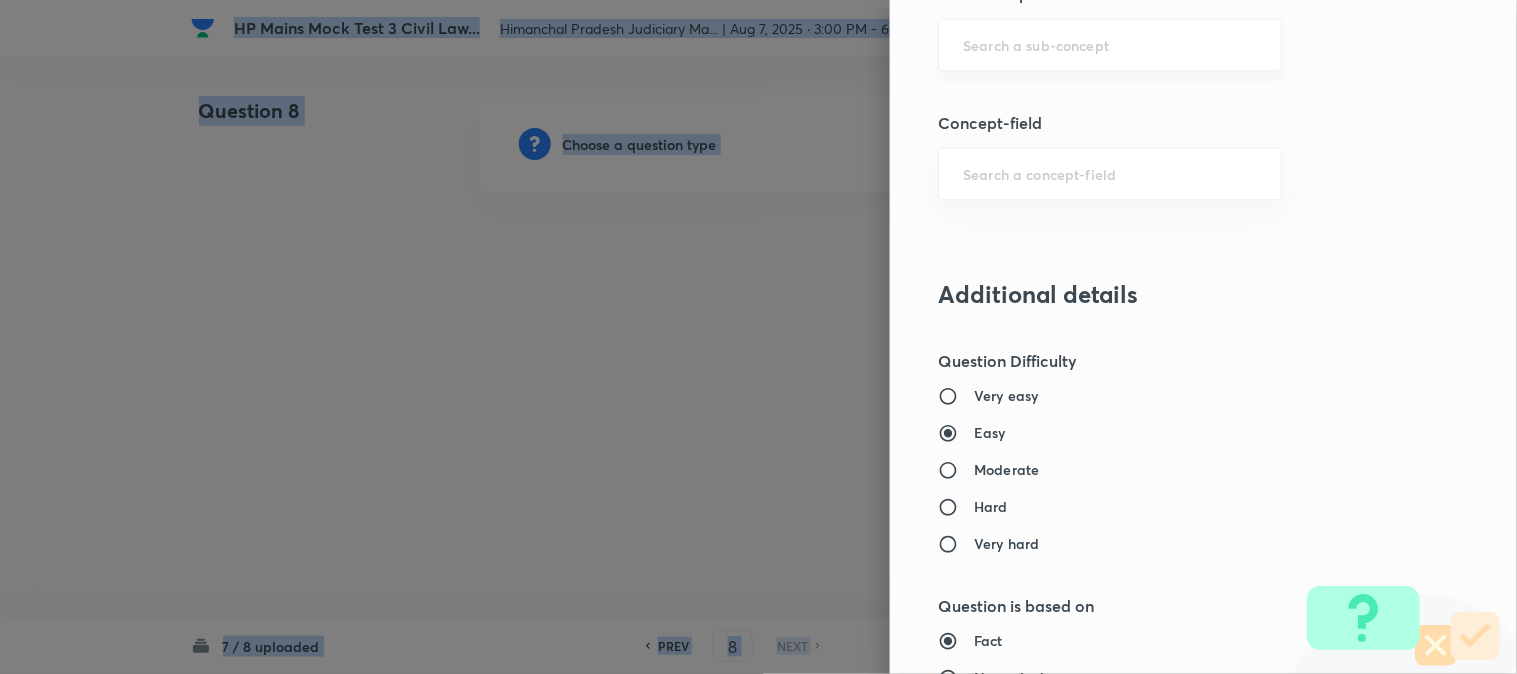 click on "​" at bounding box center (1110, 44) 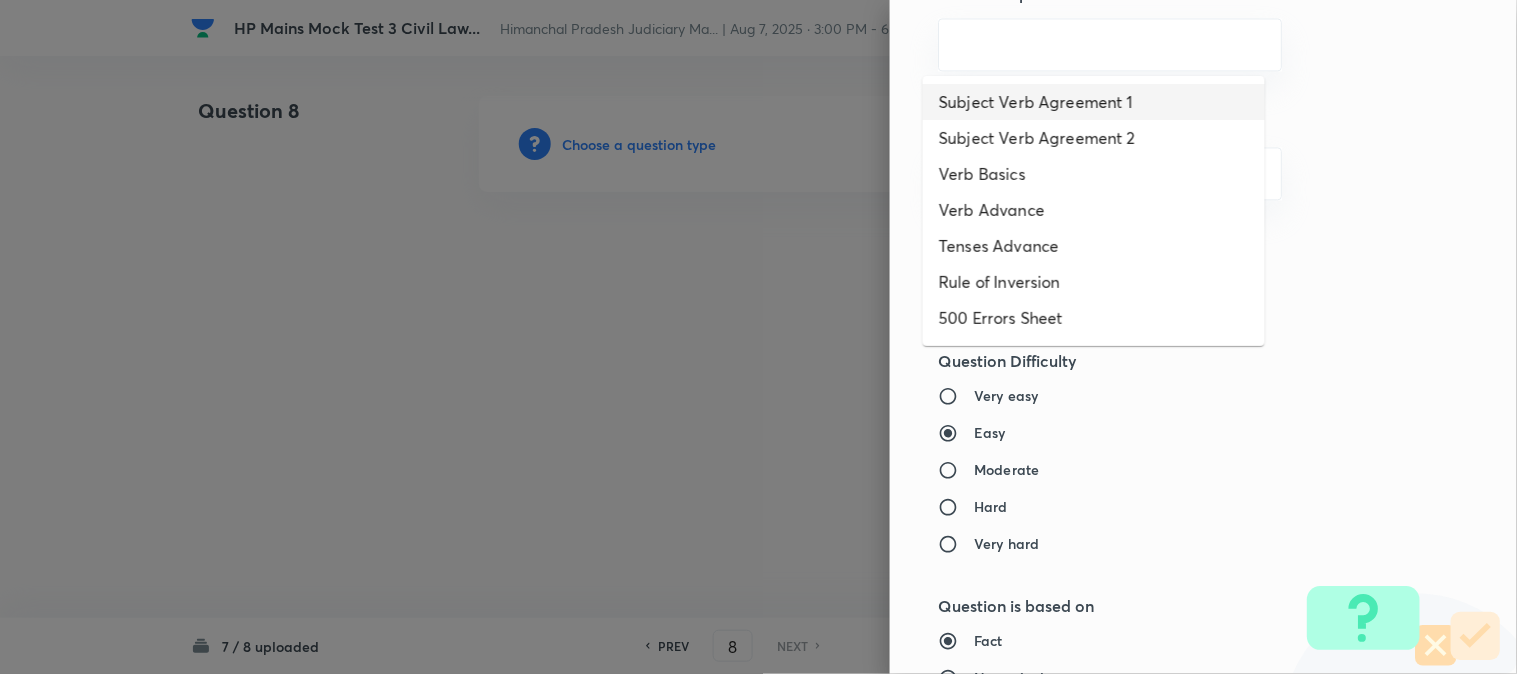 click on "Subject Verb Agreement 1" at bounding box center (1094, 102) 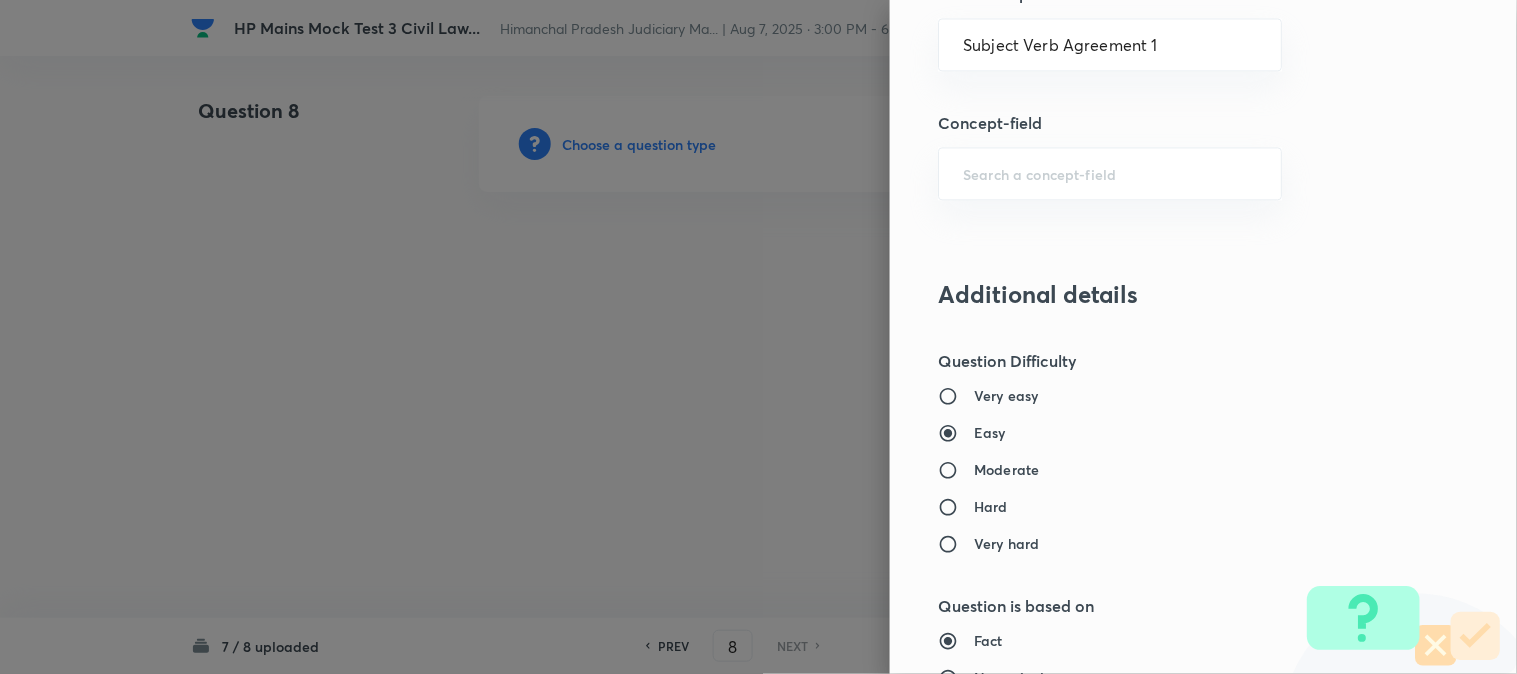 type on "Language" 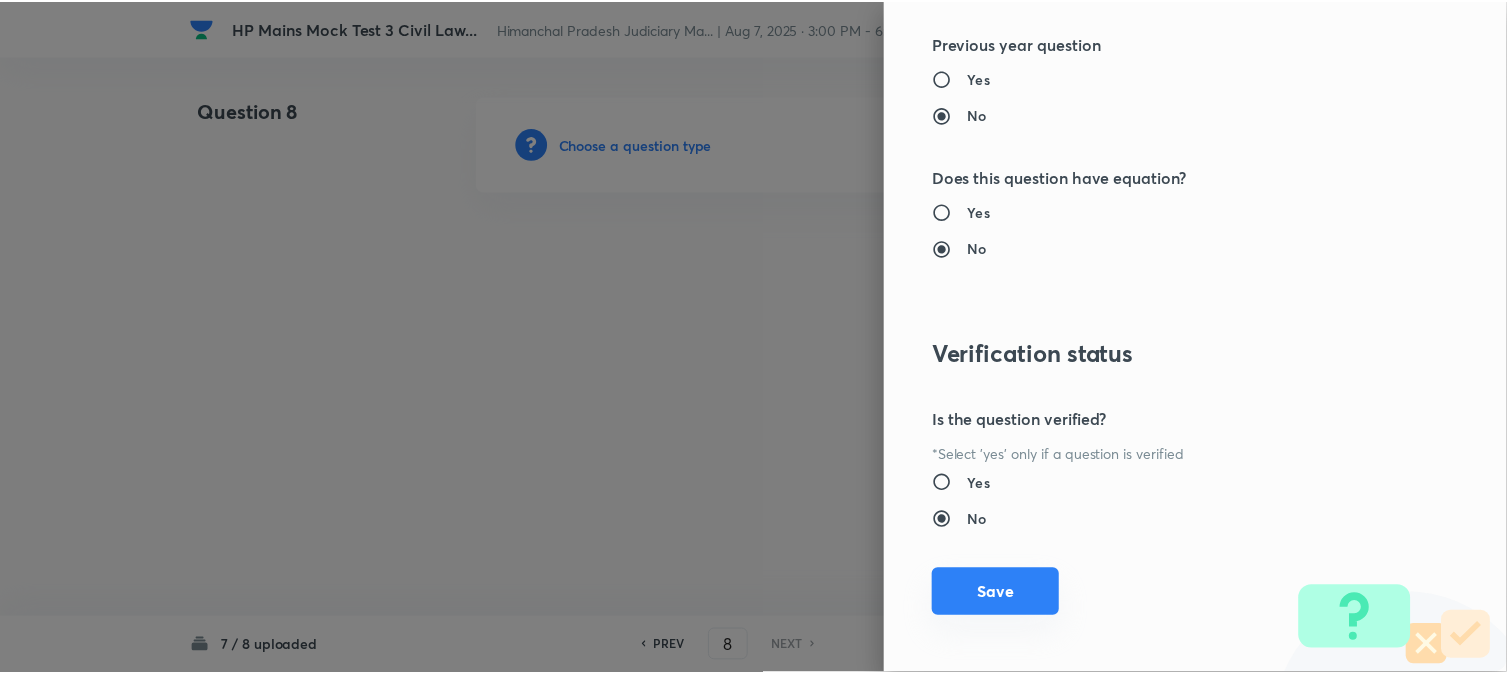 scroll, scrollTop: 1811, scrollLeft: 0, axis: vertical 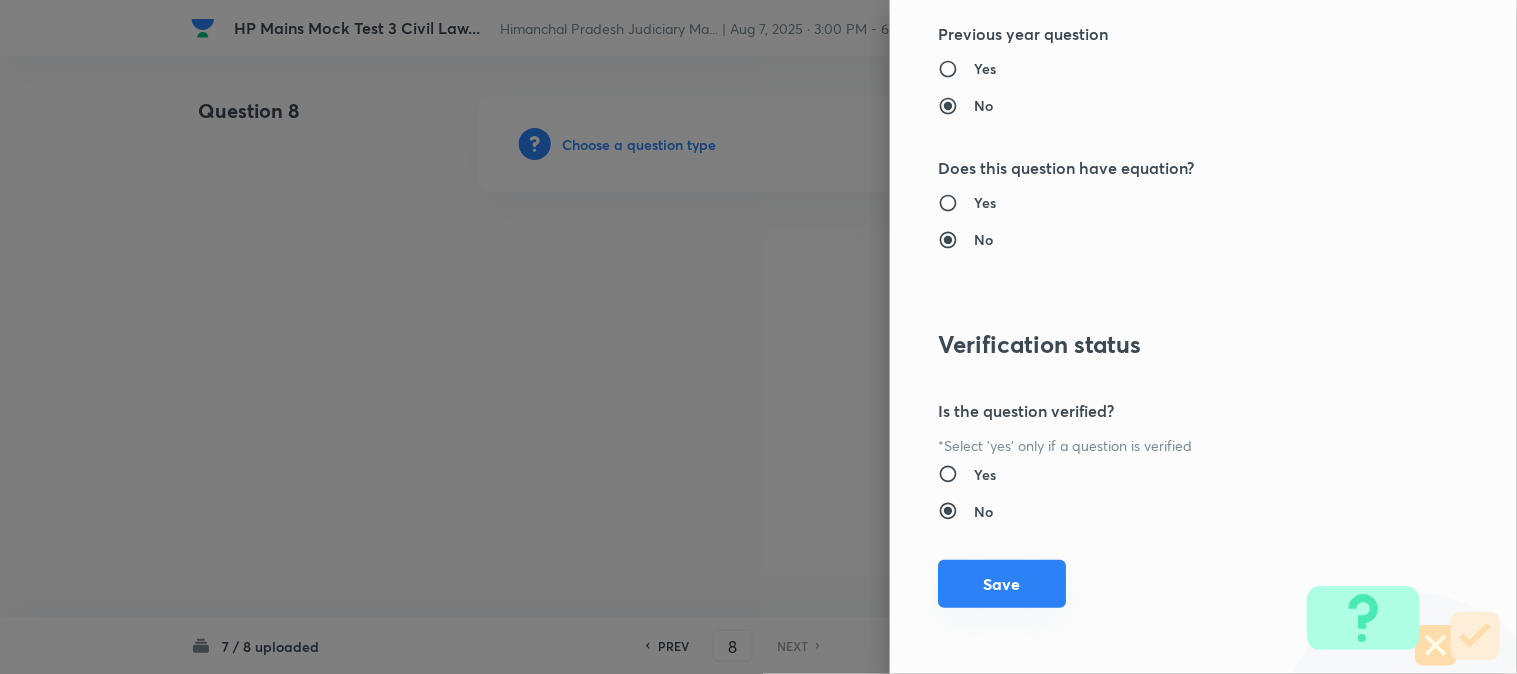 click on "Save" at bounding box center [1002, 584] 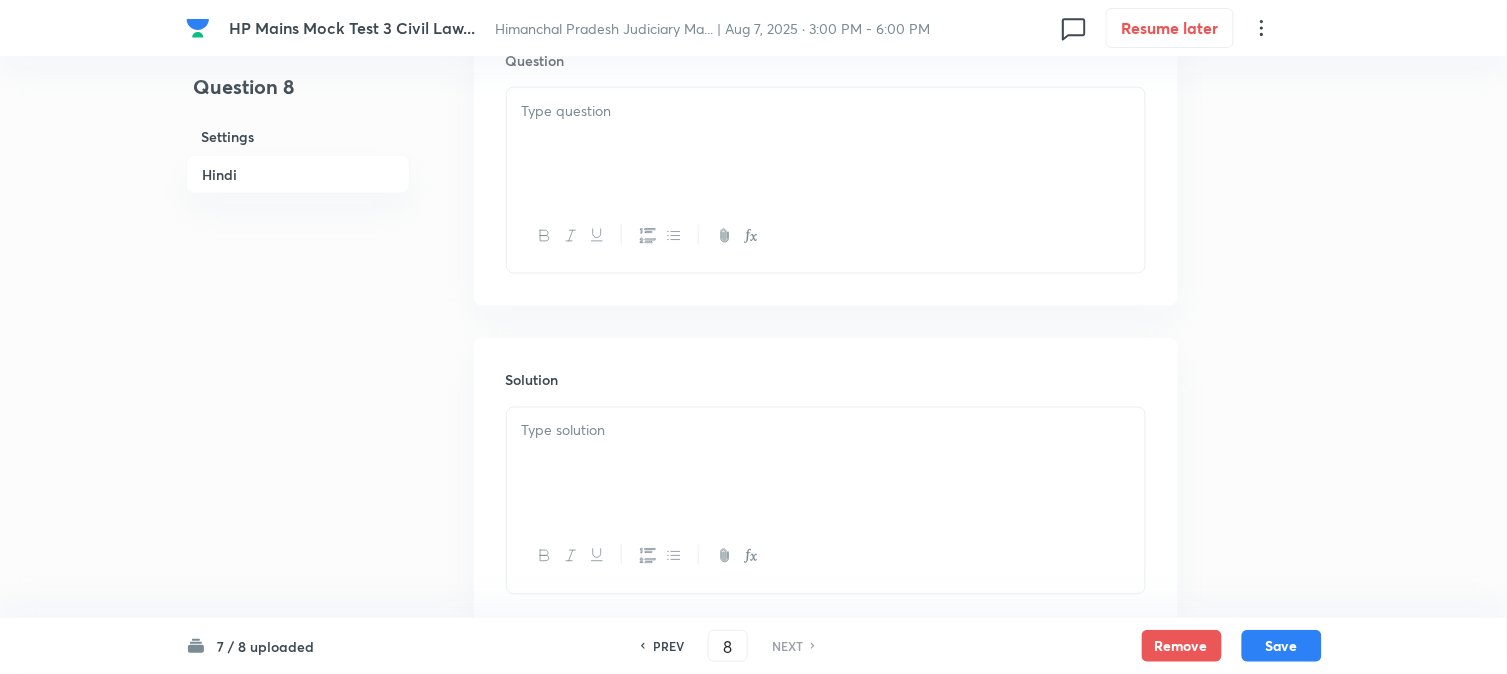 scroll, scrollTop: 761, scrollLeft: 0, axis: vertical 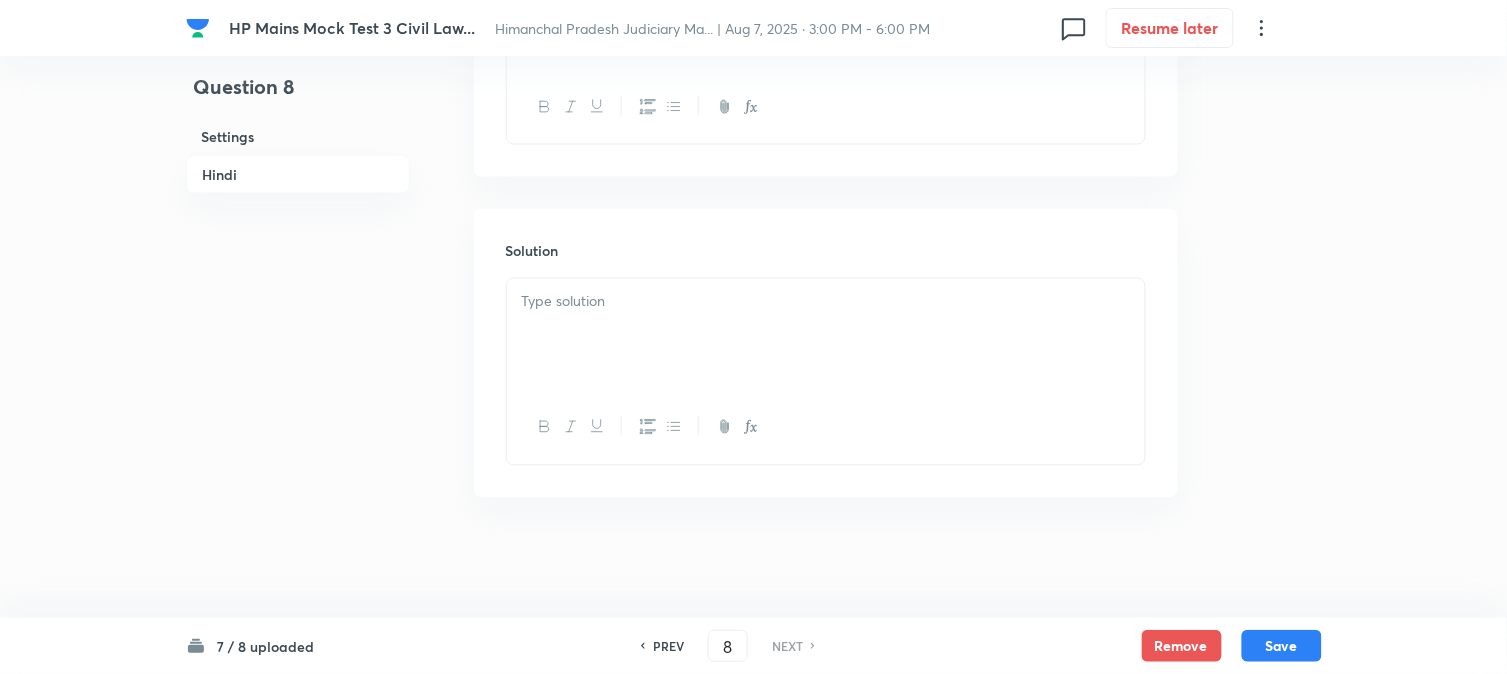 click at bounding box center [826, 335] 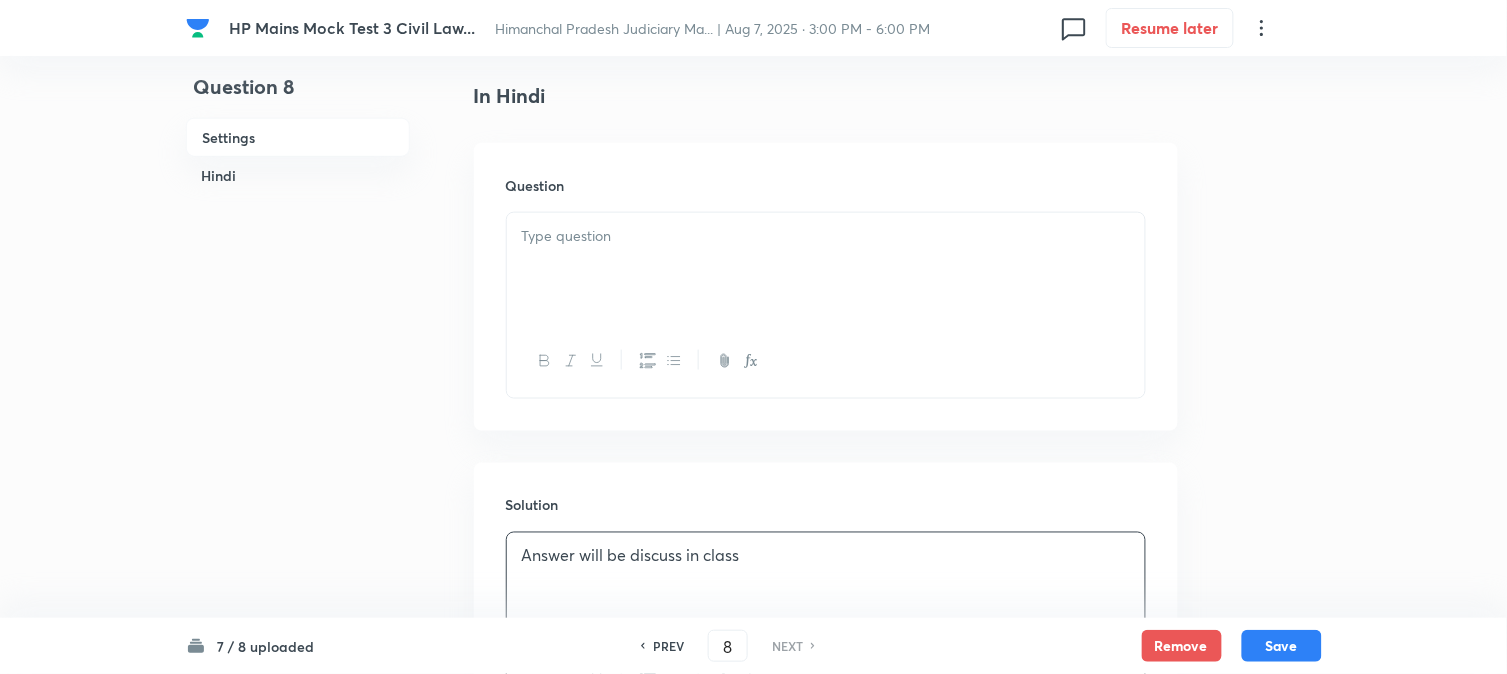 scroll, scrollTop: 427, scrollLeft: 0, axis: vertical 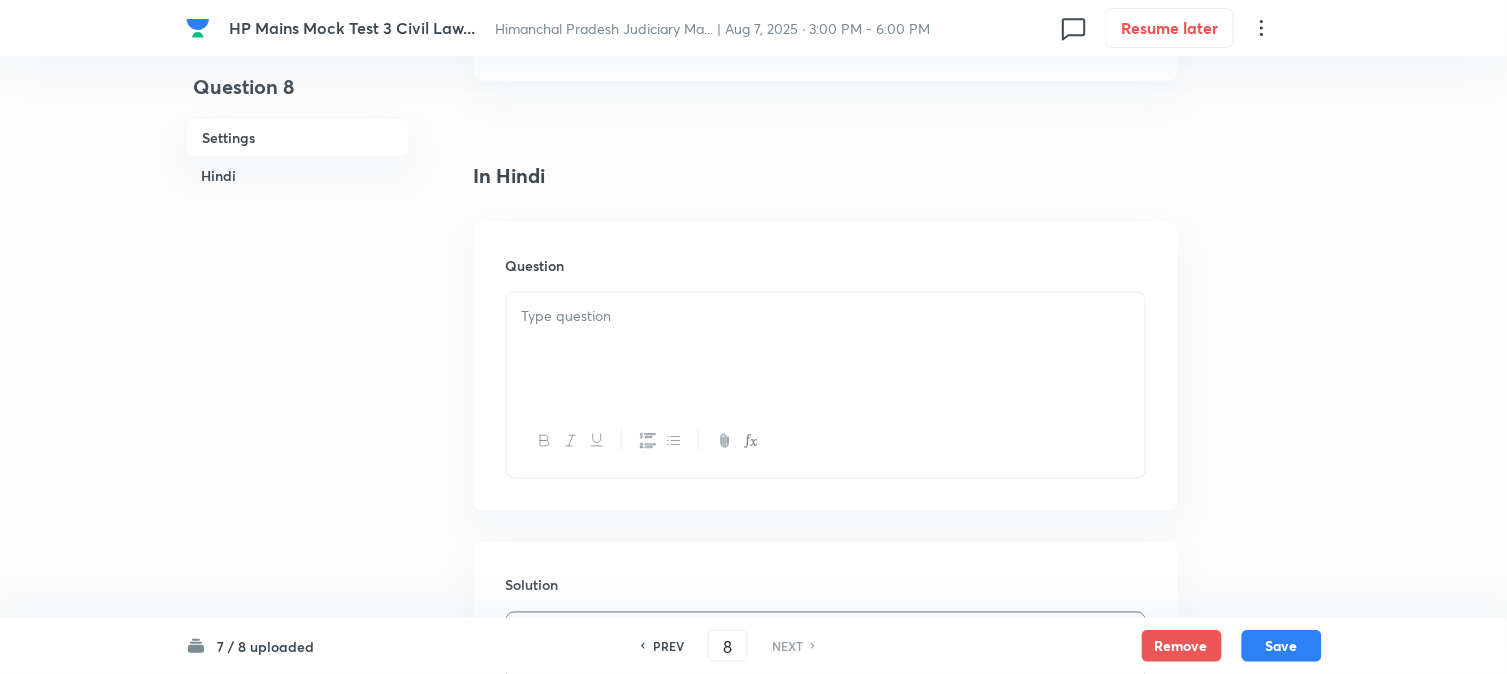 paste 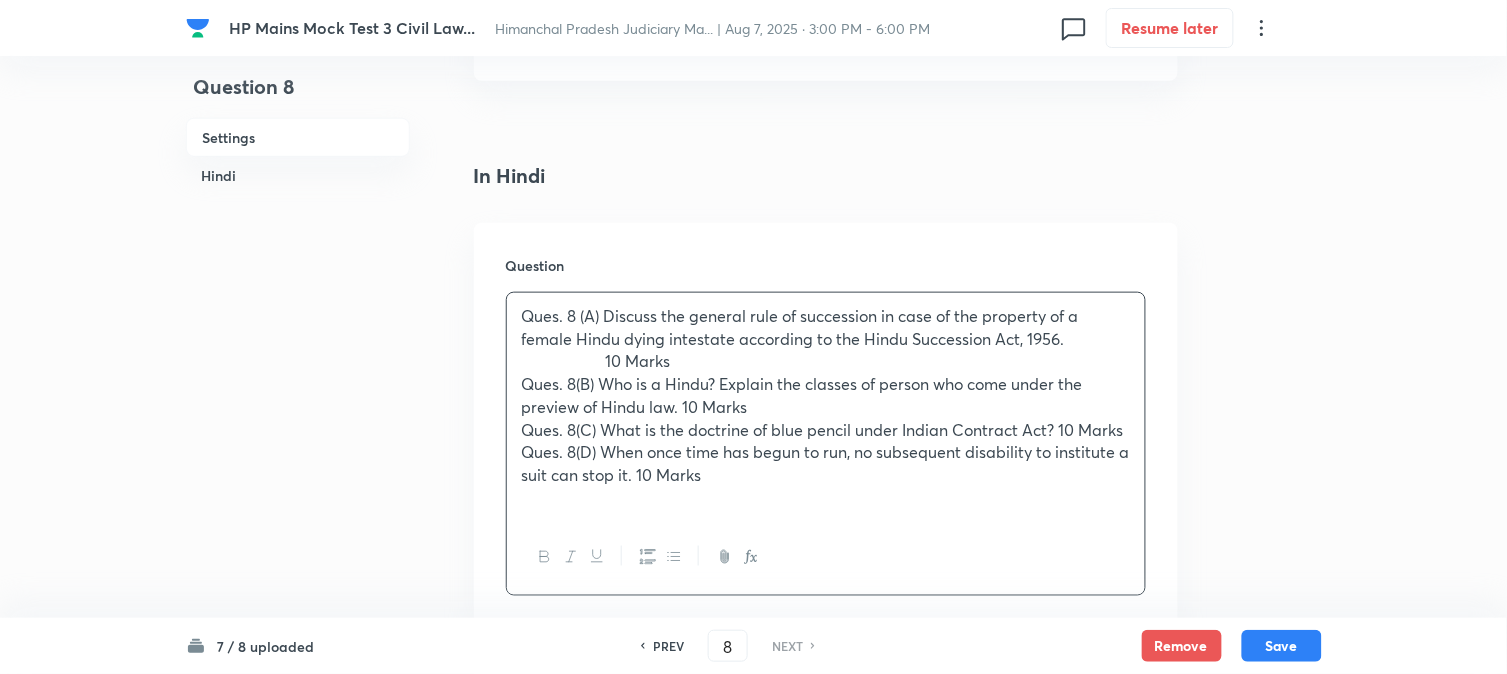 click on "Ques. 8 (A) Discuss the general rule of succession in case of the property of a female Hindu dying intestate according to the Hindu Succession Act, 1956.                      10 Marks" at bounding box center [826, 339] 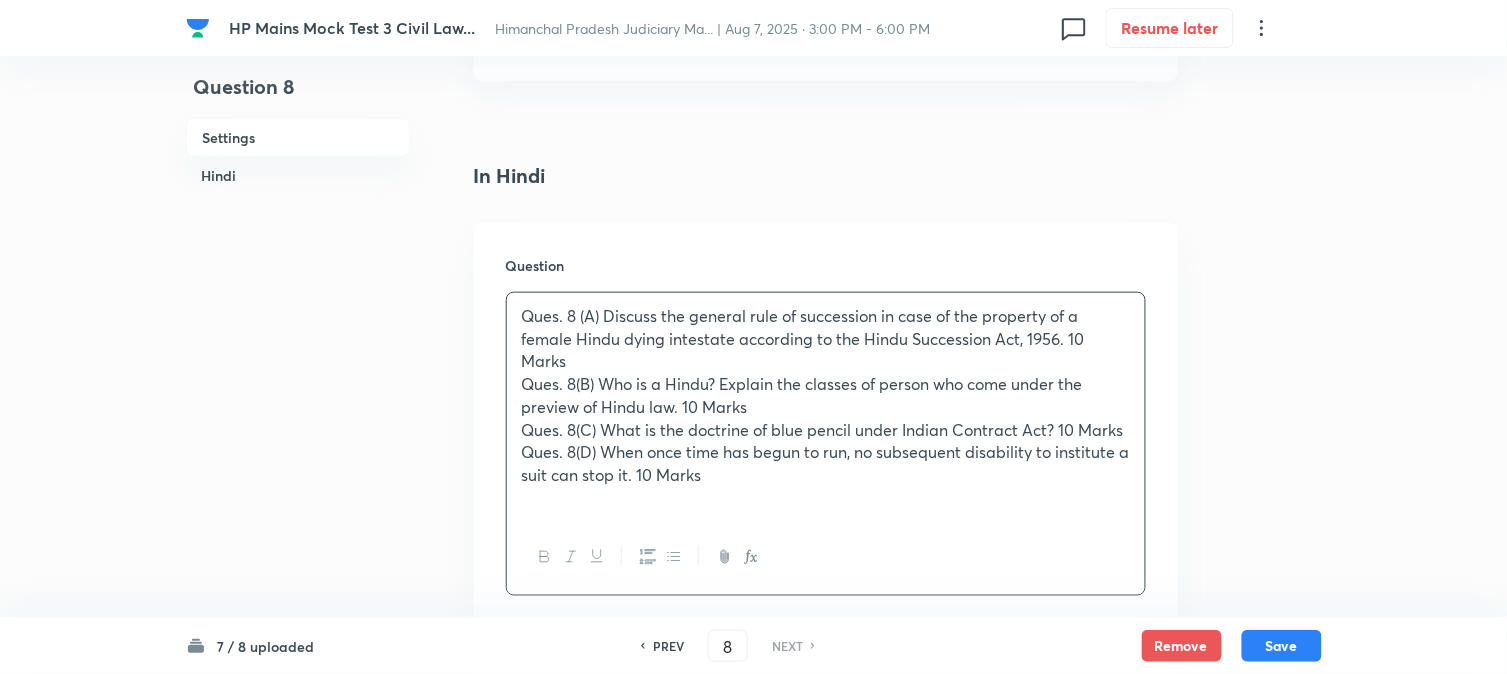 click on "Ques. 8(B) Who is a Hindu? Explain the classes of person who come under the preview of Hindu law.                                                                                                               10 Marks" at bounding box center (826, 395) 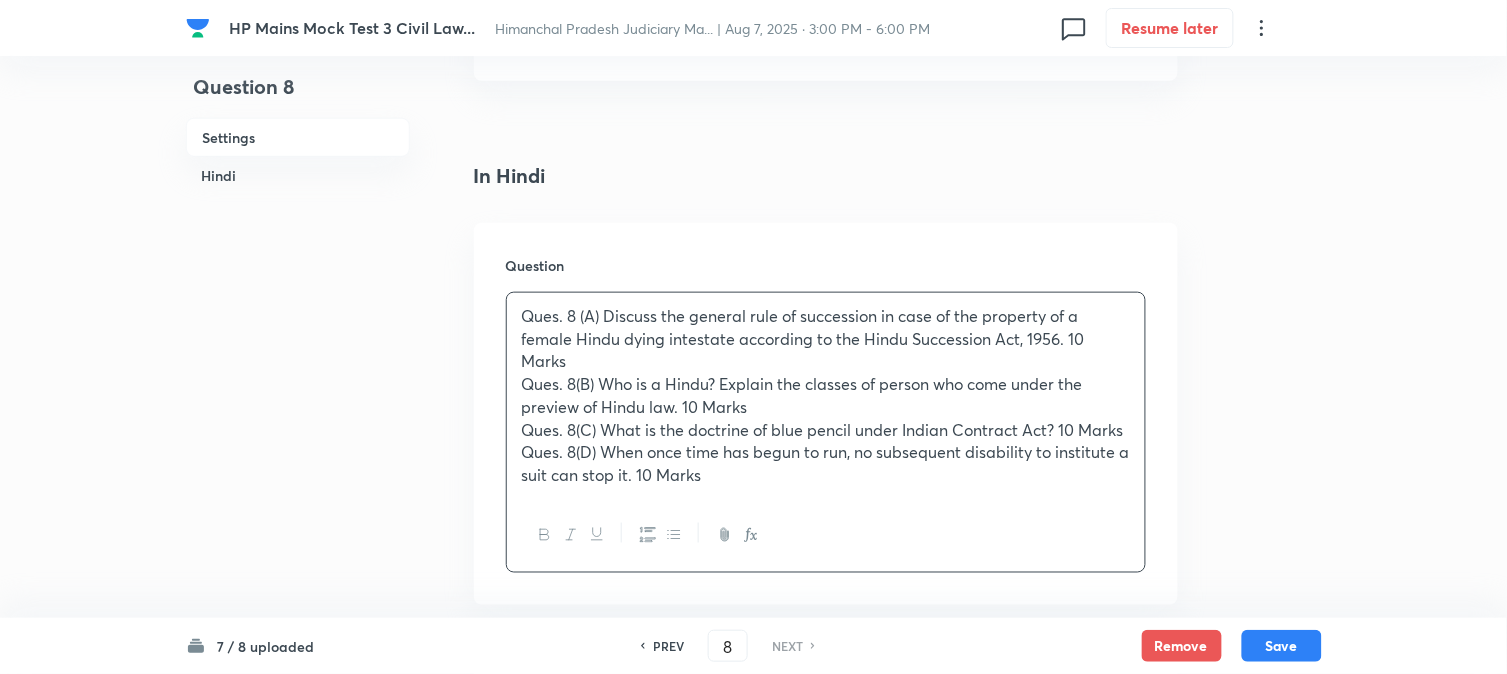 drag, startPoint x: 844, startPoint y: 363, endPoint x: 663, endPoint y: 360, distance: 181.02486 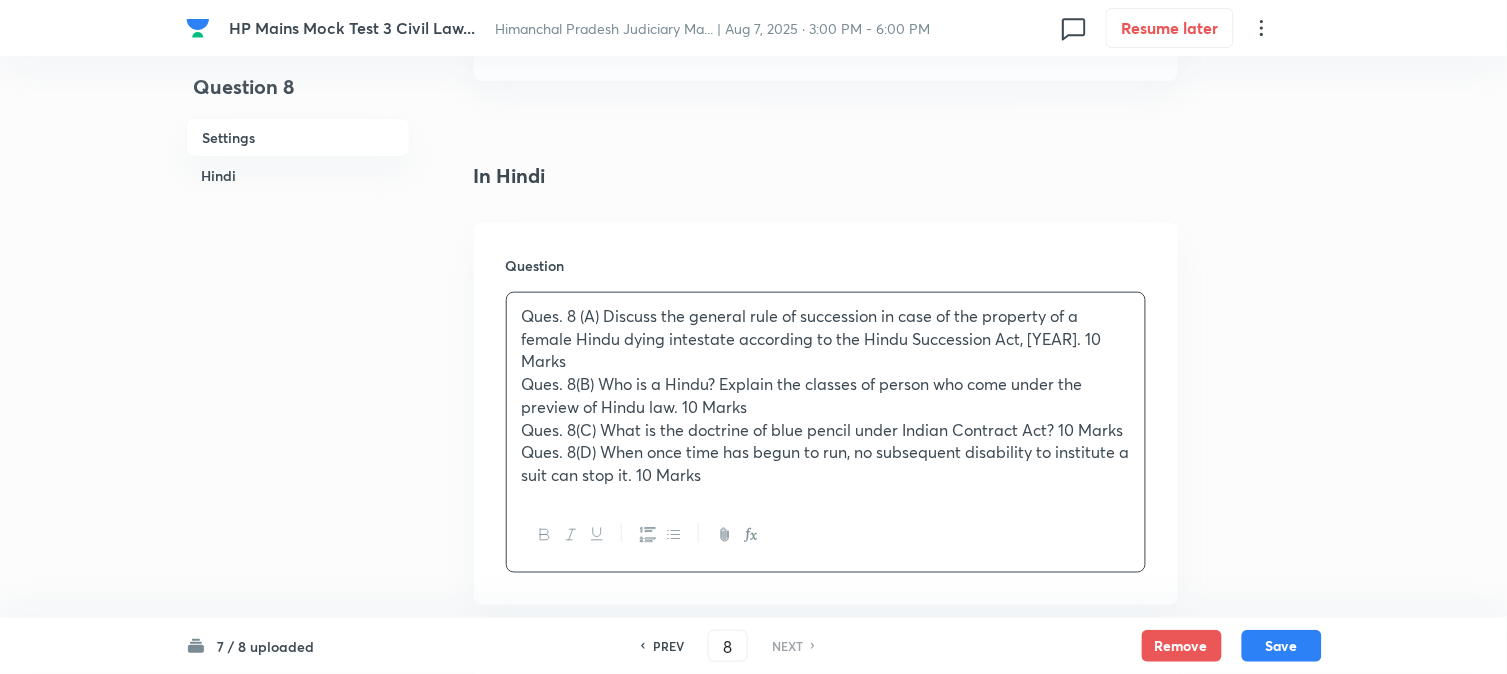 drag, startPoint x: 672, startPoint y: 360, endPoint x: 557, endPoint y: 357, distance: 115.03912 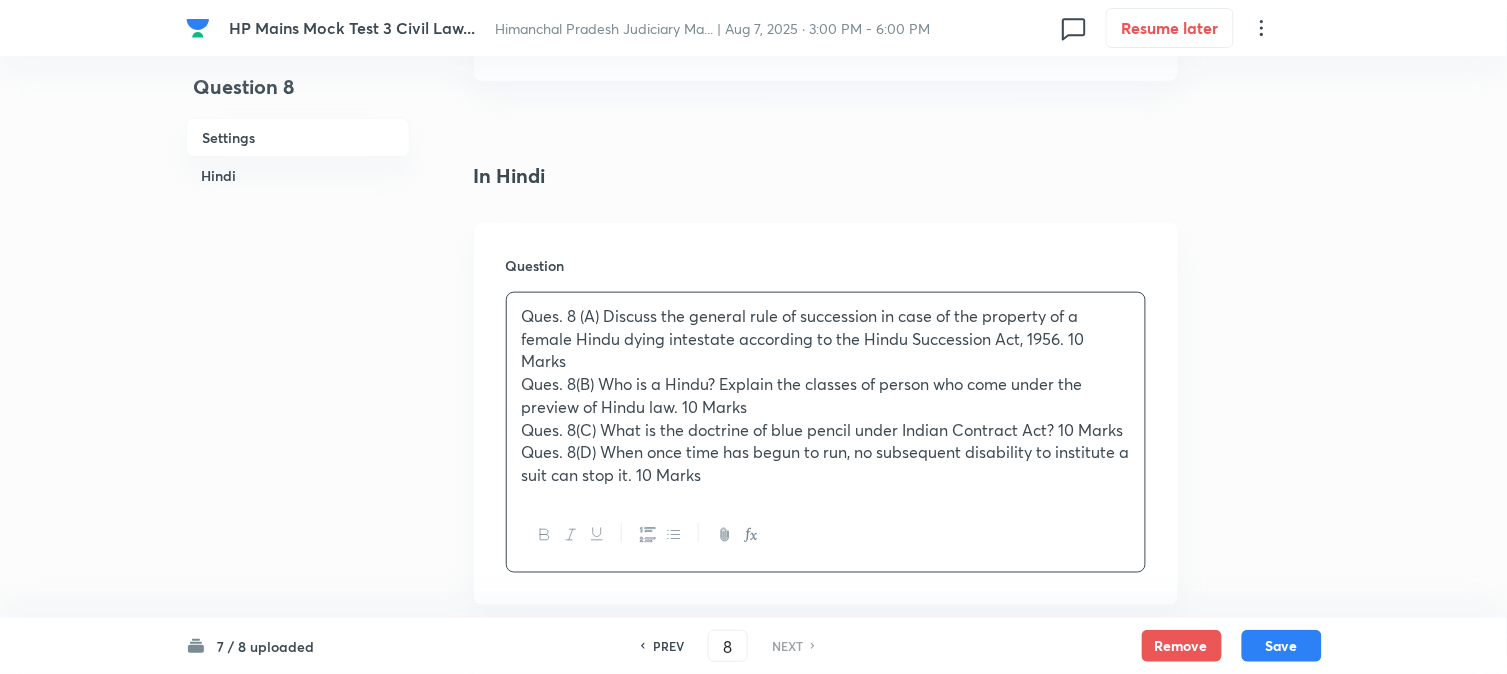 click on "Ques. 8(B) Who is a Hindu? Explain the classes of person who come under the preview of Hindu law.                                           10 Marks" at bounding box center (826, 395) 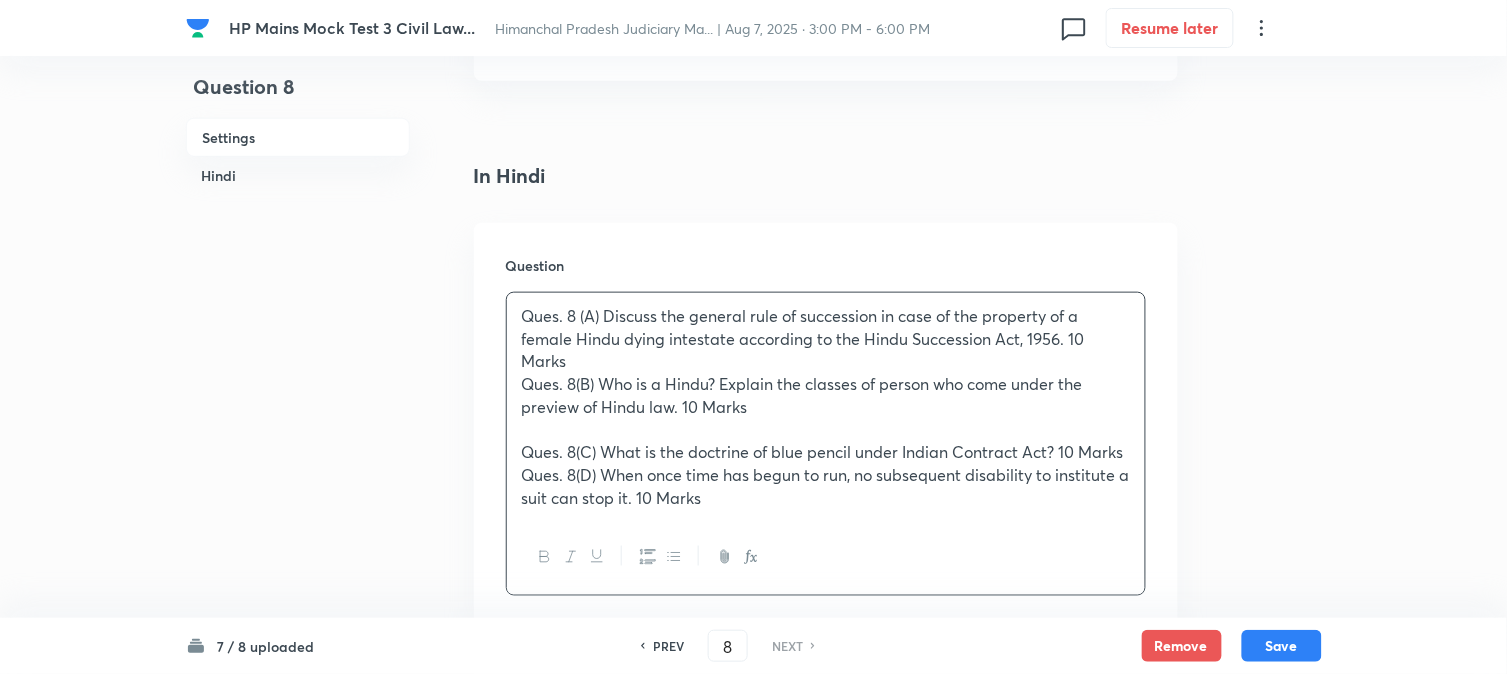 drag, startPoint x: 1108, startPoint y: 454, endPoint x: 1056, endPoint y: 443, distance: 53.15073 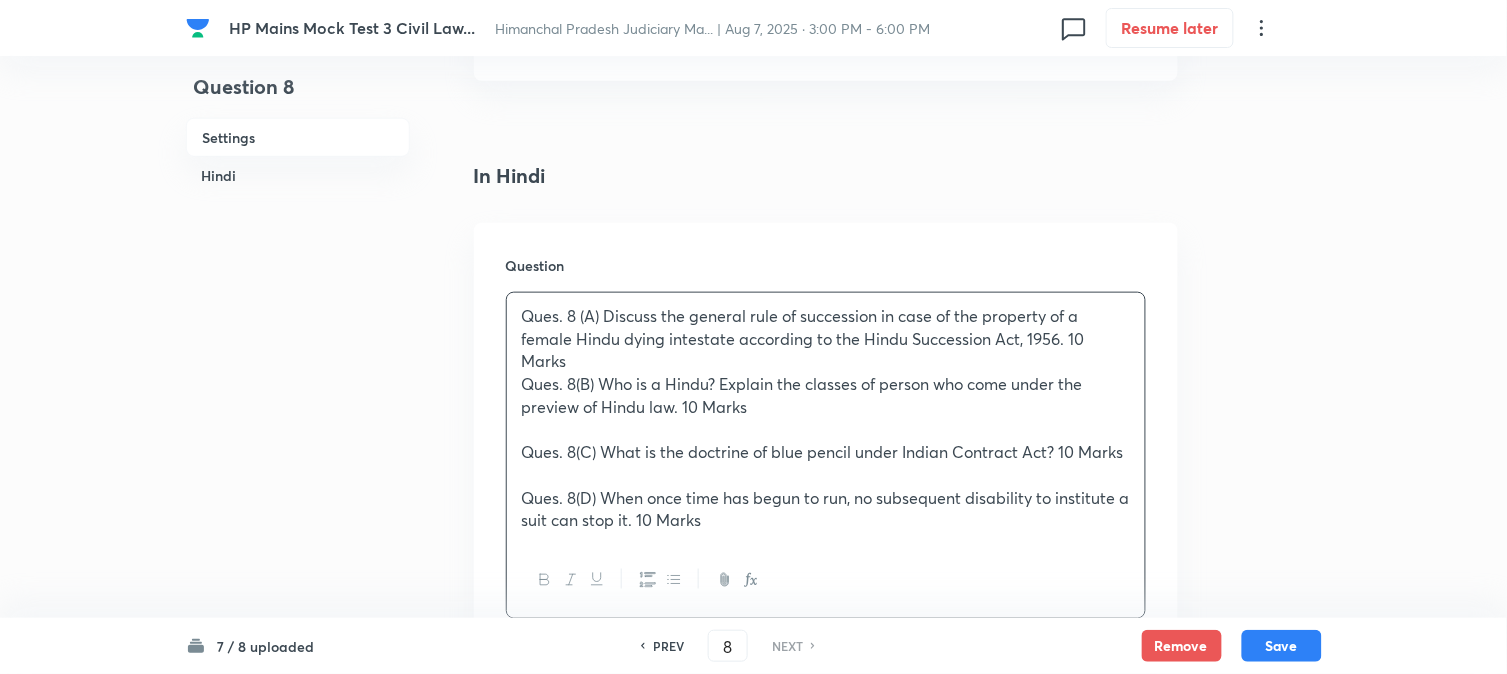 drag, startPoint x: 1071, startPoint y: 526, endPoint x: 611, endPoint y: 542, distance: 460.27817 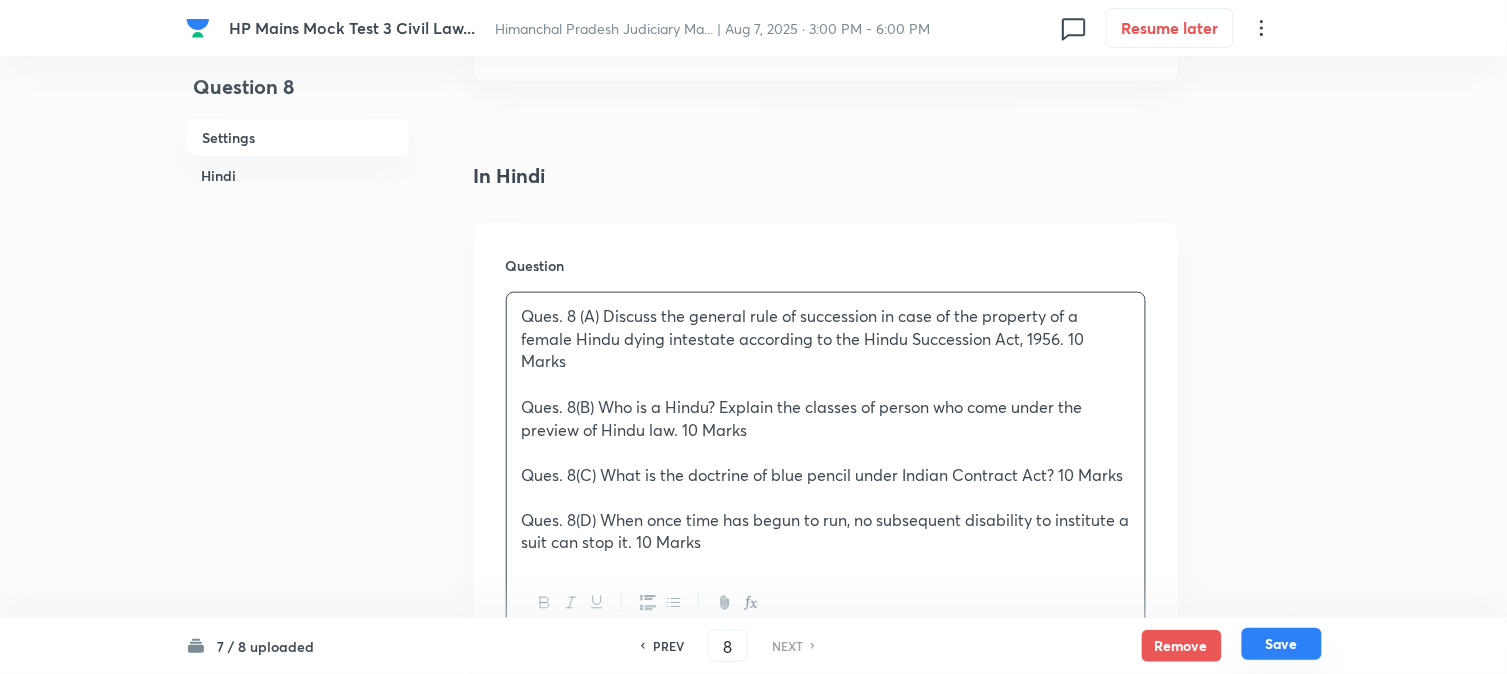 click on "Save" at bounding box center (1282, 644) 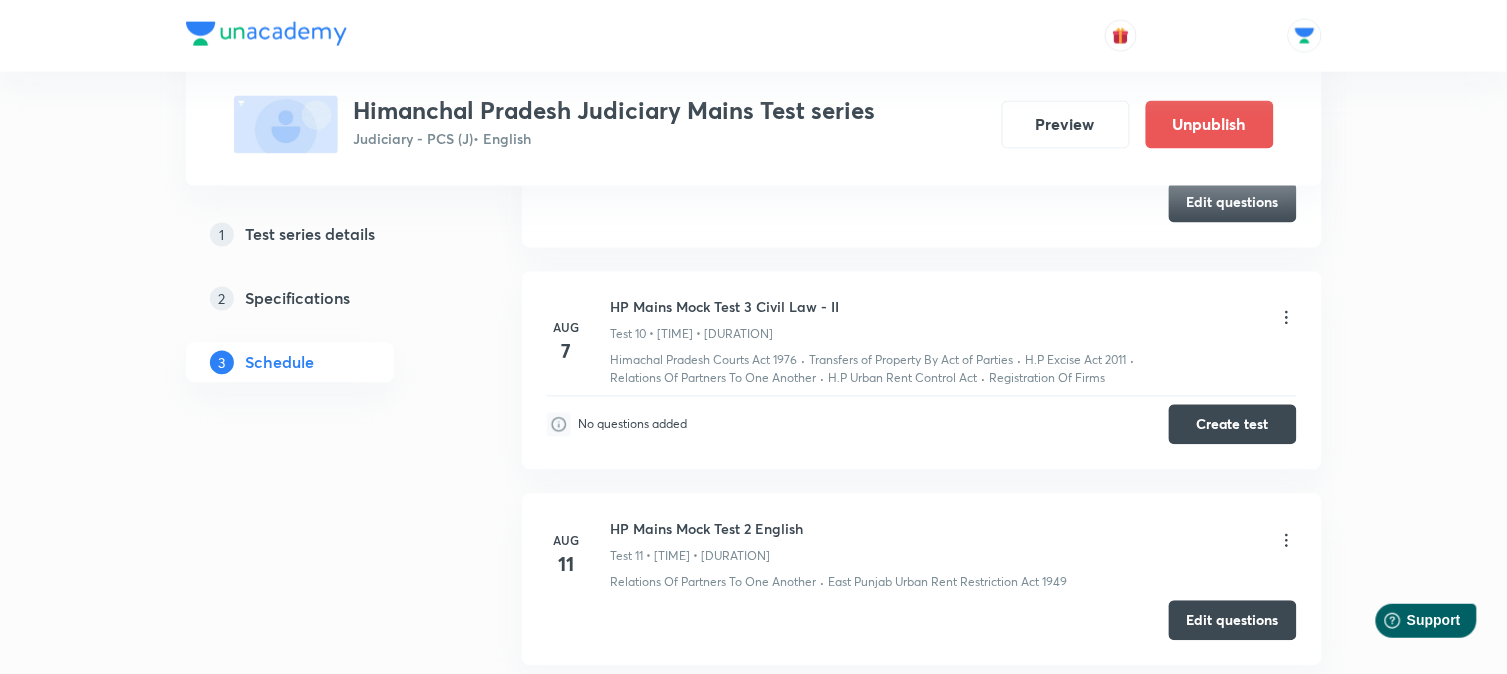 scroll, scrollTop: 2777, scrollLeft: 0, axis: vertical 